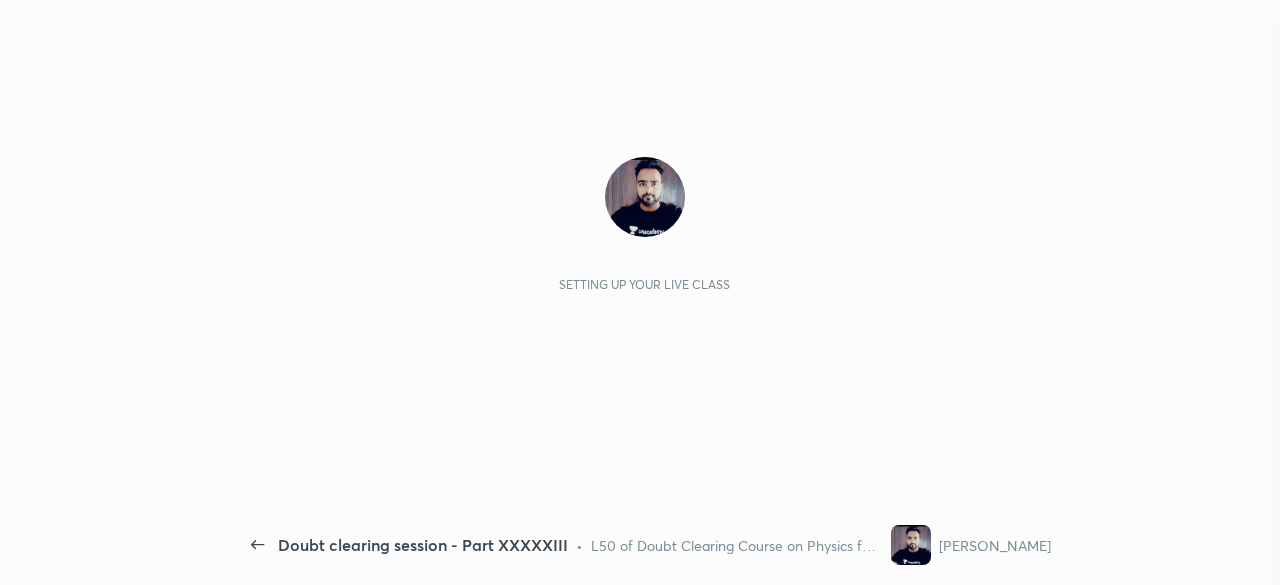 scroll, scrollTop: 0, scrollLeft: 0, axis: both 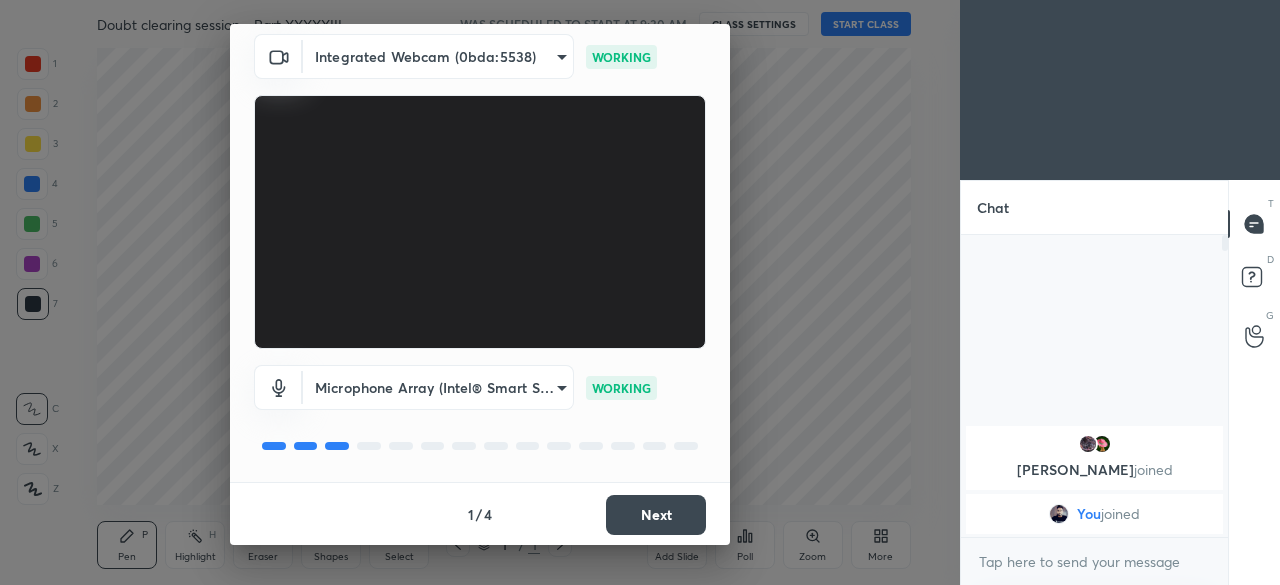 click on "Next" at bounding box center (656, 515) 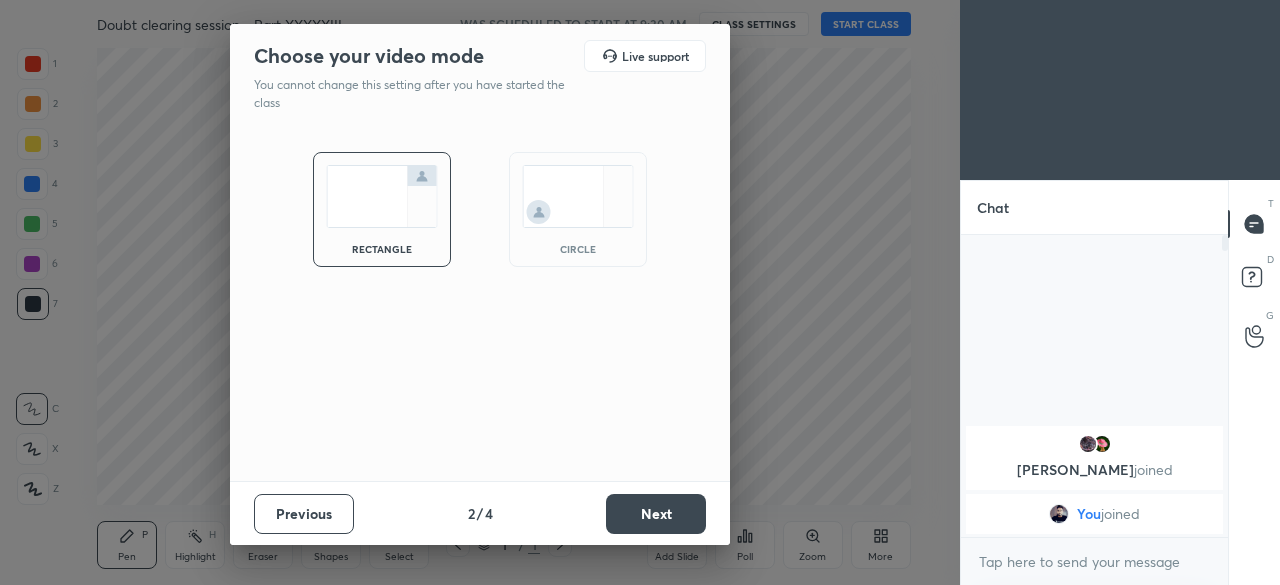 scroll, scrollTop: 0, scrollLeft: 0, axis: both 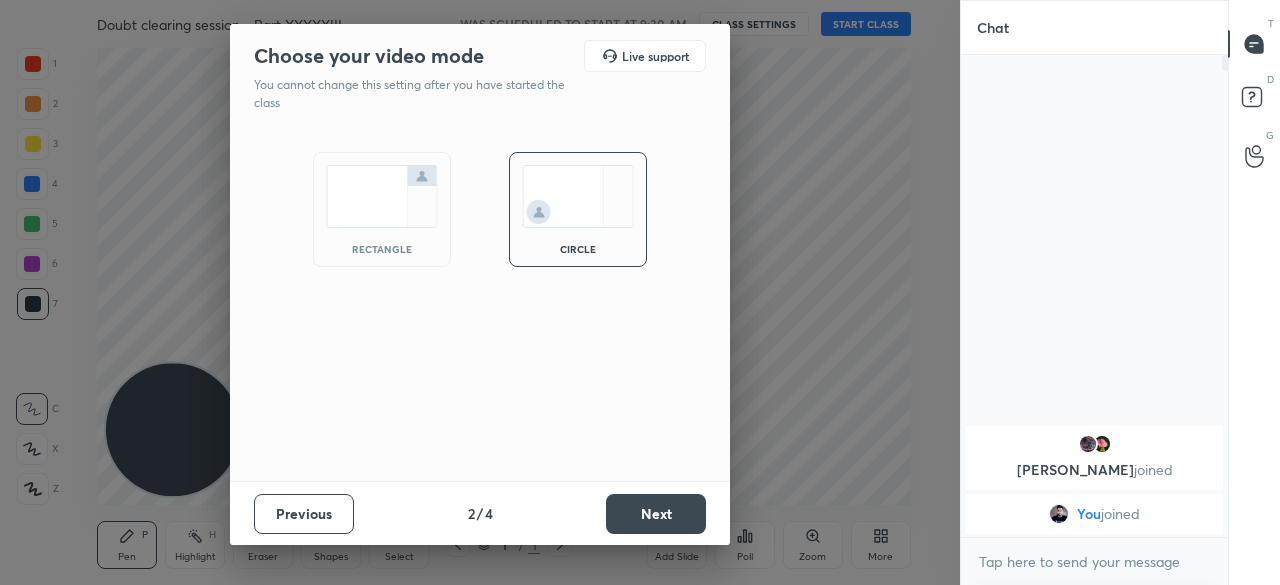 click on "Next" at bounding box center (656, 514) 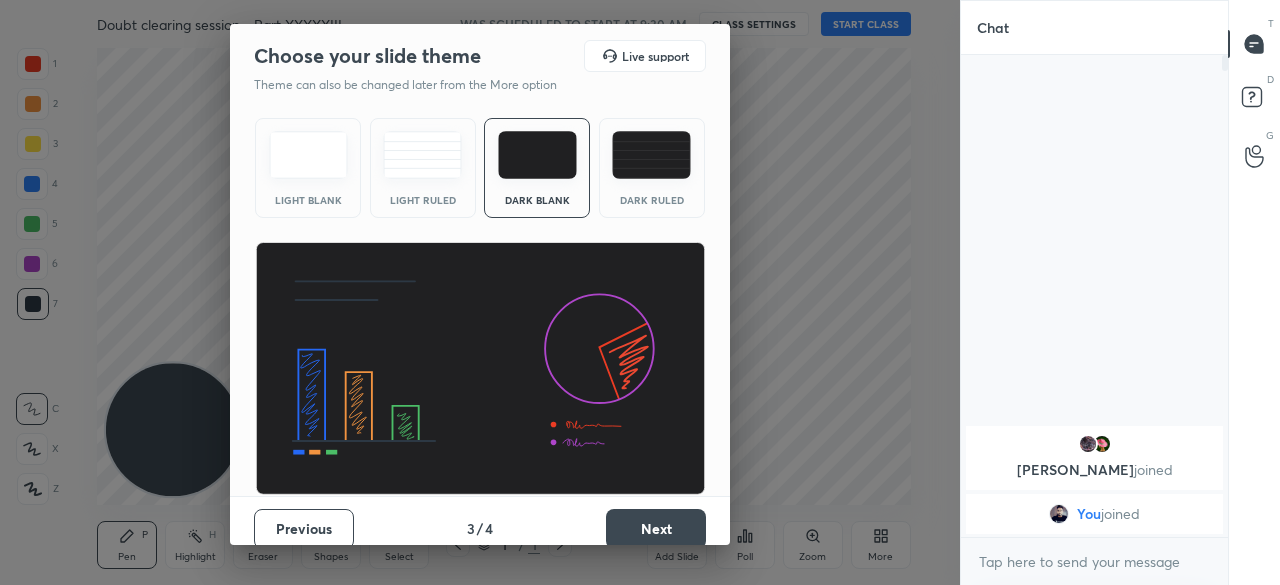 click on "Next" at bounding box center (656, 529) 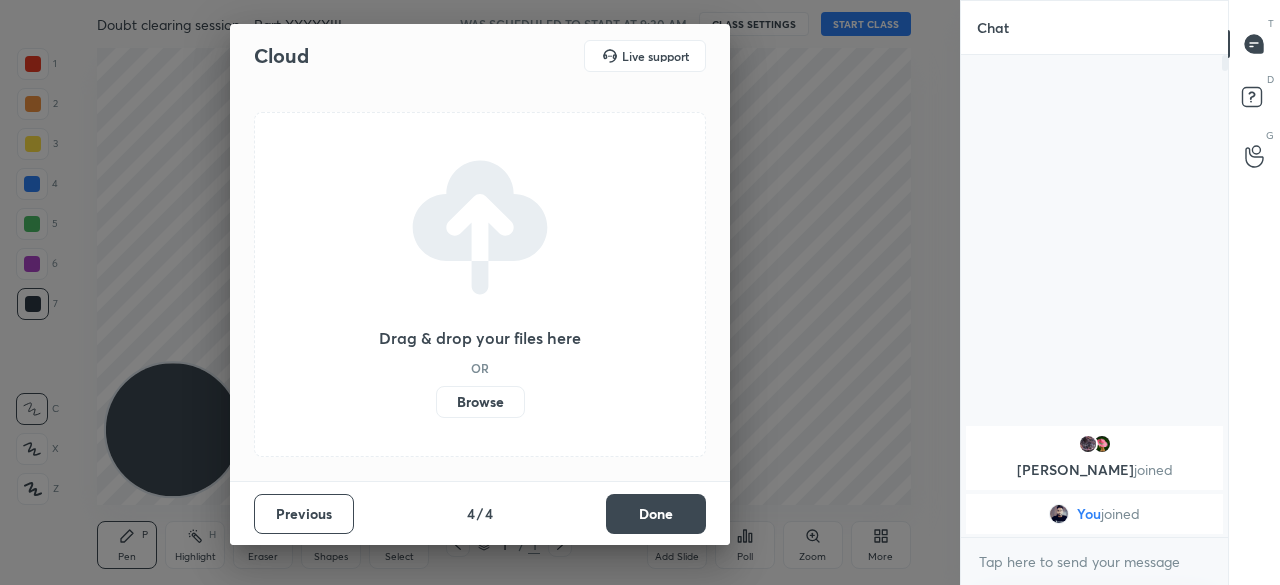 click on "Done" at bounding box center (656, 514) 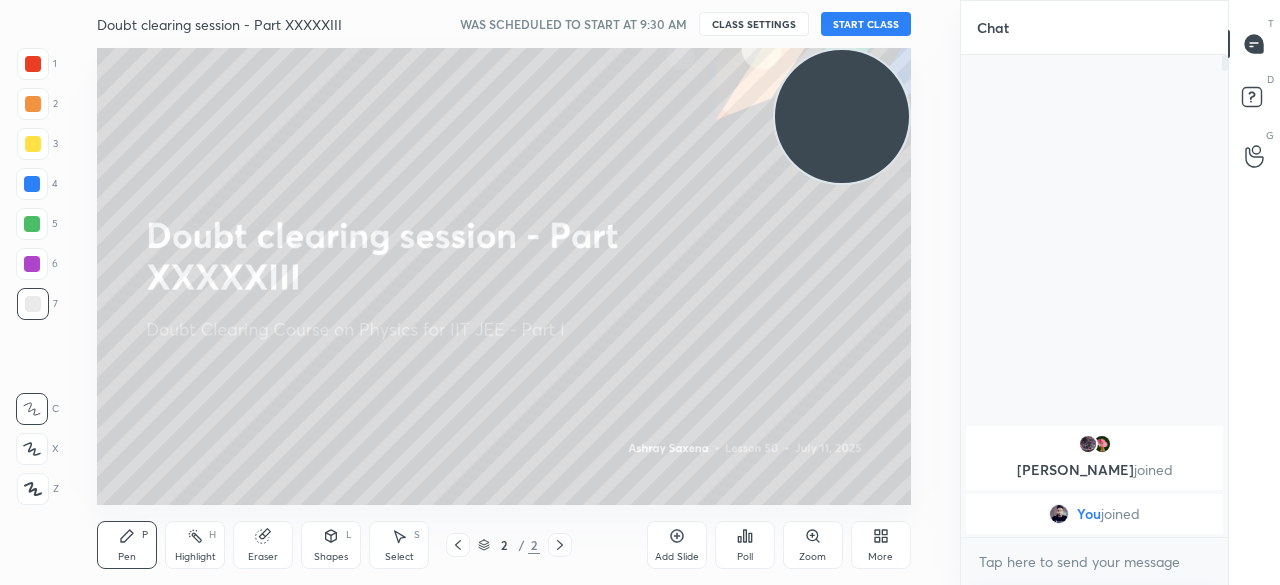 click on "START CLASS" at bounding box center (866, 24) 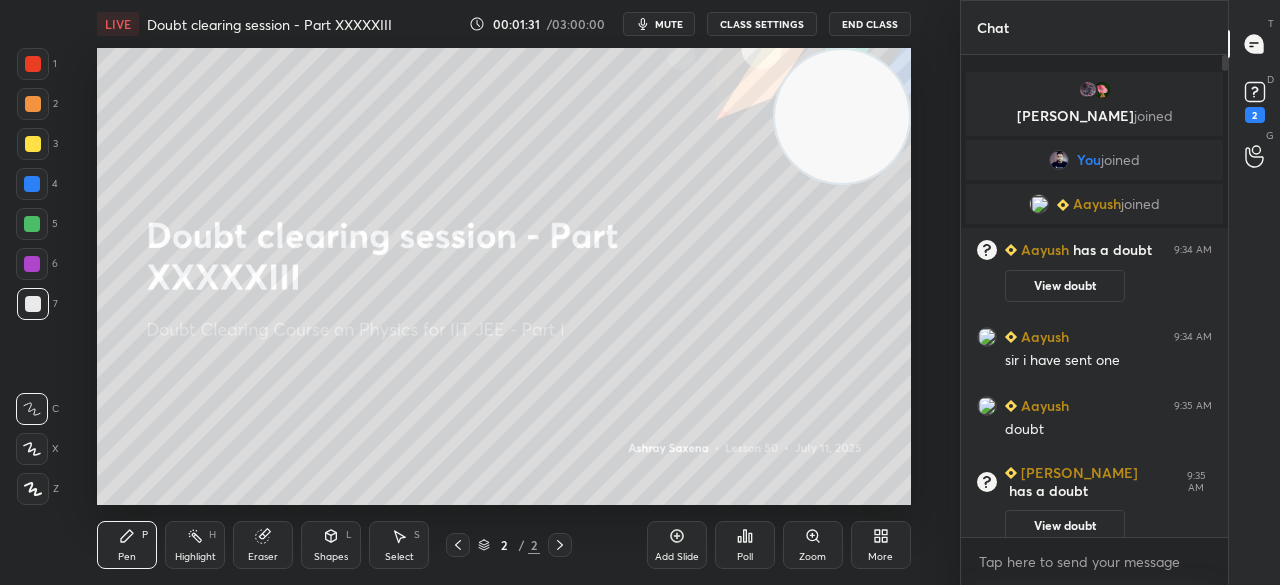 click 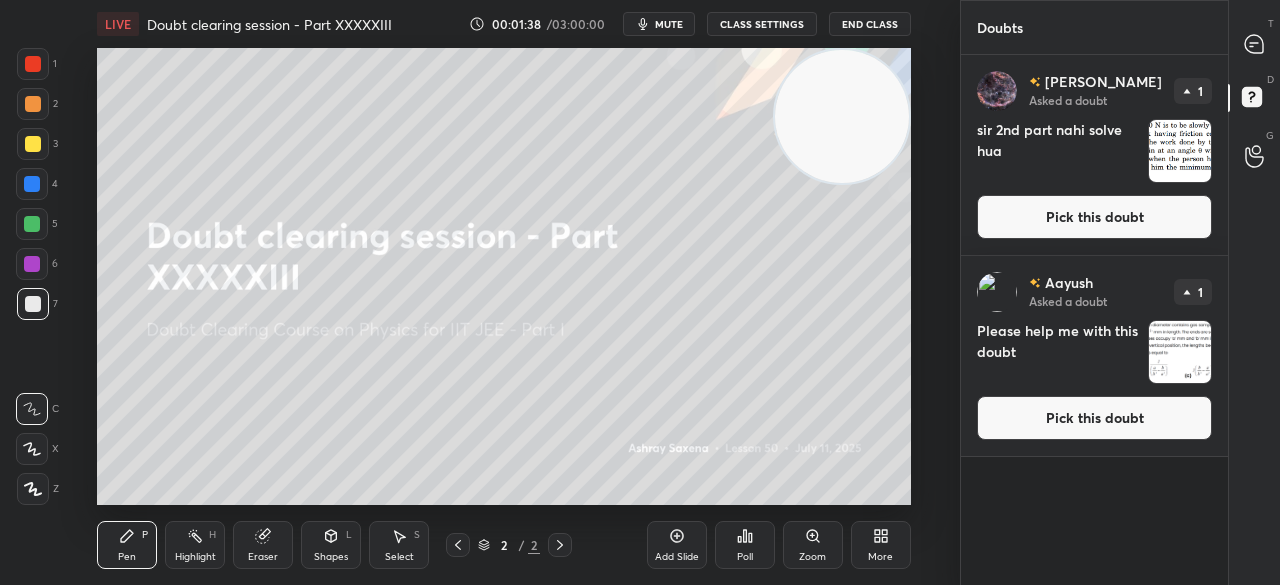 click on "Pick this doubt" at bounding box center (1094, 418) 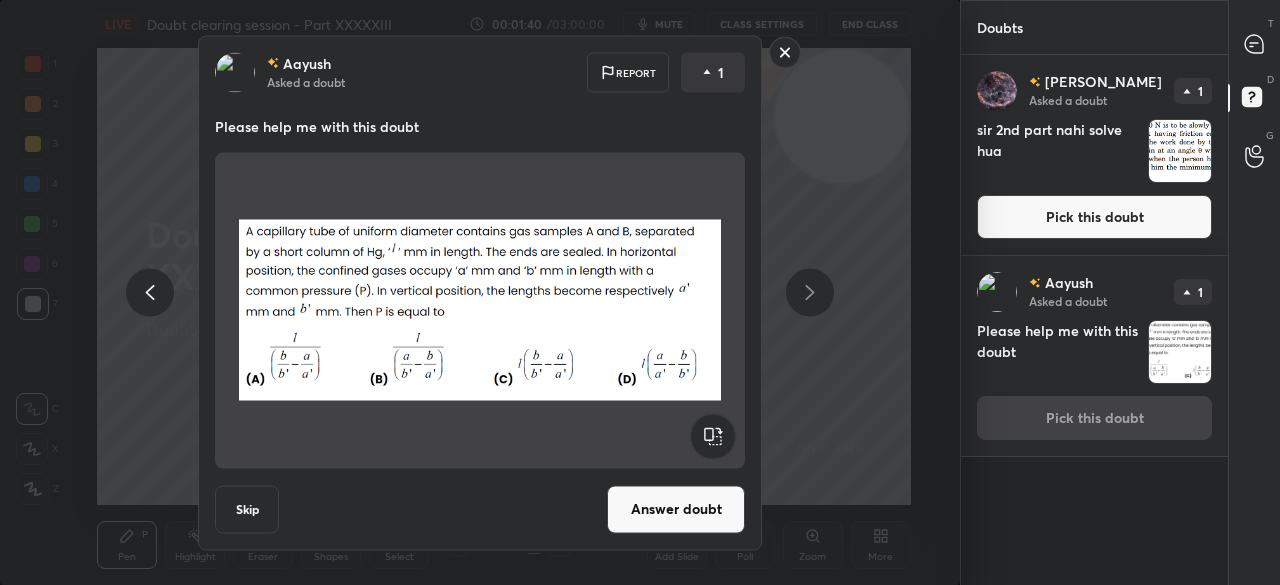 click on "Answer doubt" at bounding box center (676, 509) 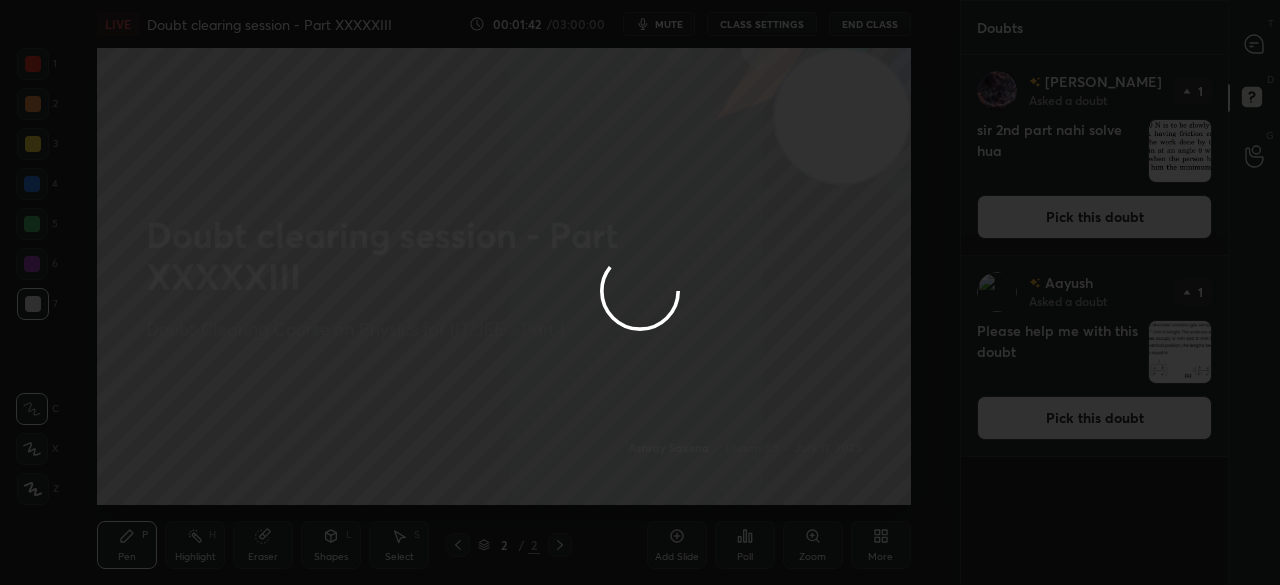 click at bounding box center (640, 292) 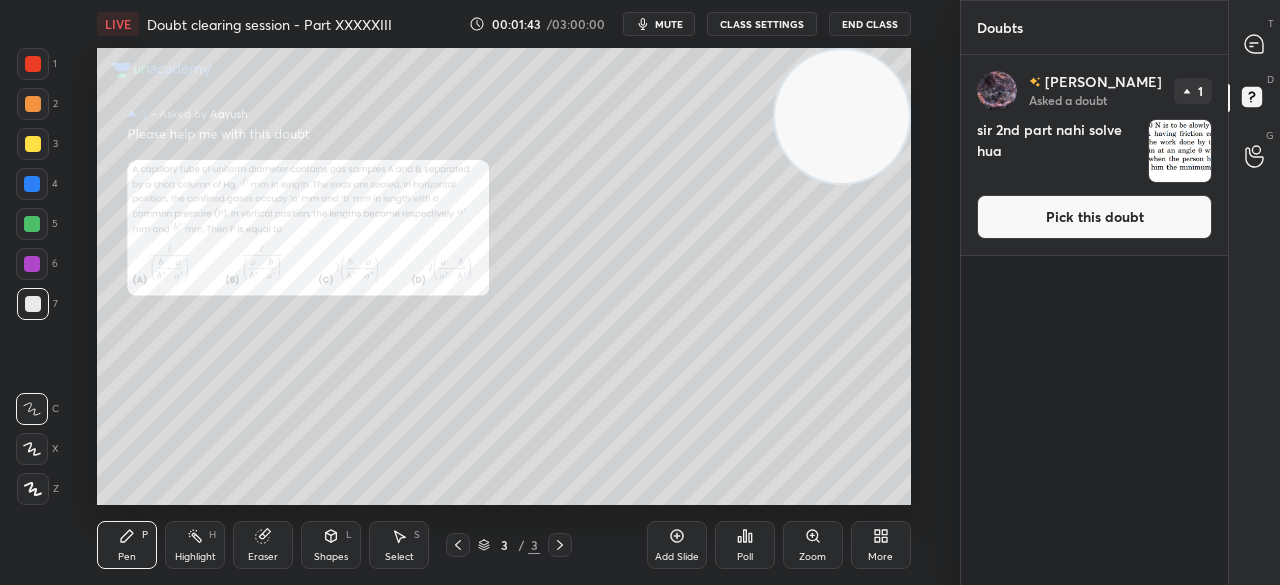 click on "Pick this doubt" at bounding box center [1094, 217] 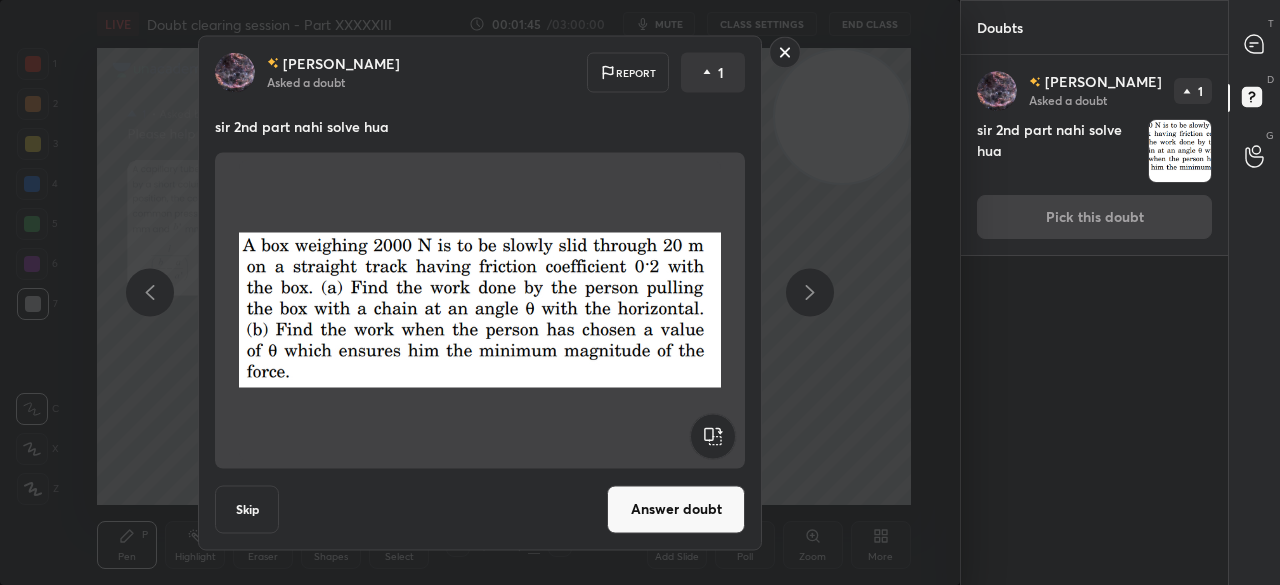 click 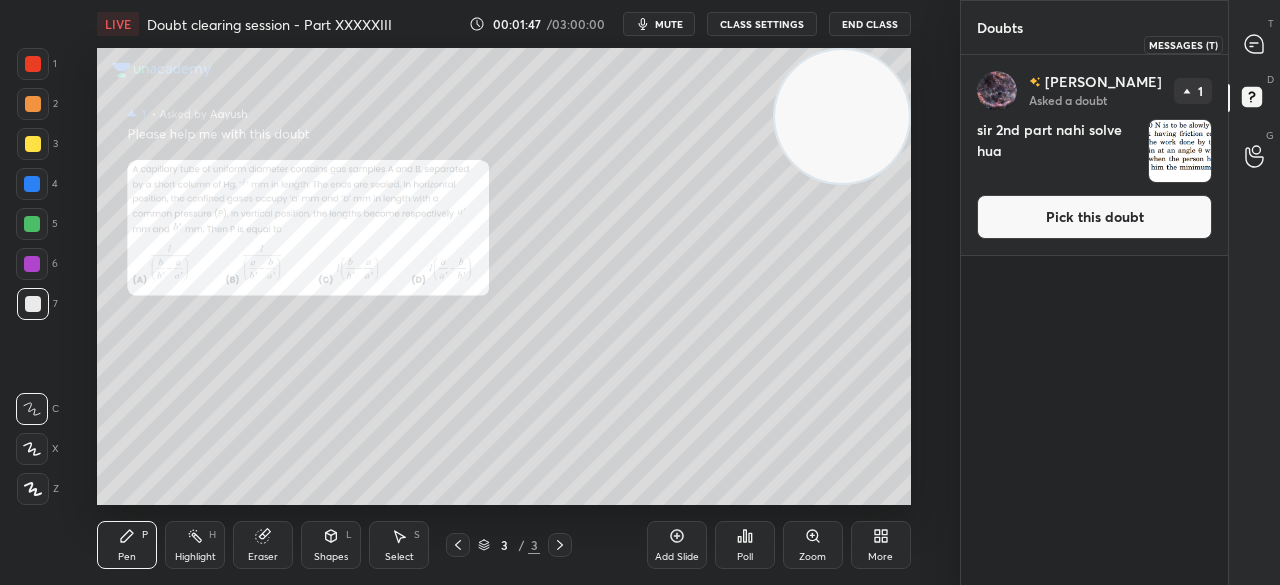click 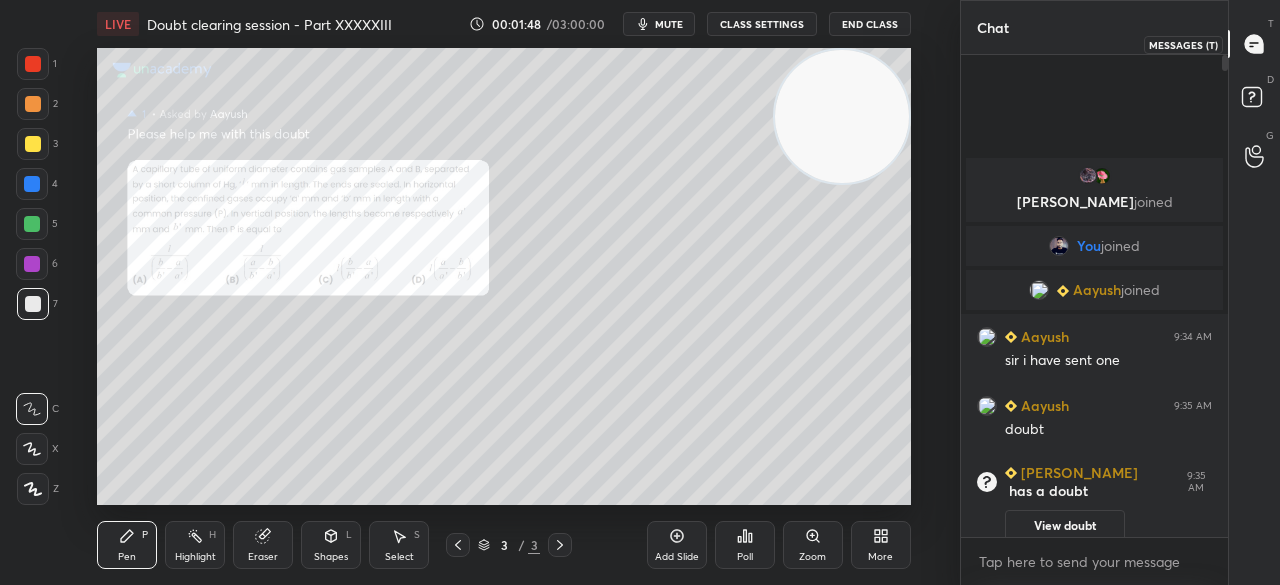 scroll, scrollTop: 7, scrollLeft: 6, axis: both 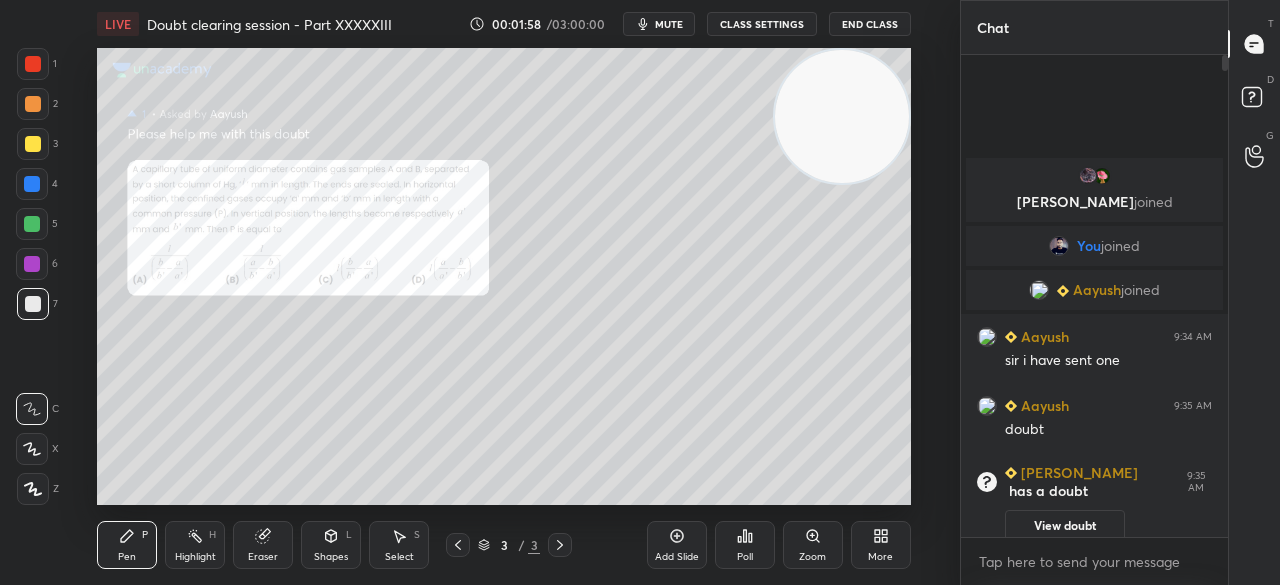 click on "Zoom" at bounding box center (813, 545) 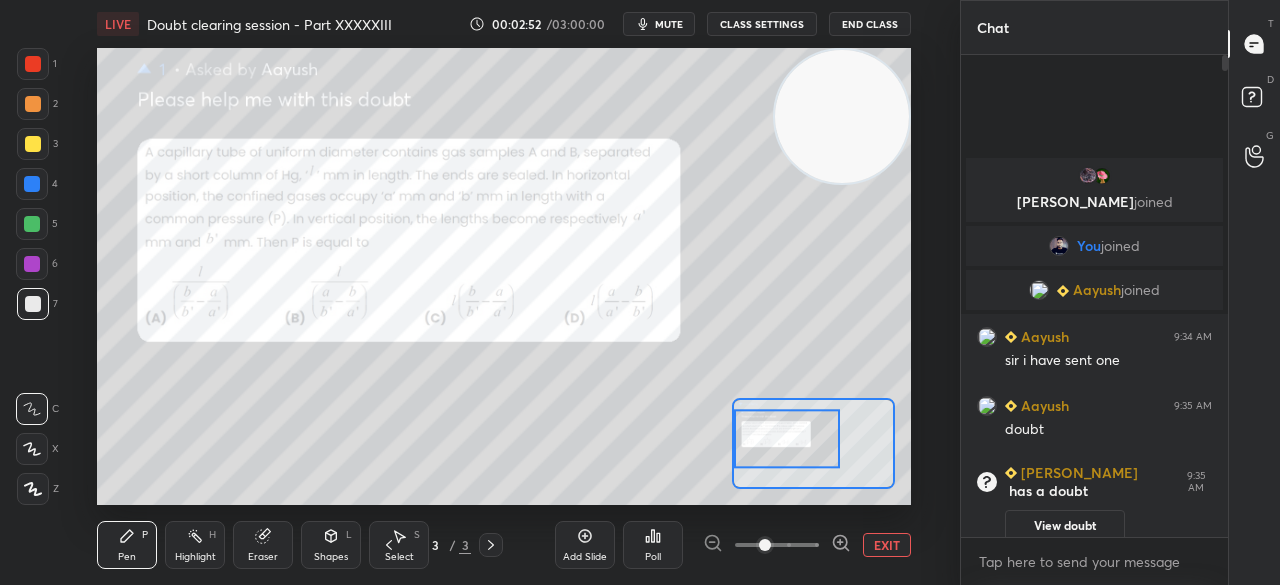 click at bounding box center [33, 144] 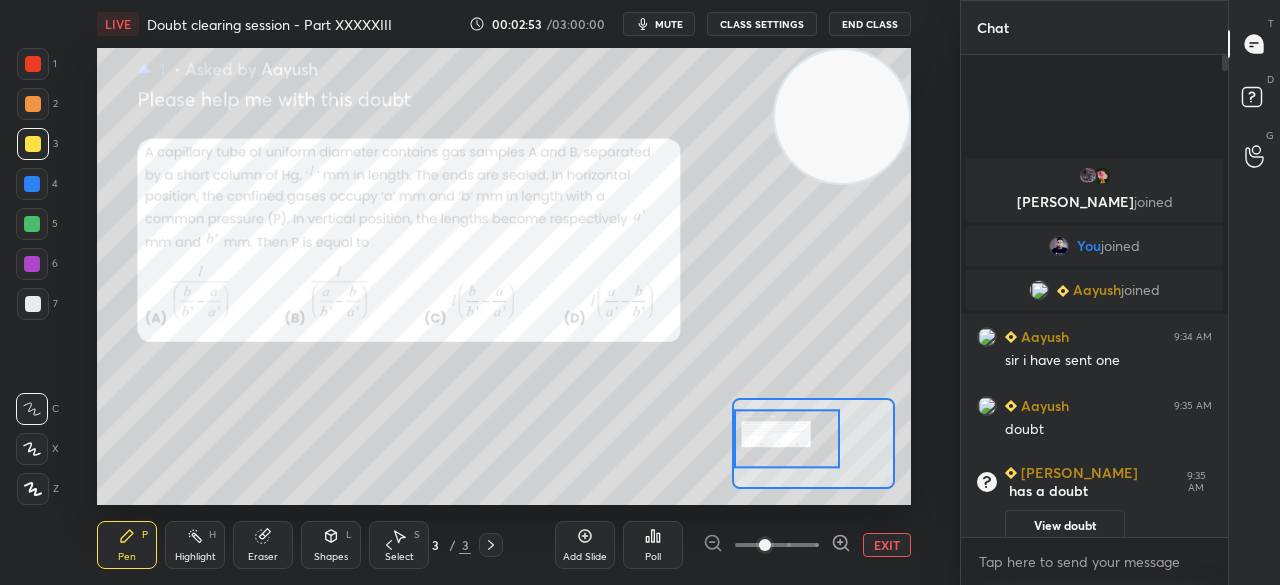 click at bounding box center (33, 144) 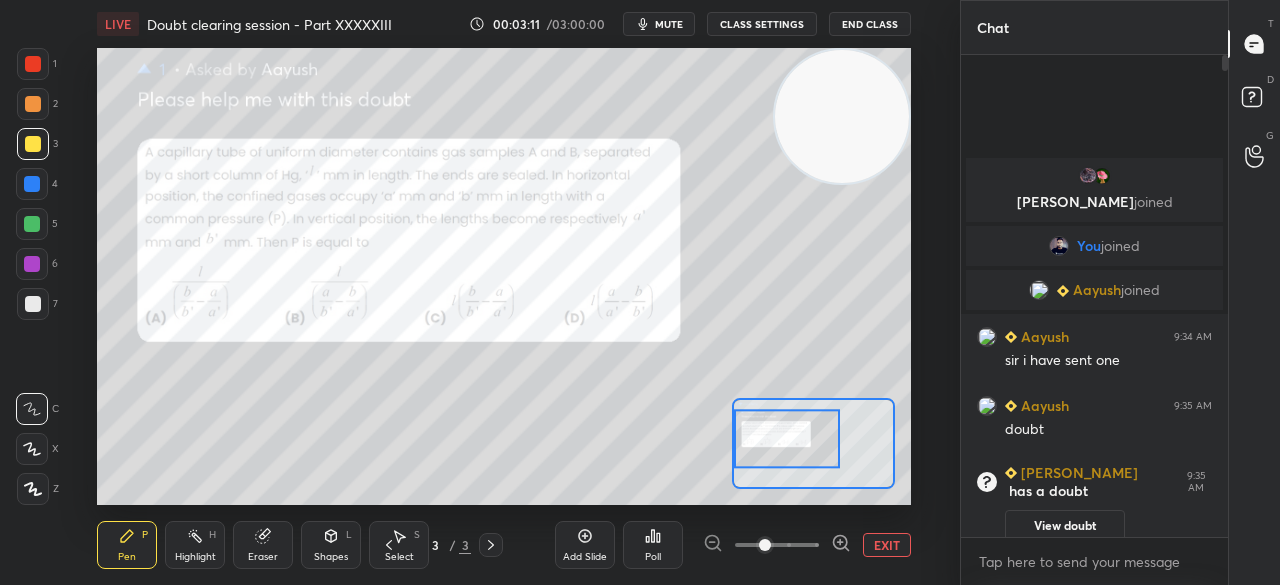 click at bounding box center (33, 304) 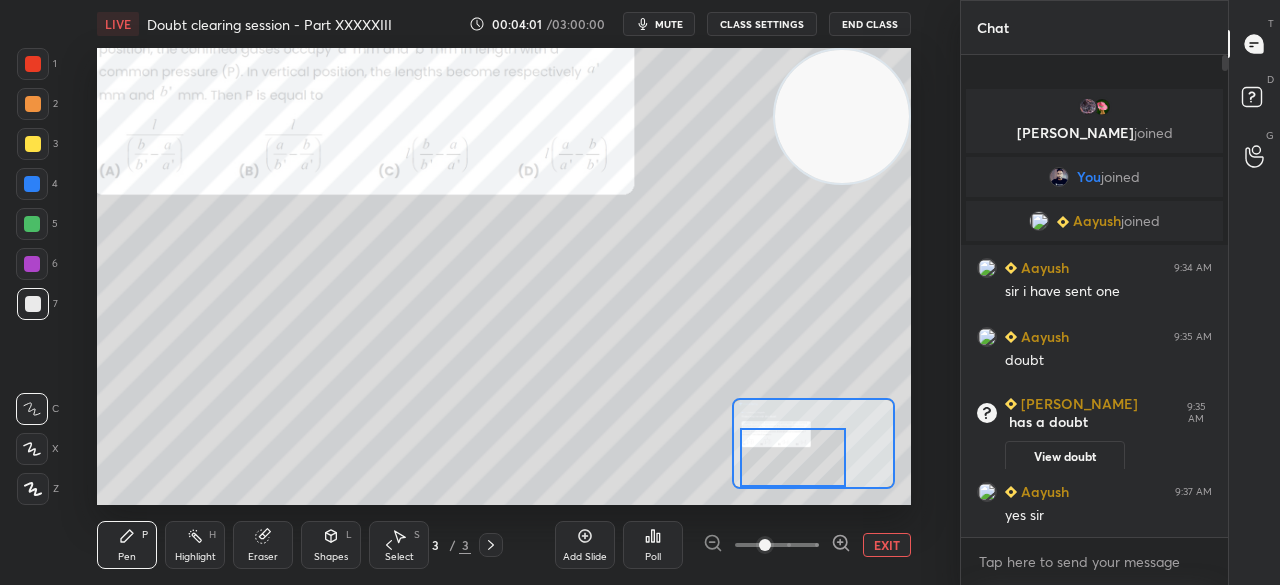 click on "1" at bounding box center [37, 64] 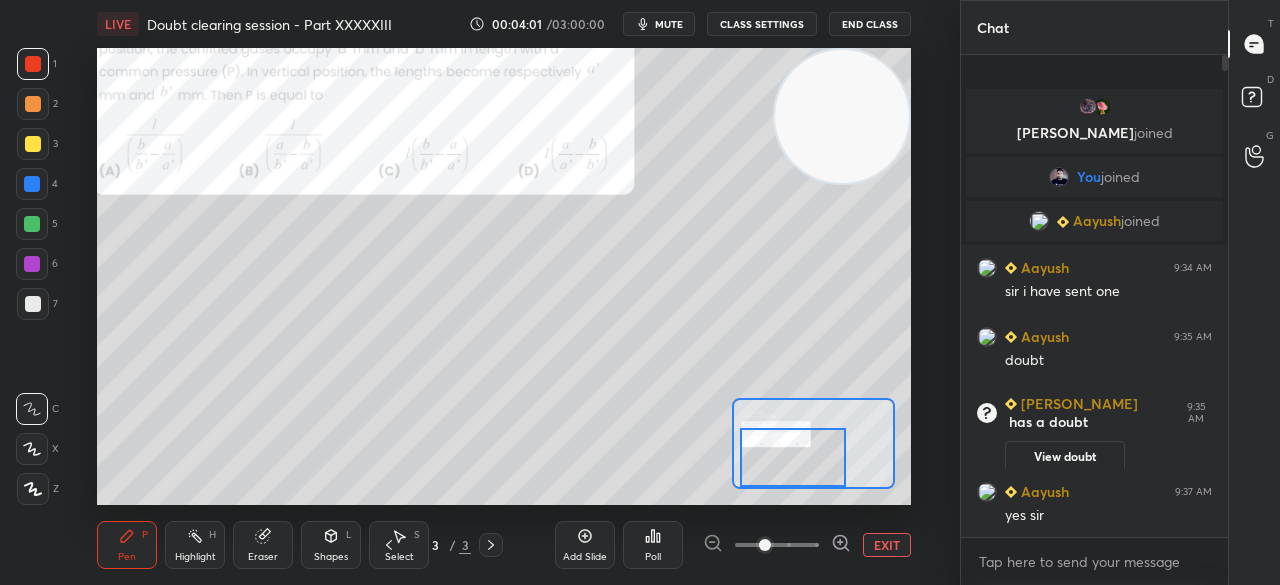click at bounding box center (33, 64) 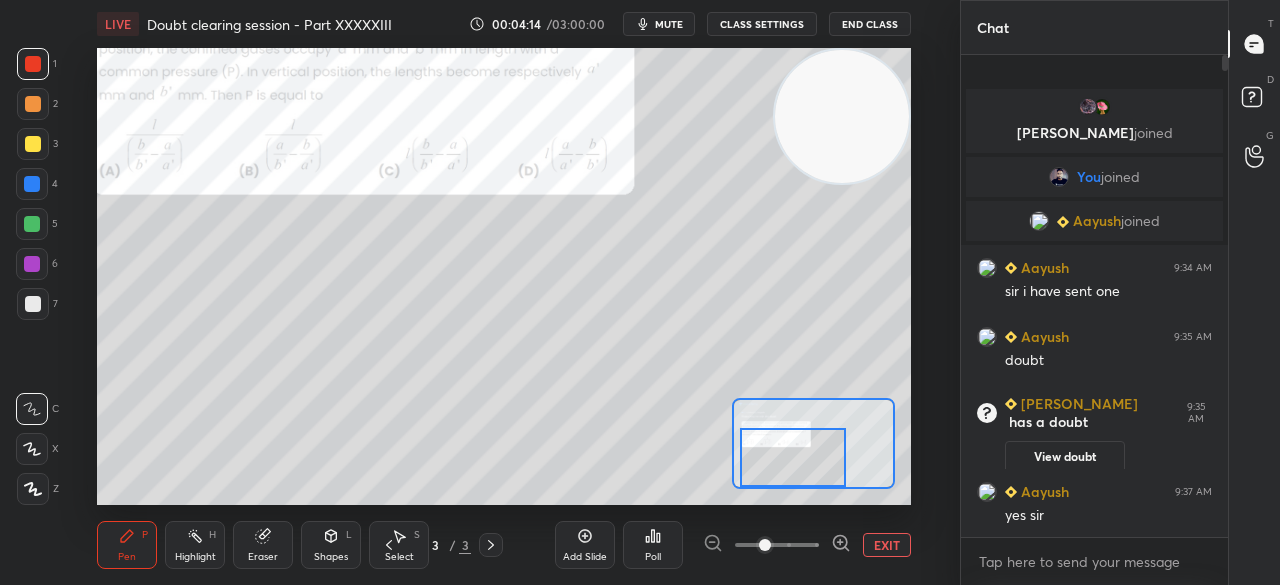 click on "1 2 3 4 5 6 7 C X Z C X Z E E Erase all   H H" at bounding box center (32, 276) 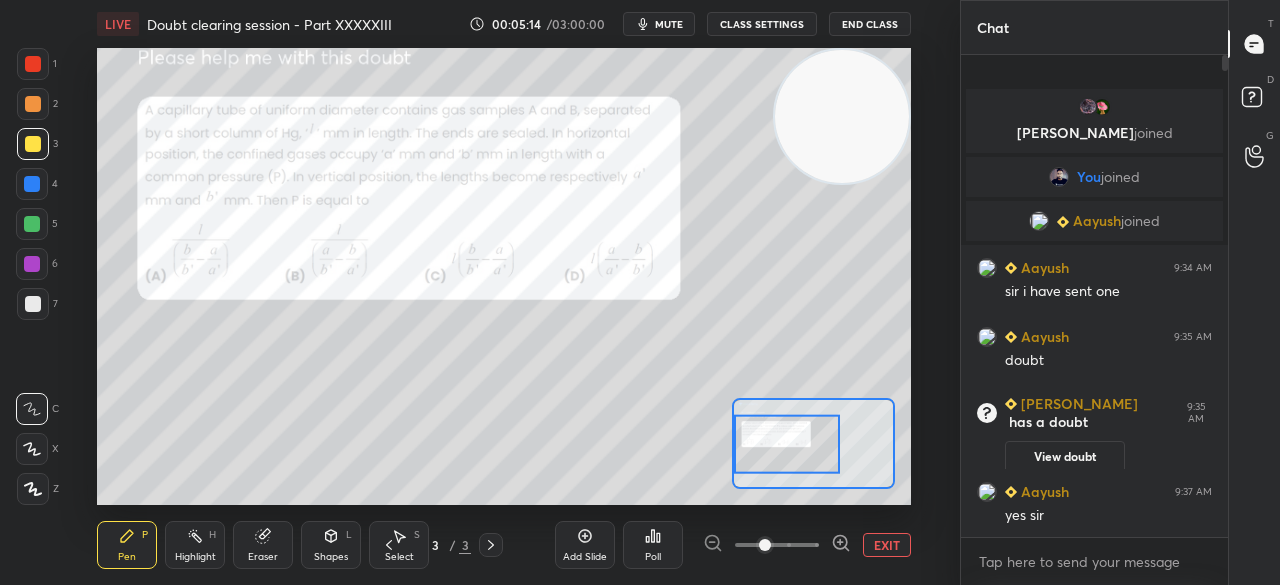 click at bounding box center [33, 304] 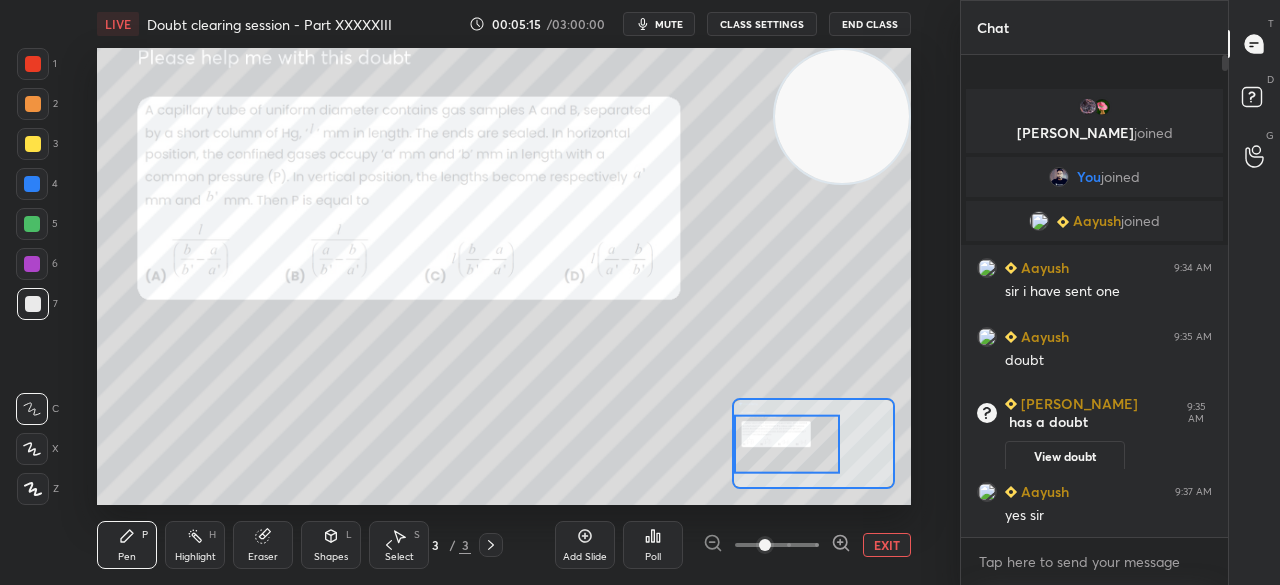 click at bounding box center [33, 304] 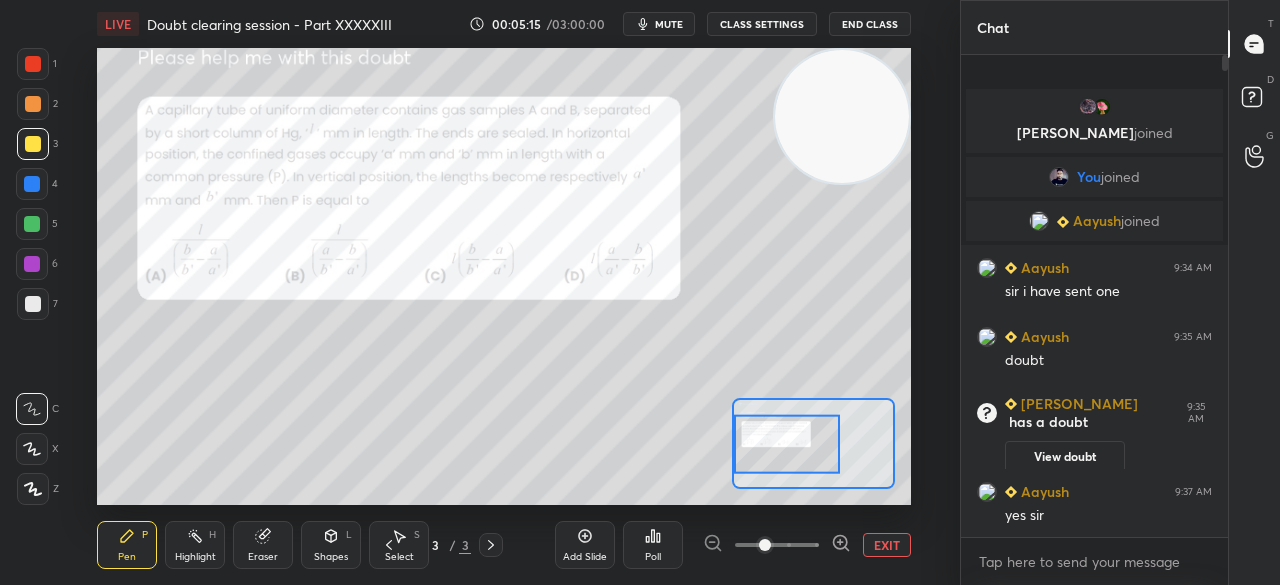 click at bounding box center [33, 144] 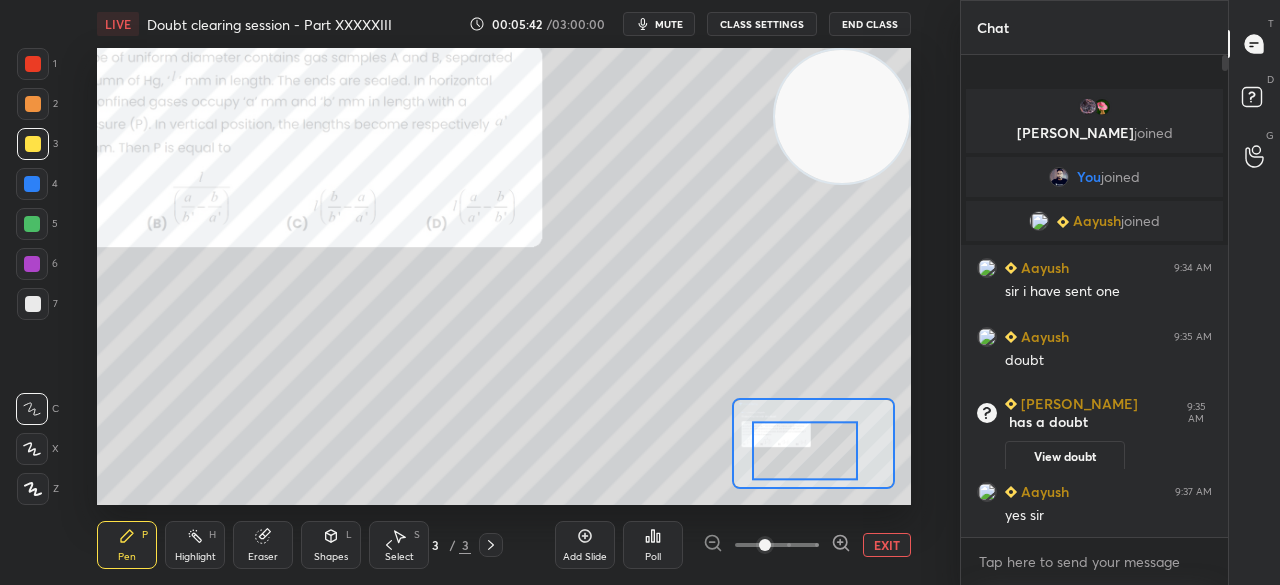 click at bounding box center [33, 64] 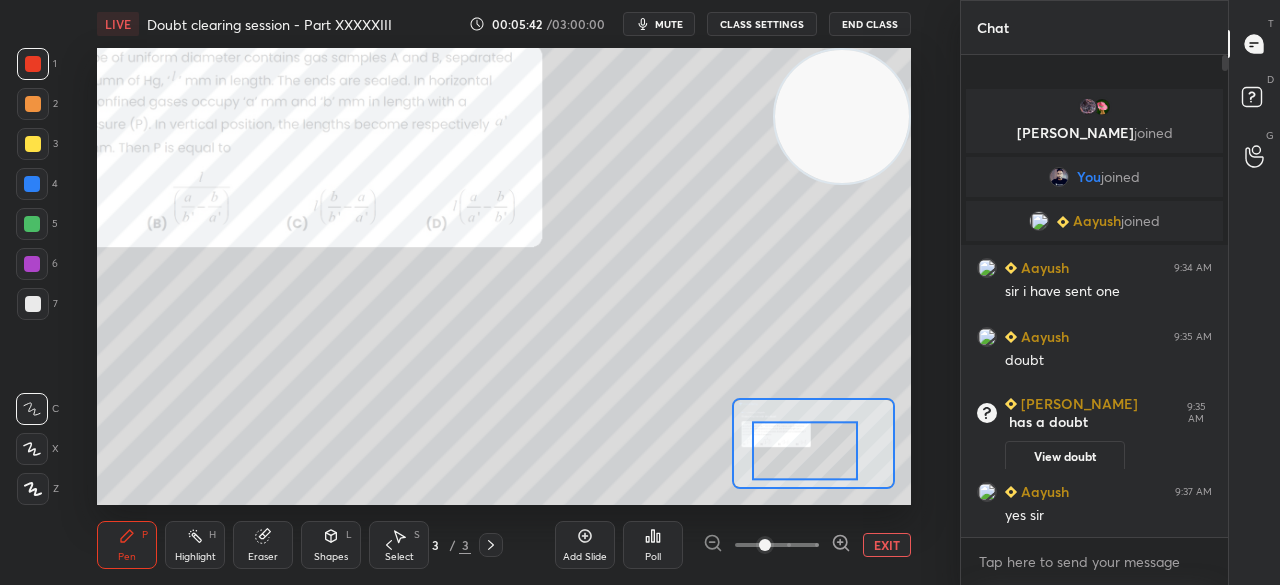 click at bounding box center (33, 64) 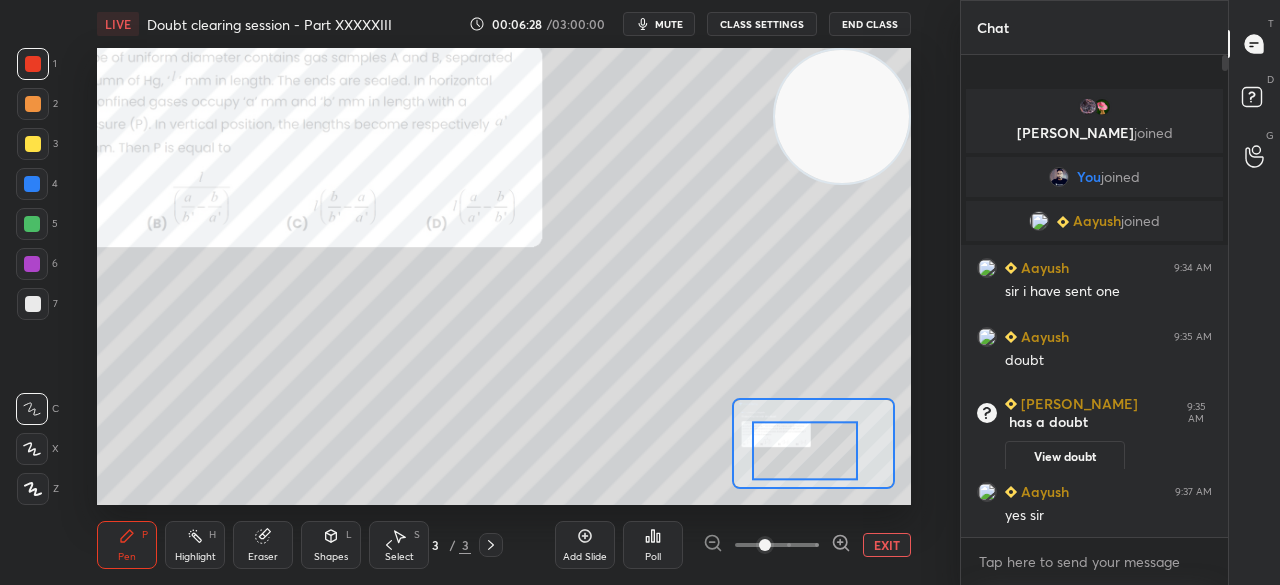 click on "1 2 3 4 5 6 7 C X Z C X Z E E Erase all   H H" at bounding box center (32, 276) 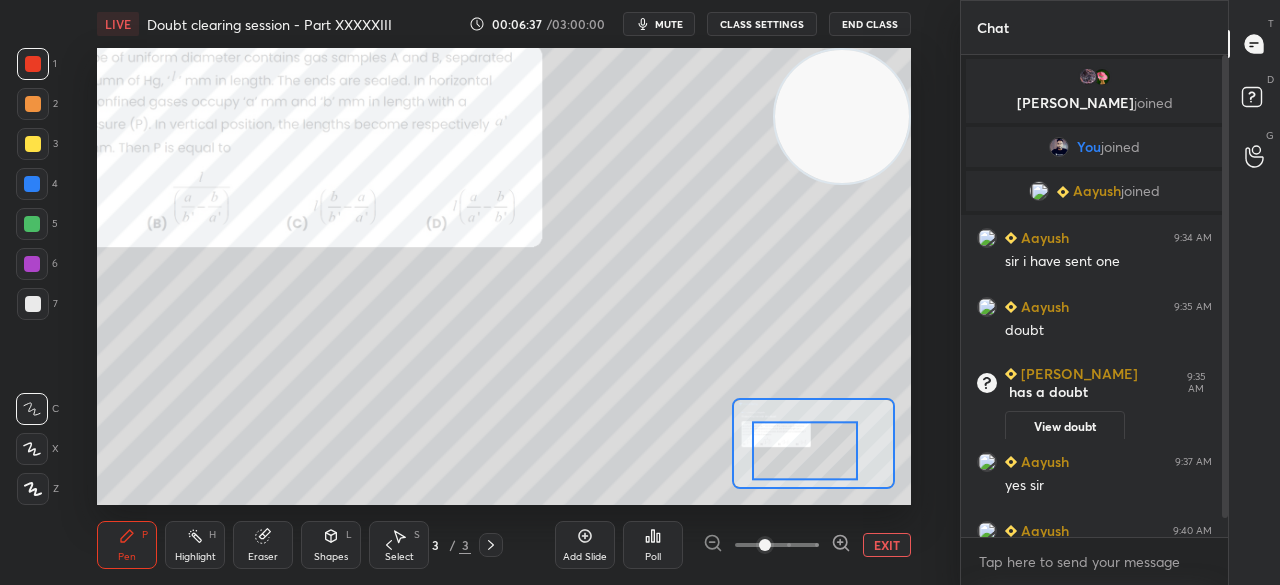scroll, scrollTop: 38, scrollLeft: 0, axis: vertical 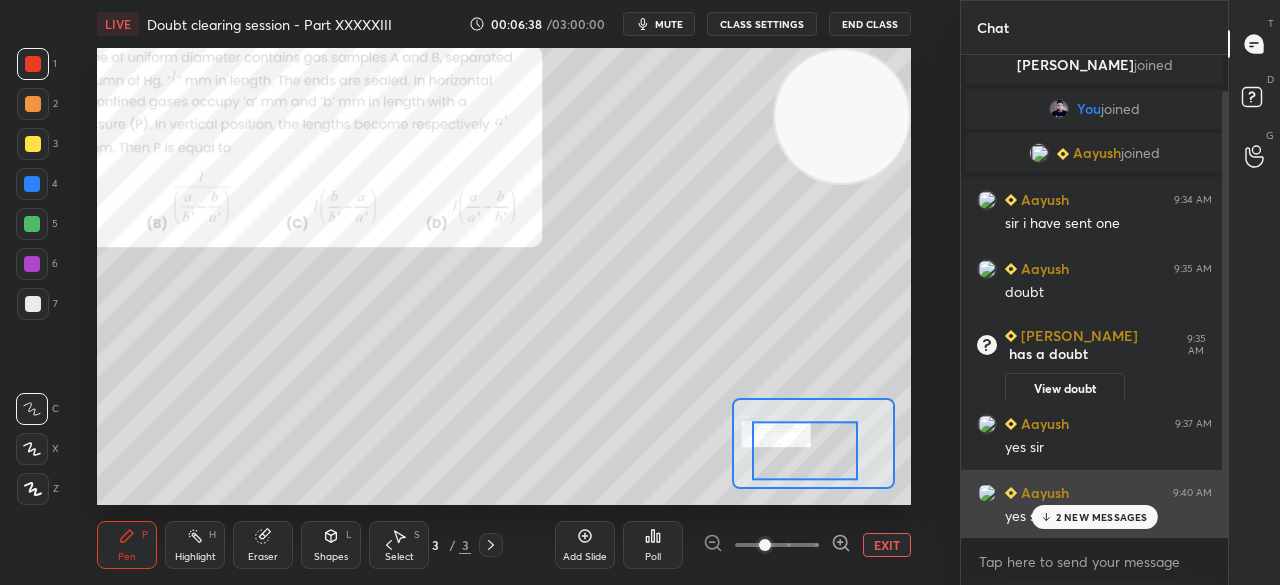 click on "2 NEW MESSAGES" at bounding box center [1102, 517] 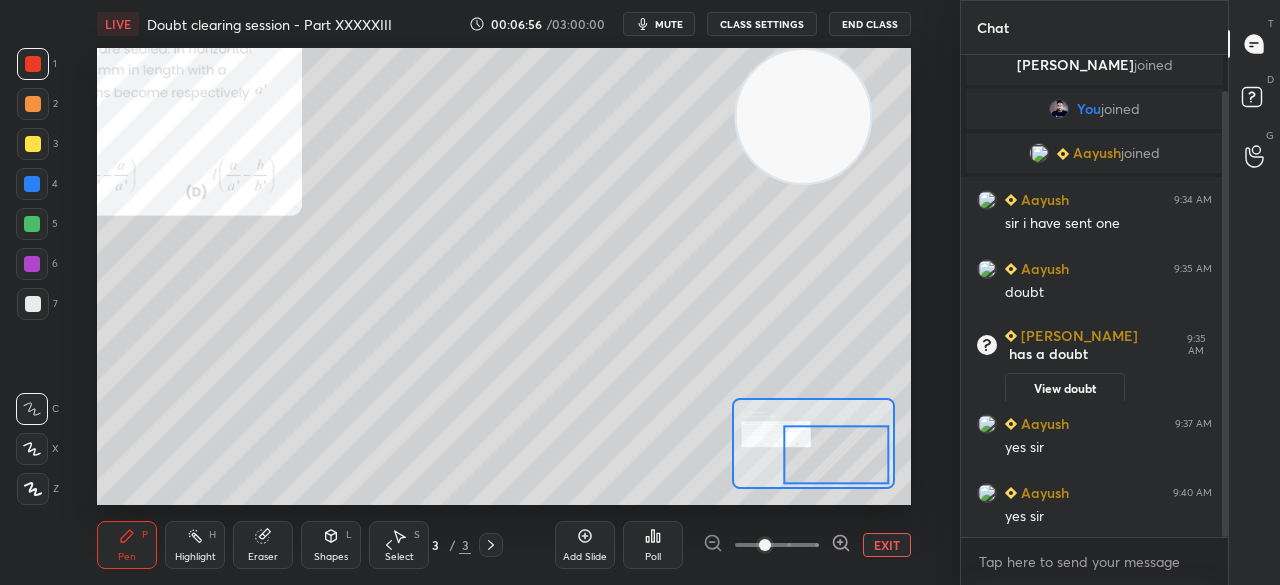 click at bounding box center [33, 144] 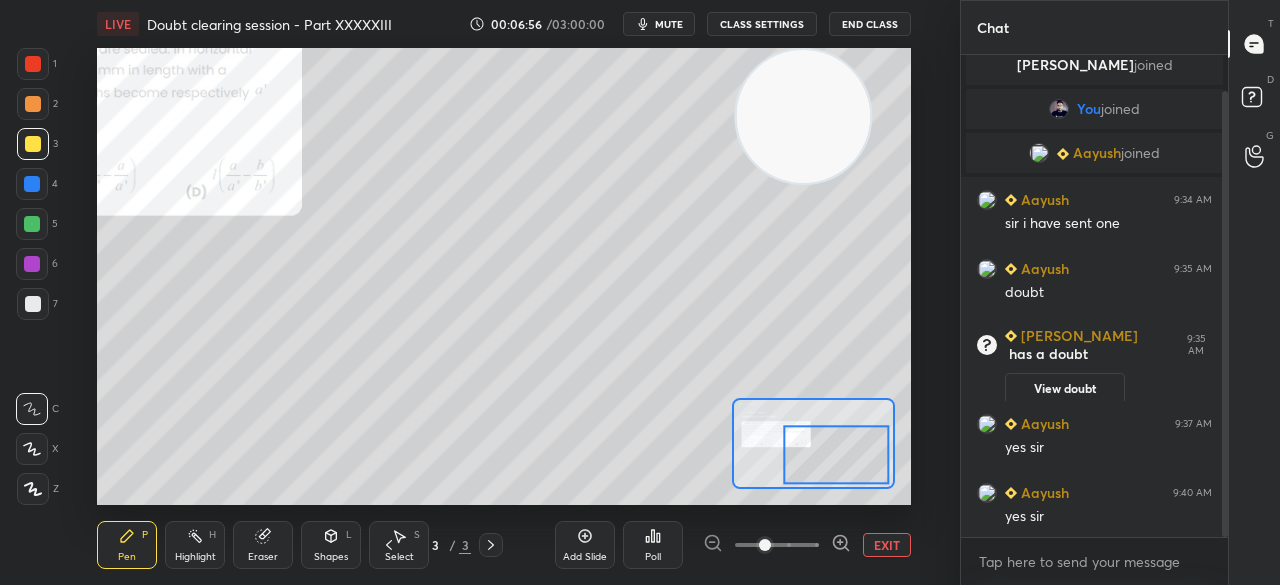click at bounding box center (33, 144) 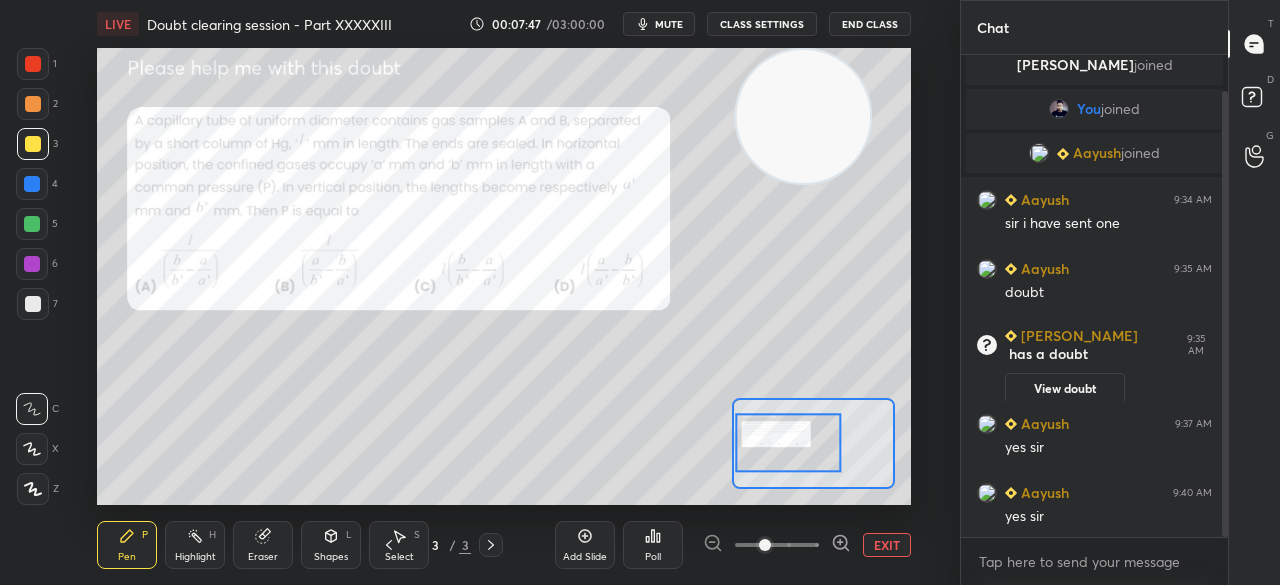 click at bounding box center (33, 304) 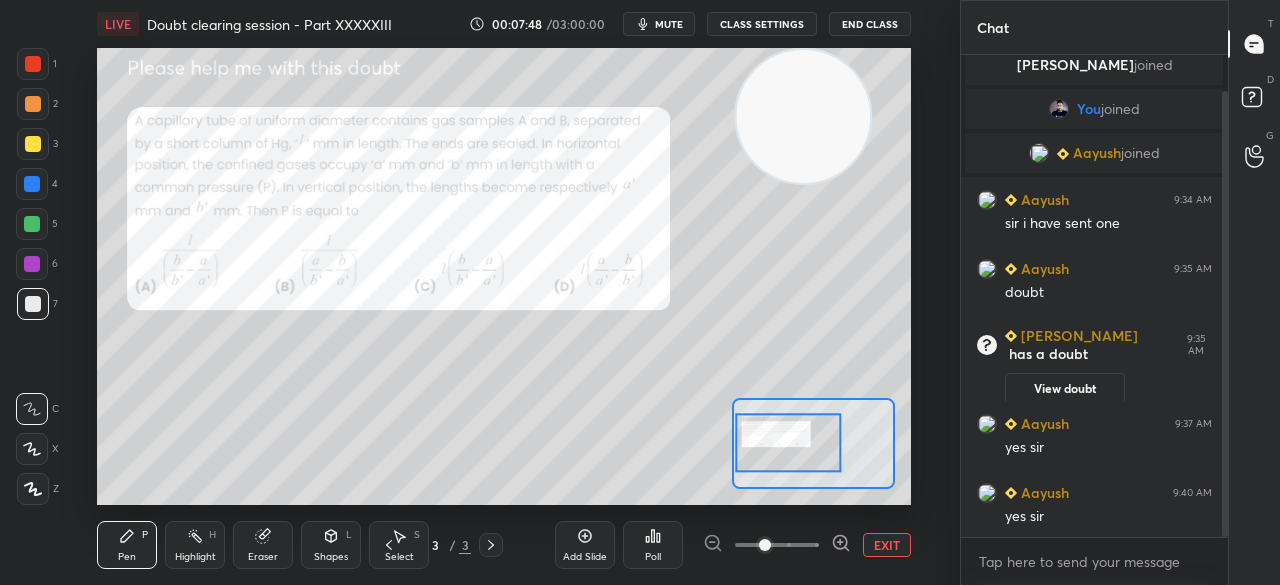 click at bounding box center (33, 64) 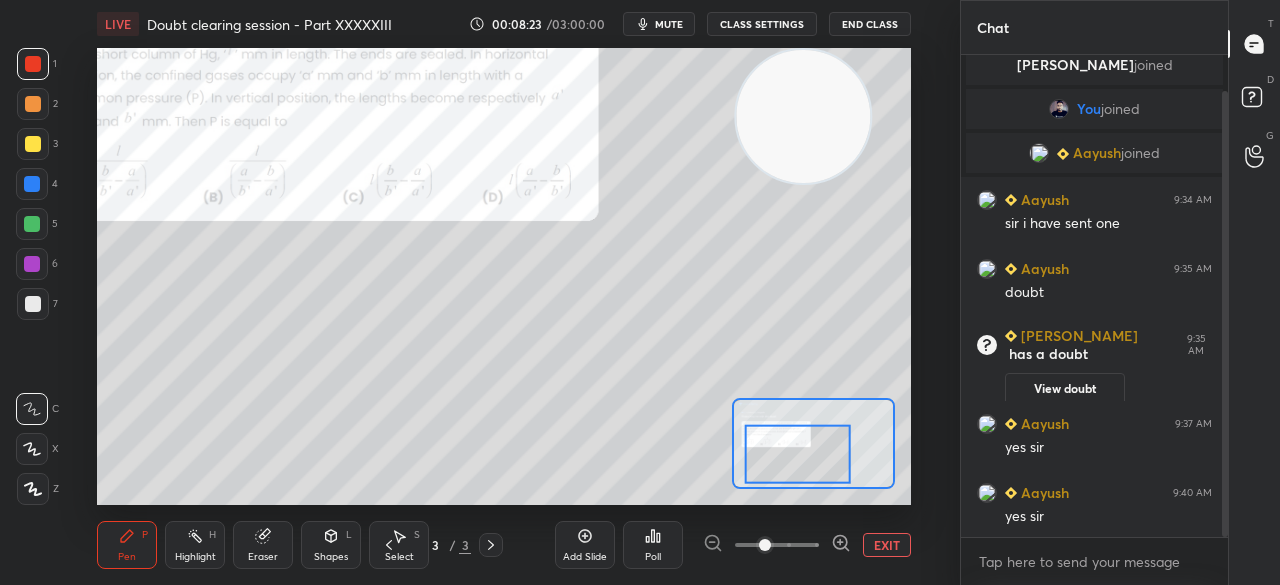 click 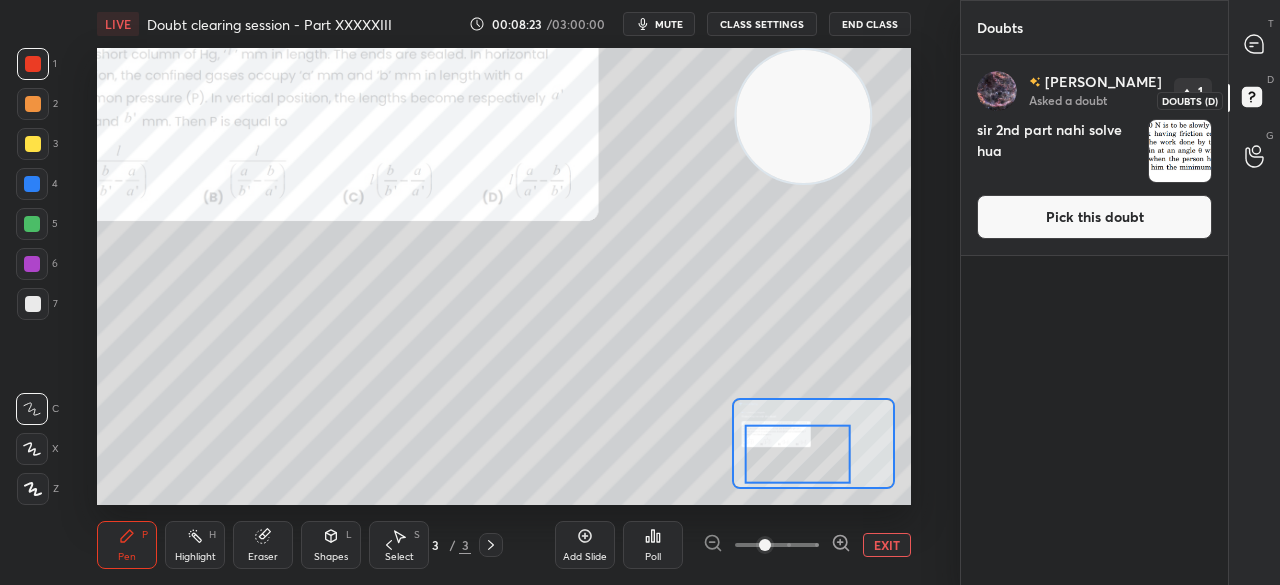 click 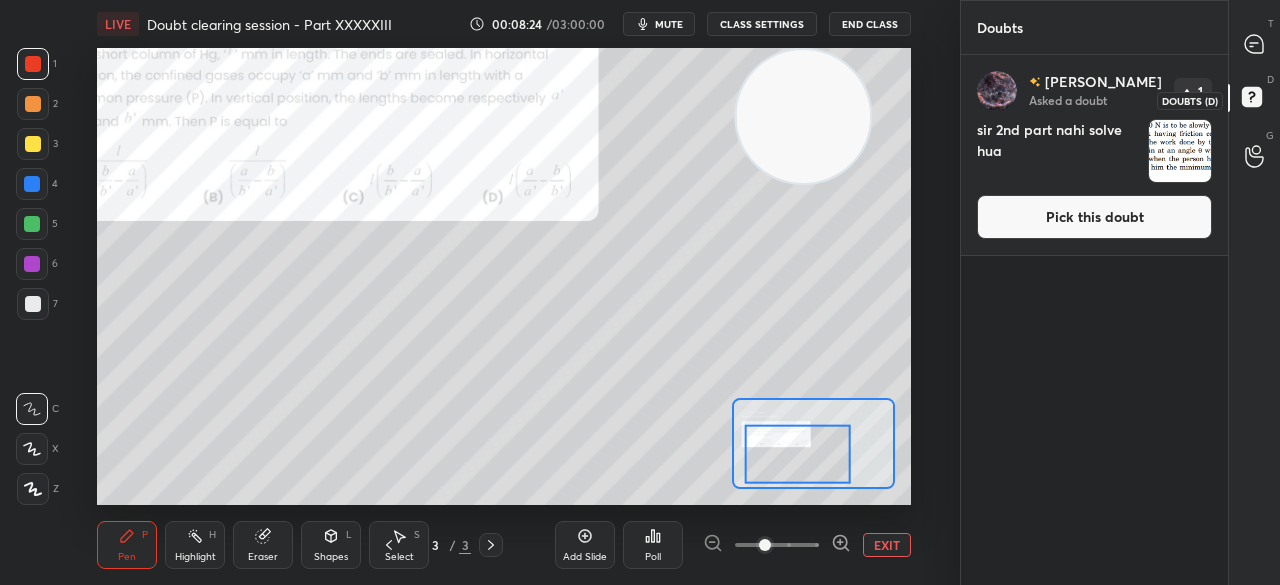 click at bounding box center [1255, 100] 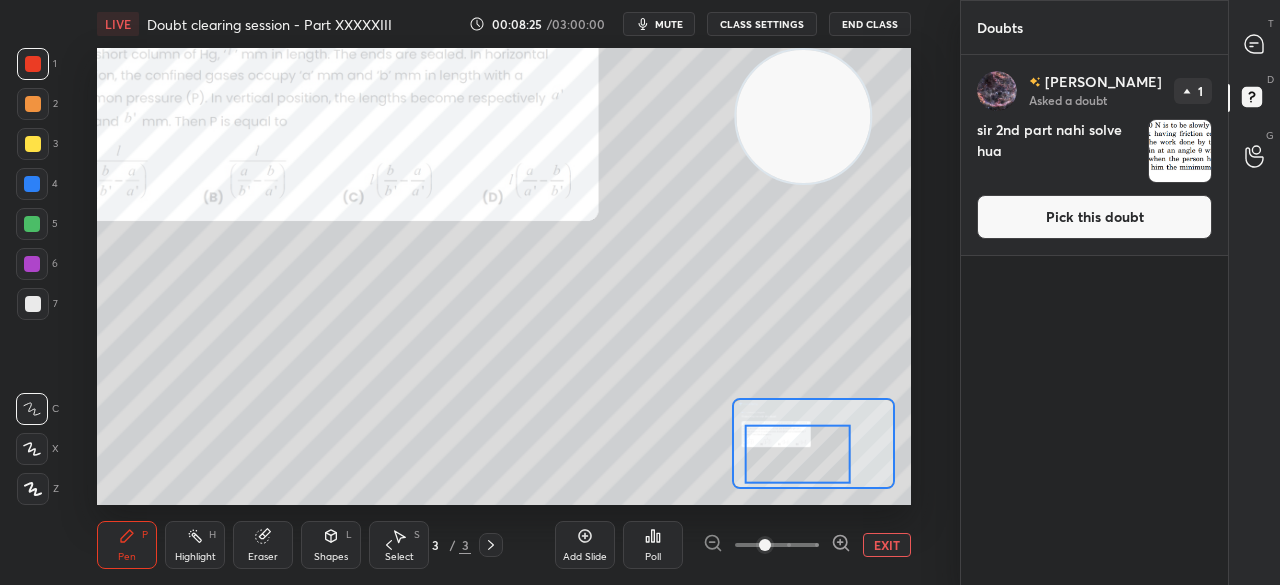 click on "T Messages (T)" at bounding box center [1254, 44] 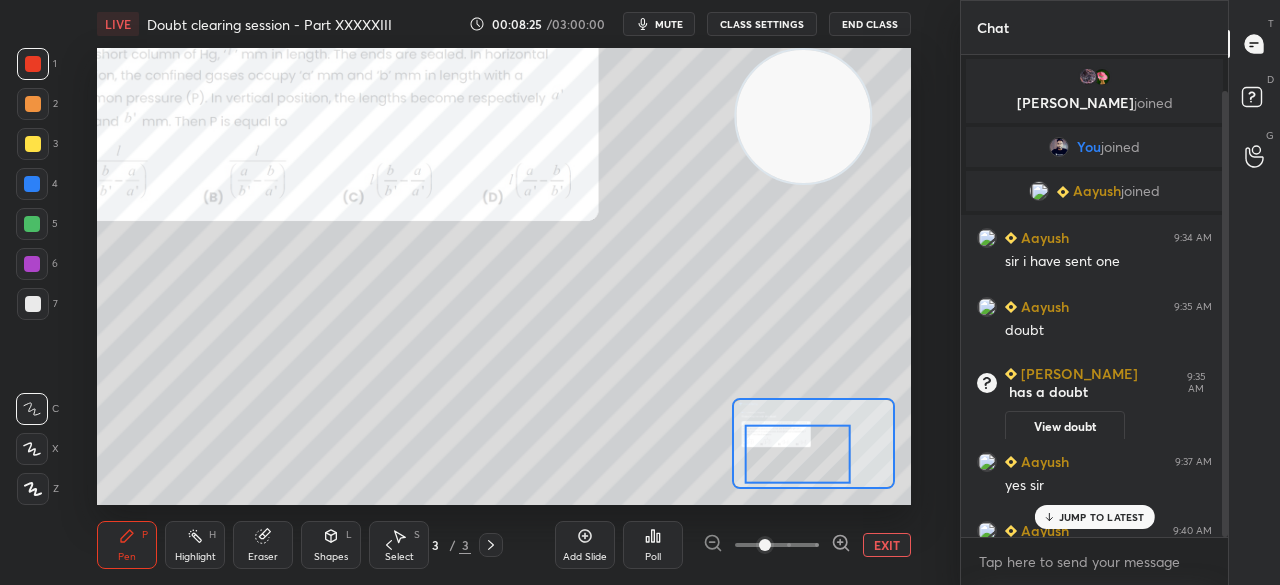scroll, scrollTop: 38, scrollLeft: 0, axis: vertical 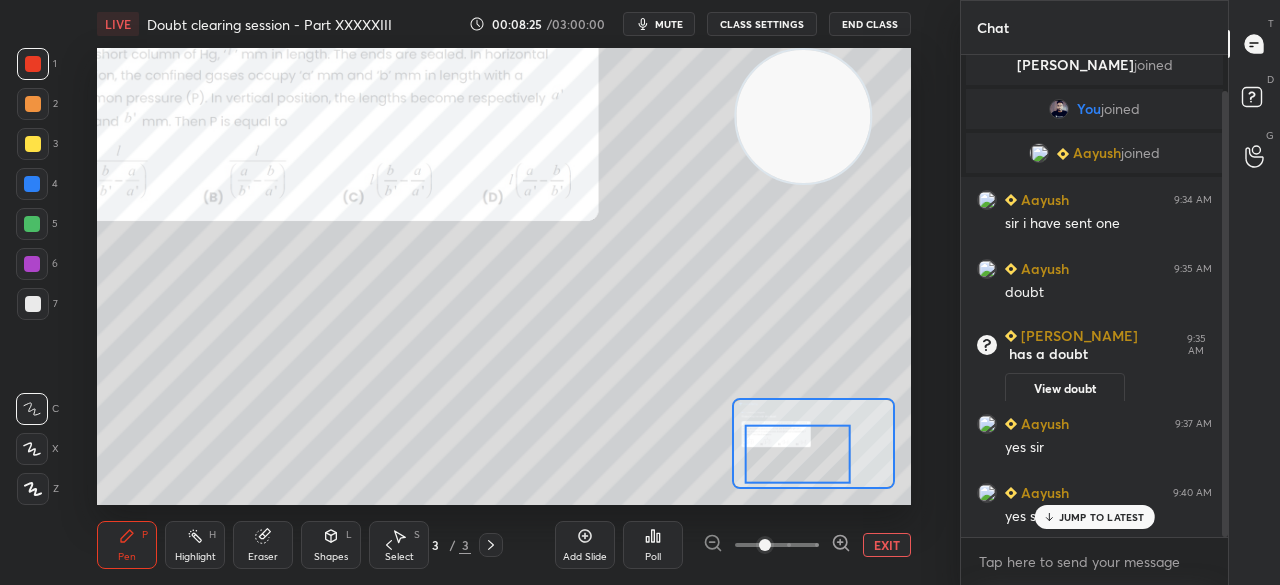 click on "T Messages (T)" at bounding box center [1254, 44] 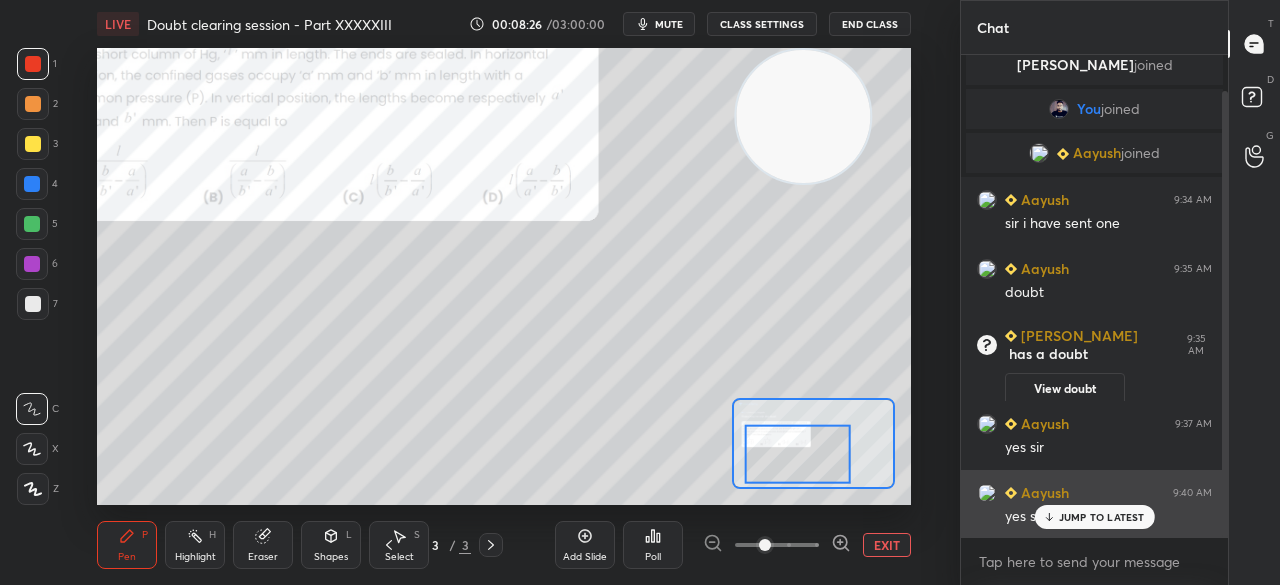 click on "JUMP TO LATEST" at bounding box center (1102, 517) 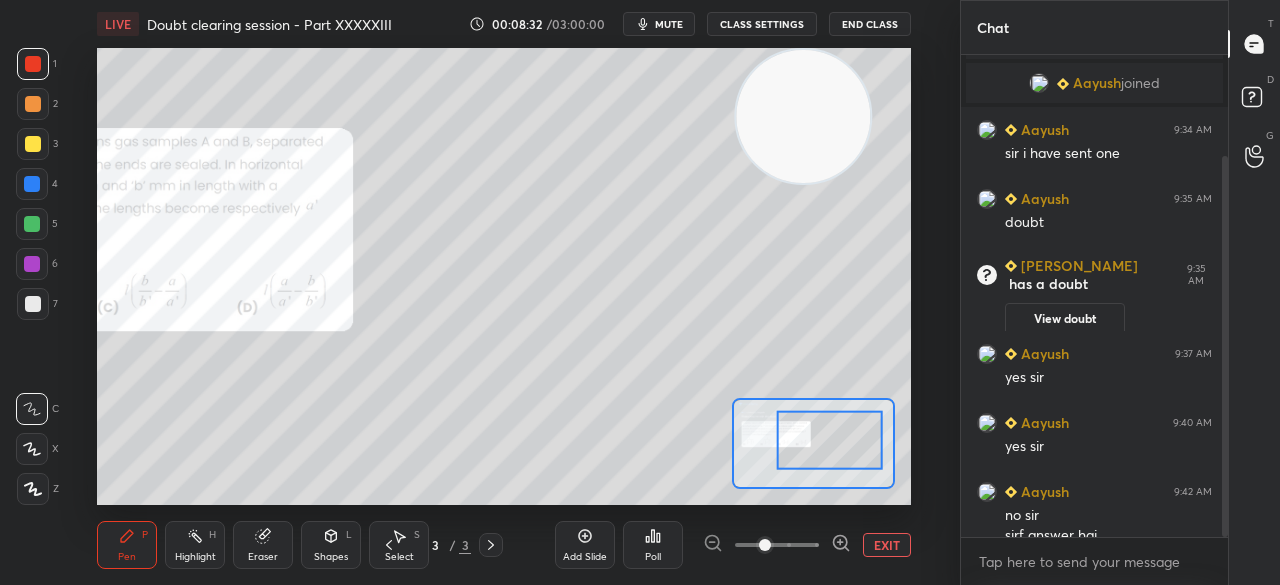 scroll, scrollTop: 128, scrollLeft: 0, axis: vertical 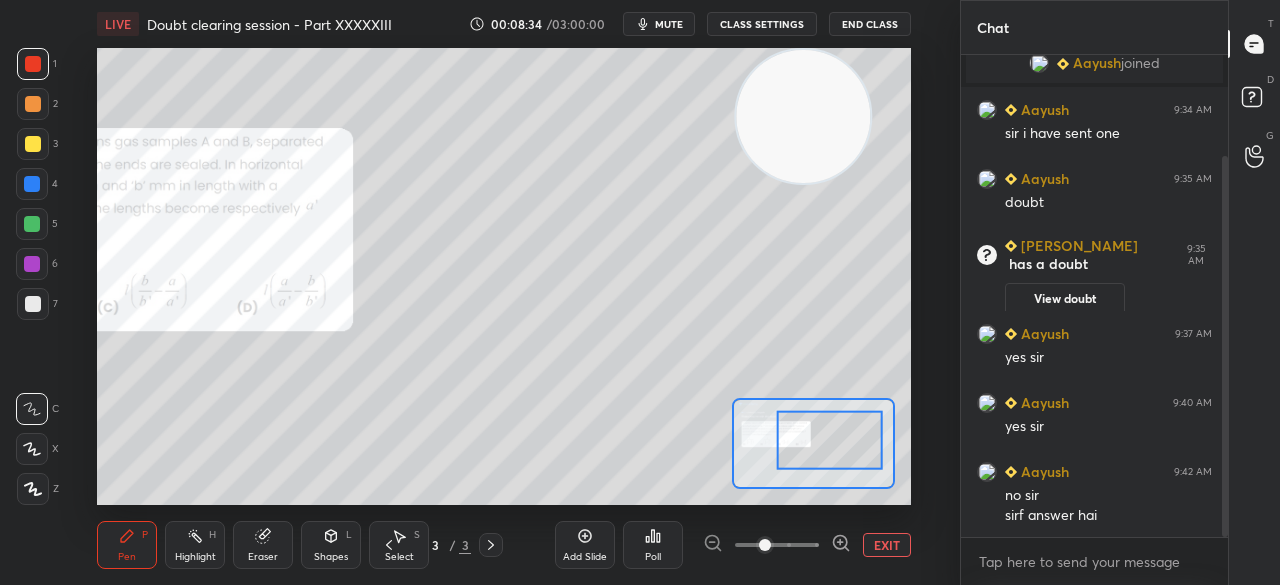 click at bounding box center [33, 144] 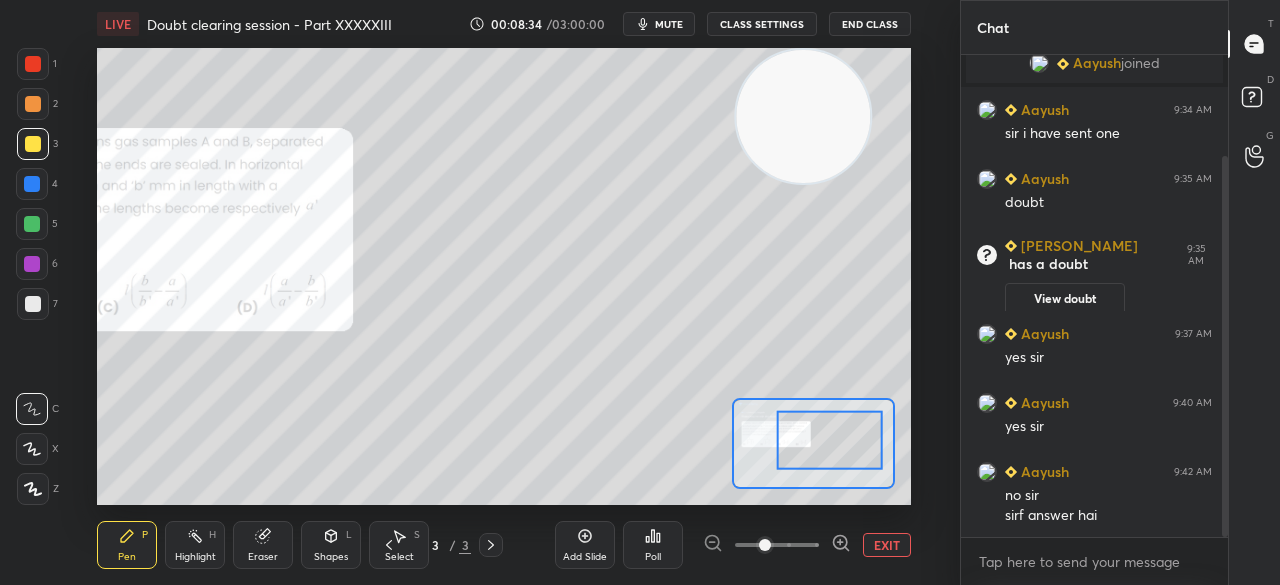 click at bounding box center [33, 144] 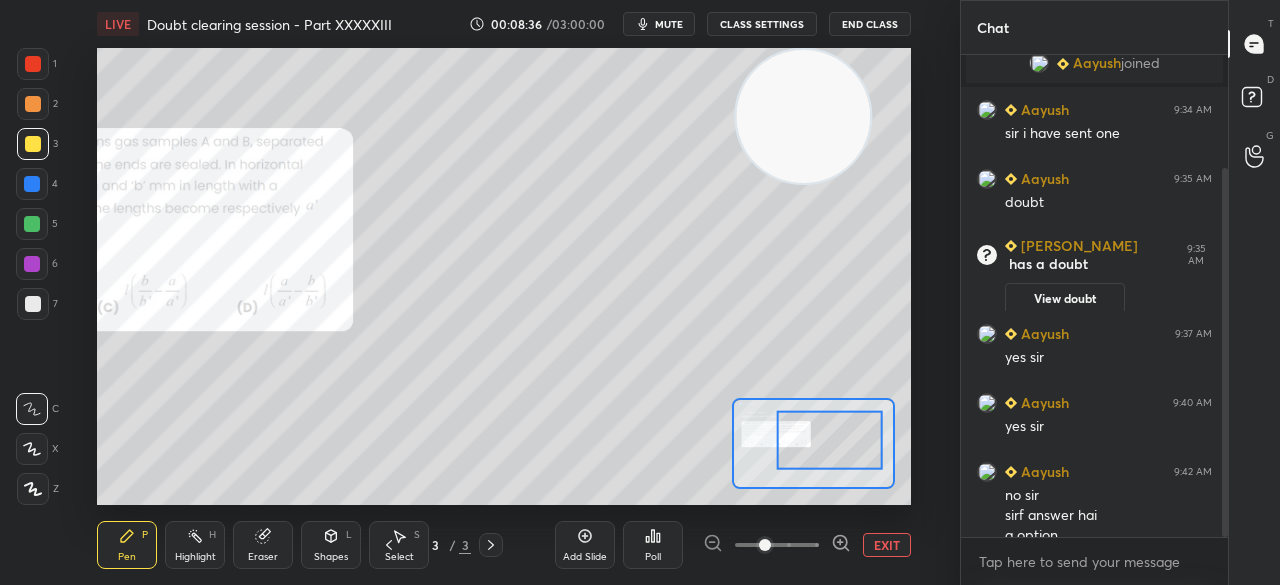 scroll, scrollTop: 148, scrollLeft: 0, axis: vertical 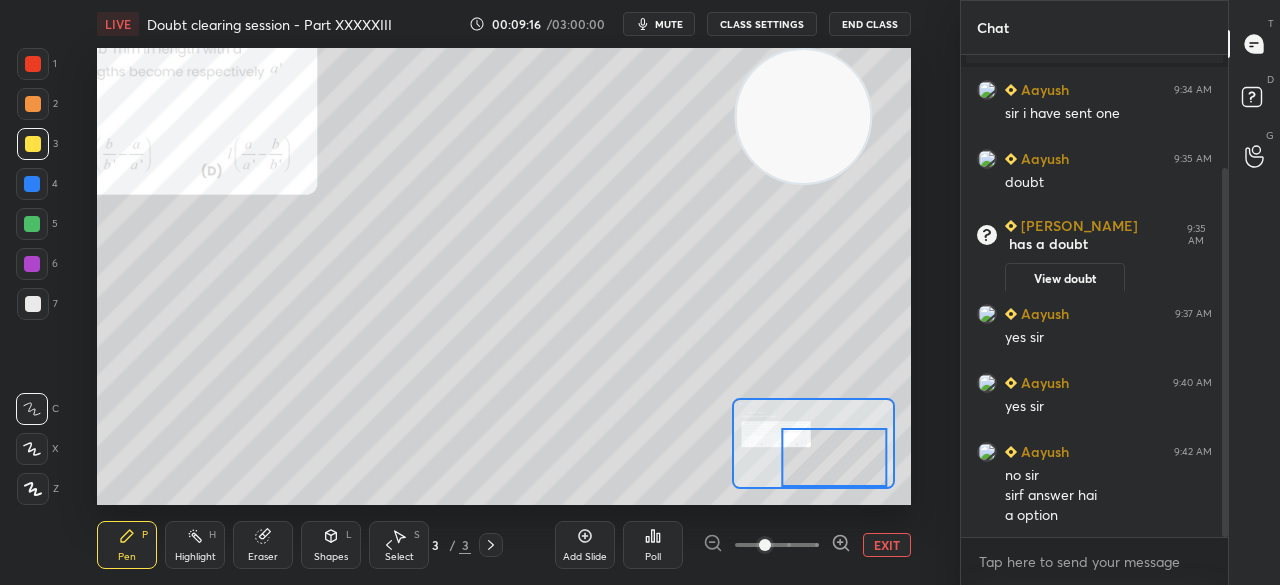 click at bounding box center (33, 304) 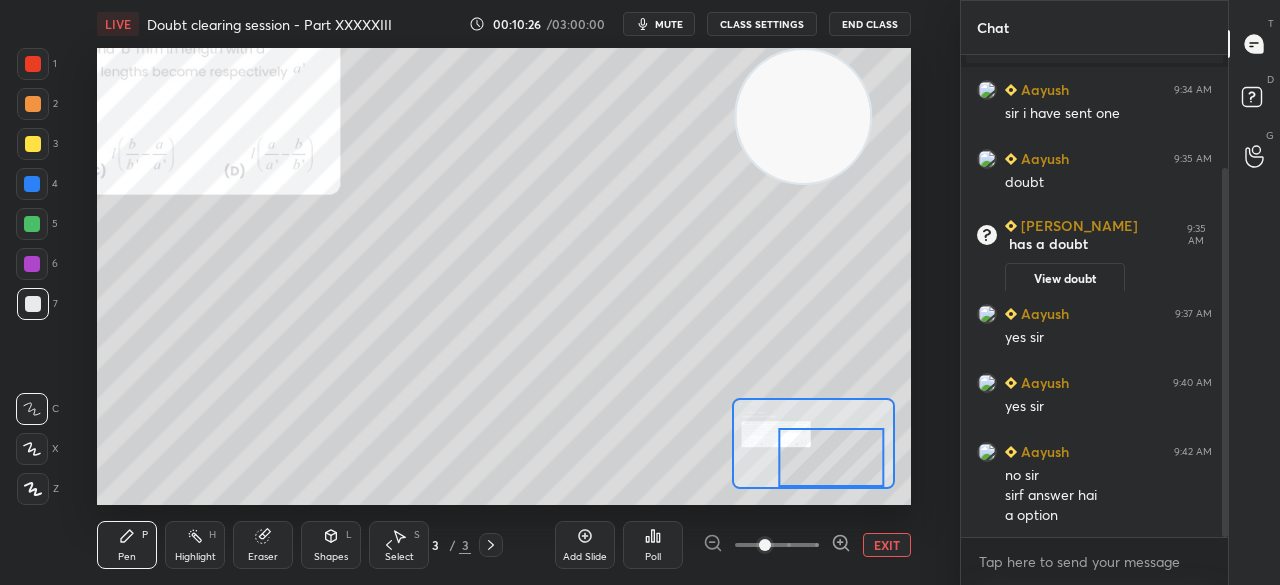 click on "Eraser" at bounding box center (263, 545) 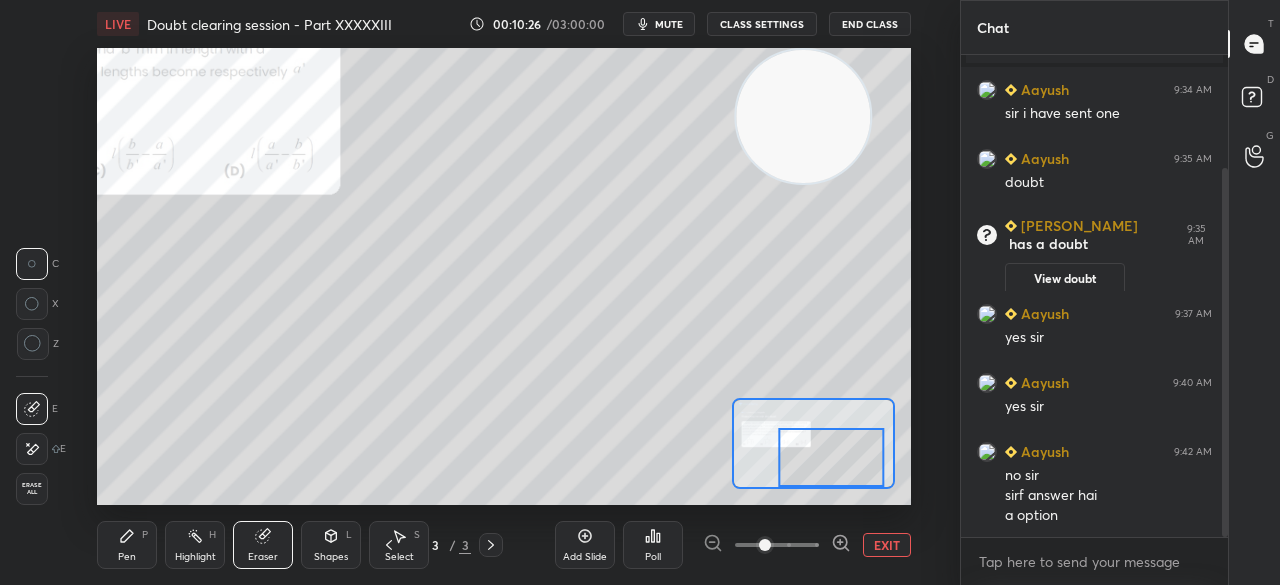 click on "Eraser" at bounding box center (263, 545) 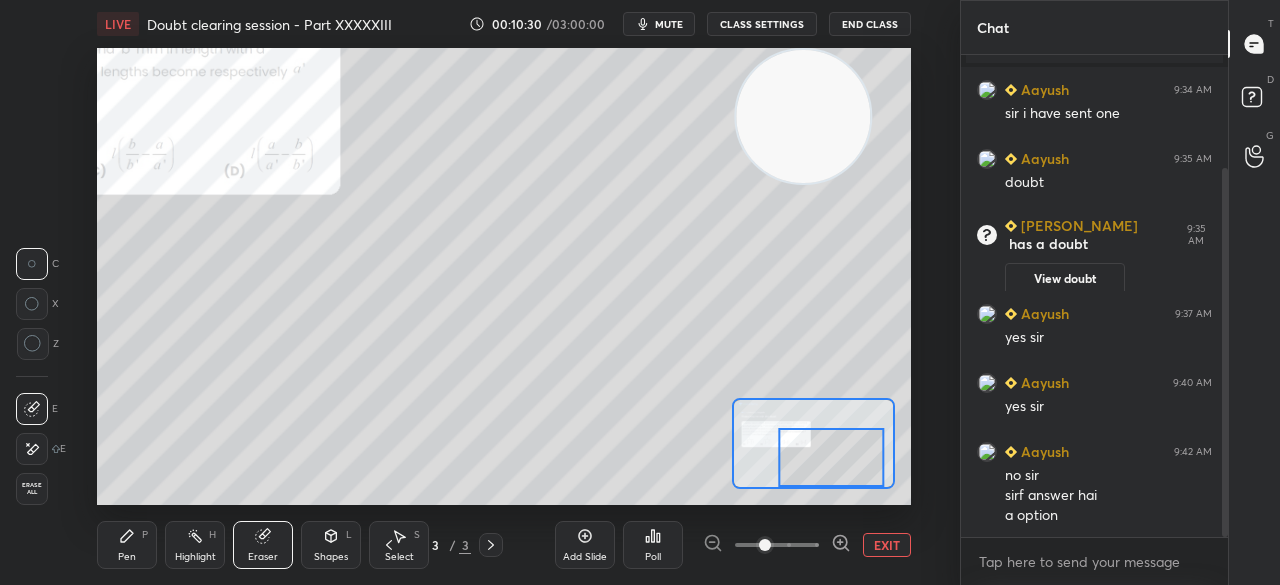 click on "Pen P" at bounding box center (127, 545) 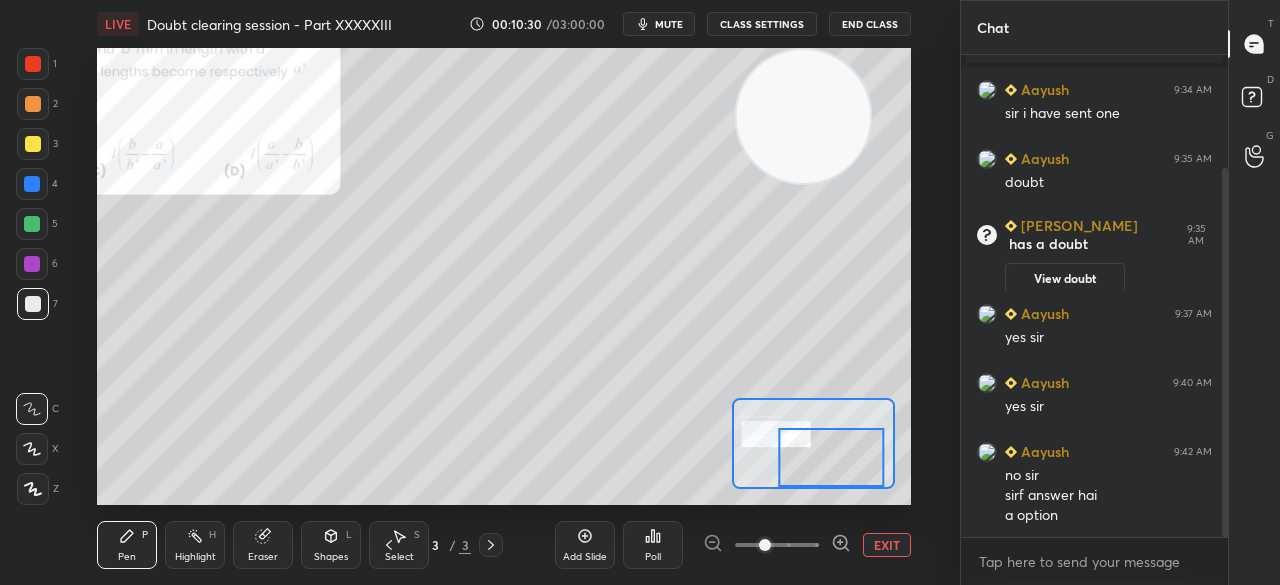 click on "Pen P" at bounding box center [127, 545] 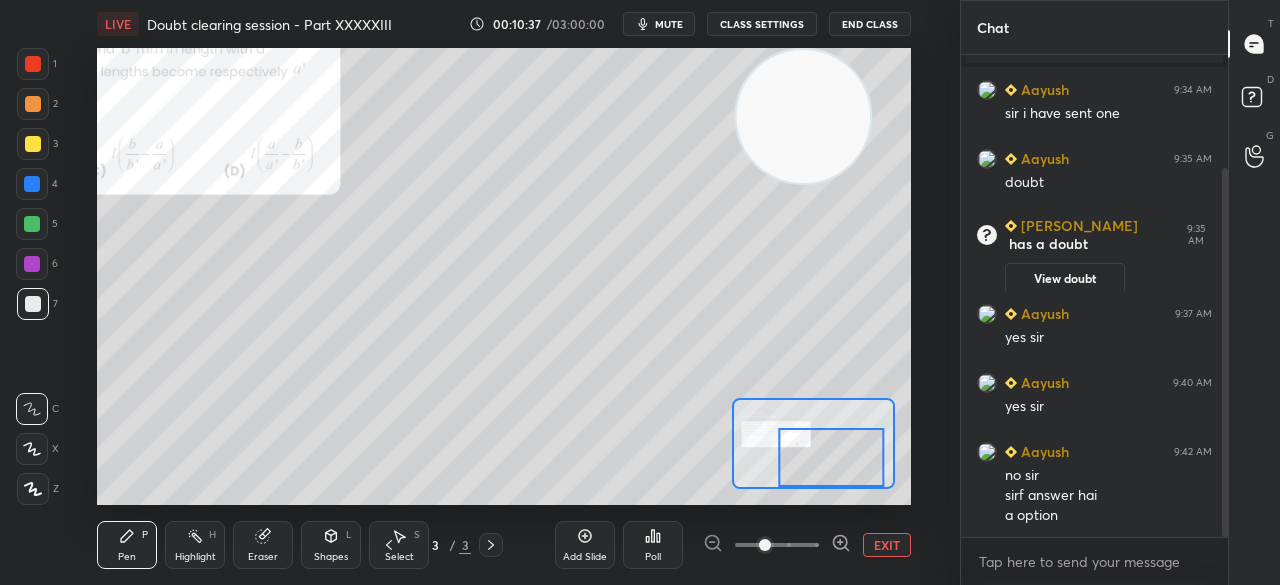 click on "Eraser" at bounding box center (263, 557) 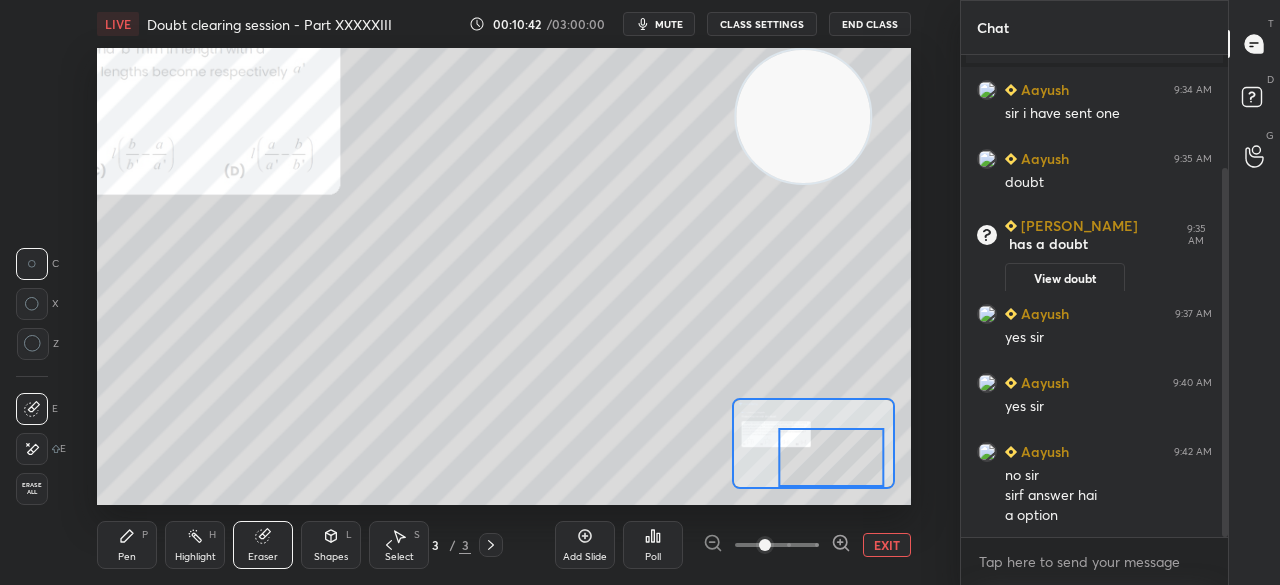 click on "Pen" at bounding box center [127, 557] 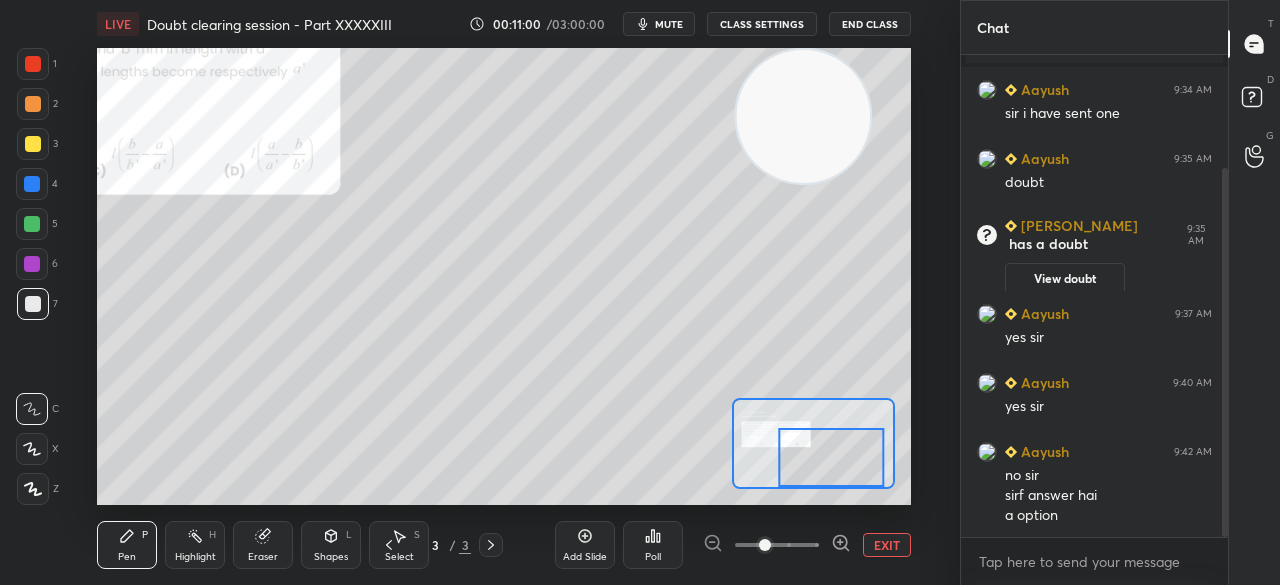 click at bounding box center [33, 144] 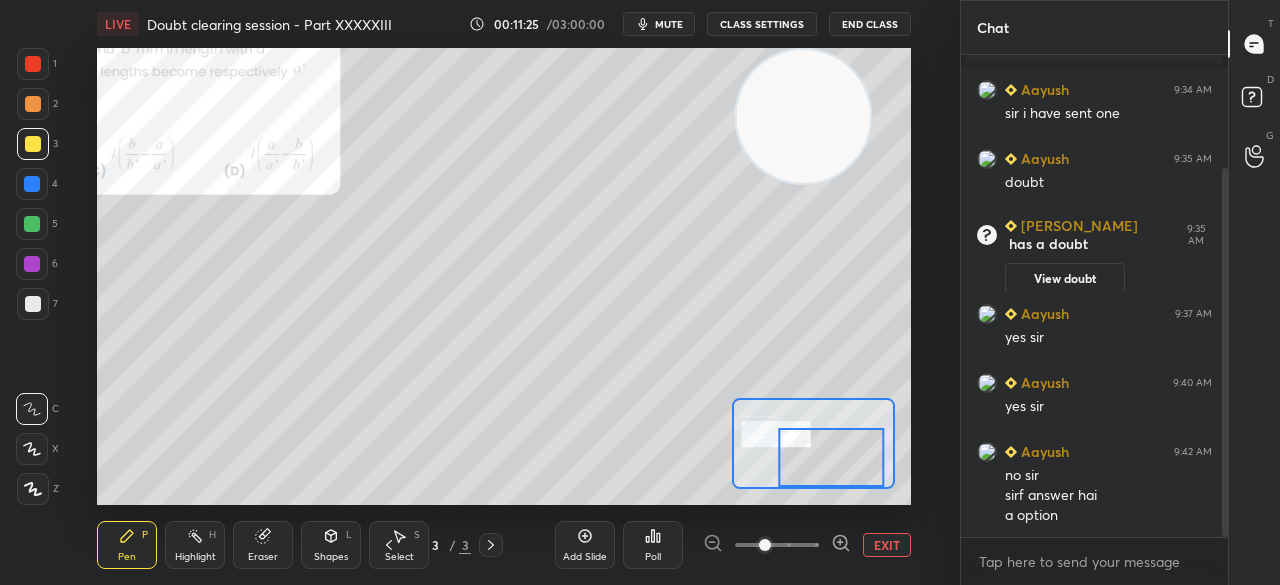 click on "EXIT" at bounding box center [887, 545] 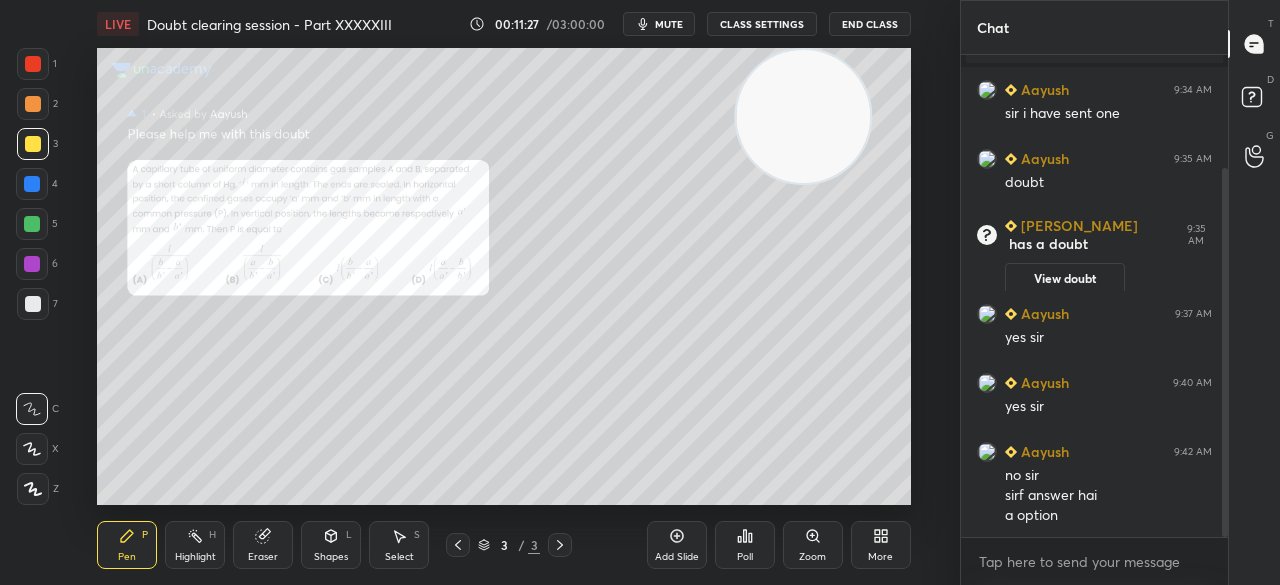 click on "Add Slide" at bounding box center [677, 545] 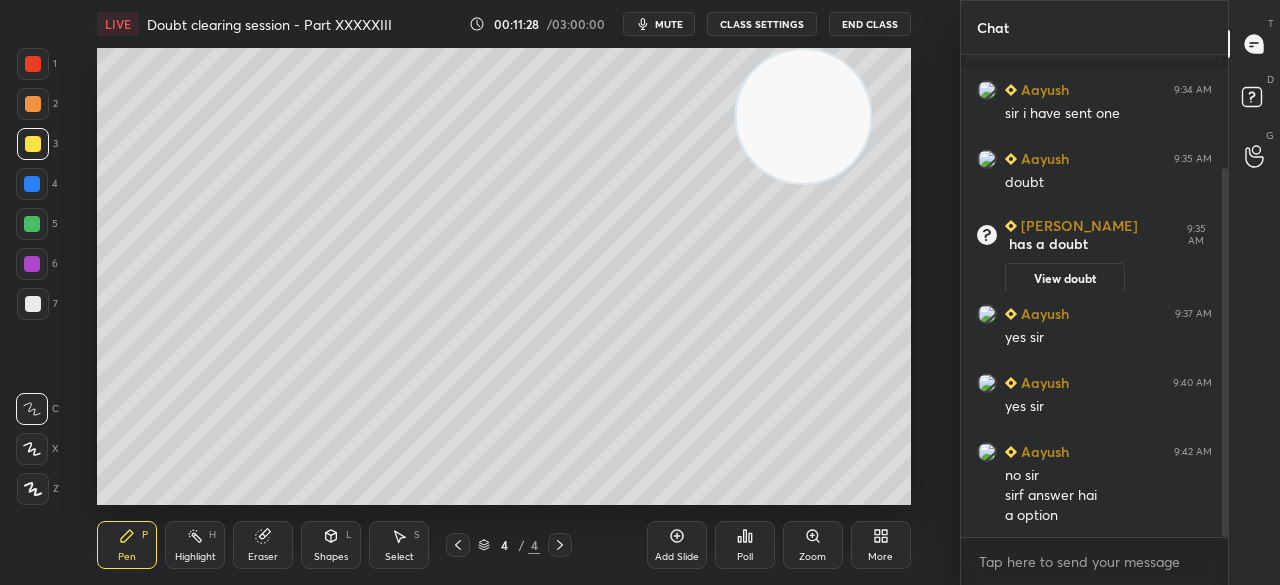click at bounding box center [32, 224] 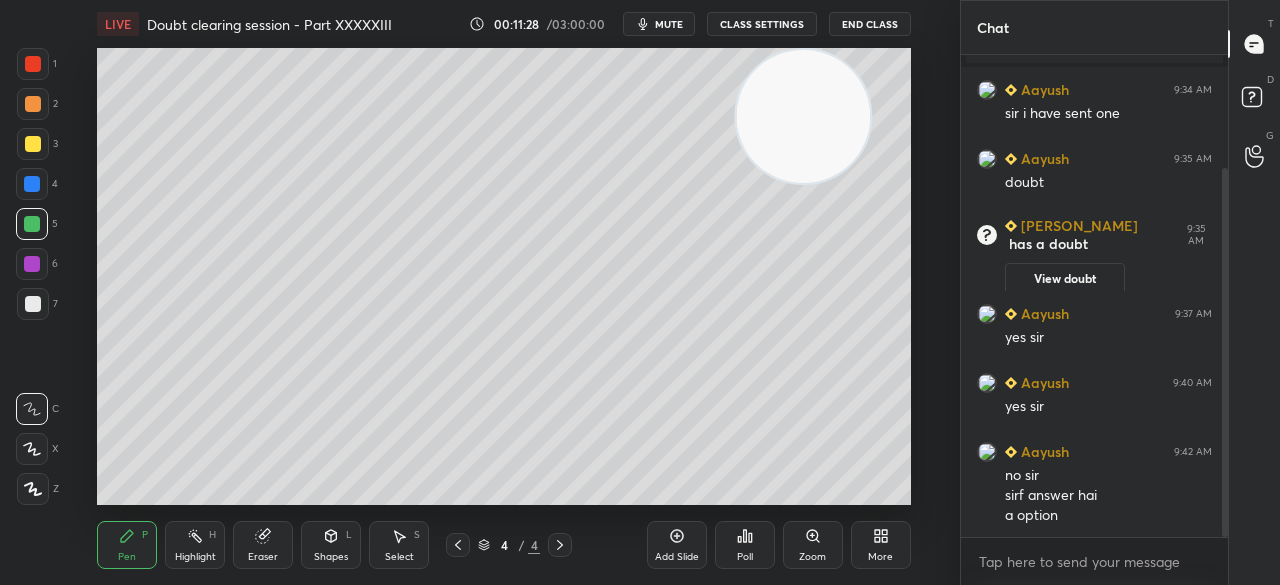 click at bounding box center [32, 224] 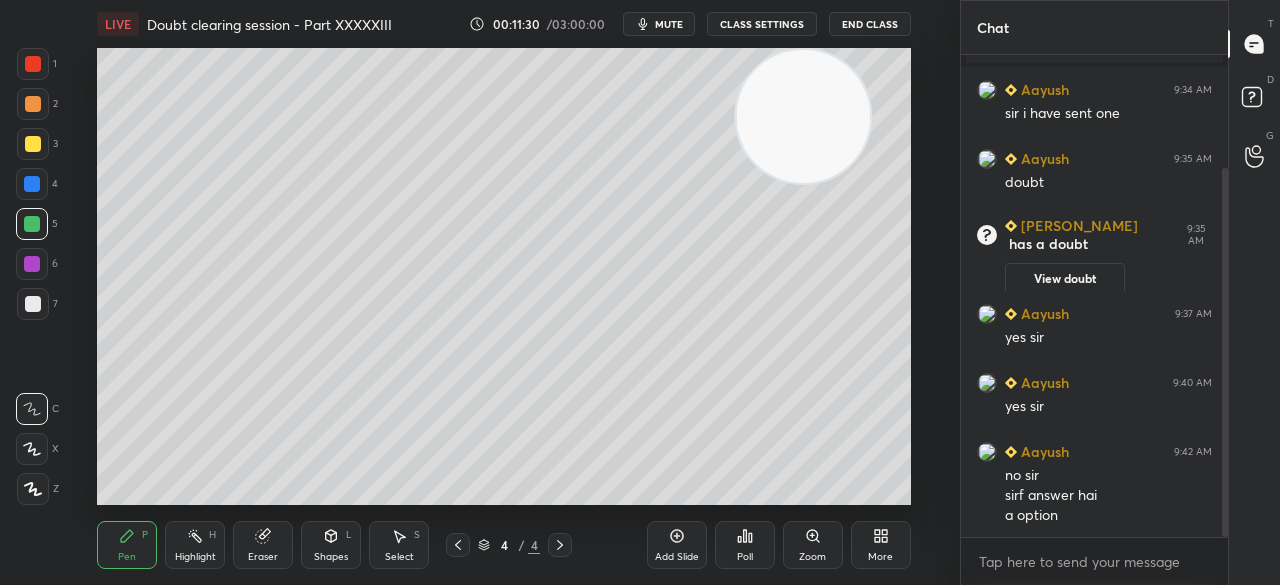 scroll, scrollTop: 216, scrollLeft: 0, axis: vertical 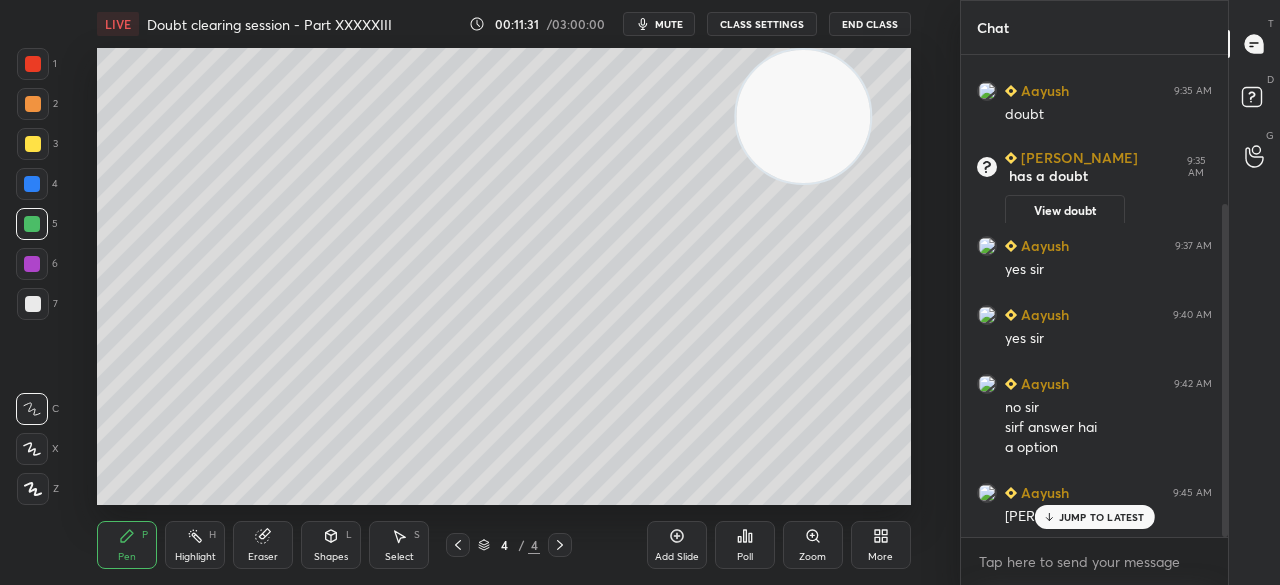 click on "3" at bounding box center [37, 148] 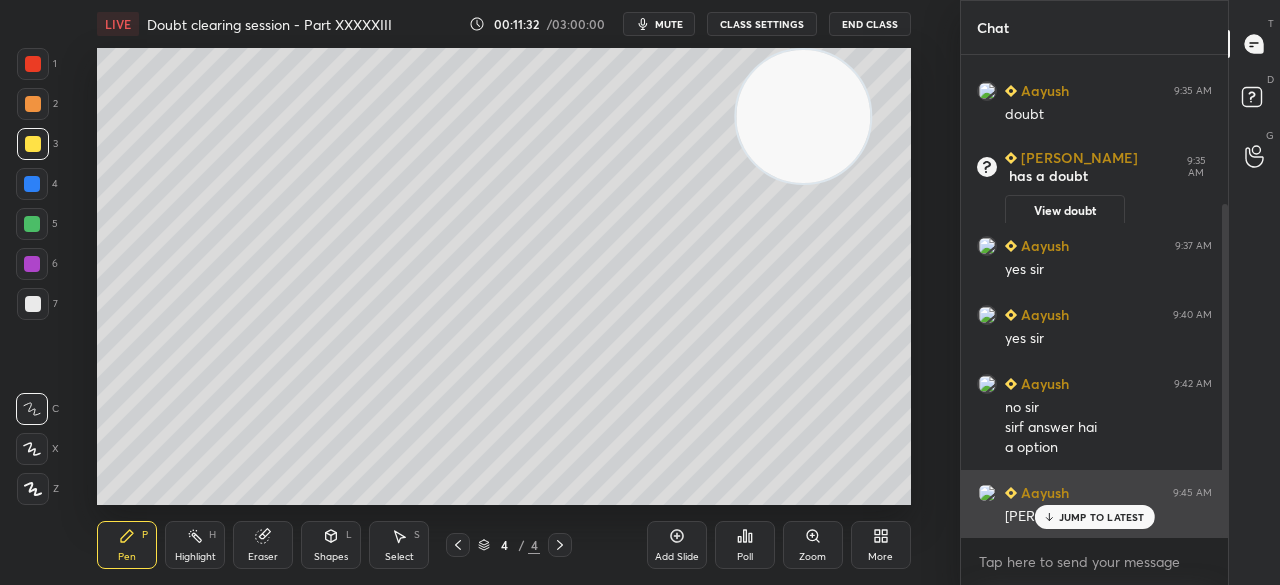 click on "JUMP TO LATEST" at bounding box center (1094, 517) 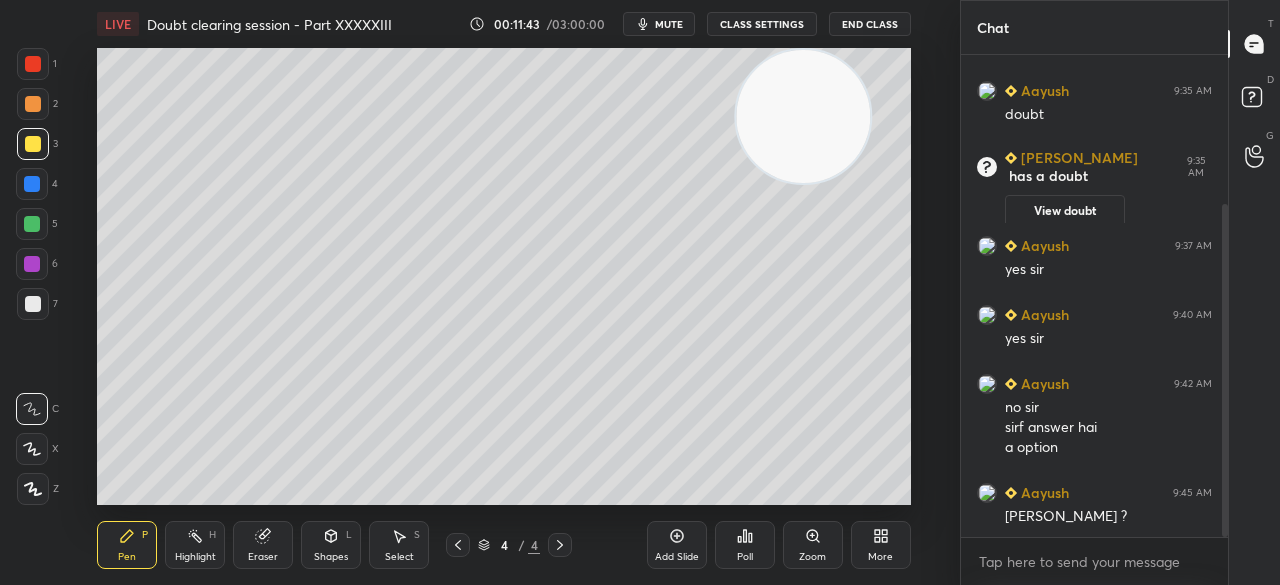 click at bounding box center [33, 64] 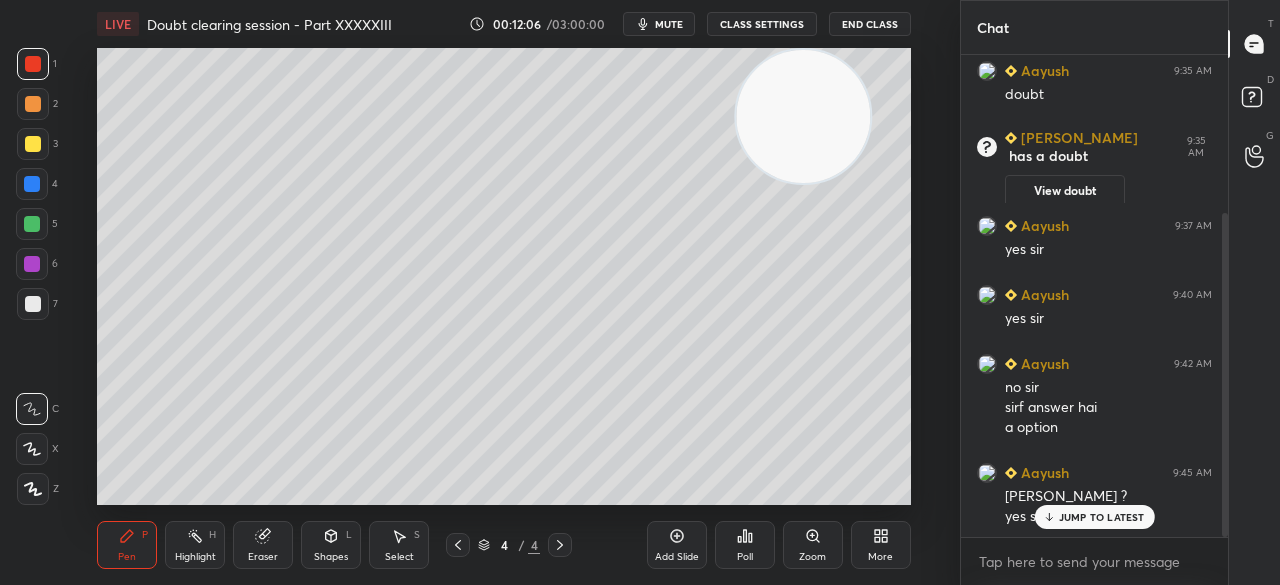 scroll, scrollTop: 306, scrollLeft: 0, axis: vertical 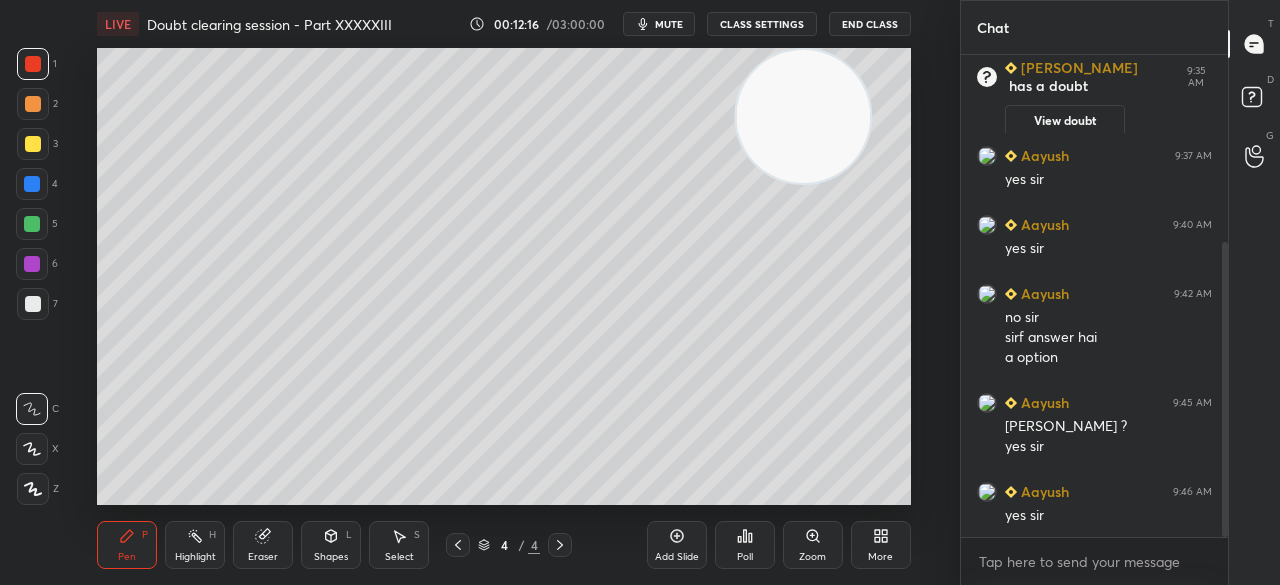 click at bounding box center [33, 144] 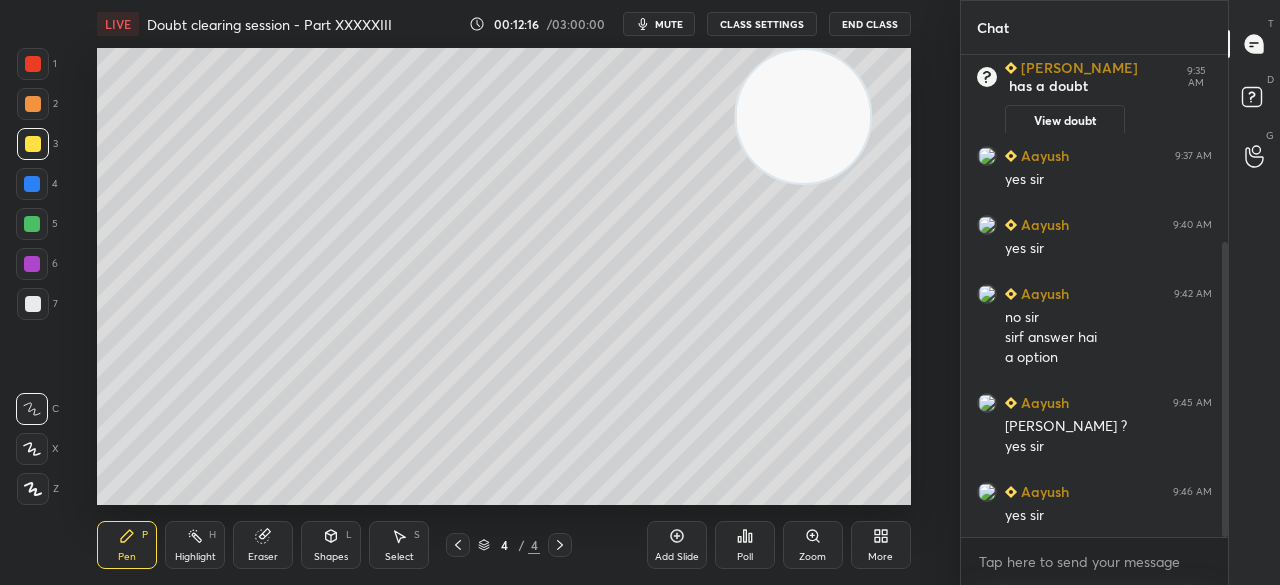 click at bounding box center (33, 144) 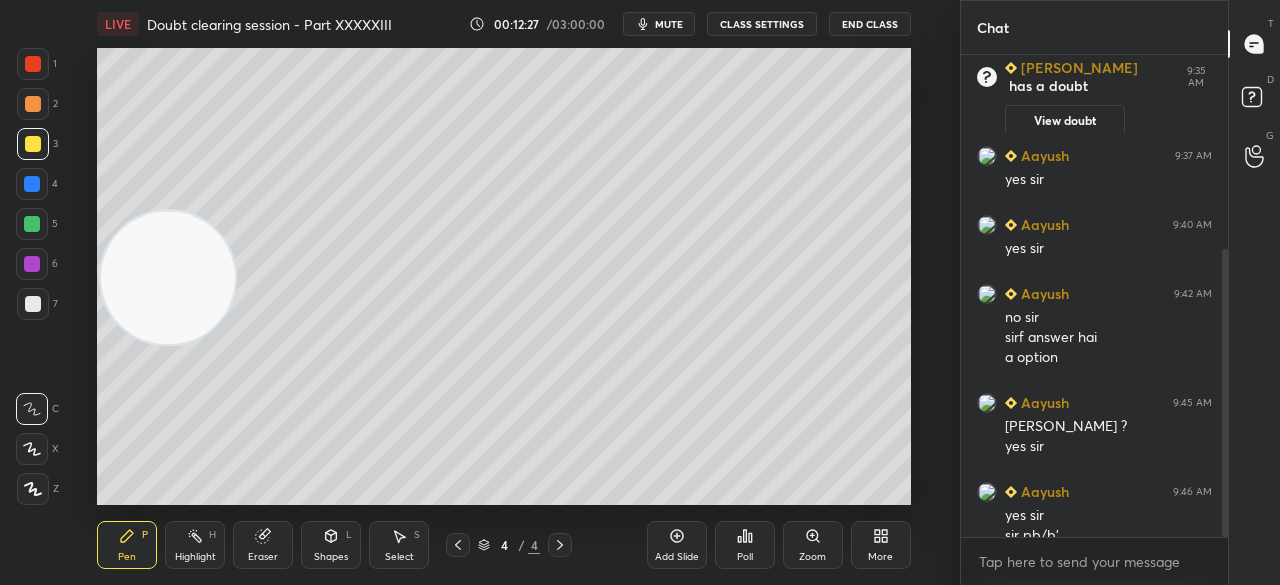 scroll, scrollTop: 326, scrollLeft: 0, axis: vertical 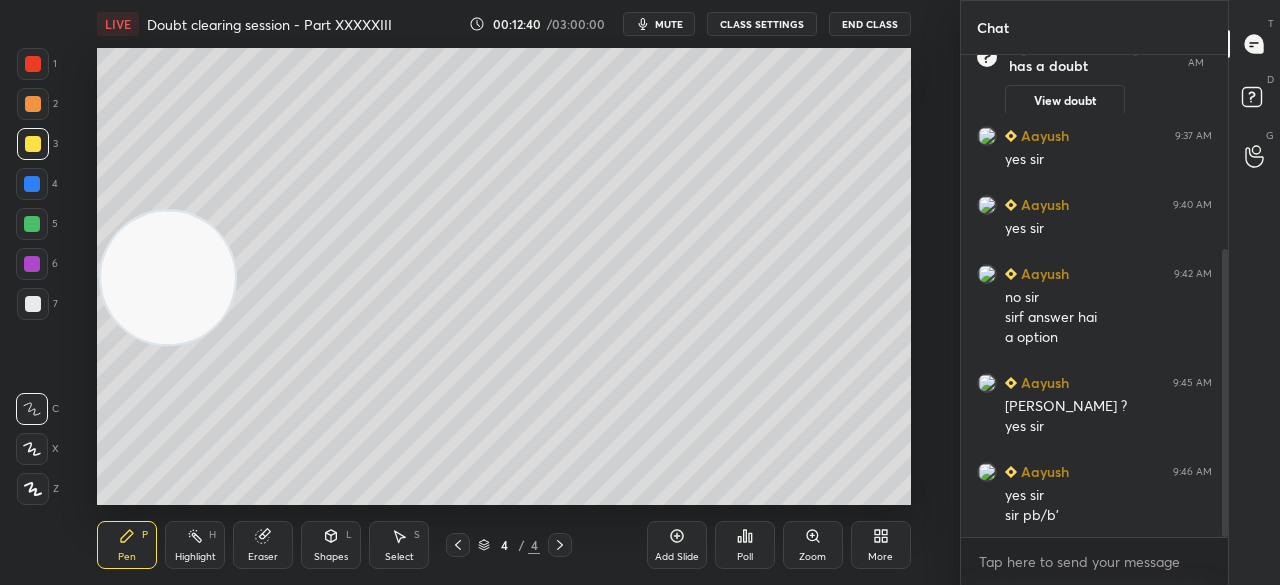 click at bounding box center [33, 304] 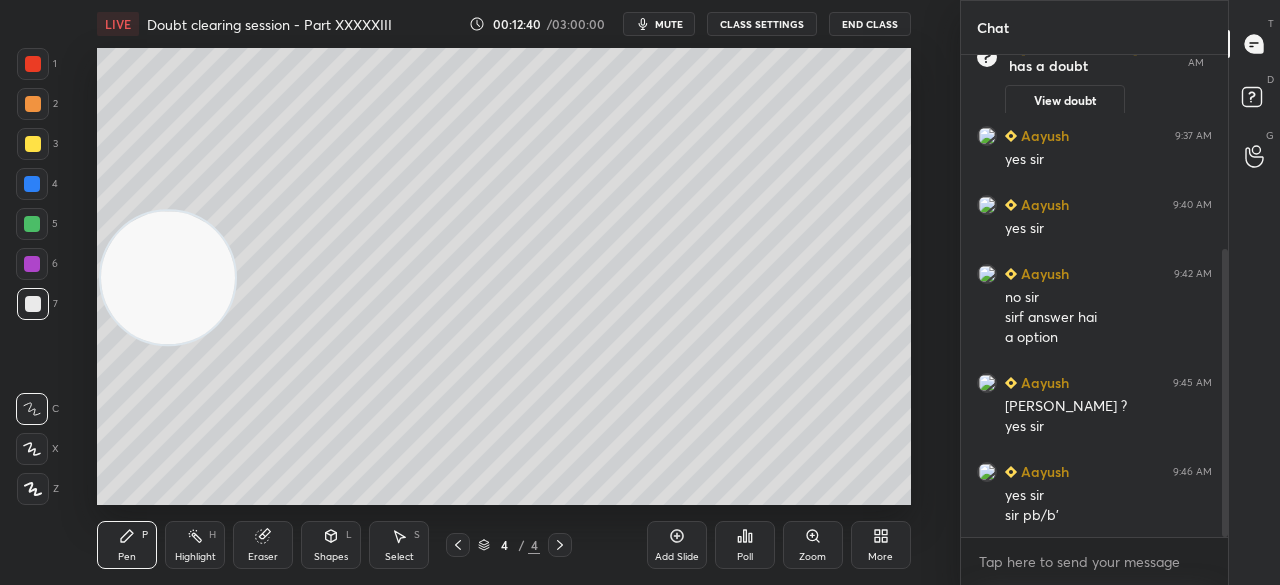 click at bounding box center (33, 304) 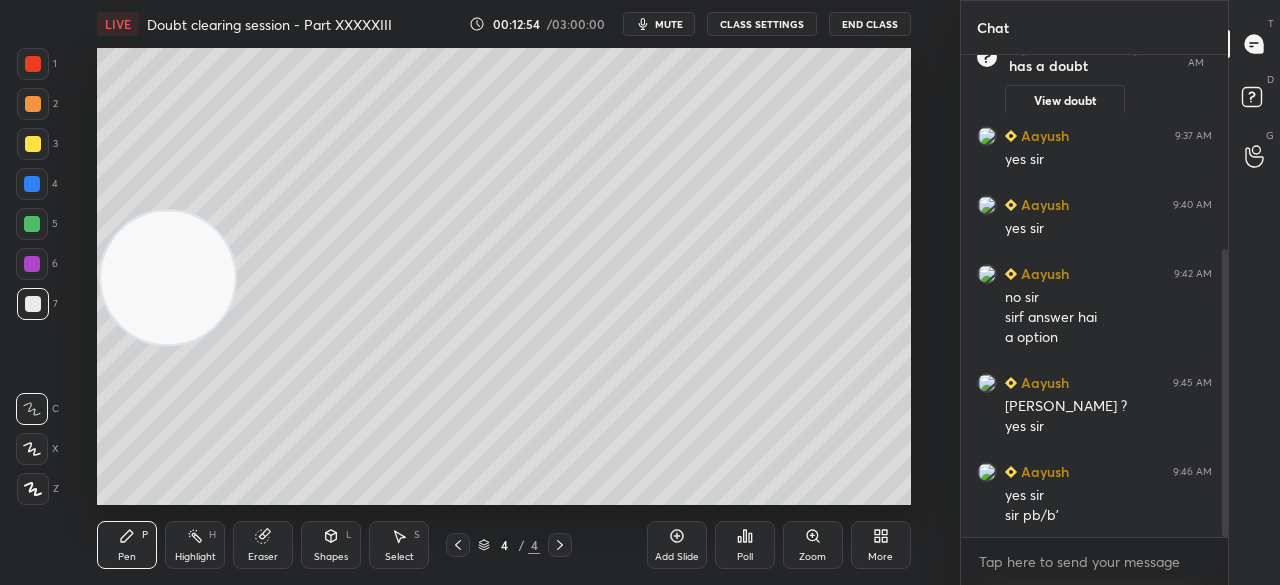 click on "3" at bounding box center (37, 144) 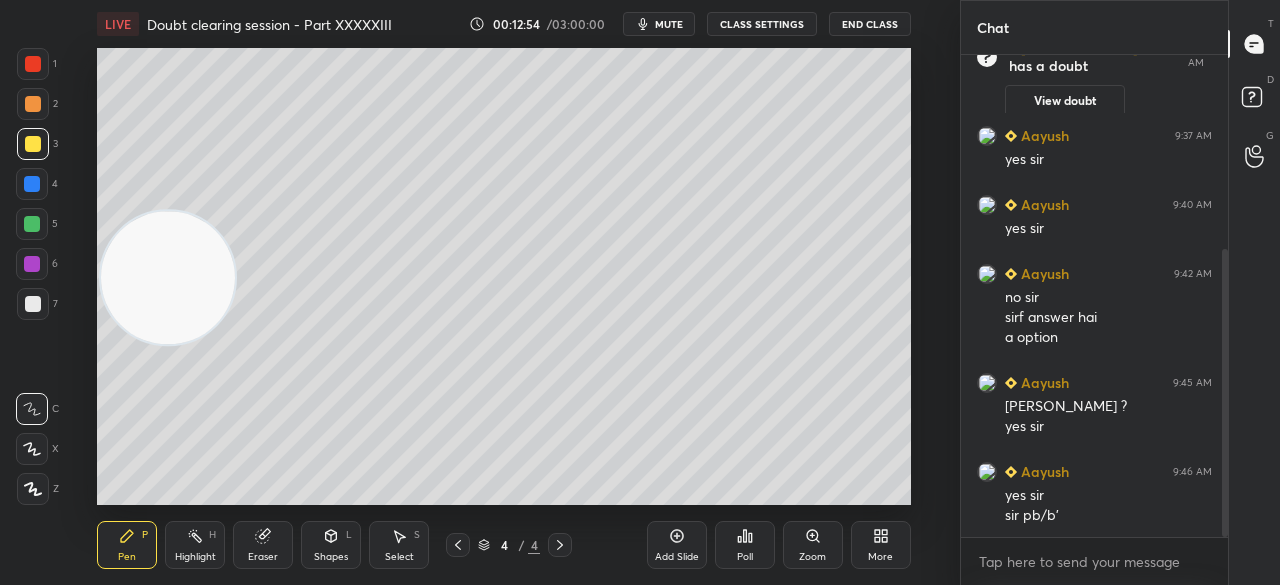 click at bounding box center (33, 144) 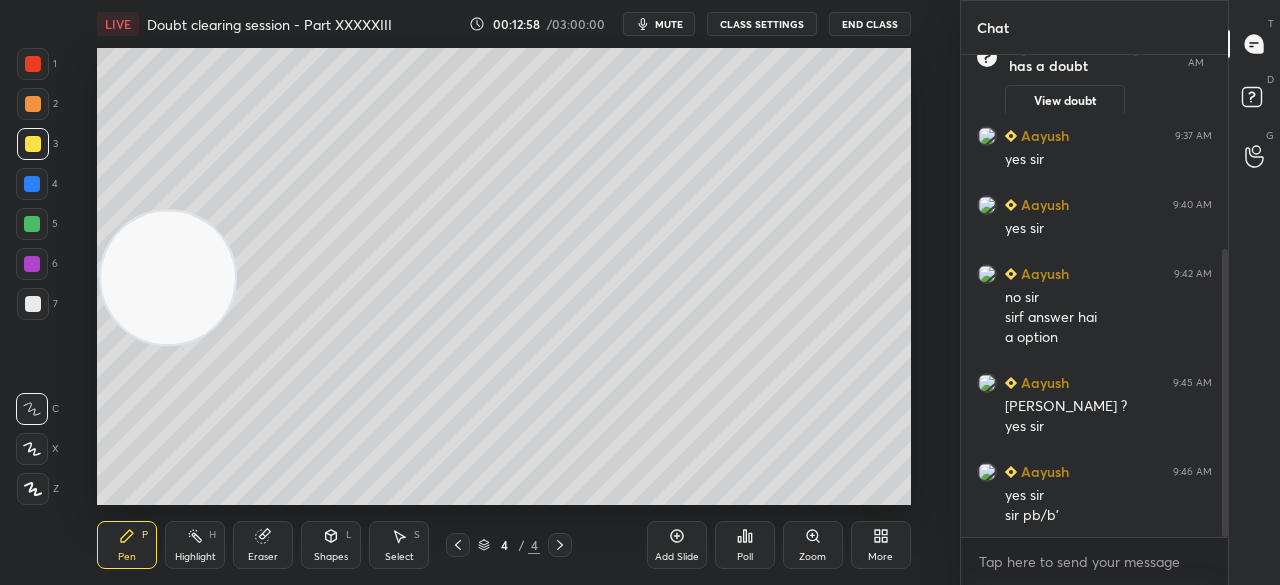 scroll, scrollTop: 346, scrollLeft: 0, axis: vertical 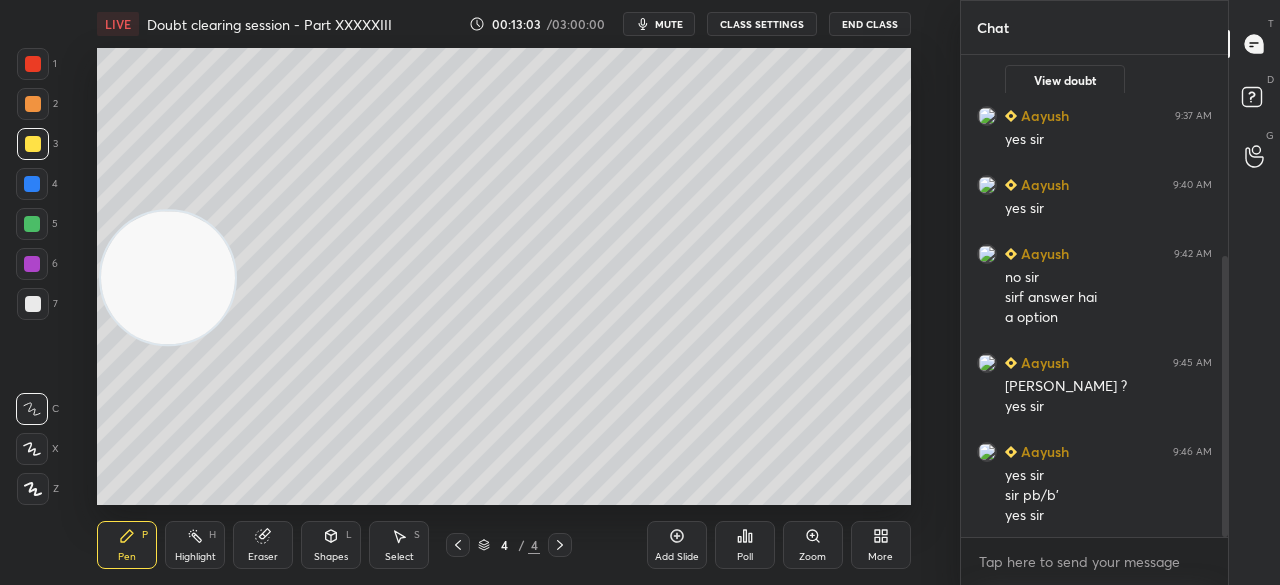 click at bounding box center (33, 304) 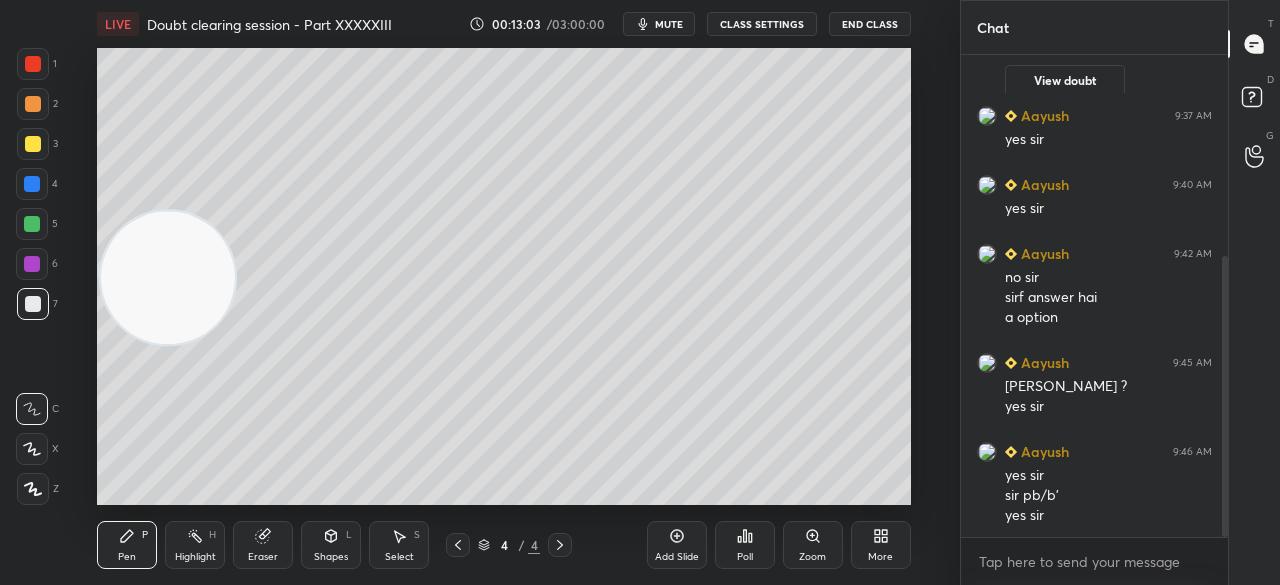 click at bounding box center [33, 304] 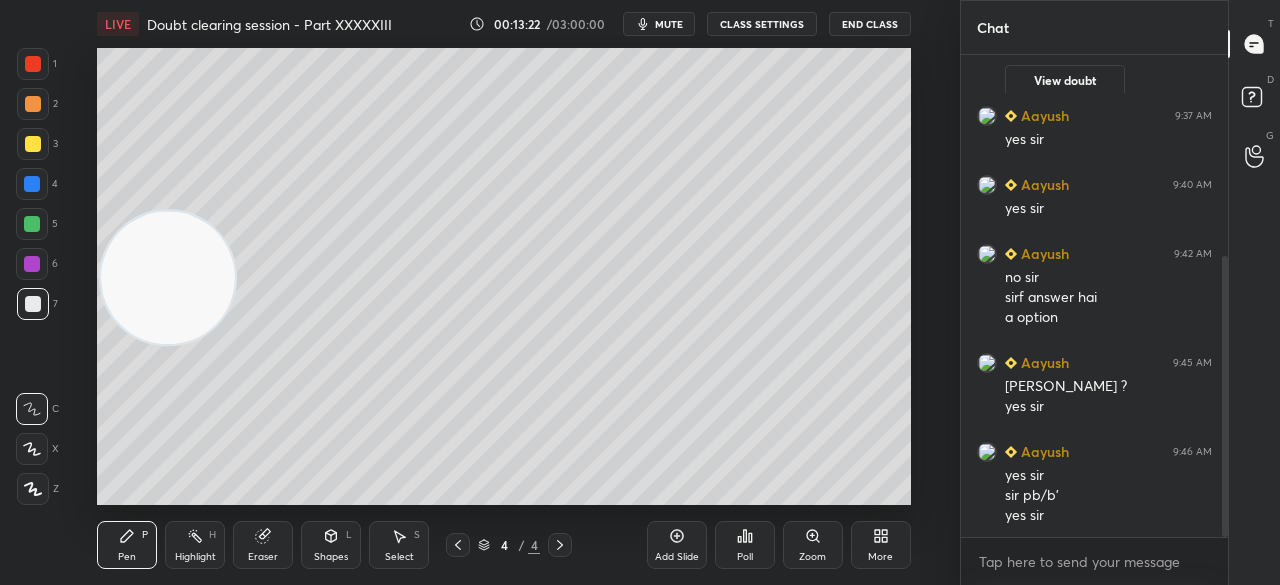 click at bounding box center [33, 144] 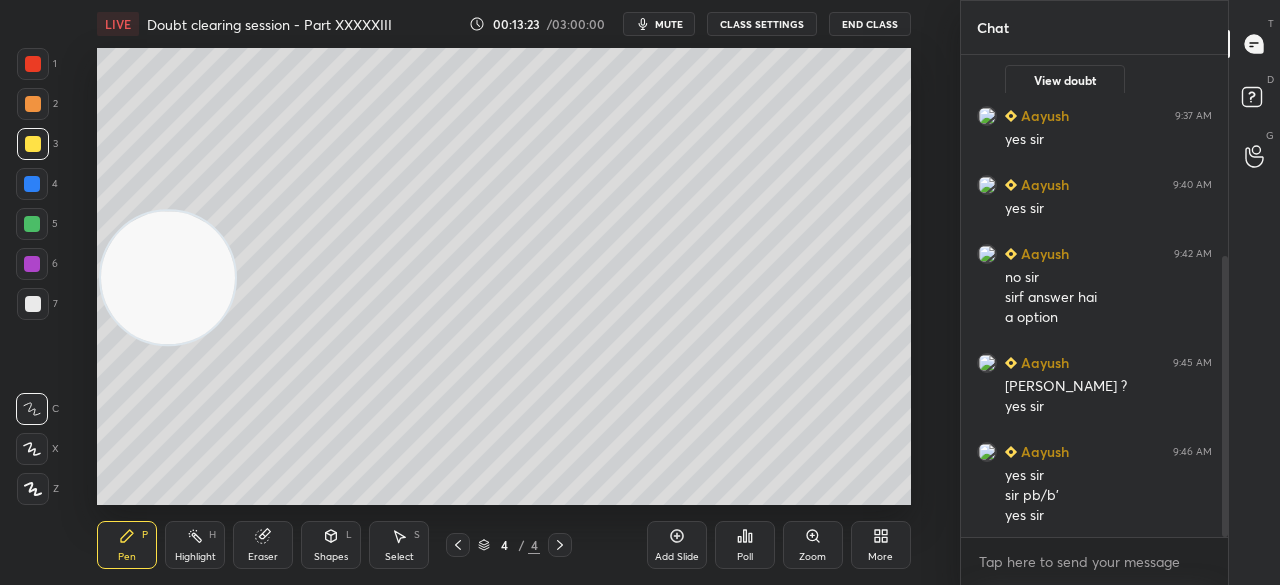 click at bounding box center (33, 144) 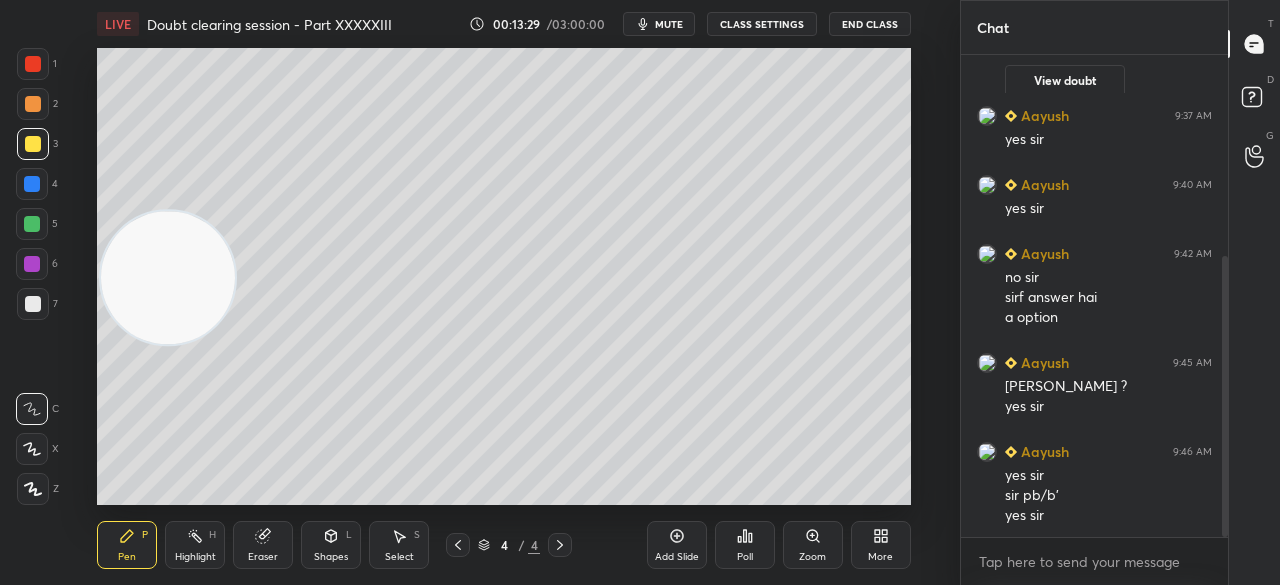 scroll, scrollTop: 414, scrollLeft: 0, axis: vertical 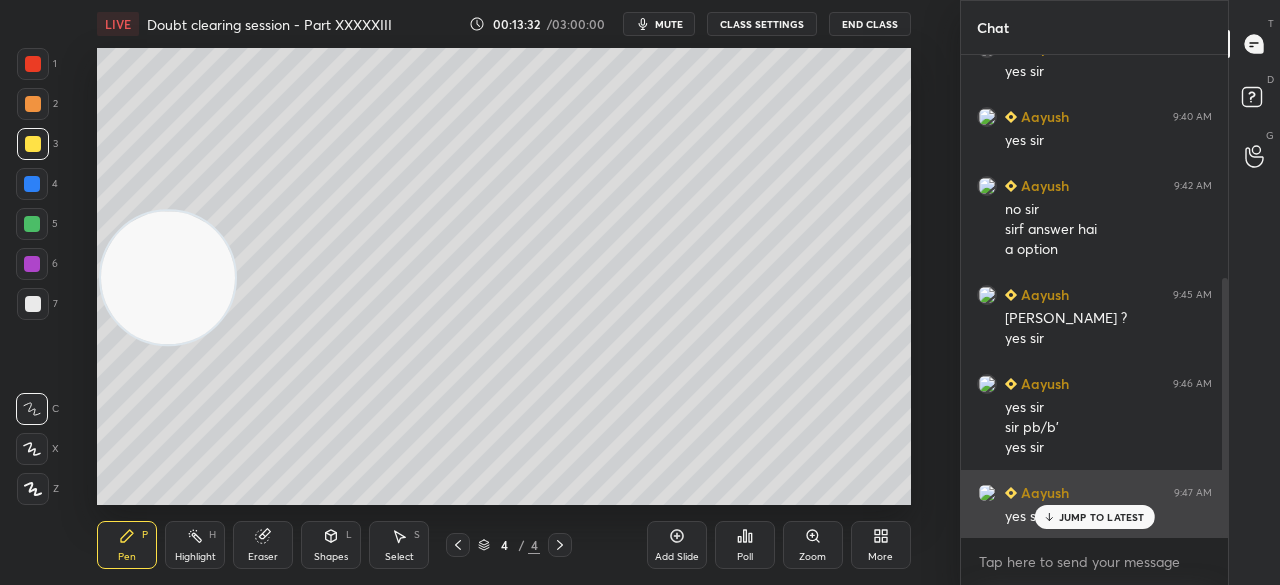 click 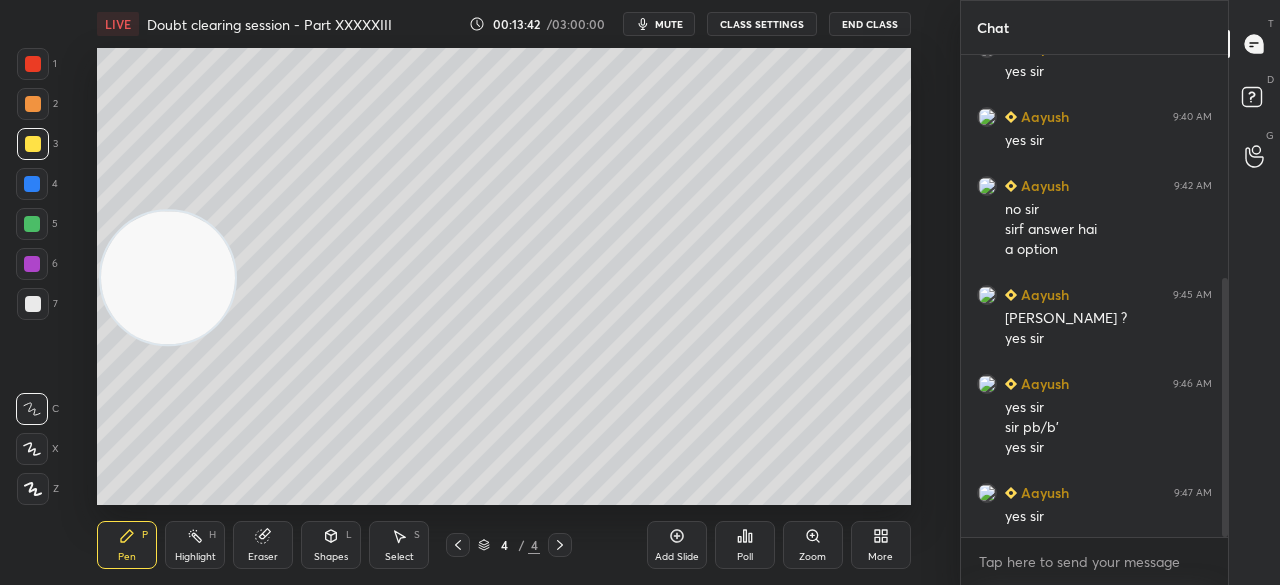 click 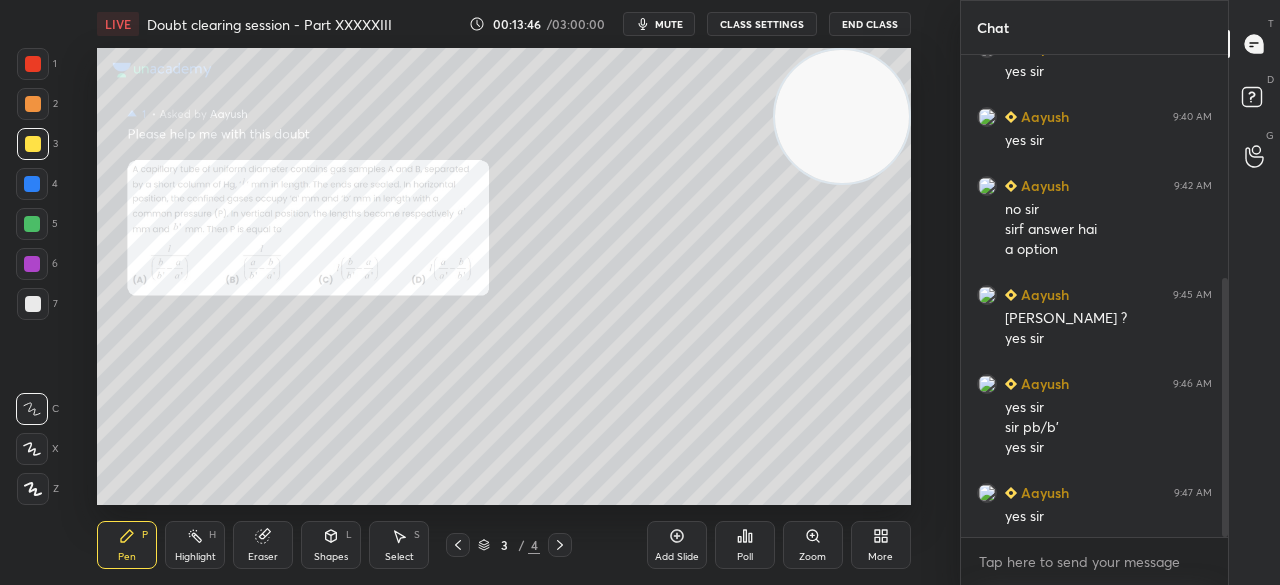 click at bounding box center (33, 64) 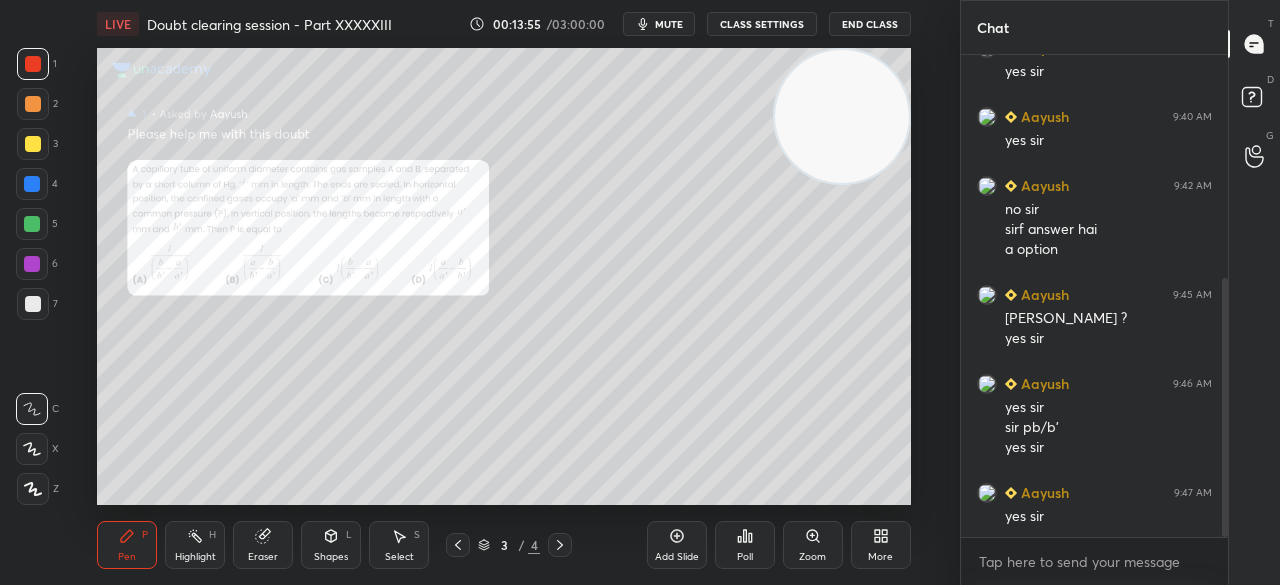 click 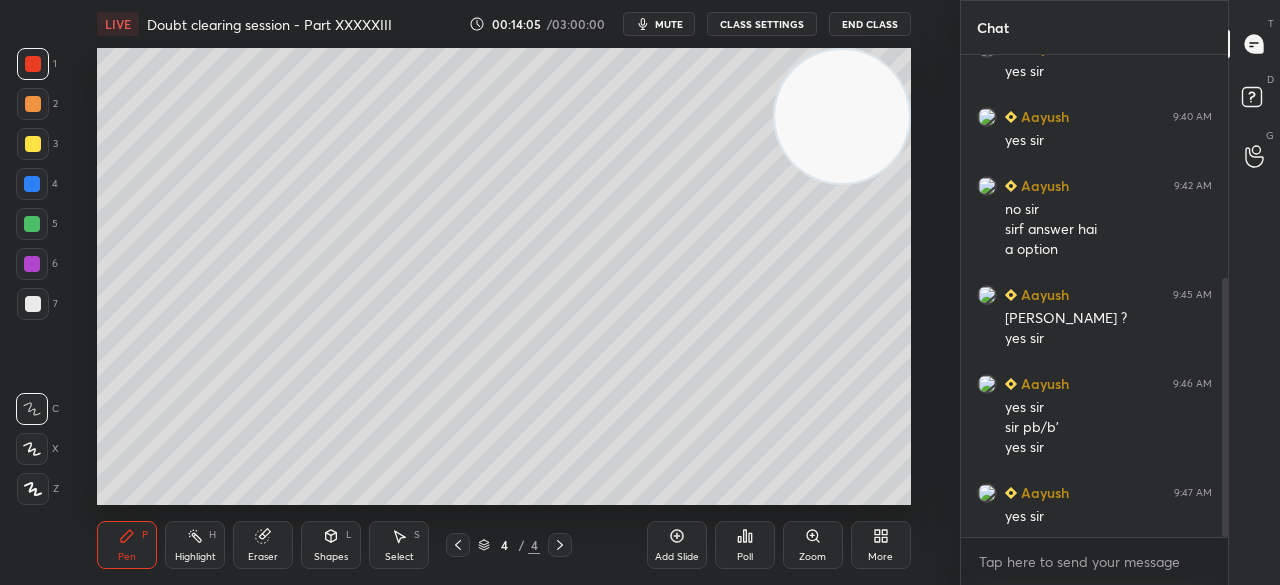 click on "4 / 4" at bounding box center [509, 545] 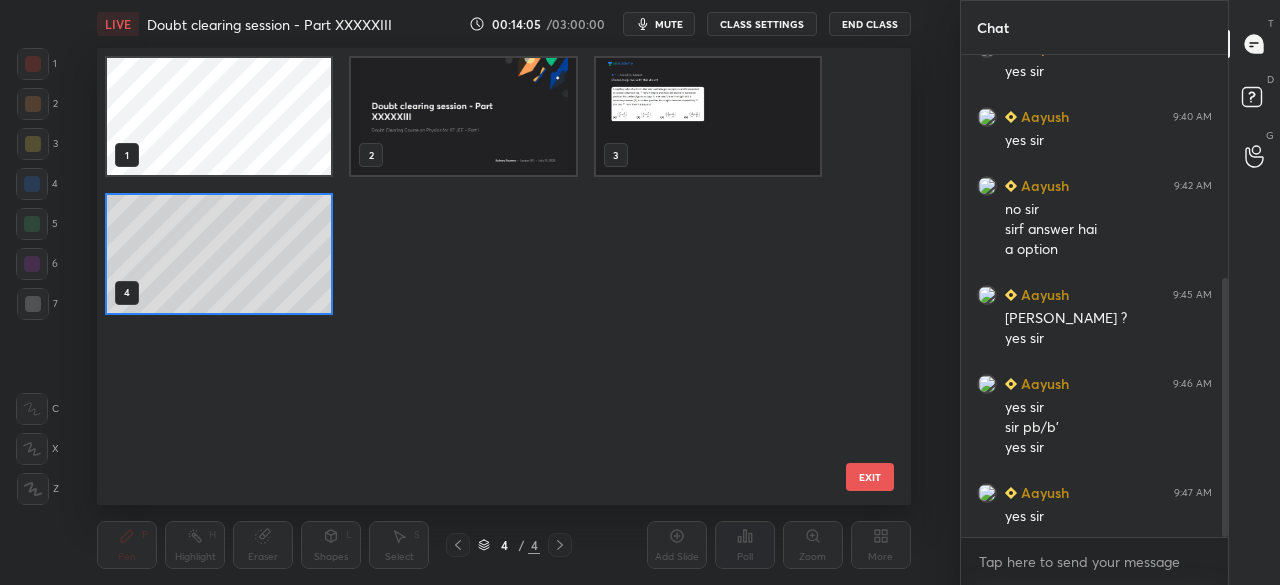 scroll, scrollTop: 6, scrollLeft: 10, axis: both 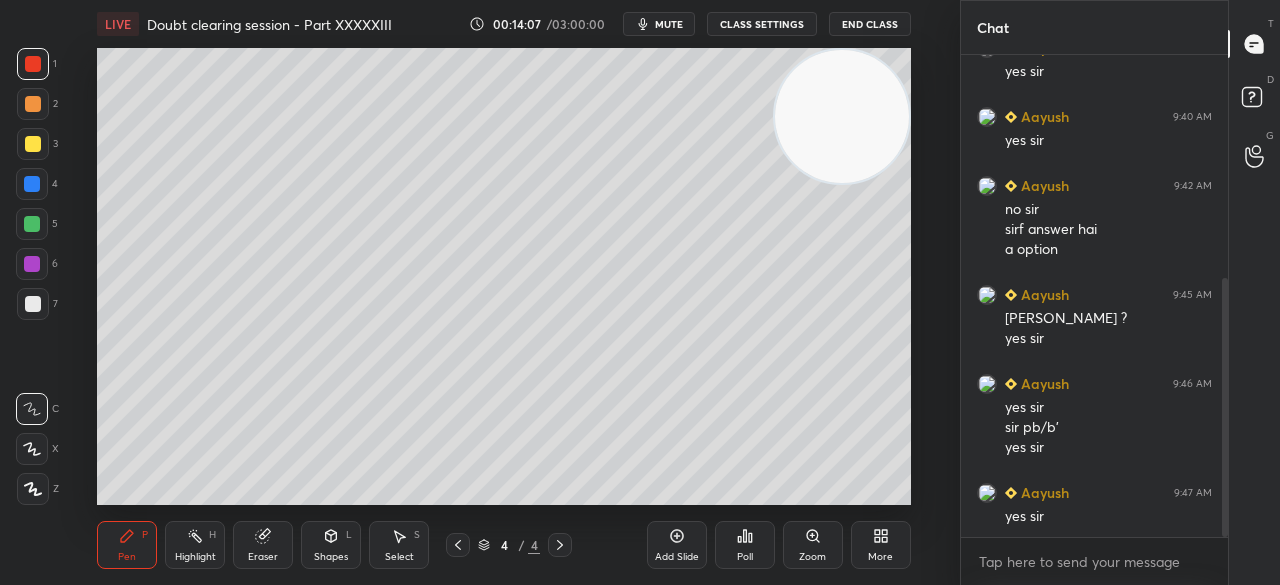 click at bounding box center [458, 545] 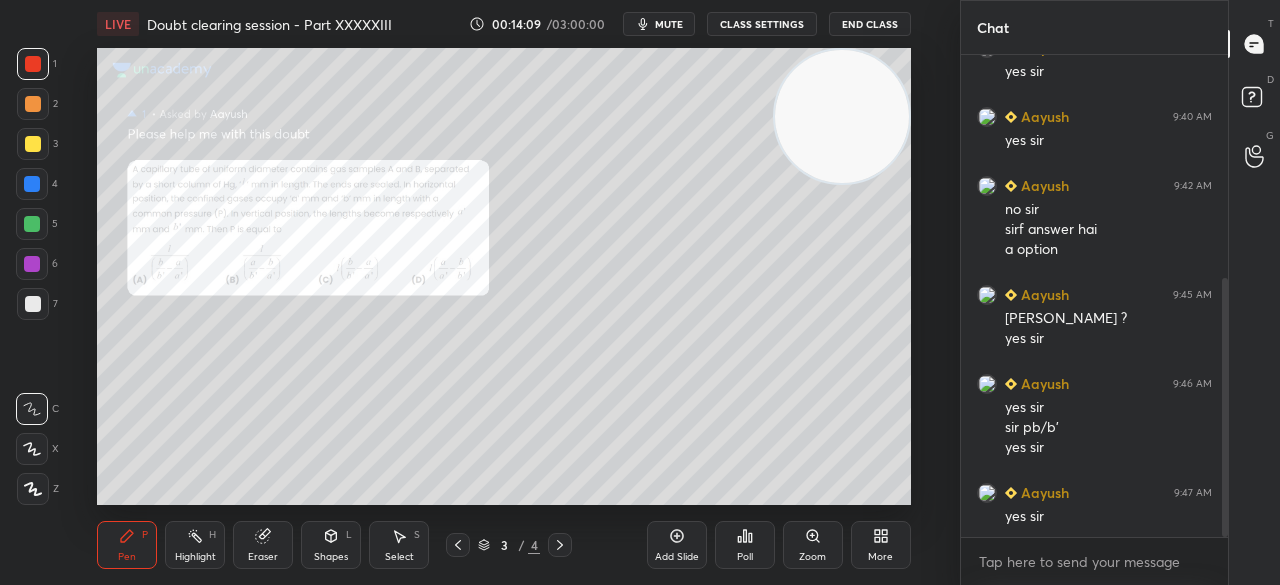 click 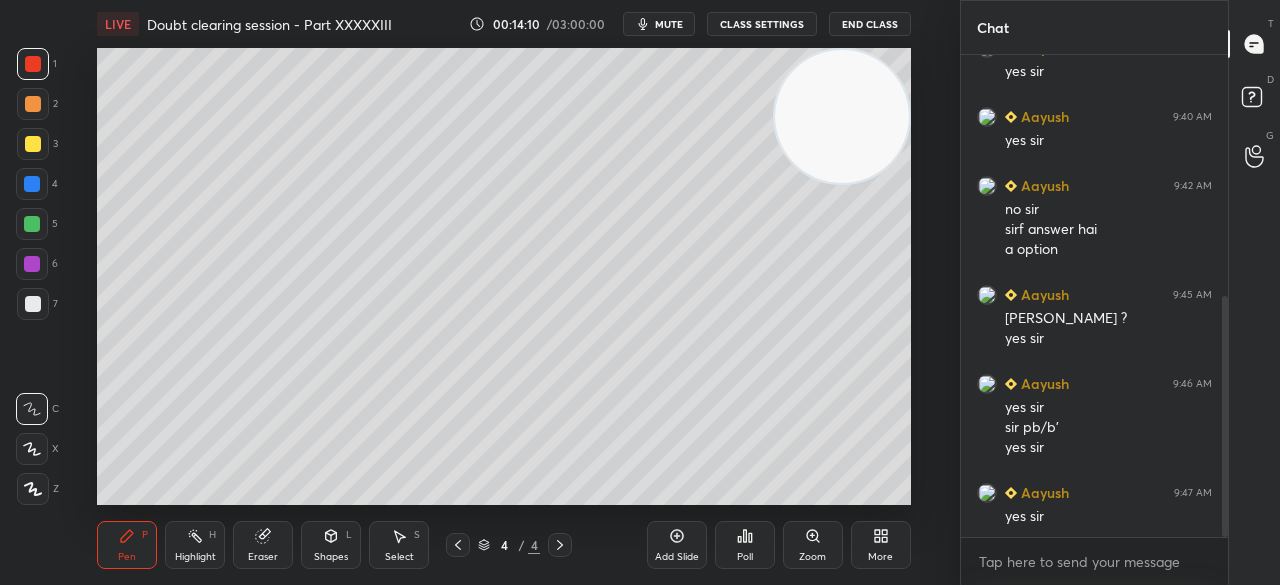 scroll, scrollTop: 484, scrollLeft: 0, axis: vertical 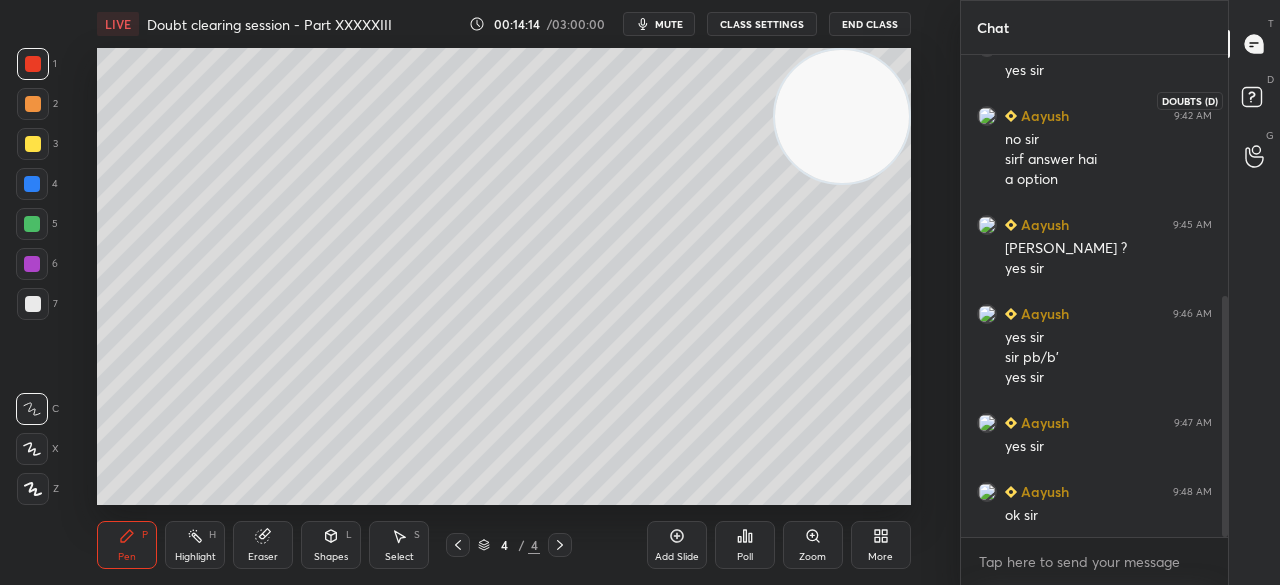 click on "Doubts (D)" at bounding box center [1190, 101] 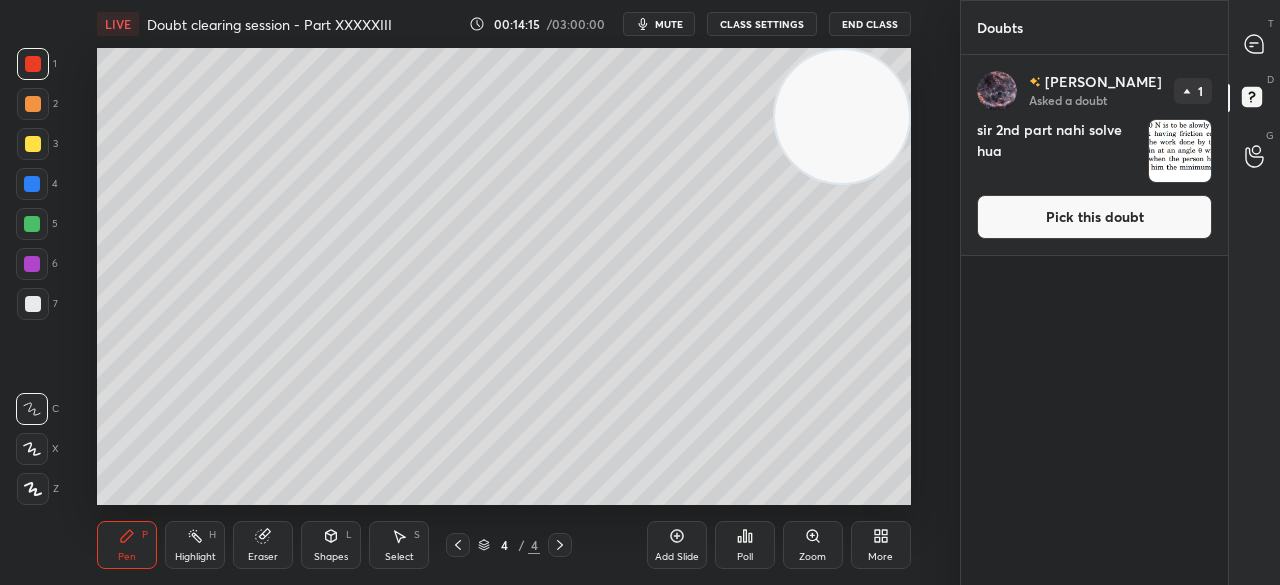 click on "Pick this doubt" at bounding box center [1094, 217] 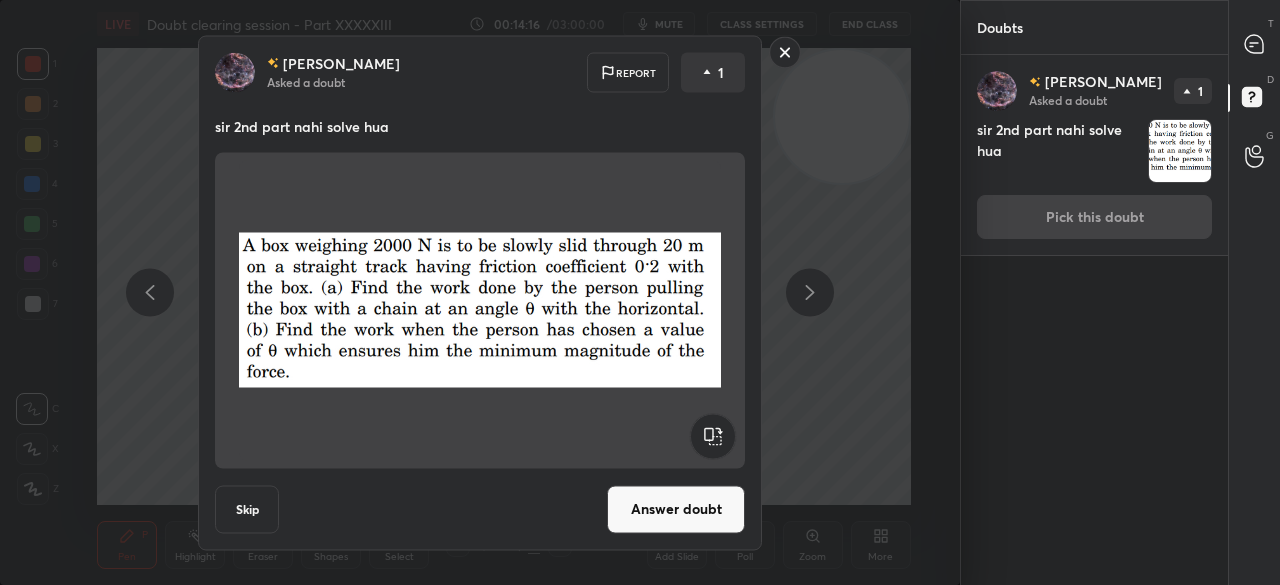 click on "Answer doubt" at bounding box center (676, 509) 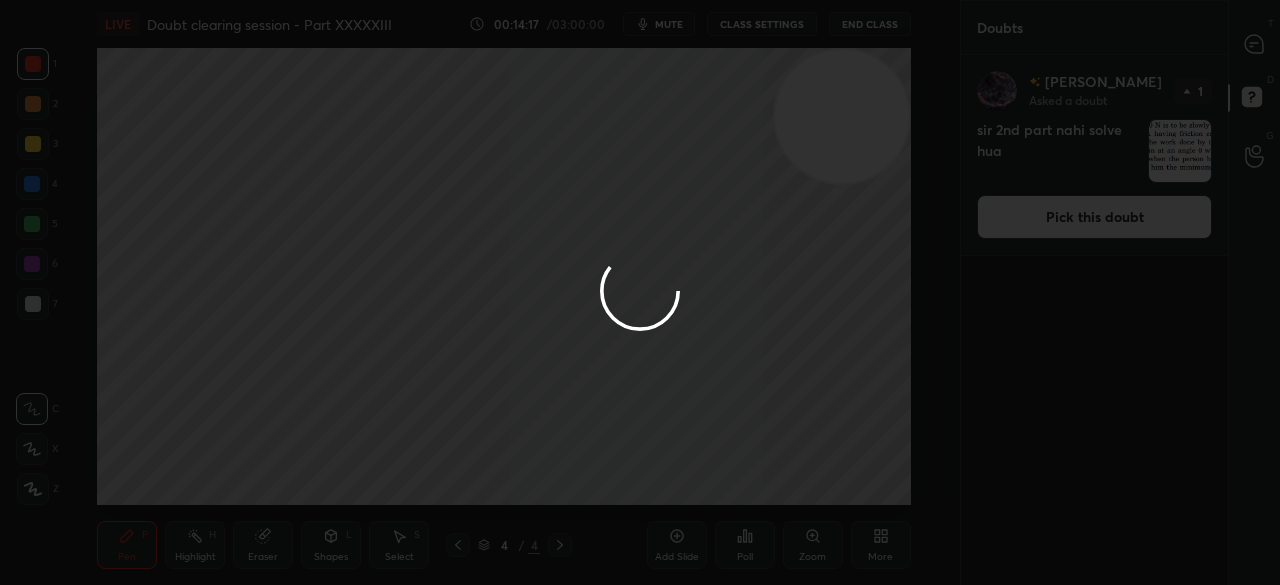 click at bounding box center (640, 292) 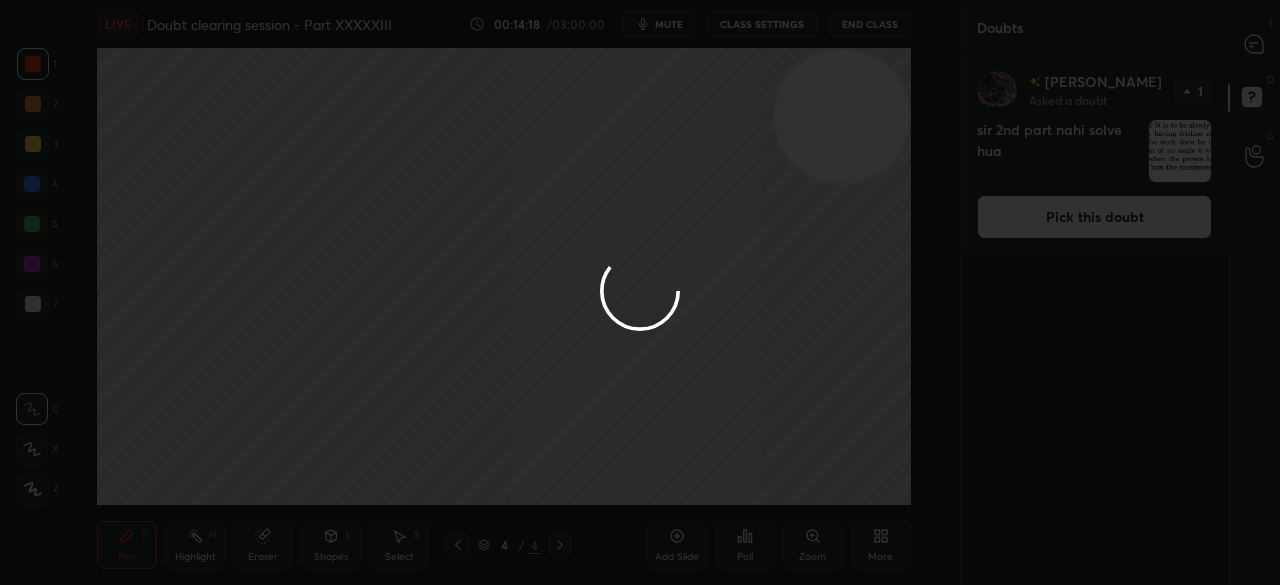 click at bounding box center (640, 292) 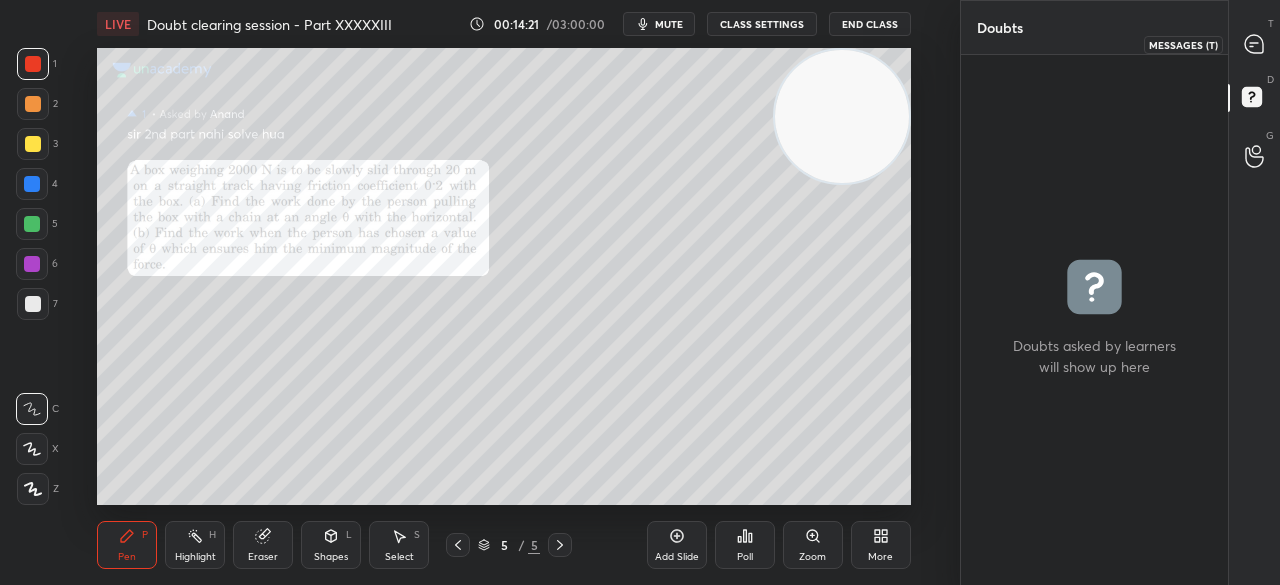 click 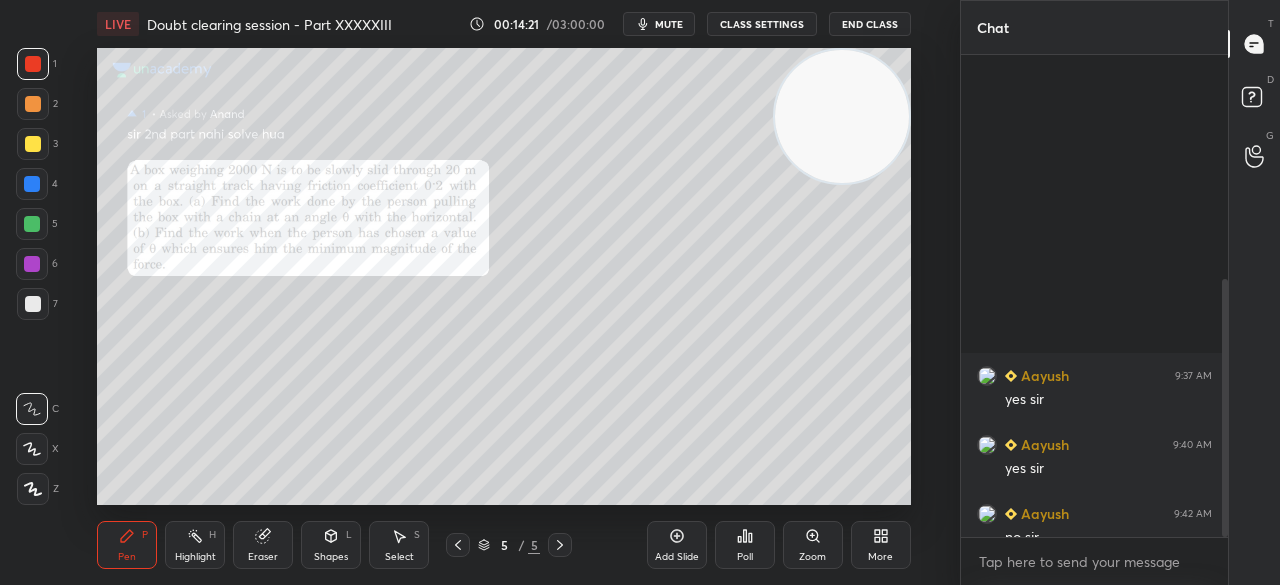scroll, scrollTop: 418, scrollLeft: 0, axis: vertical 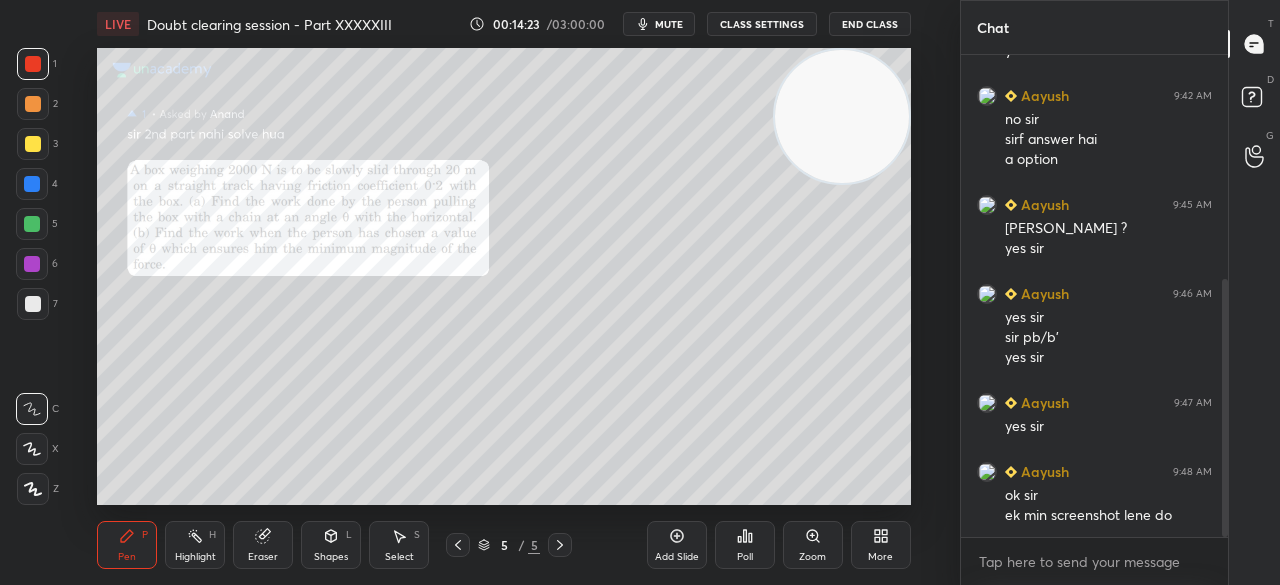 click 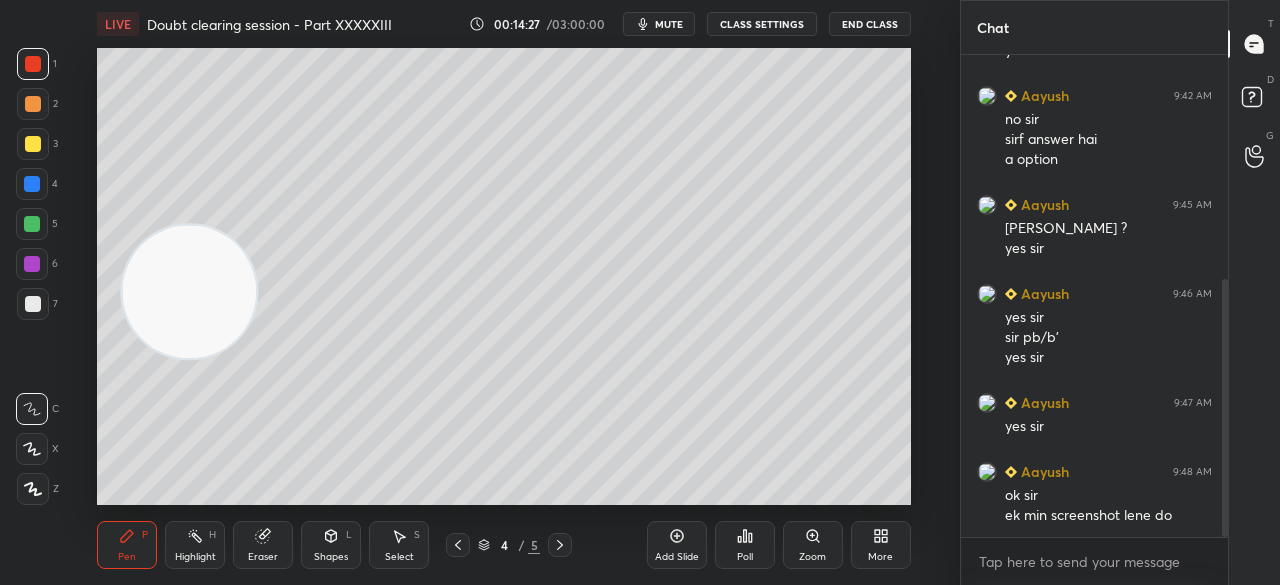 click on "Eraser" at bounding box center [263, 557] 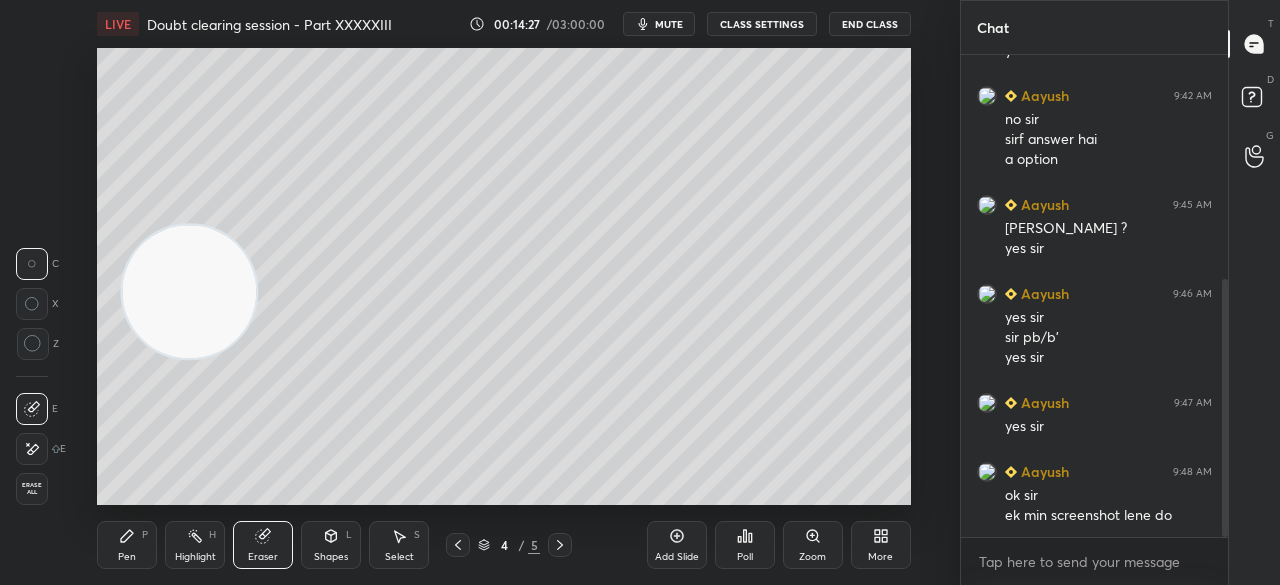 click 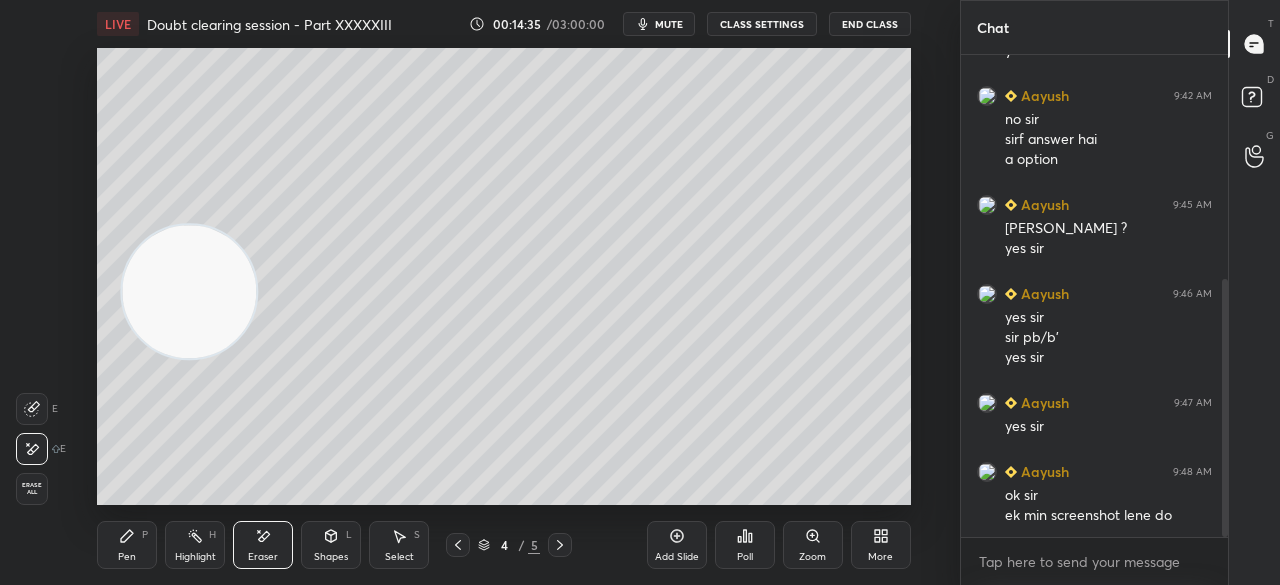 click on "Pen P" at bounding box center [127, 545] 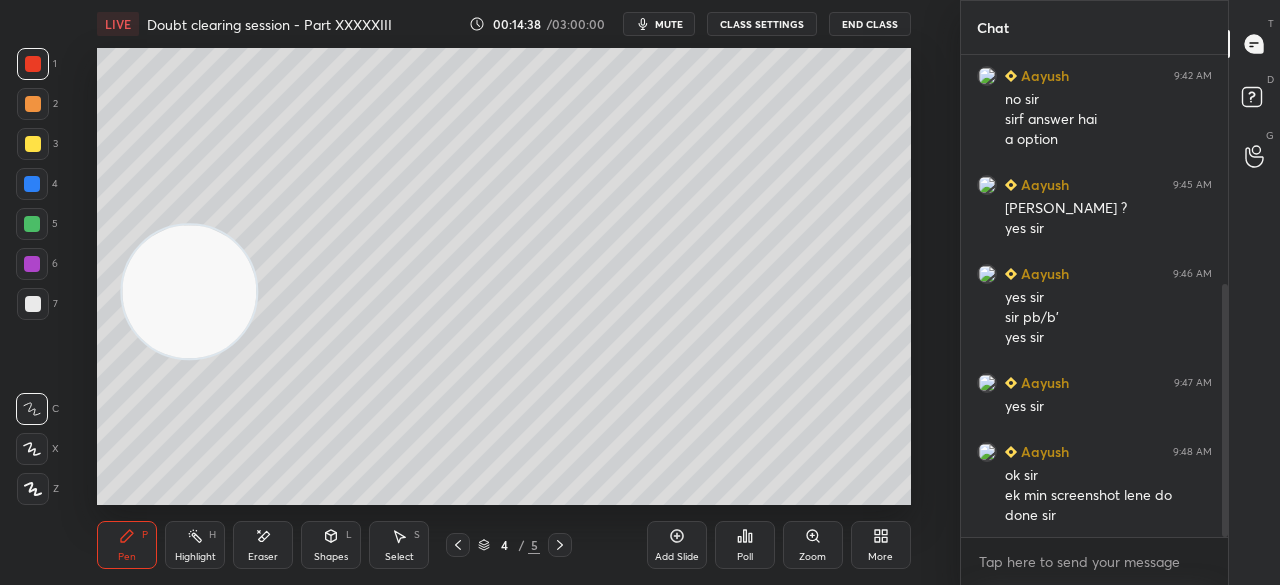 scroll, scrollTop: 458, scrollLeft: 0, axis: vertical 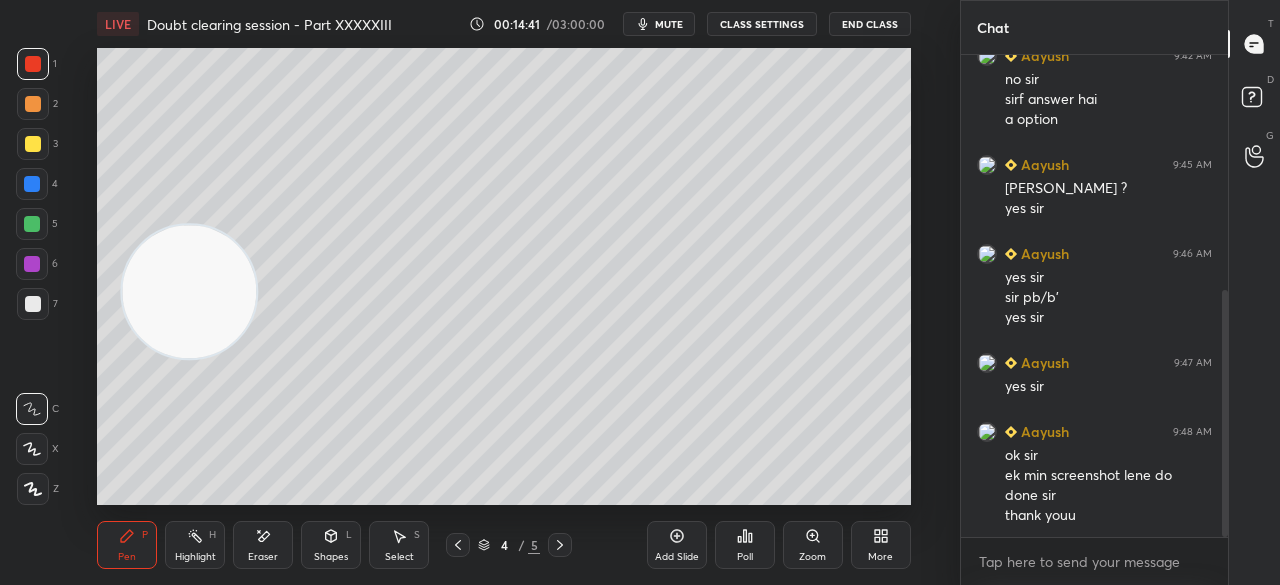 click 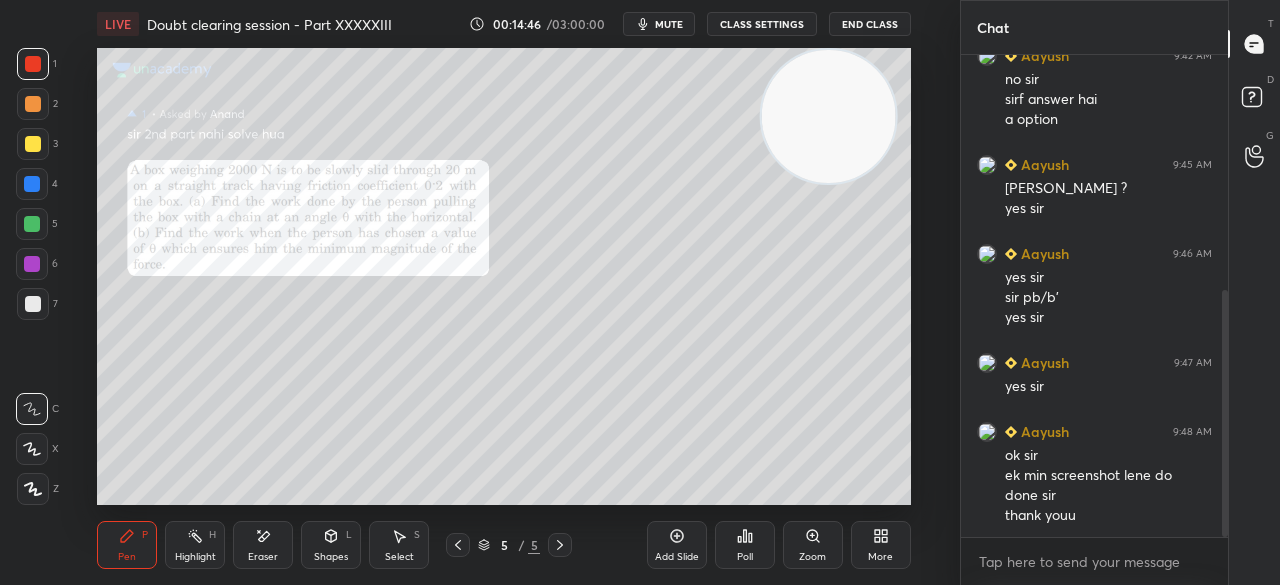 click at bounding box center (33, 144) 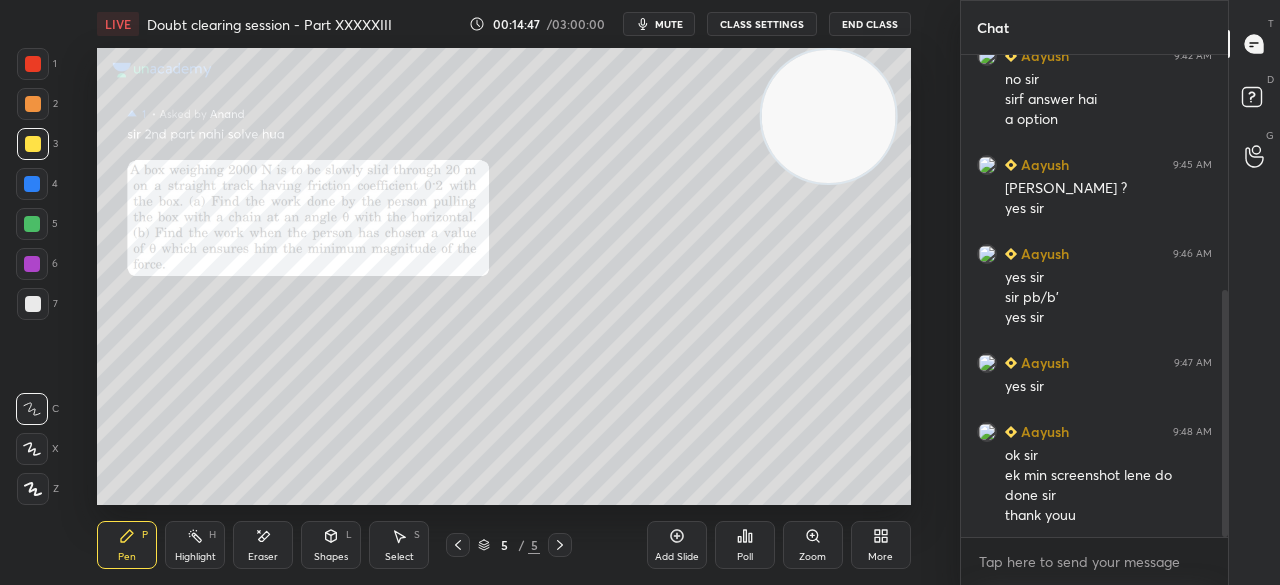 click at bounding box center [33, 144] 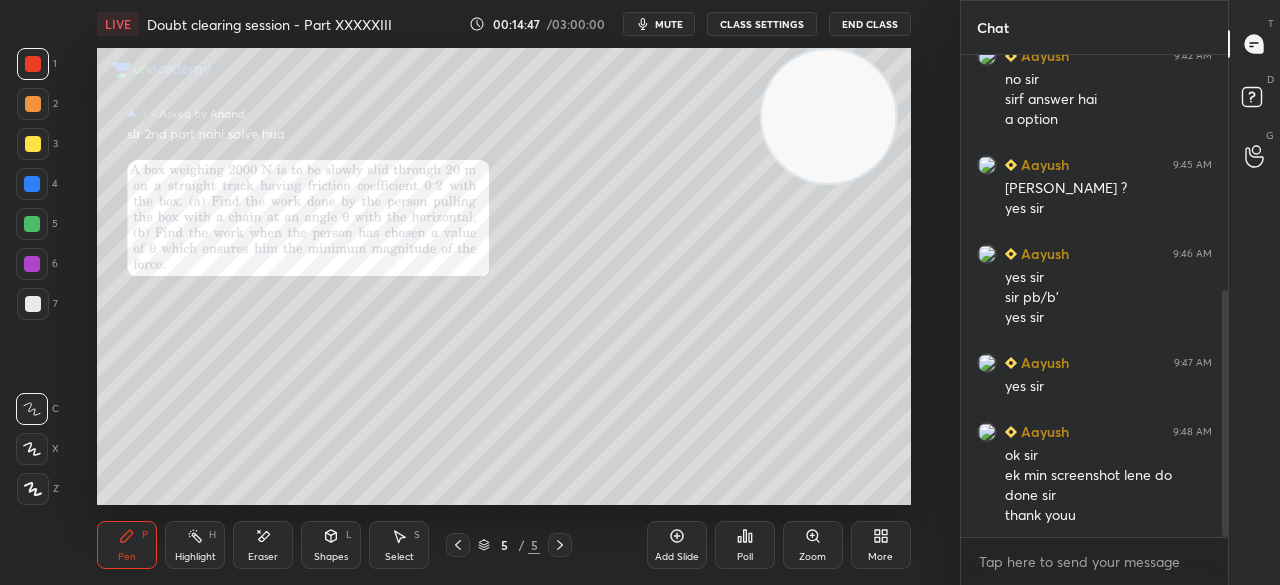click at bounding box center (33, 64) 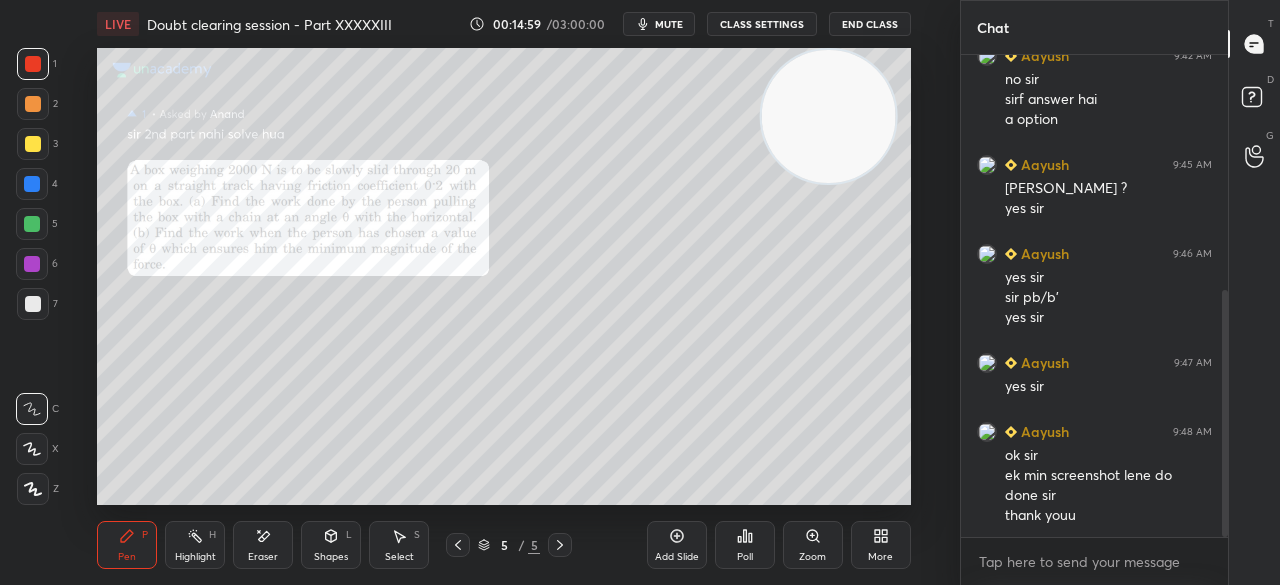 click on "Shapes L" at bounding box center [331, 545] 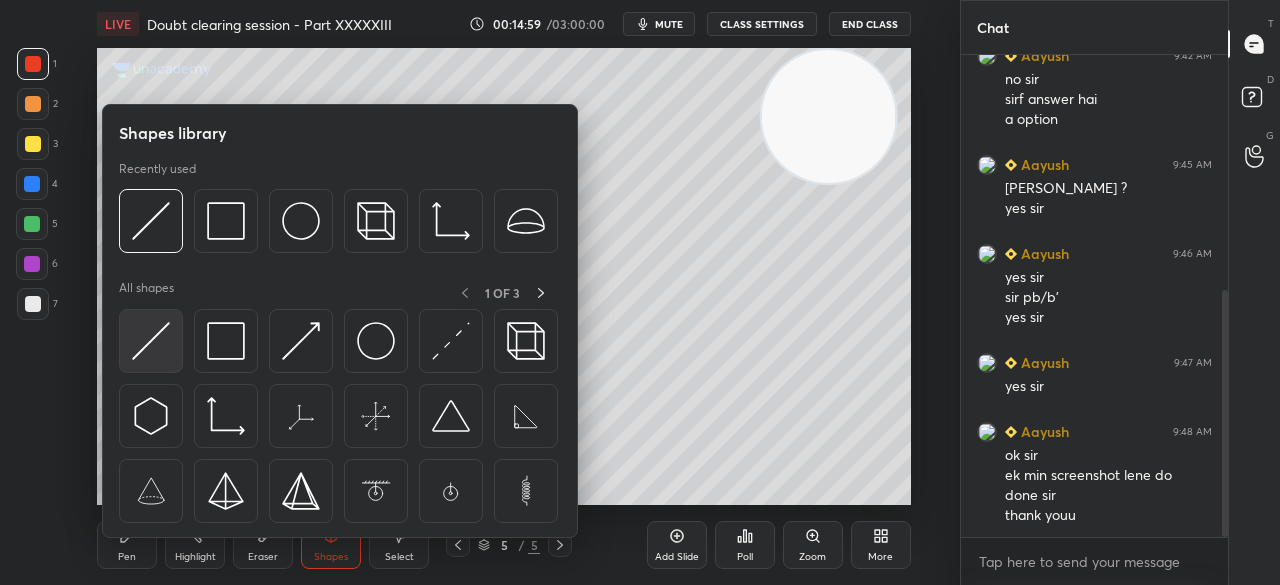 click at bounding box center (151, 341) 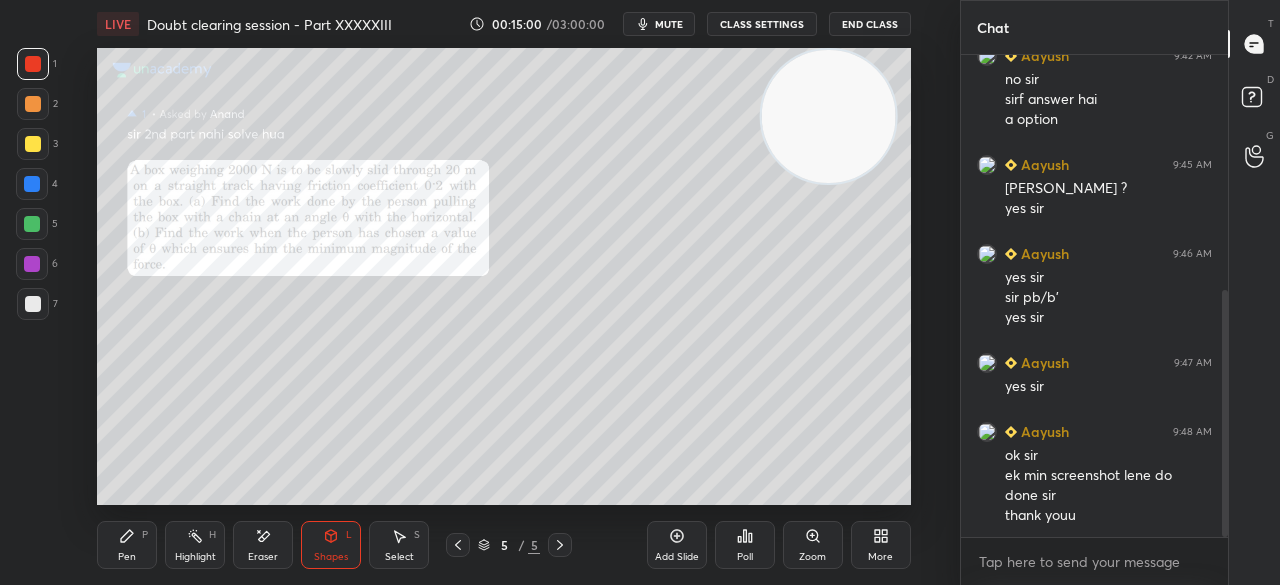 click on "Pen" at bounding box center (127, 557) 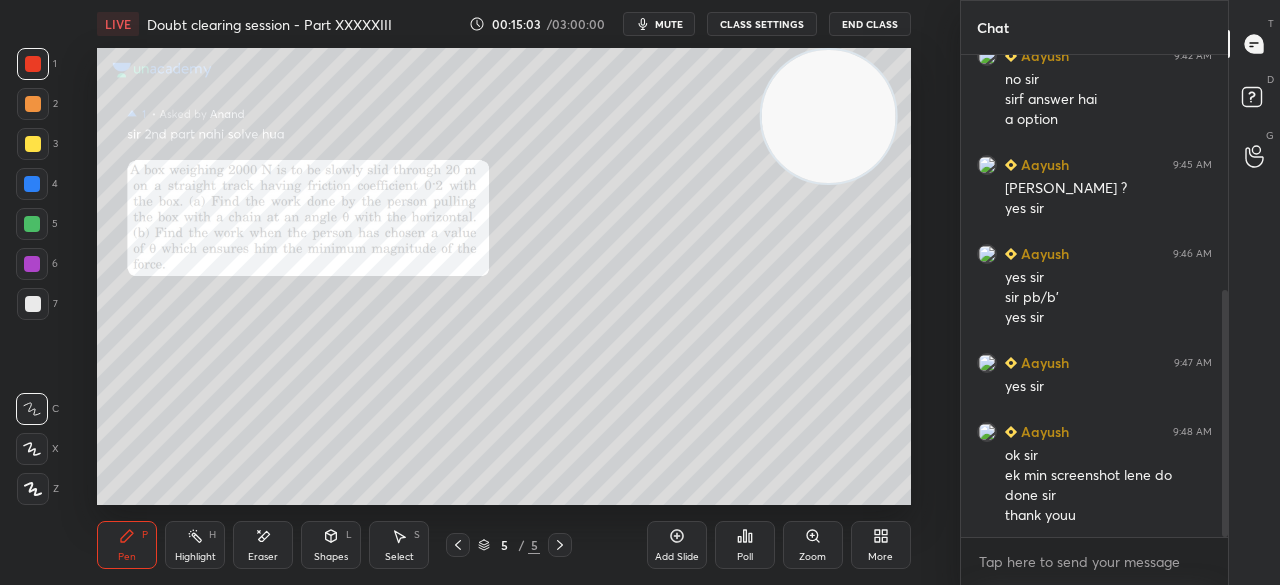 click at bounding box center (33, 144) 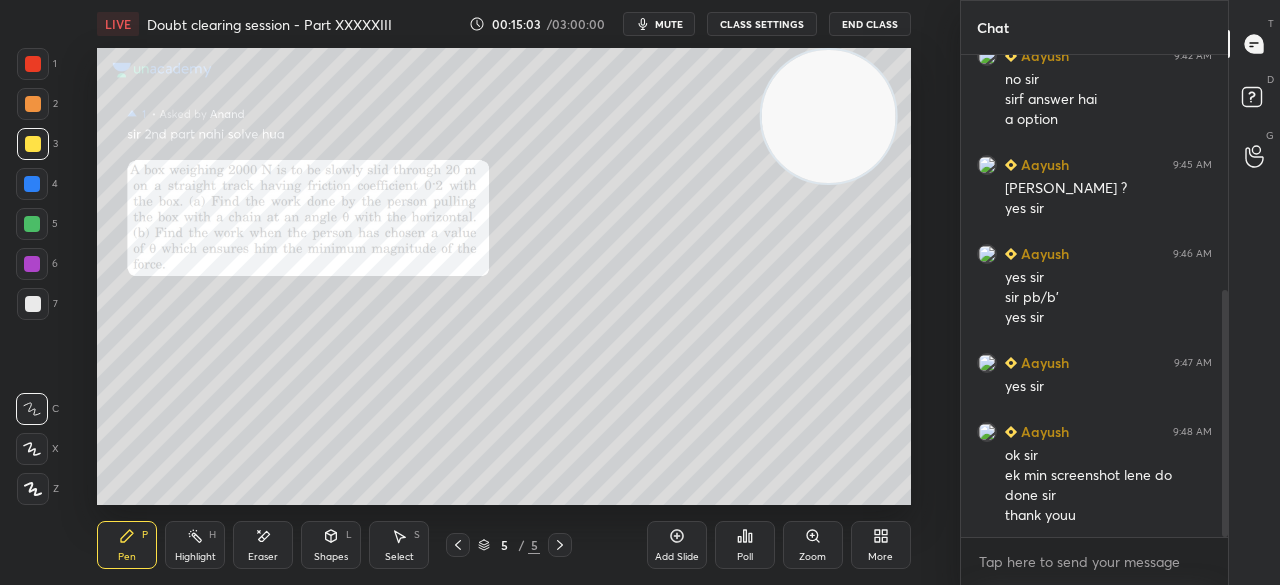 click on "Shapes" at bounding box center (331, 557) 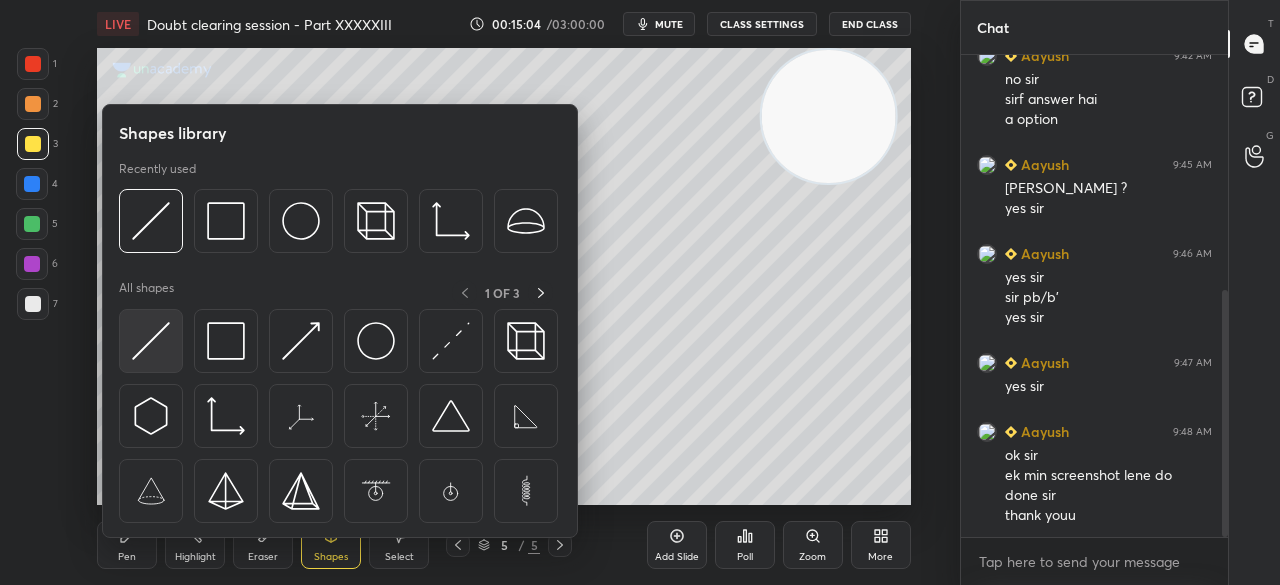 click at bounding box center (151, 341) 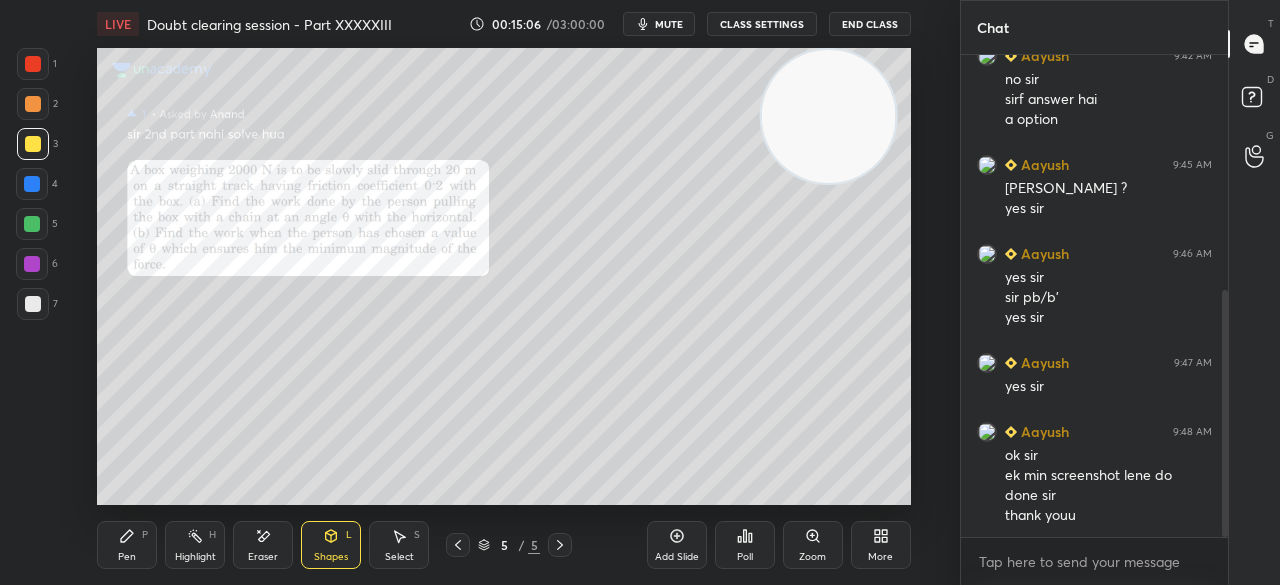click on "Pen P" at bounding box center (127, 545) 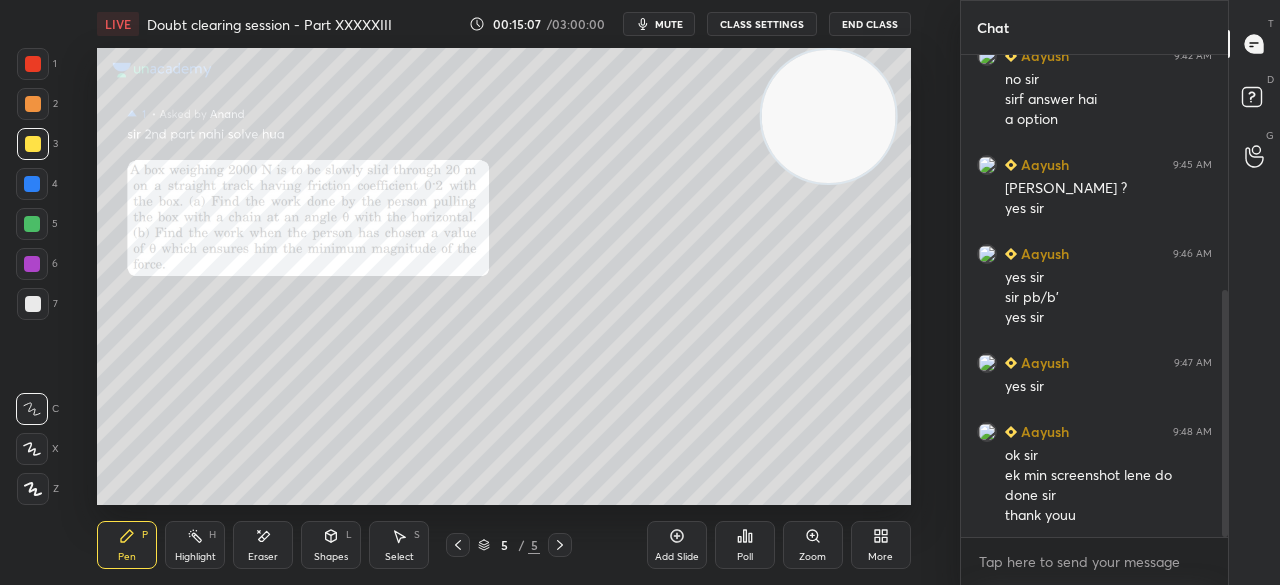 click on "P" at bounding box center (145, 535) 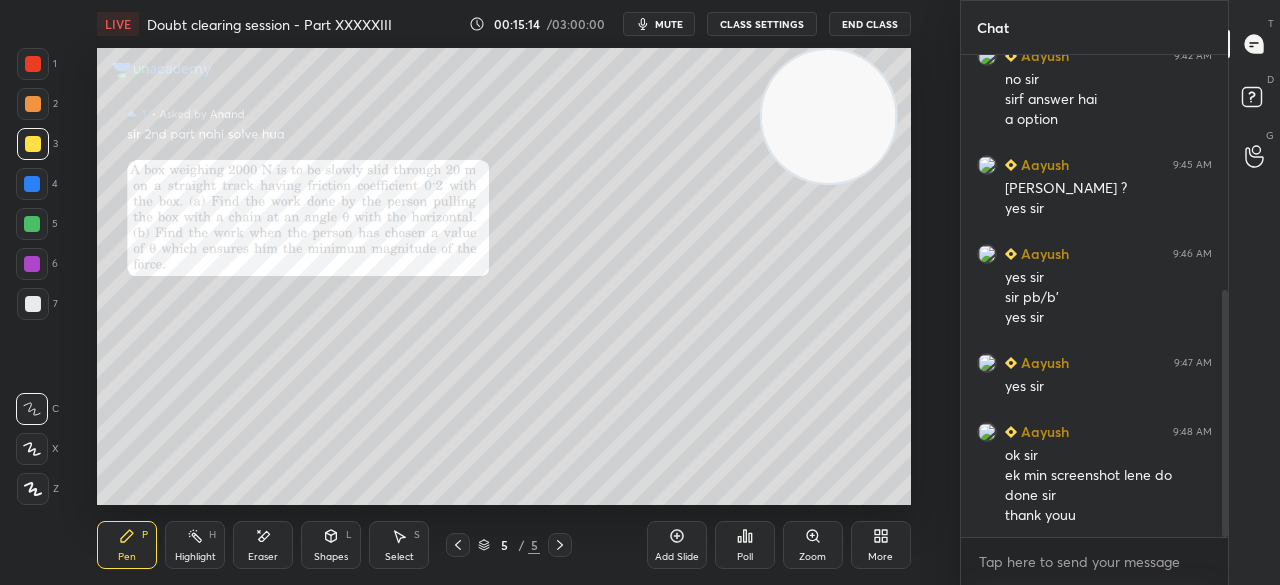 click at bounding box center (33, 64) 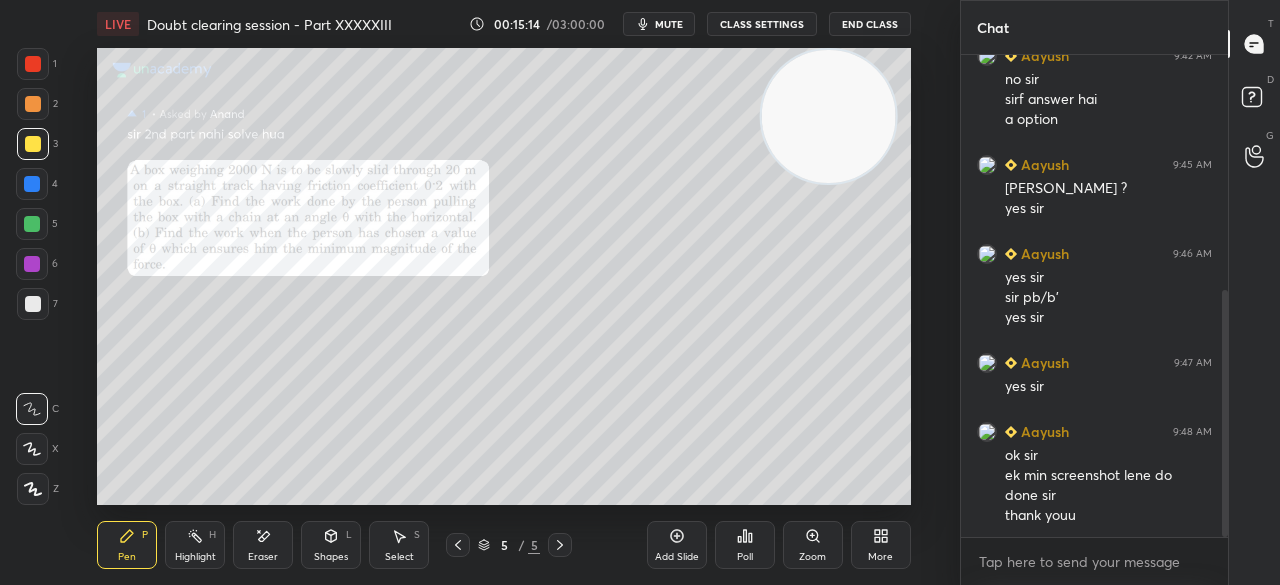 click at bounding box center (33, 64) 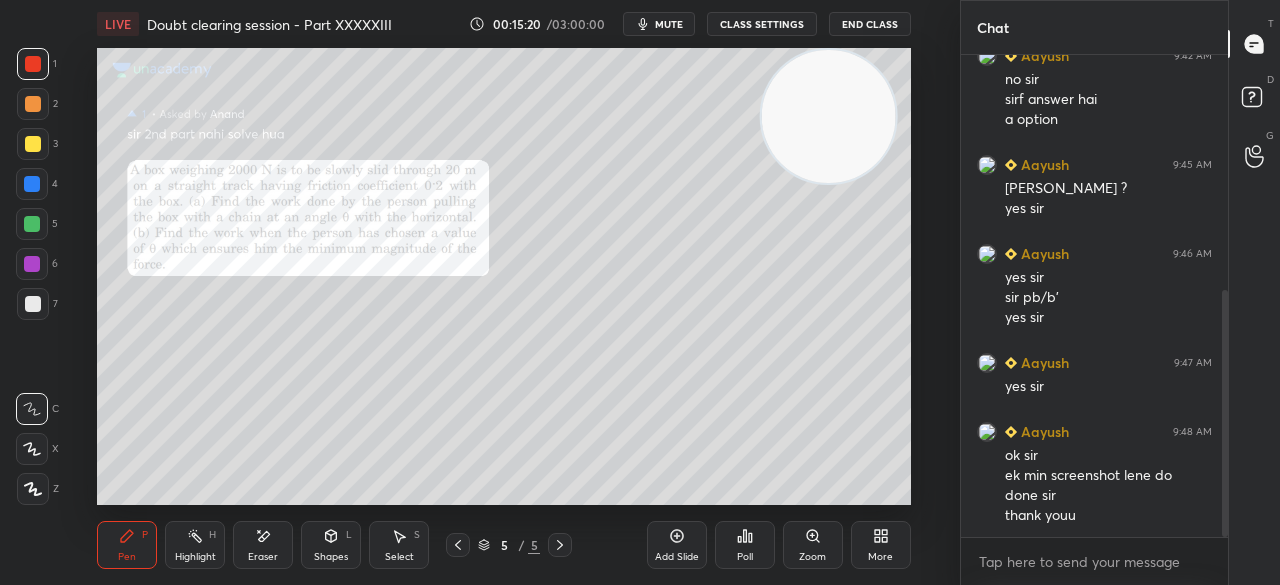 scroll, scrollTop: 526, scrollLeft: 0, axis: vertical 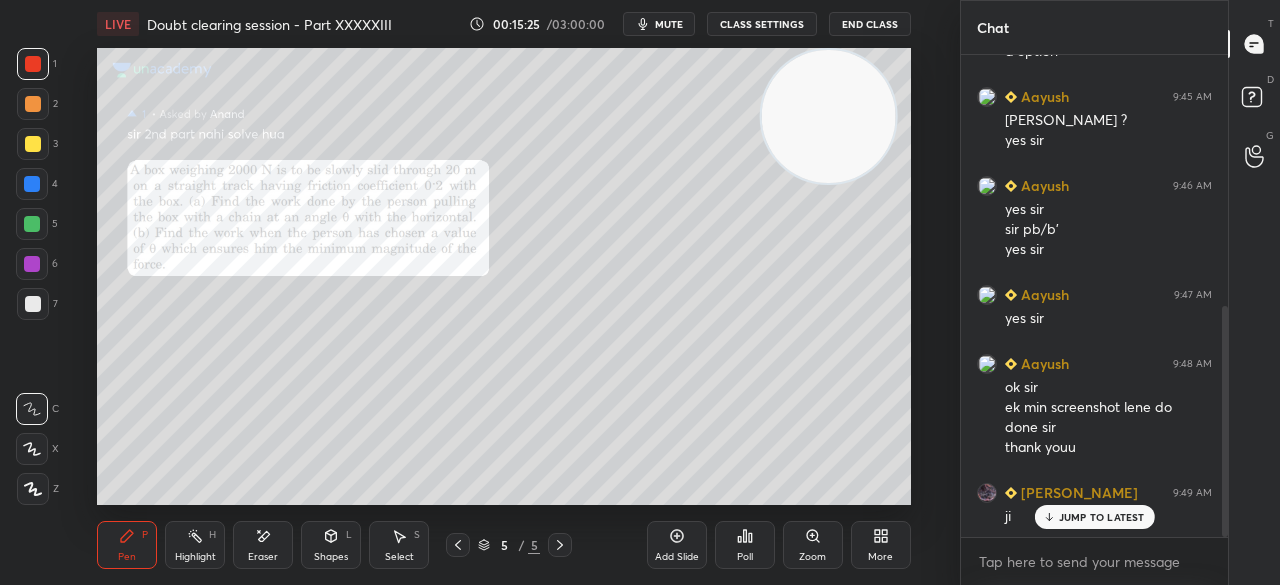 click at bounding box center [32, 224] 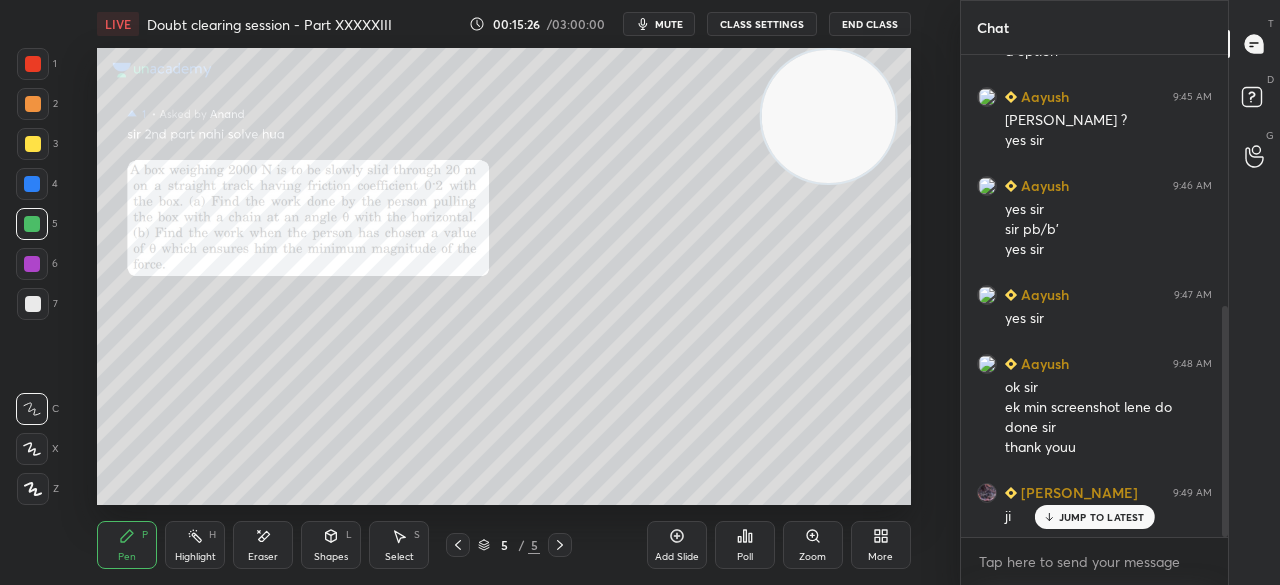 click at bounding box center [32, 224] 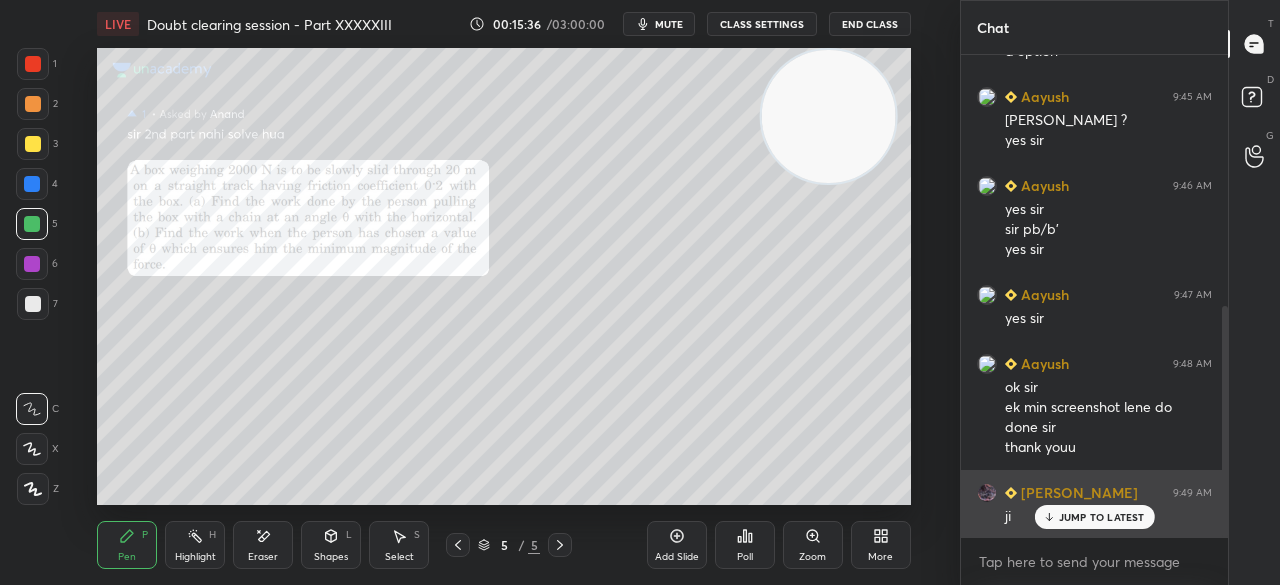 click on "[PERSON_NAME] 9:49 AM ji" at bounding box center [1094, 504] 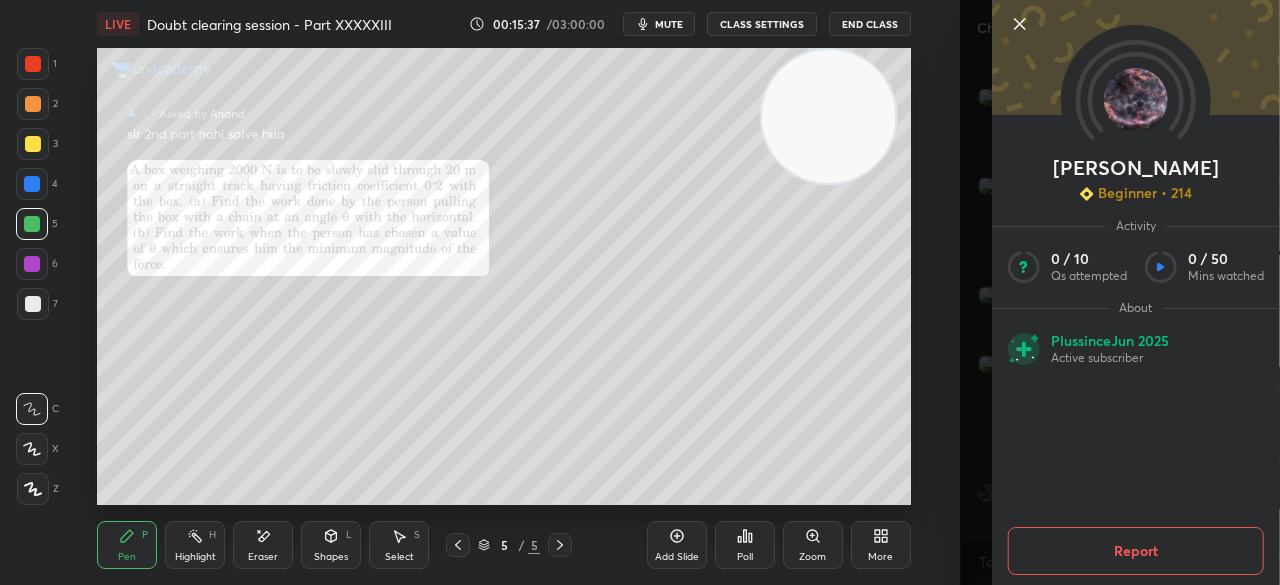 click 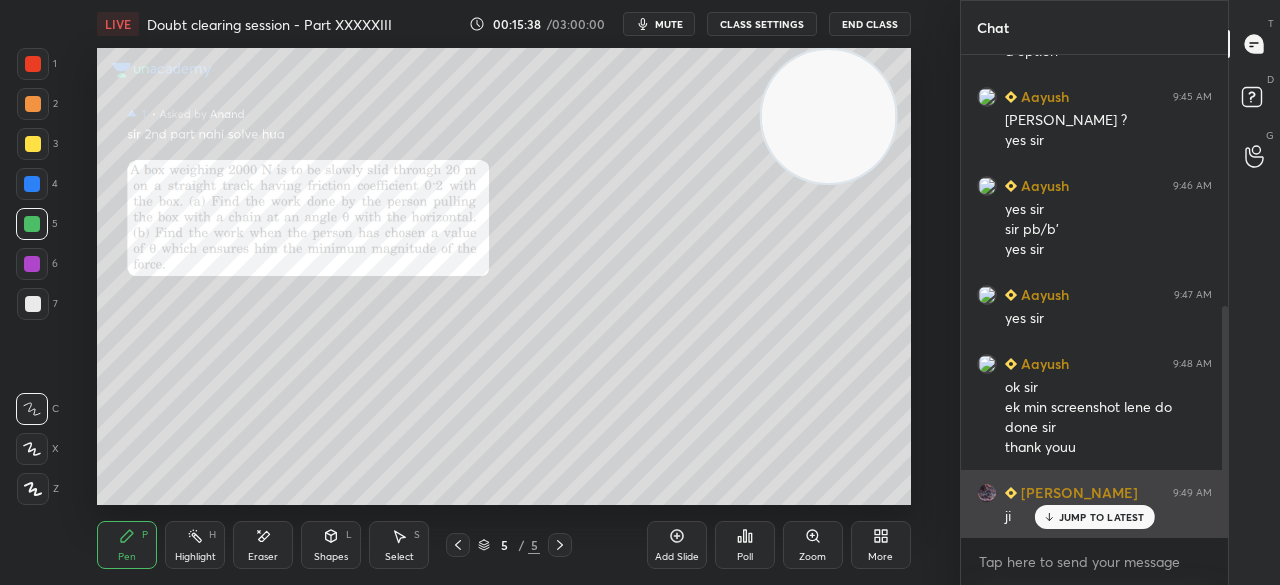 click on "x" at bounding box center [1094, 561] 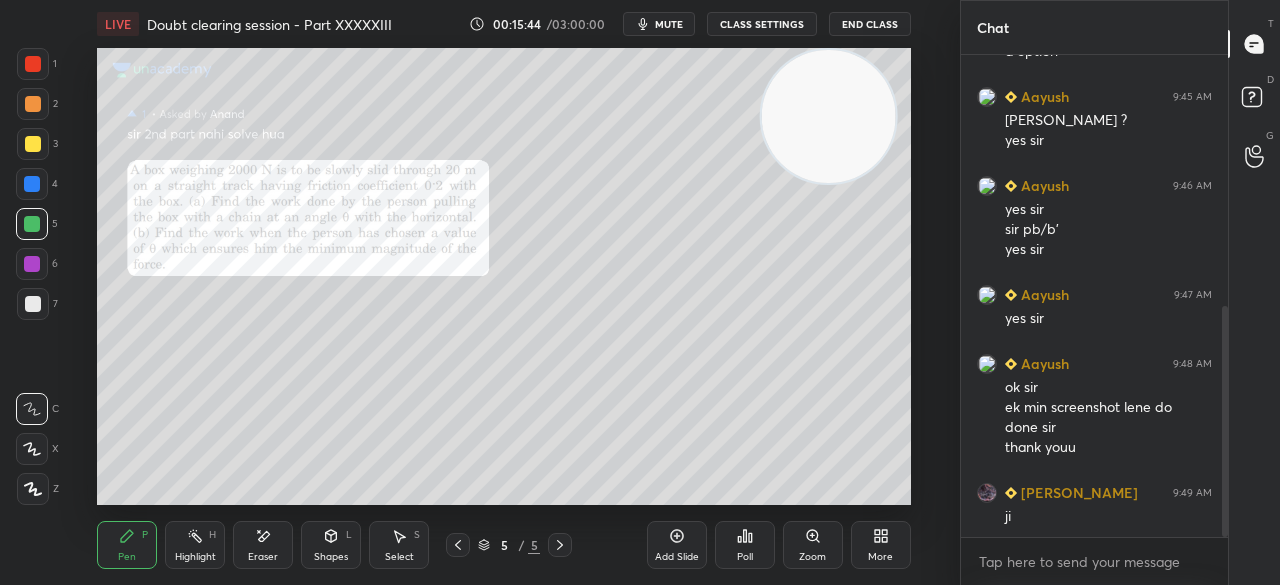 click at bounding box center [33, 64] 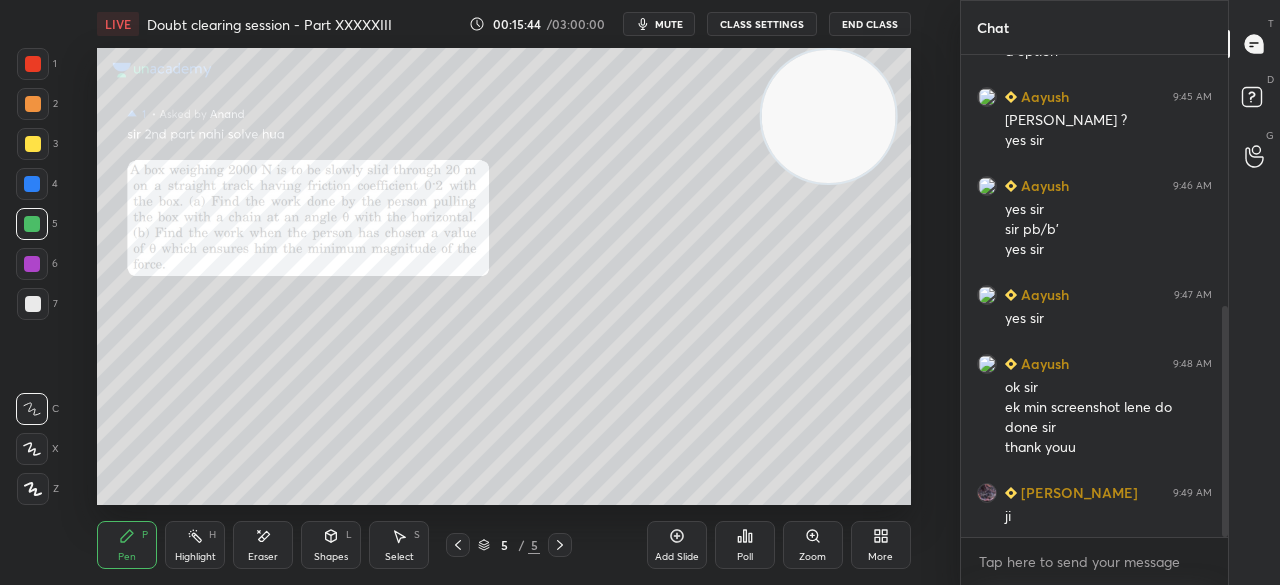 click on "1 2 3 4 5 6 7 C X Z E E Erase all   H H" at bounding box center (32, 276) 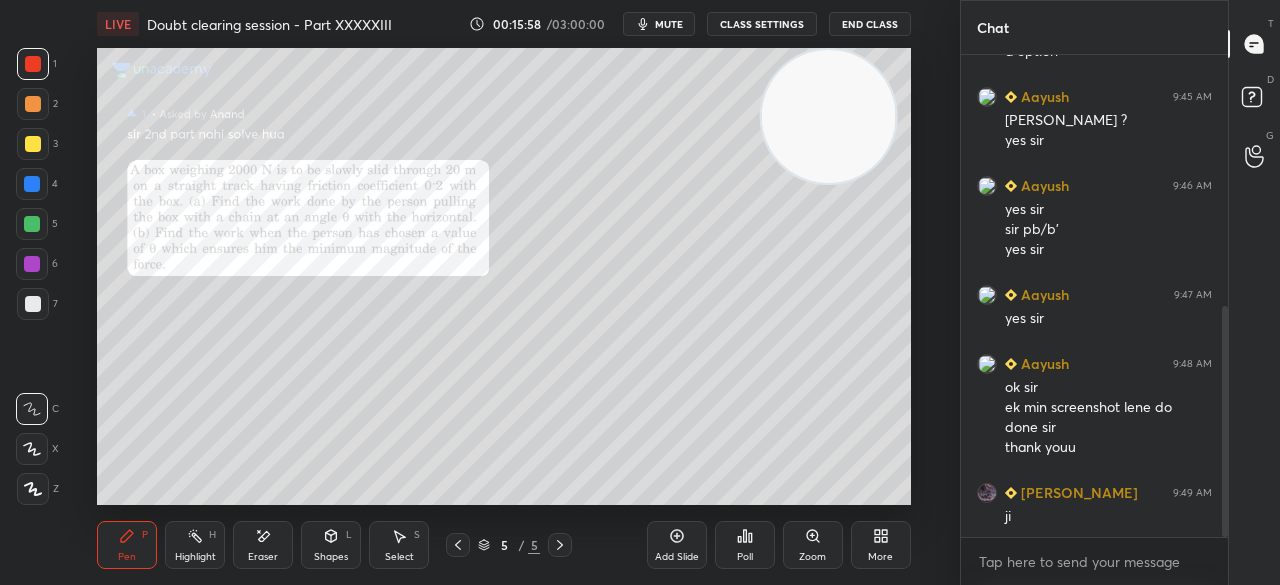 scroll, scrollTop: 574, scrollLeft: 0, axis: vertical 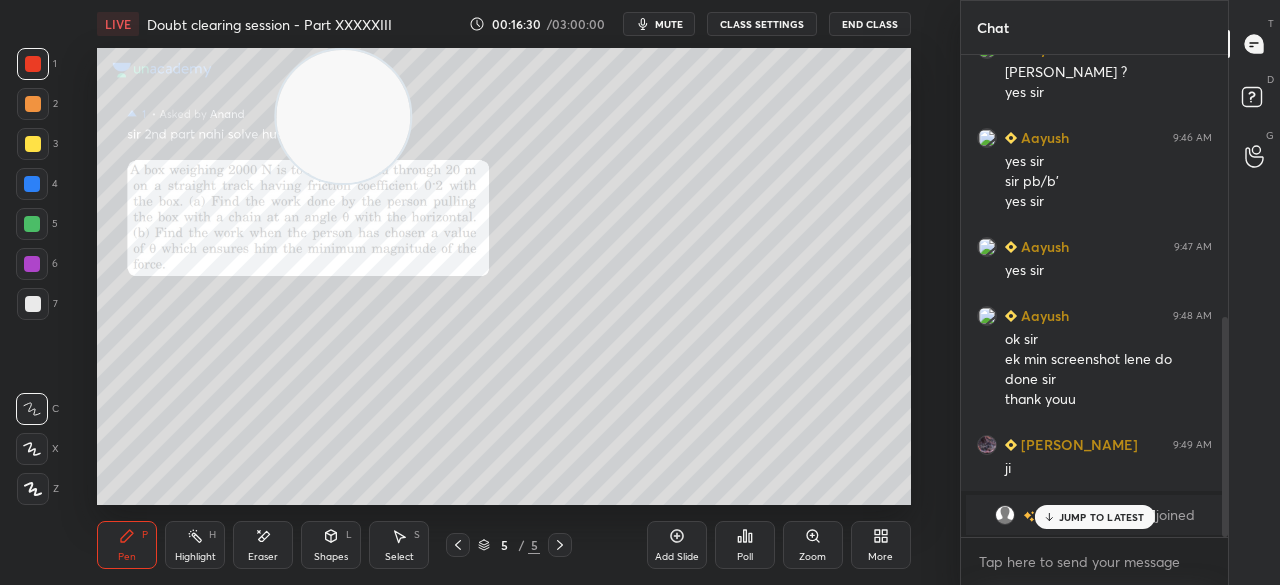 click at bounding box center [33, 144] 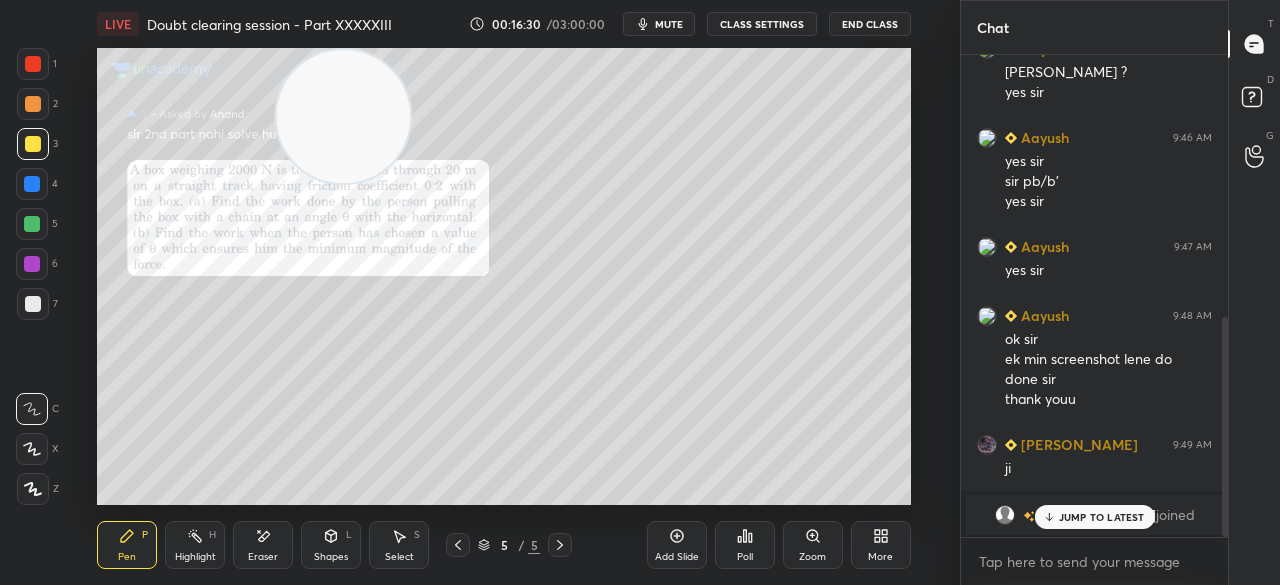 click at bounding box center (33, 144) 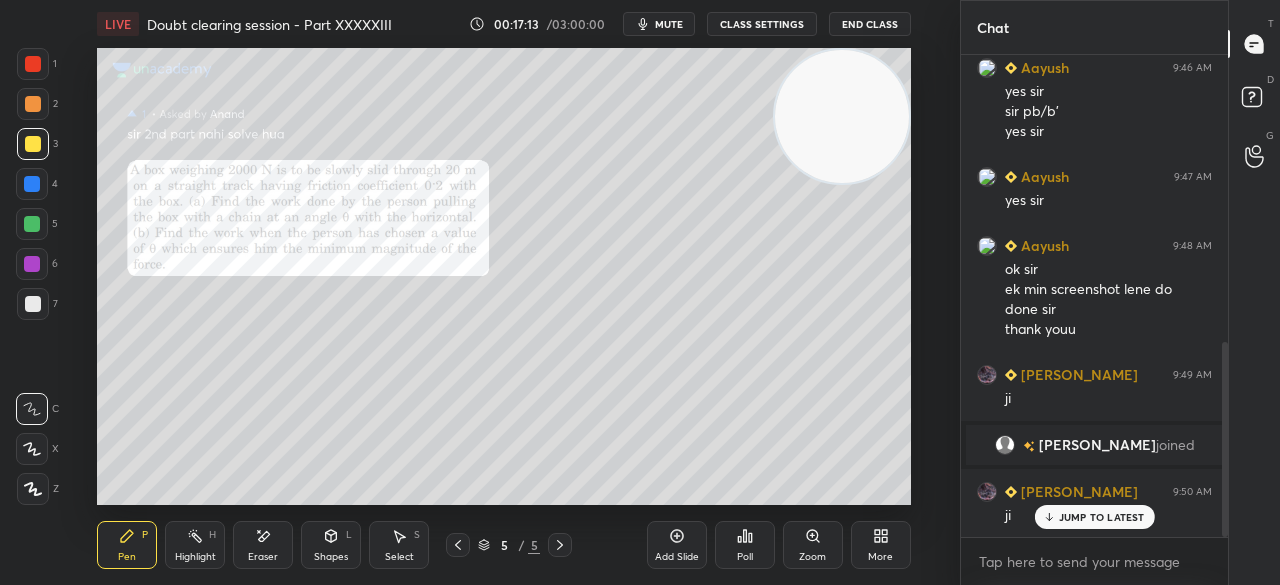 scroll, scrollTop: 712, scrollLeft: 0, axis: vertical 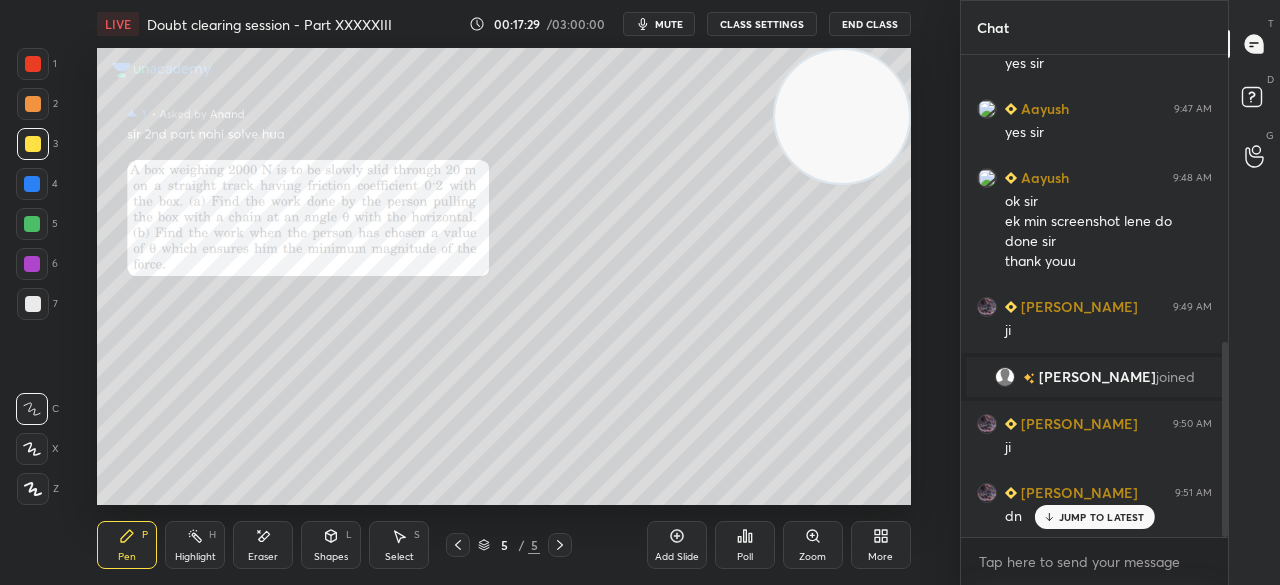 click on "Add Slide" at bounding box center [677, 557] 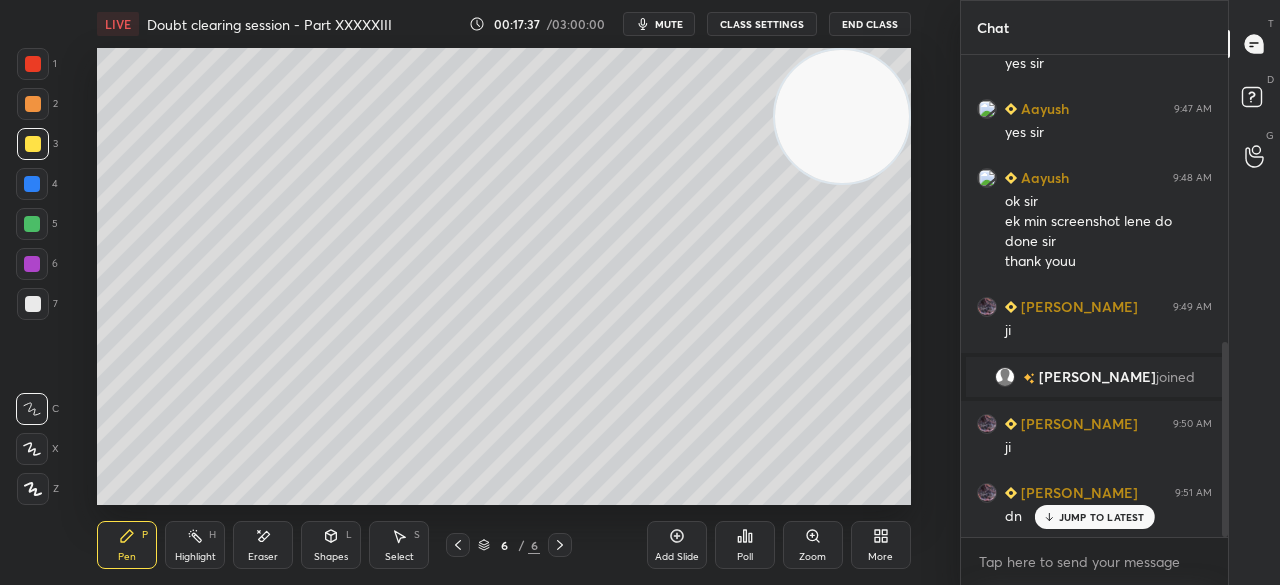 click on "1" at bounding box center [37, 68] 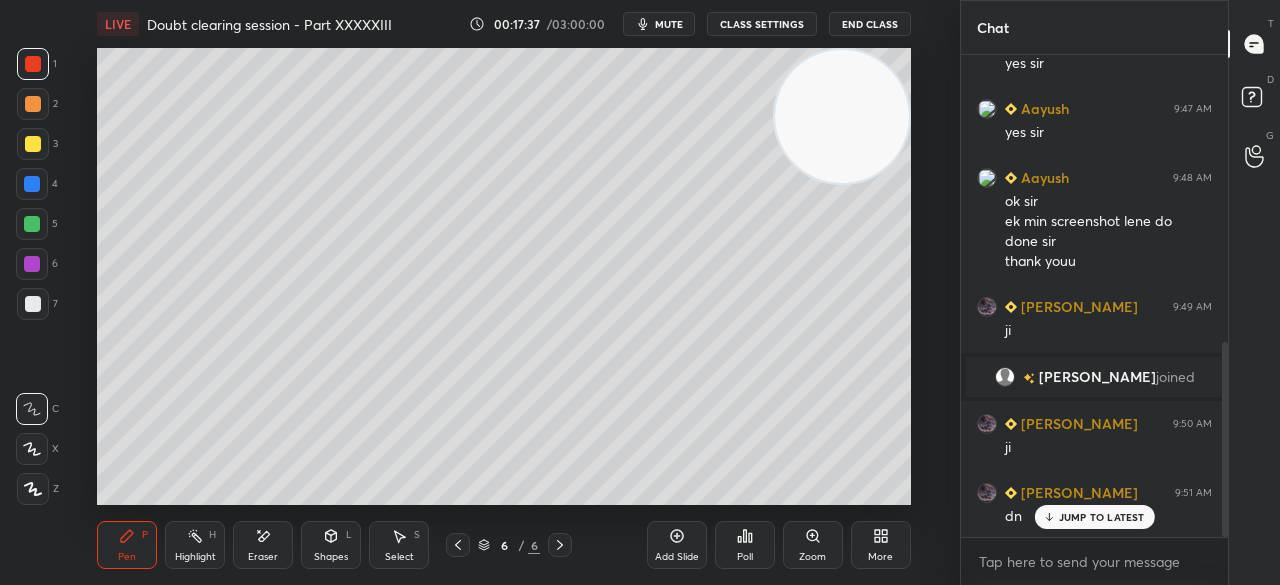 click at bounding box center (33, 64) 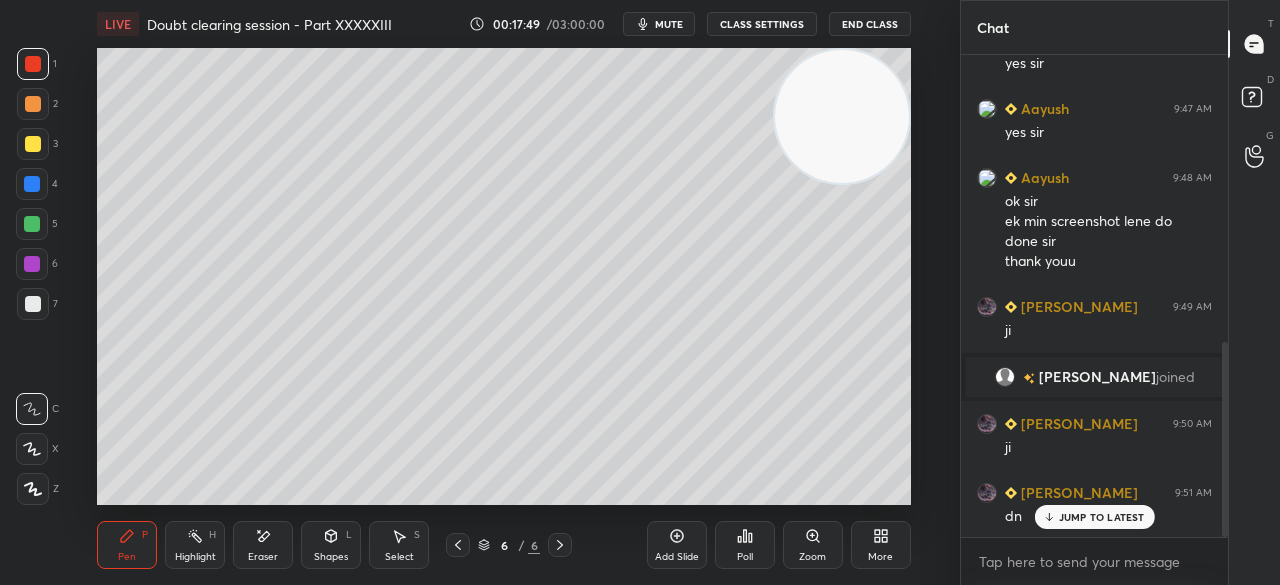 click at bounding box center [458, 545] 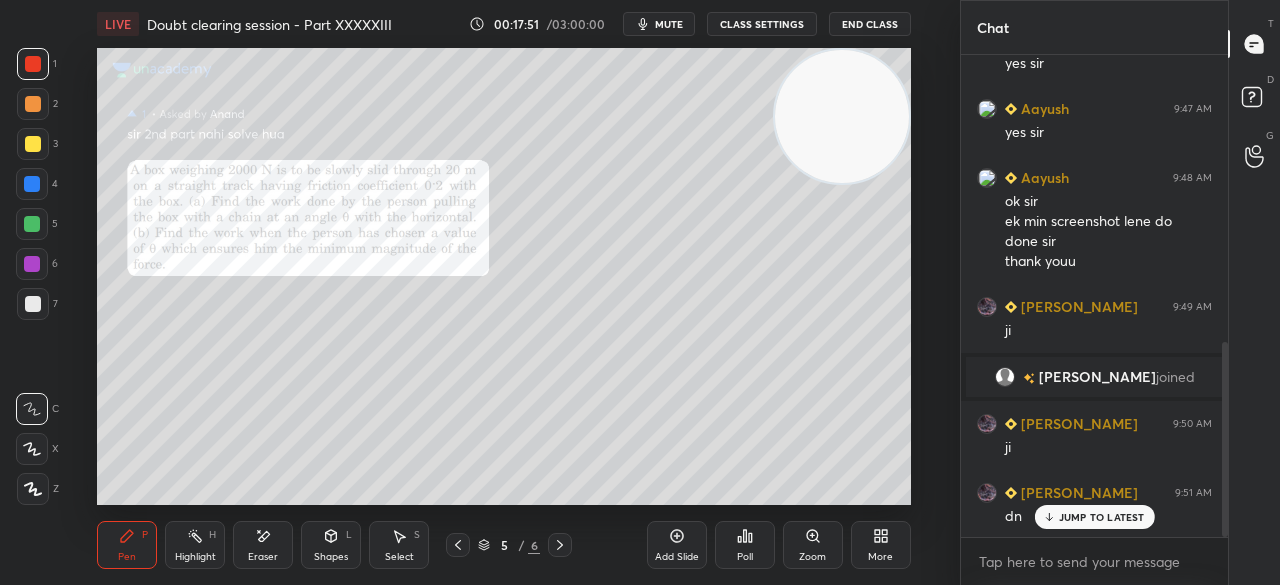 click 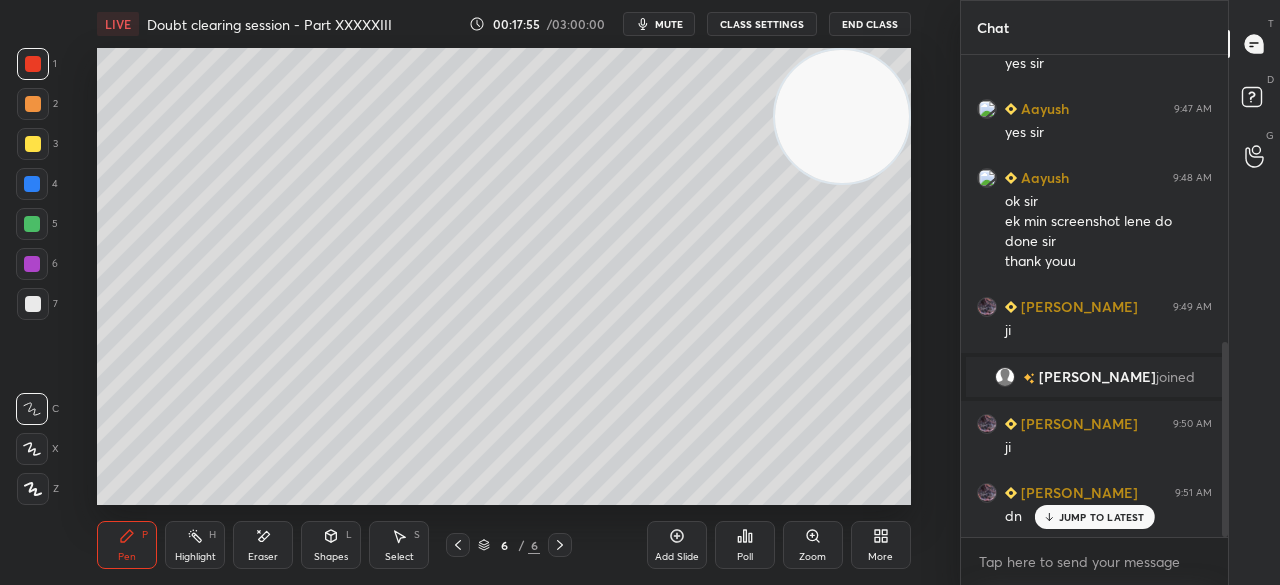 click 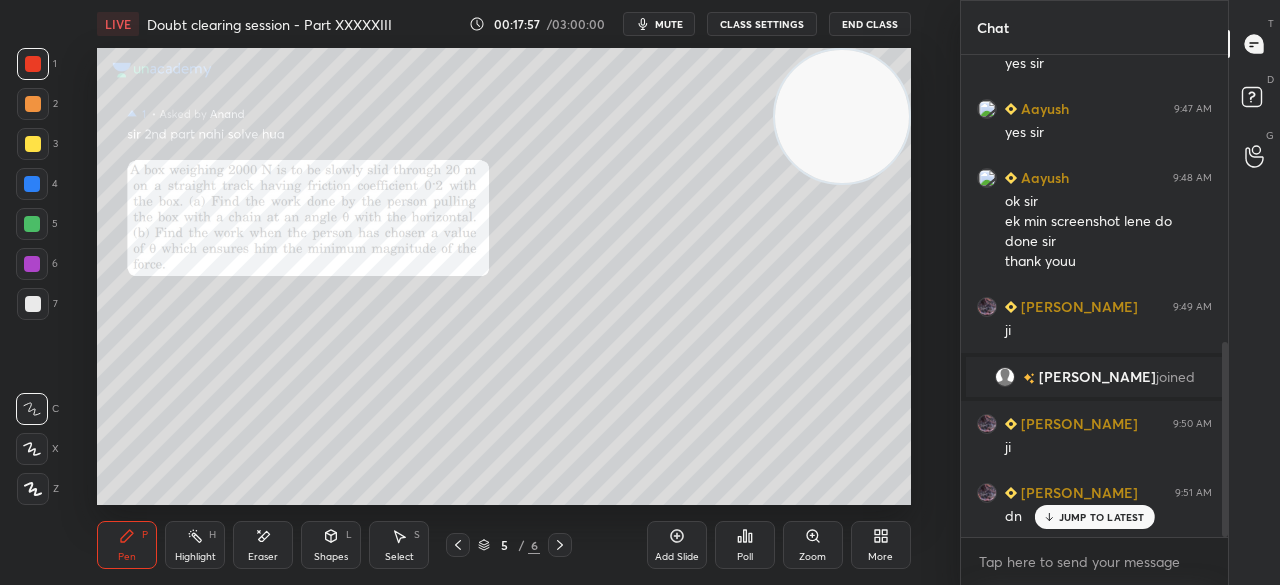 click 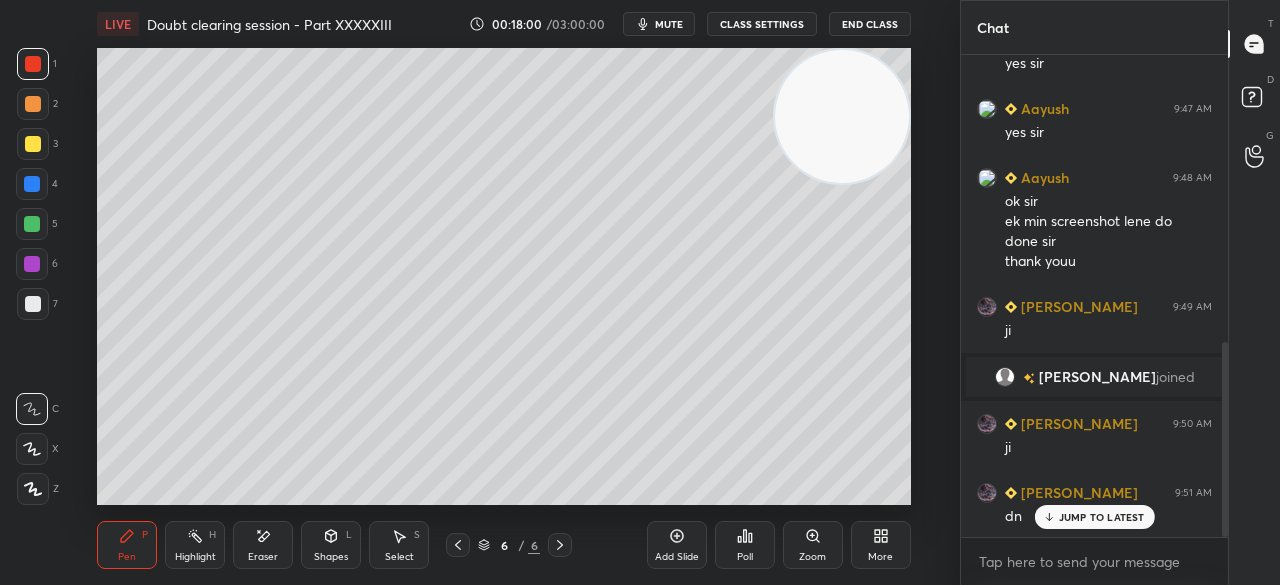 click at bounding box center [33, 144] 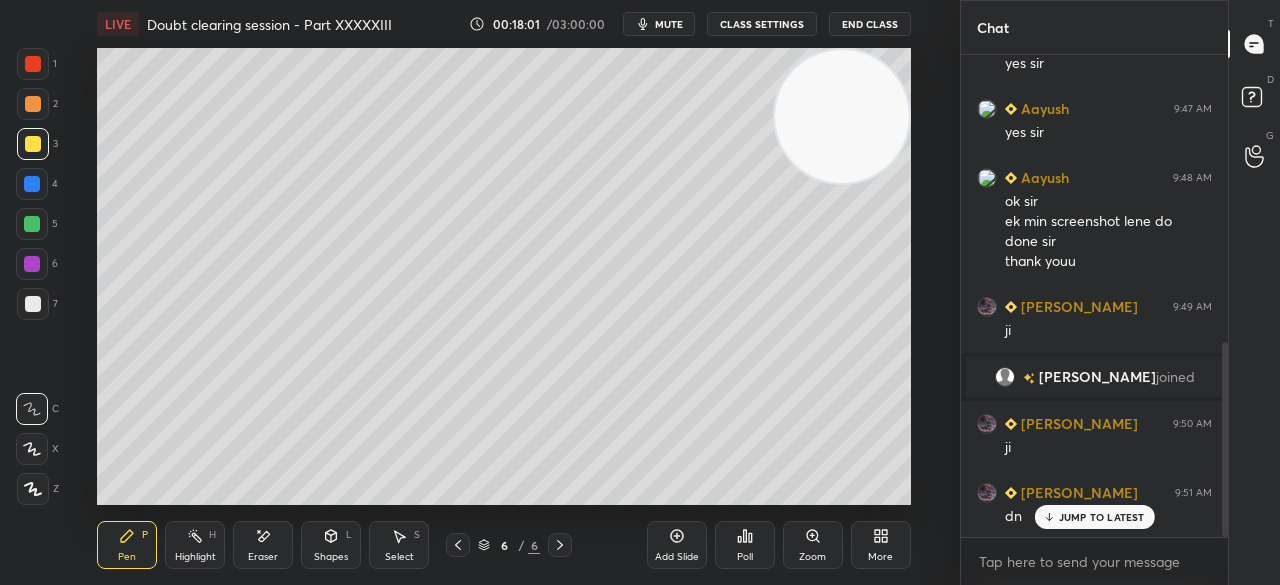 click at bounding box center (458, 545) 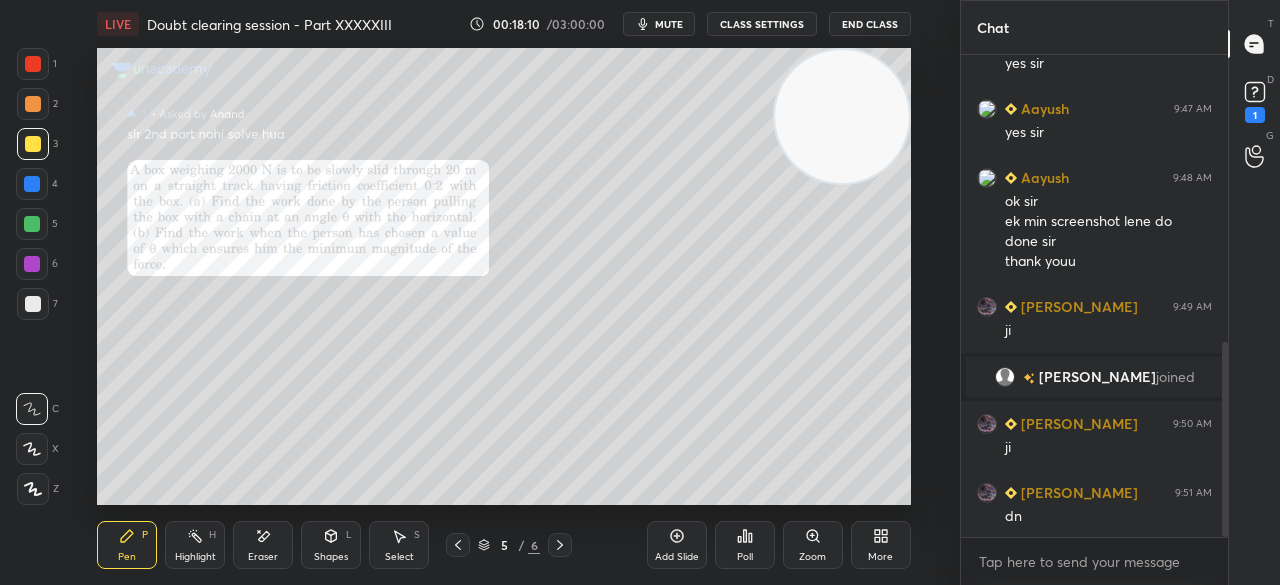 click 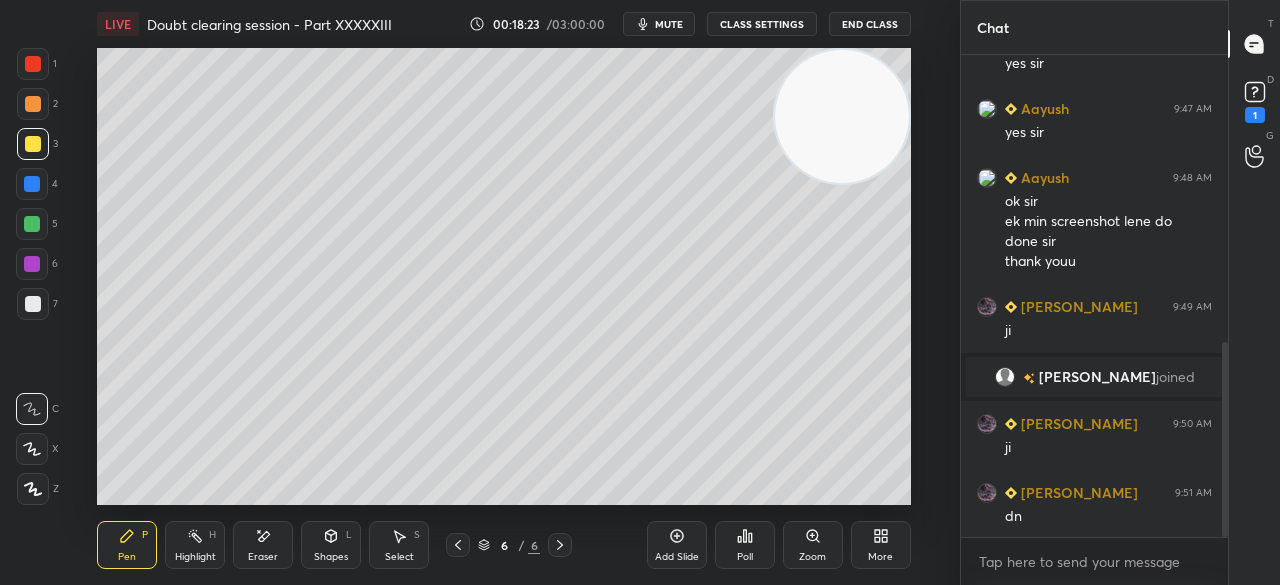 click 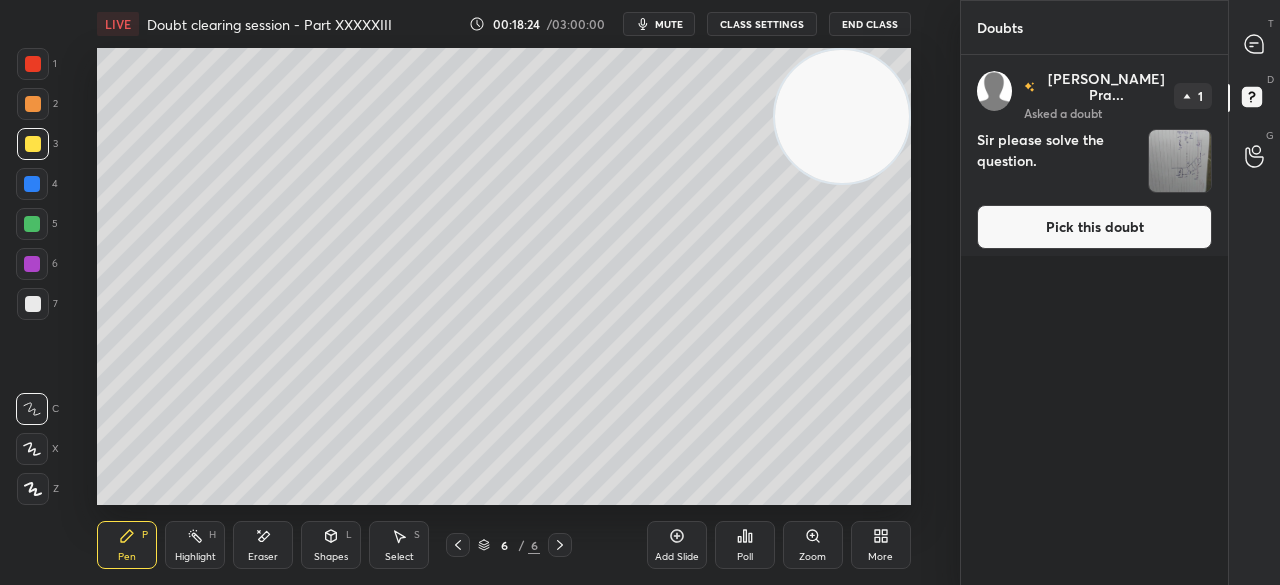 click on "Pick this doubt" at bounding box center (1094, 227) 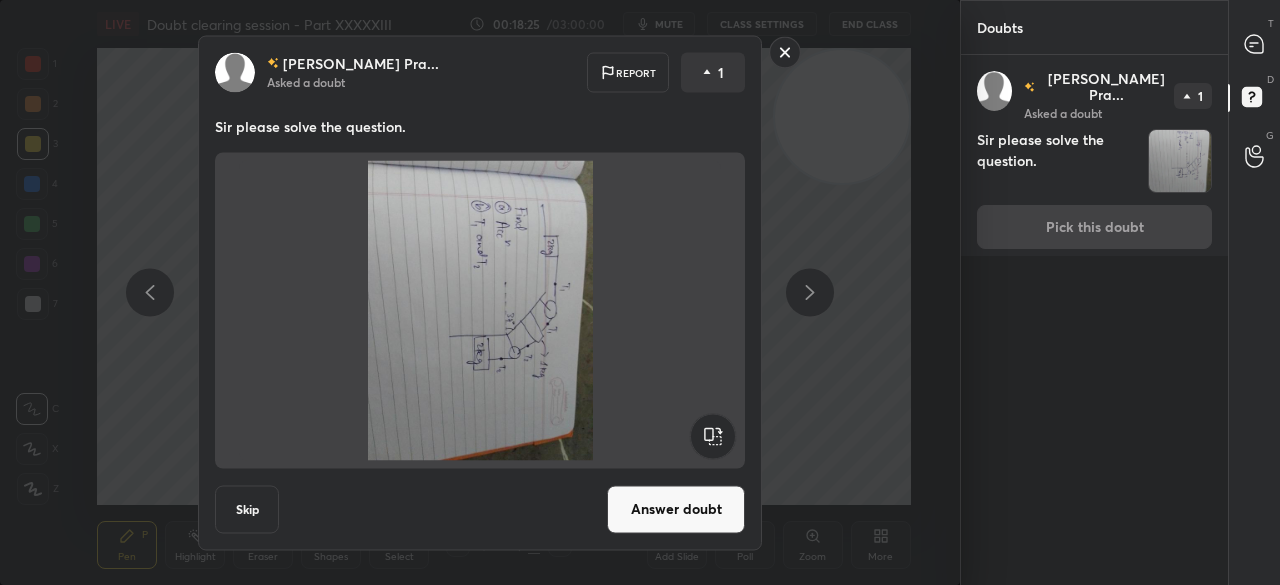 click 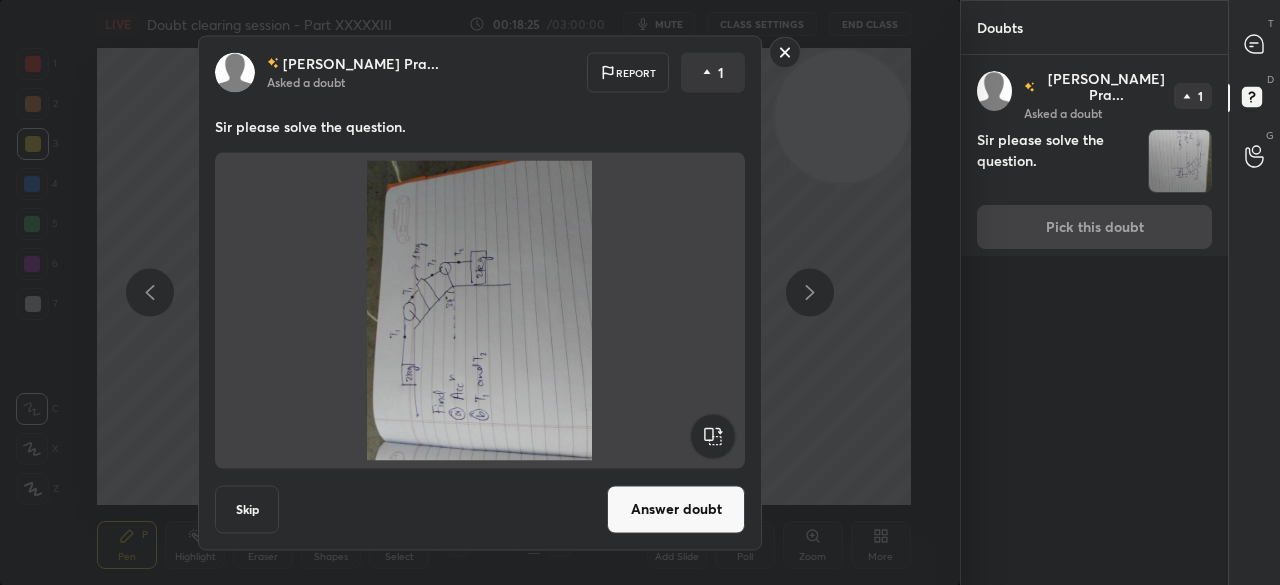 click 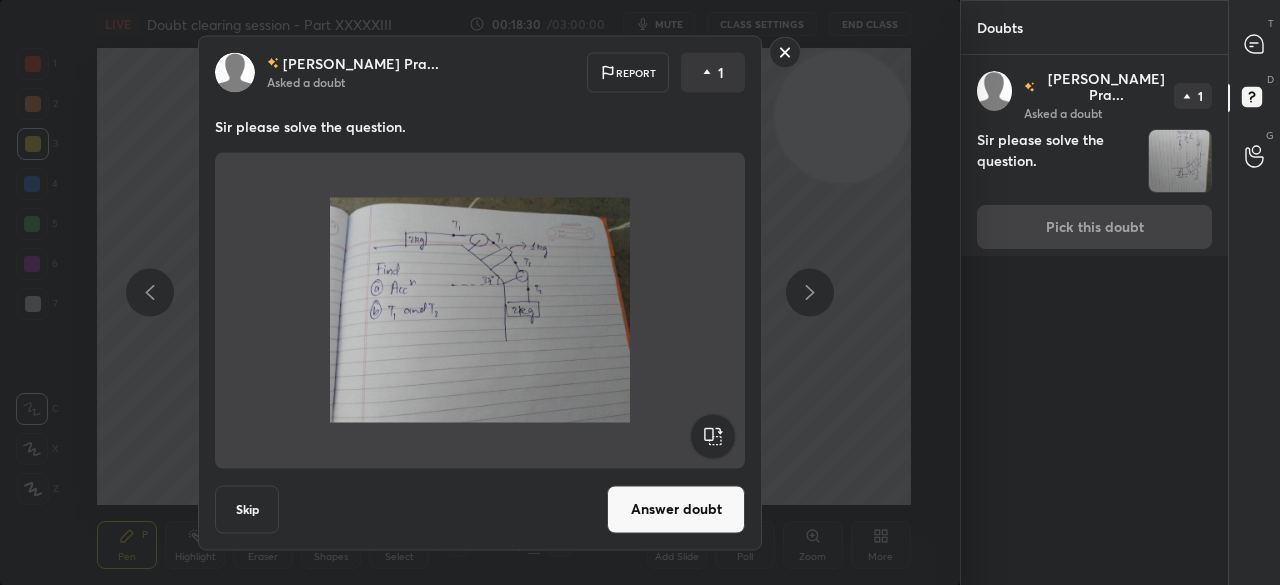 click 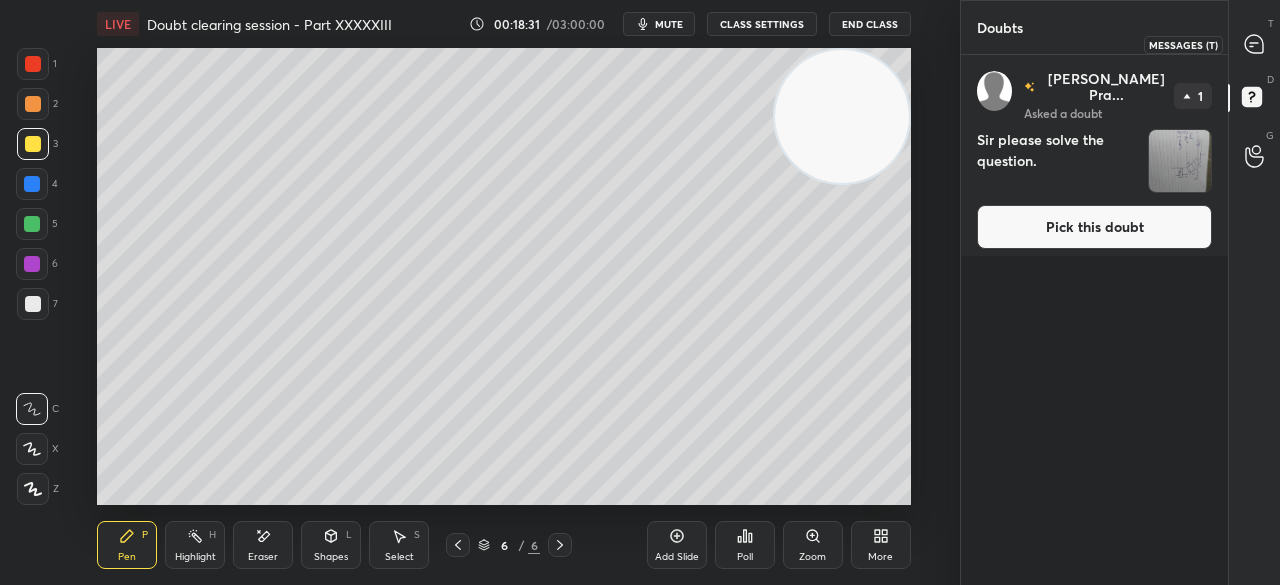 click 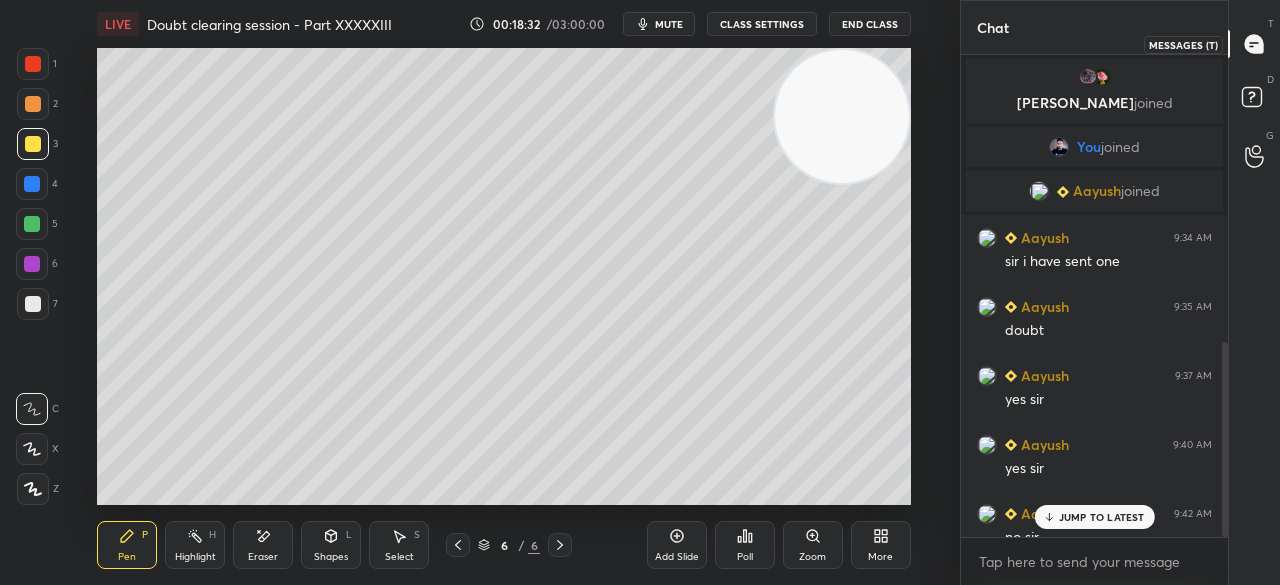 scroll, scrollTop: 712, scrollLeft: 0, axis: vertical 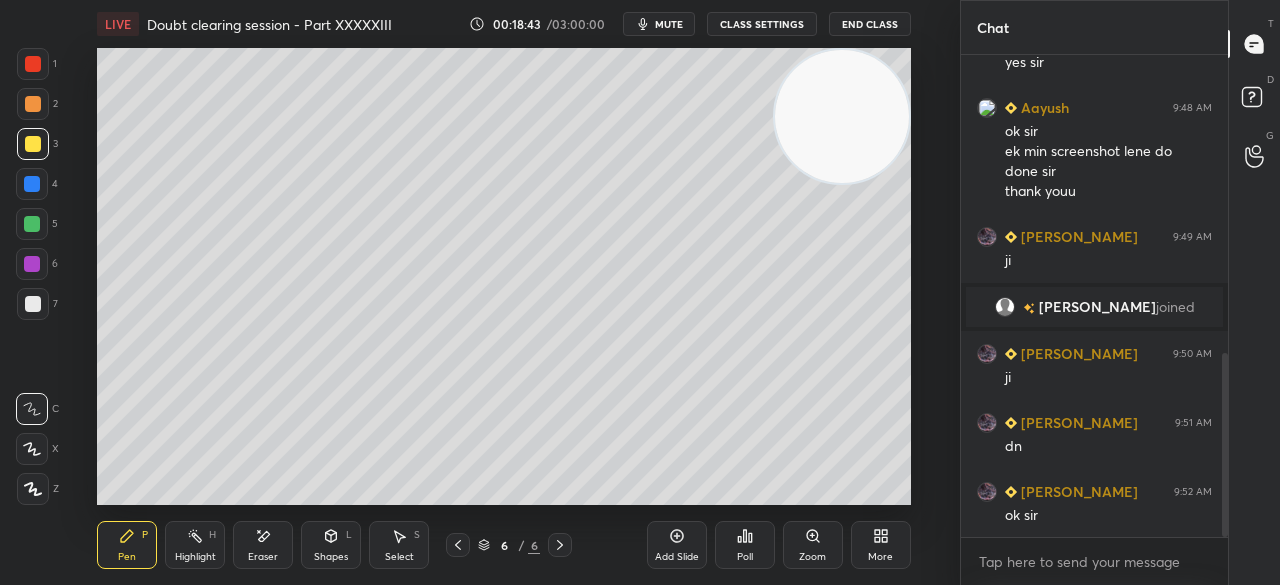 click at bounding box center (1255, 44) 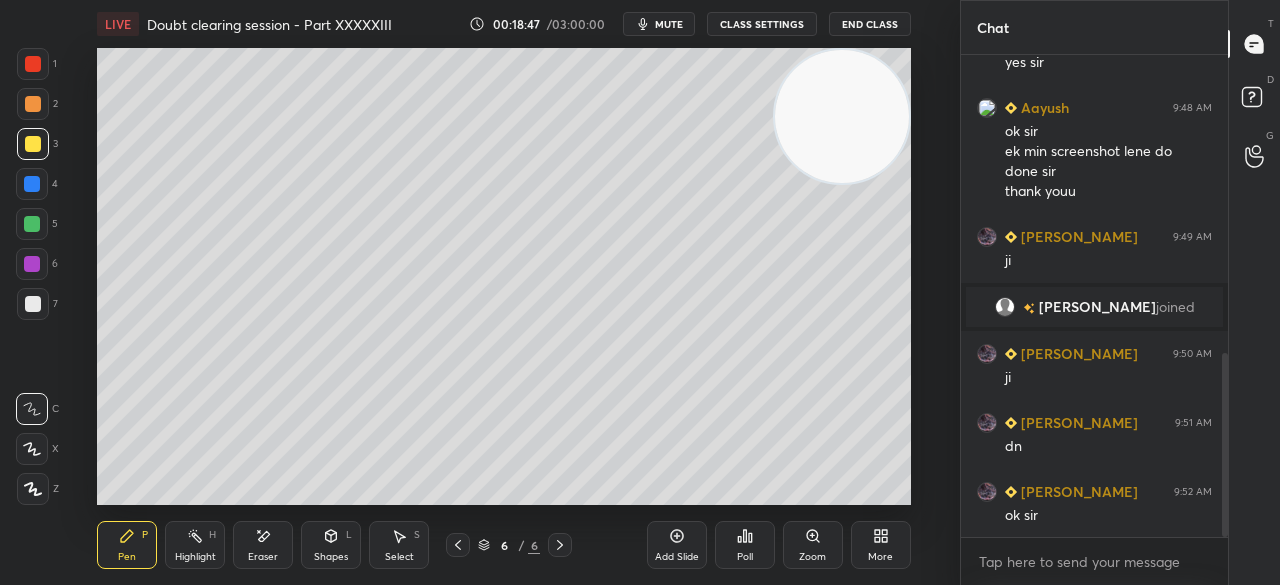 click at bounding box center [33, 304] 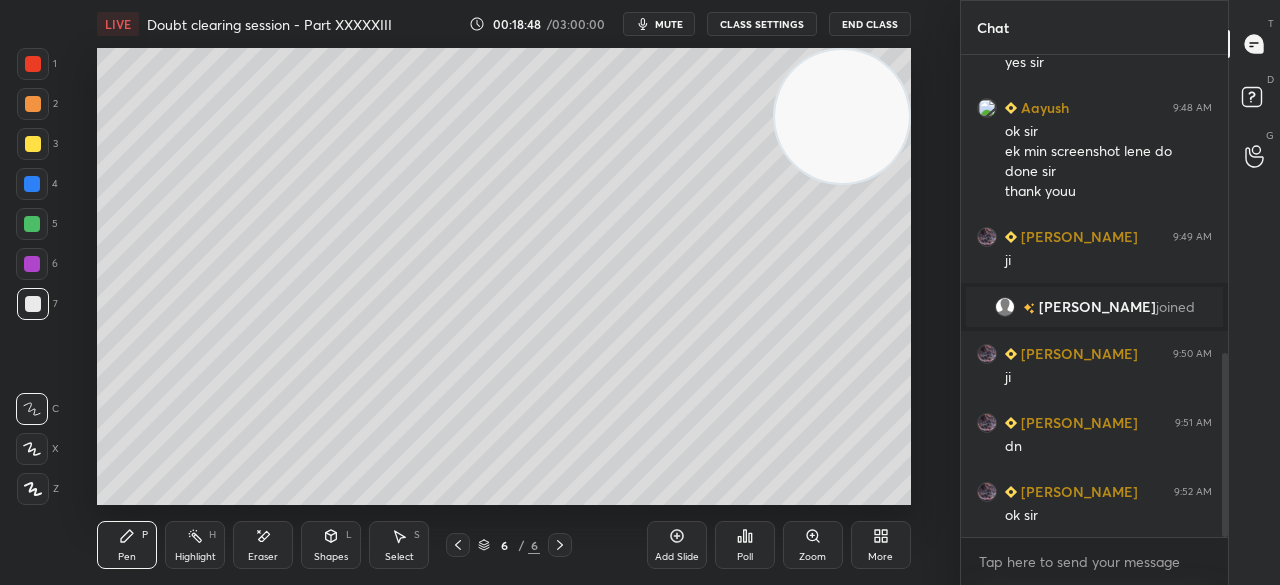 click on "1" at bounding box center (37, 64) 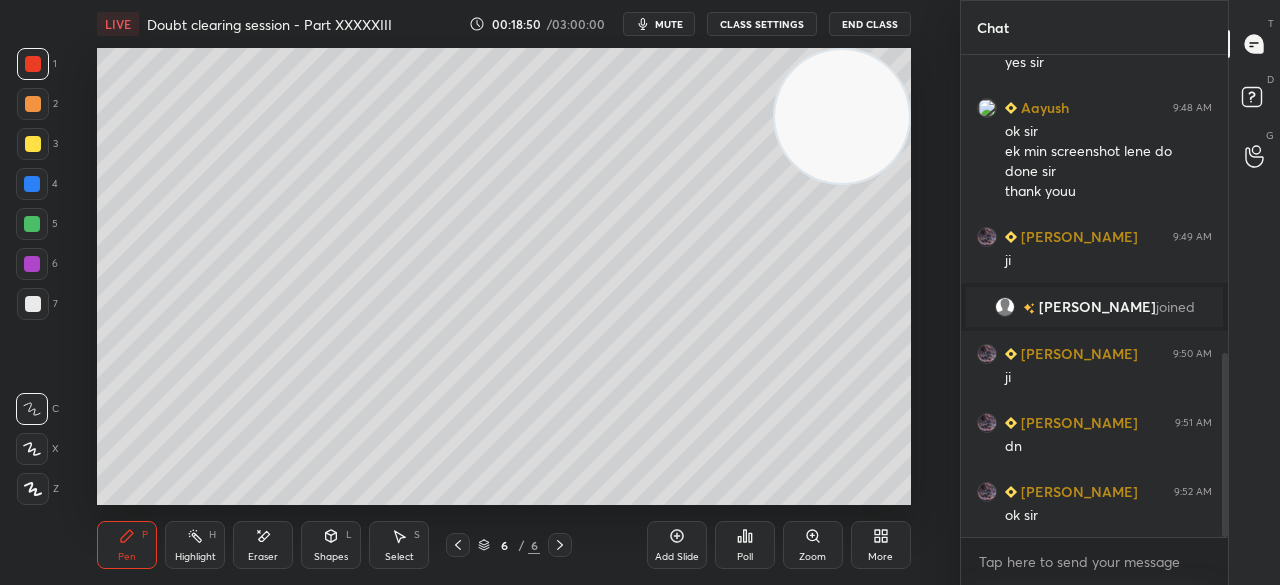 click at bounding box center [560, 545] 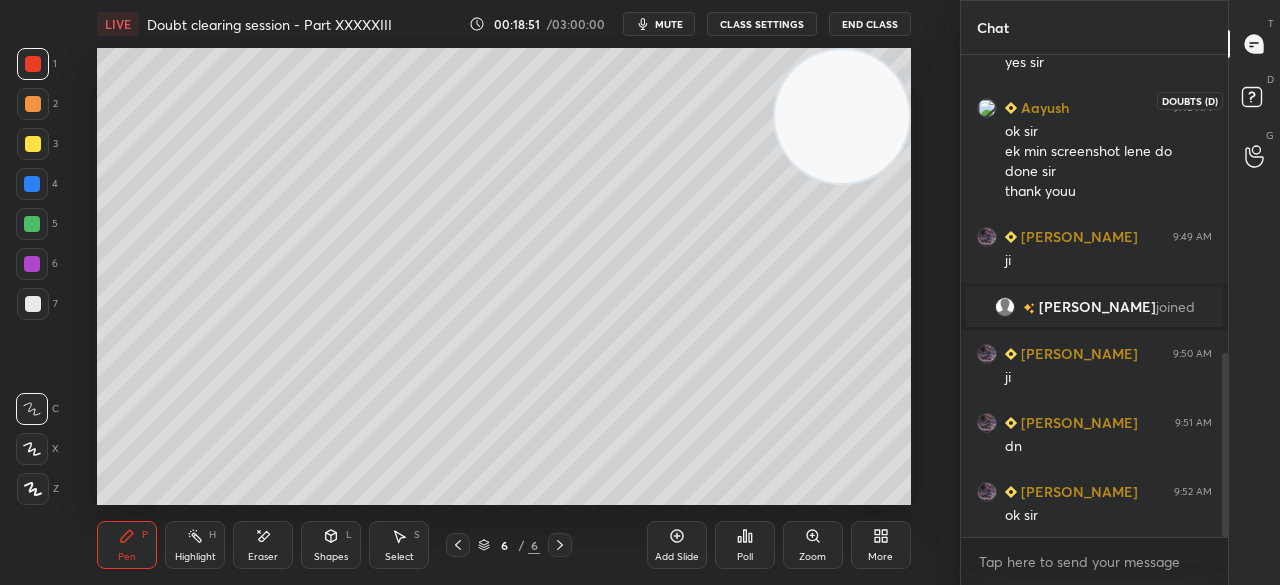 click 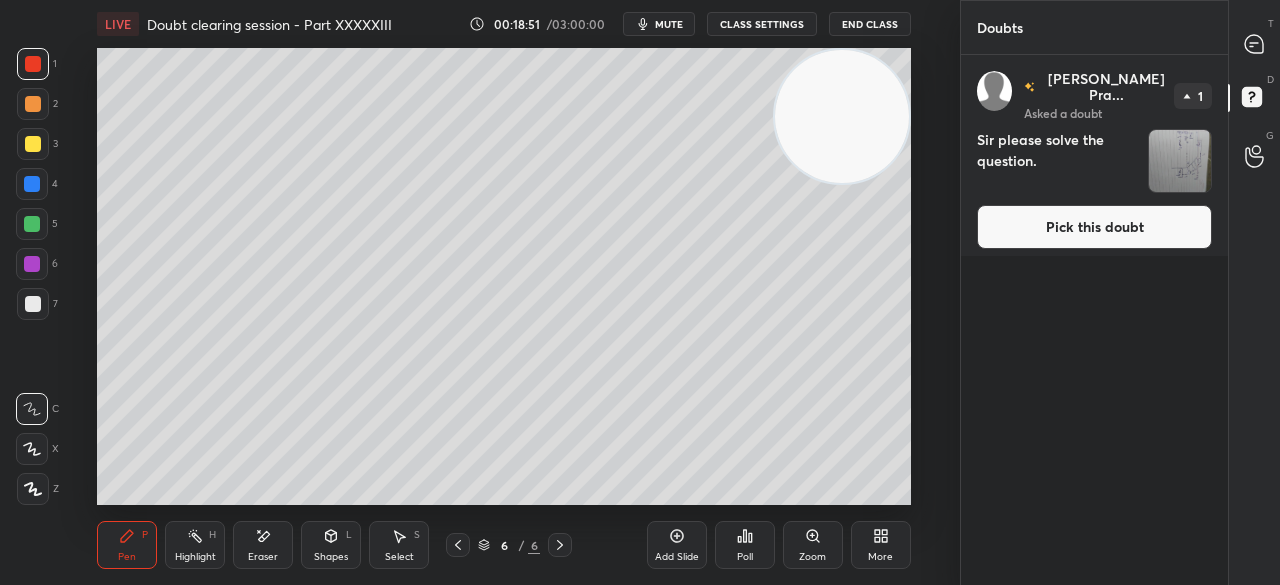 click on "Pick this doubt" at bounding box center (1094, 227) 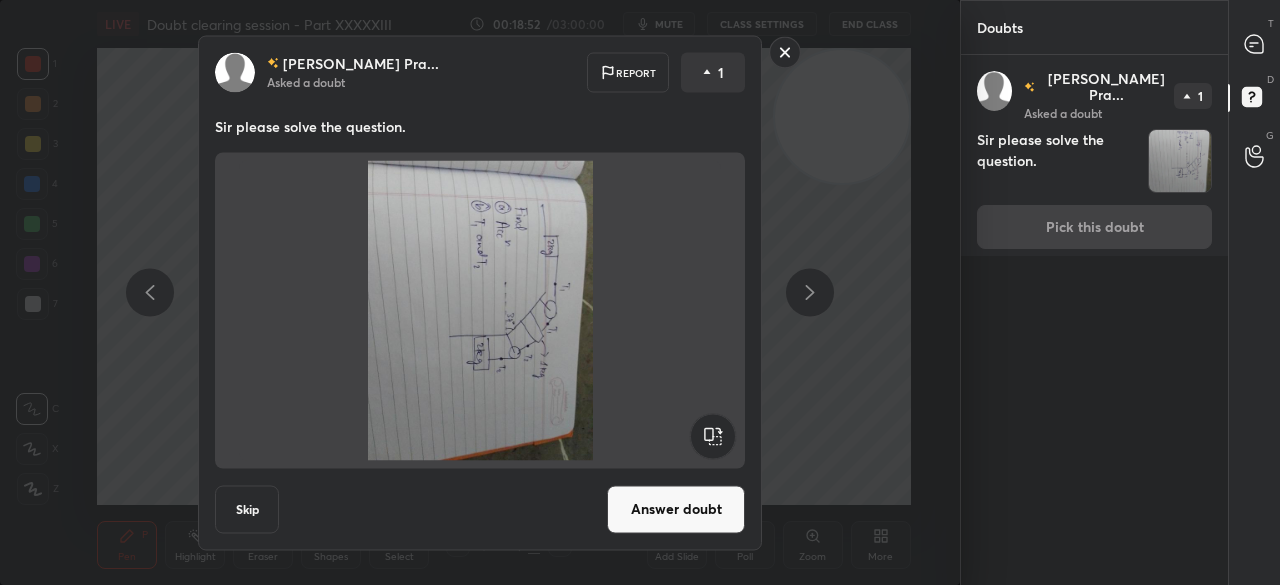 click 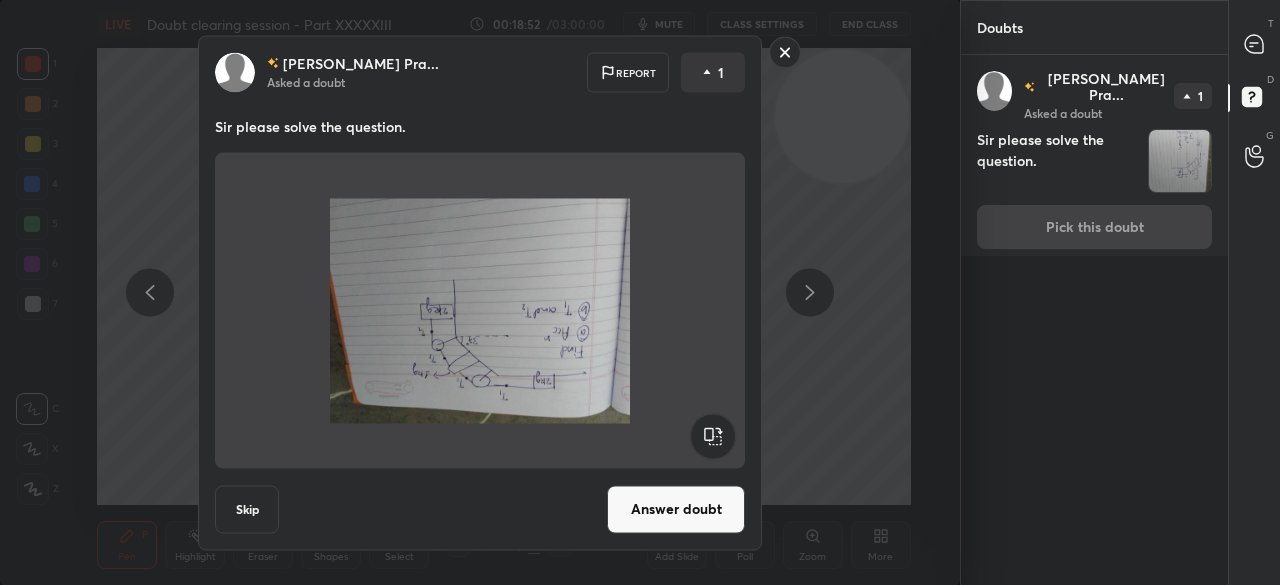 click 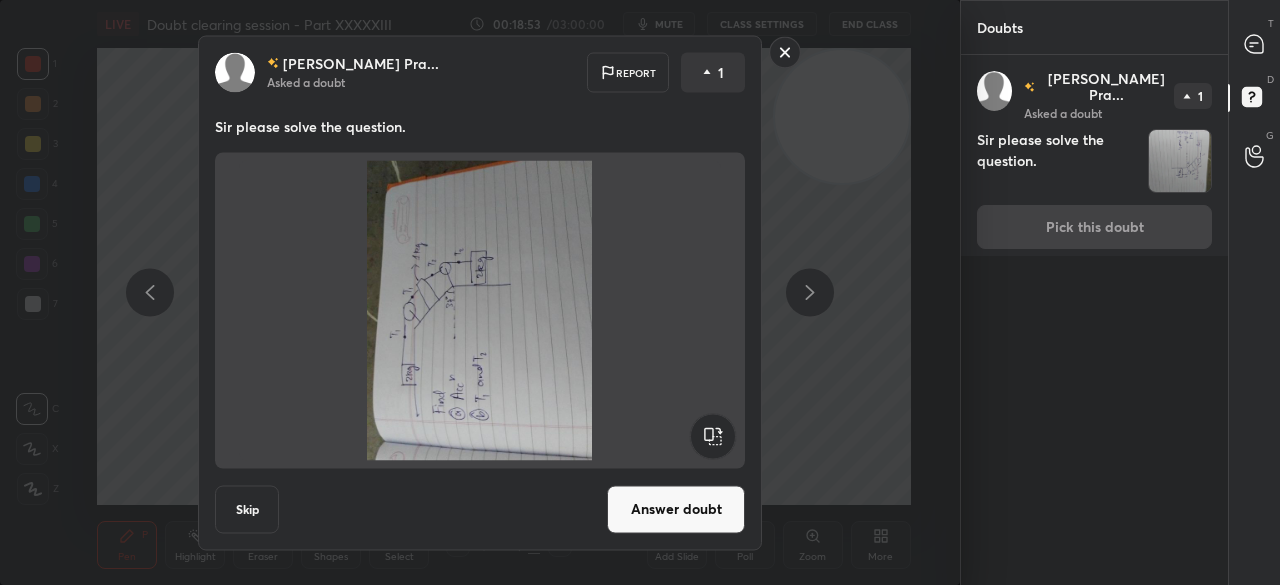 click 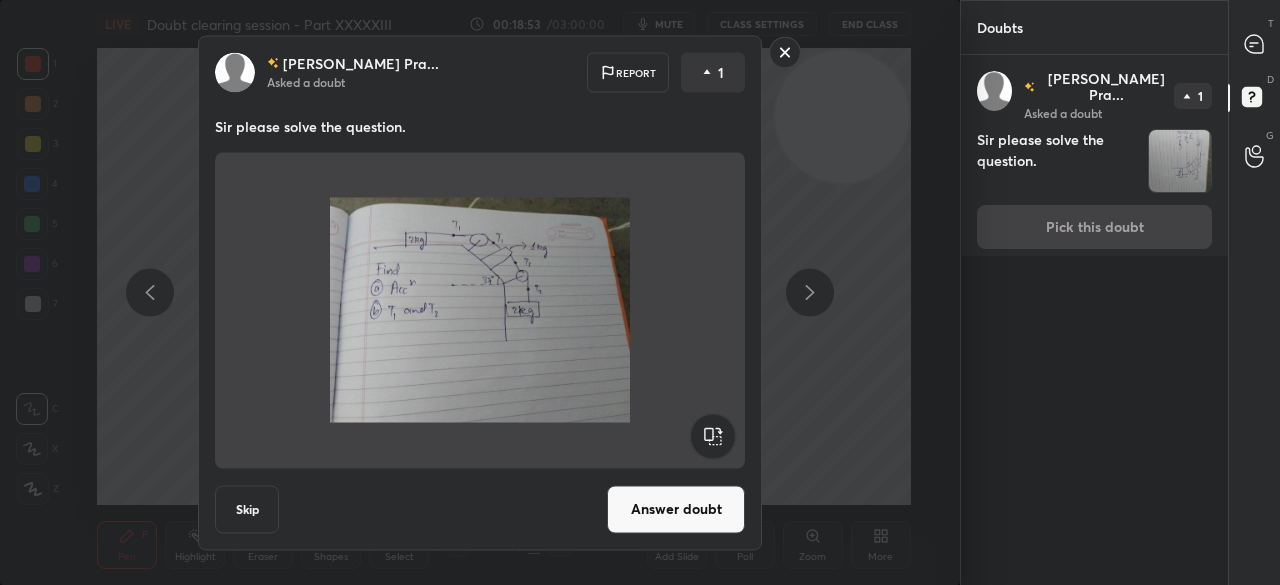 click on "Answer doubt" at bounding box center [676, 509] 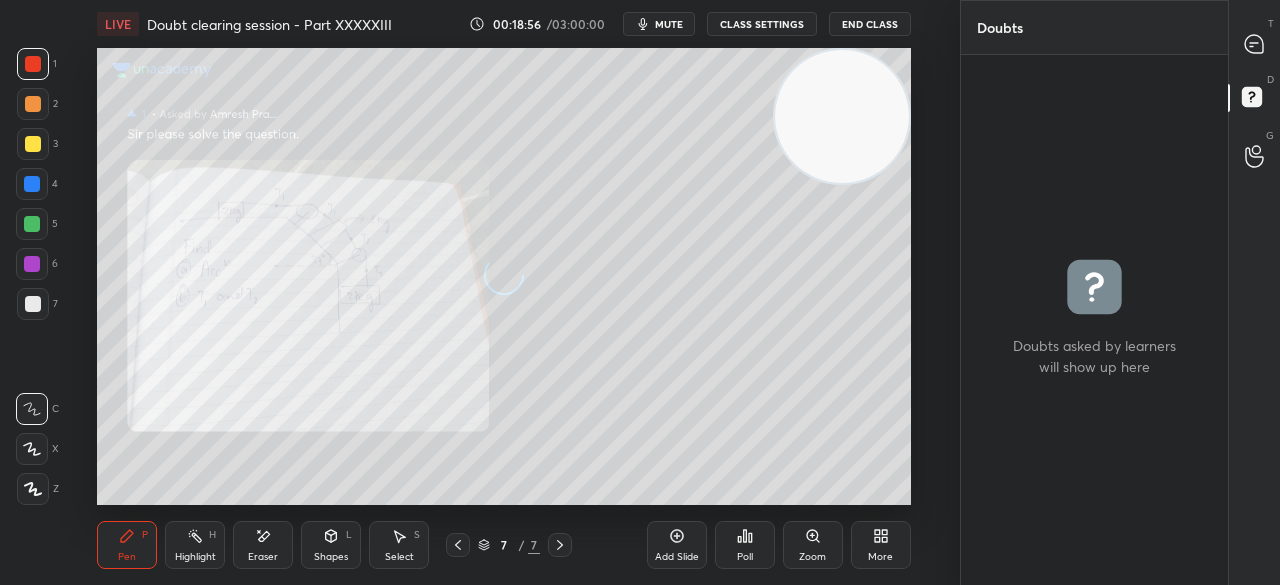 click at bounding box center [1255, 44] 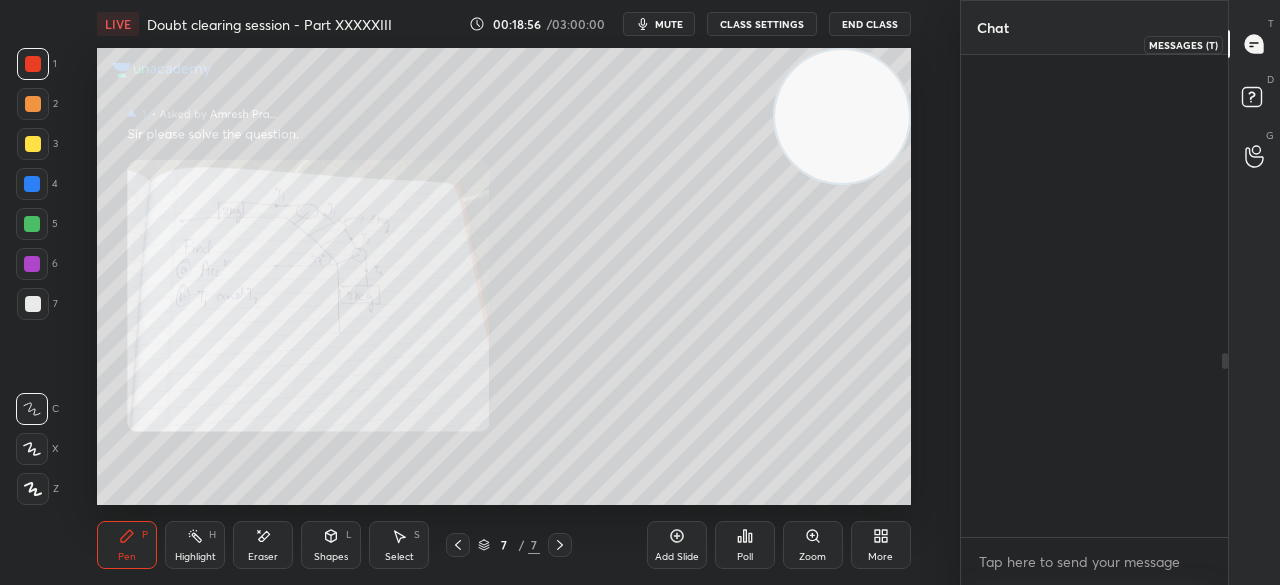 click 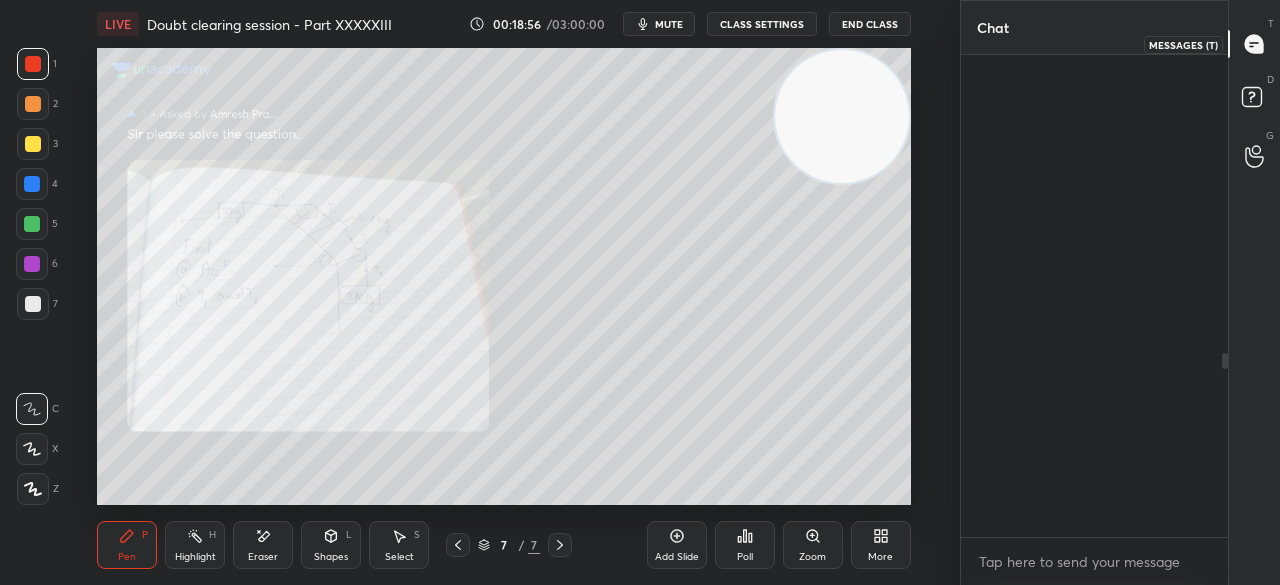 scroll, scrollTop: 782, scrollLeft: 0, axis: vertical 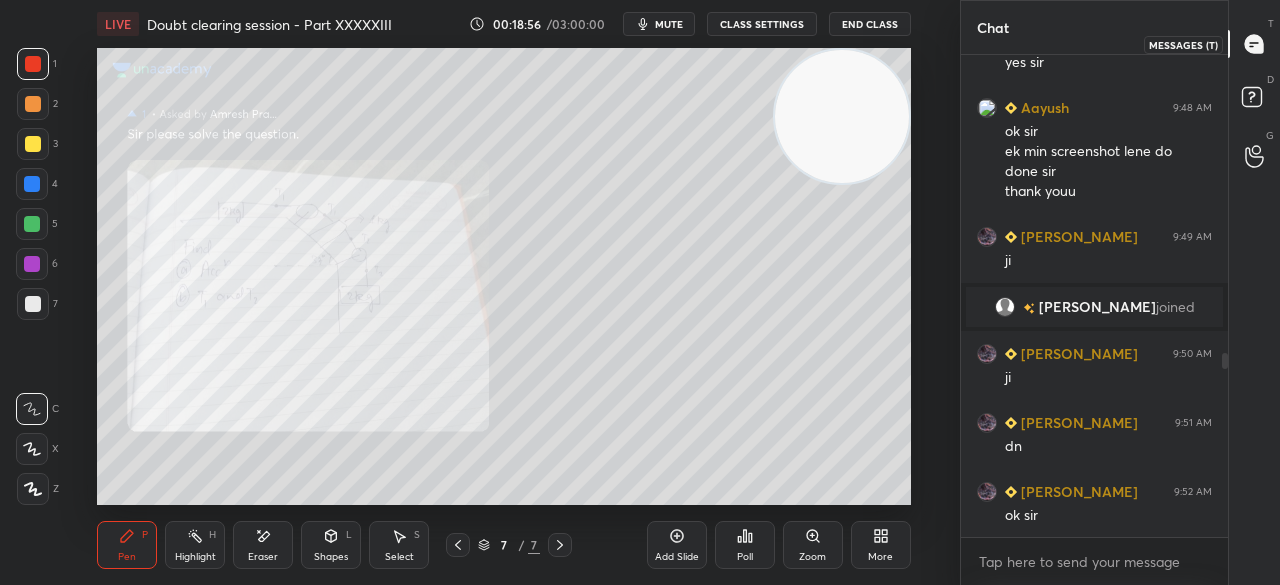click 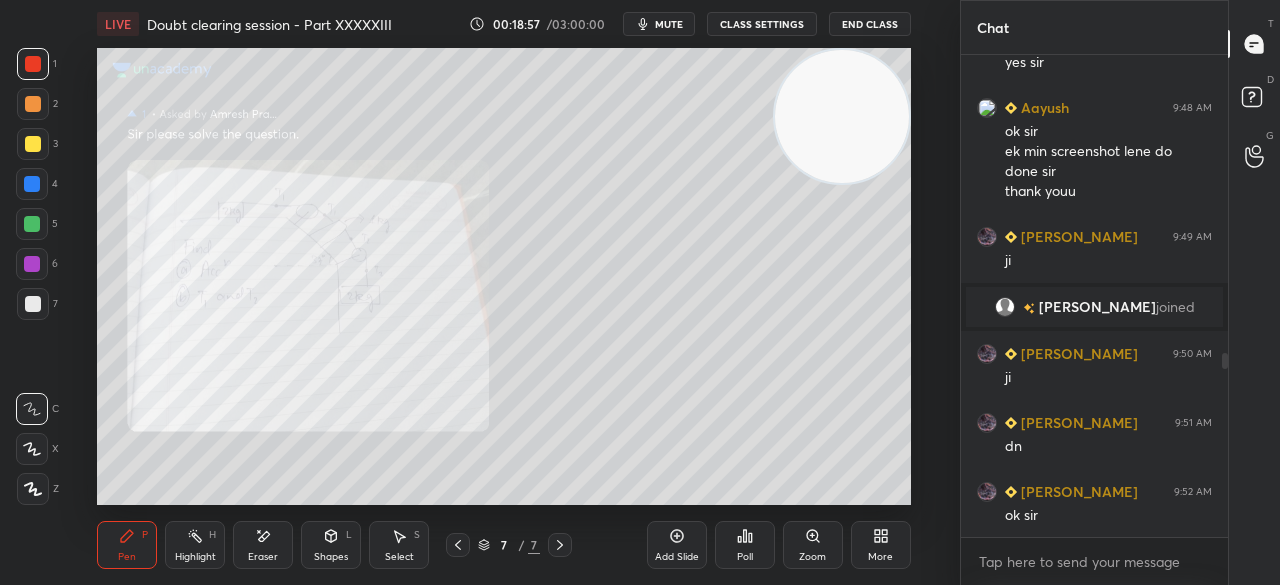 click on "Zoom" at bounding box center [813, 545] 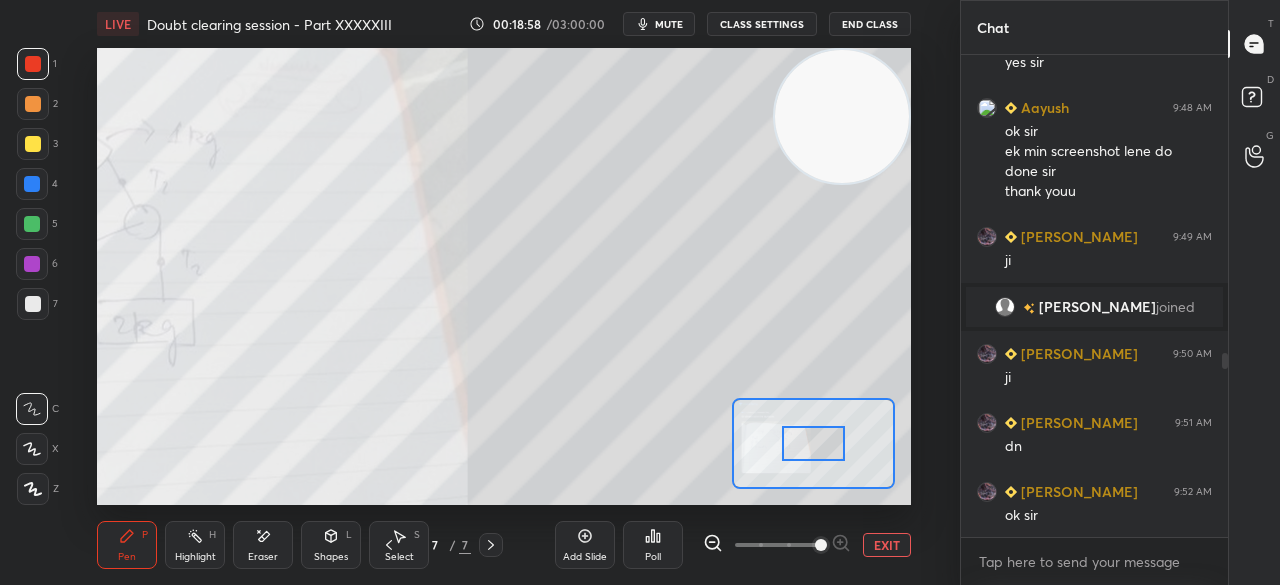 click at bounding box center (821, 545) 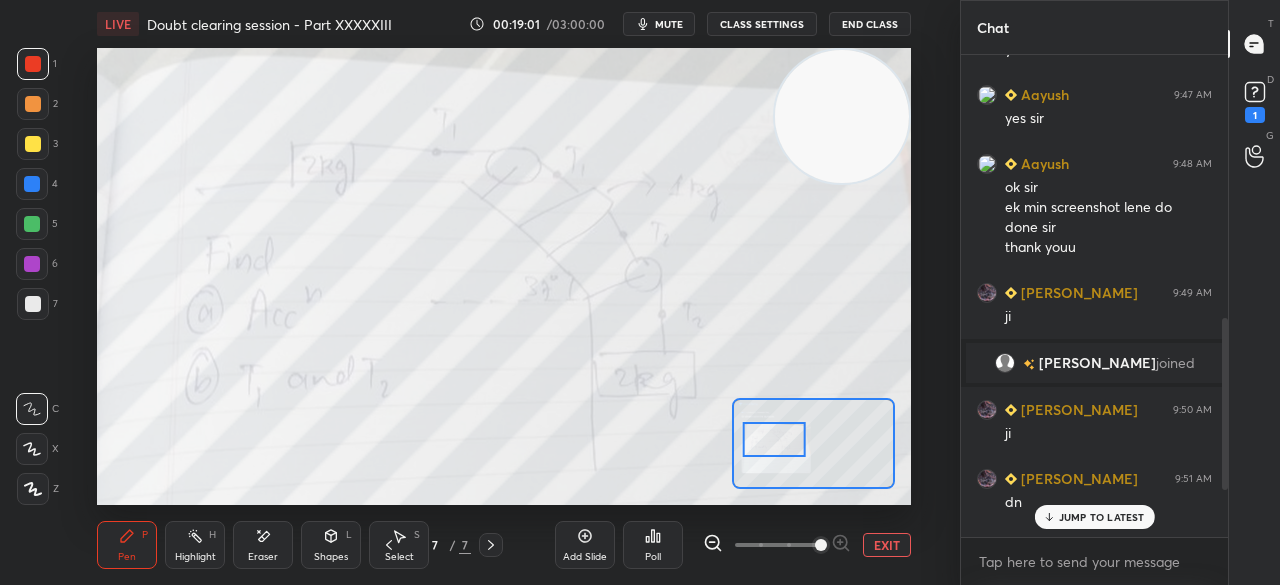 scroll, scrollTop: 737, scrollLeft: 0, axis: vertical 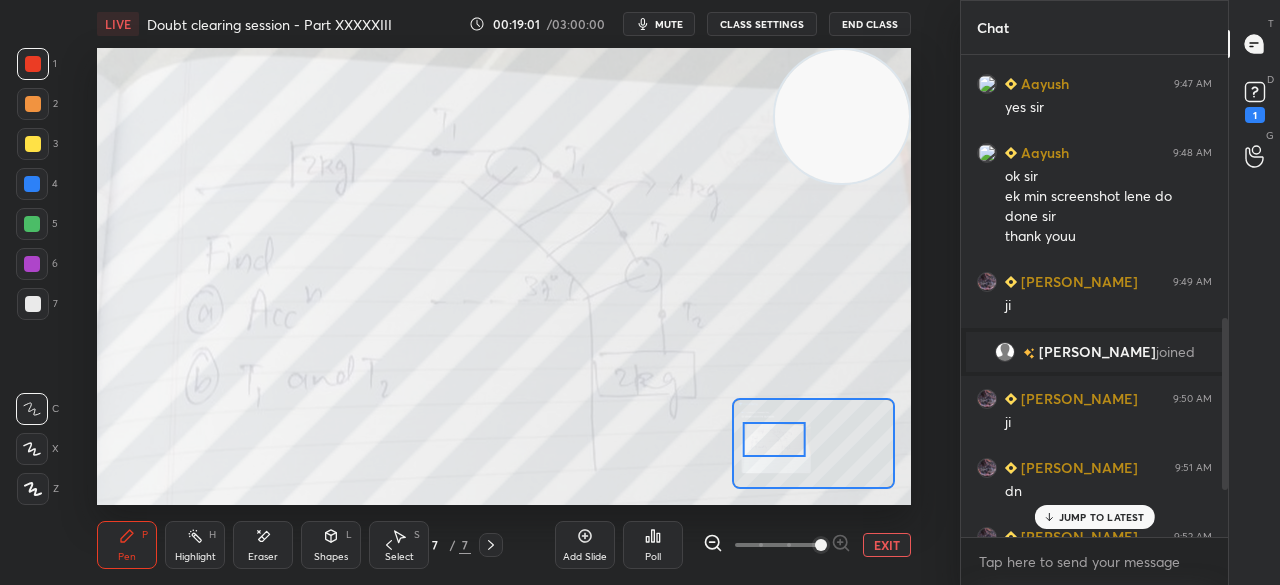 click 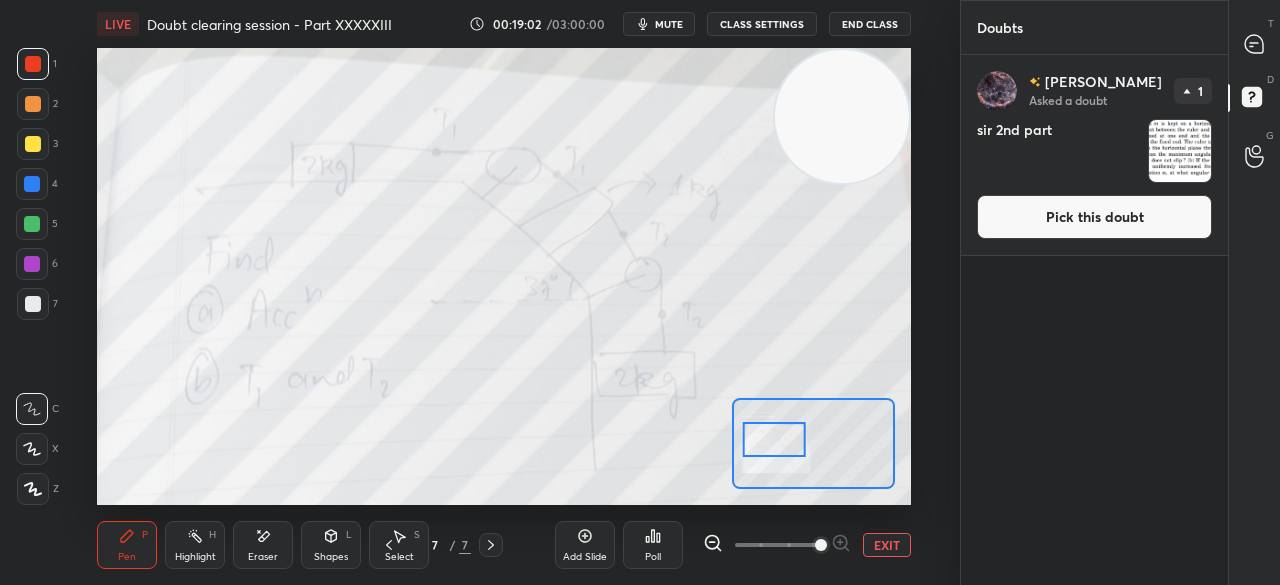 click on "Pick this doubt" at bounding box center [1094, 217] 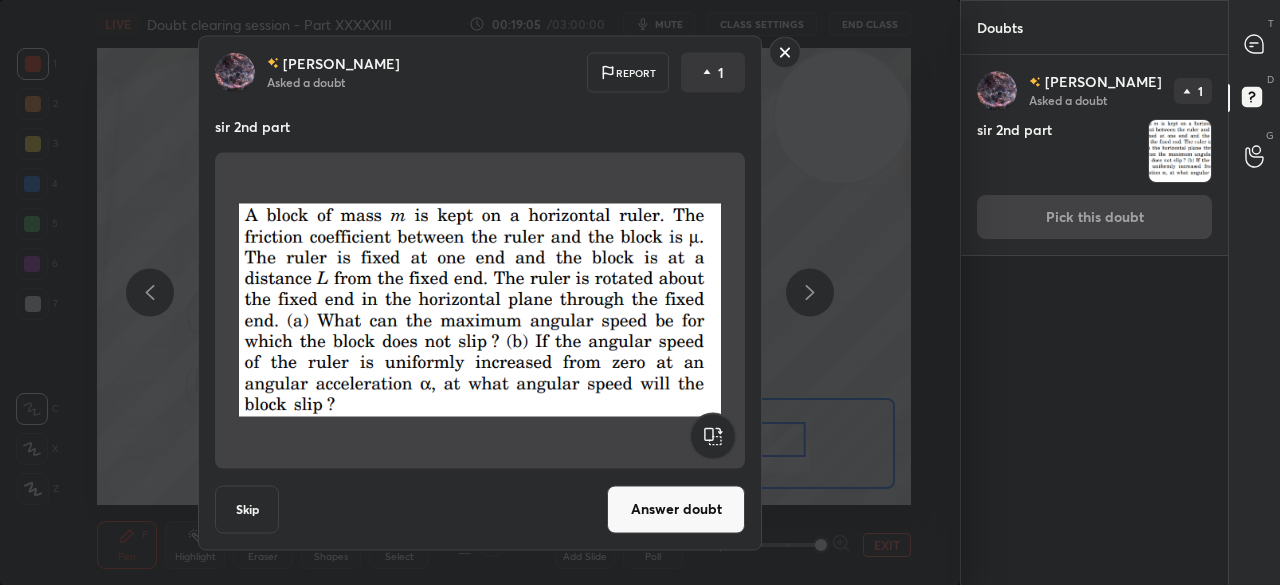 click on "[PERSON_NAME] Asked a doubt Report 1 sir 2nd part Skip Answer doubt" at bounding box center (480, 292) 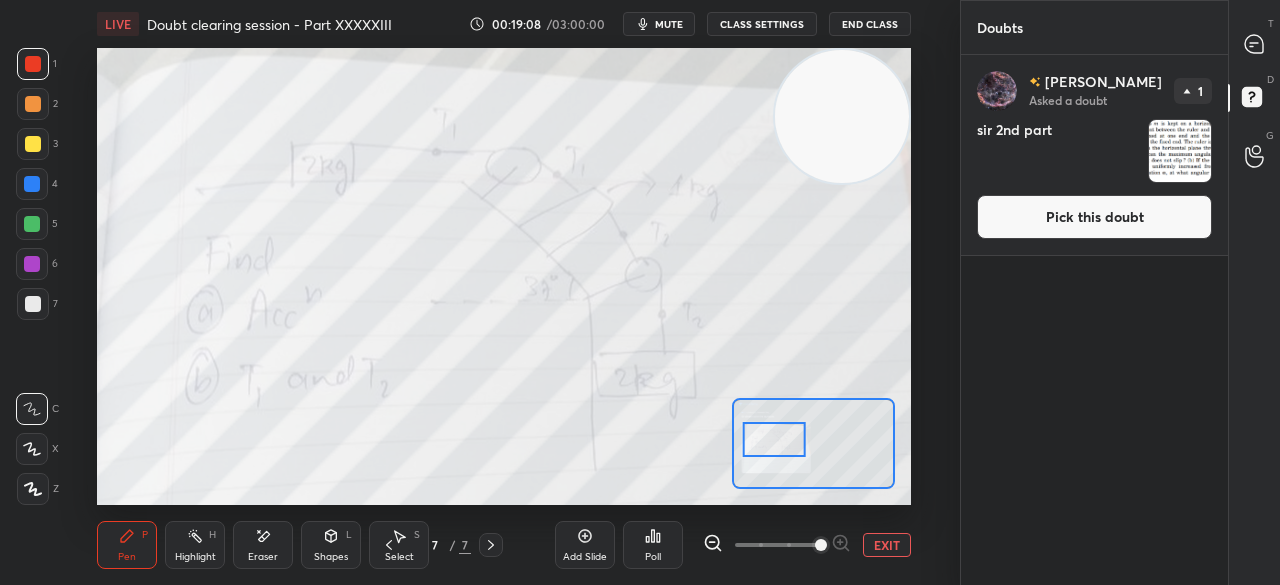 click on "Asked a doubt" at bounding box center (1068, 100) 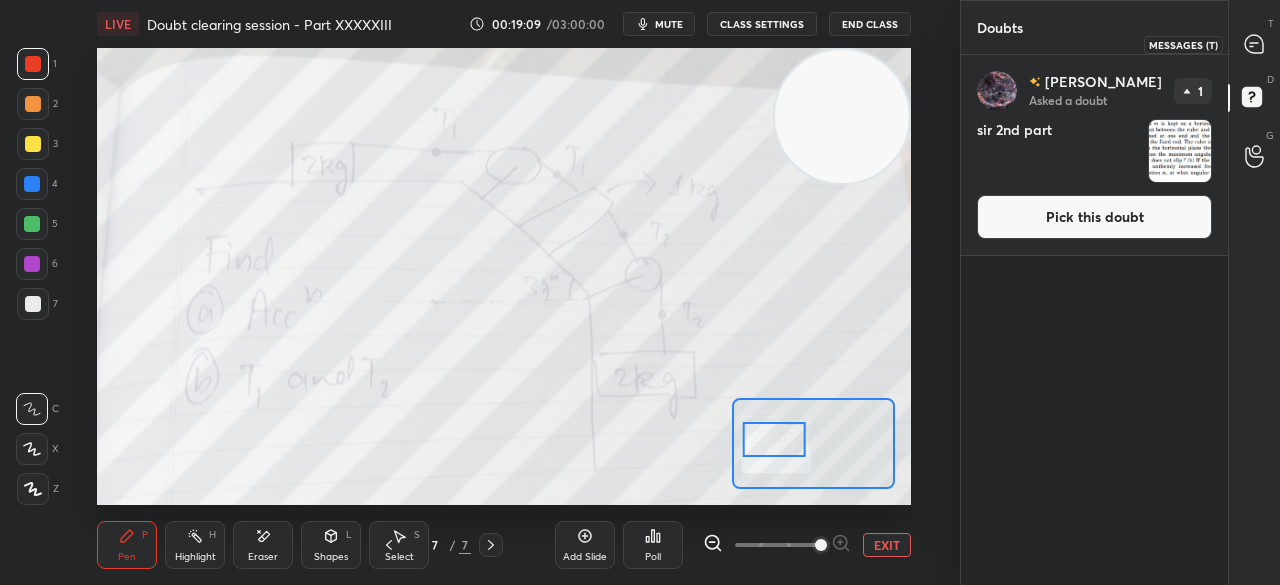 click on "T Messages (T)" at bounding box center (1254, 44) 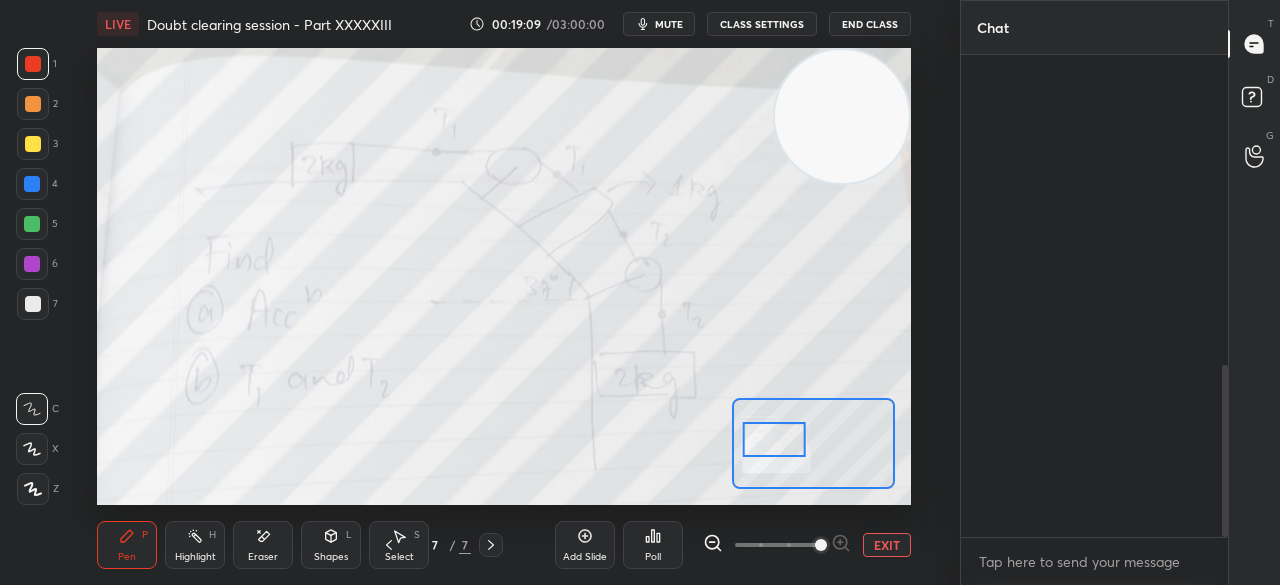 scroll, scrollTop: 868, scrollLeft: 0, axis: vertical 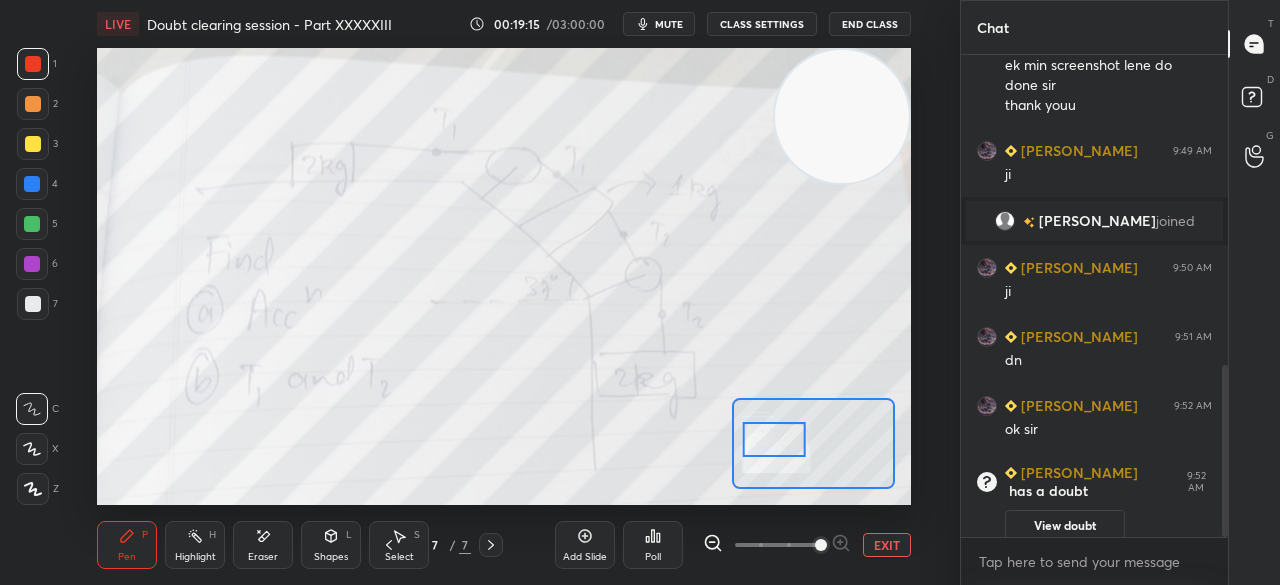 click at bounding box center (33, 144) 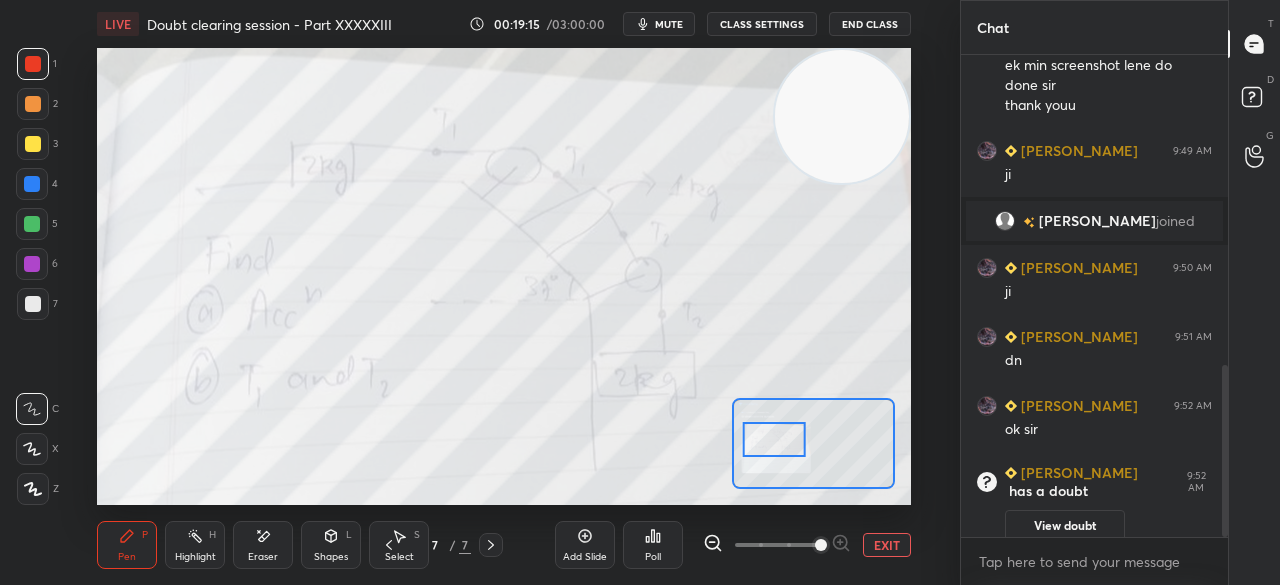 click at bounding box center [33, 144] 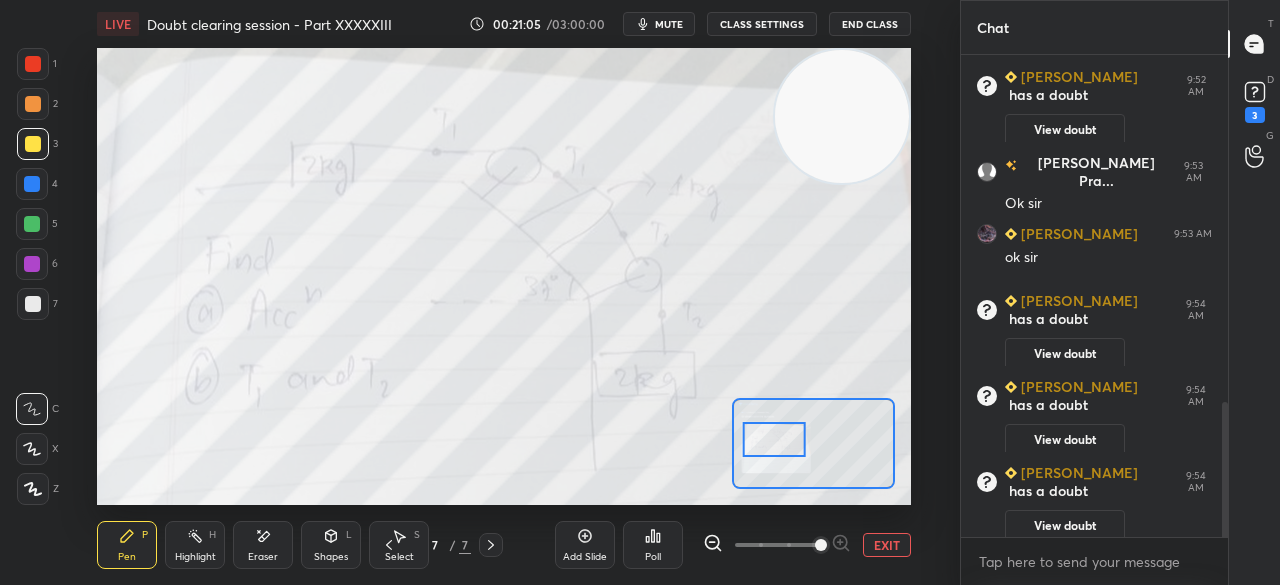 scroll, scrollTop: 1316, scrollLeft: 0, axis: vertical 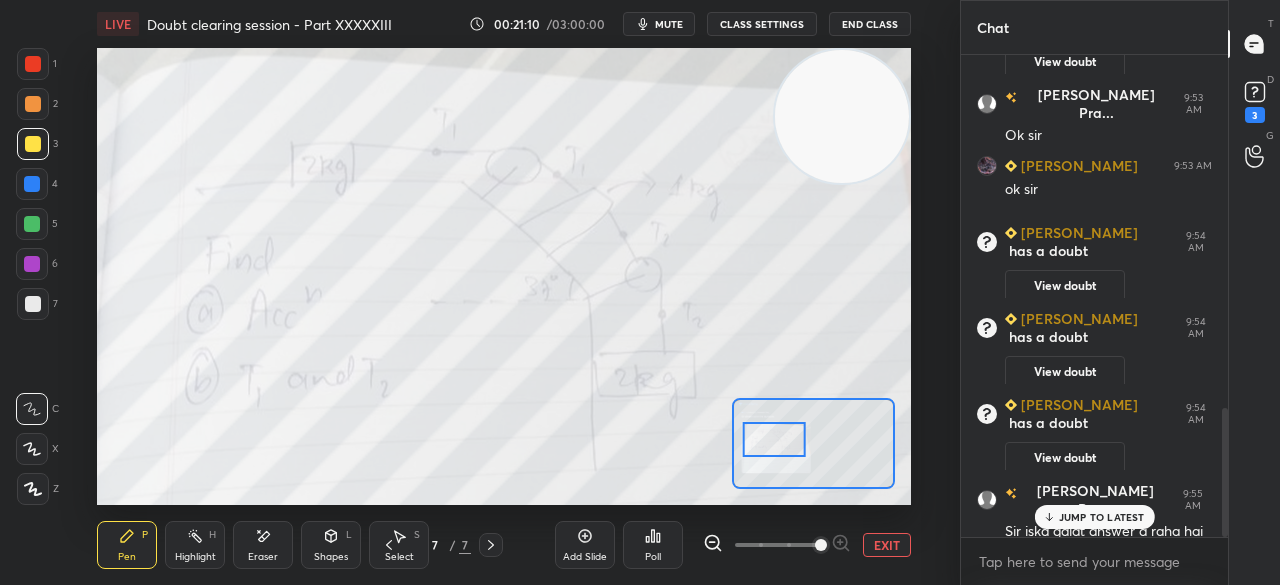 click on "JUMP TO LATEST" at bounding box center (1102, 517) 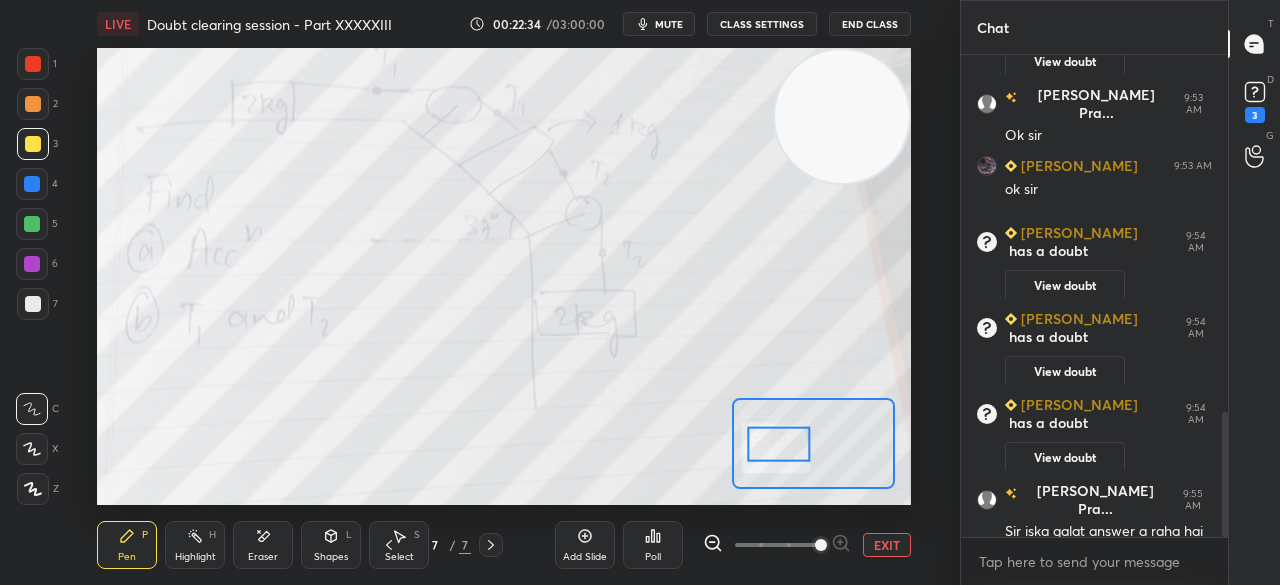 scroll, scrollTop: 1386, scrollLeft: 0, axis: vertical 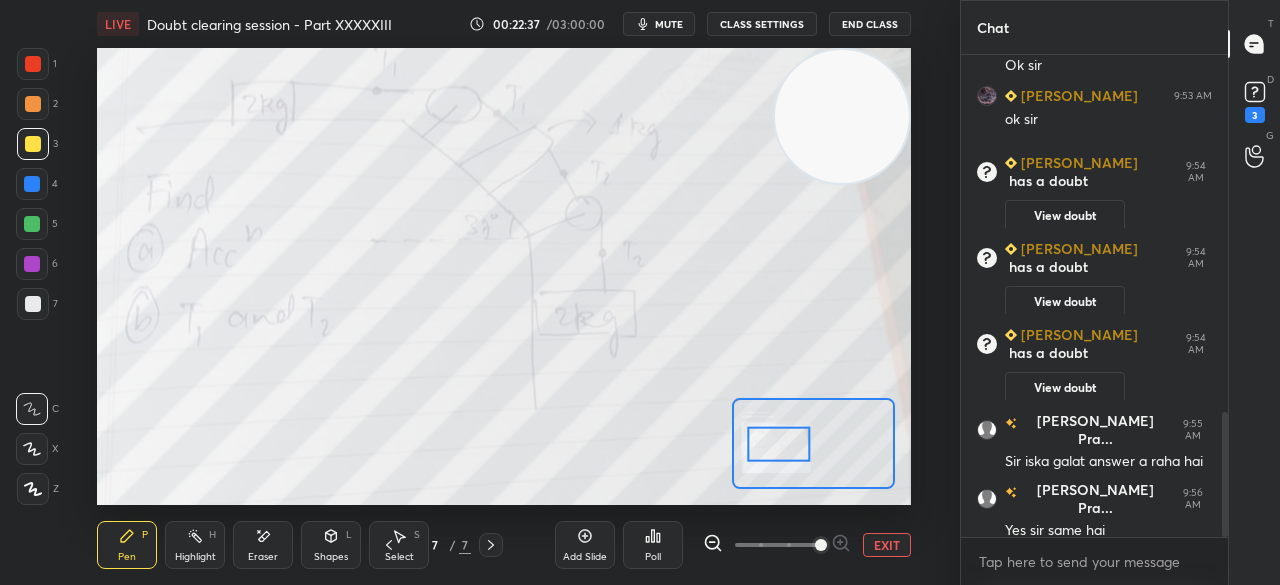 click on "EXIT" at bounding box center [887, 545] 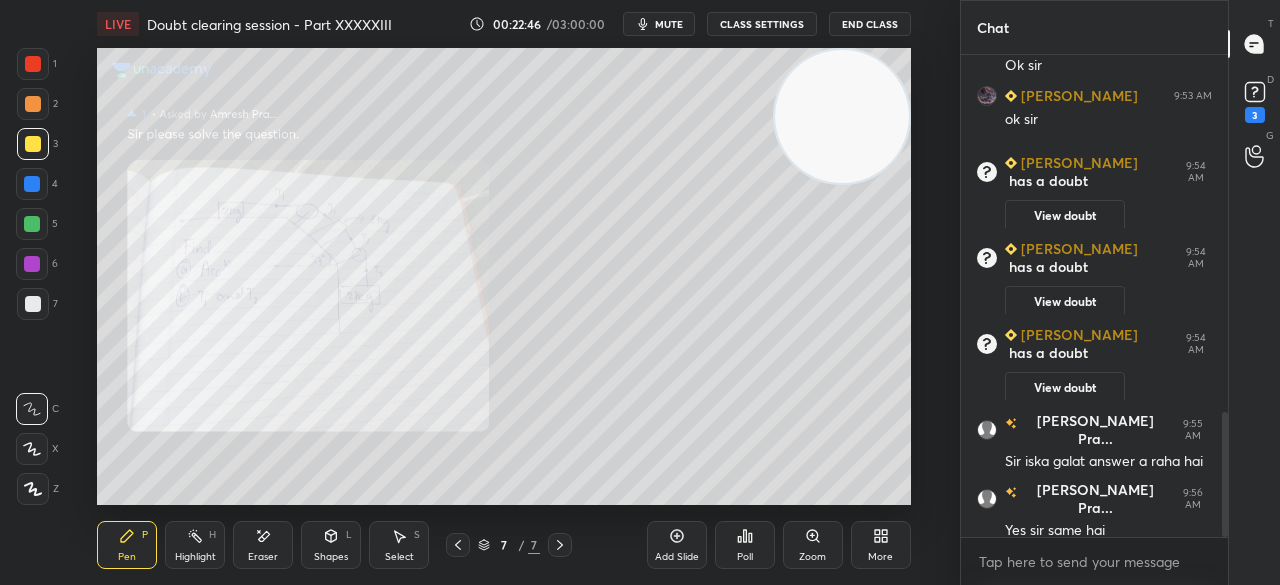 click on "mute" at bounding box center (659, 24) 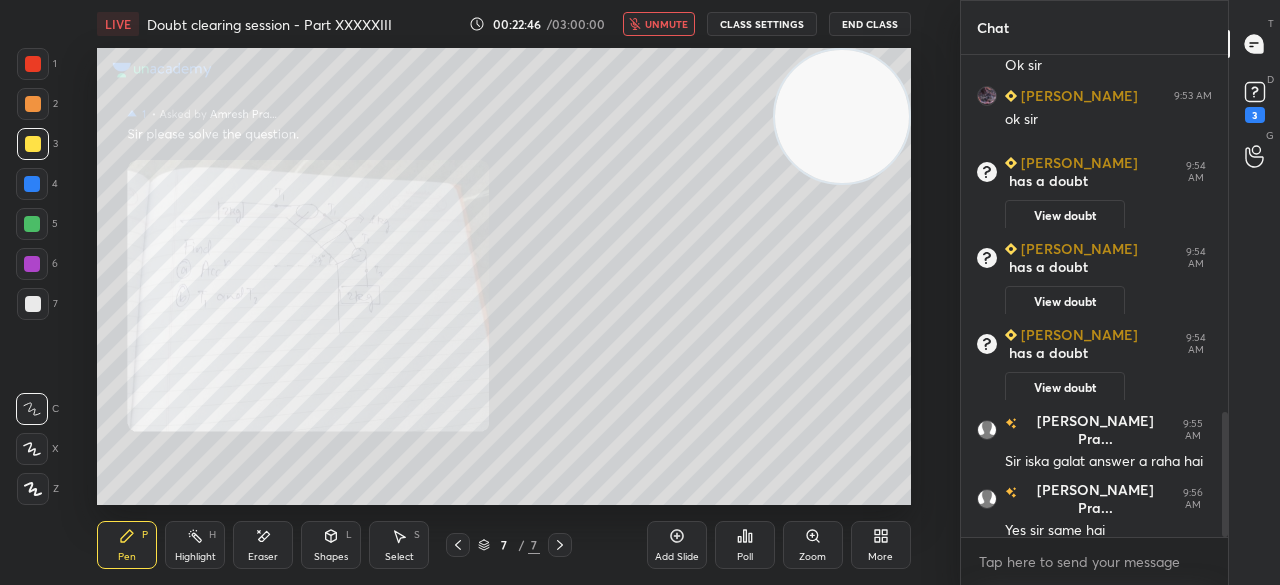 click on "End Class" at bounding box center (870, 24) 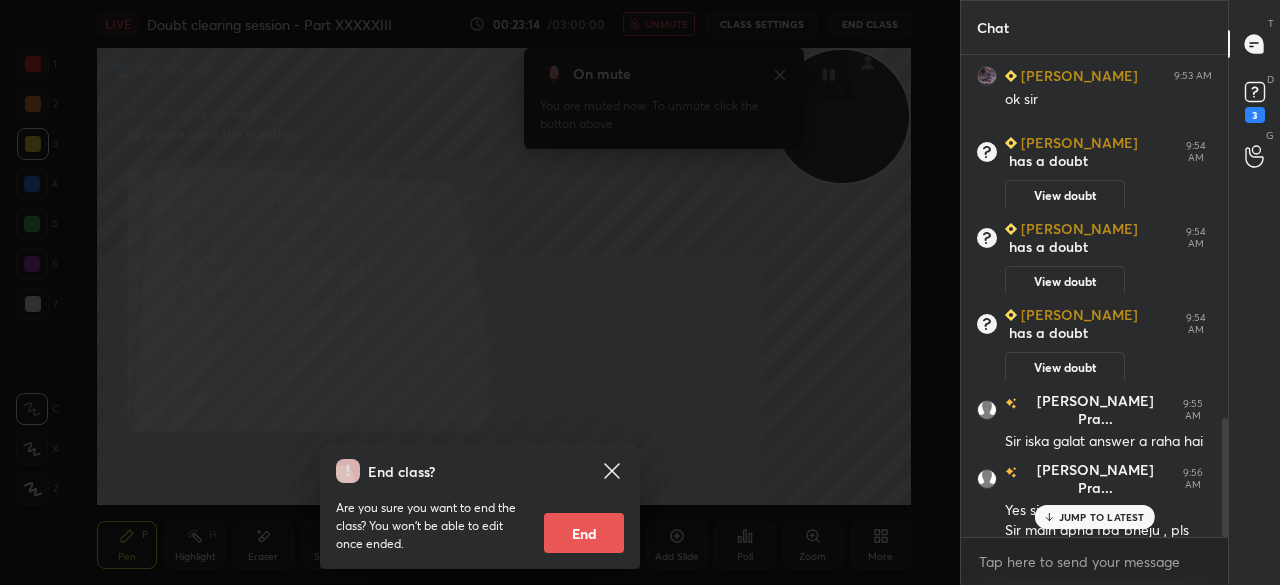scroll, scrollTop: 1474, scrollLeft: 0, axis: vertical 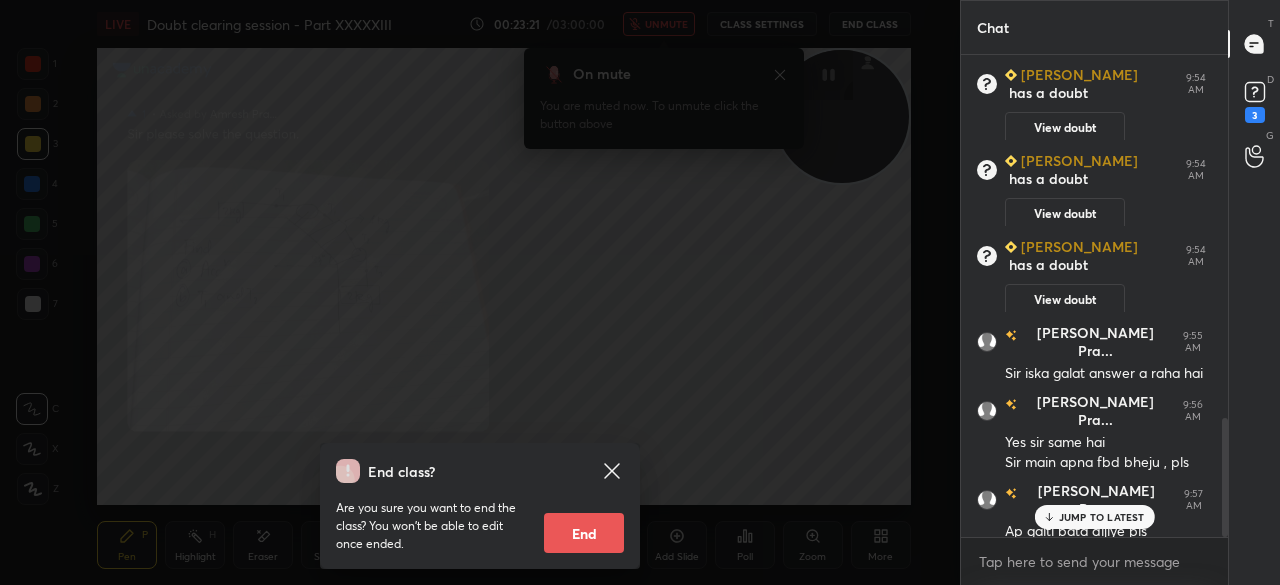 click on "JUMP TO LATEST" at bounding box center (1102, 517) 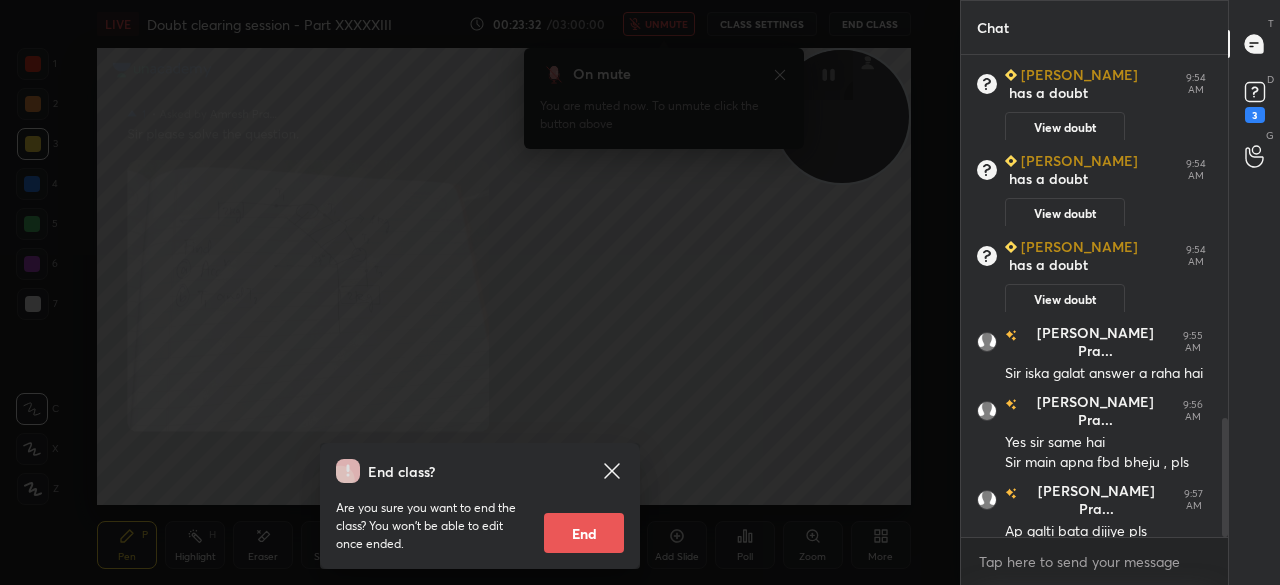 click on "End class? Are you sure you want to end the class? You won’t be able to edit once ended. End" at bounding box center [480, 292] 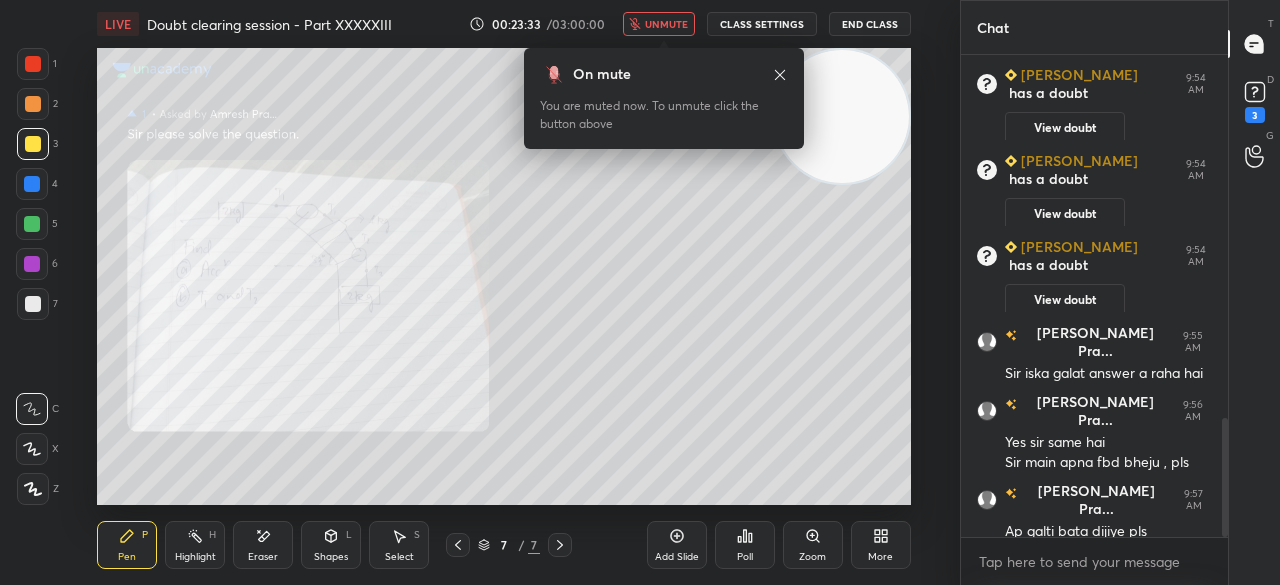 click on "unmute" at bounding box center (666, 24) 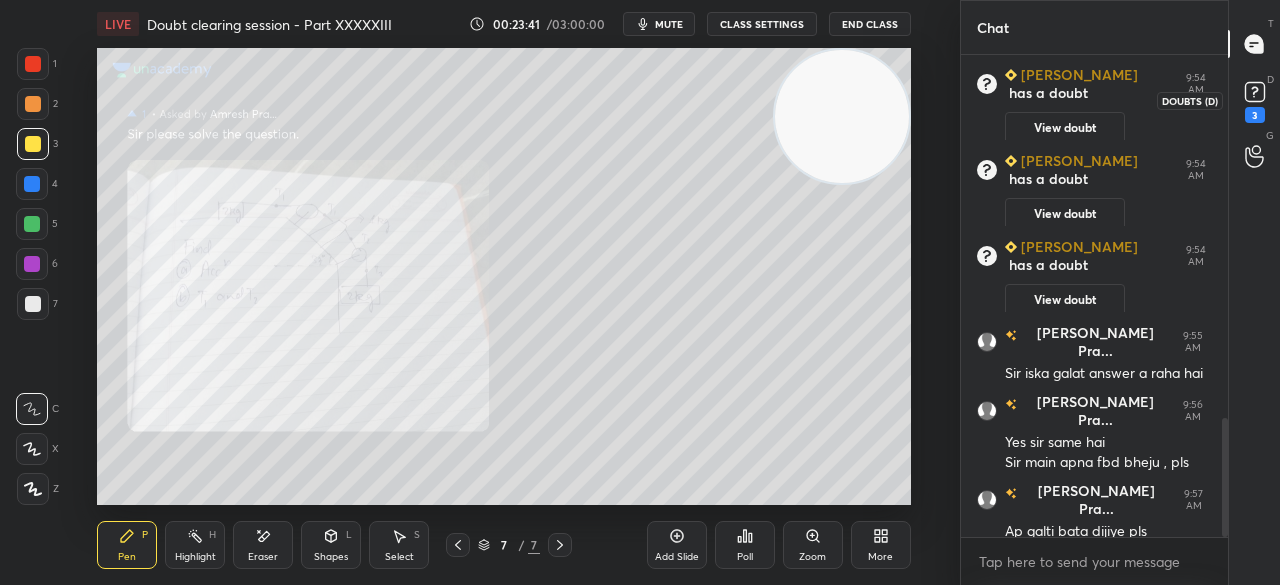click on "3" at bounding box center (1255, 100) 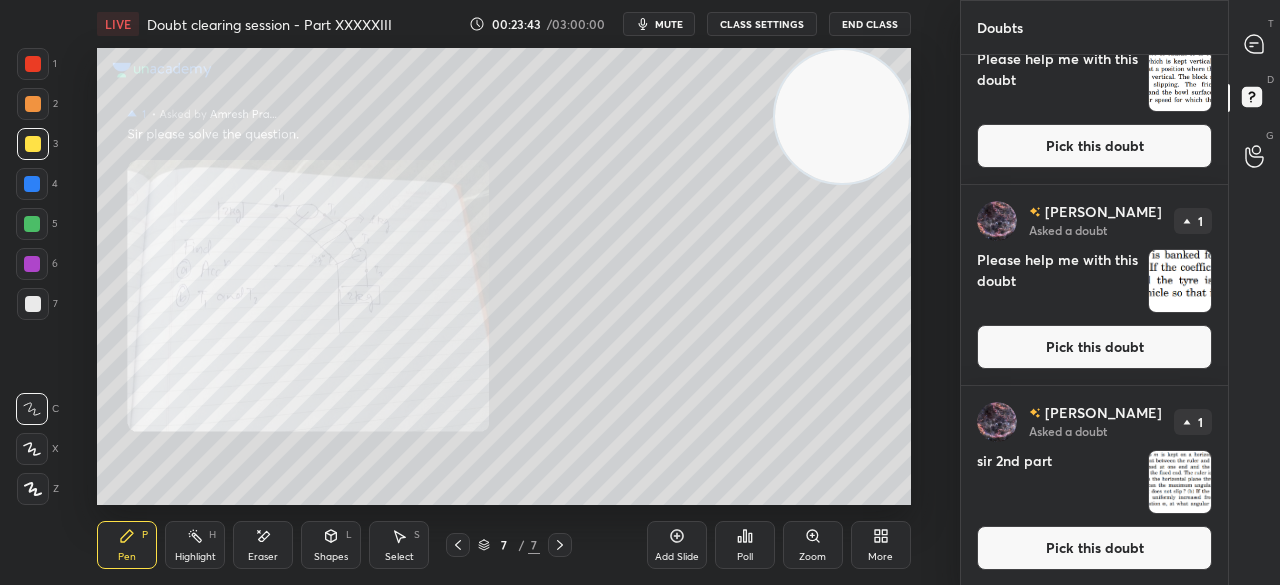 scroll, scrollTop: 0, scrollLeft: 0, axis: both 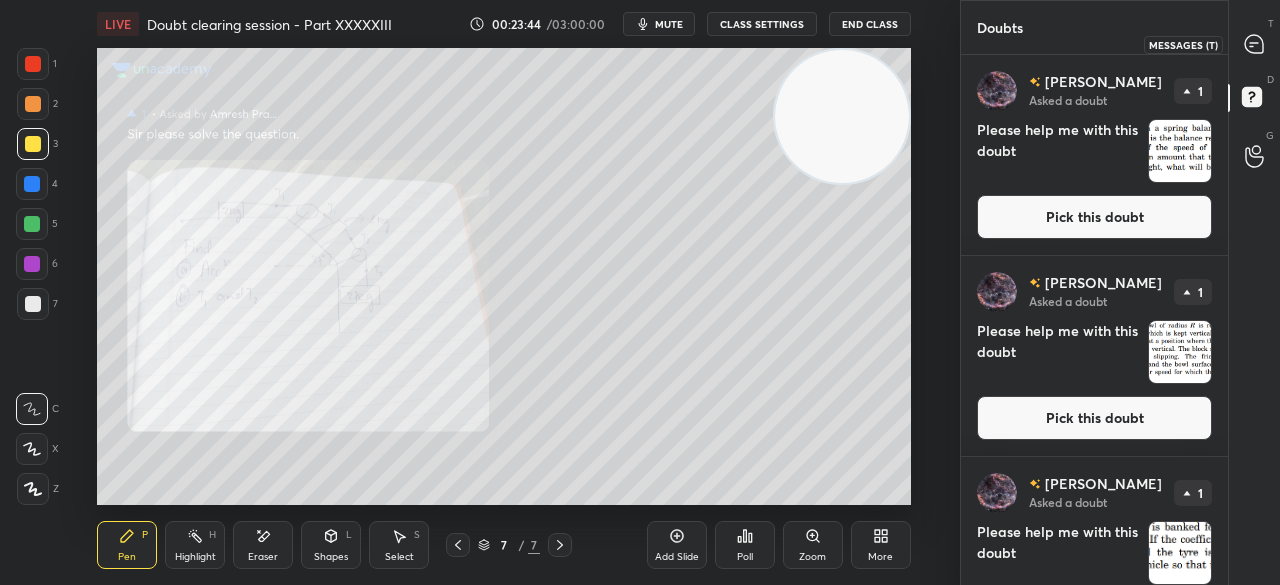 click on "T Messages (T)" at bounding box center (1254, 44) 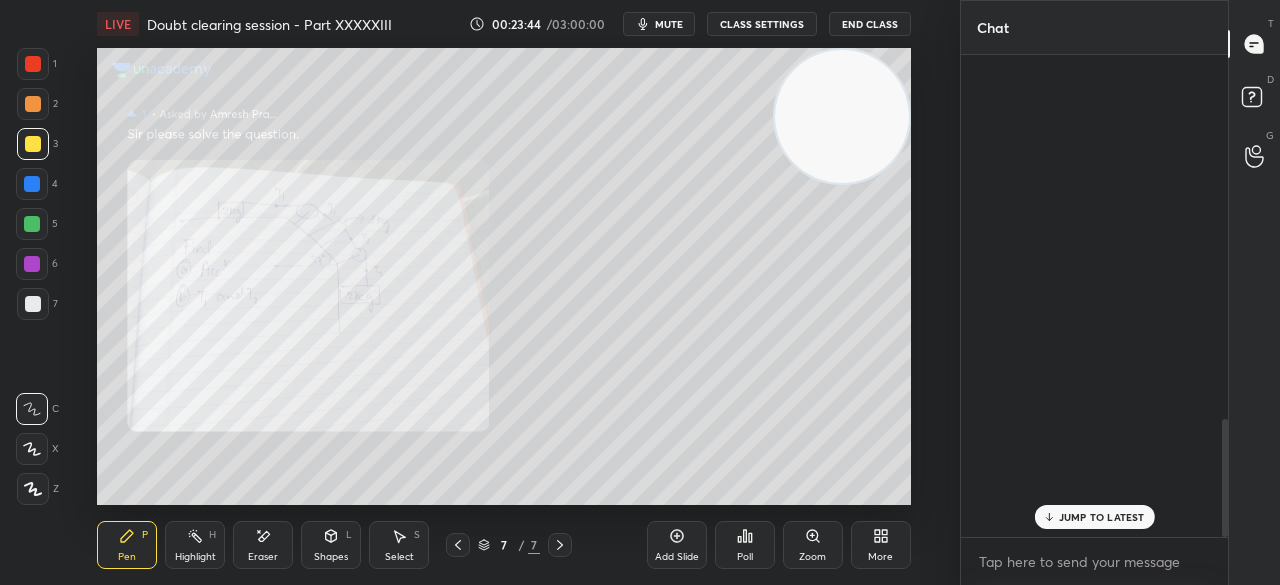 scroll, scrollTop: 1490, scrollLeft: 0, axis: vertical 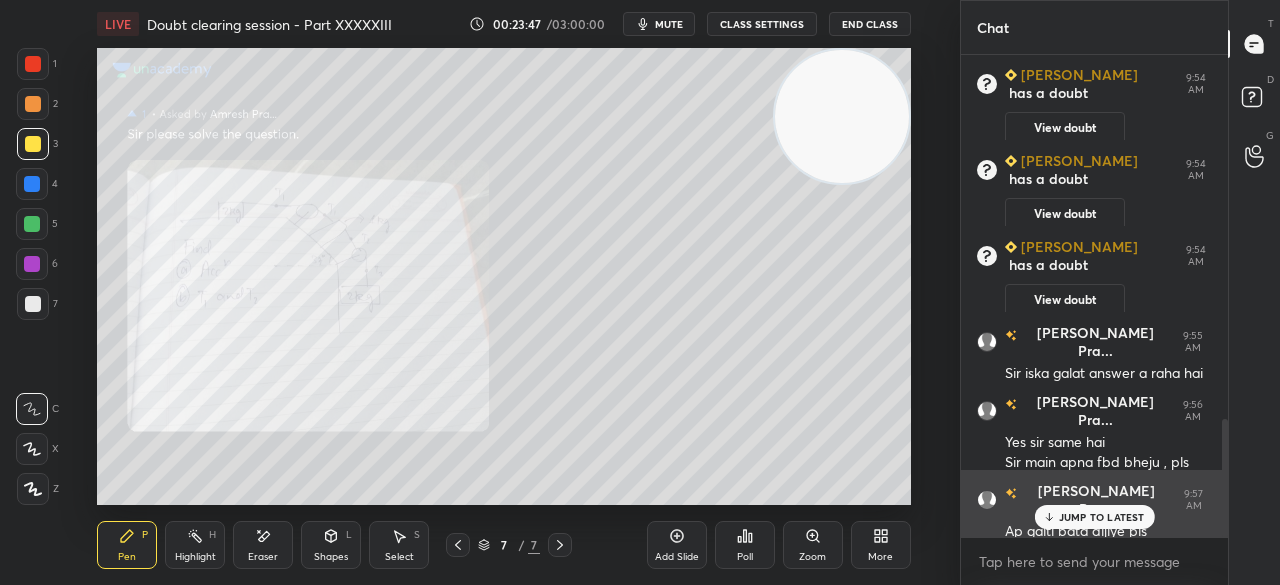 click on "[PERSON_NAME] Pra... 9:57 AM Ap galti bata dijiye pls" at bounding box center (1094, 512) 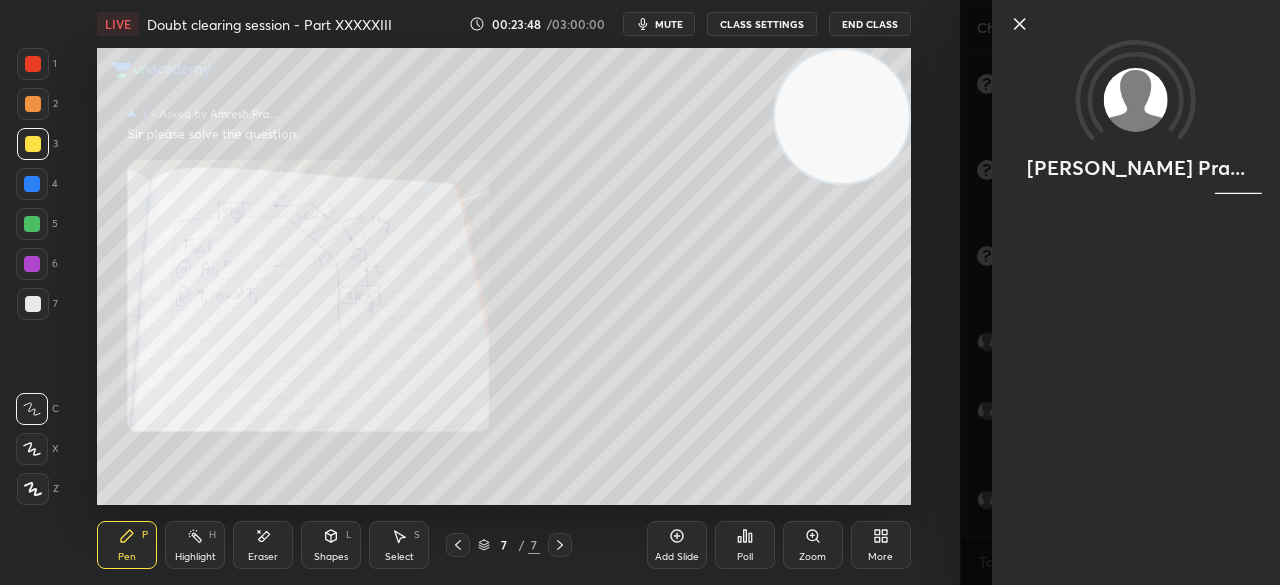 click 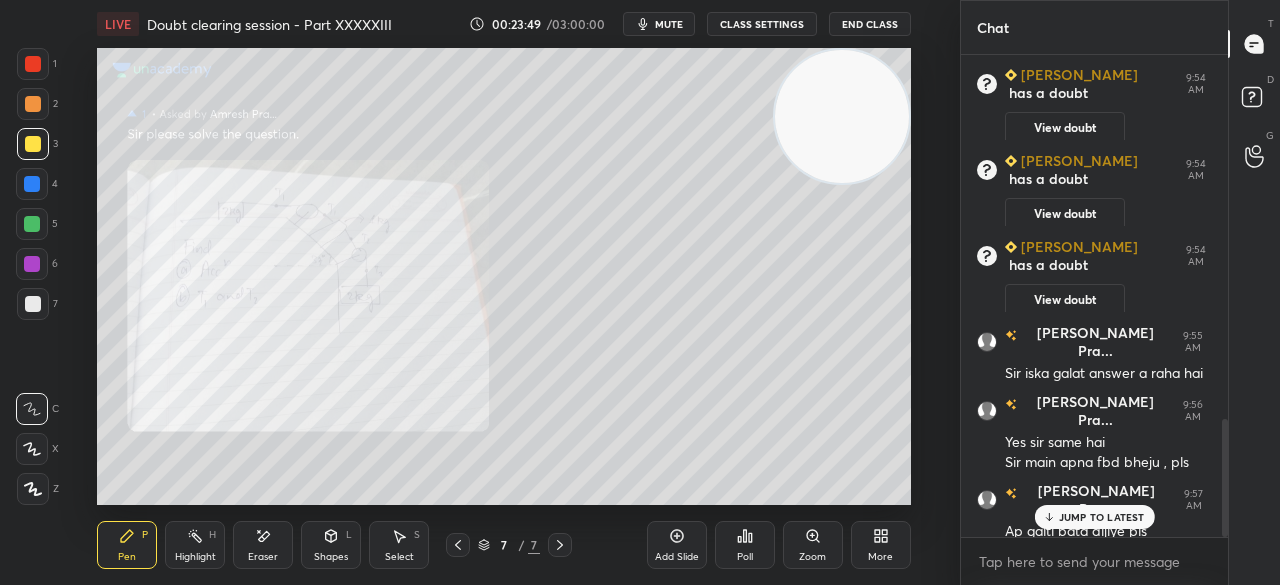click at bounding box center [33, 304] 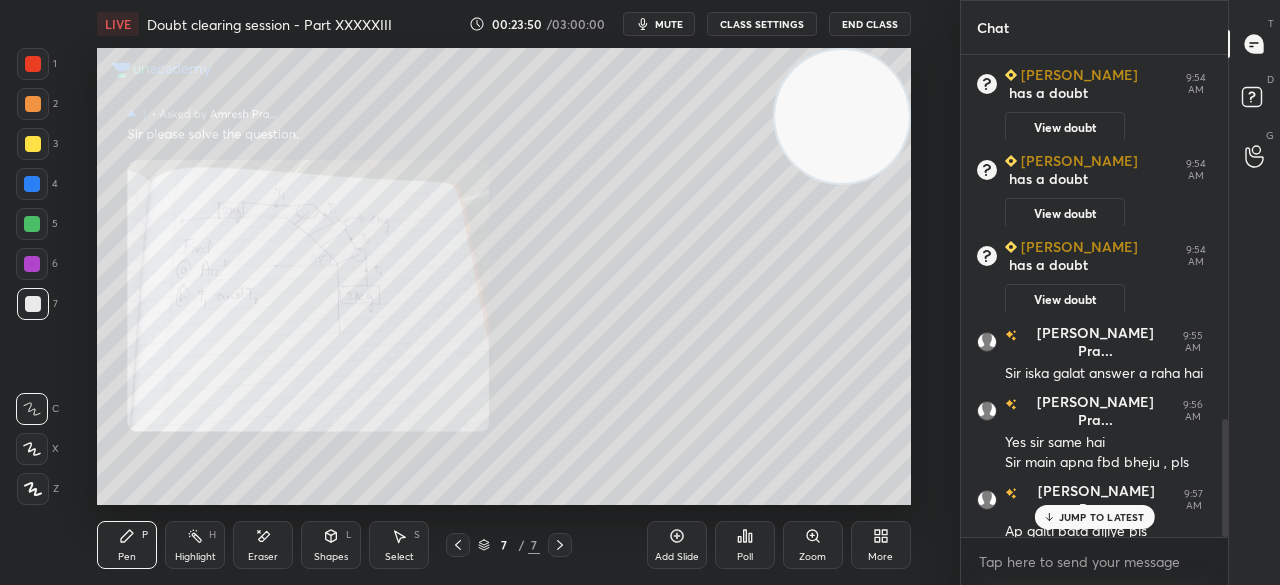 click on "2" at bounding box center (37, 108) 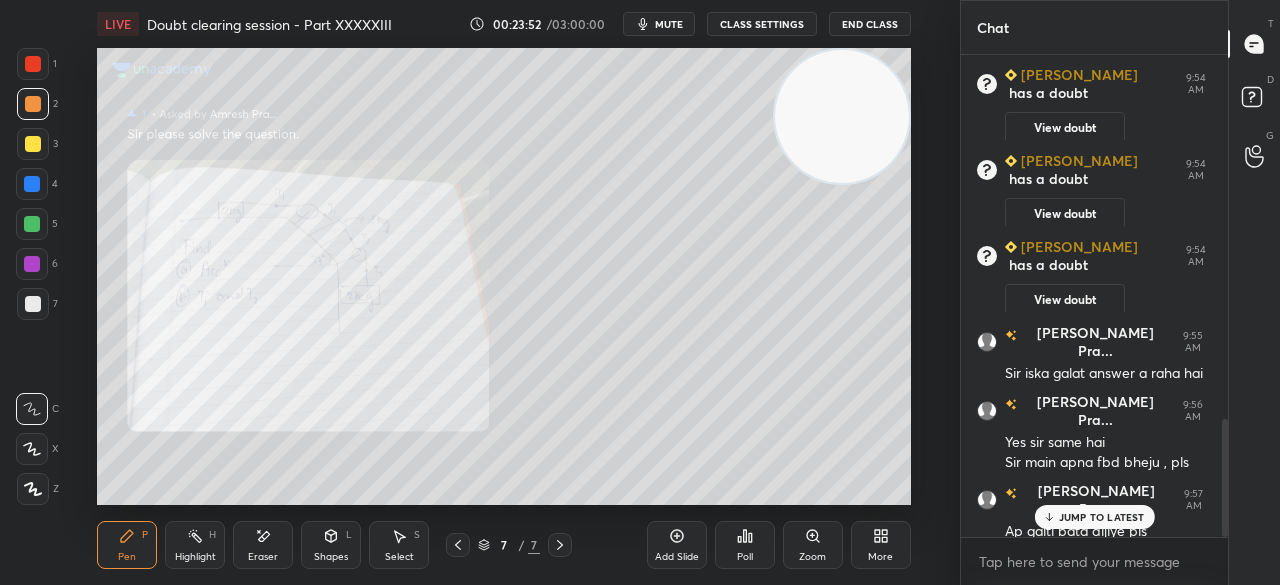 click at bounding box center [33, 144] 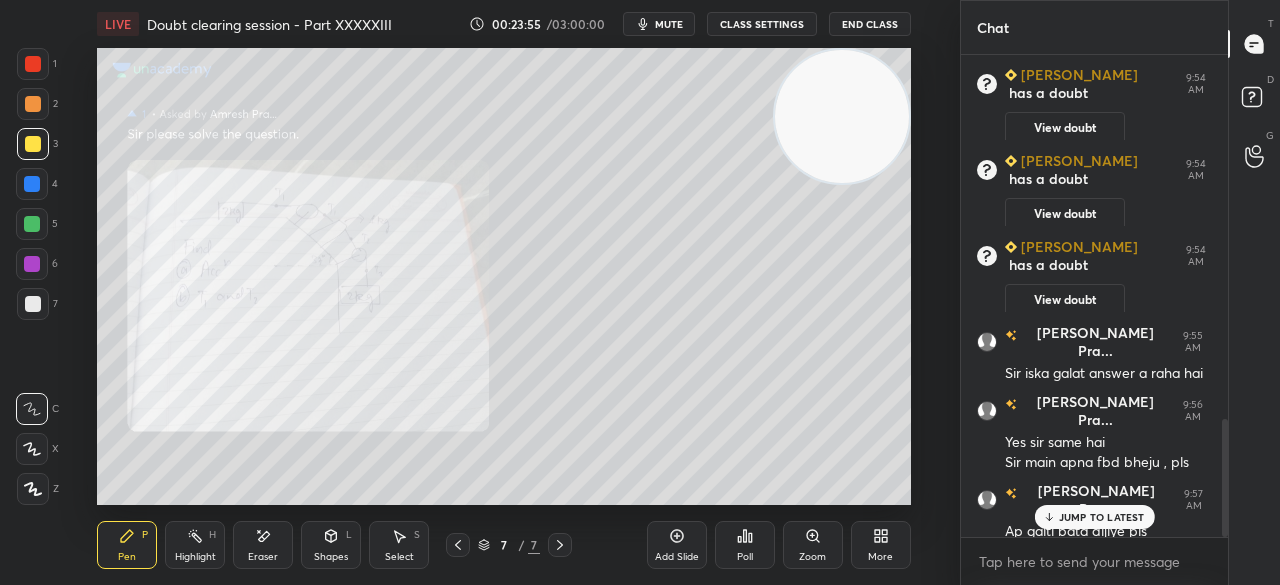 click on "JUMP TO LATEST" at bounding box center [1094, 517] 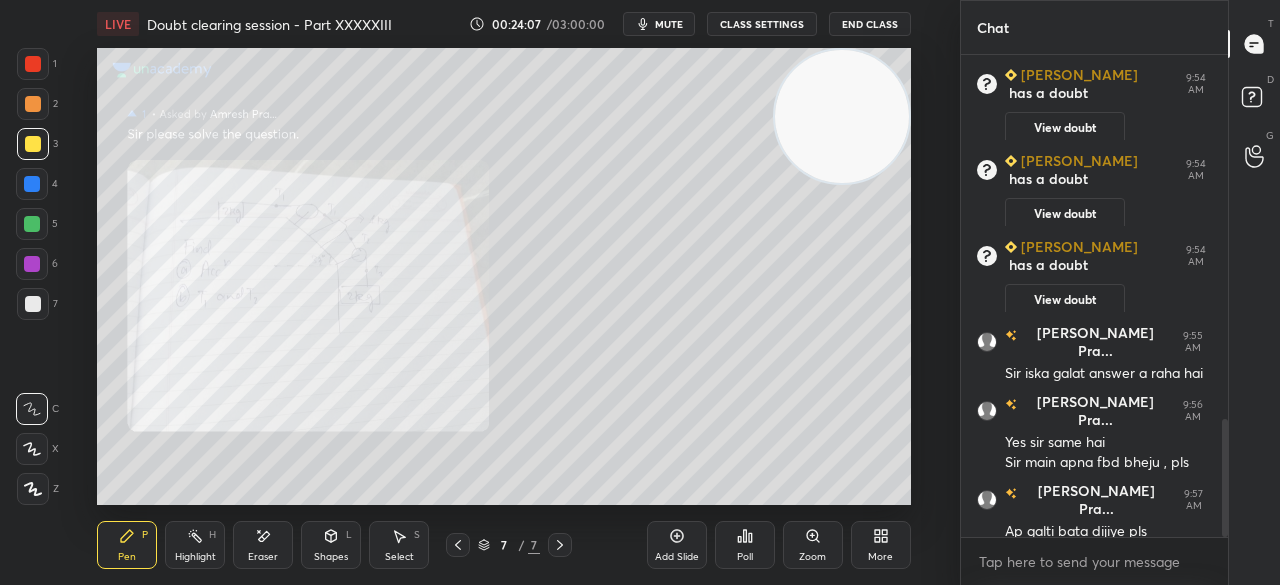 click at bounding box center (33, 64) 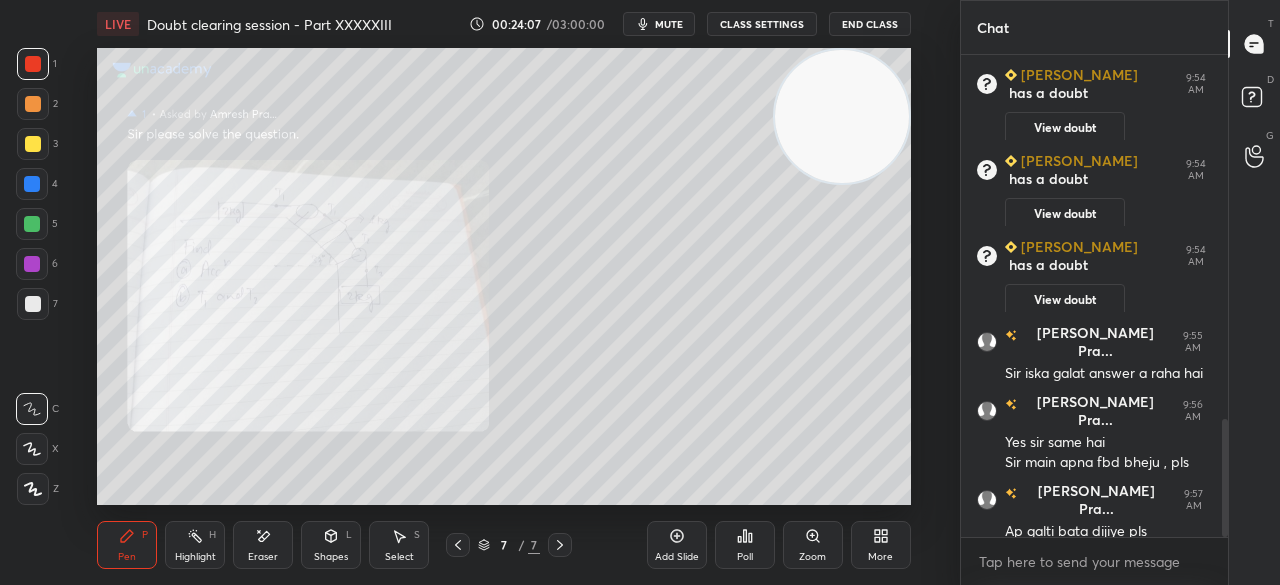 click at bounding box center [33, 64] 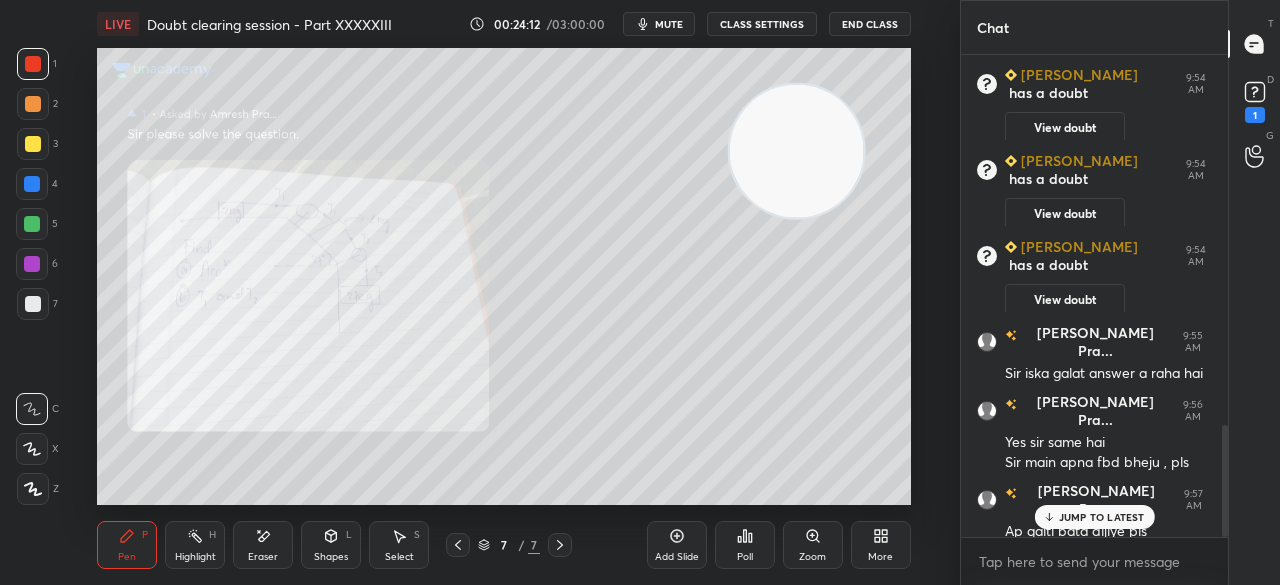 scroll, scrollTop: 1592, scrollLeft: 0, axis: vertical 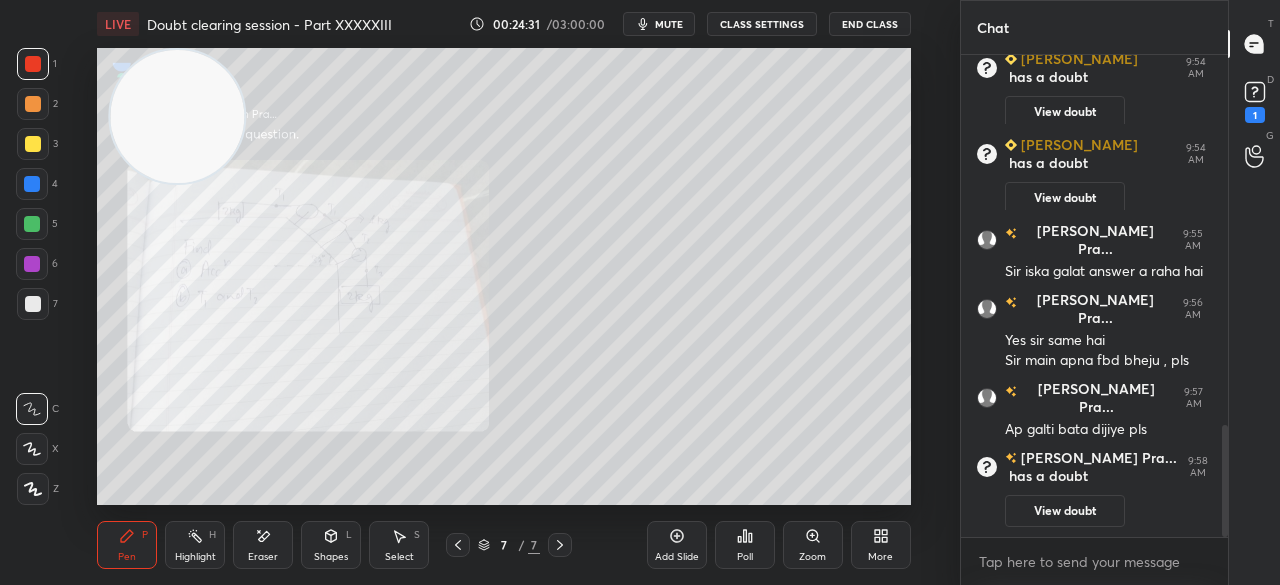 click at bounding box center [33, 144] 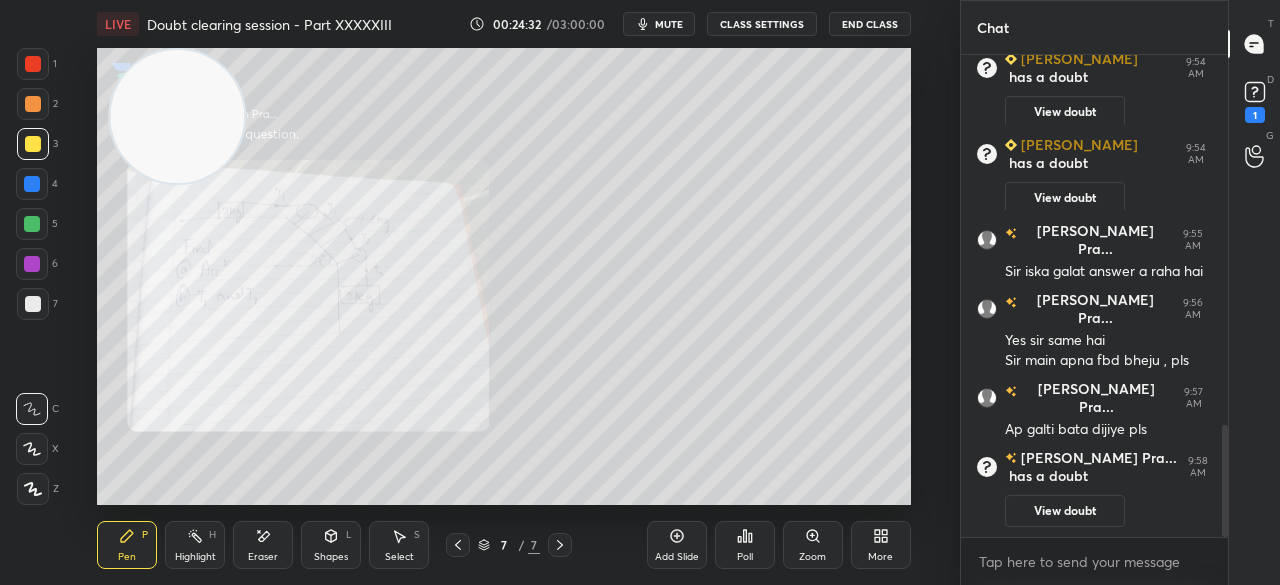 click at bounding box center (33, 144) 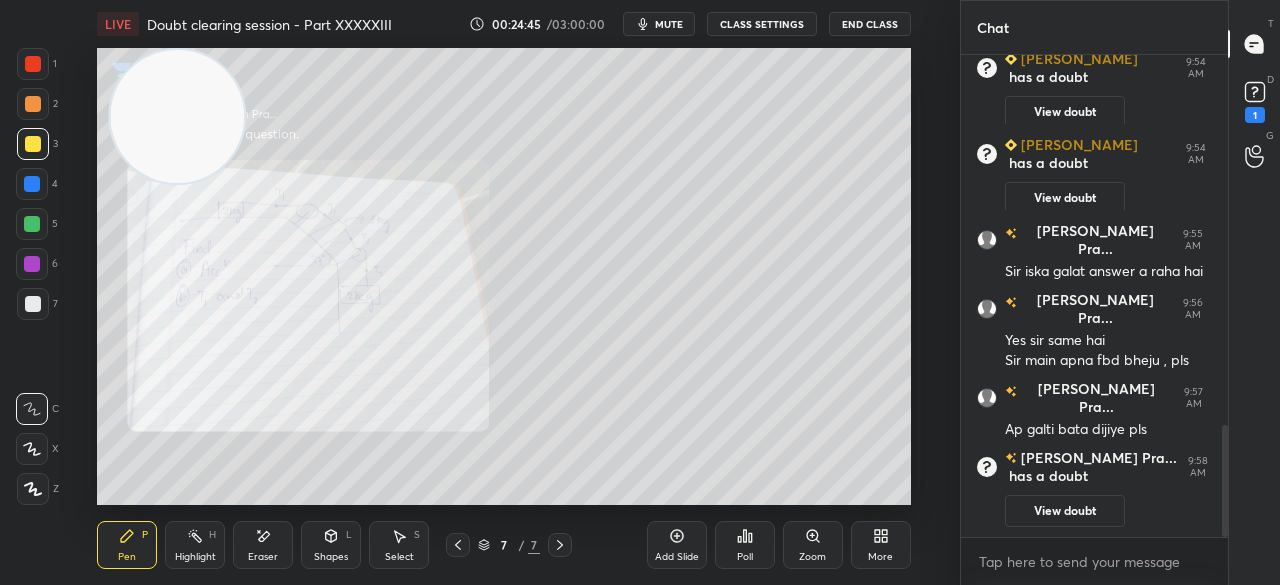 click 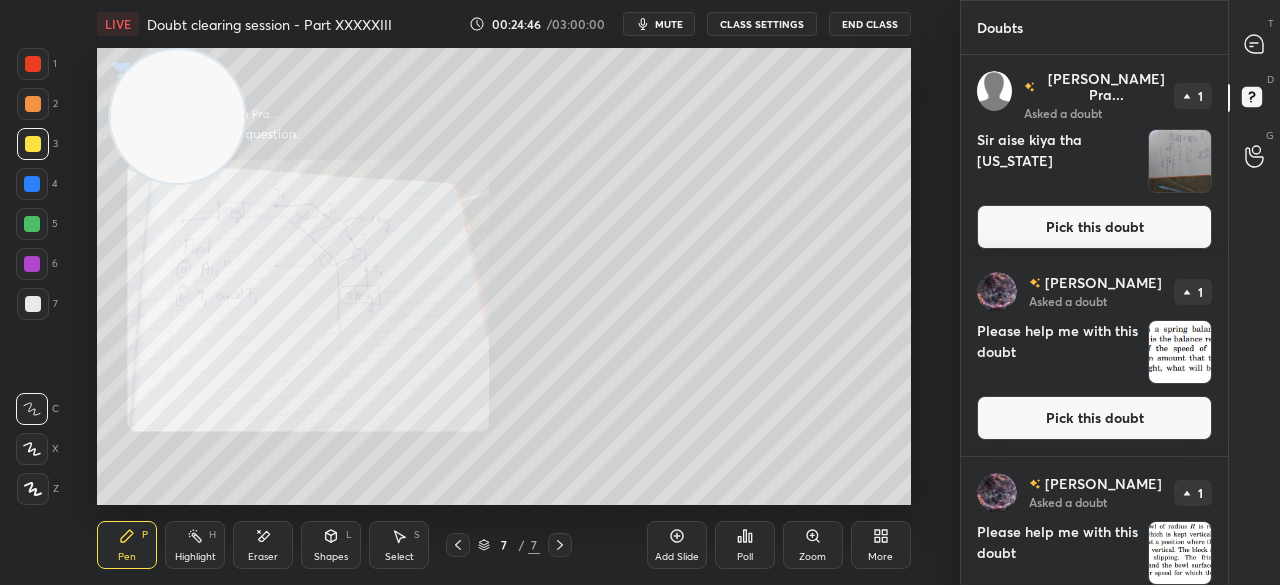 click on "Pick this doubt" at bounding box center (1094, 227) 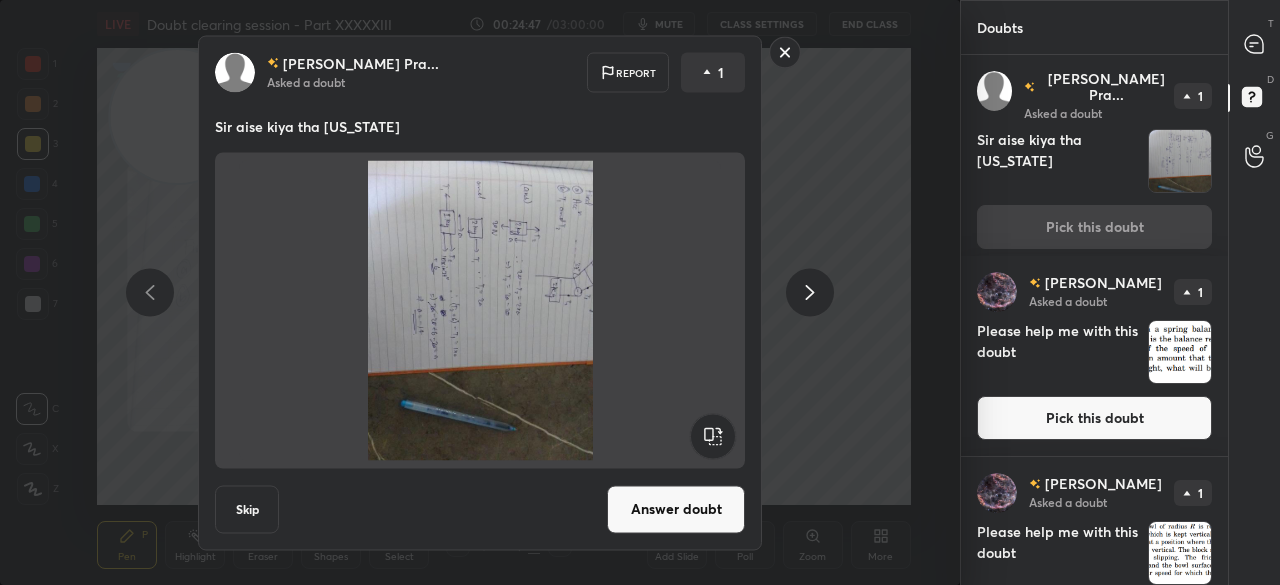 click 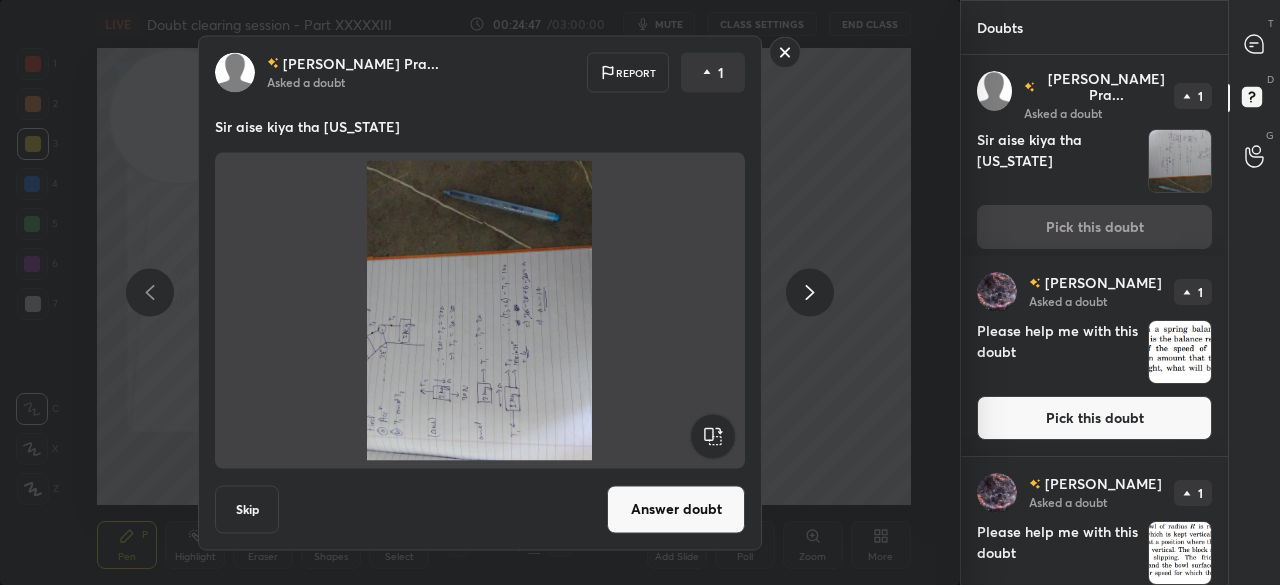 click 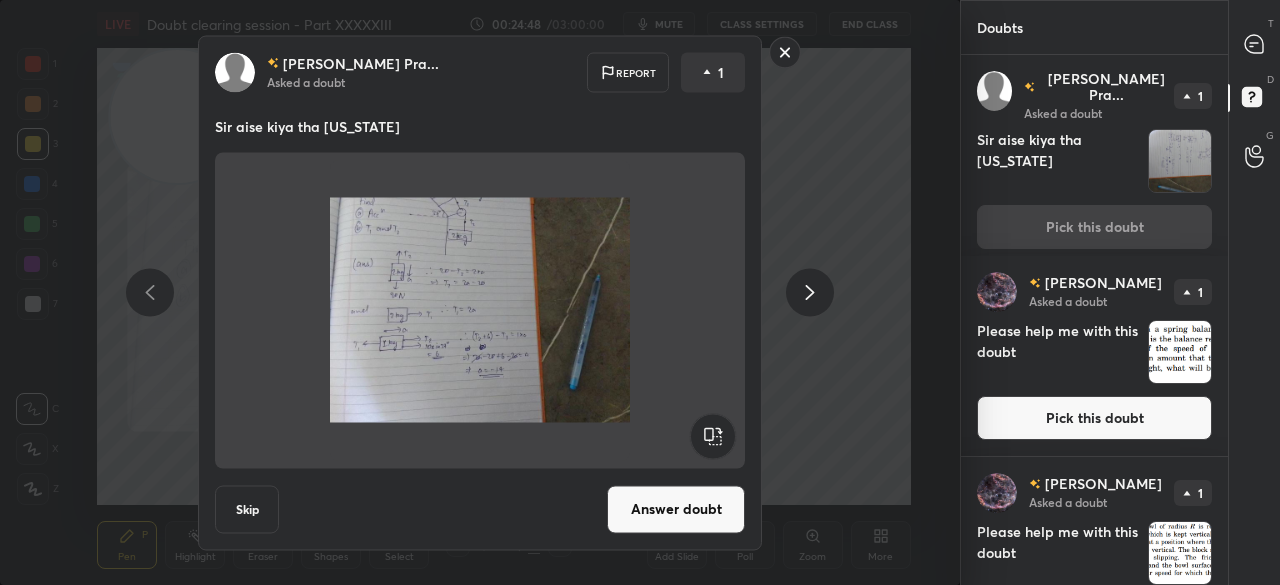 click on "Answer doubt" at bounding box center (676, 509) 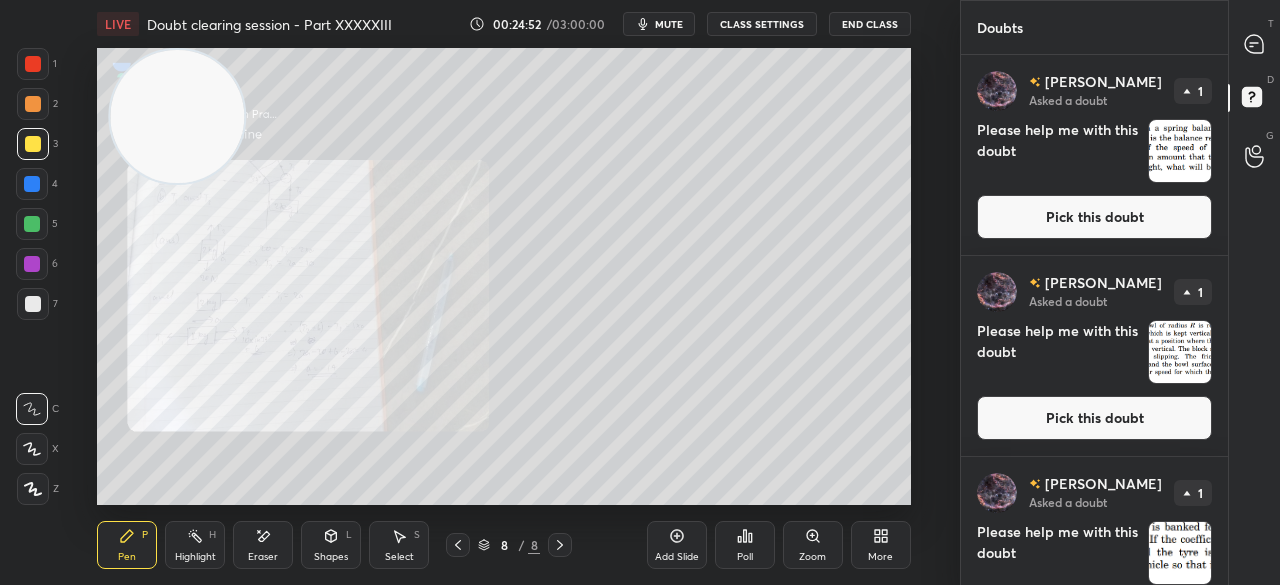 click 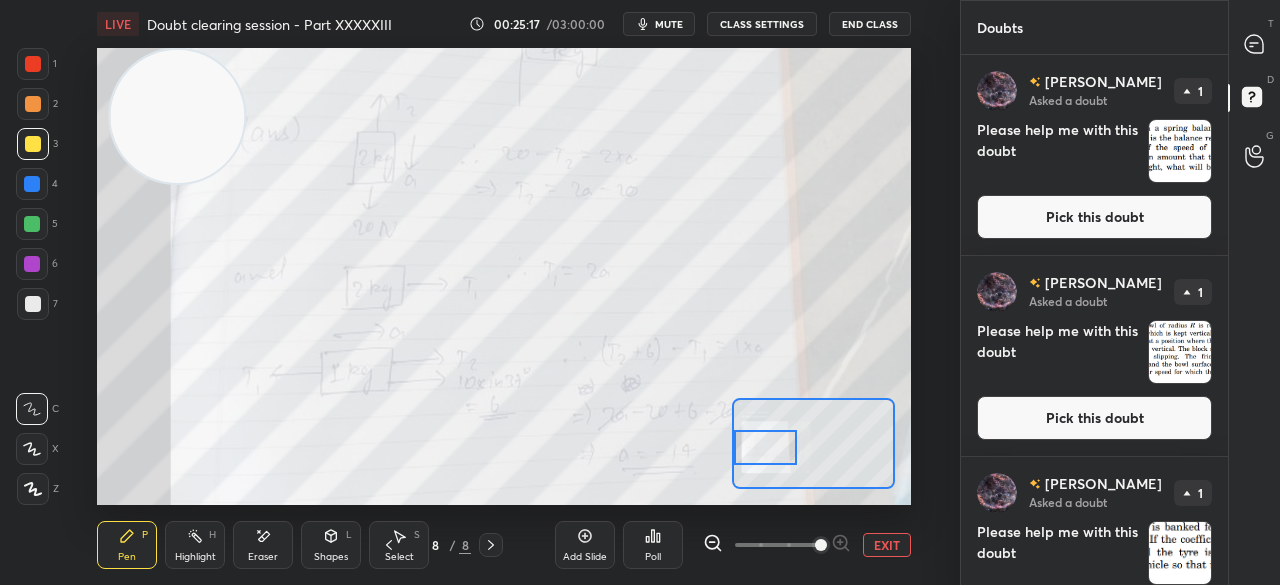 click 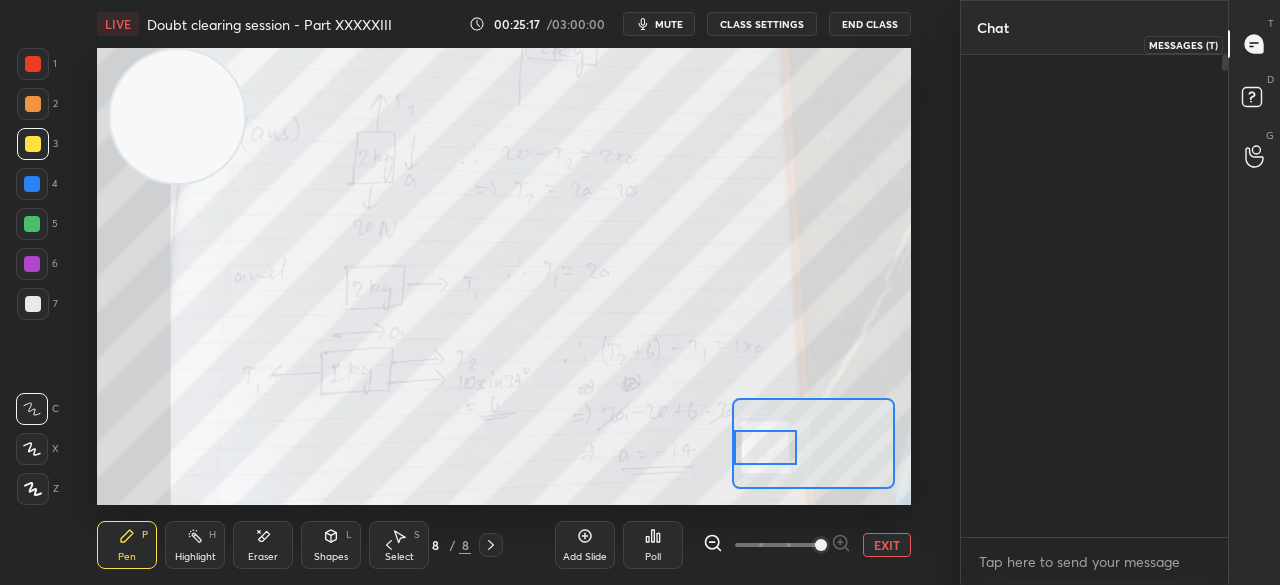 click at bounding box center (1255, 44) 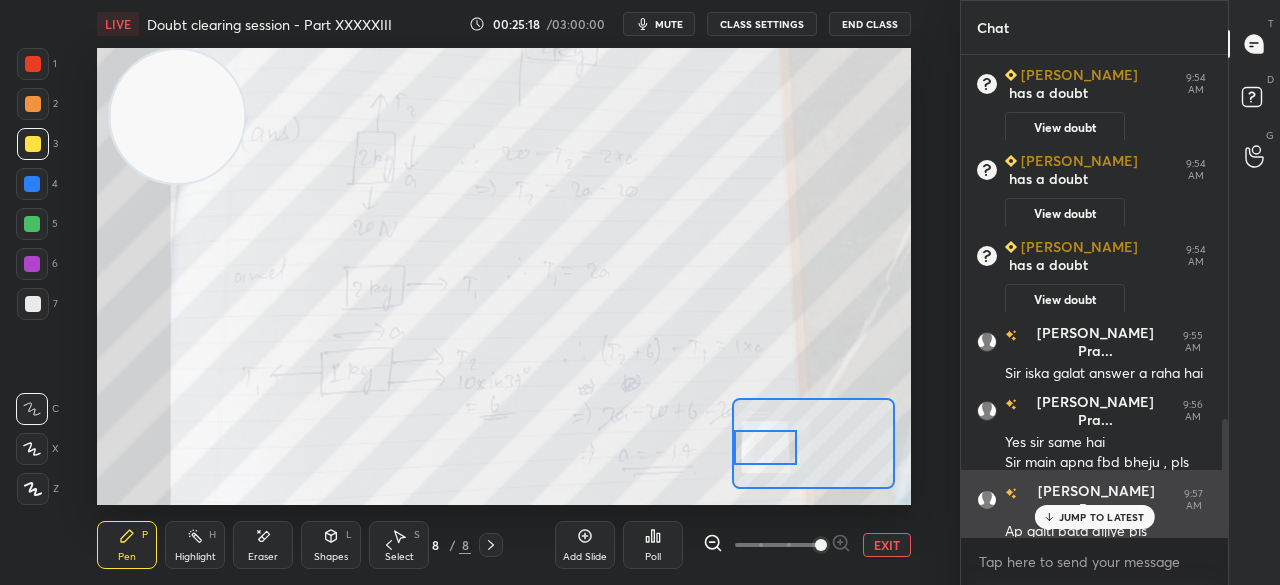 click on "JUMP TO LATEST" at bounding box center [1094, 517] 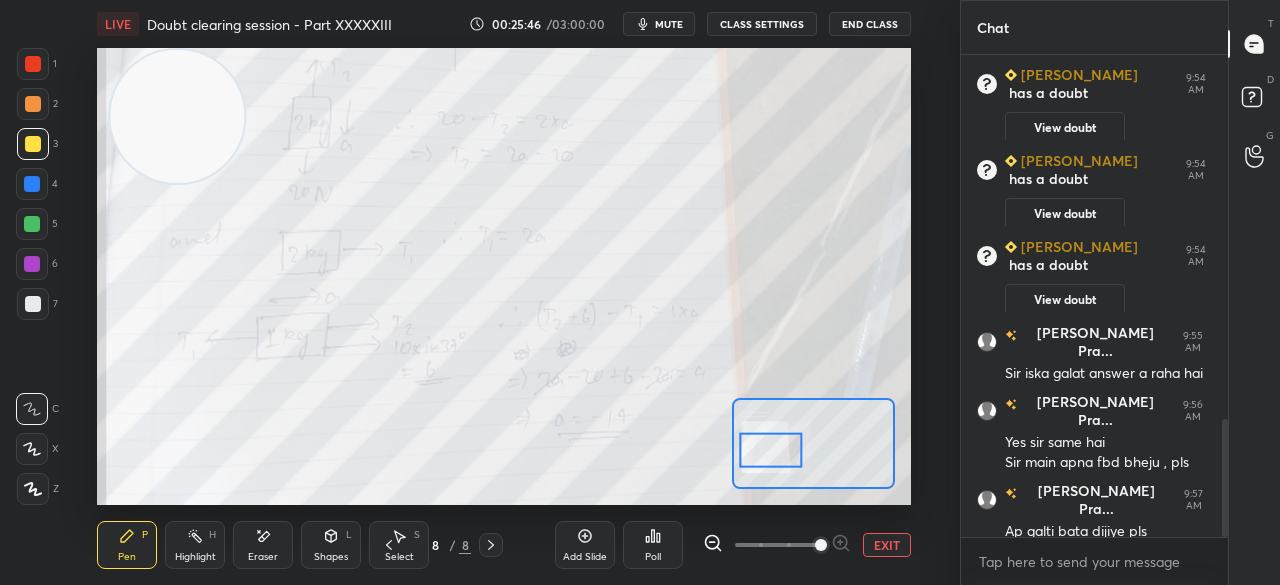 click on "Eraser" at bounding box center (263, 545) 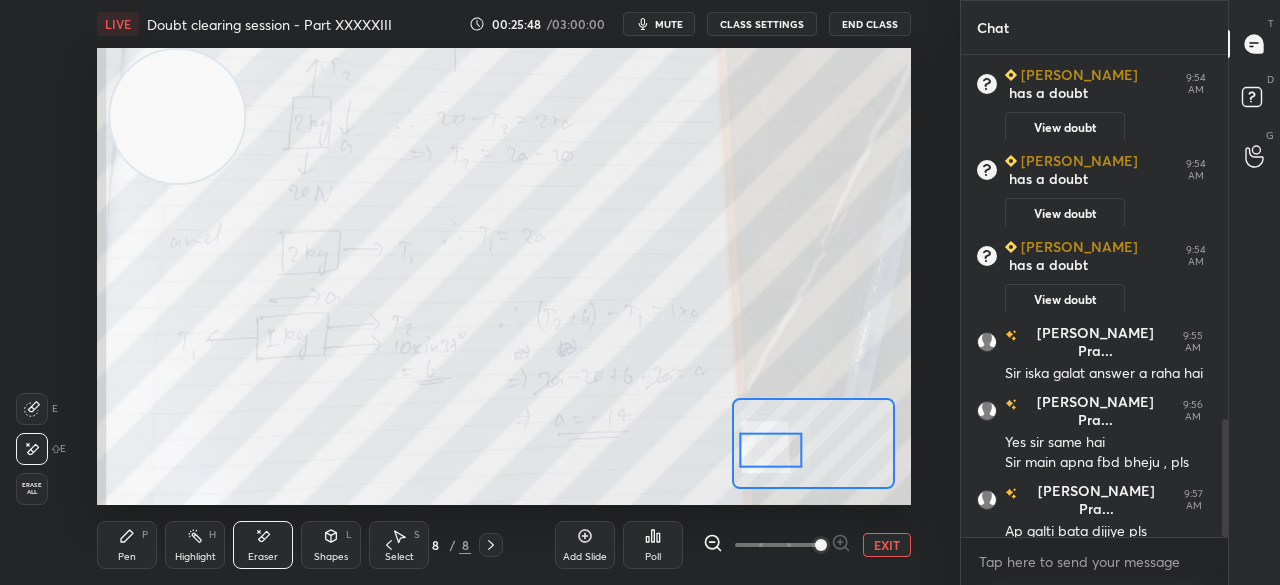click on "Pen P" at bounding box center [127, 545] 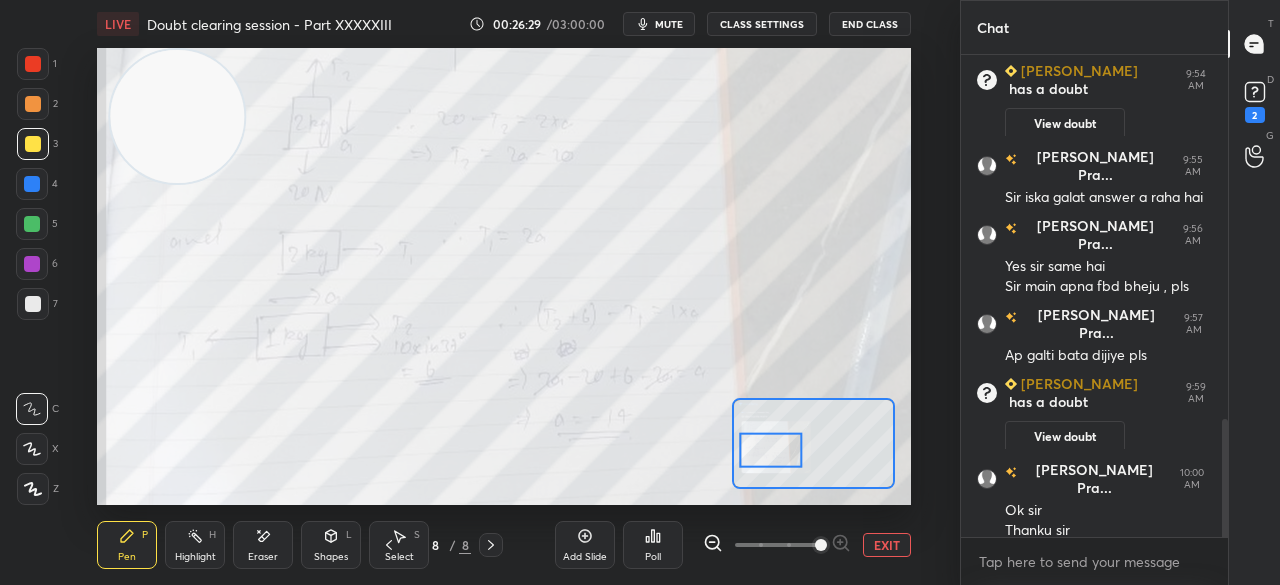 scroll, scrollTop: 1490, scrollLeft: 0, axis: vertical 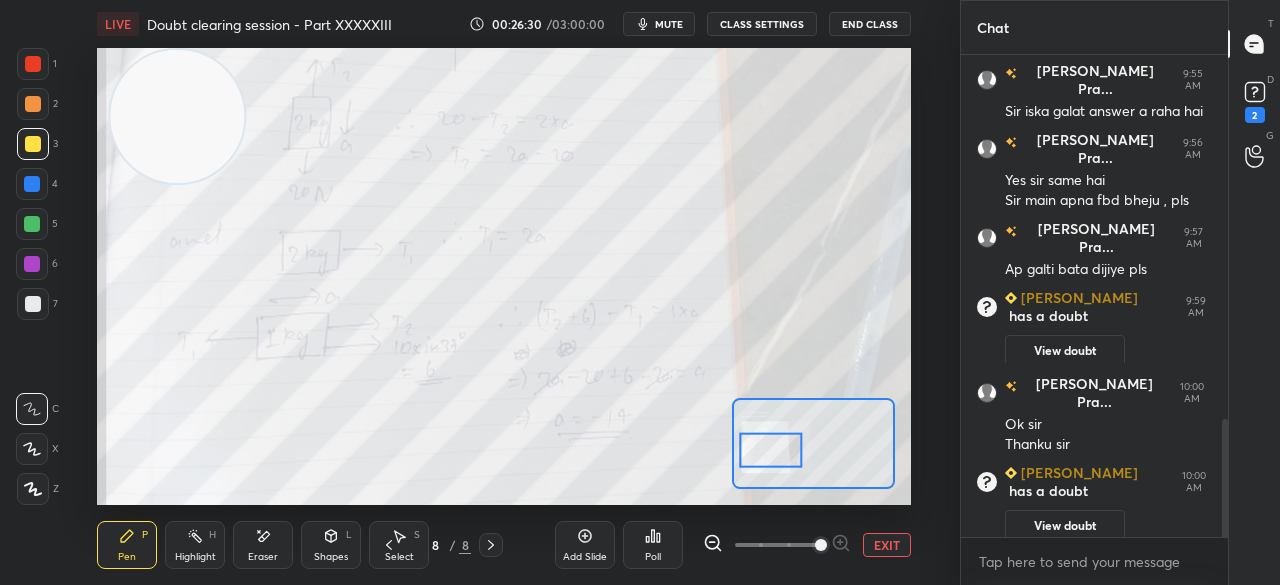 click at bounding box center (1222, 296) 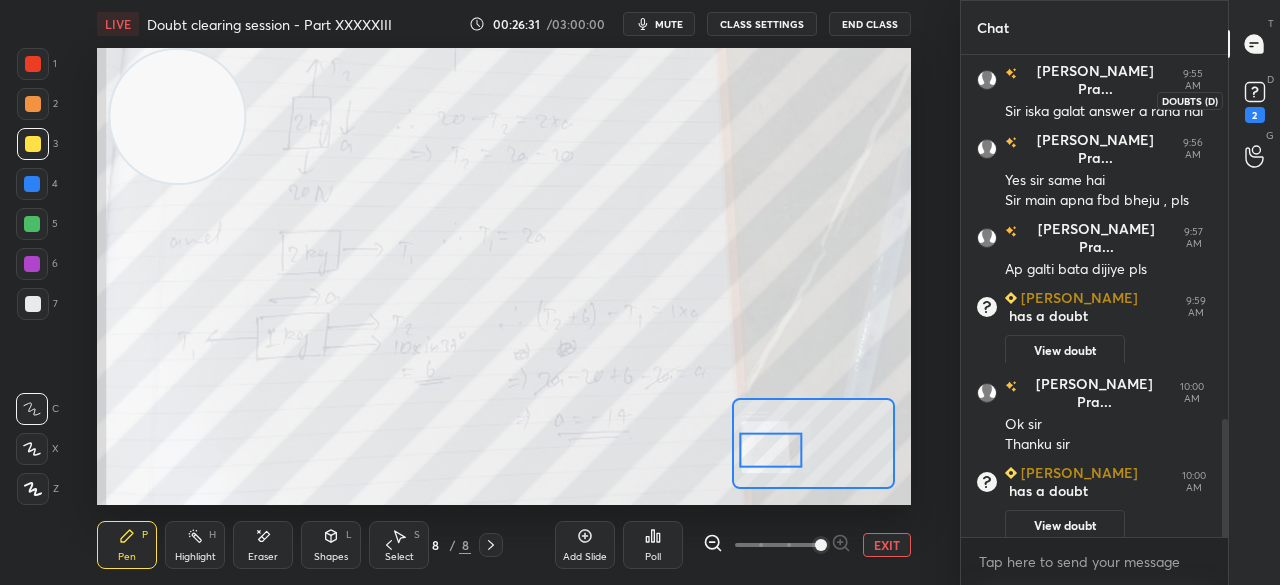 click 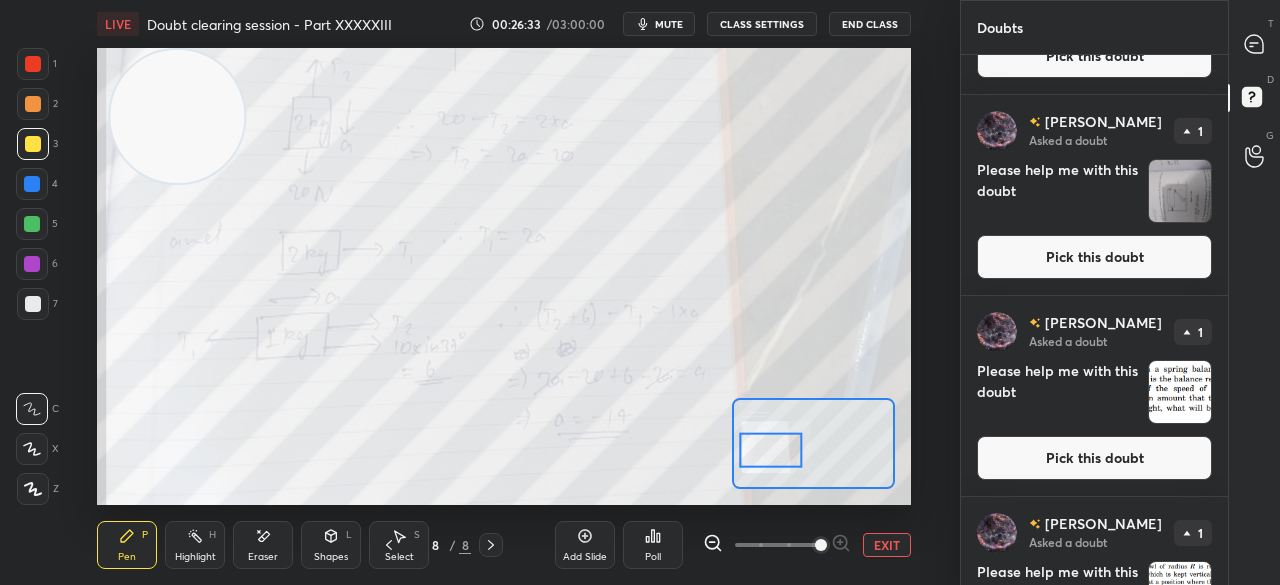 scroll, scrollTop: 0, scrollLeft: 0, axis: both 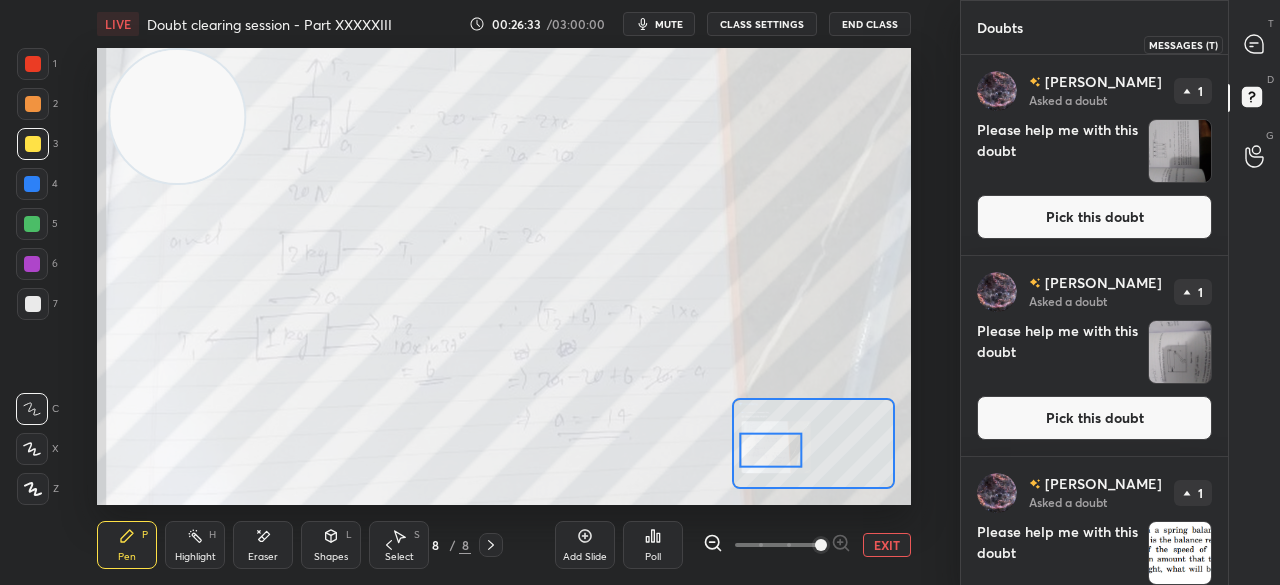 click at bounding box center (1255, 44) 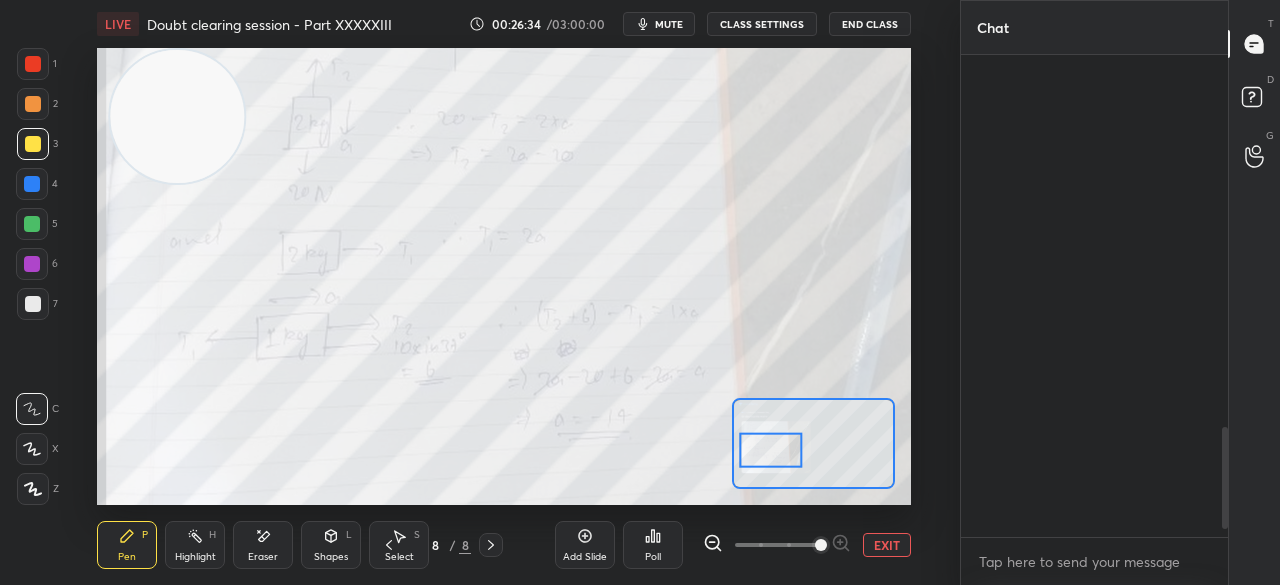 scroll, scrollTop: 1766, scrollLeft: 0, axis: vertical 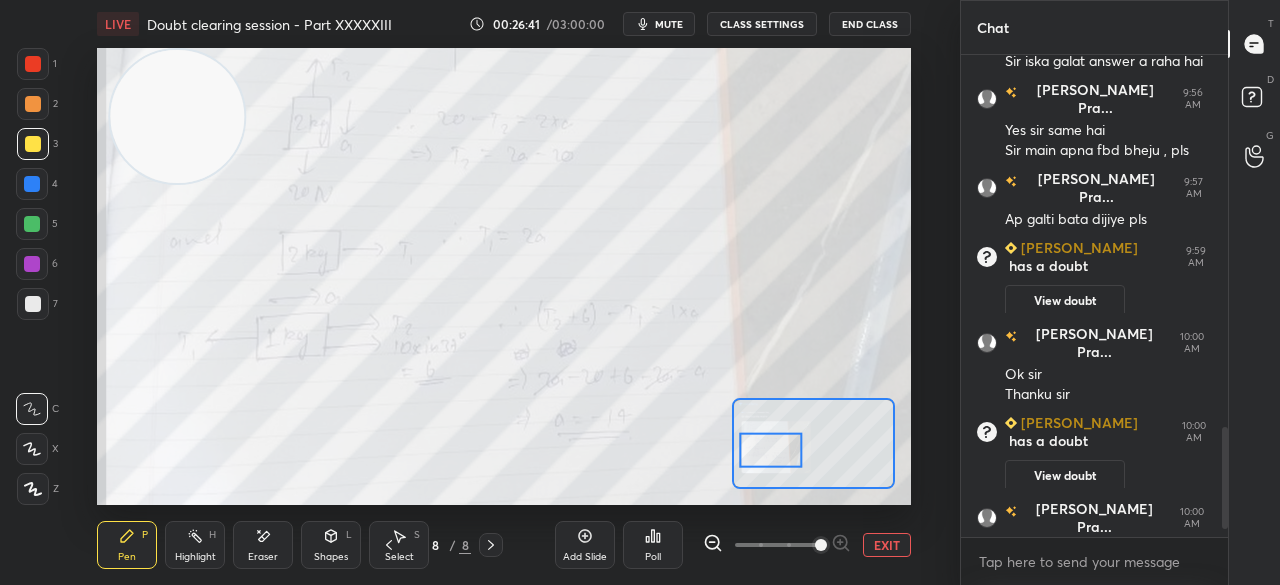 click on "Eraser" at bounding box center (263, 545) 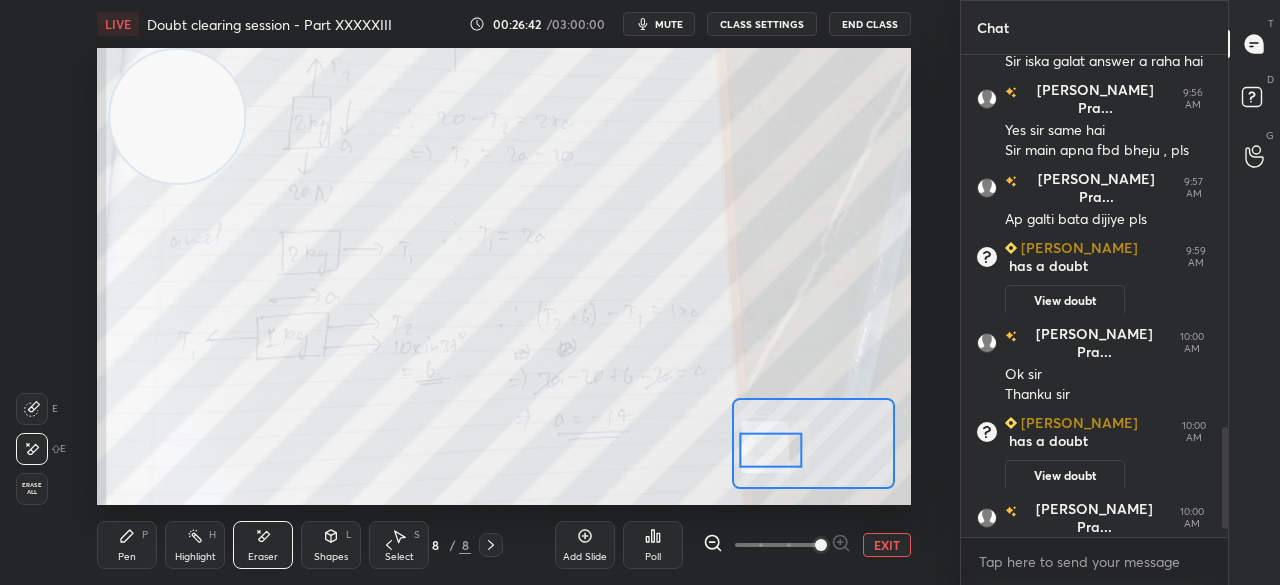 click on "Pen P" at bounding box center [127, 545] 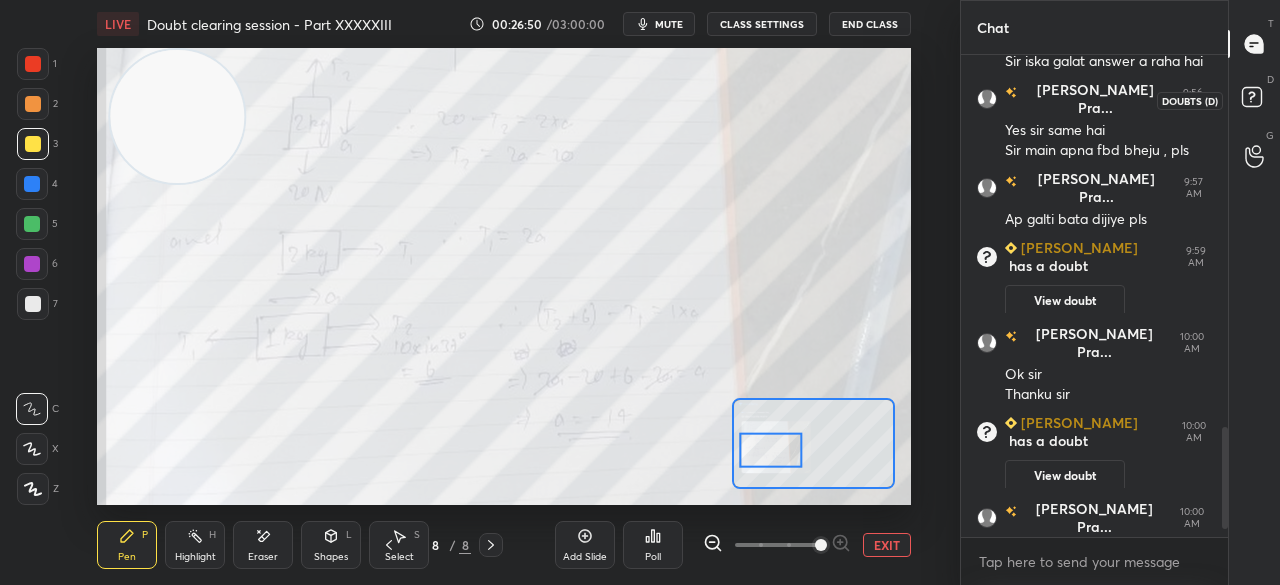 click 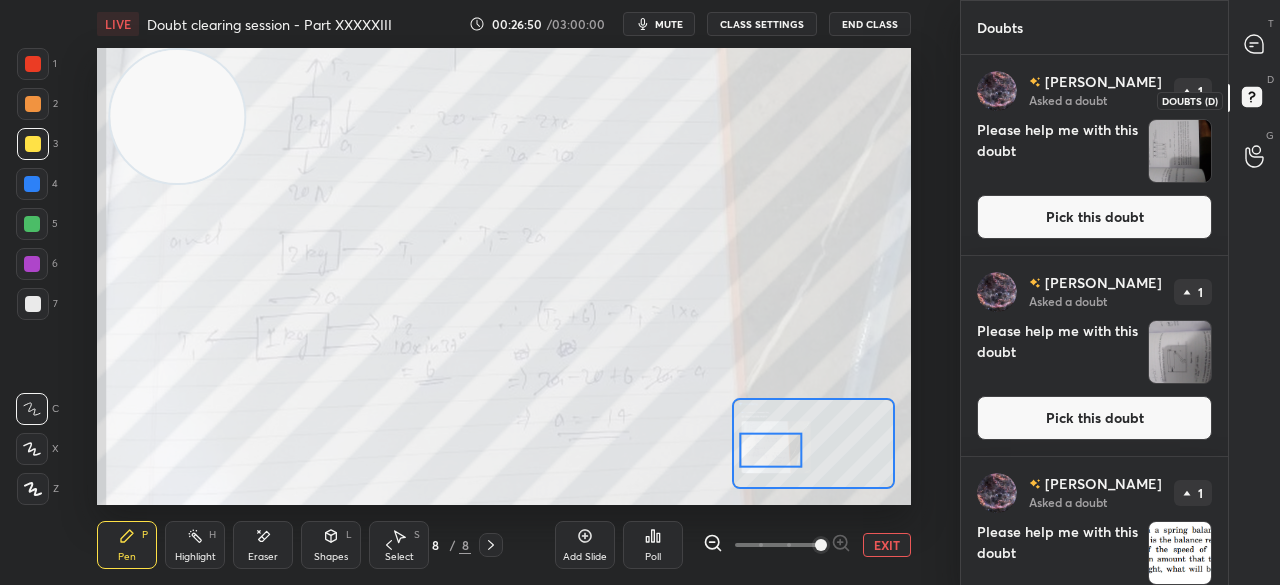 click 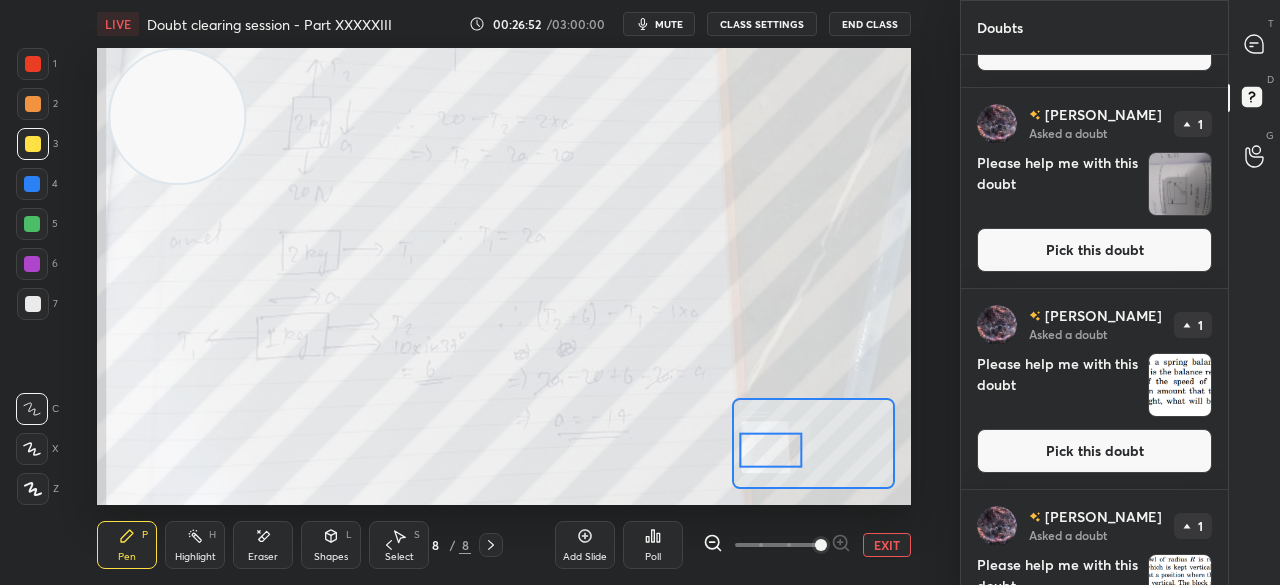scroll, scrollTop: 170, scrollLeft: 0, axis: vertical 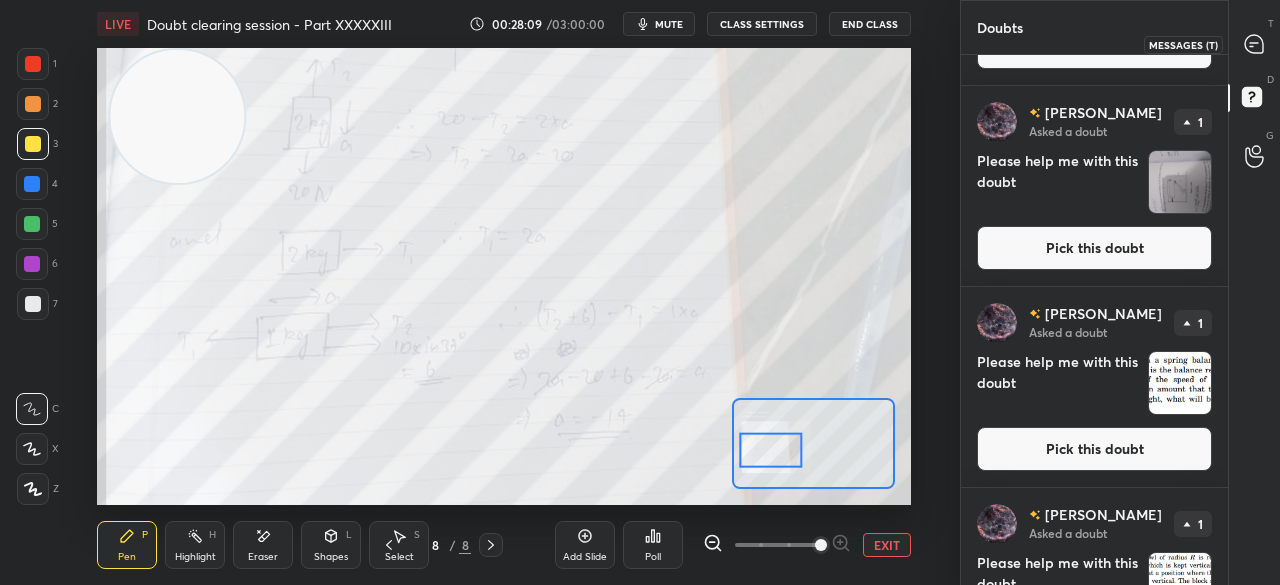 click 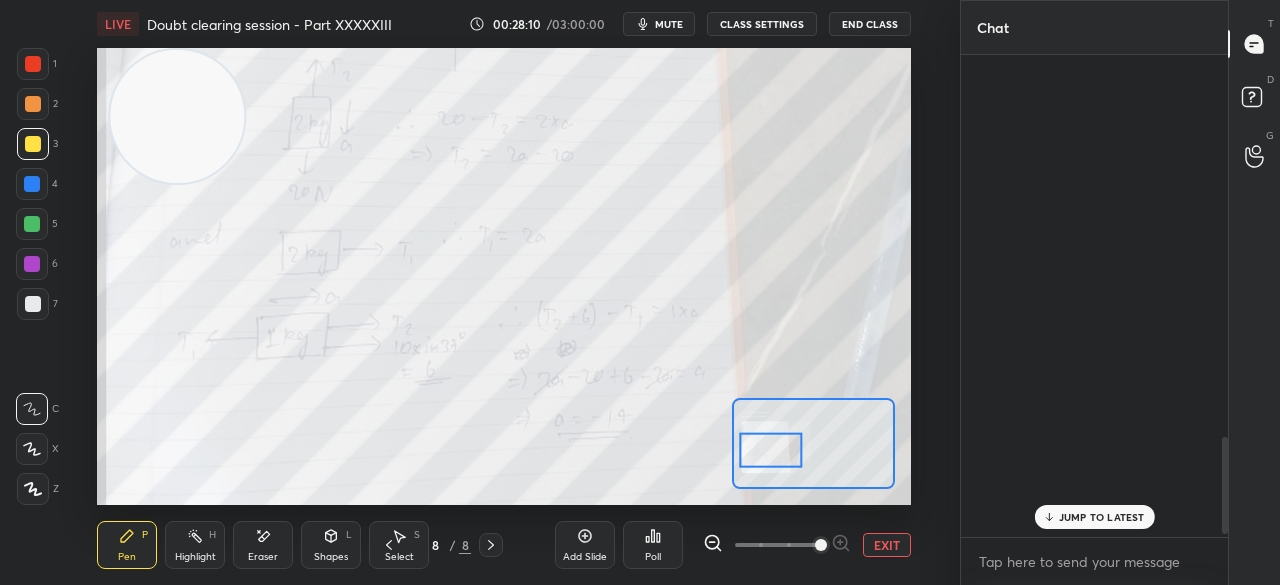 scroll, scrollTop: 1903, scrollLeft: 0, axis: vertical 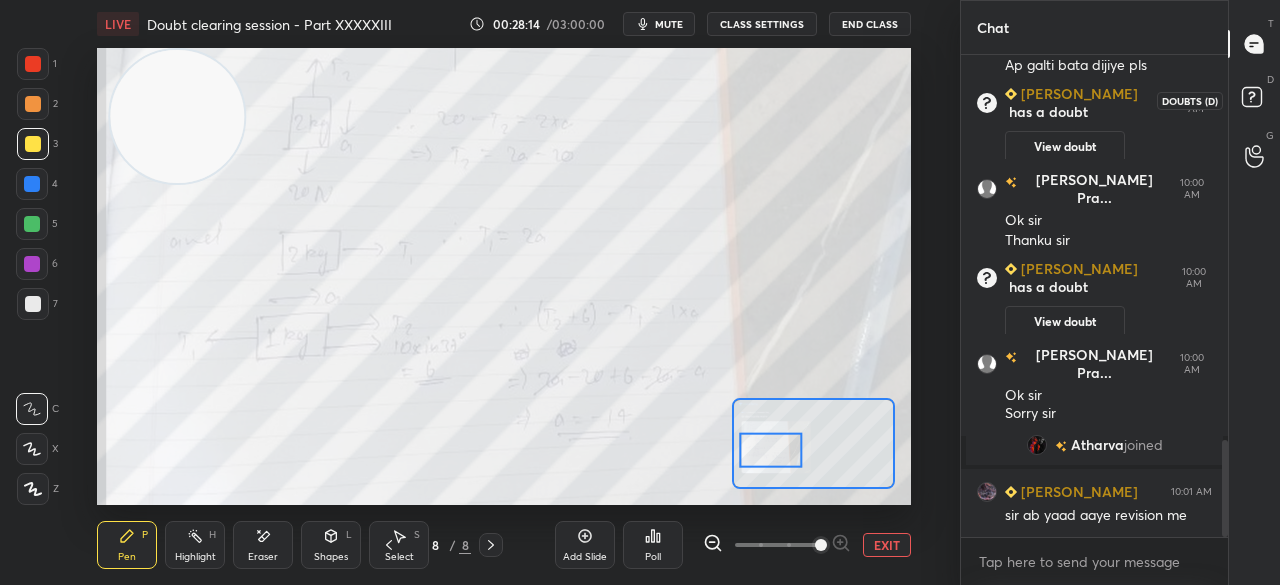 click 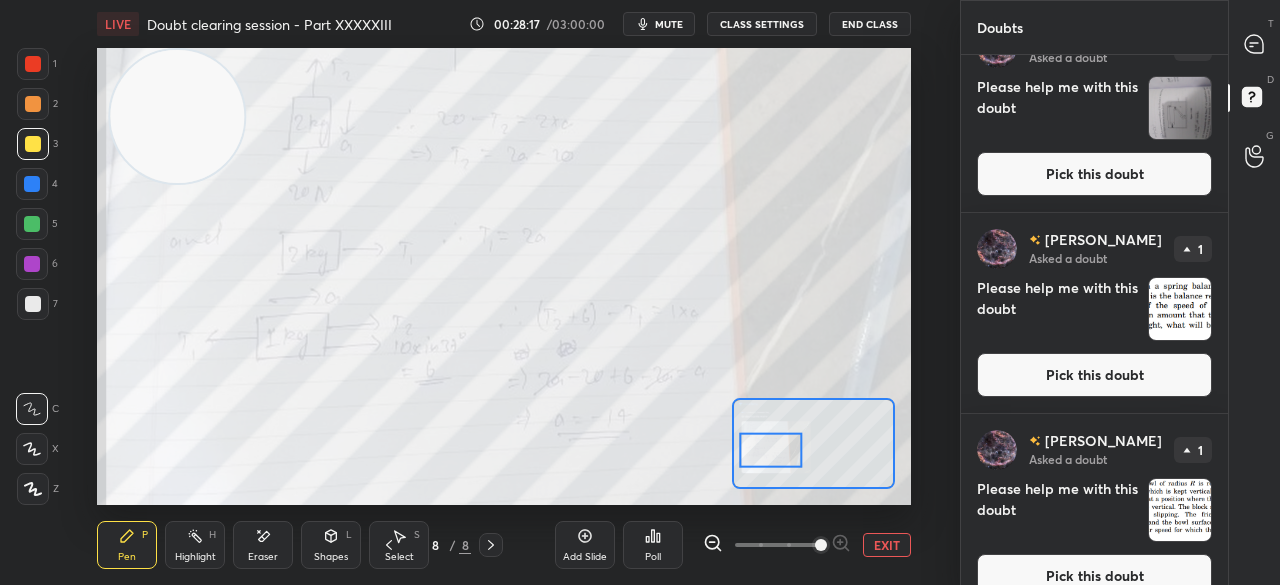 scroll, scrollTop: 674, scrollLeft: 0, axis: vertical 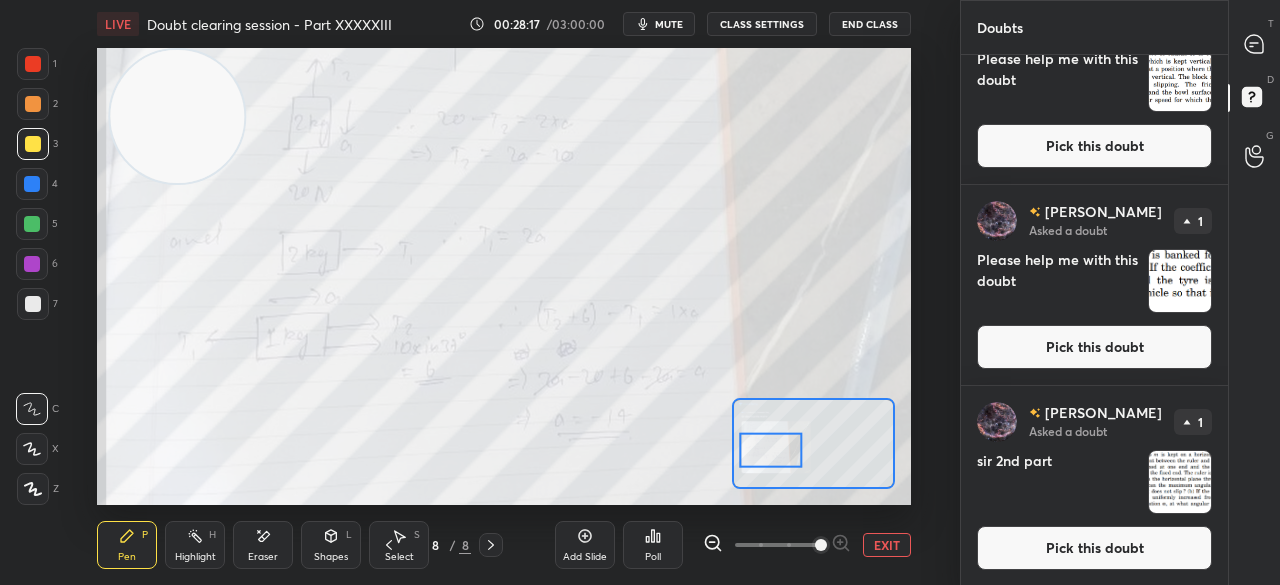click on "Pick this doubt" at bounding box center (1094, 548) 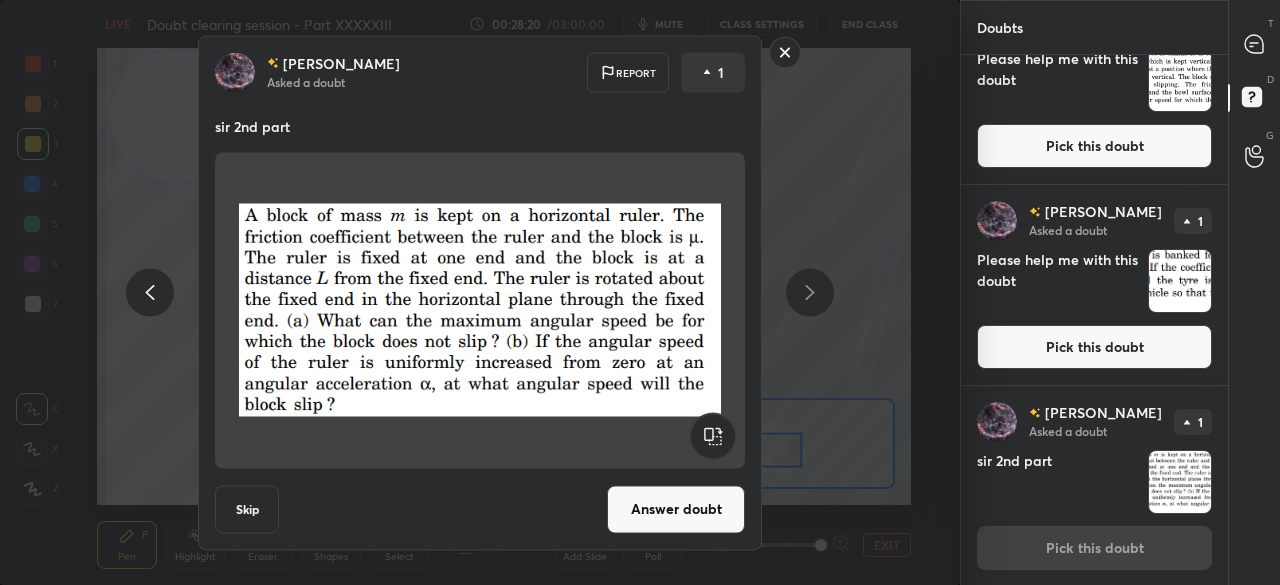 click on "Answer doubt" at bounding box center (676, 509) 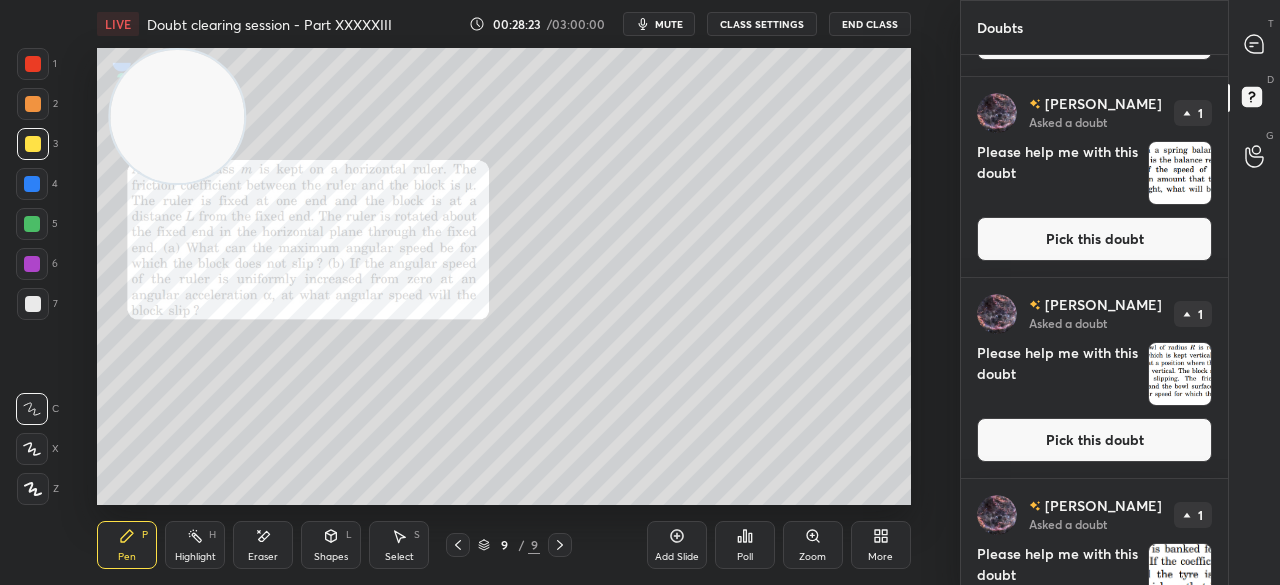scroll, scrollTop: 474, scrollLeft: 0, axis: vertical 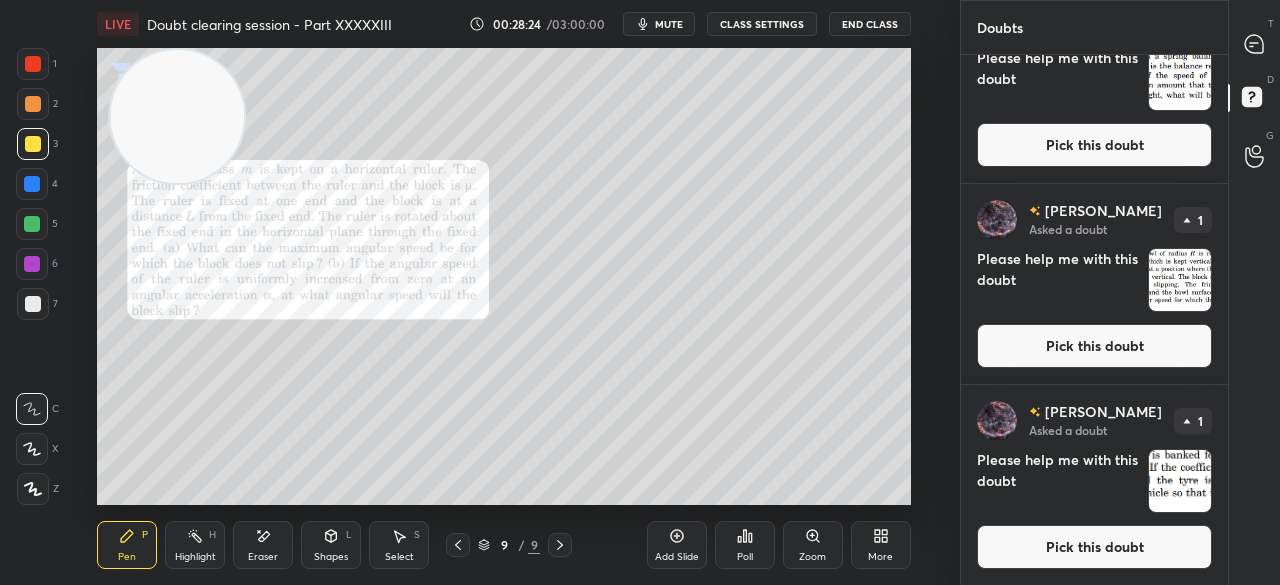 click on "Pick this doubt" at bounding box center [1094, 547] 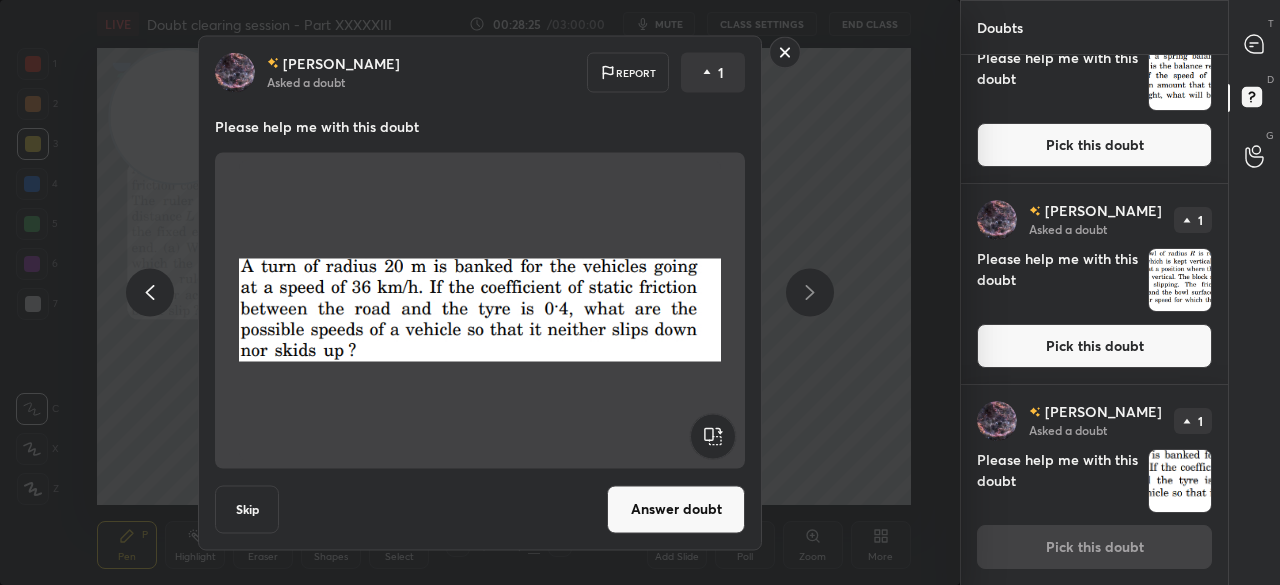 click on "Answer doubt" at bounding box center [676, 509] 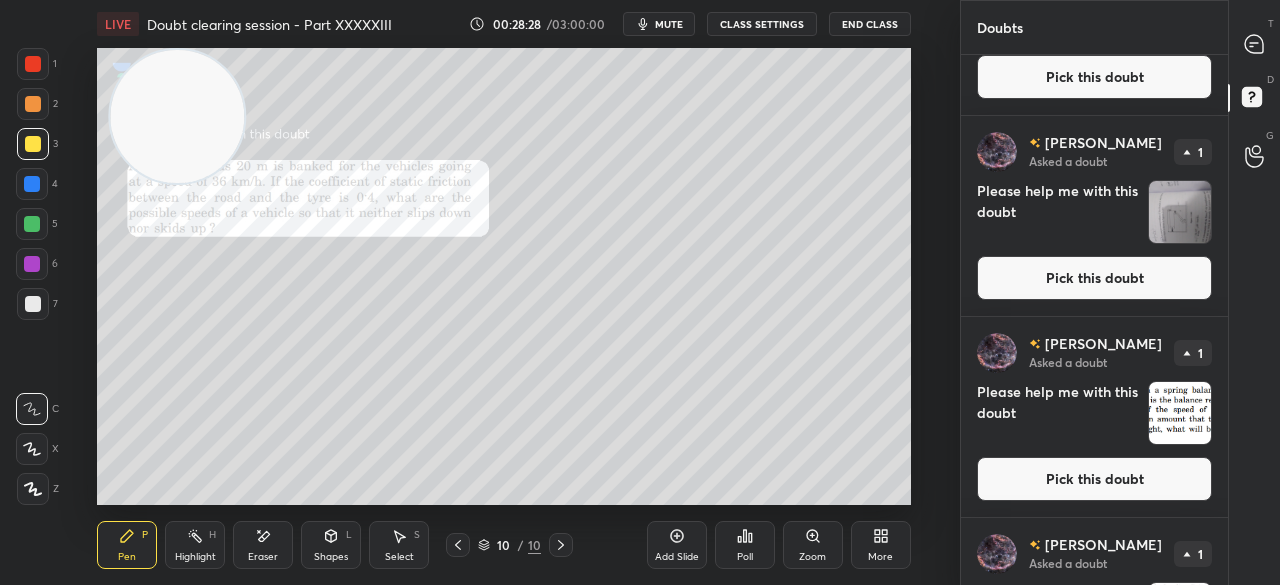 scroll, scrollTop: 272, scrollLeft: 0, axis: vertical 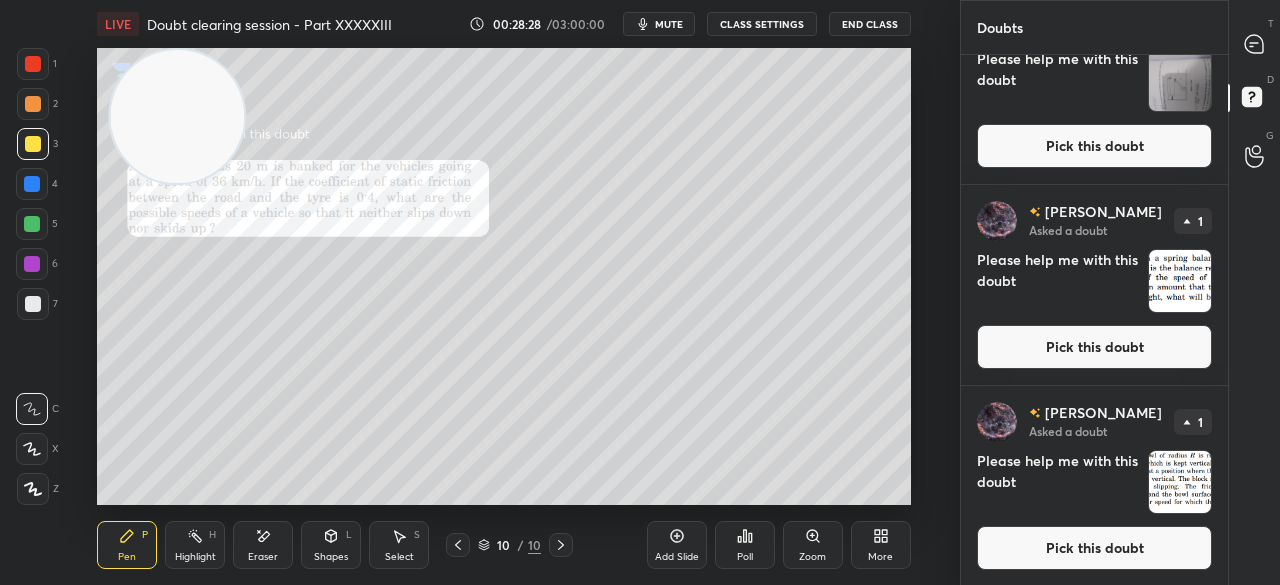 click on "Pick this doubt" at bounding box center [1094, 548] 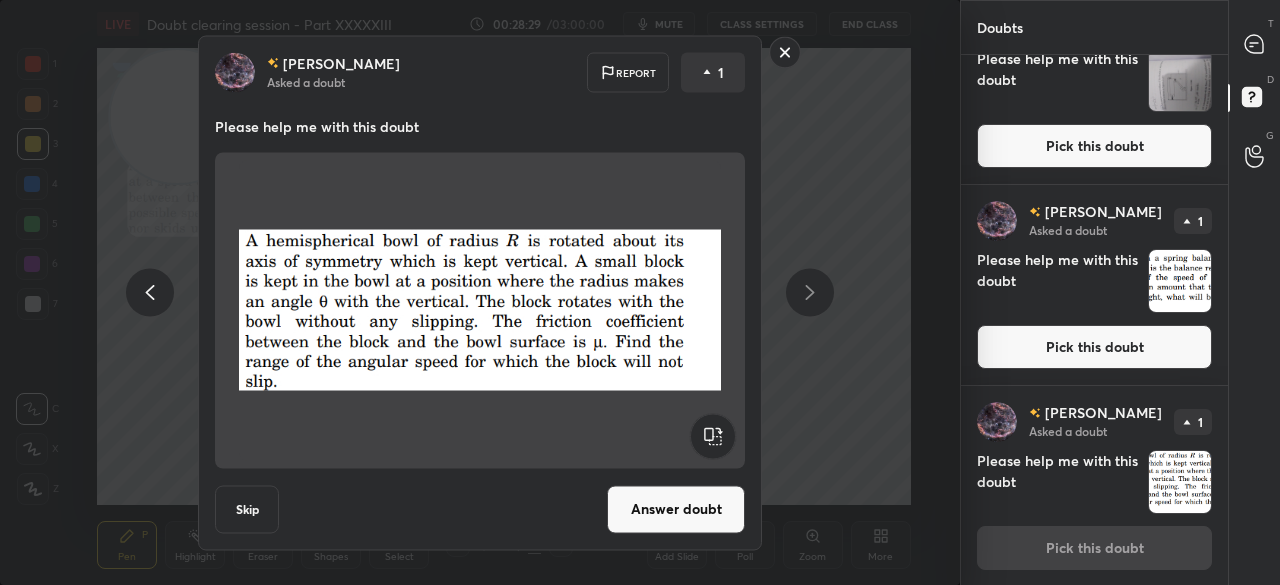 click on "Answer doubt" at bounding box center (676, 509) 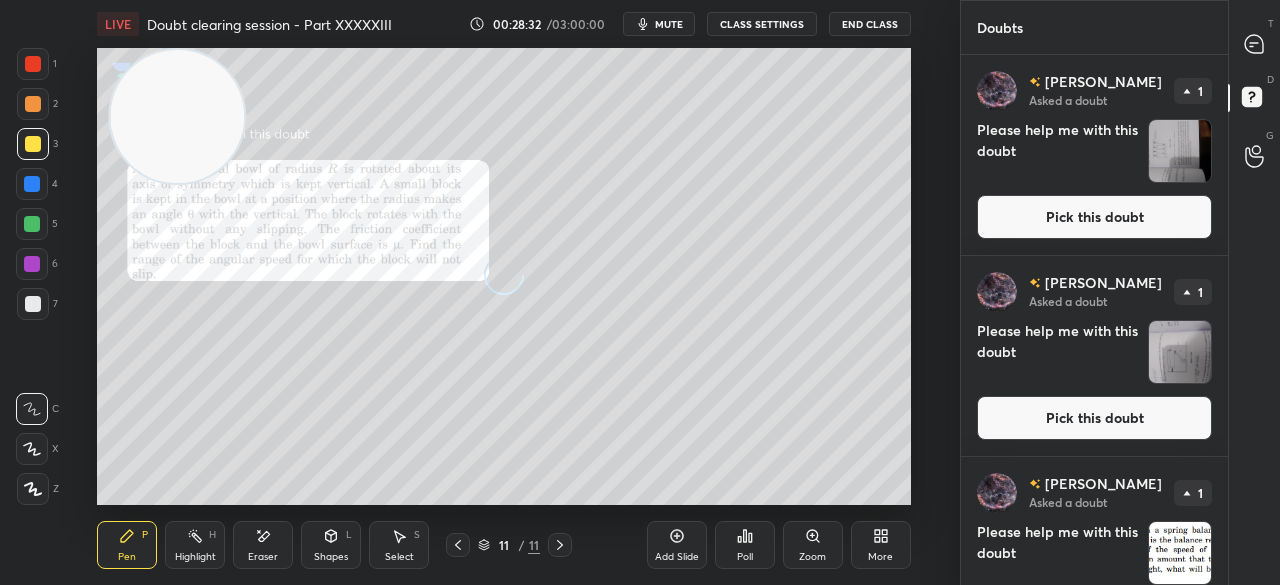 scroll, scrollTop: 72, scrollLeft: 0, axis: vertical 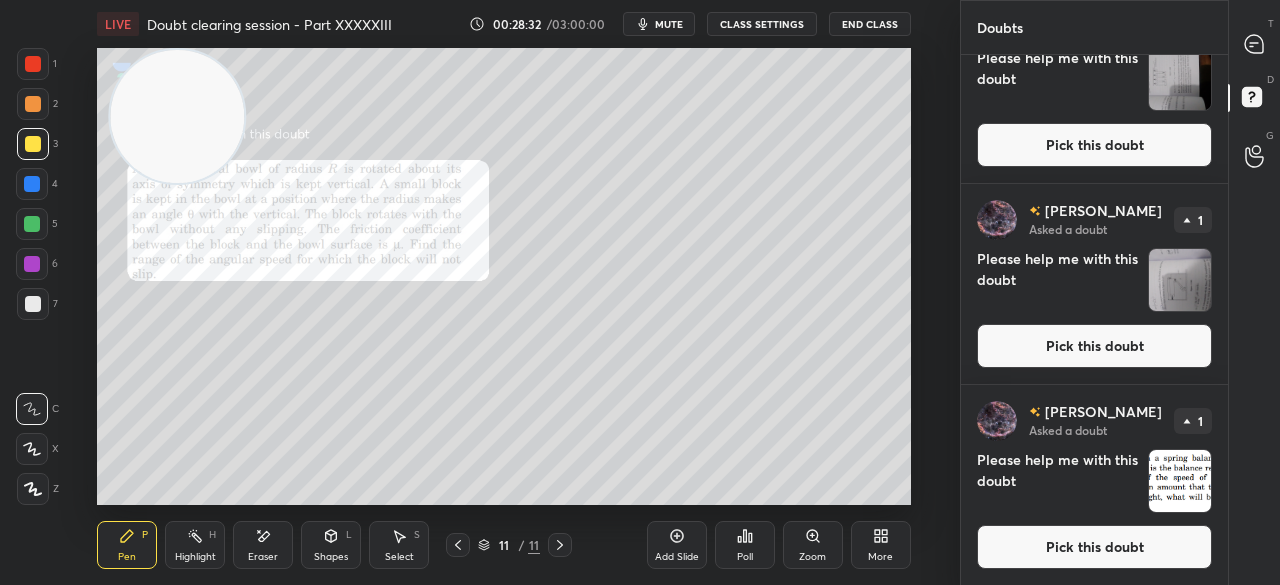 click on "Pick this doubt" at bounding box center (1094, 547) 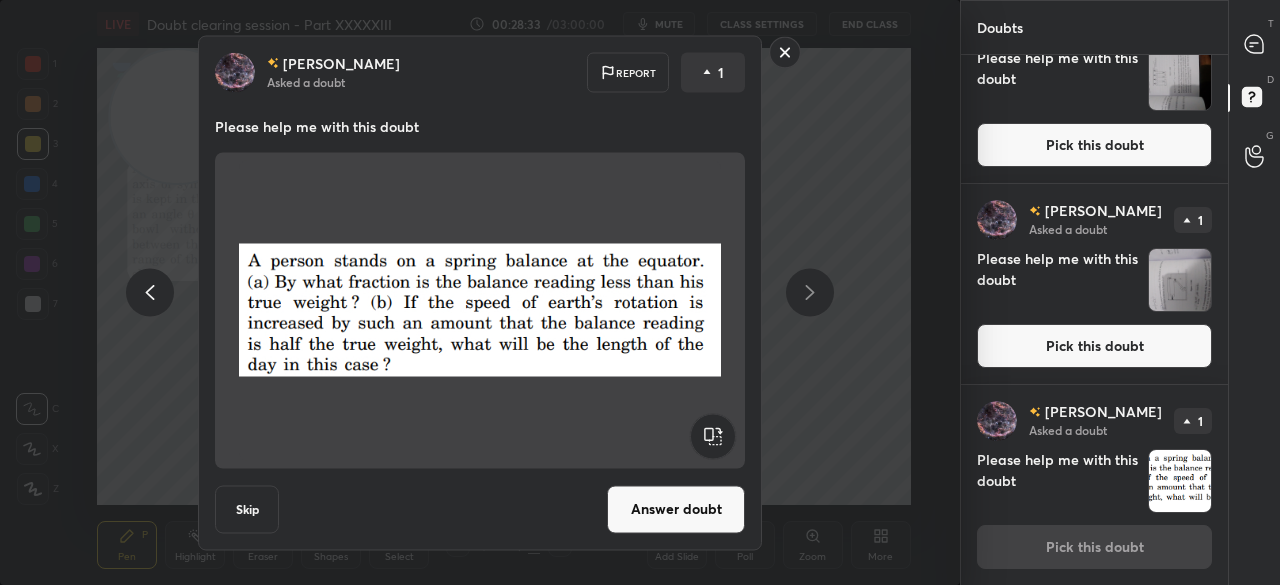 click on "Answer doubt" at bounding box center [676, 509] 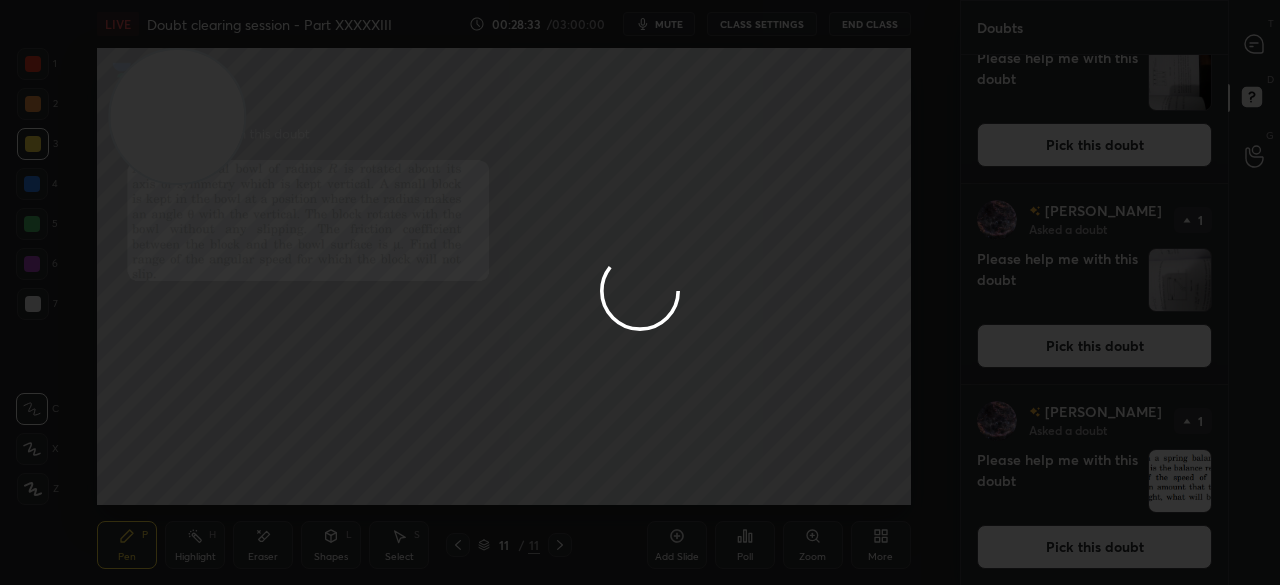 scroll, scrollTop: 0, scrollLeft: 0, axis: both 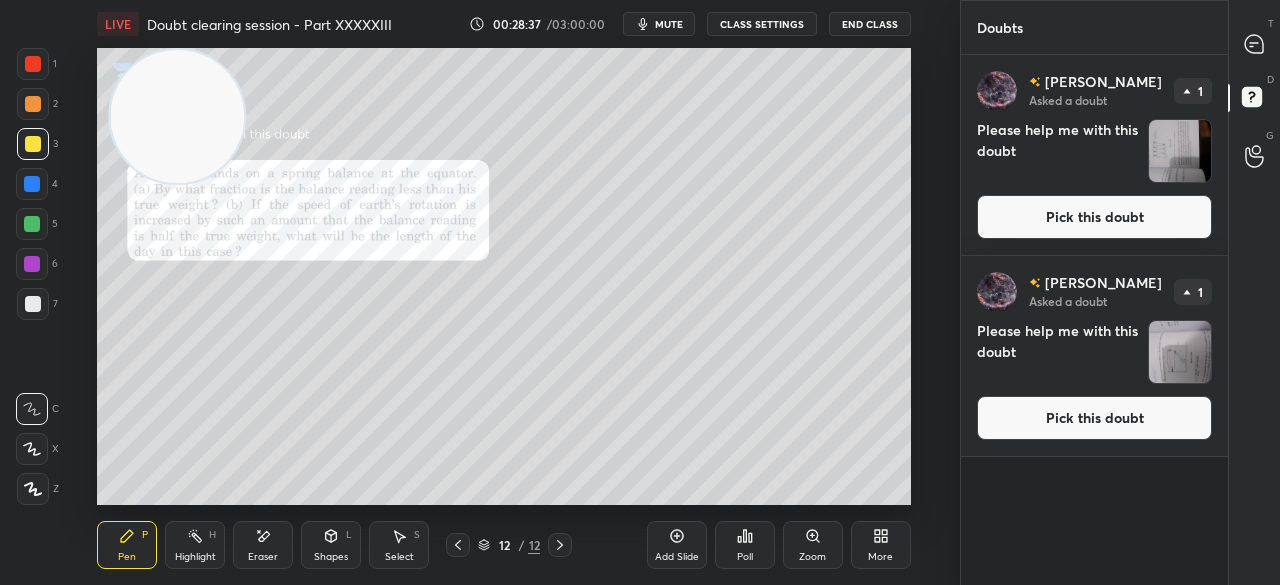 click on "Pick this doubt" at bounding box center [1094, 418] 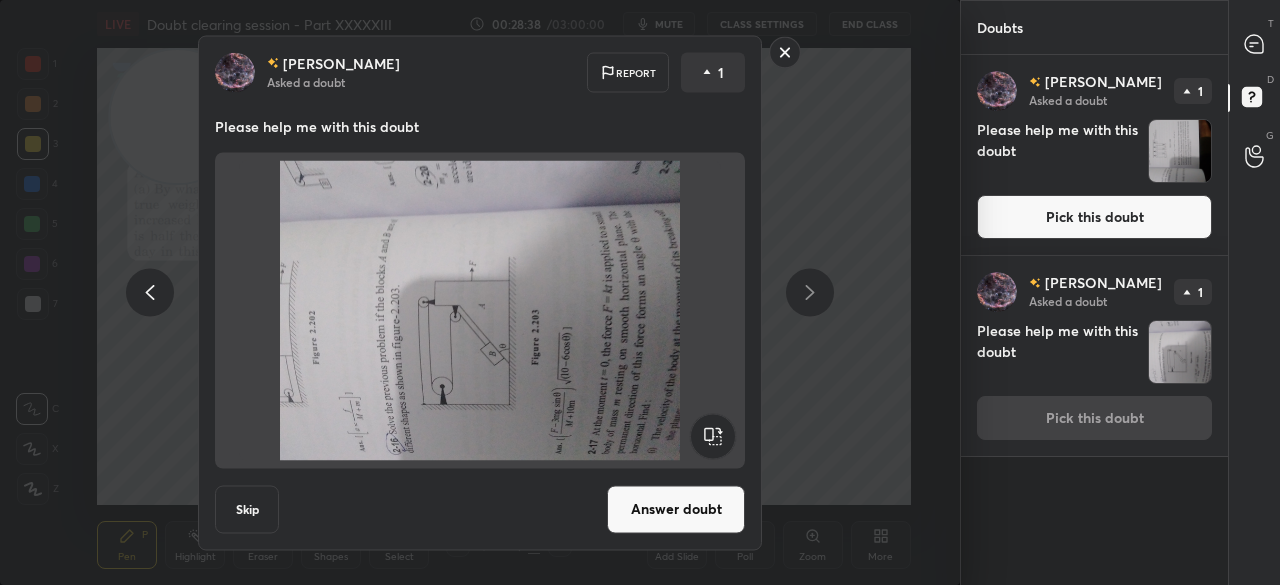click 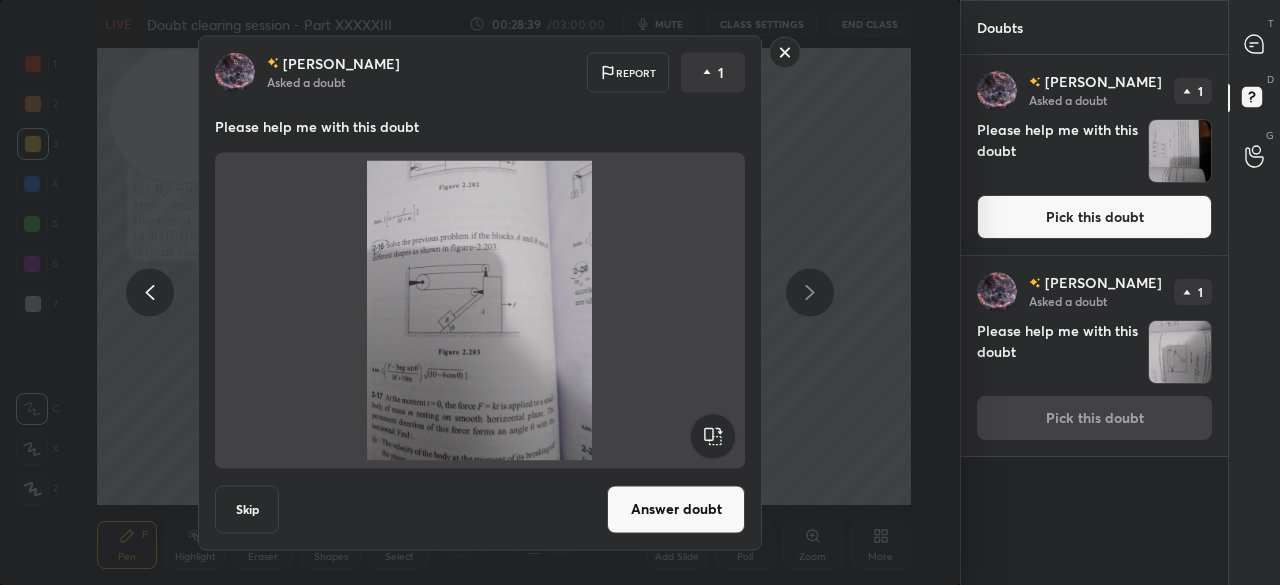 click on "Answer doubt" at bounding box center (676, 509) 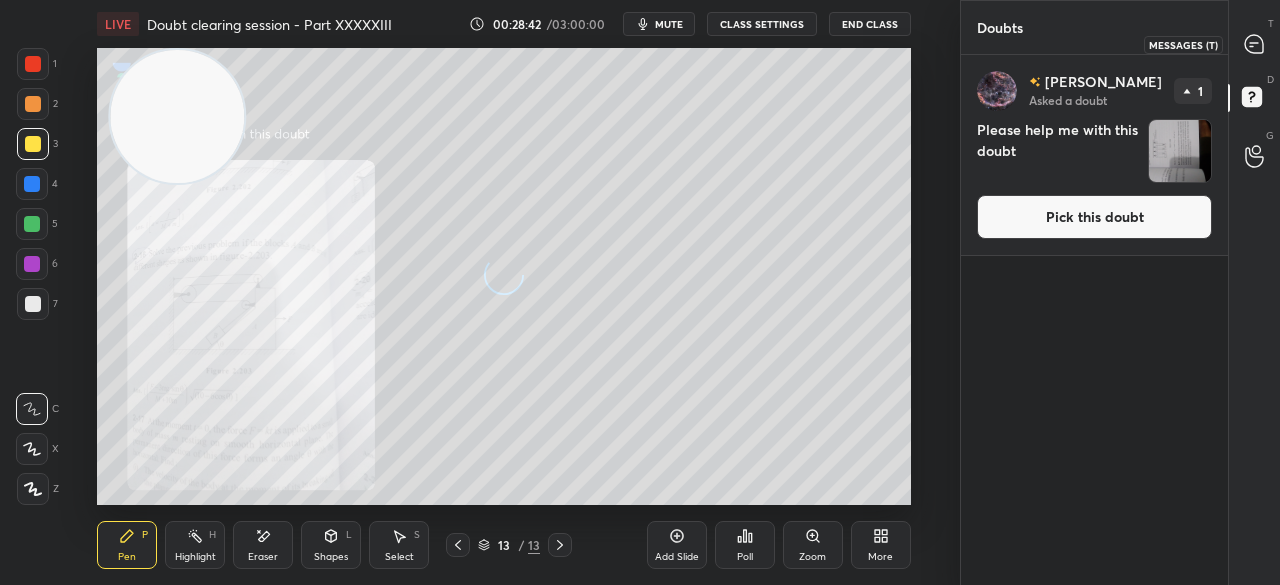click 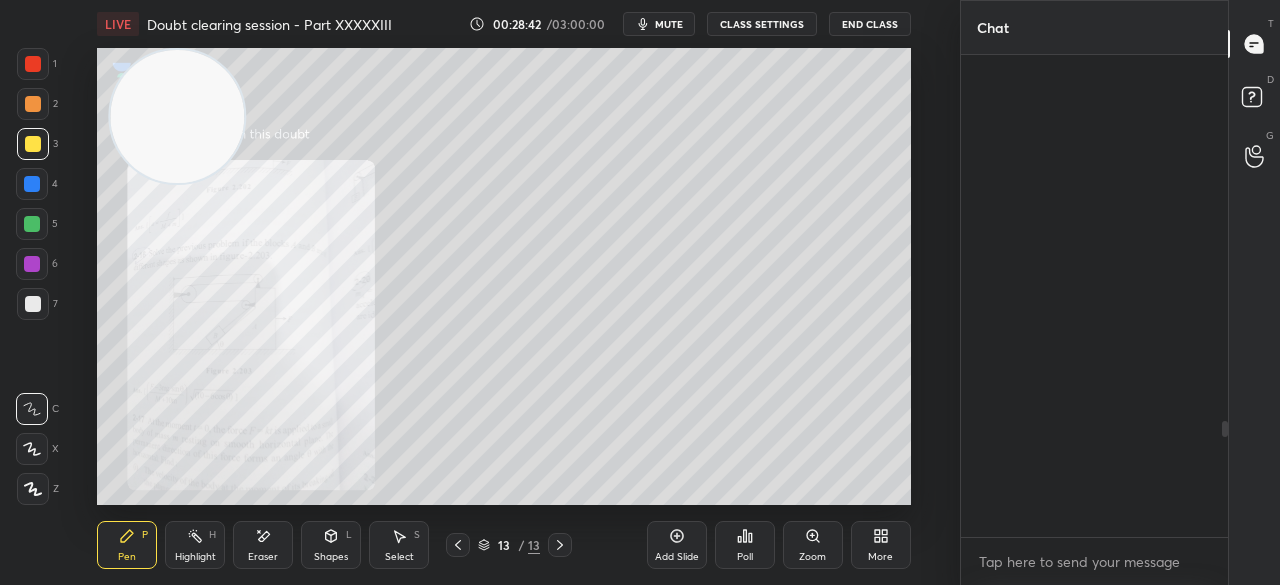 scroll, scrollTop: 1526, scrollLeft: 0, axis: vertical 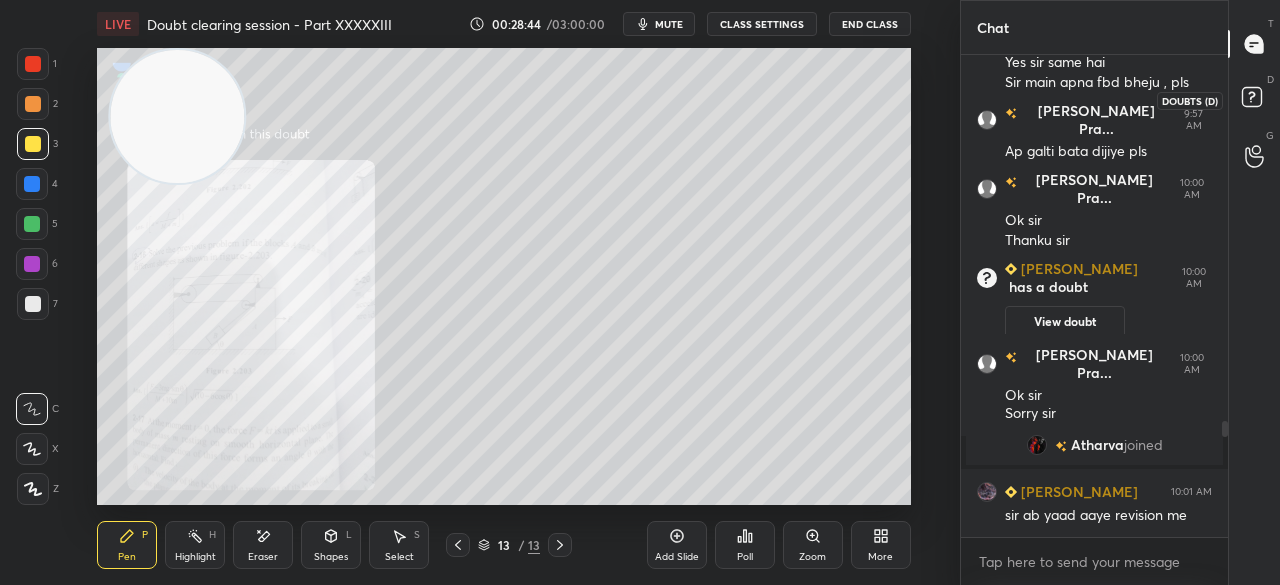 click at bounding box center [1255, 100] 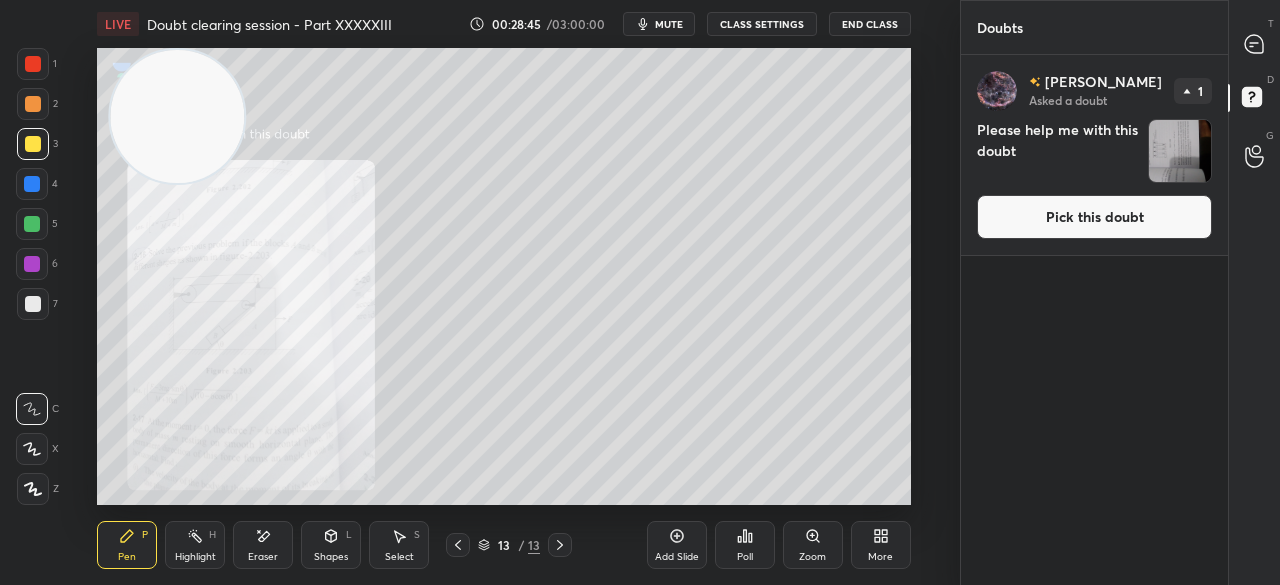 click on "Pick this doubt" at bounding box center (1094, 217) 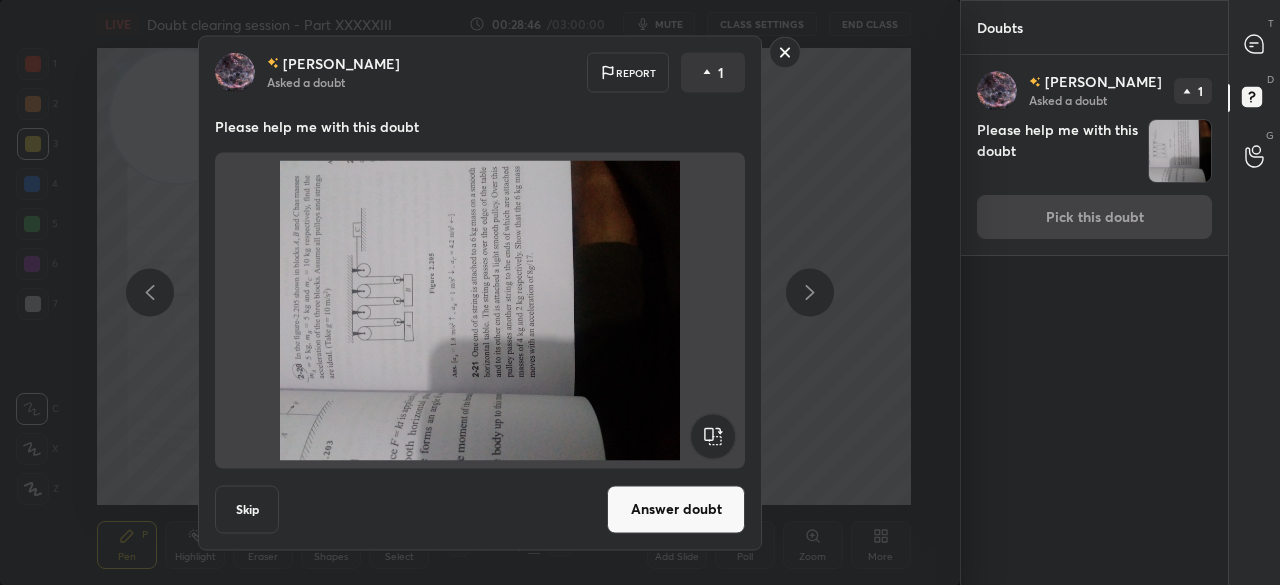 click 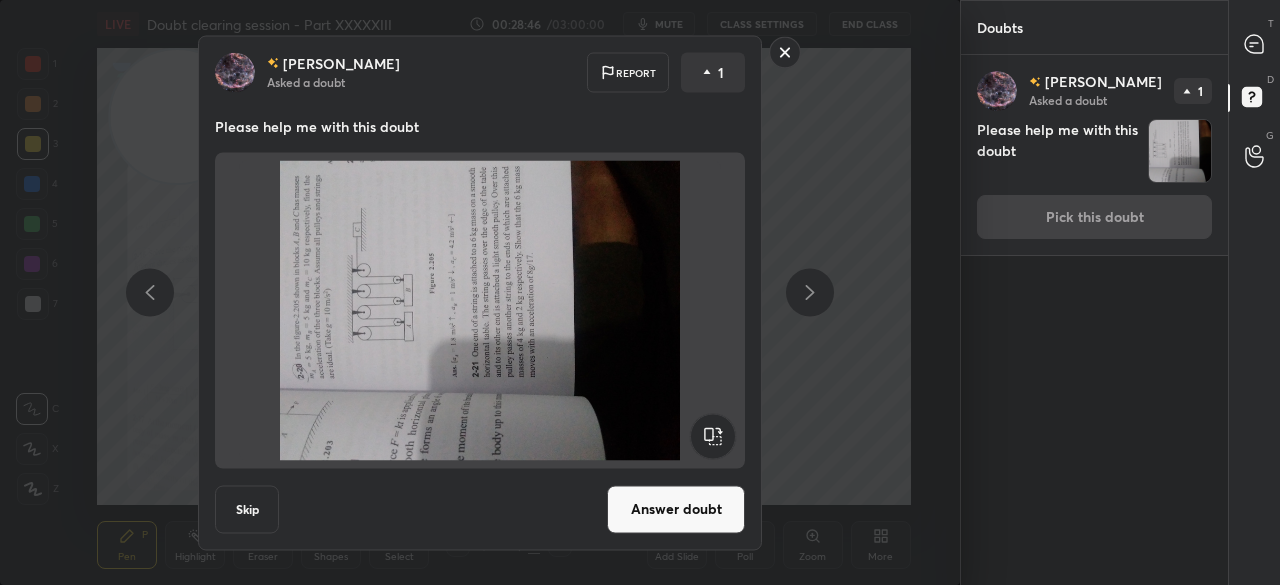 click 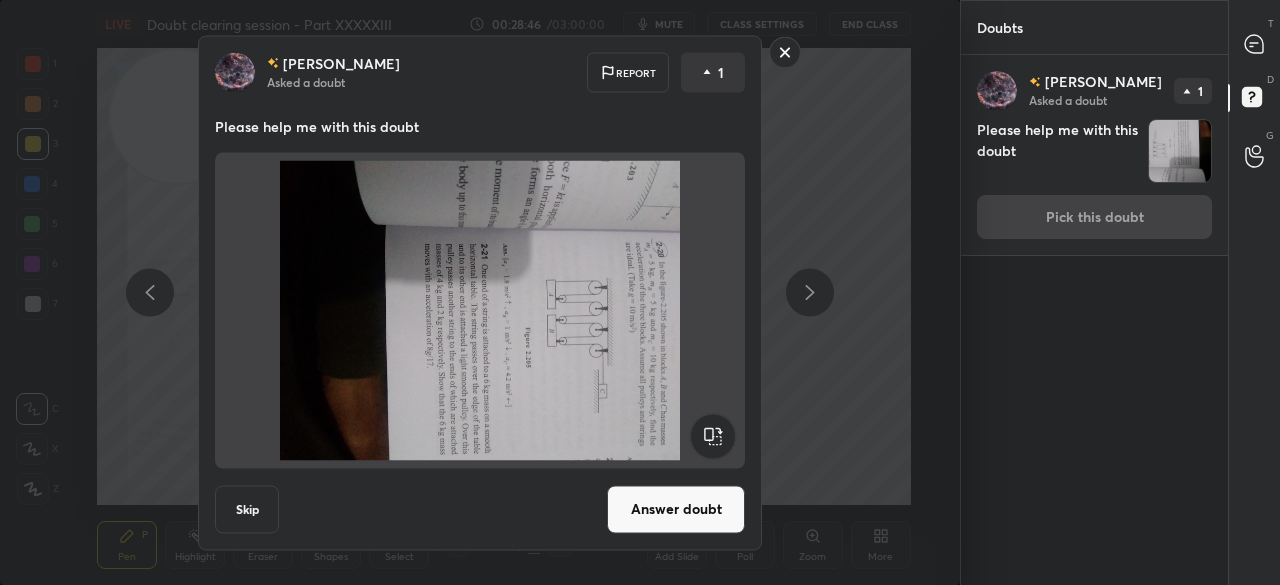 click 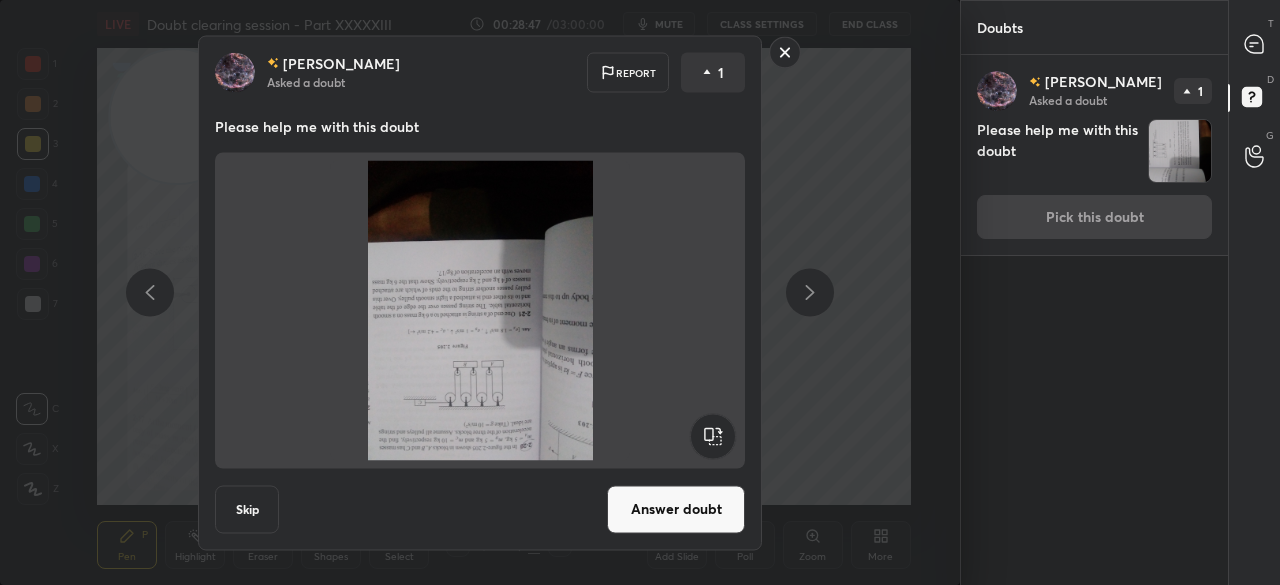 click 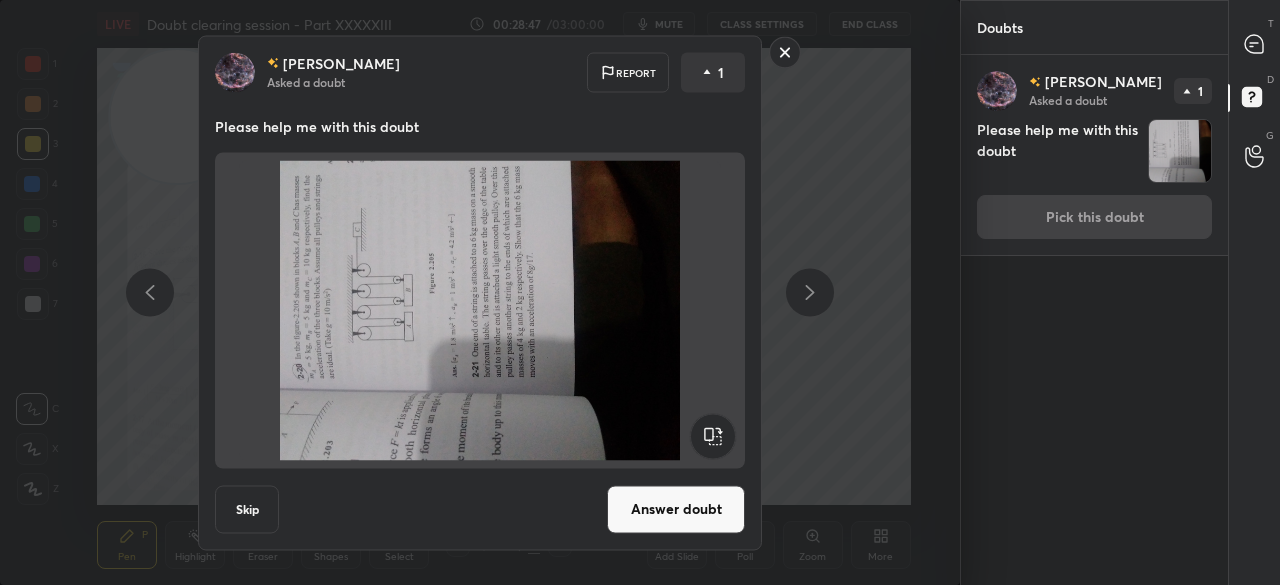 click 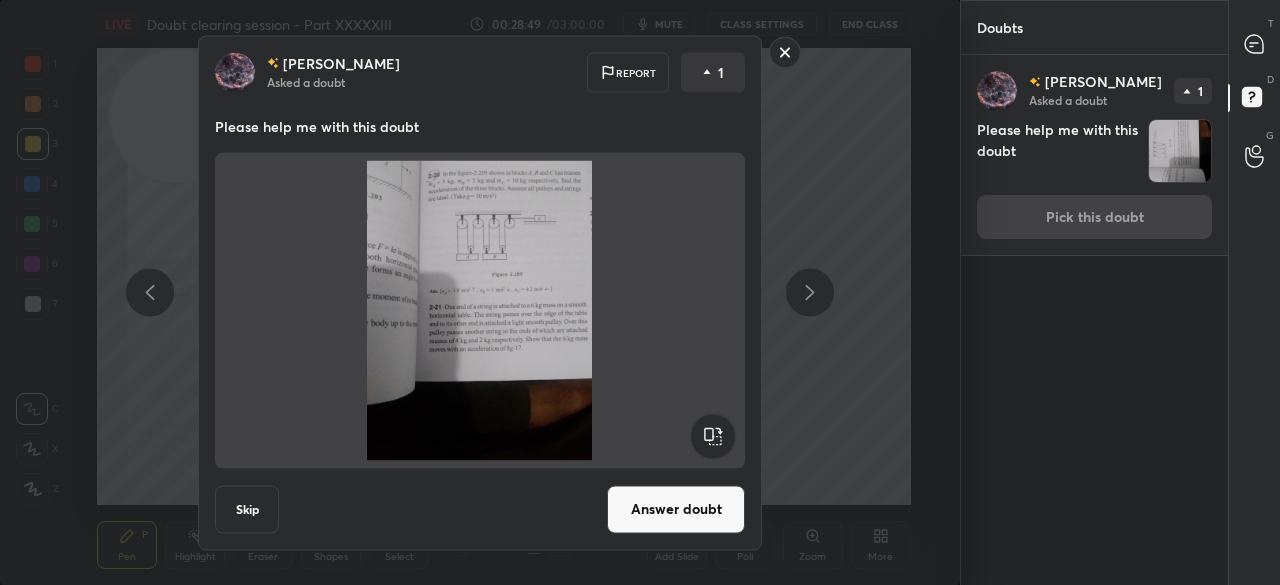 click on "[PERSON_NAME] Asked a doubt Report 1 Please help me with this doubt Skip Answer doubt" at bounding box center (480, 292) 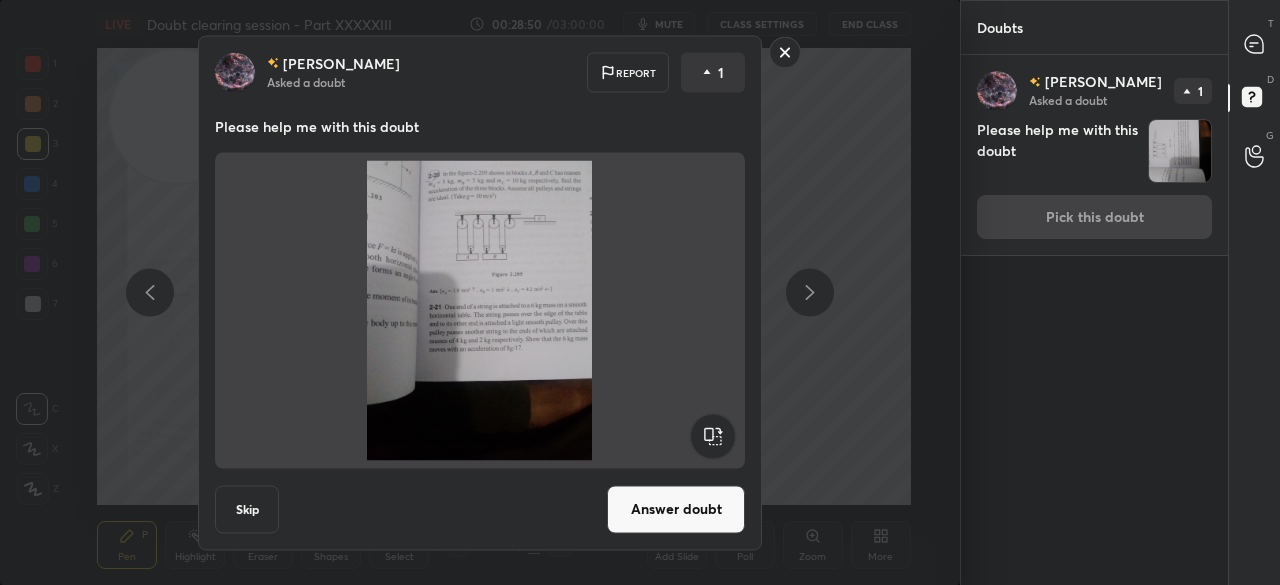 click on "Answer doubt" at bounding box center (676, 509) 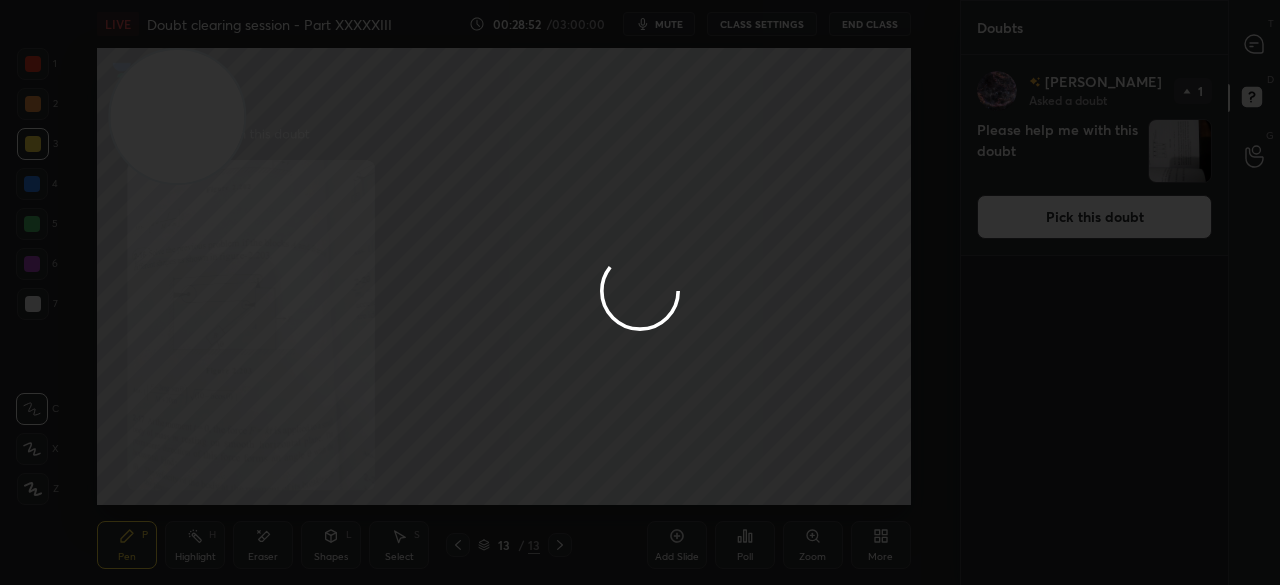 click at bounding box center (640, 292) 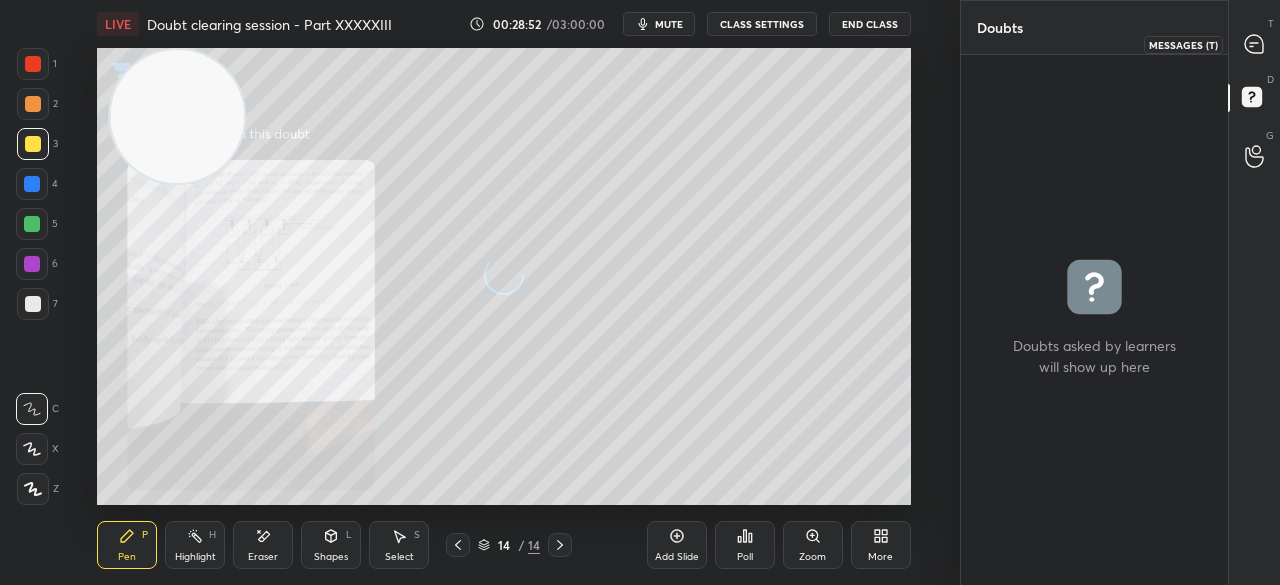 click at bounding box center (1255, 44) 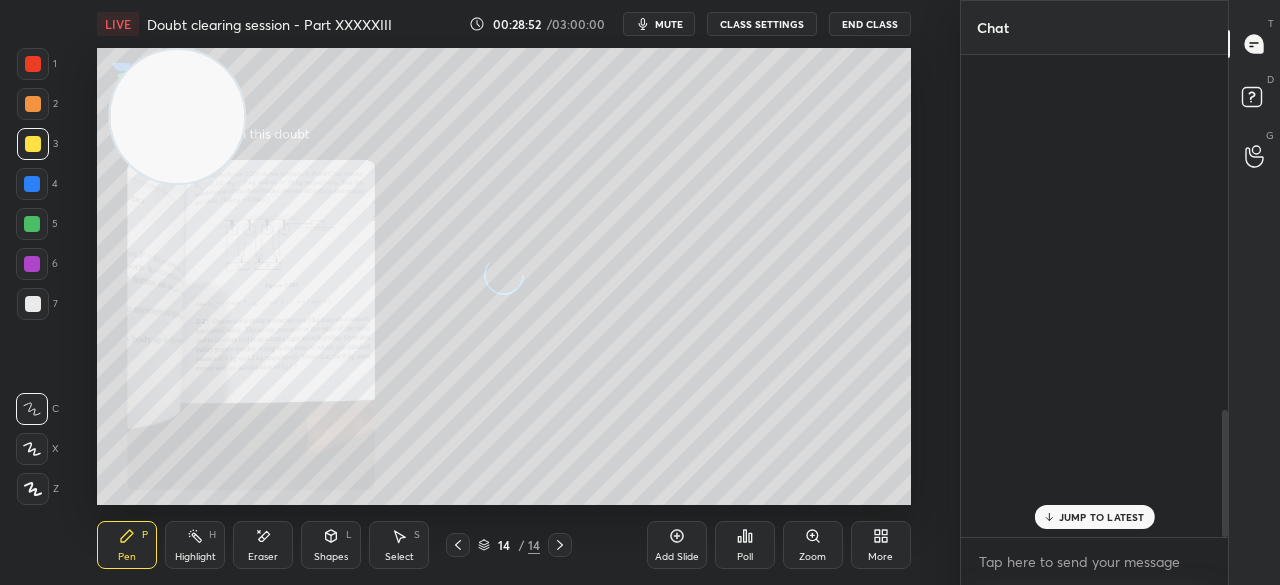 scroll, scrollTop: 1350, scrollLeft: 0, axis: vertical 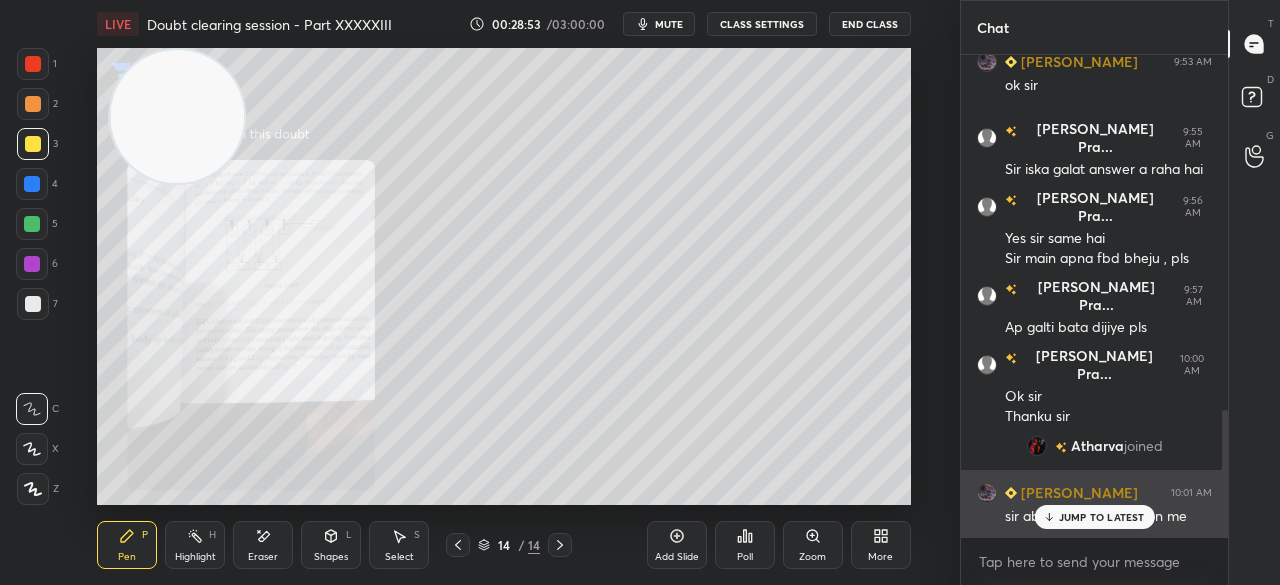 click on "JUMP TO LATEST" at bounding box center (1102, 517) 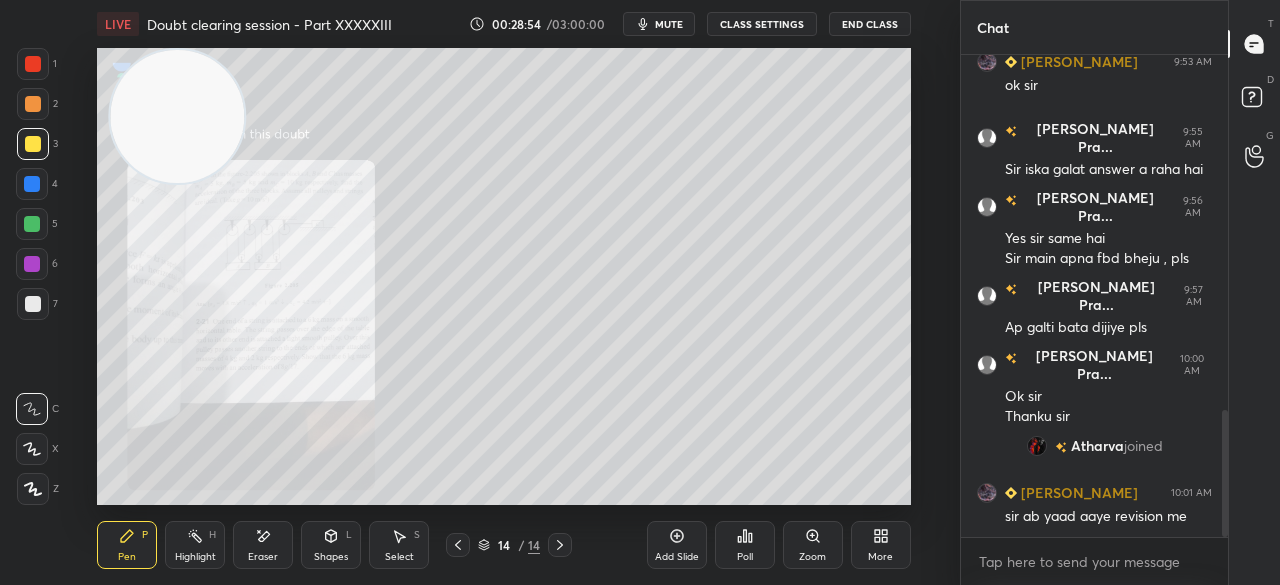 click 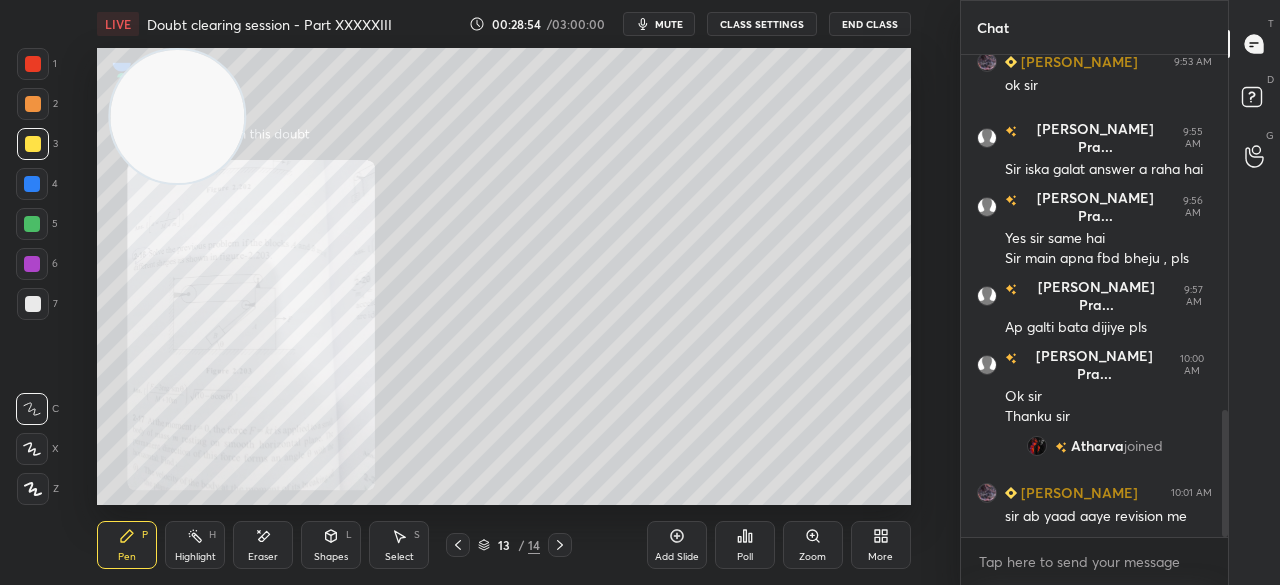 click 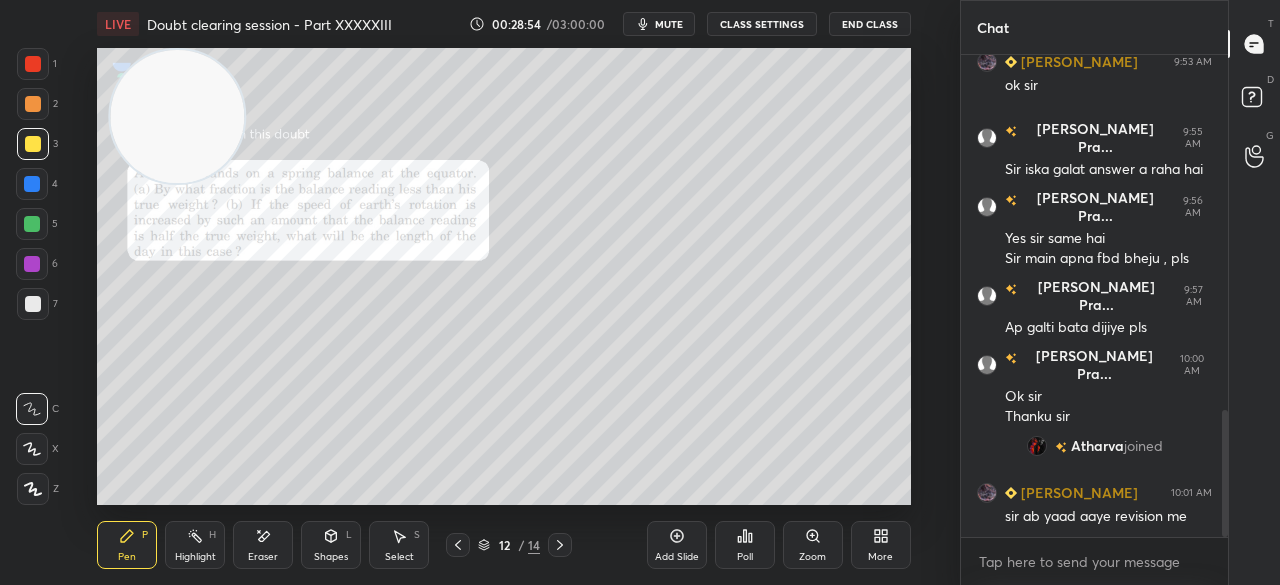 click 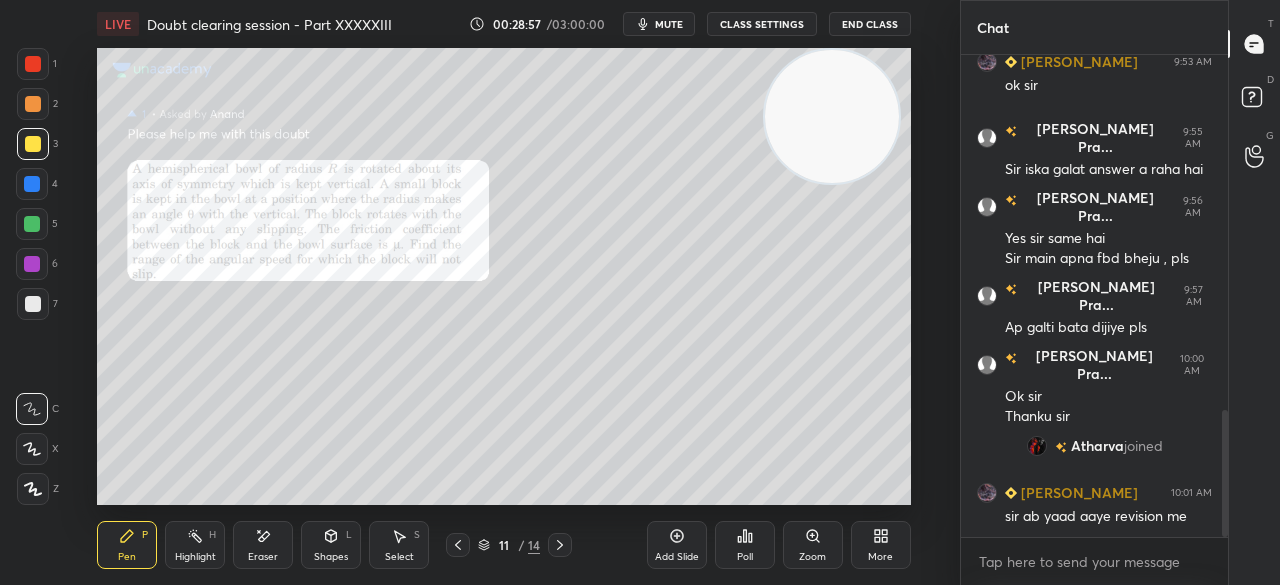 click at bounding box center [458, 545] 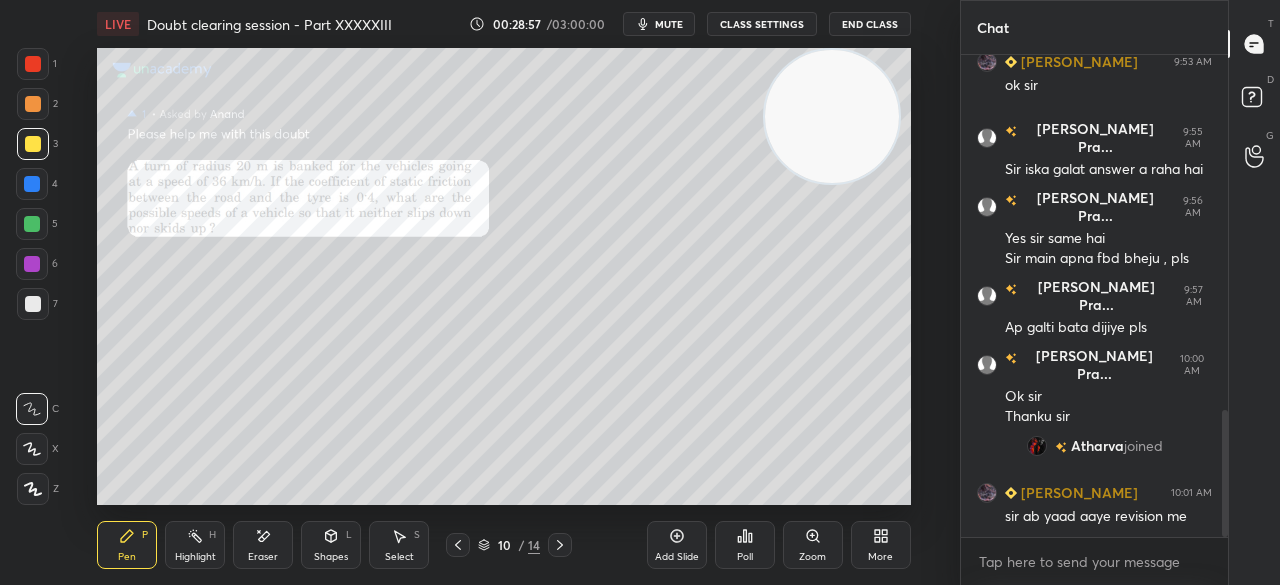 click on "Pen P Highlight H Eraser Shapes L Select S 10 / 14 Add Slide Poll Zoom More" at bounding box center [503, 545] 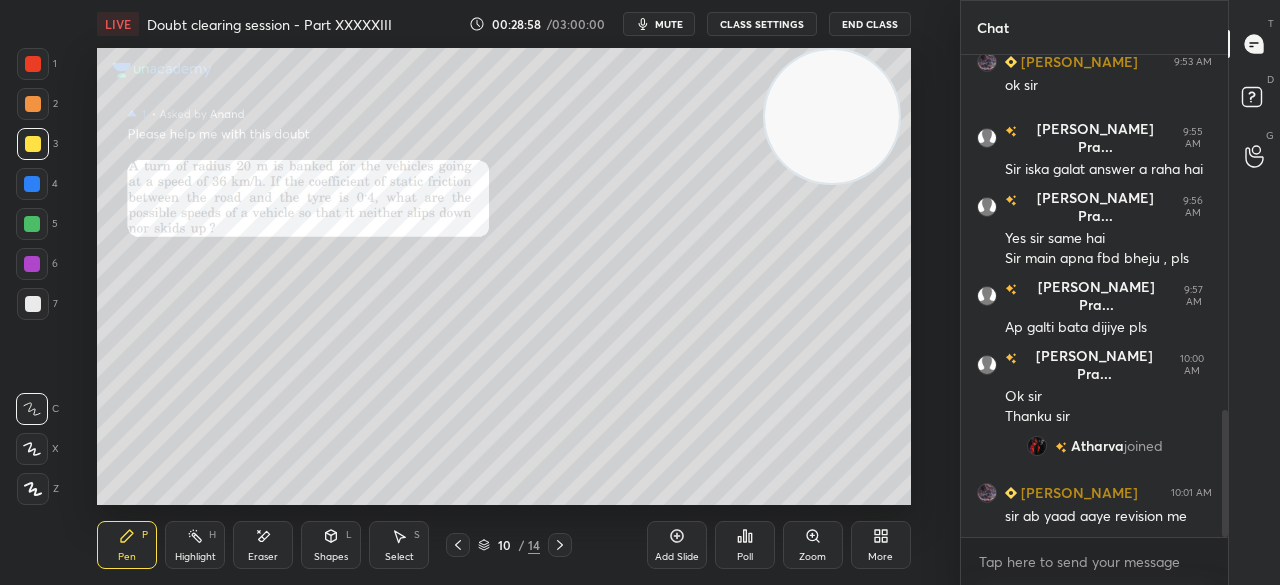 click at bounding box center [458, 545] 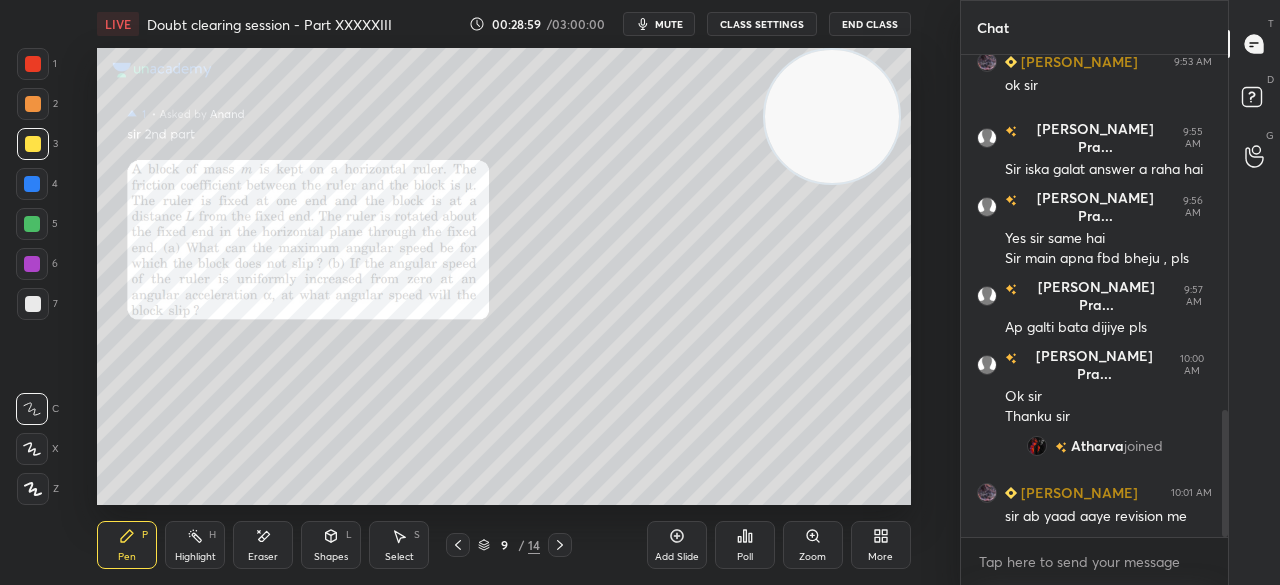 click at bounding box center [458, 545] 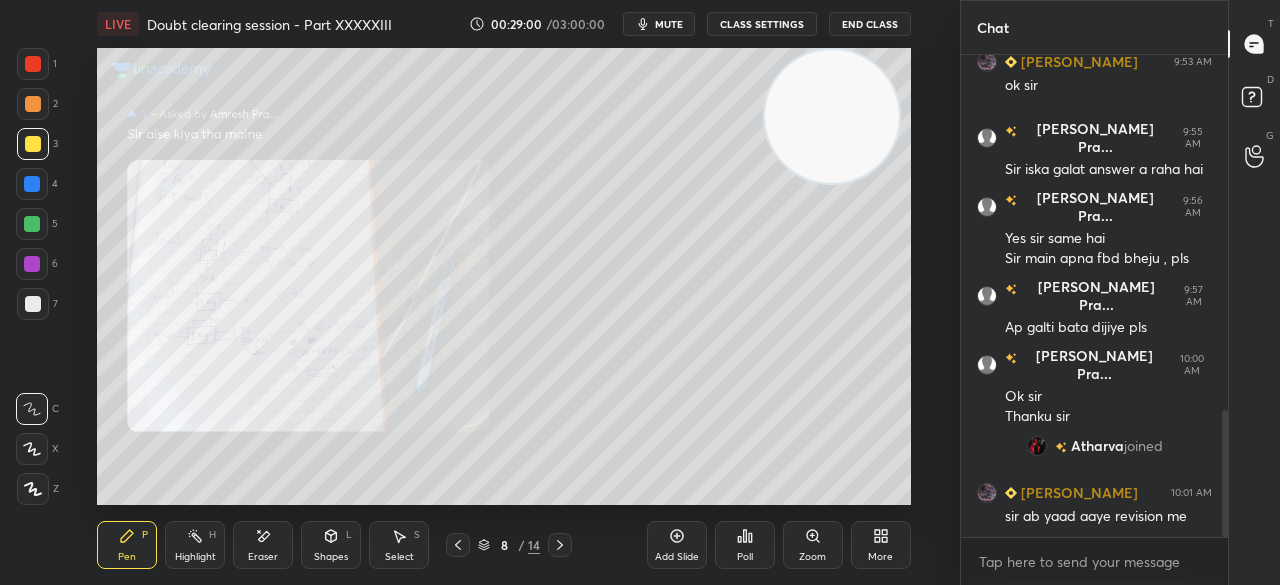 click 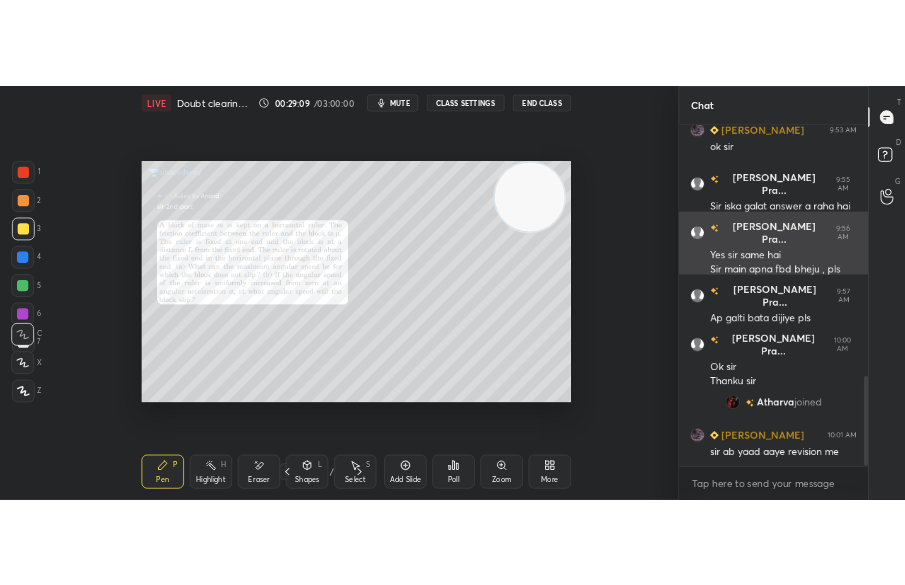 scroll, scrollTop: 457, scrollLeft: 598, axis: both 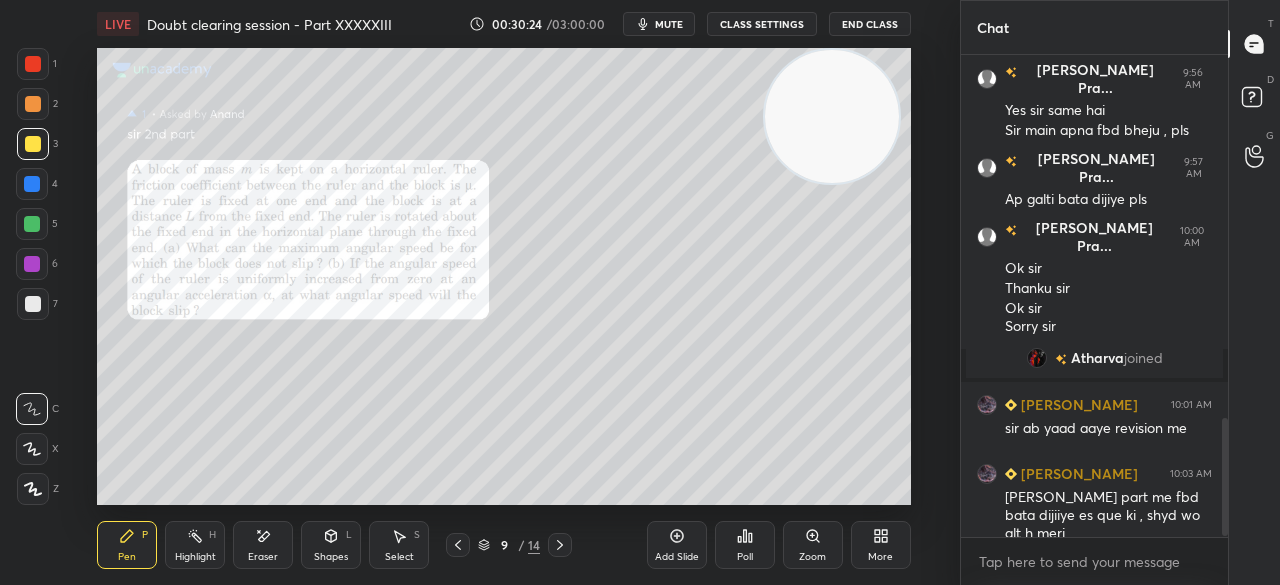 click on "More" at bounding box center (881, 545) 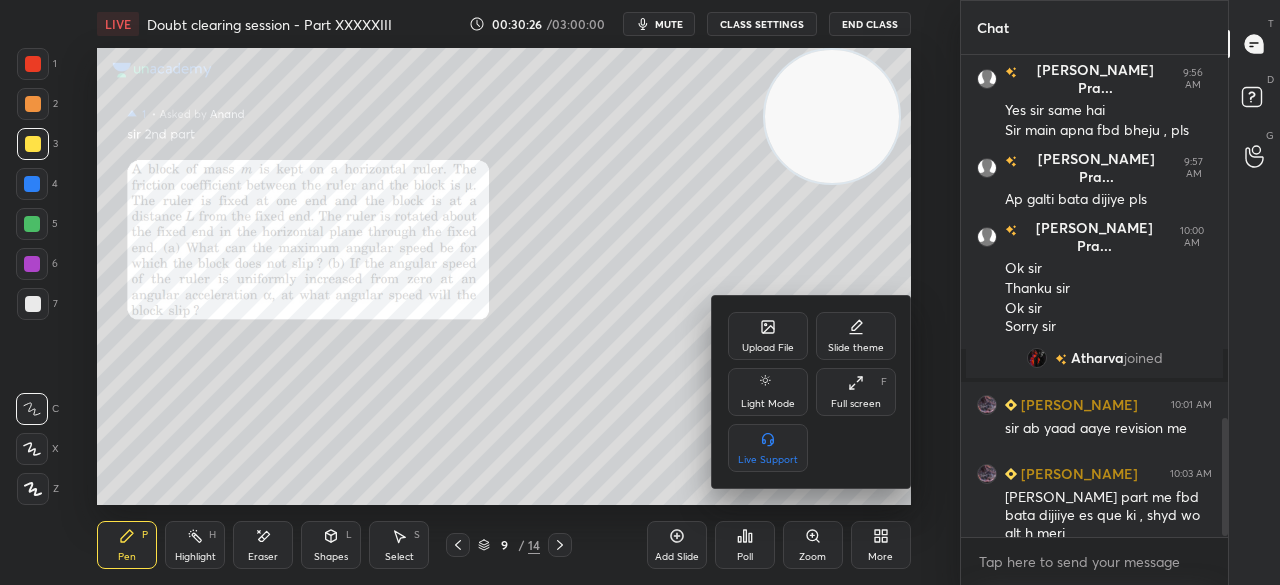 click on "Upload File" at bounding box center [768, 348] 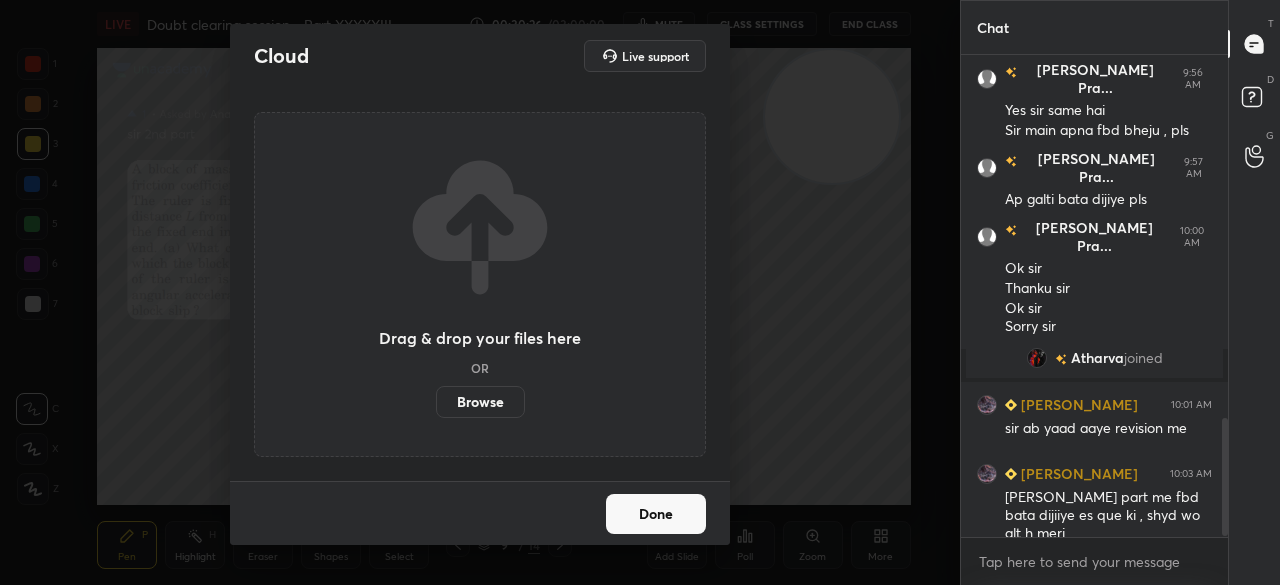 scroll, scrollTop: 1546, scrollLeft: 0, axis: vertical 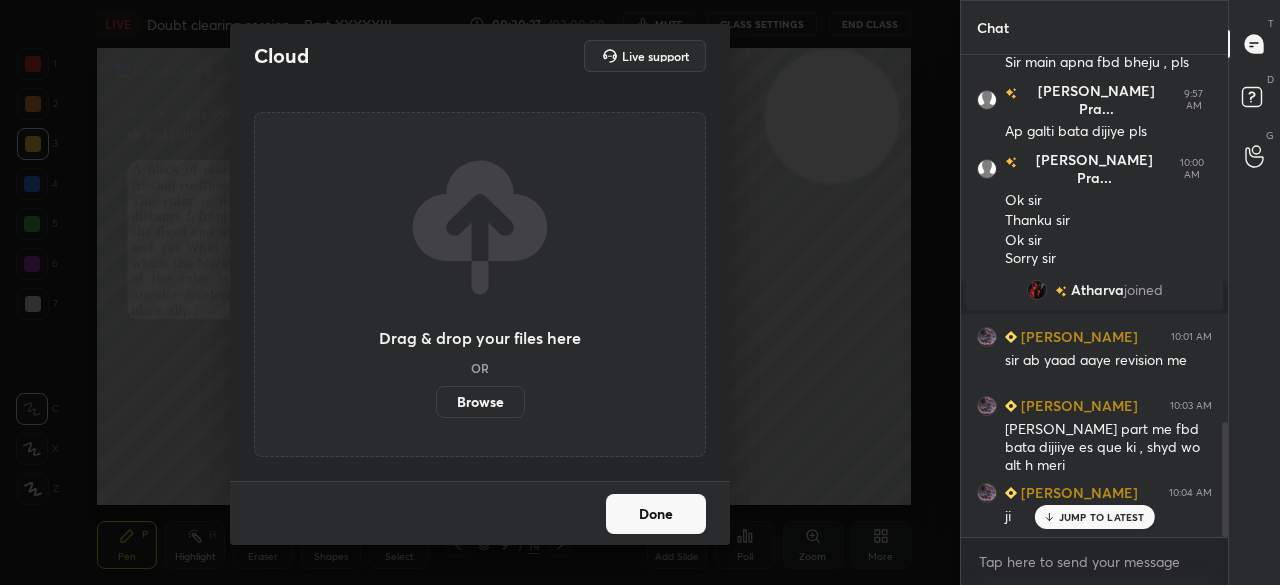 click on "Browse" at bounding box center (480, 402) 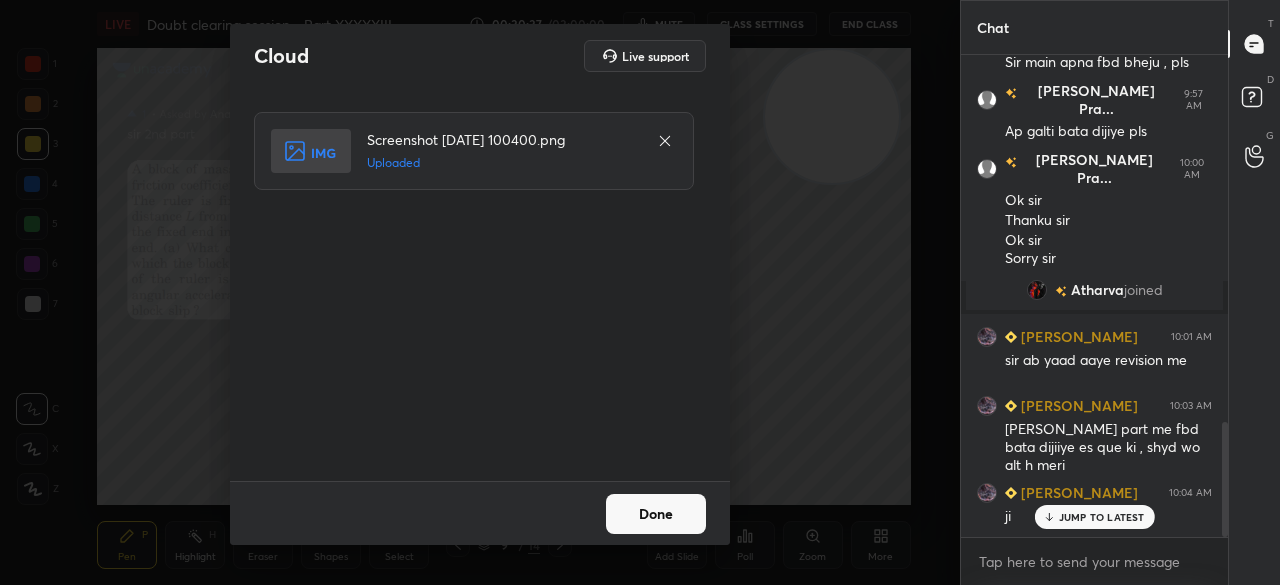 click on "Done" at bounding box center (656, 514) 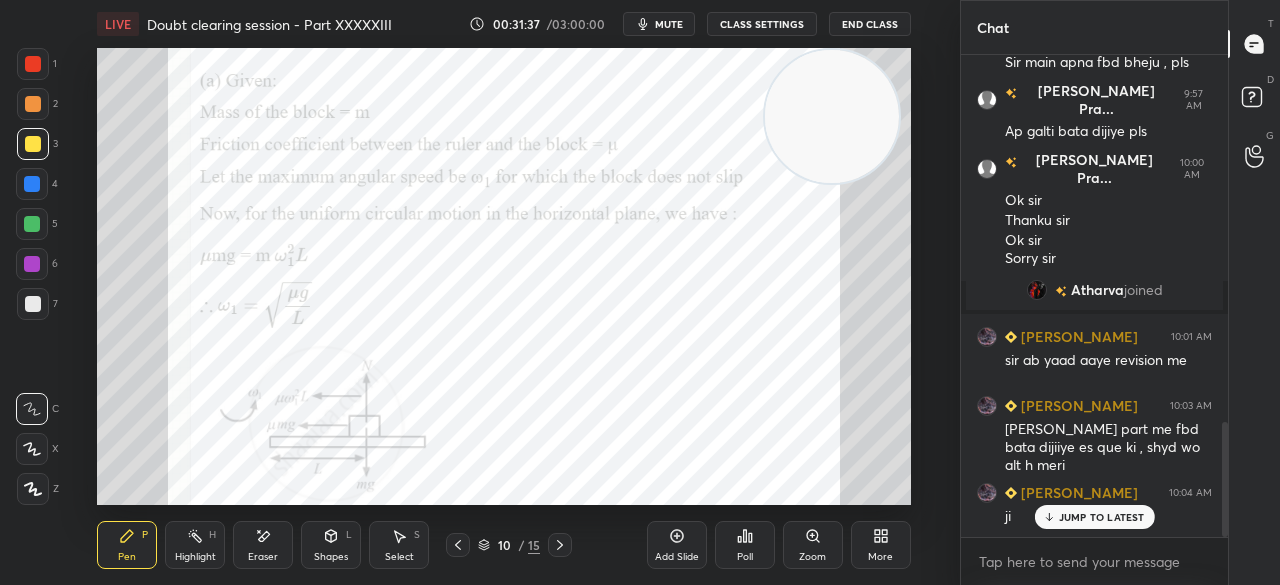 click on "JUMP TO LATEST" at bounding box center (1102, 517) 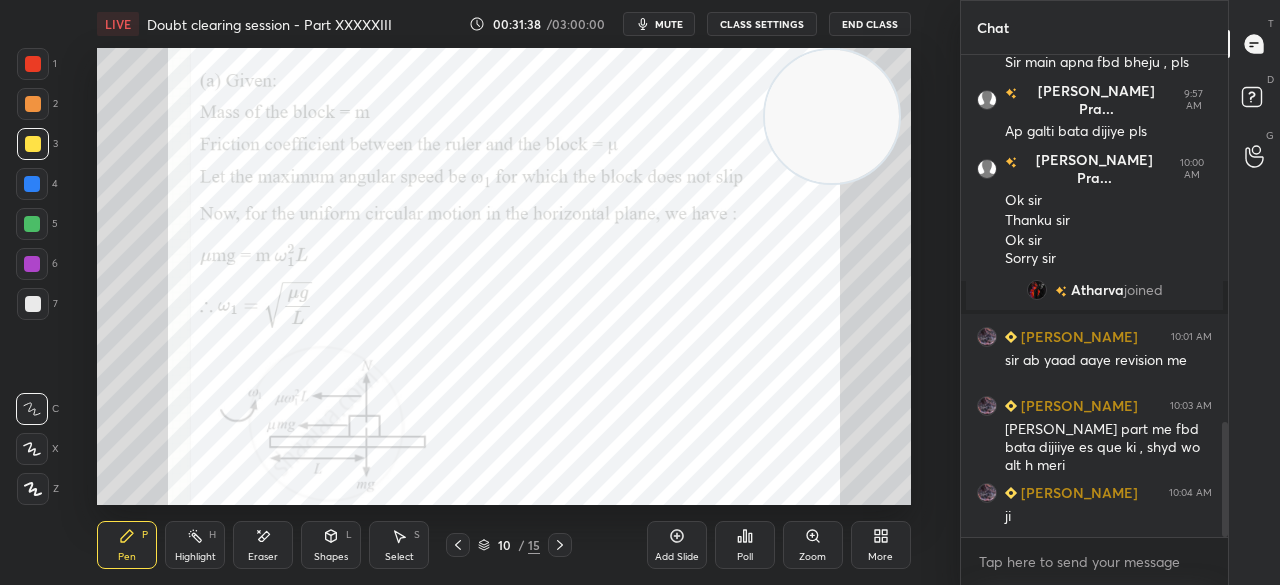 click on "More" at bounding box center (881, 545) 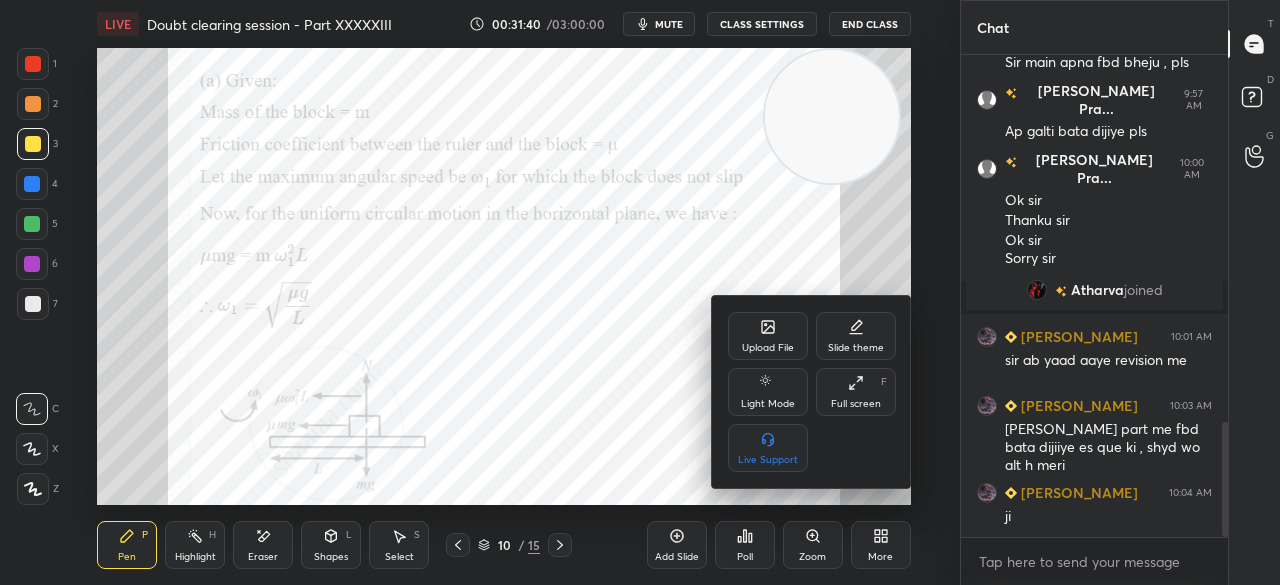 click 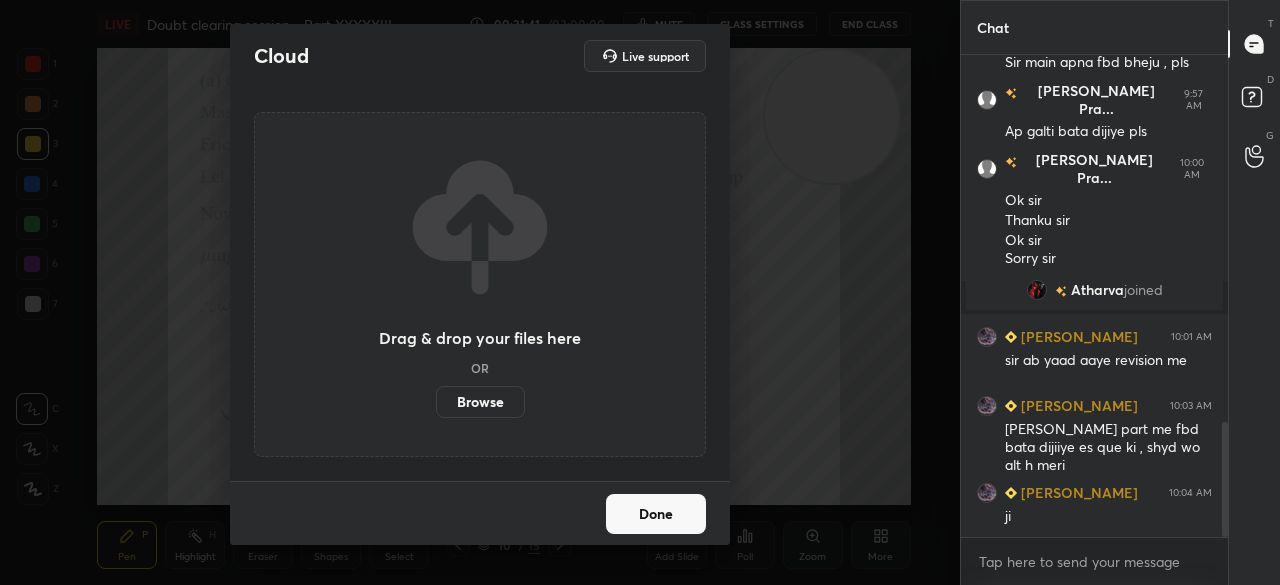 click on "Browse" at bounding box center [480, 402] 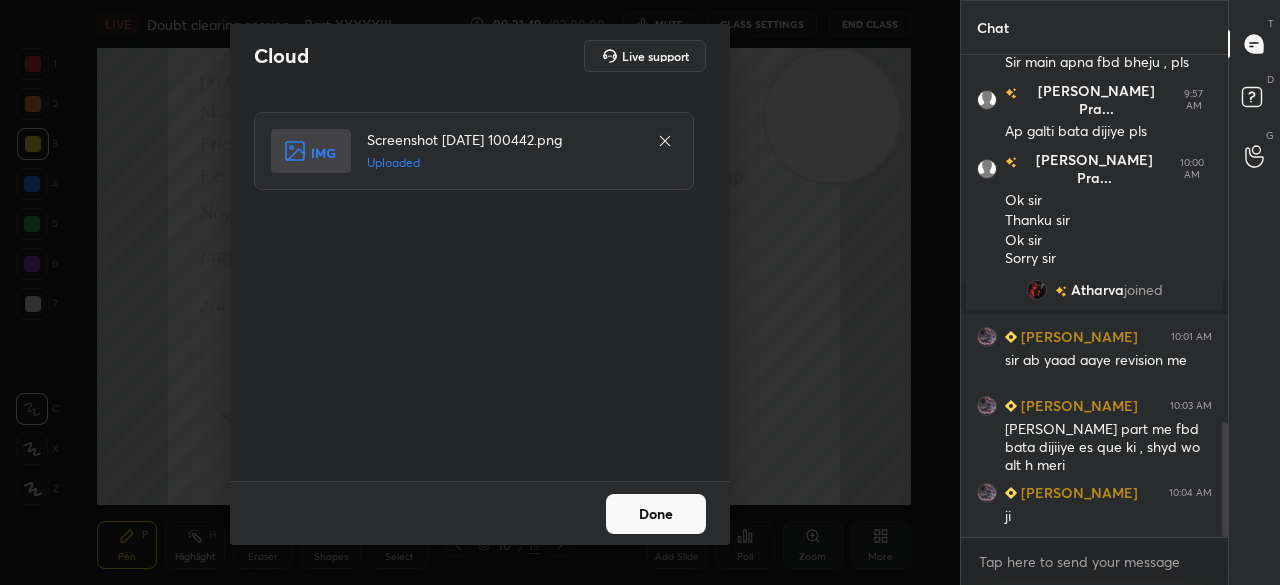 click on "Done" at bounding box center (656, 514) 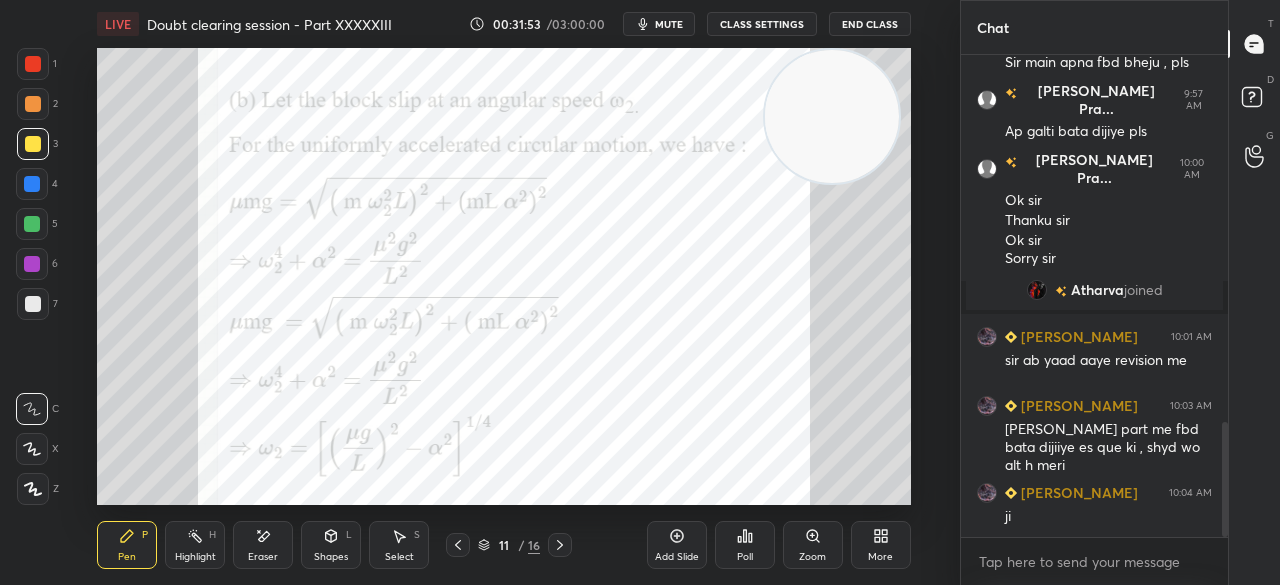 click 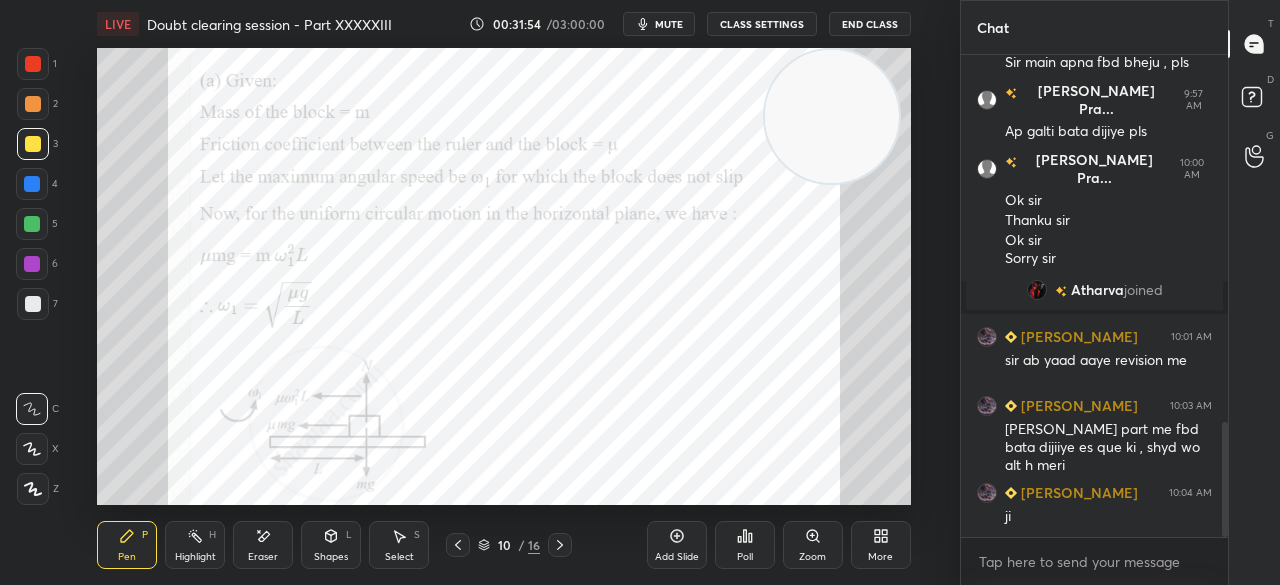 click at bounding box center [33, 64] 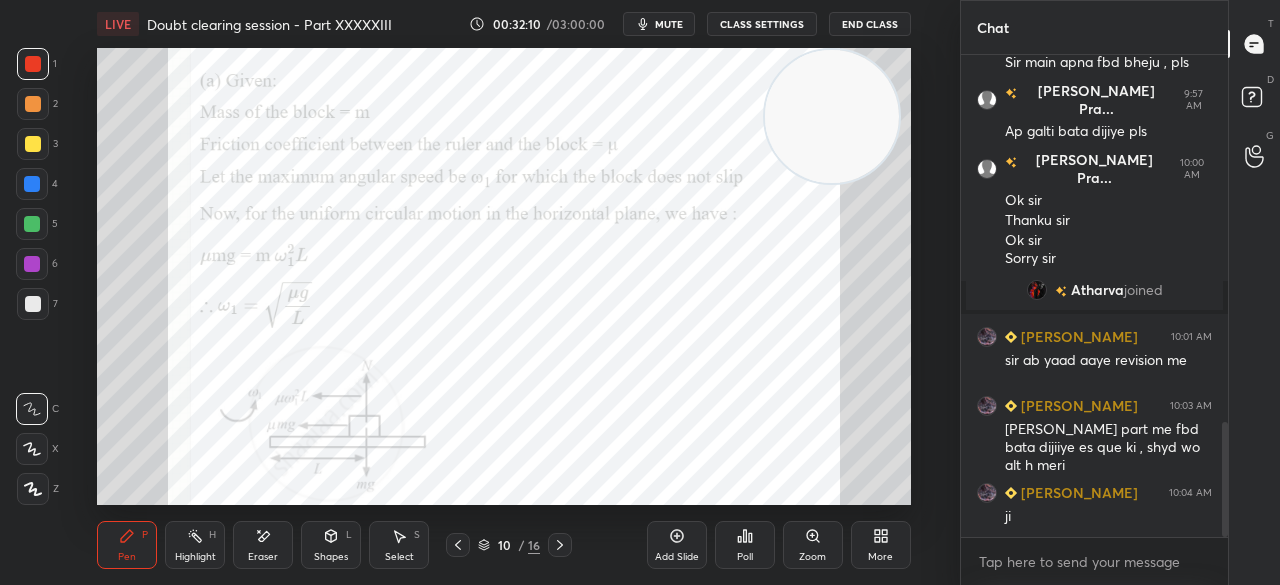 click at bounding box center (33, 64) 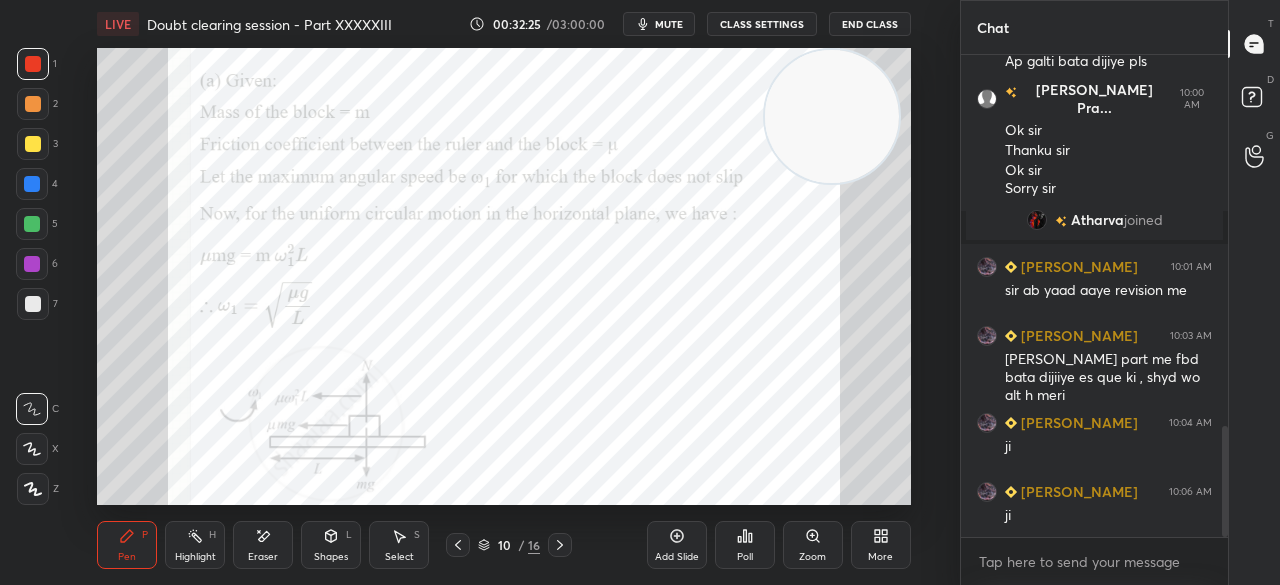 scroll, scrollTop: 1702, scrollLeft: 0, axis: vertical 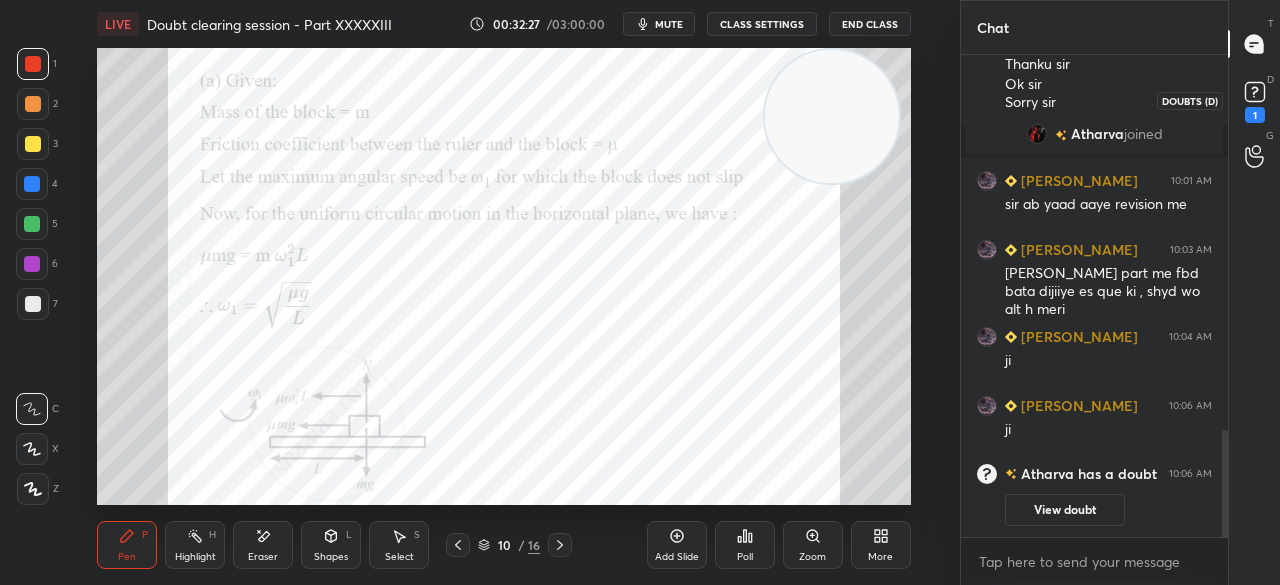 click at bounding box center (1222, 296) 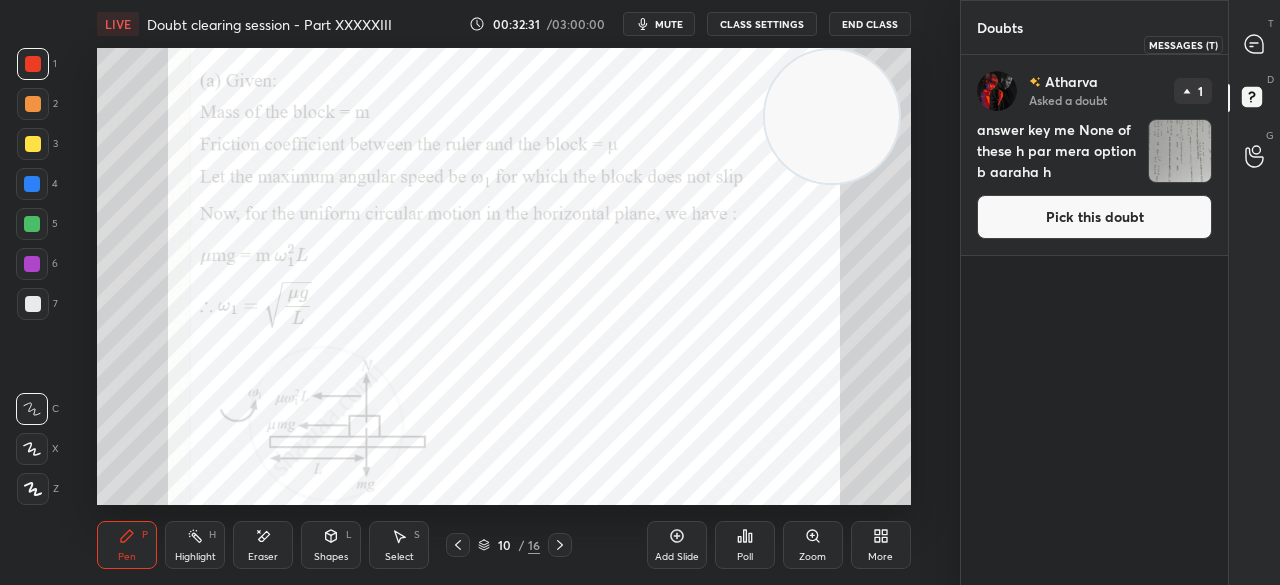 click 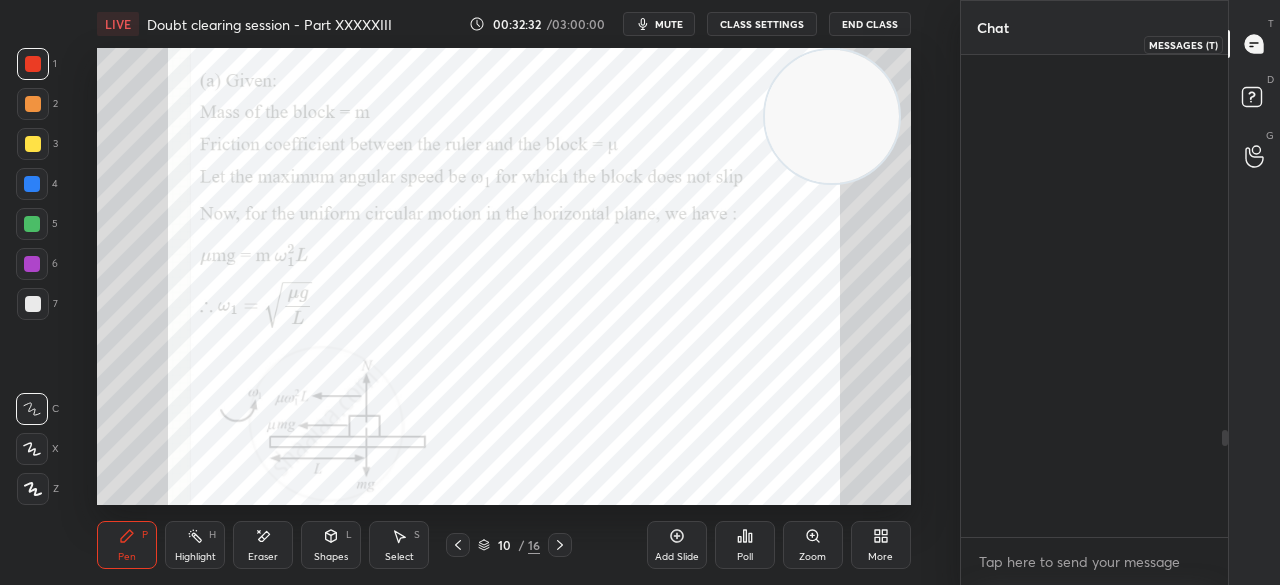 scroll, scrollTop: 1702, scrollLeft: 0, axis: vertical 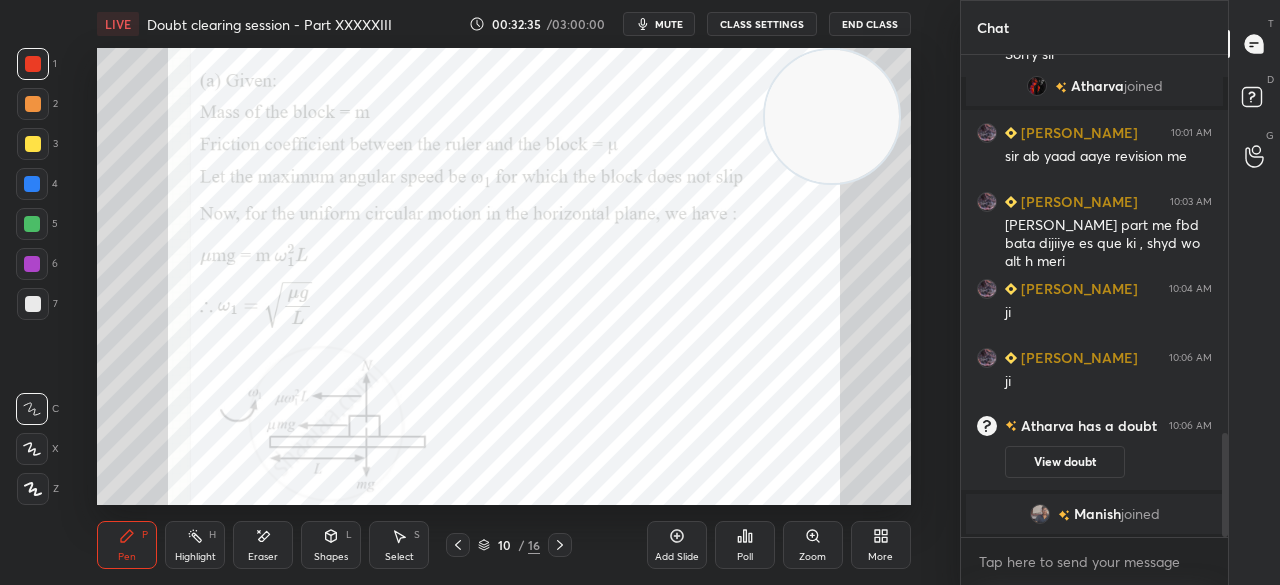 click 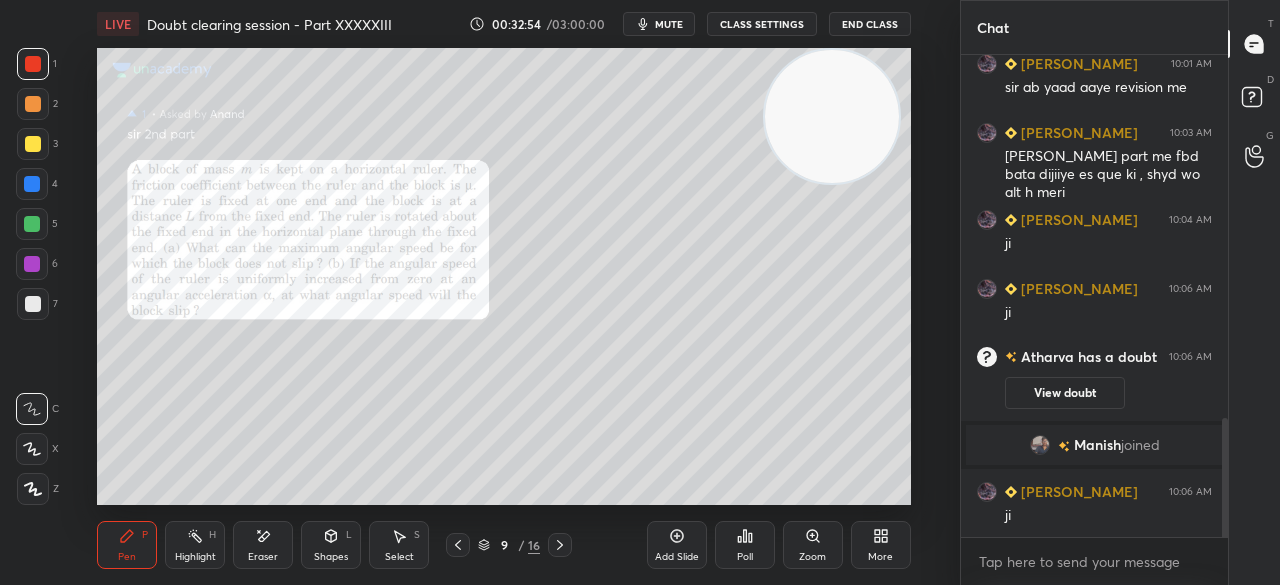 scroll, scrollTop: 1478, scrollLeft: 0, axis: vertical 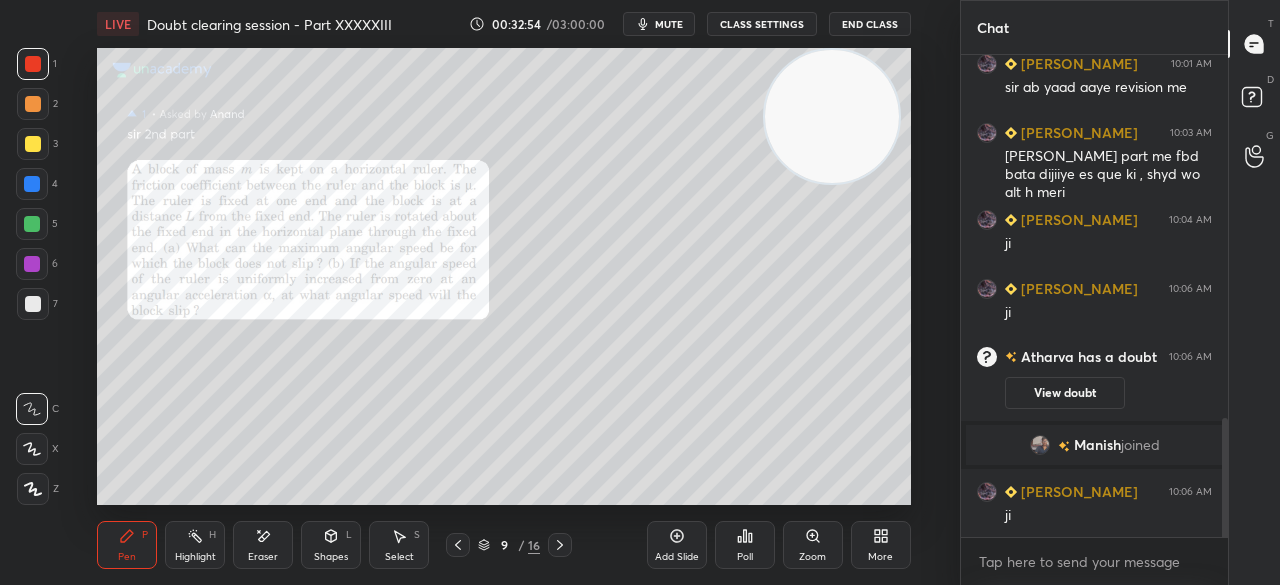 click 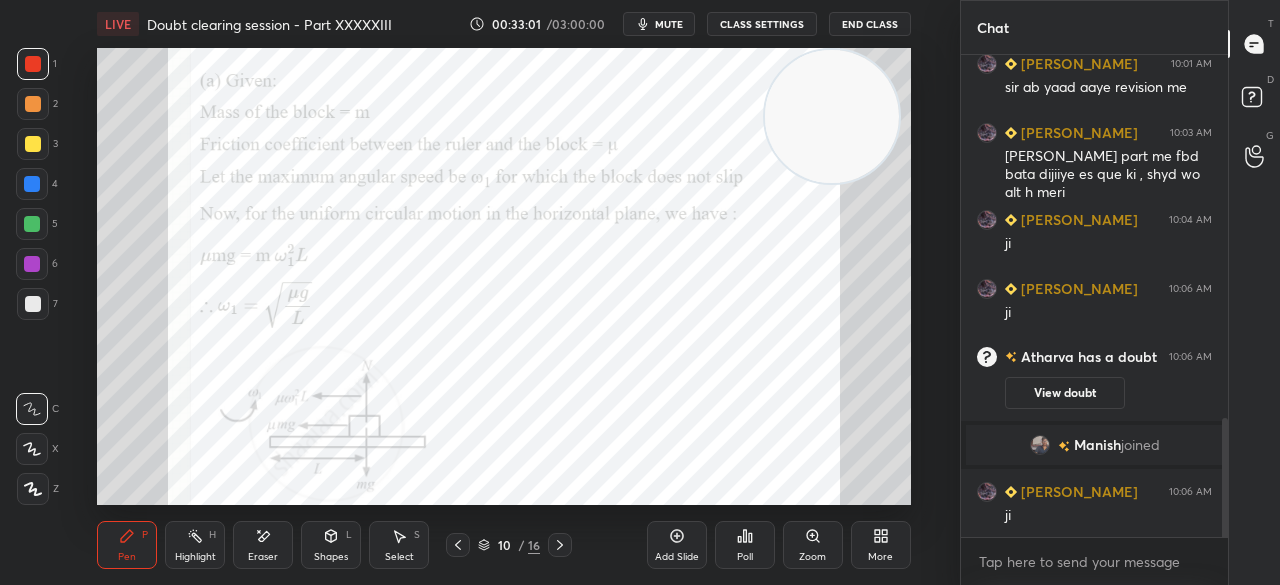 click at bounding box center (458, 545) 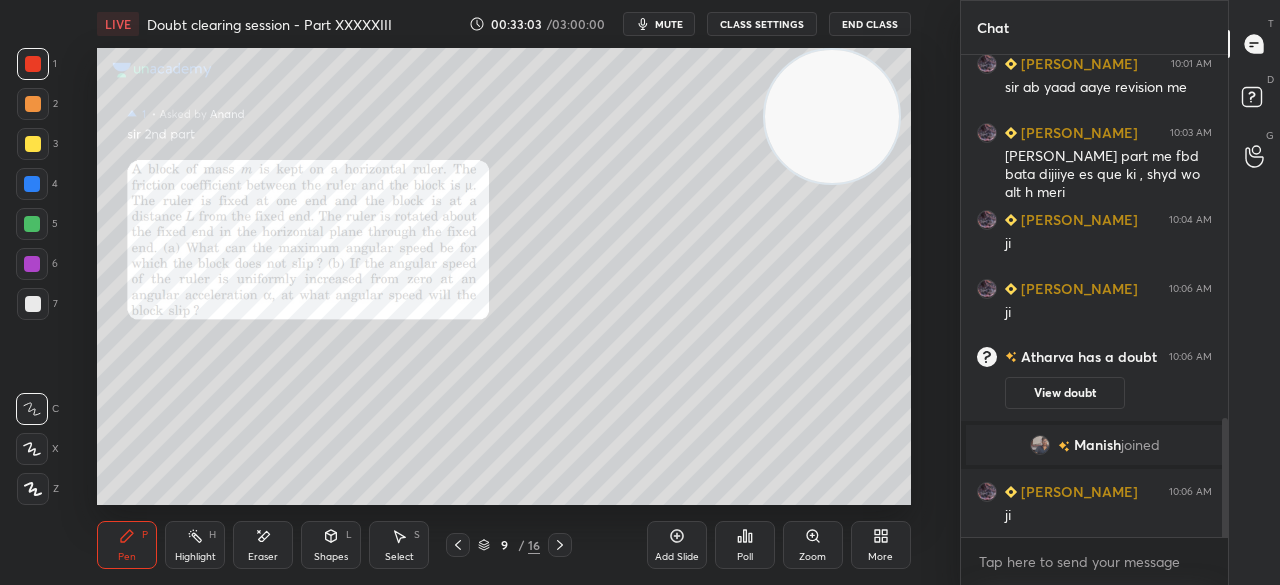 click at bounding box center [33, 144] 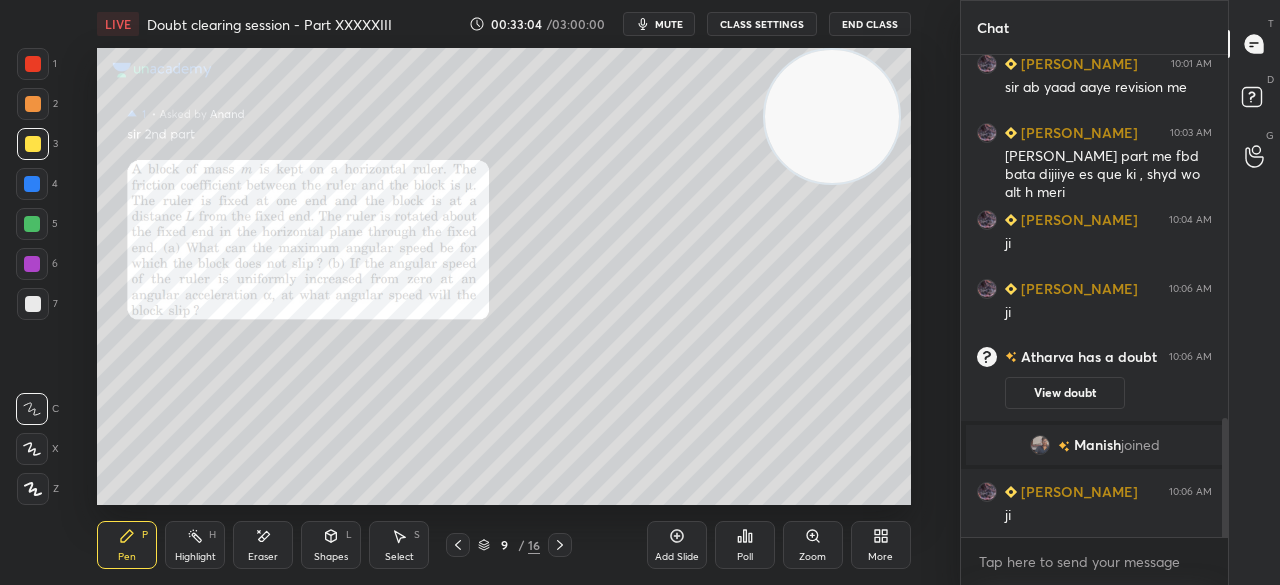 click on "Shapes" at bounding box center [331, 557] 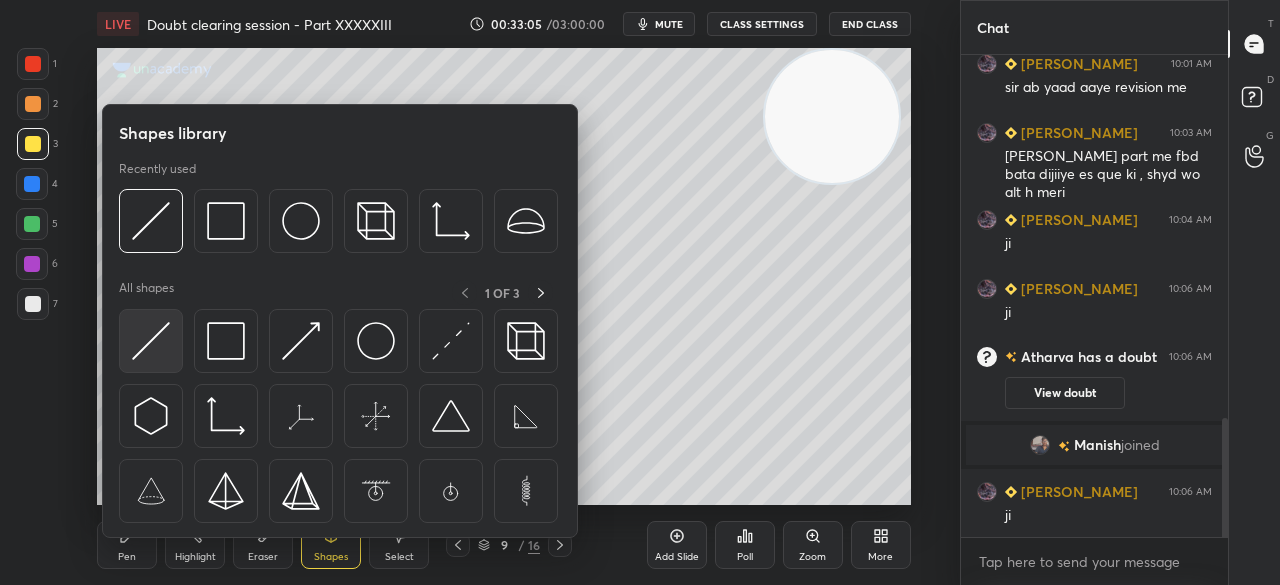 click at bounding box center [151, 341] 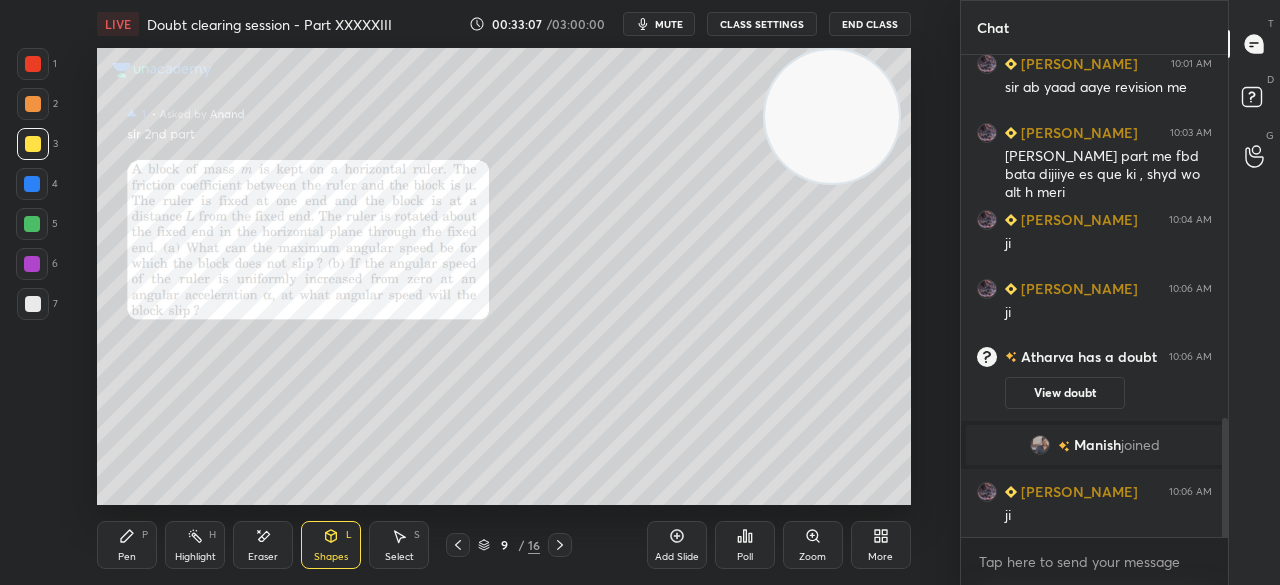 click 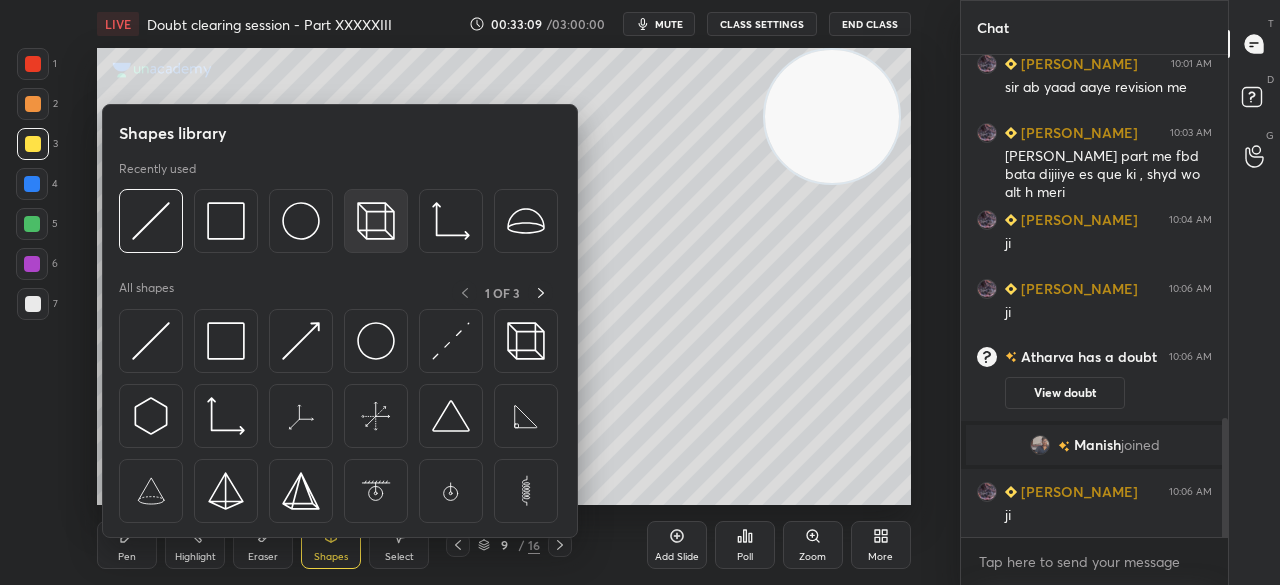 click at bounding box center [376, 221] 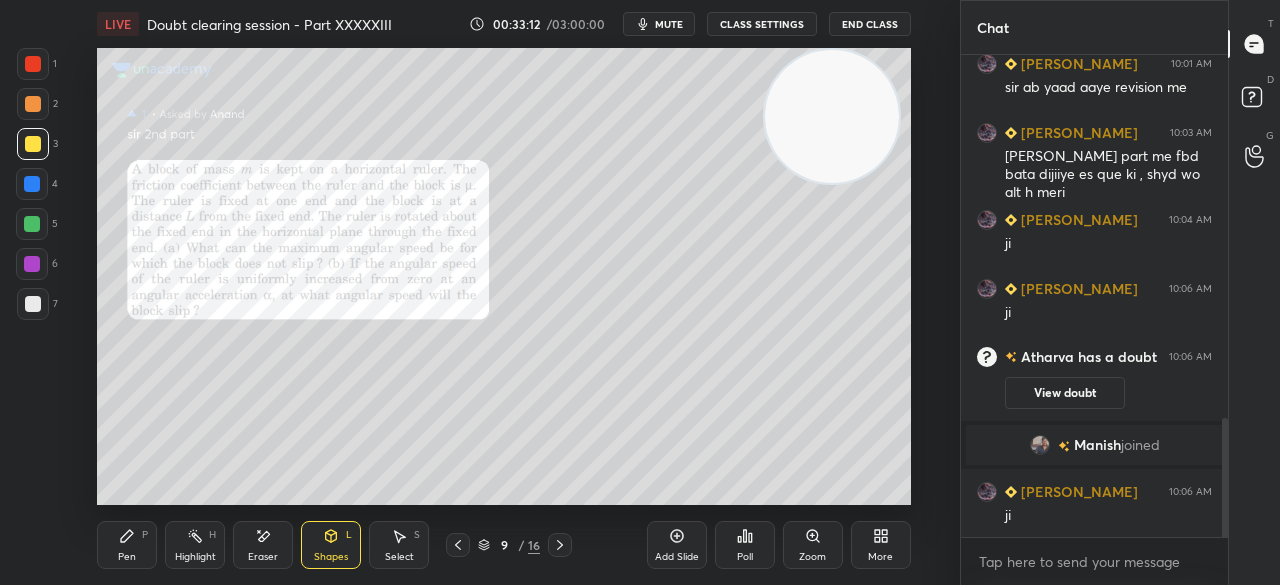 click at bounding box center (33, 304) 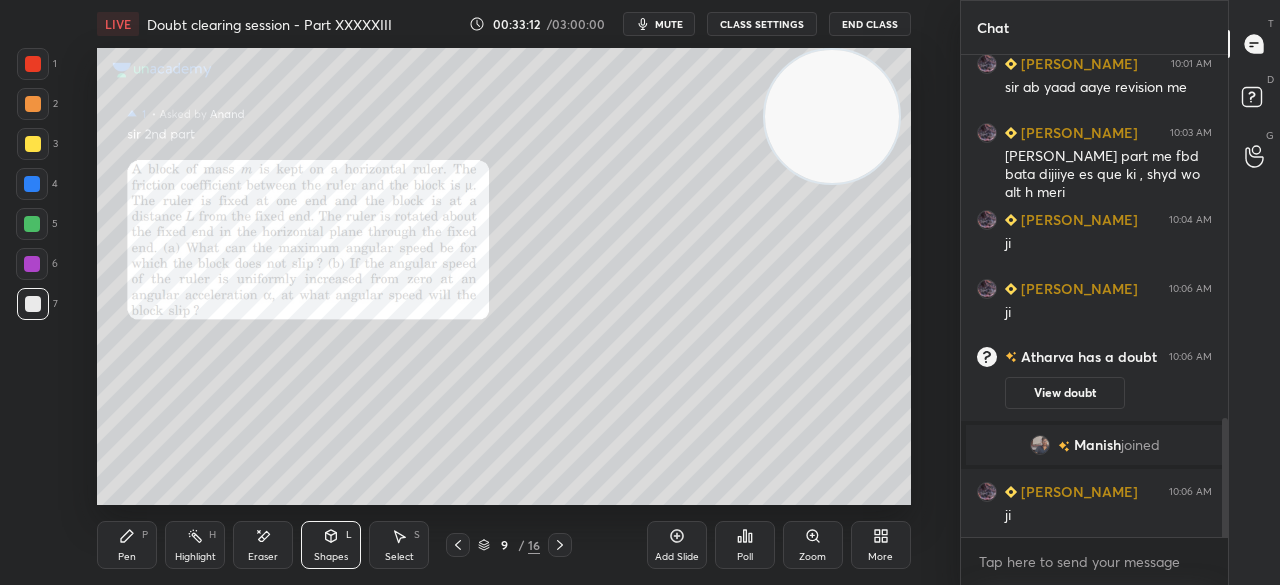 click at bounding box center (33, 304) 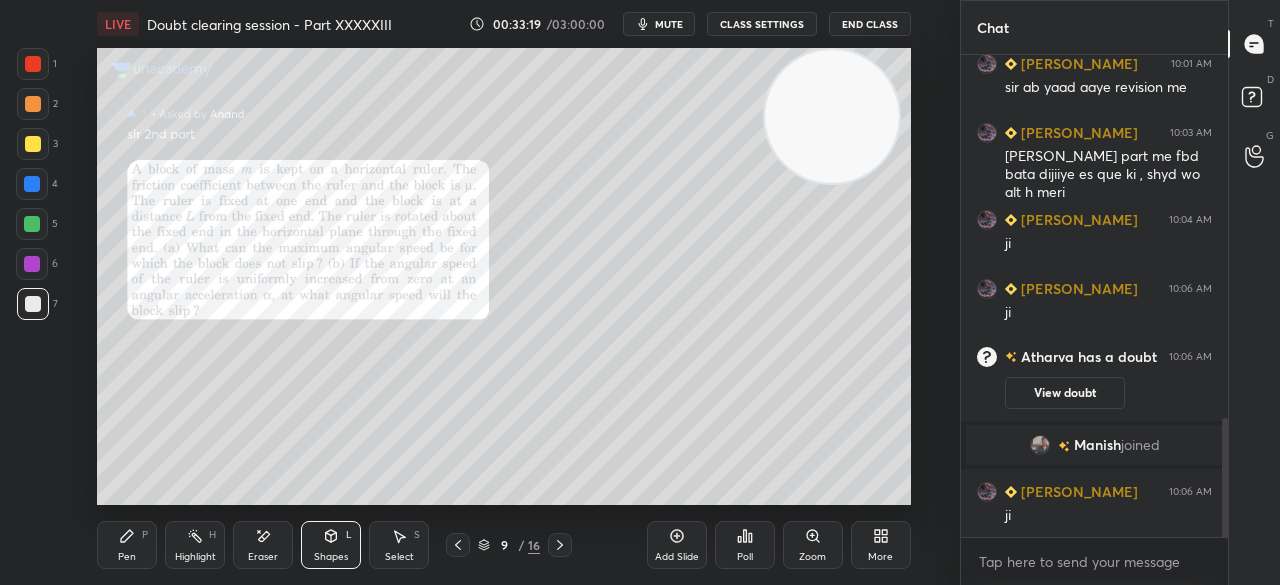 click 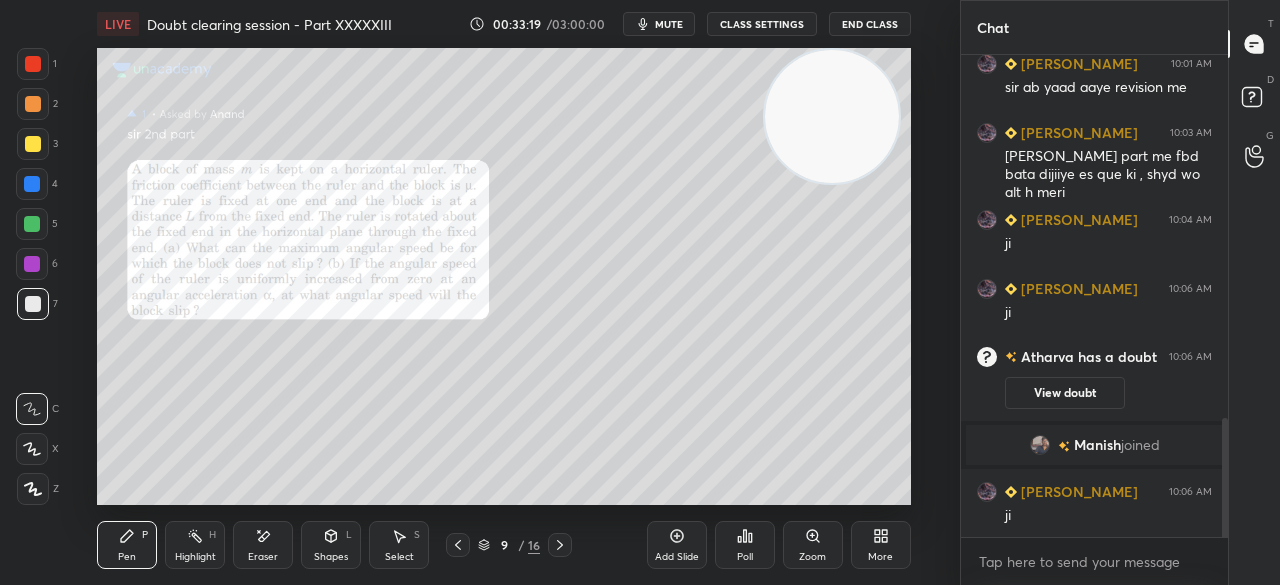 click 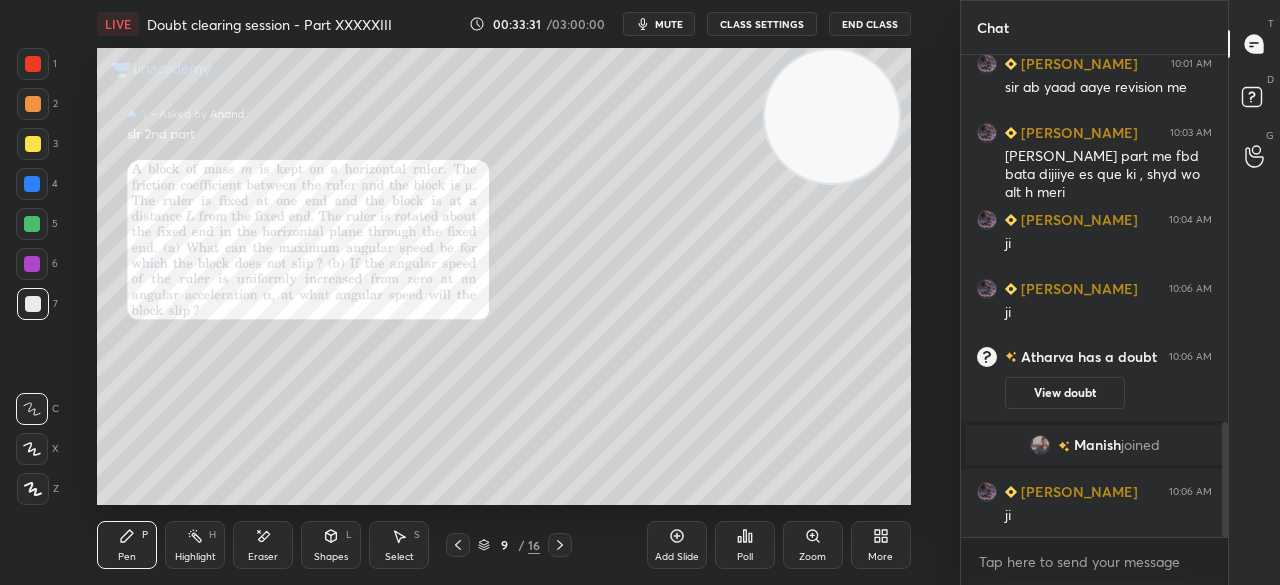 scroll, scrollTop: 1546, scrollLeft: 0, axis: vertical 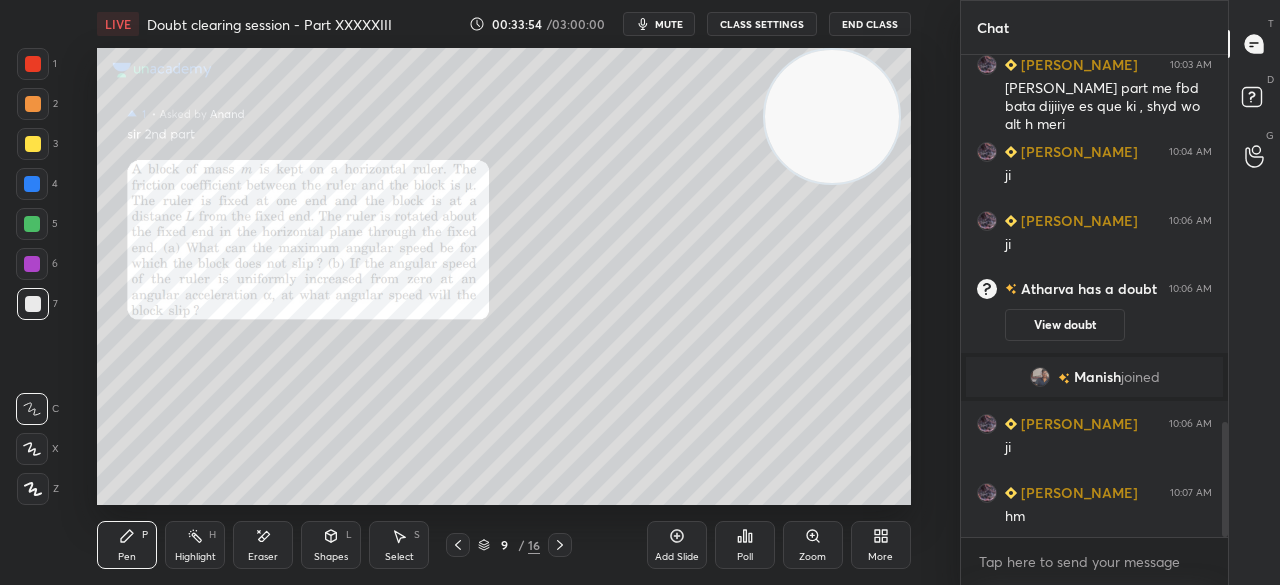 click at bounding box center [33, 144] 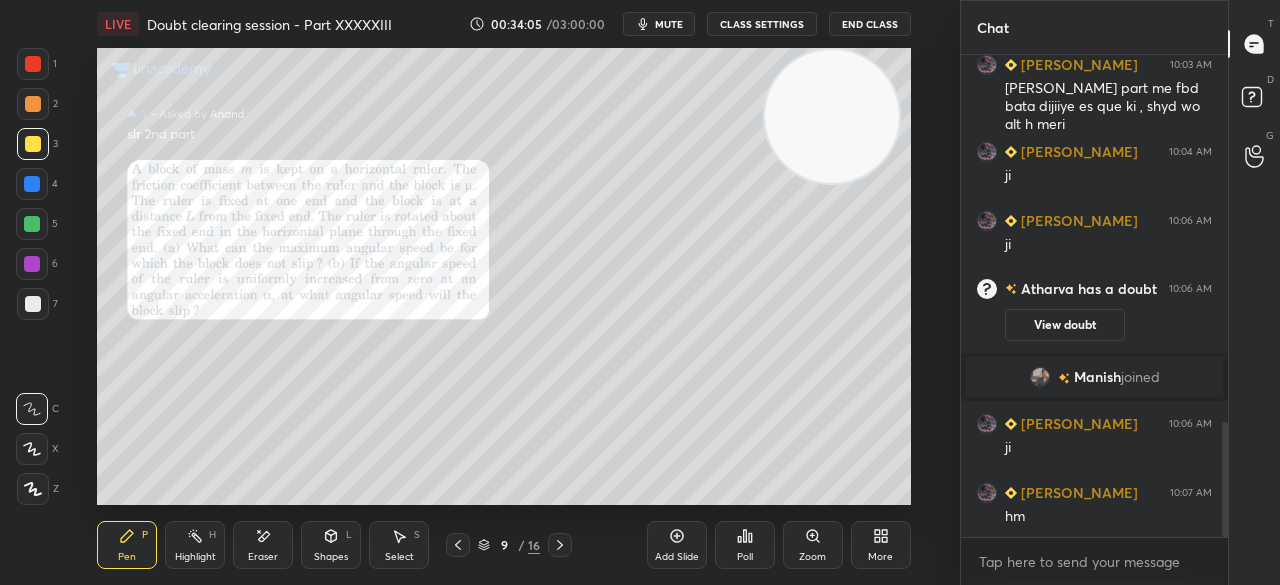 scroll, scrollTop: 1616, scrollLeft: 0, axis: vertical 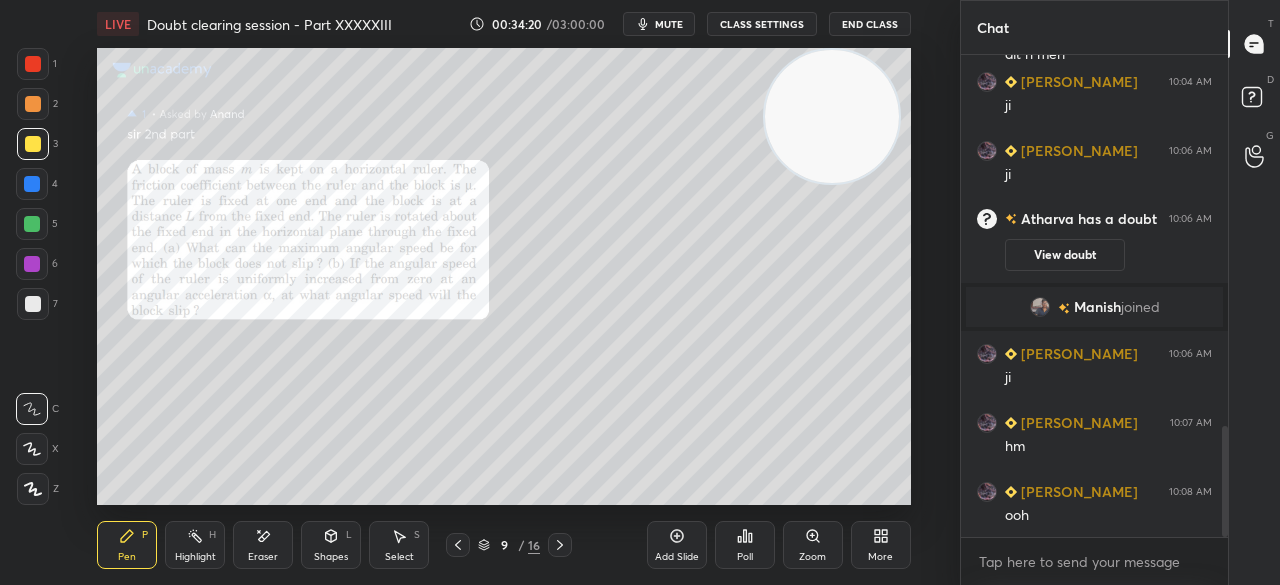 click on "Setting up your live class Poll for   secs No correct answer Start poll" at bounding box center (504, 276) 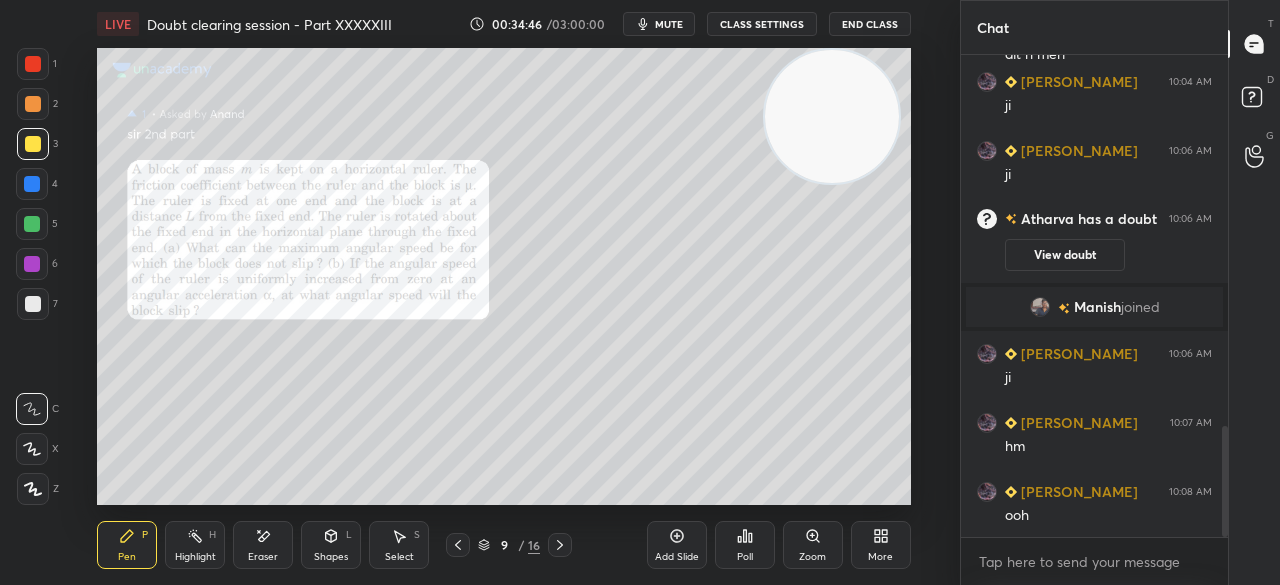scroll, scrollTop: 1664, scrollLeft: 0, axis: vertical 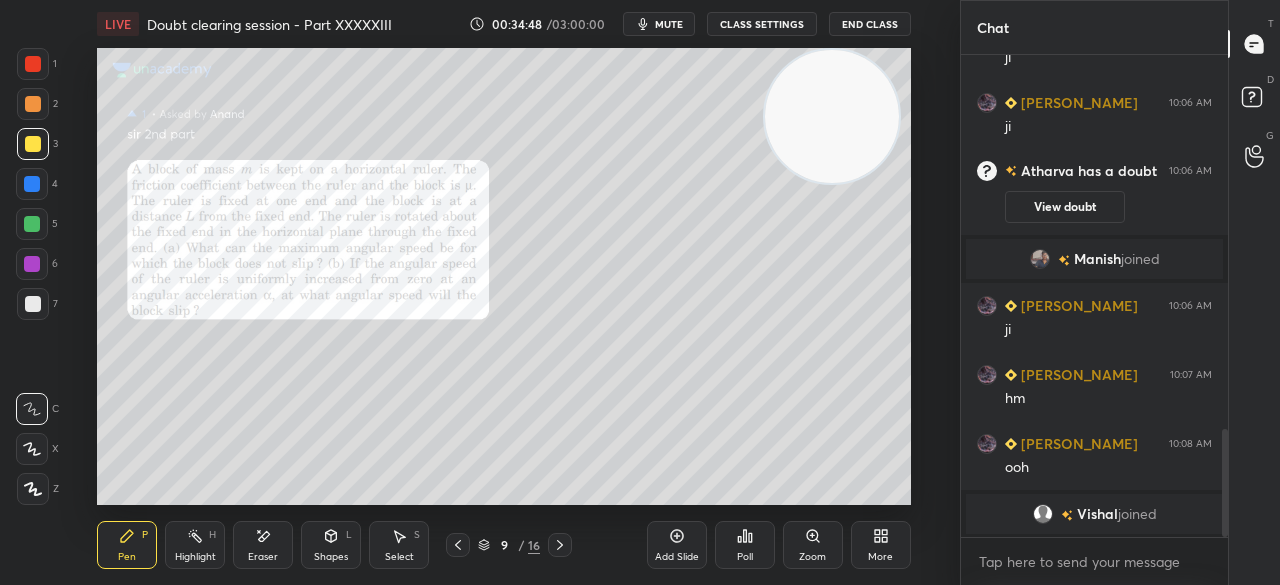click at bounding box center (33, 304) 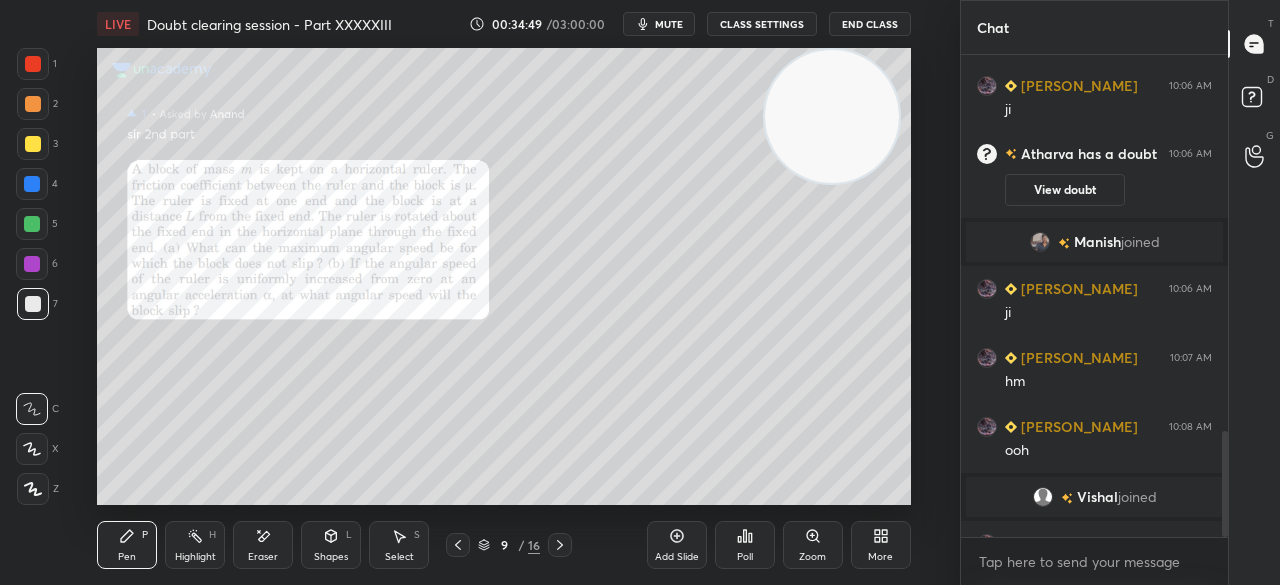 scroll, scrollTop: 1716, scrollLeft: 0, axis: vertical 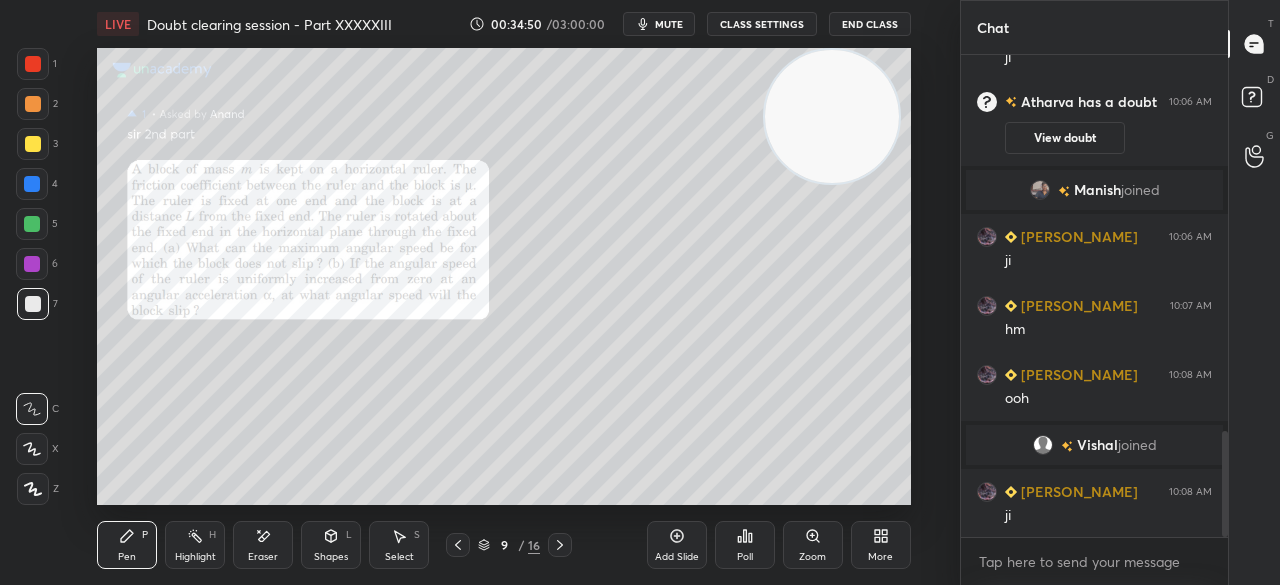 click 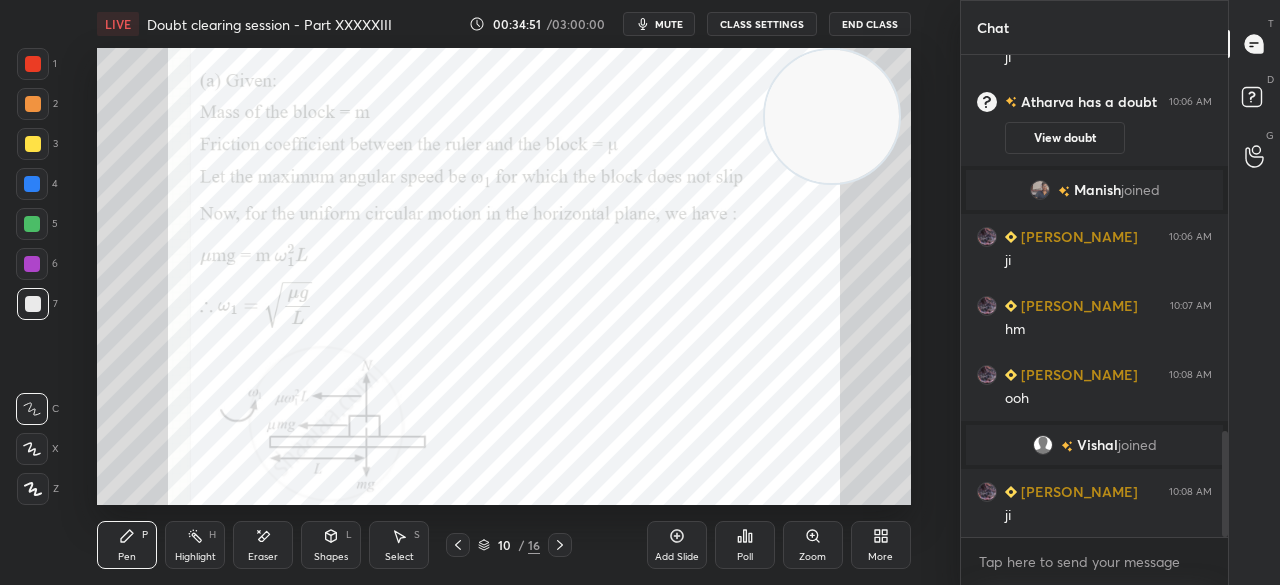 click at bounding box center (560, 545) 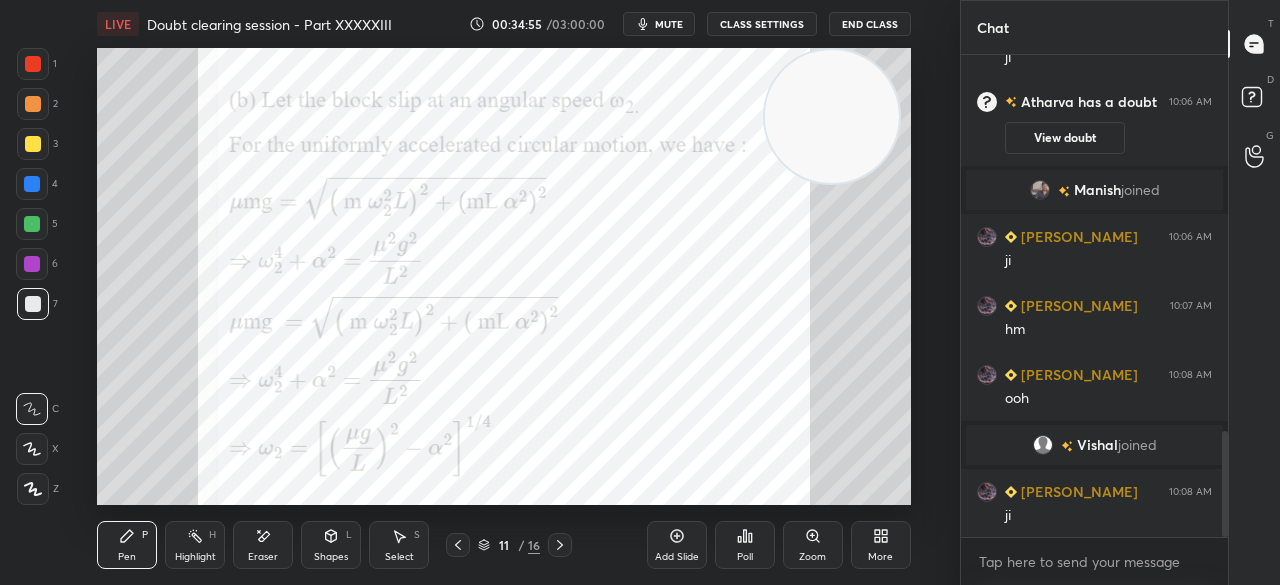 click at bounding box center [33, 64] 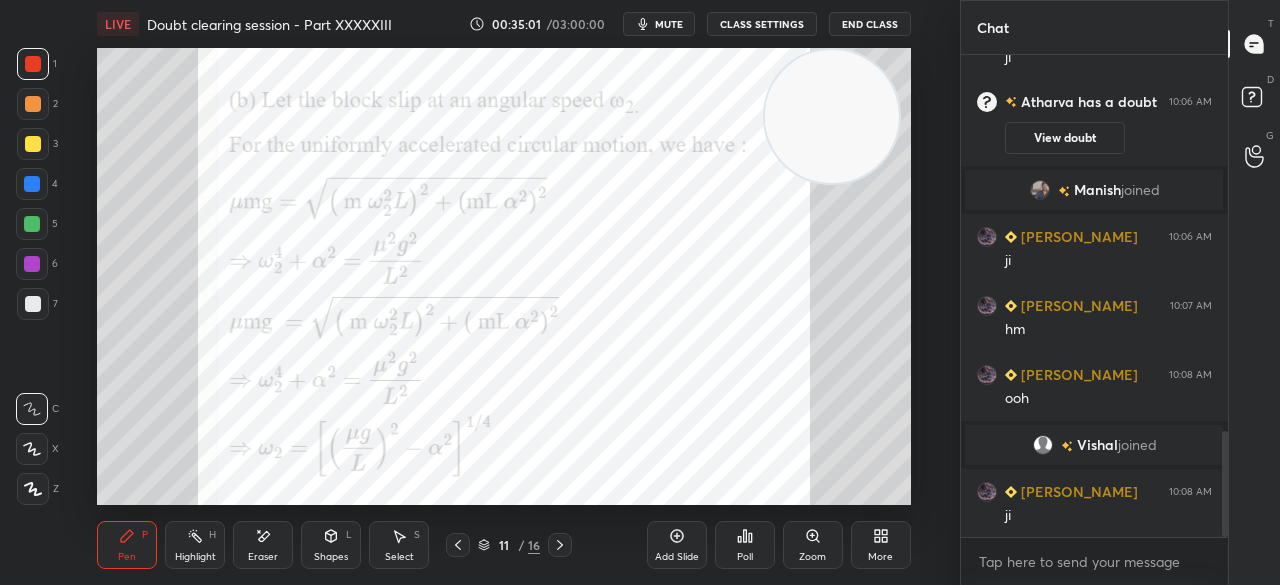 scroll, scrollTop: 1736, scrollLeft: 0, axis: vertical 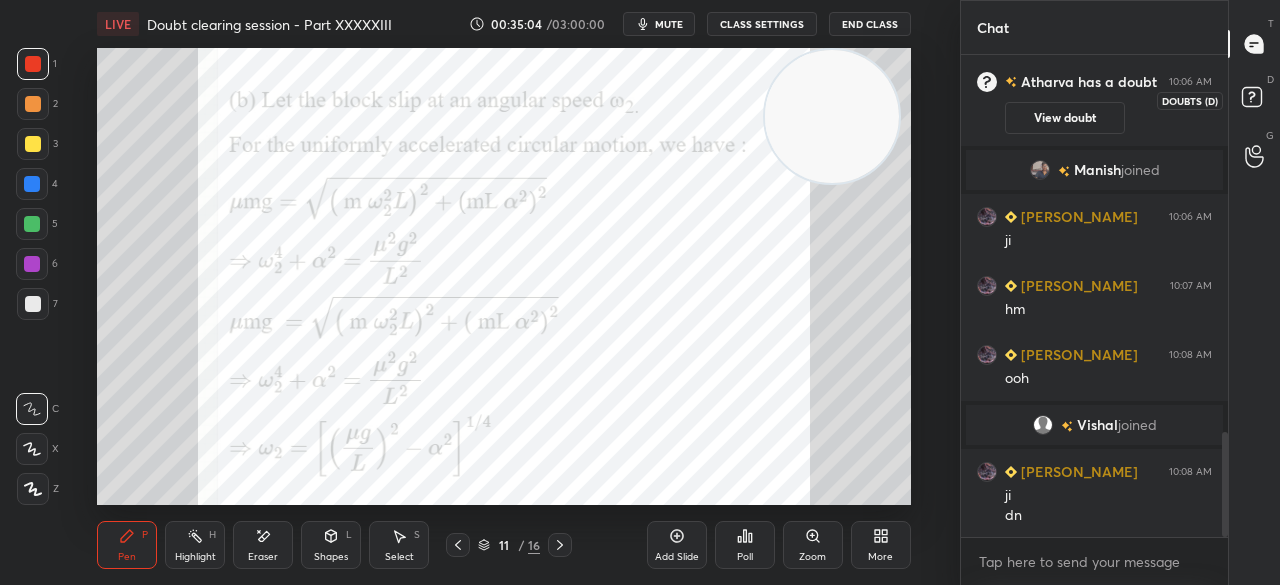click 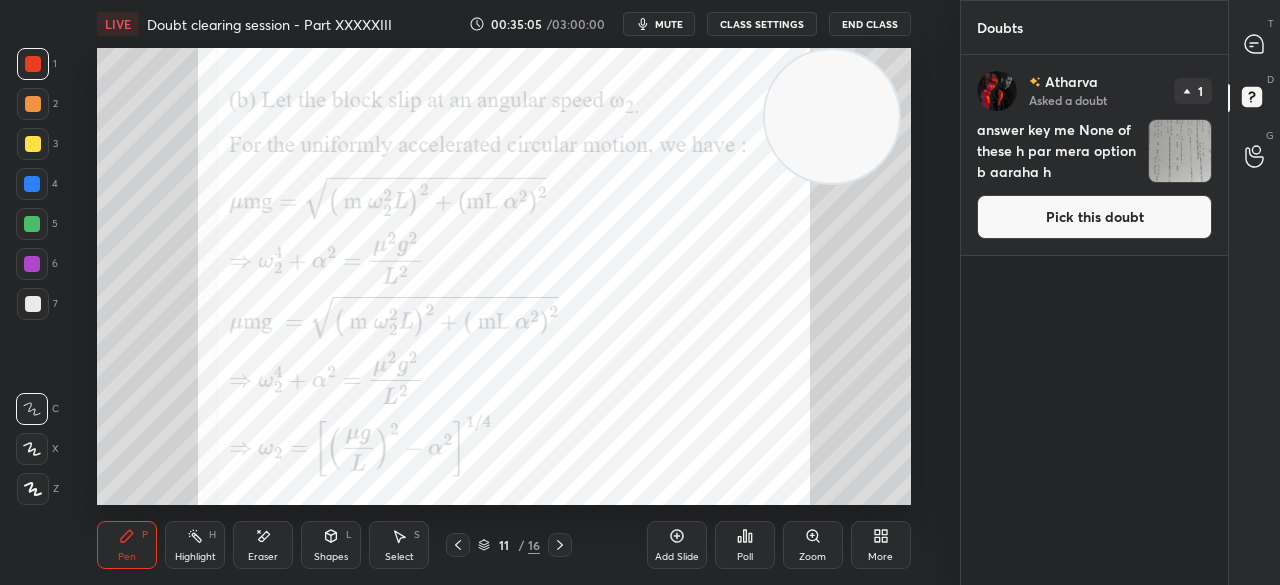 click on "Atharva Asked a doubt 1 answer key me None of these h par mera option b aaraha h Pick this doubt" at bounding box center [1094, 320] 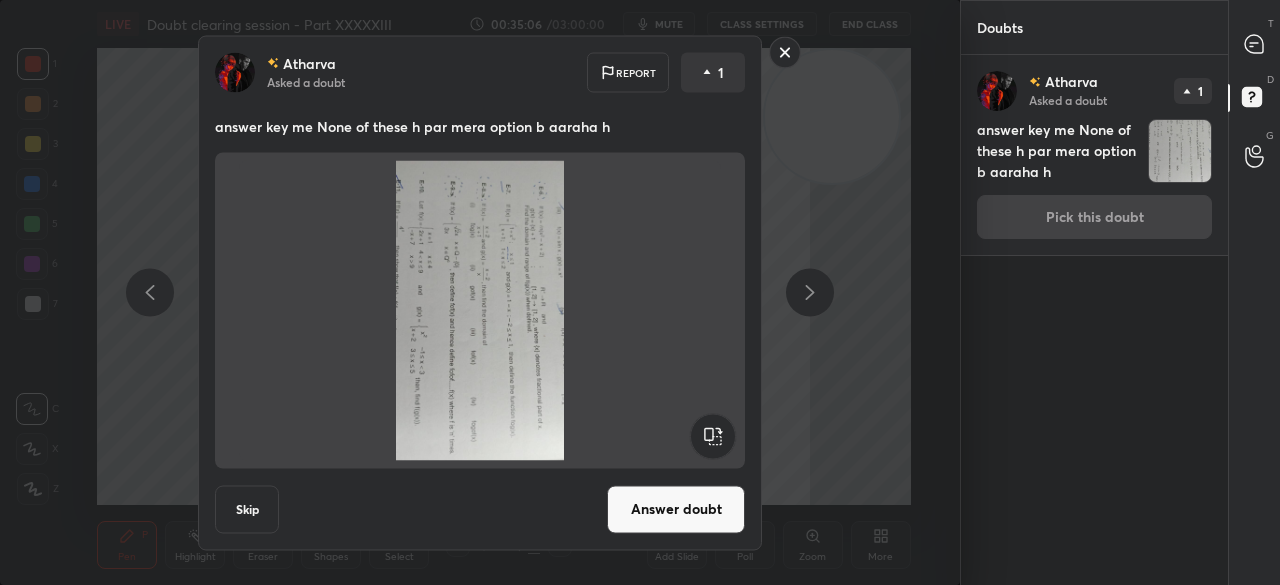 click 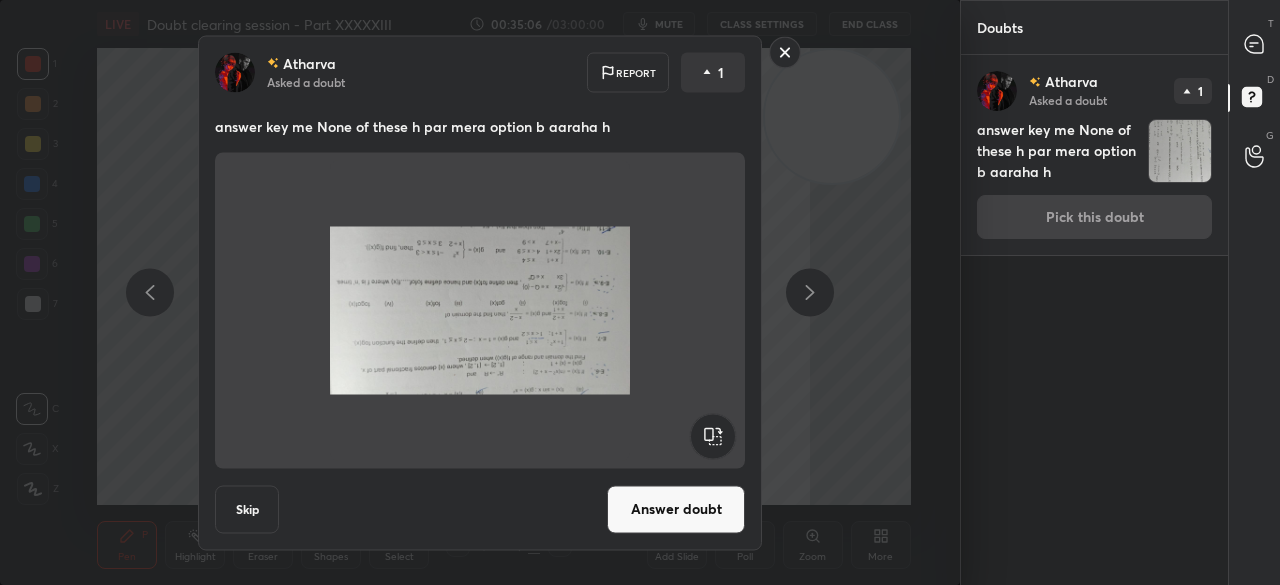click 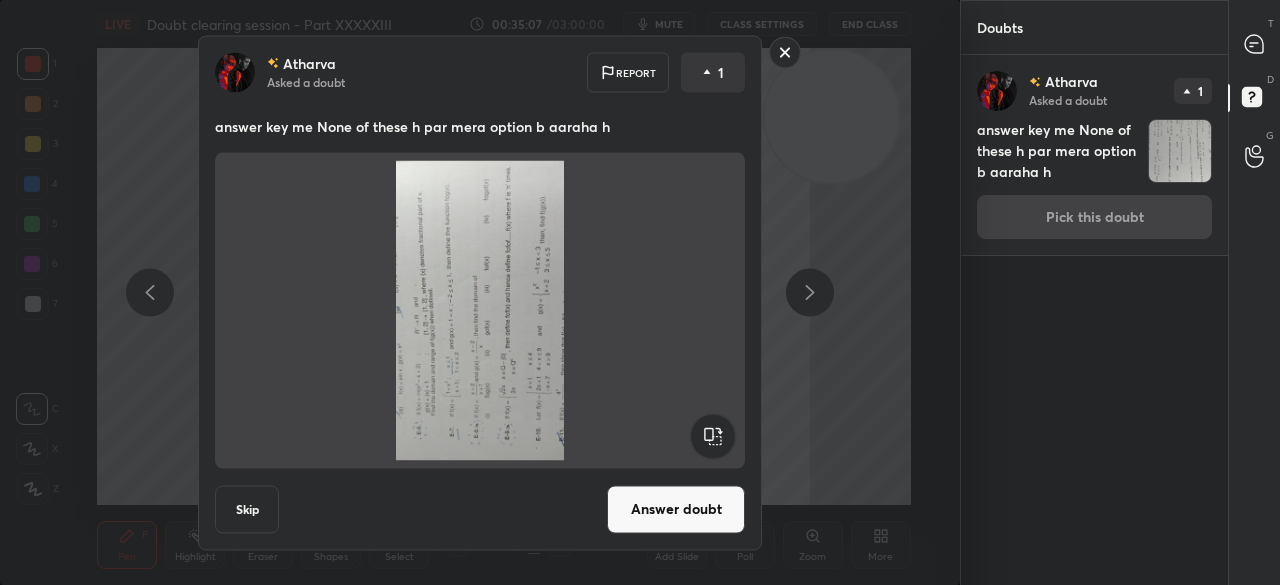 click 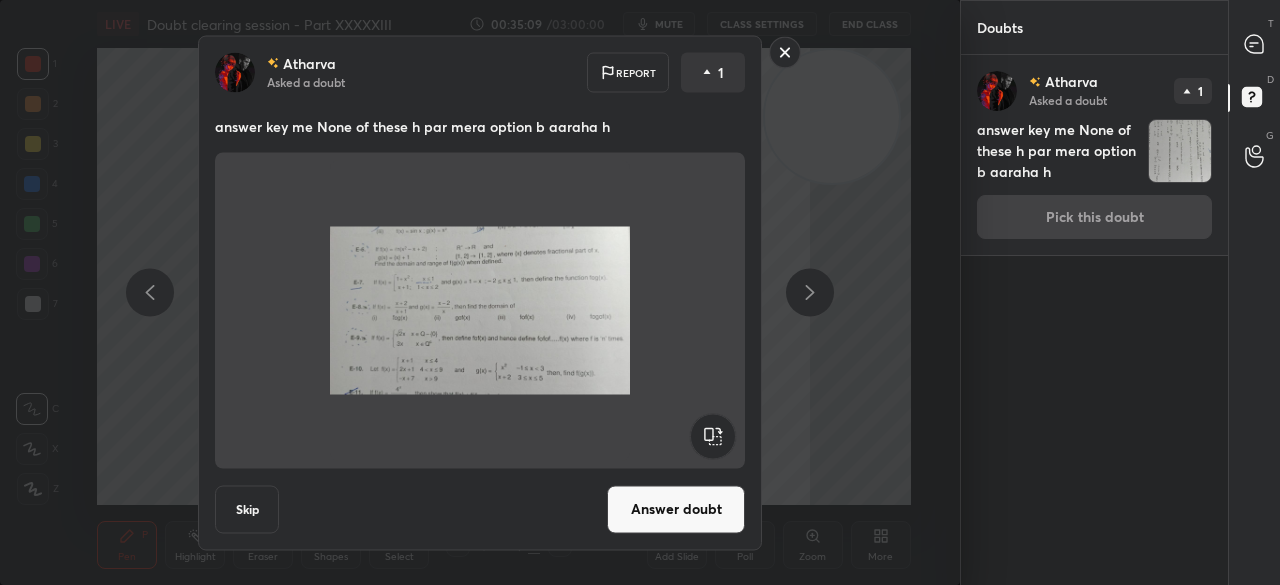 click on "Answer doubt" at bounding box center (676, 509) 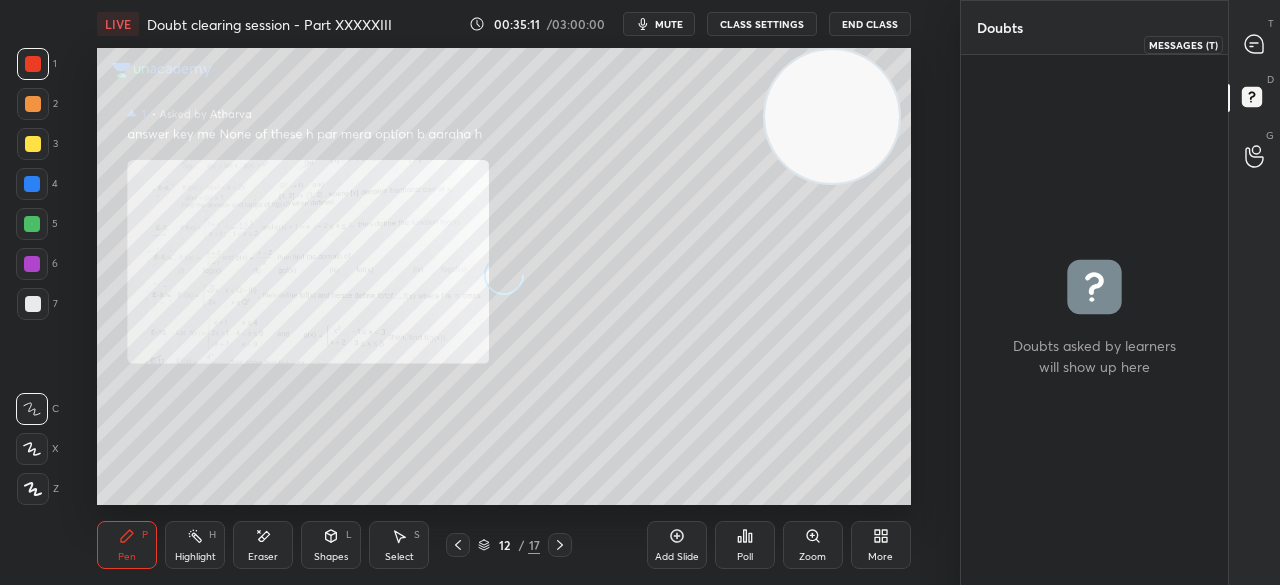 click 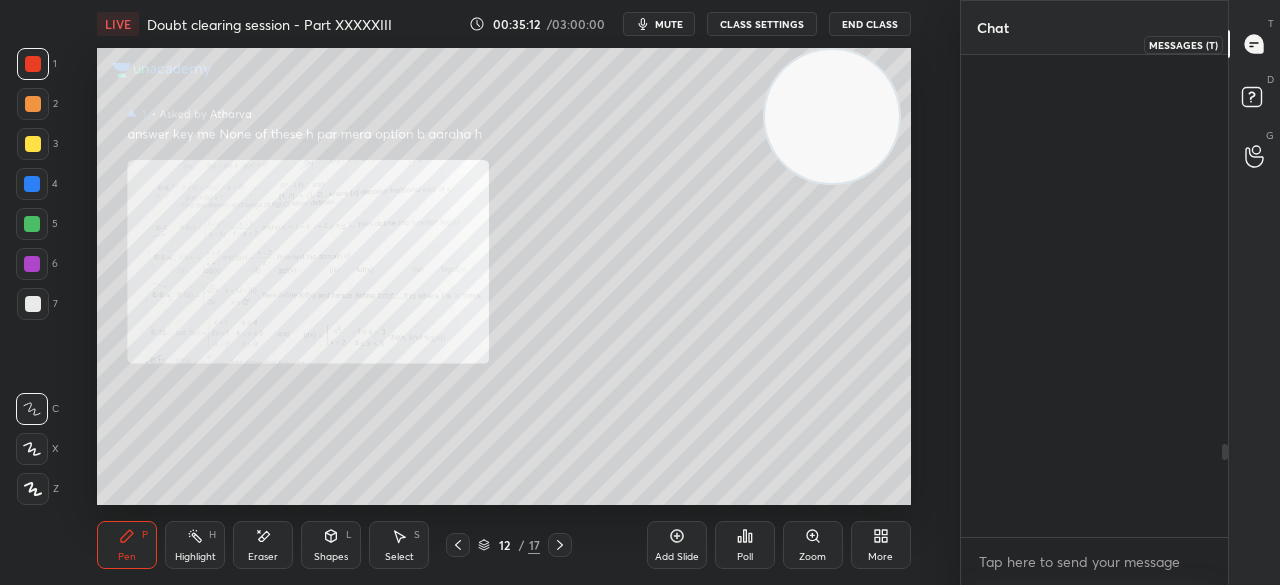 scroll, scrollTop: 2008, scrollLeft: 0, axis: vertical 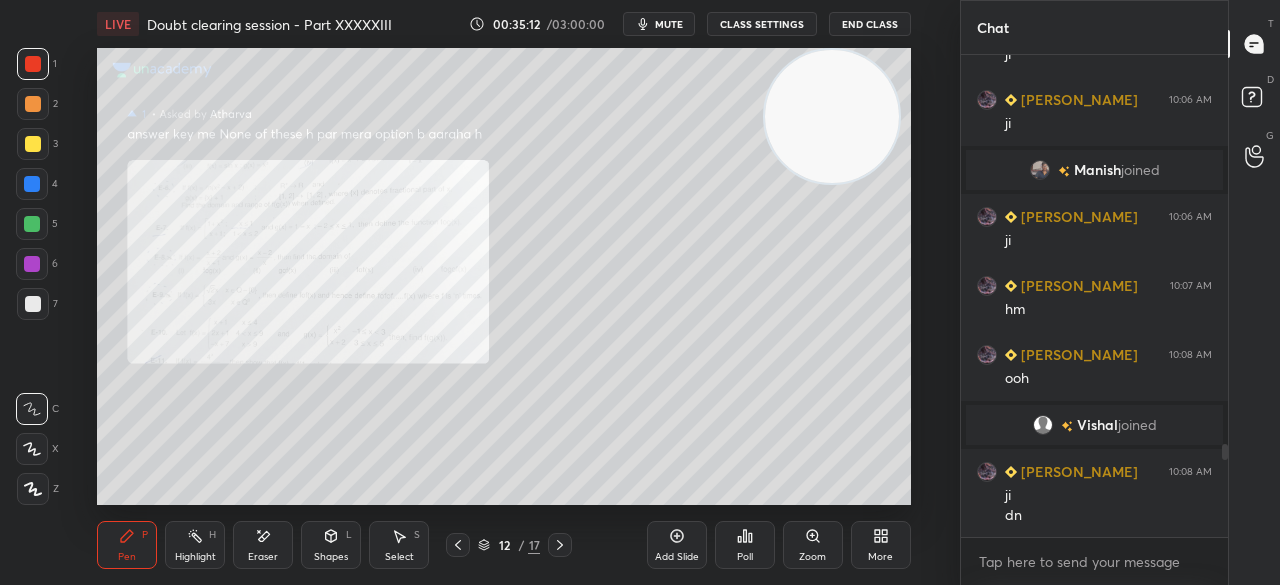 click on "Add Slide Poll Zoom More" at bounding box center [779, 545] 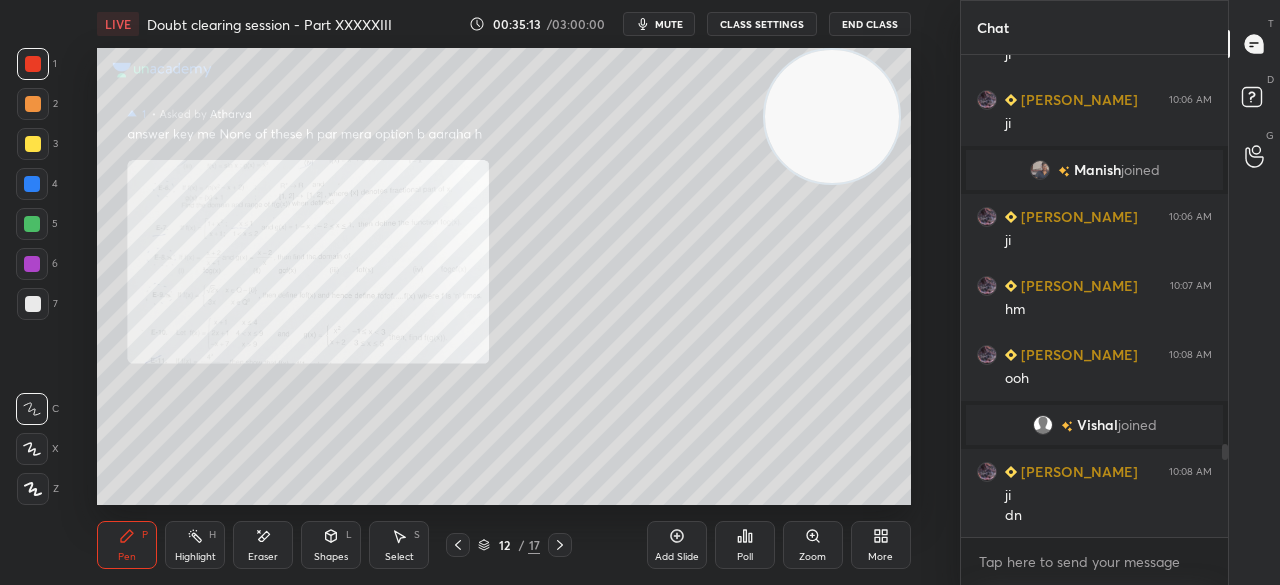 click on "Zoom" at bounding box center [813, 545] 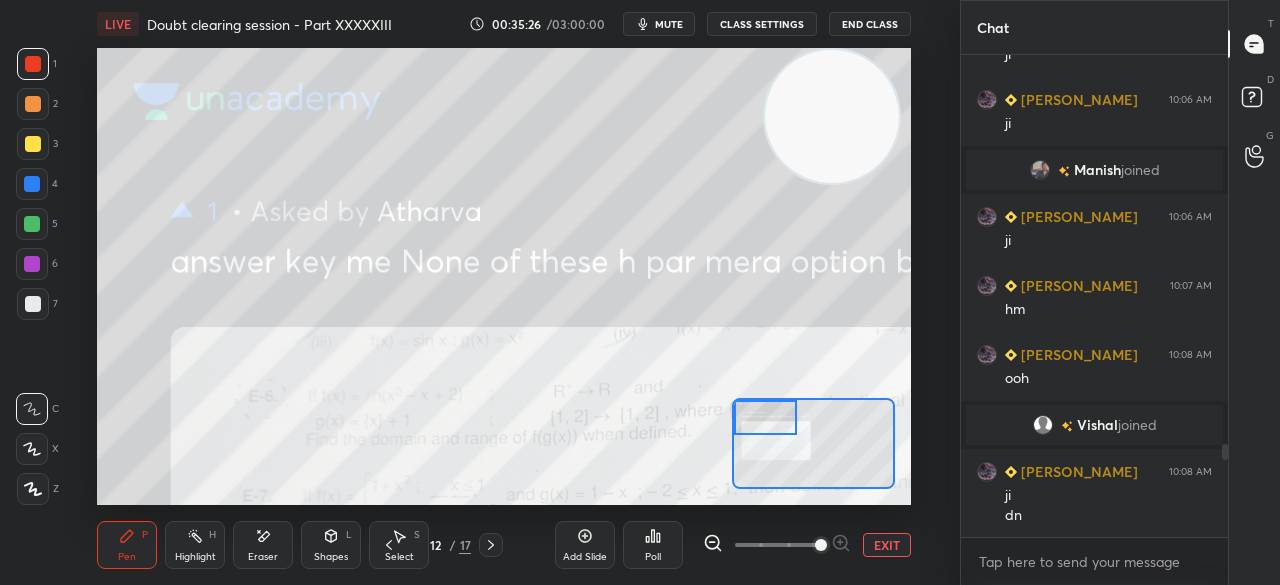 scroll, scrollTop: 2076, scrollLeft: 0, axis: vertical 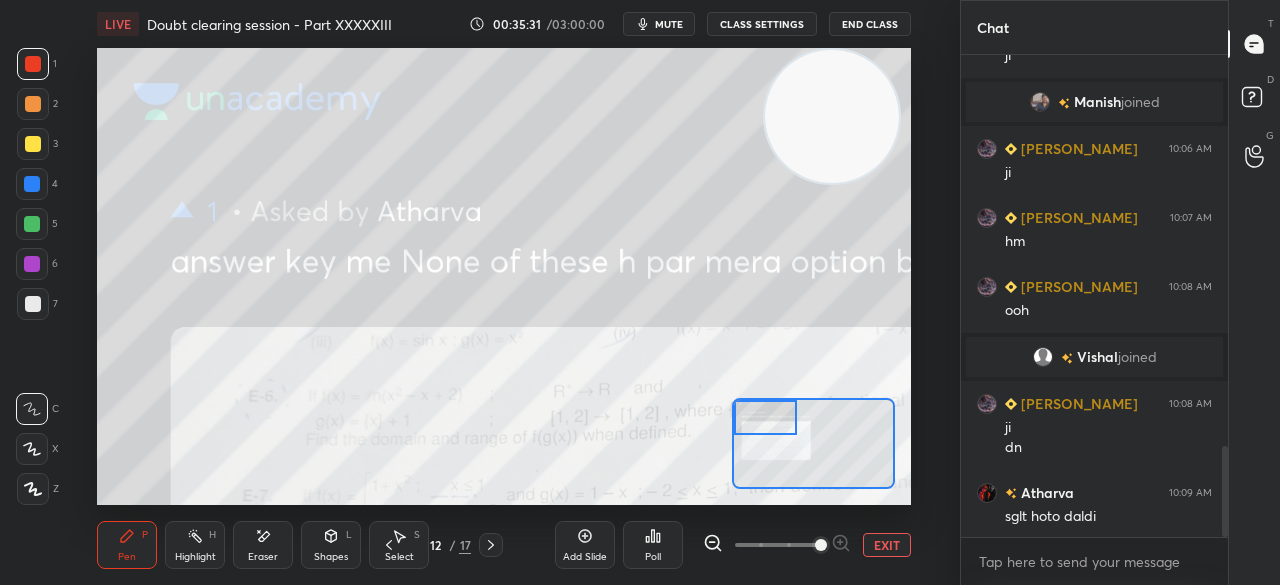 click 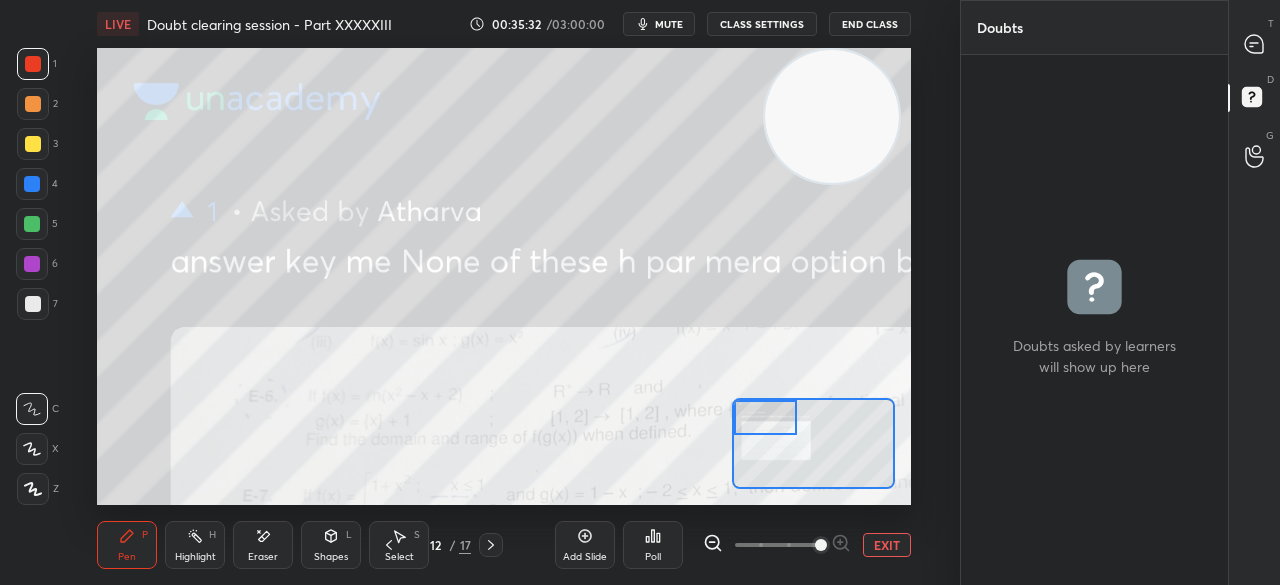click 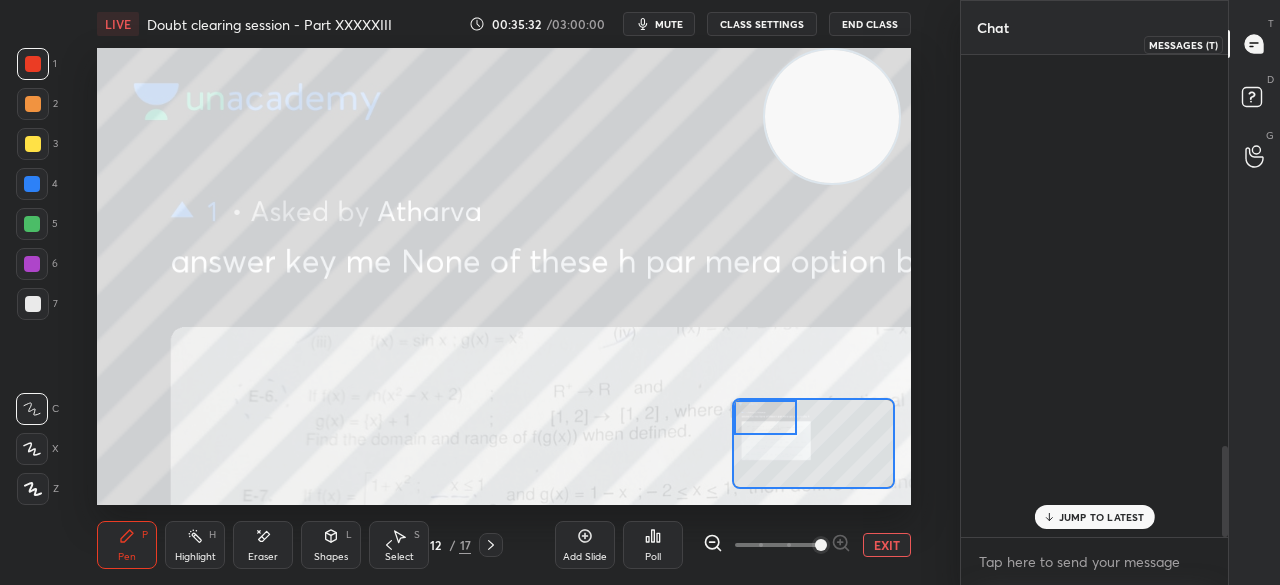 scroll, scrollTop: 2076, scrollLeft: 0, axis: vertical 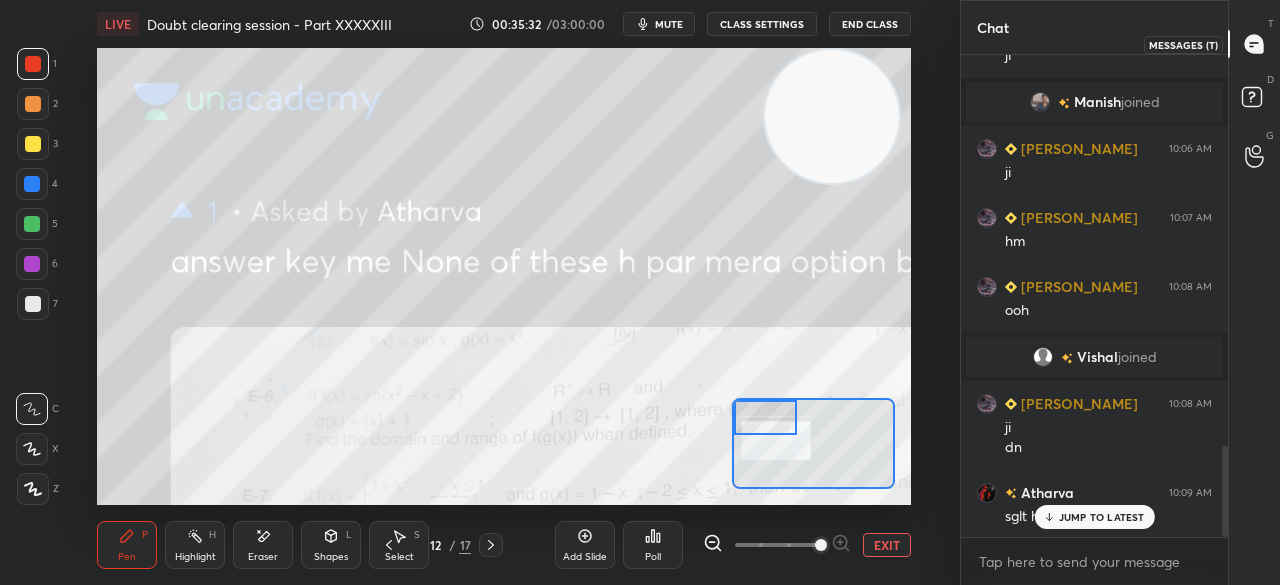 click at bounding box center [1255, 44] 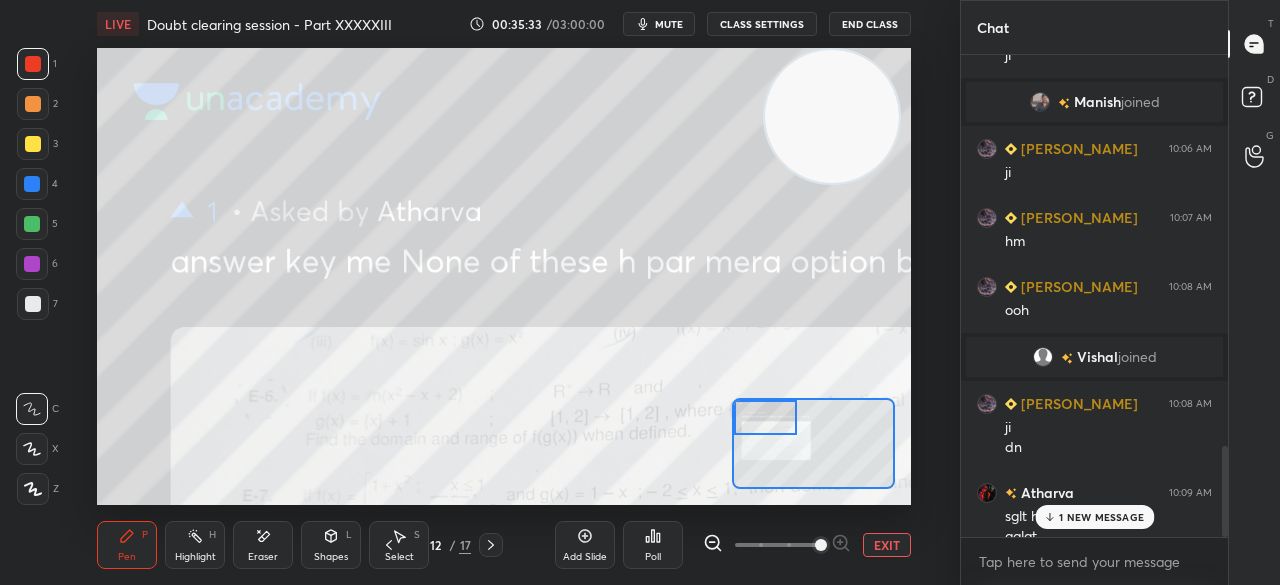 click on "1 NEW MESSAGE" at bounding box center [1101, 517] 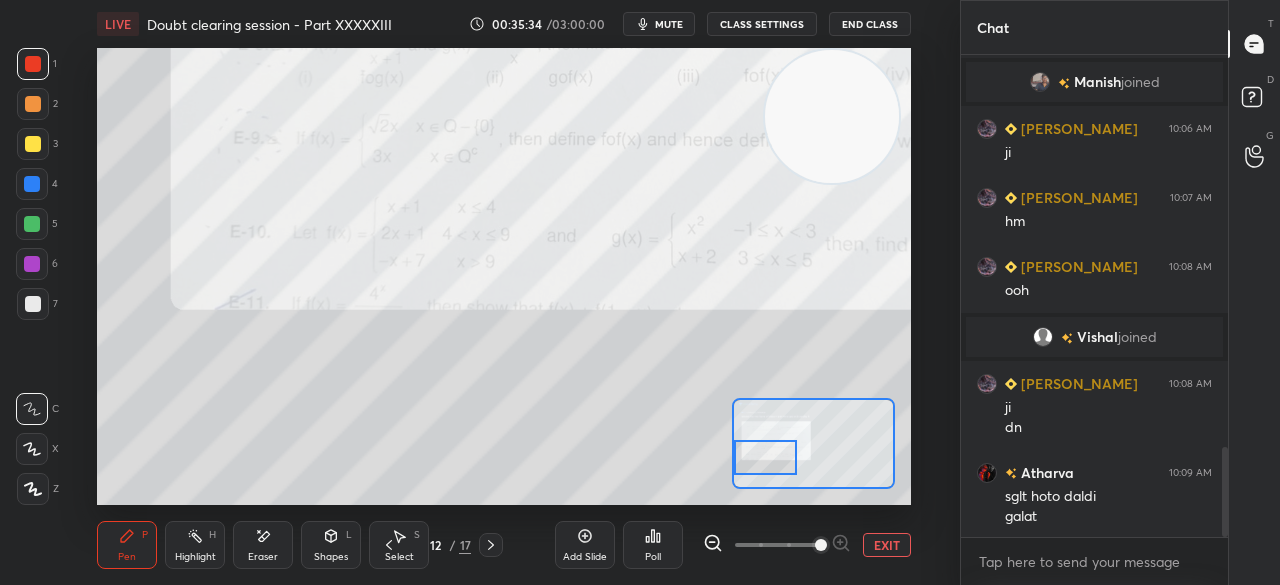 scroll, scrollTop: 2116, scrollLeft: 0, axis: vertical 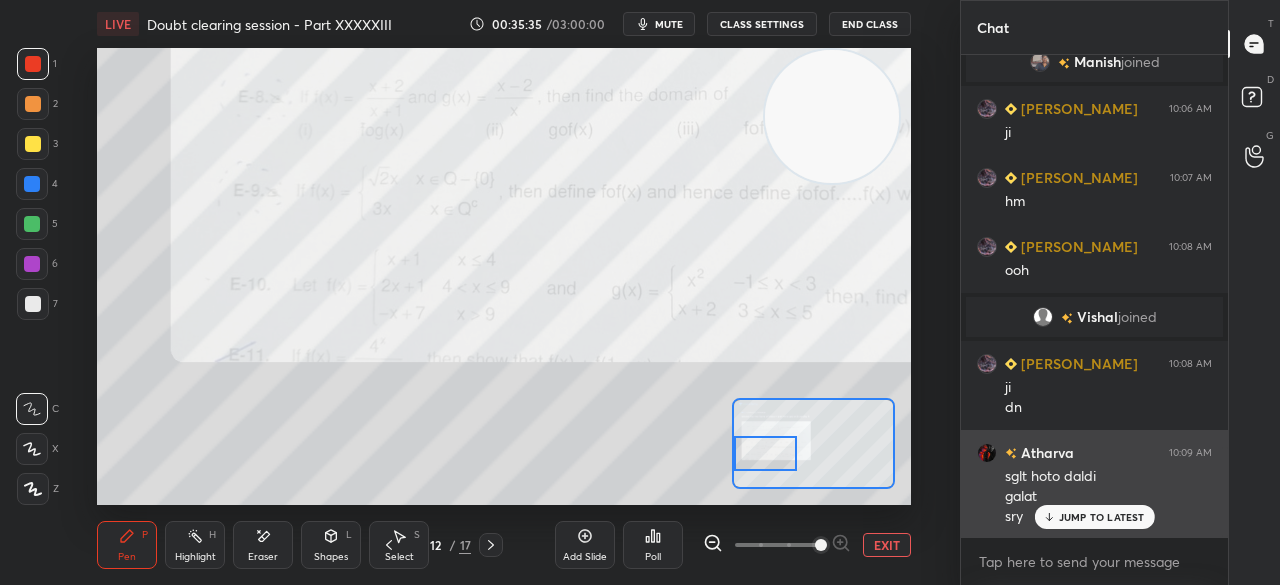 click on "JUMP TO LATEST" at bounding box center [1102, 517] 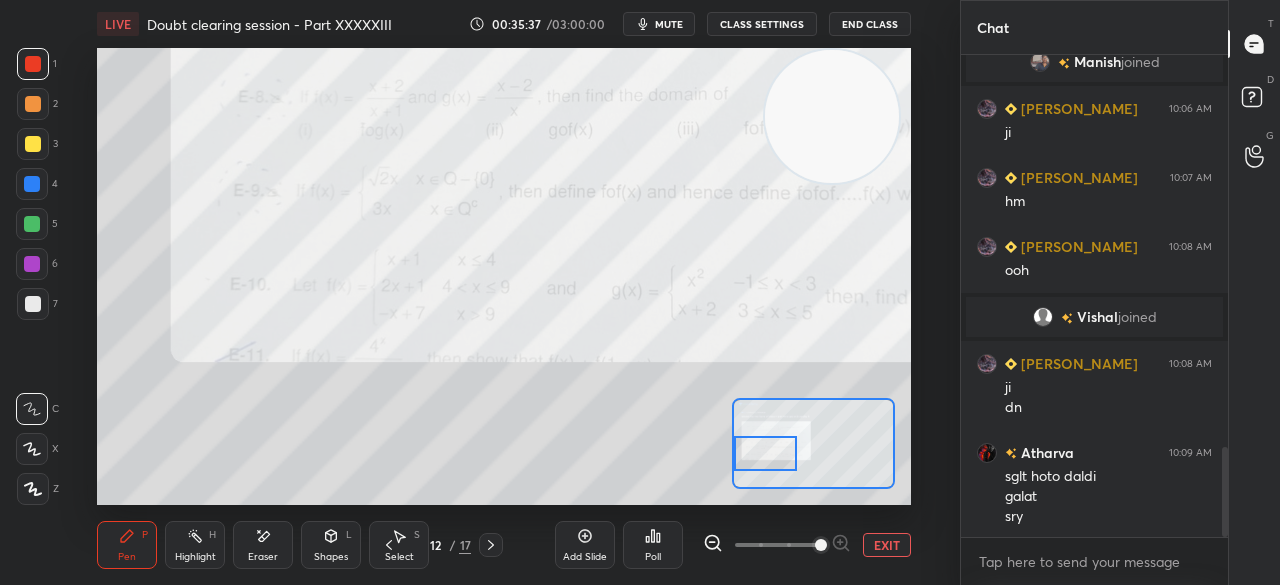 click 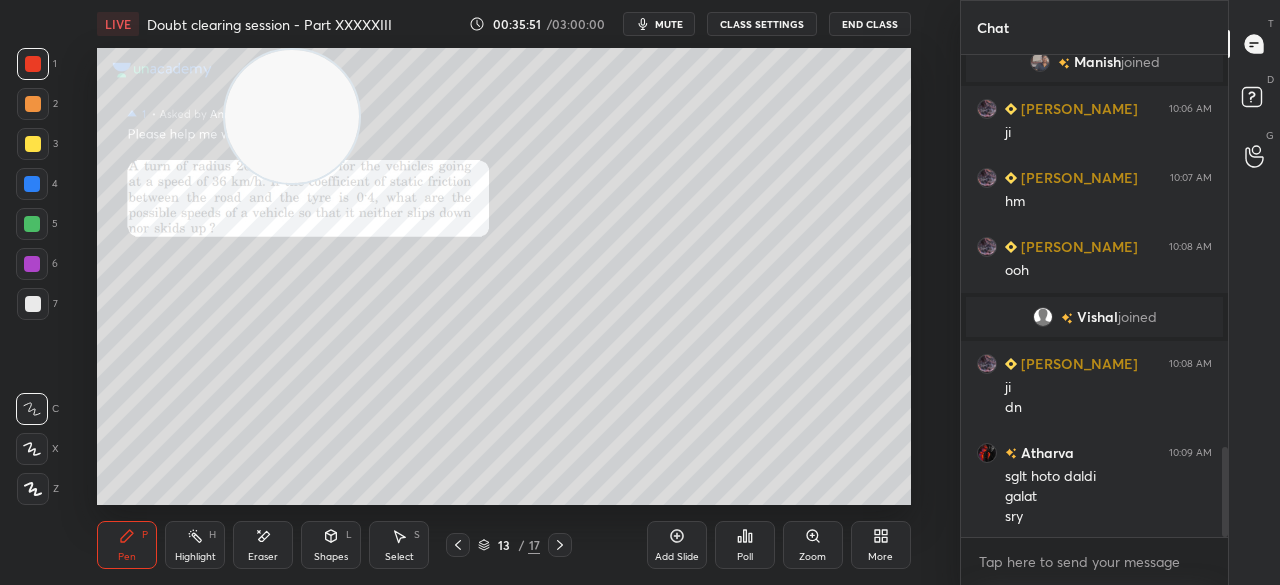 scroll, scrollTop: 2186, scrollLeft: 0, axis: vertical 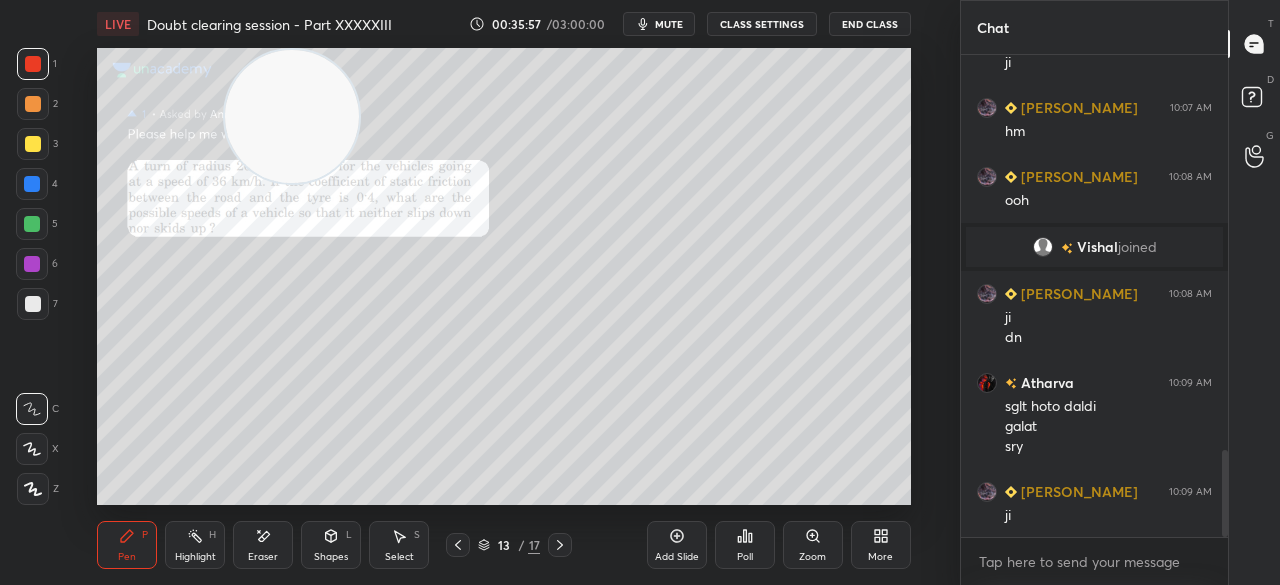 click at bounding box center (33, 144) 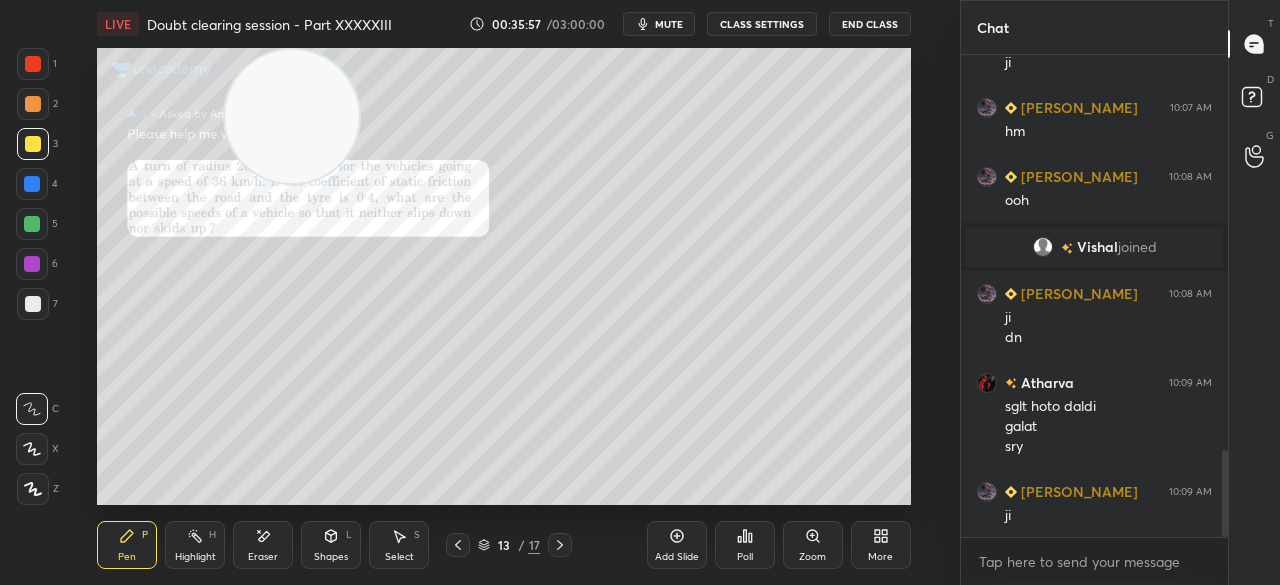 click at bounding box center [33, 144] 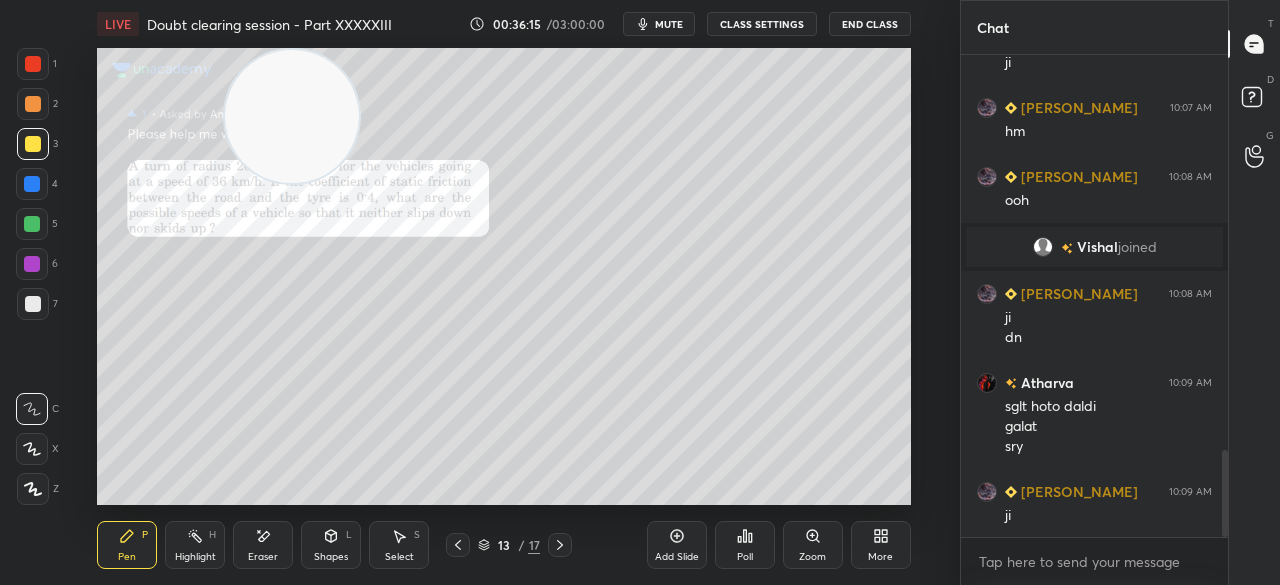 click at bounding box center [33, 304] 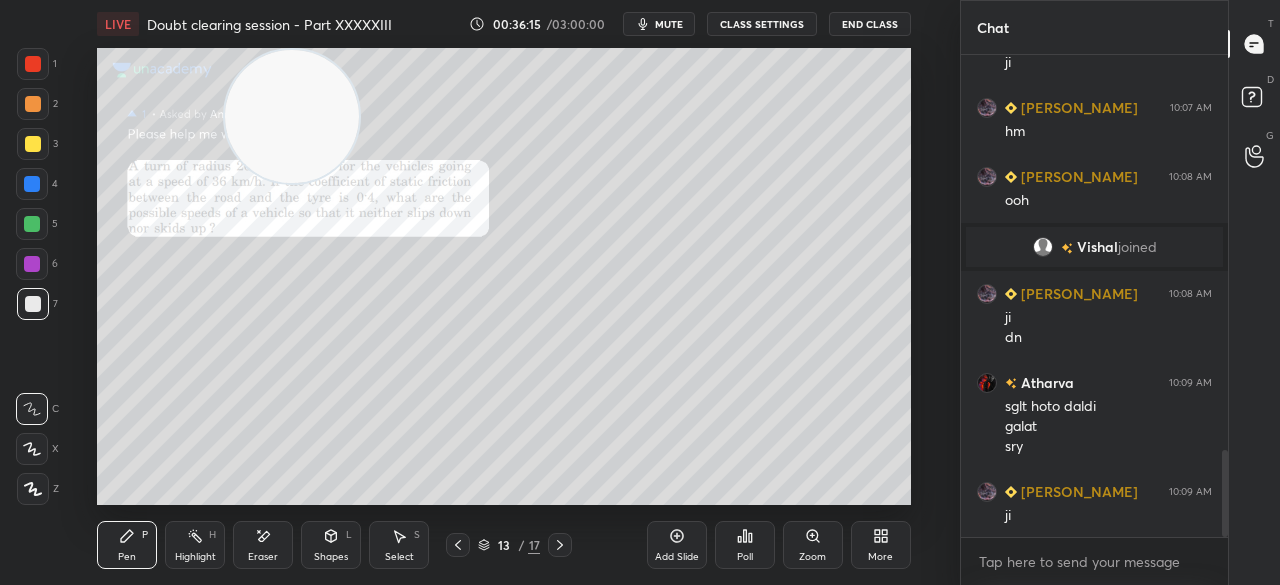 click at bounding box center [33, 304] 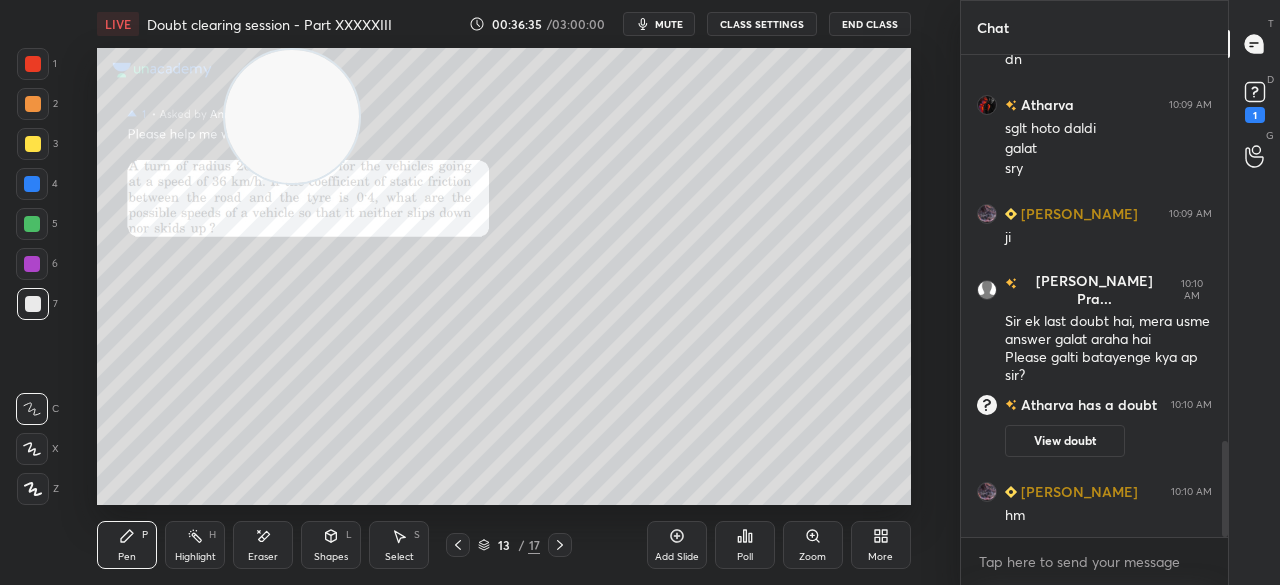 scroll, scrollTop: 1934, scrollLeft: 0, axis: vertical 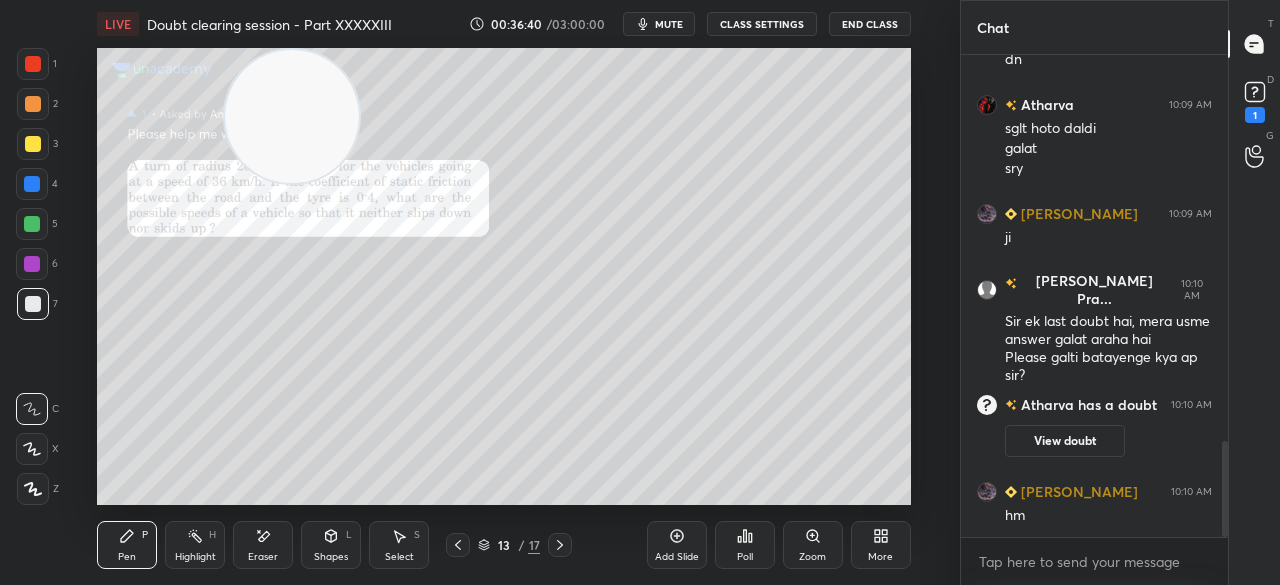 click at bounding box center (33, 144) 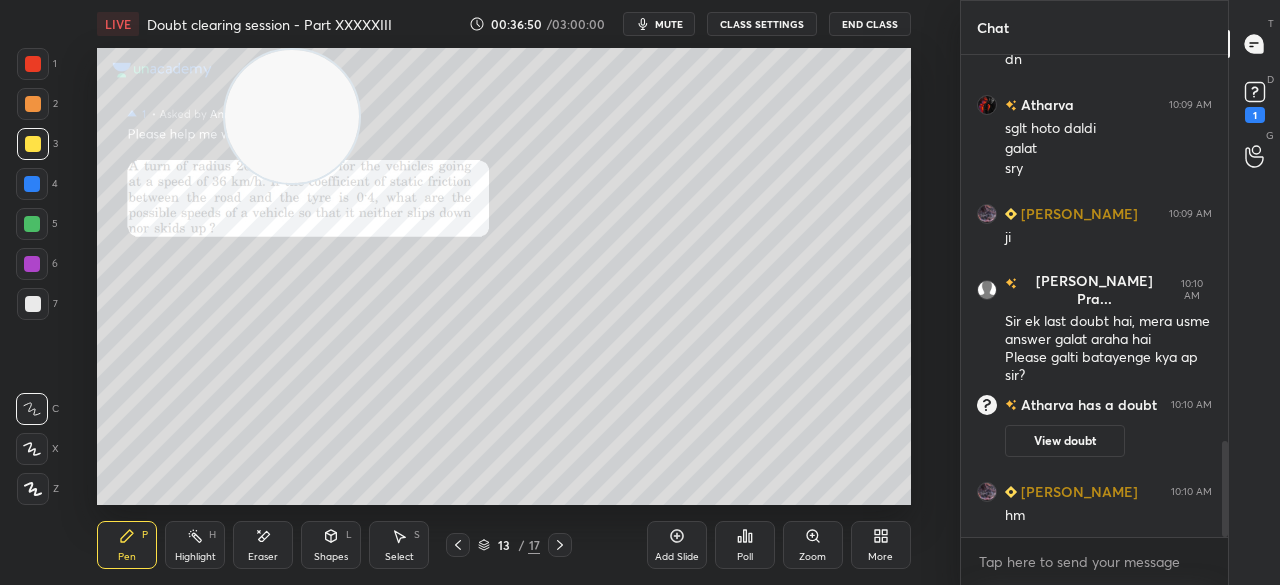 scroll, scrollTop: 1954, scrollLeft: 0, axis: vertical 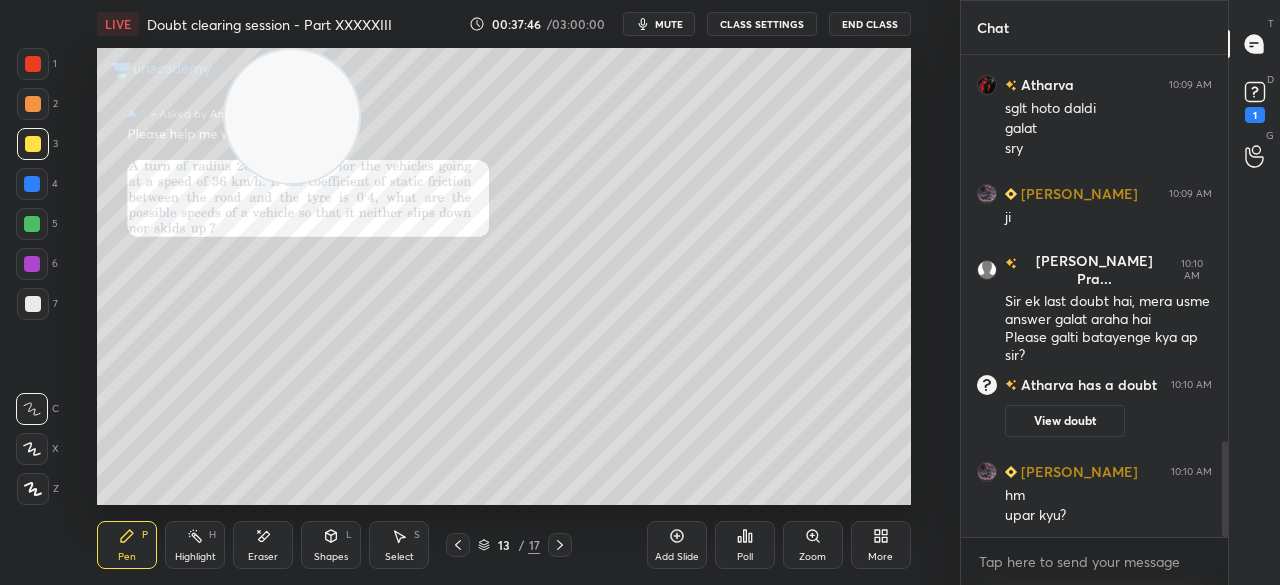click at bounding box center [33, 304] 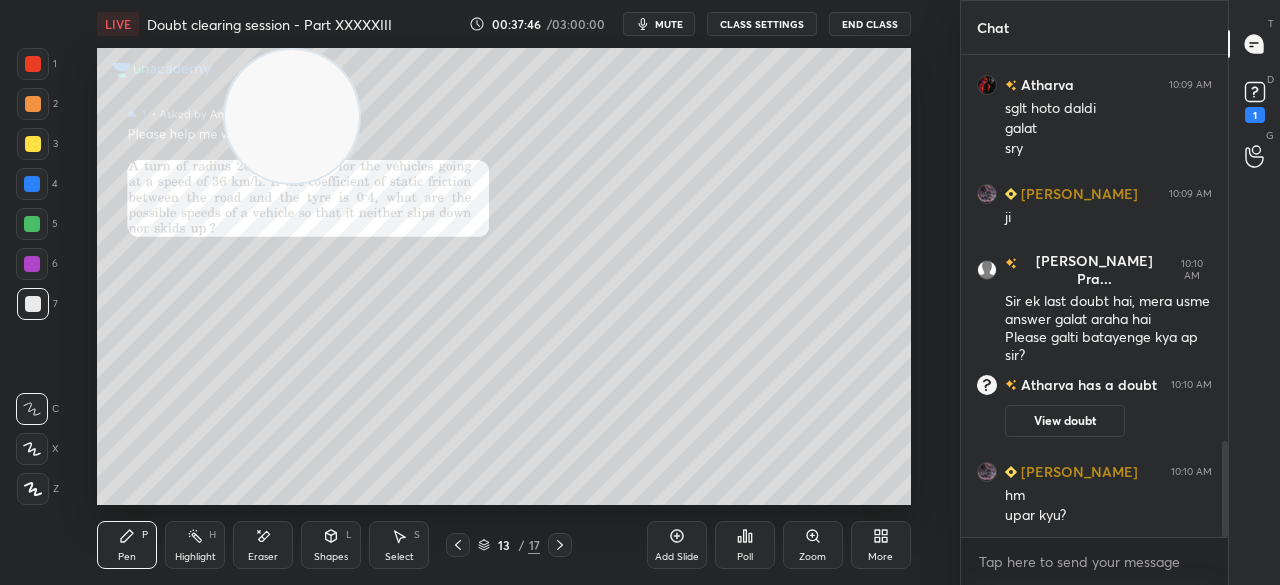 click at bounding box center [33, 304] 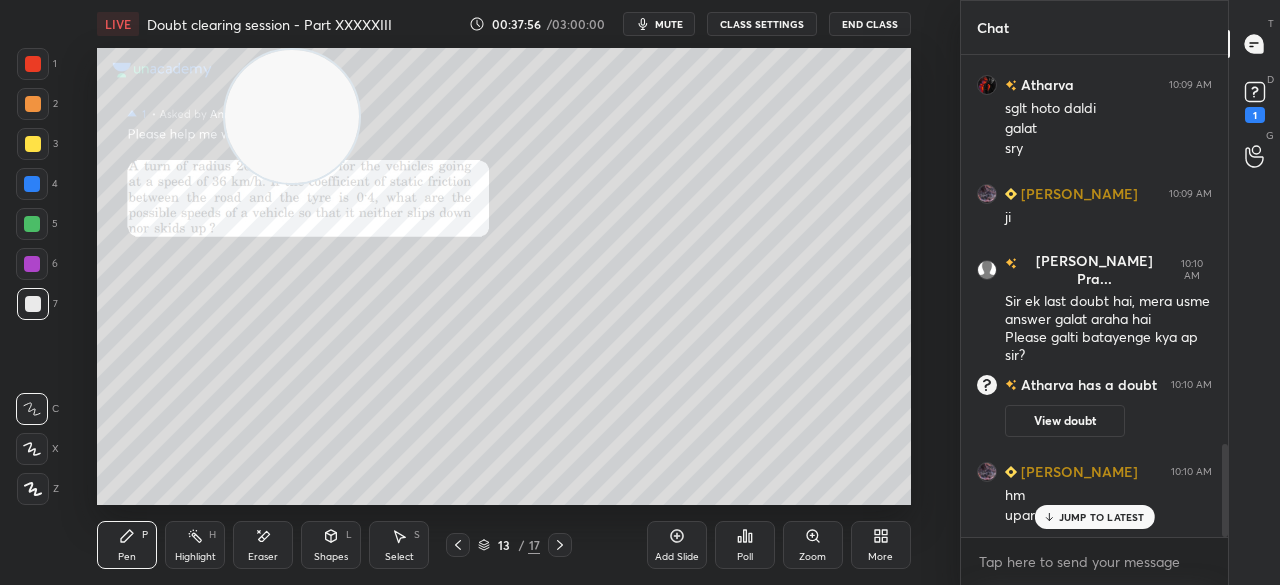 scroll, scrollTop: 2022, scrollLeft: 0, axis: vertical 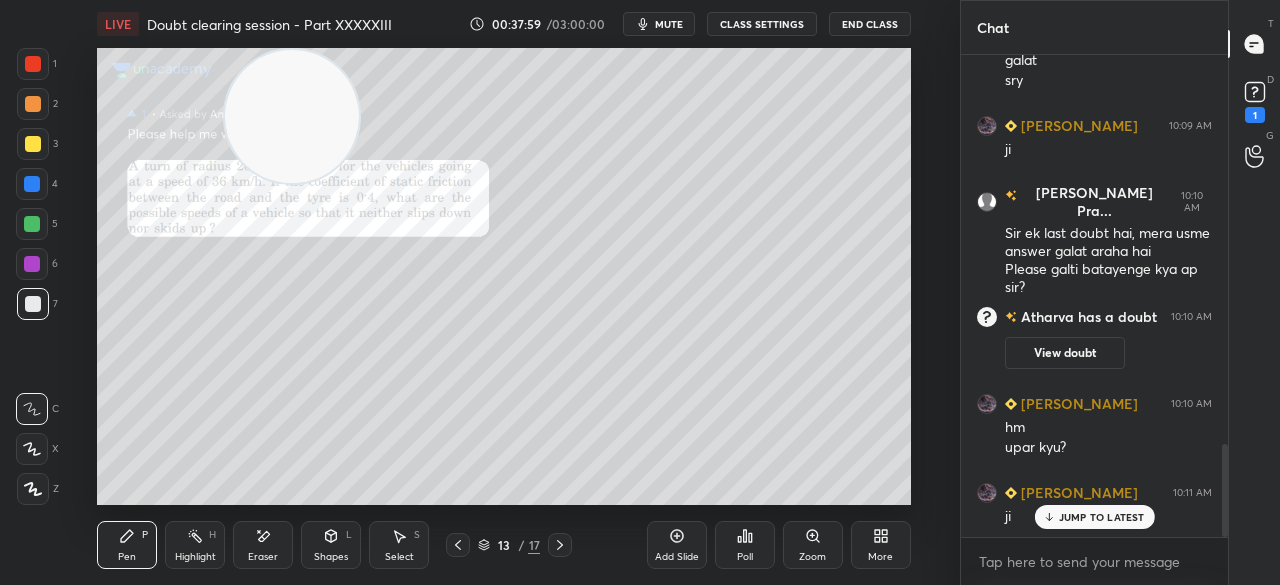 click on "JUMP TO LATEST" at bounding box center [1102, 517] 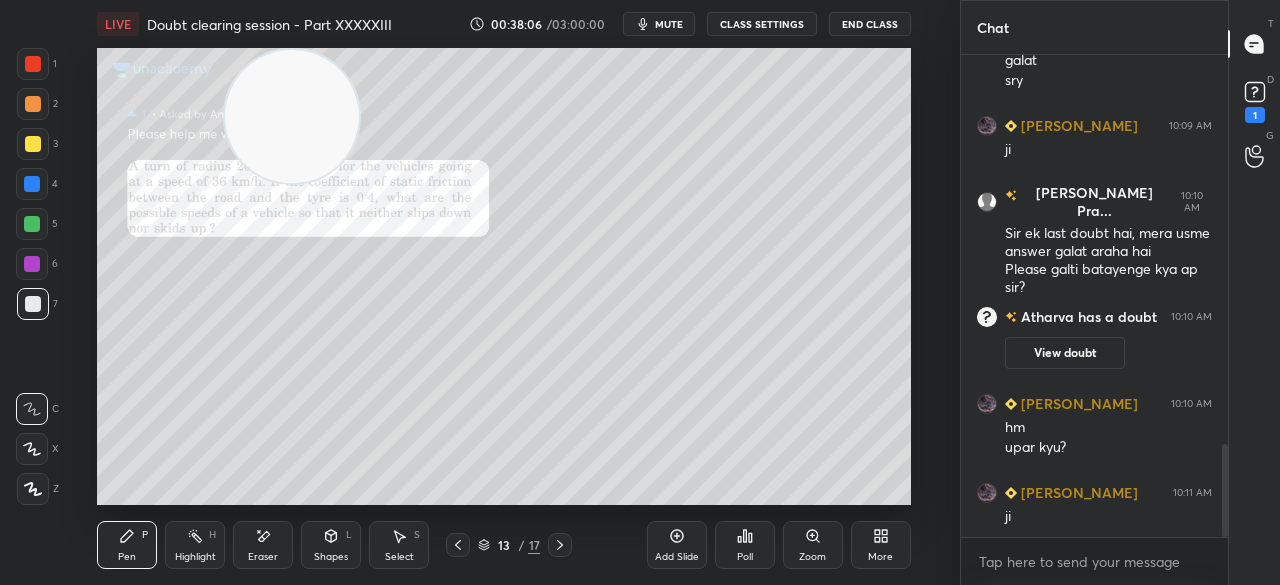 click at bounding box center (33, 144) 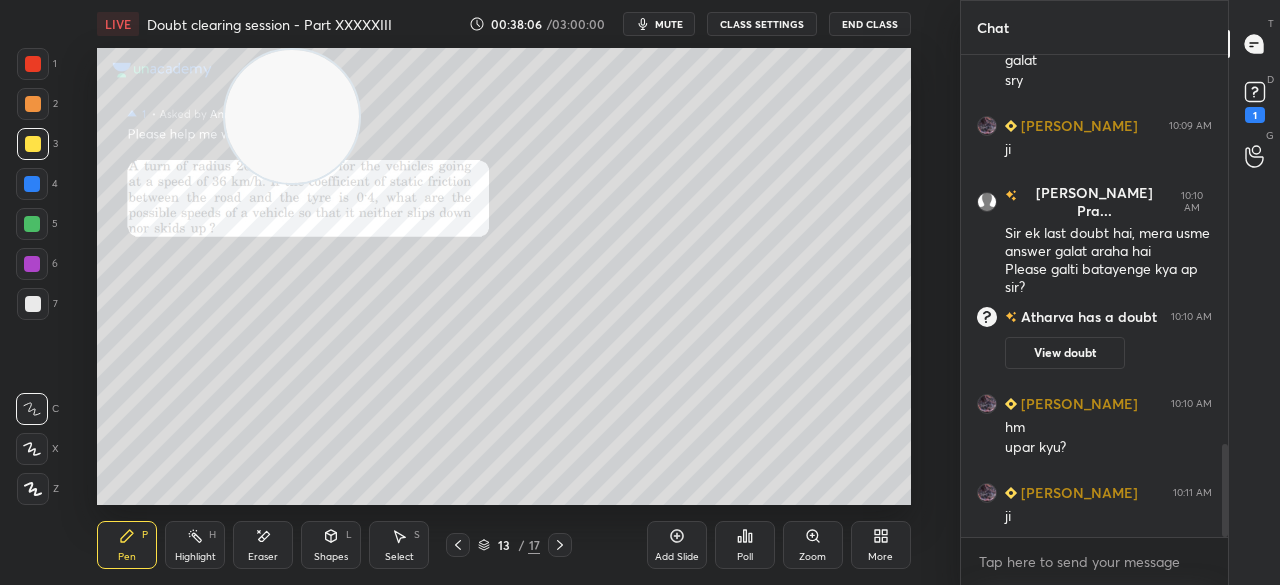 click at bounding box center [33, 144] 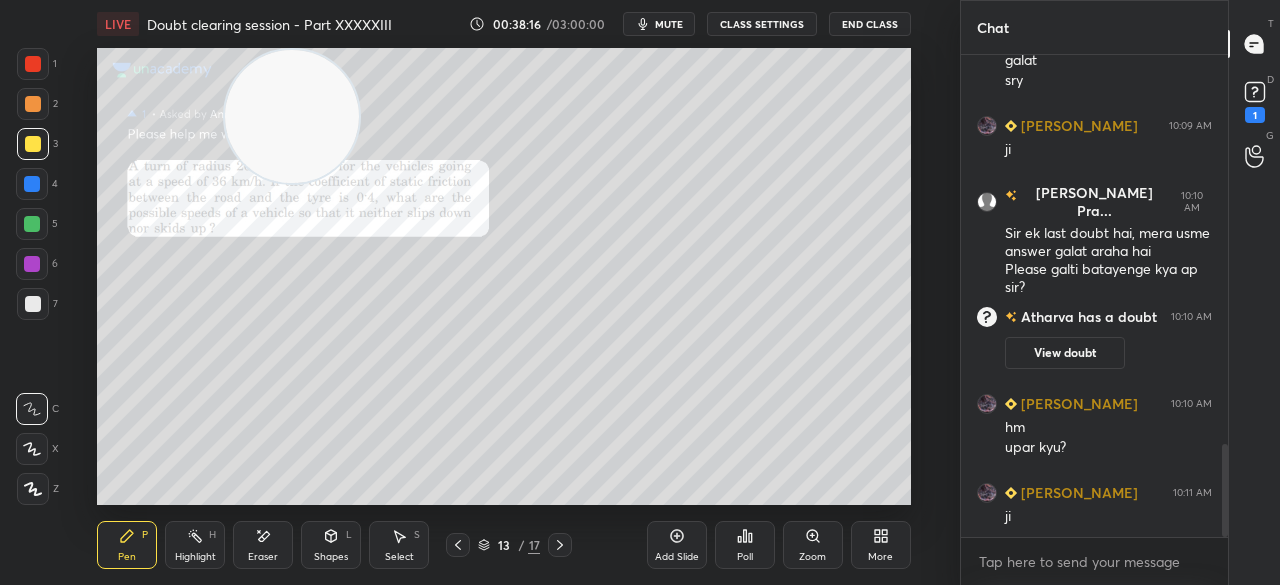 click on "Pen P Highlight H Eraser Shapes L Select S 13 / 17 Add Slide Poll Zoom More" at bounding box center (503, 545) 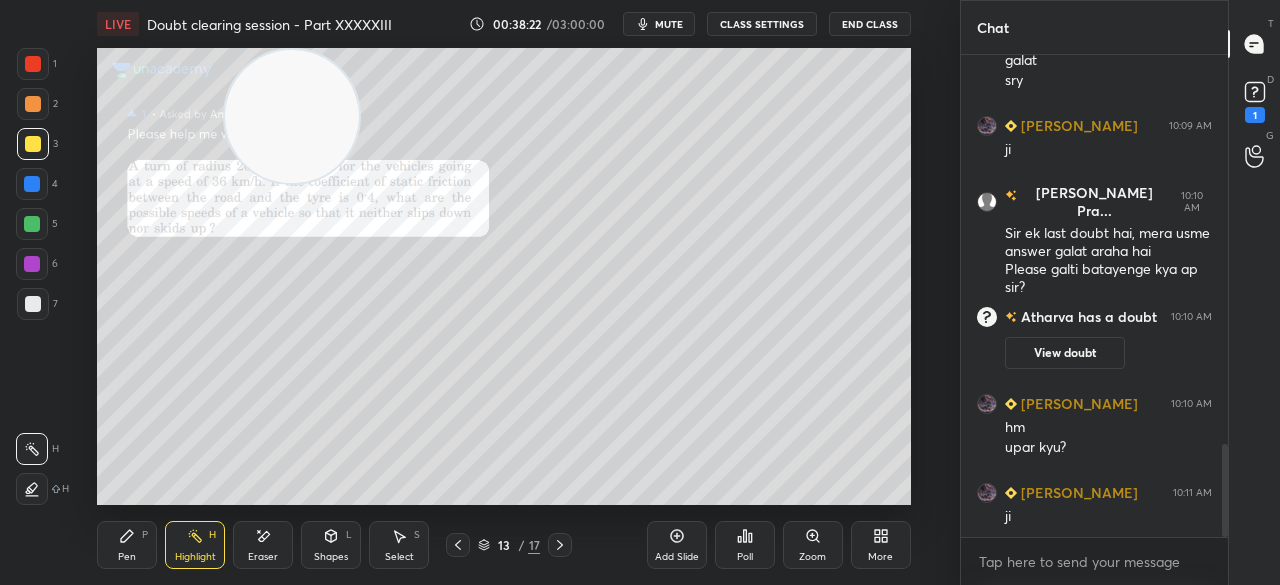 click 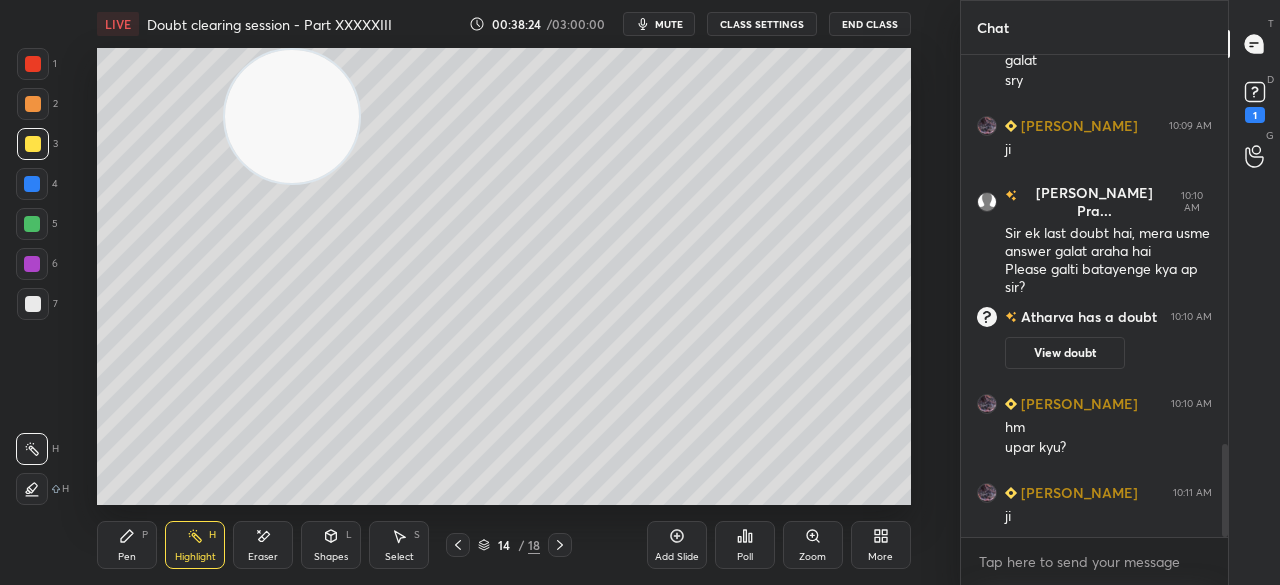 click on "Shapes L" at bounding box center [331, 545] 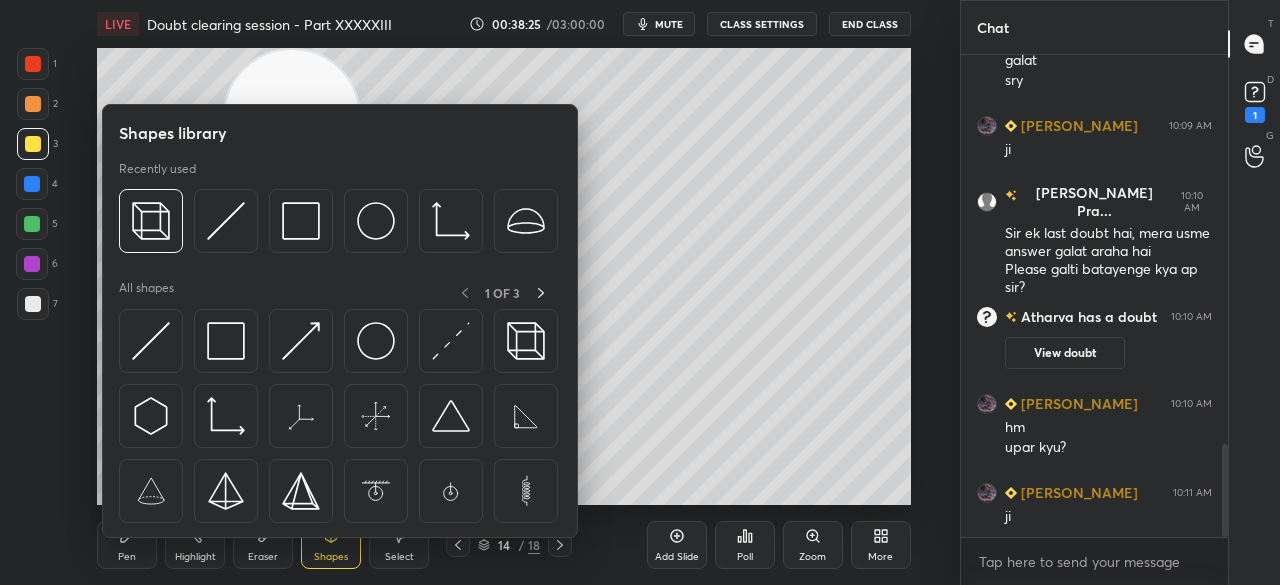 click on "Highlight H" at bounding box center (195, 545) 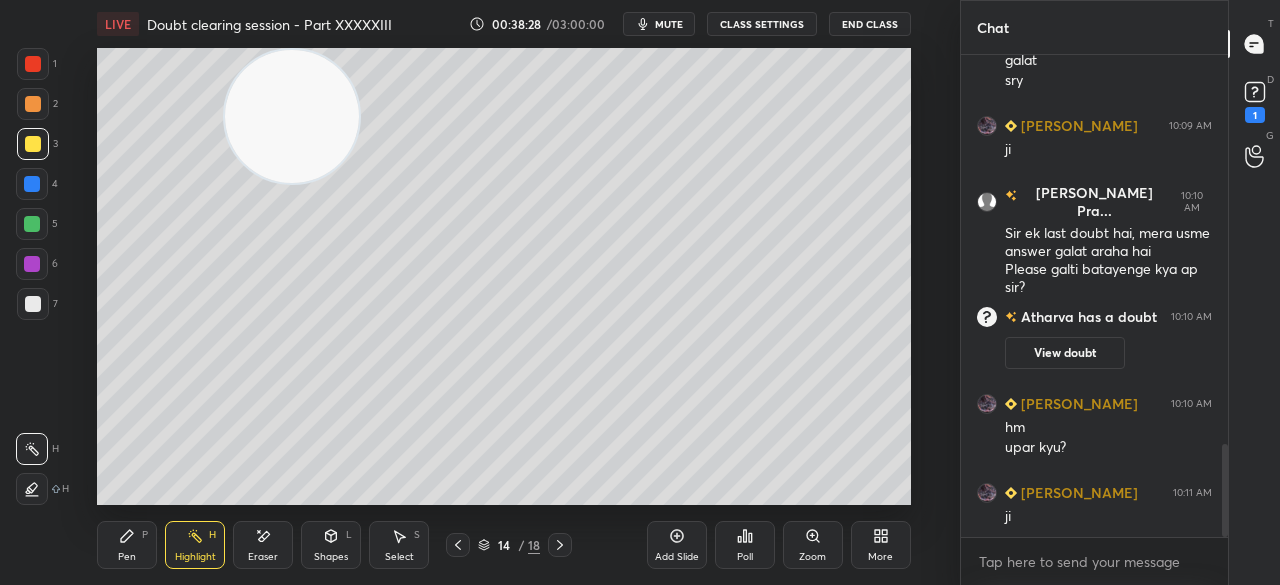 click 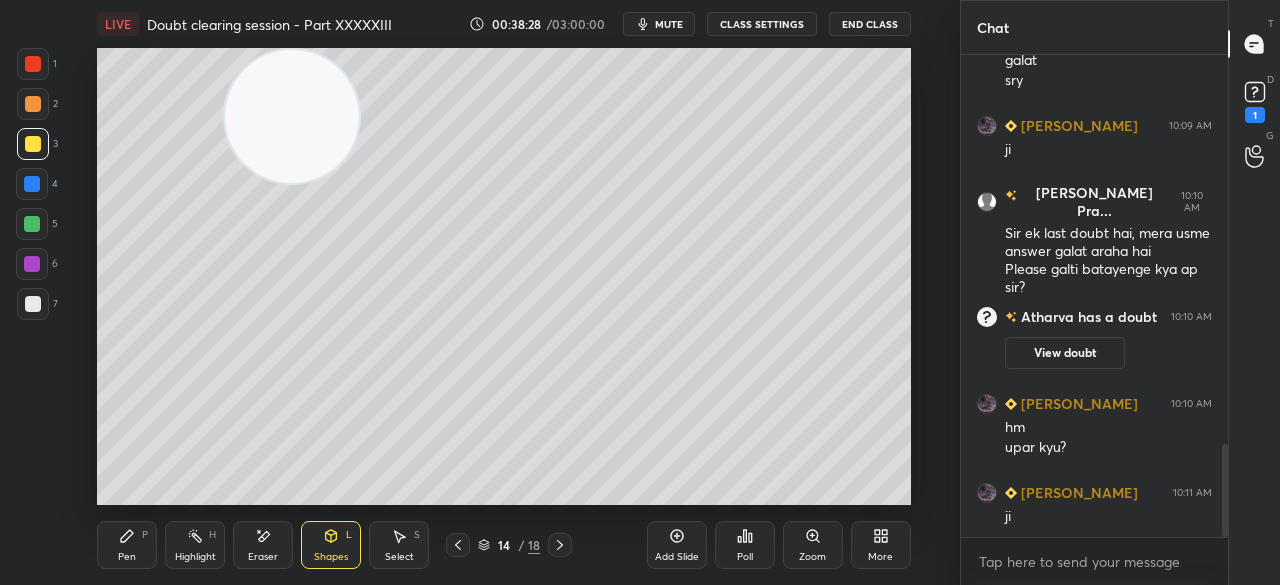 click on "Highlight" at bounding box center (195, 557) 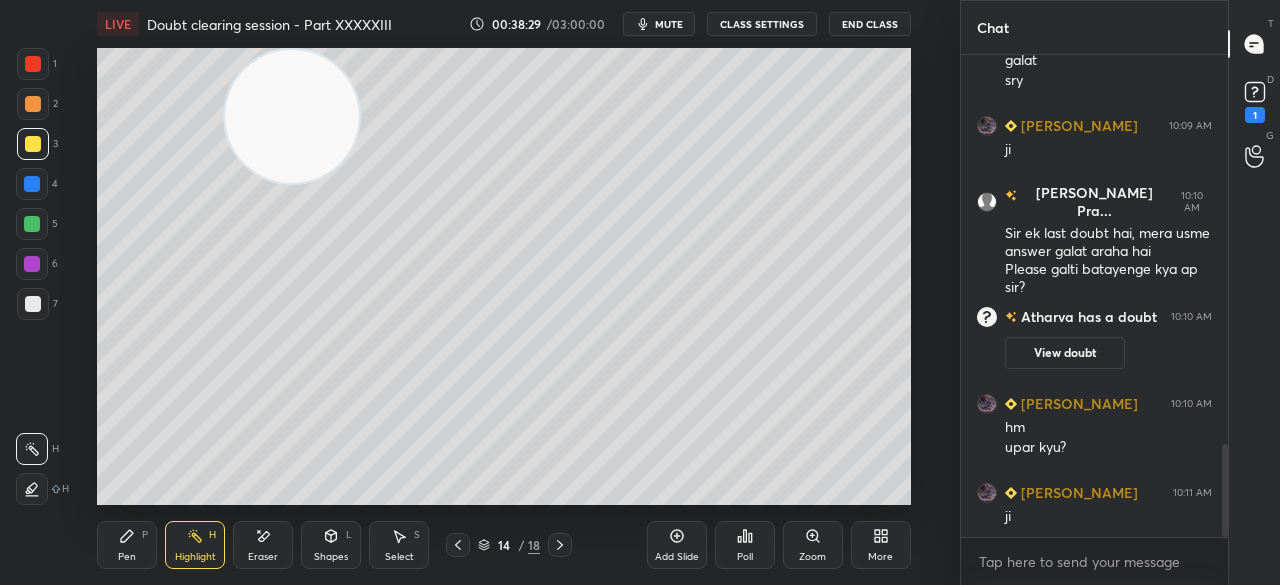click at bounding box center (32, 489) 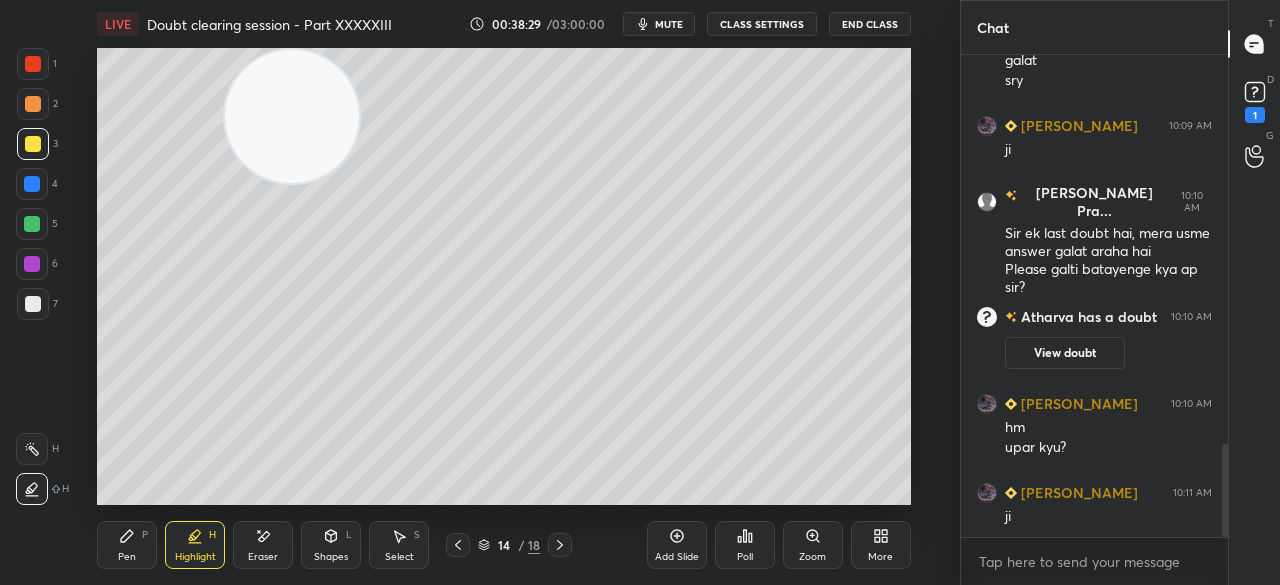 click at bounding box center [32, 489] 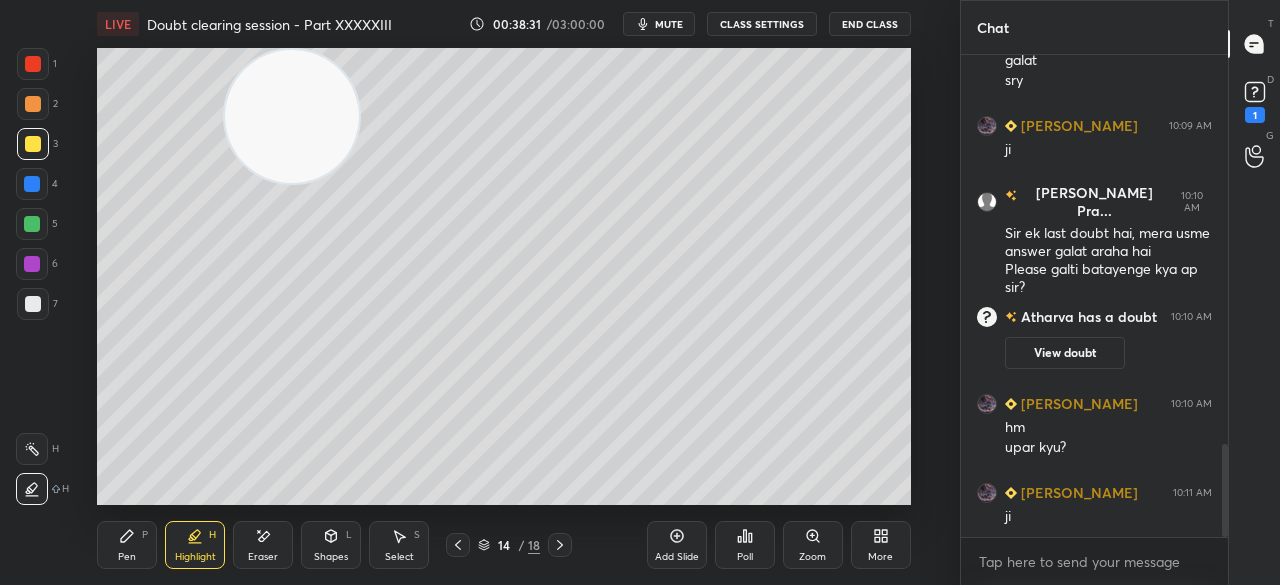 scroll, scrollTop: 2092, scrollLeft: 0, axis: vertical 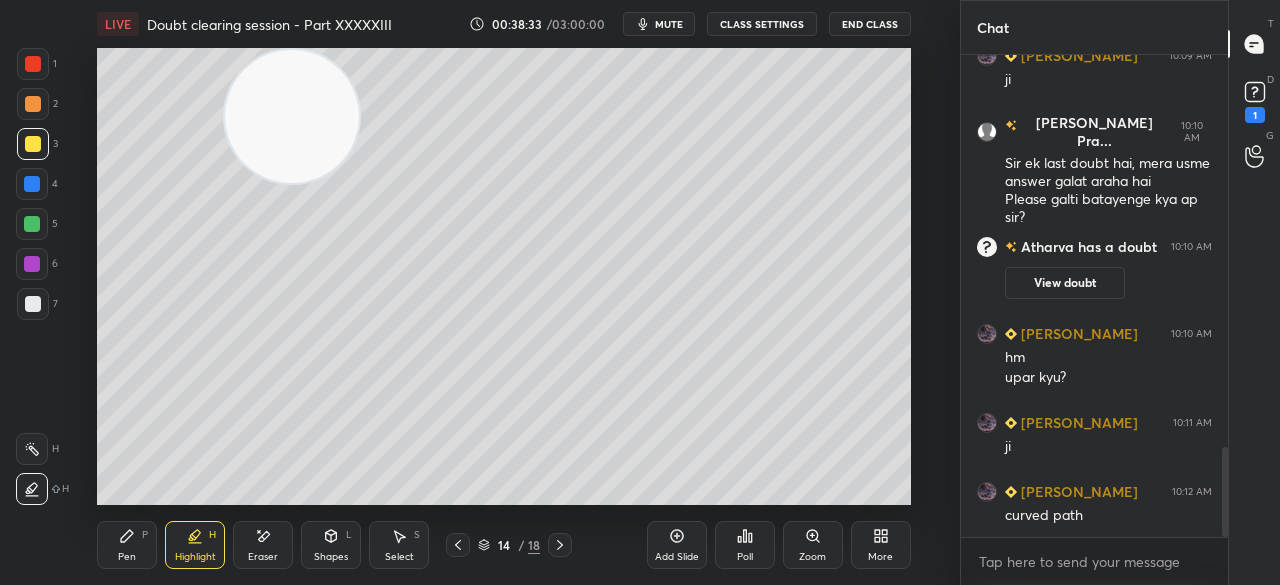 click at bounding box center (32, 224) 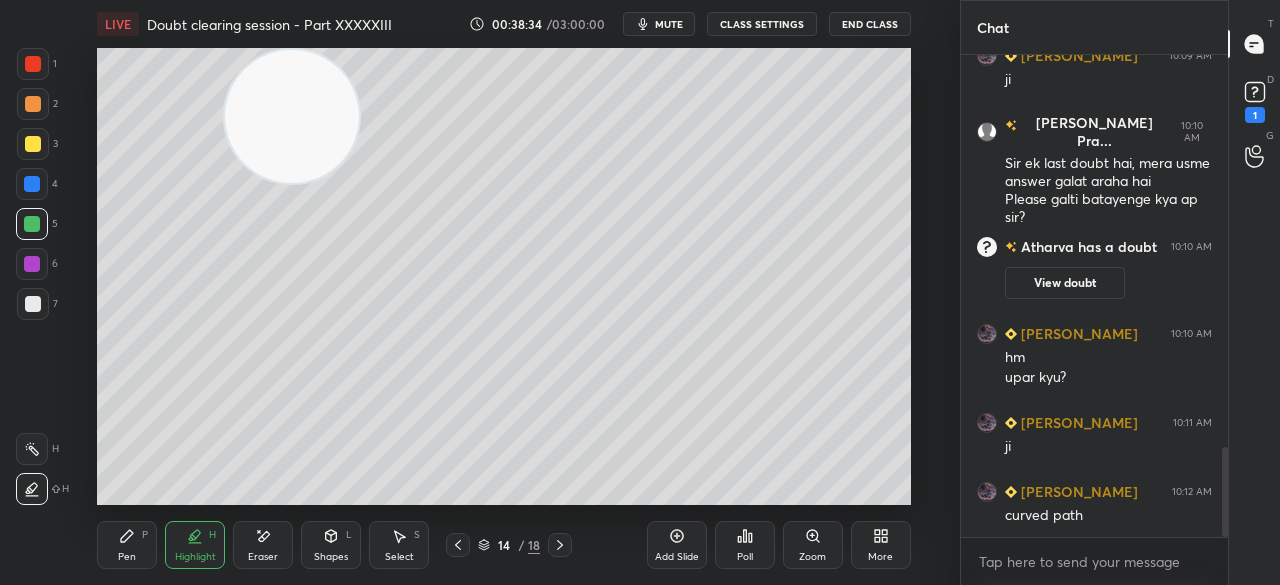 click at bounding box center [32, 224] 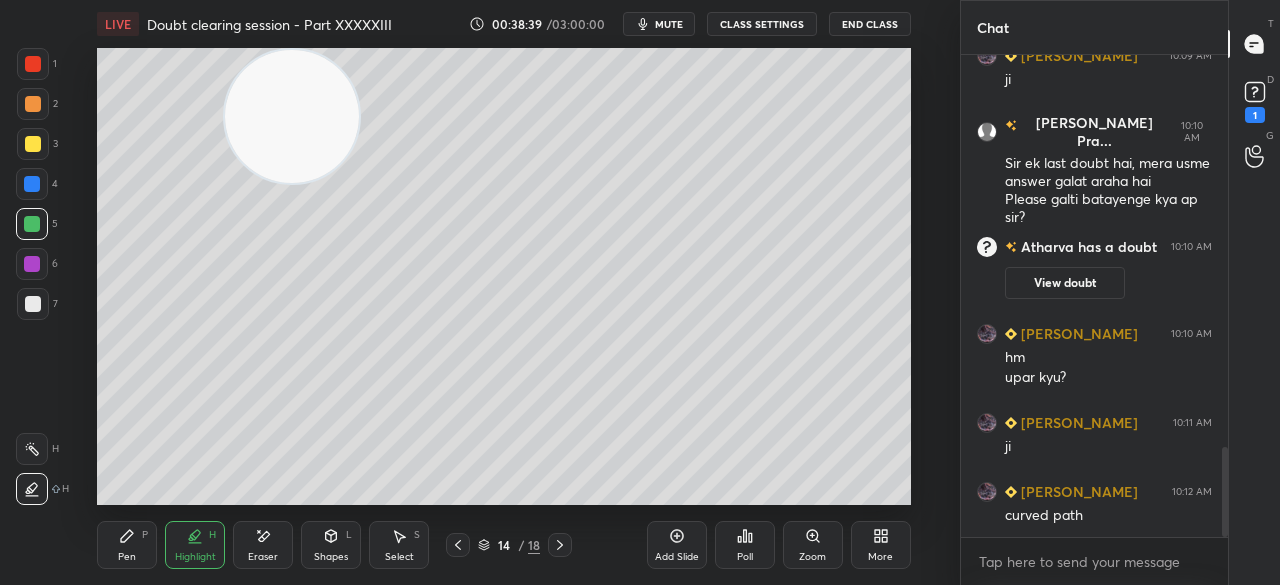 click at bounding box center [33, 304] 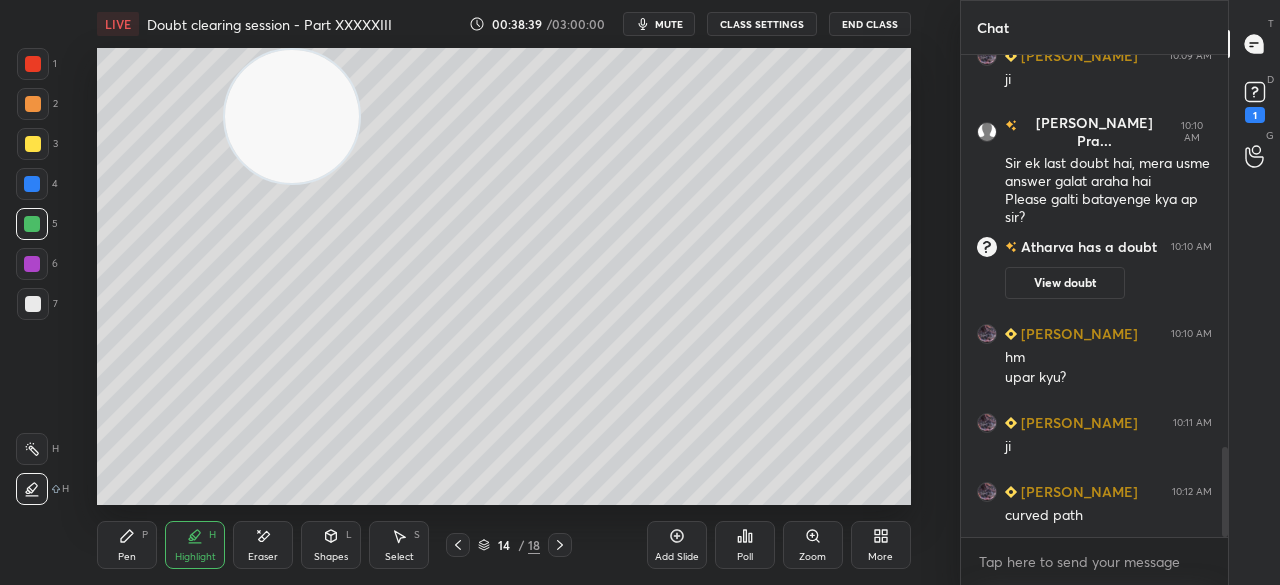 click at bounding box center [33, 304] 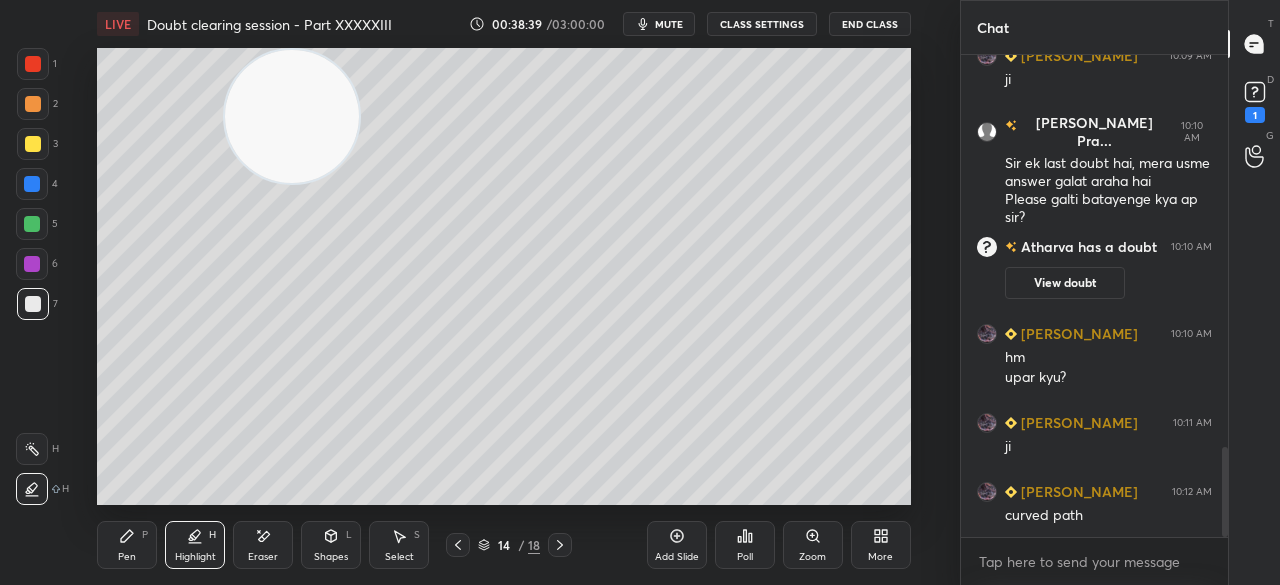 scroll, scrollTop: 2112, scrollLeft: 0, axis: vertical 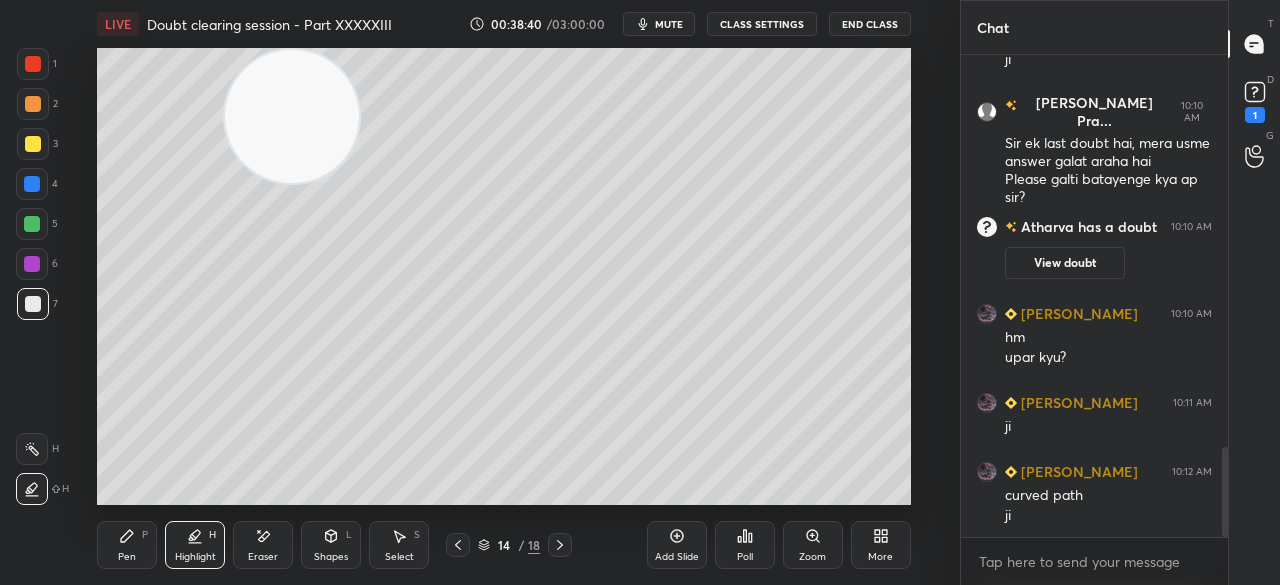 click on "Eraser" at bounding box center (263, 545) 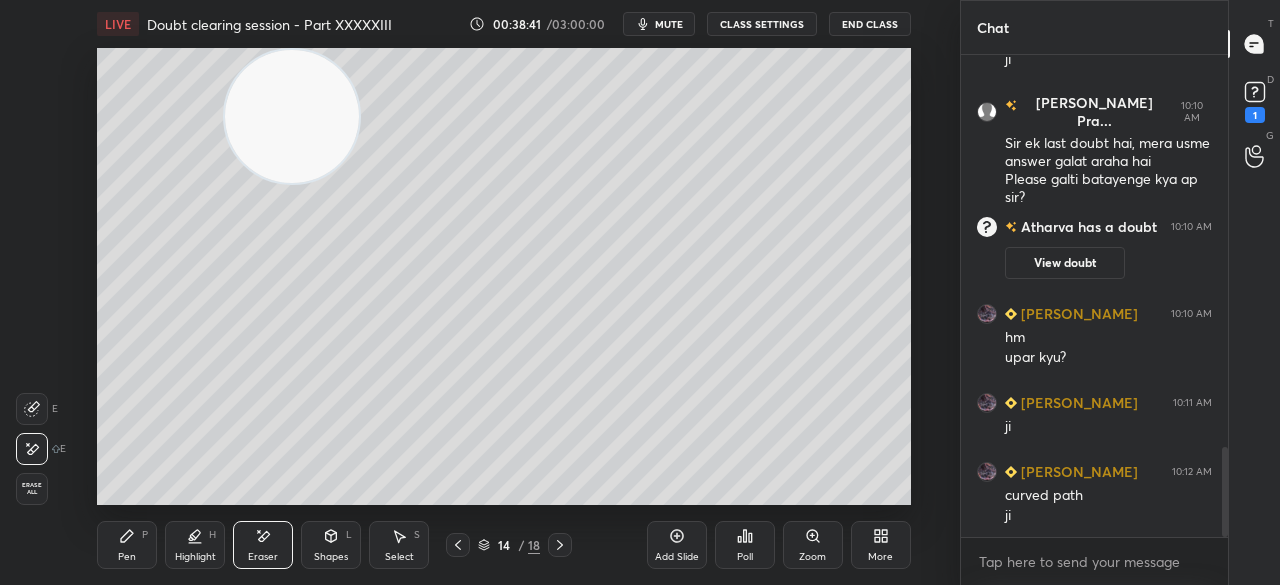 click on "Erase all" at bounding box center [32, 489] 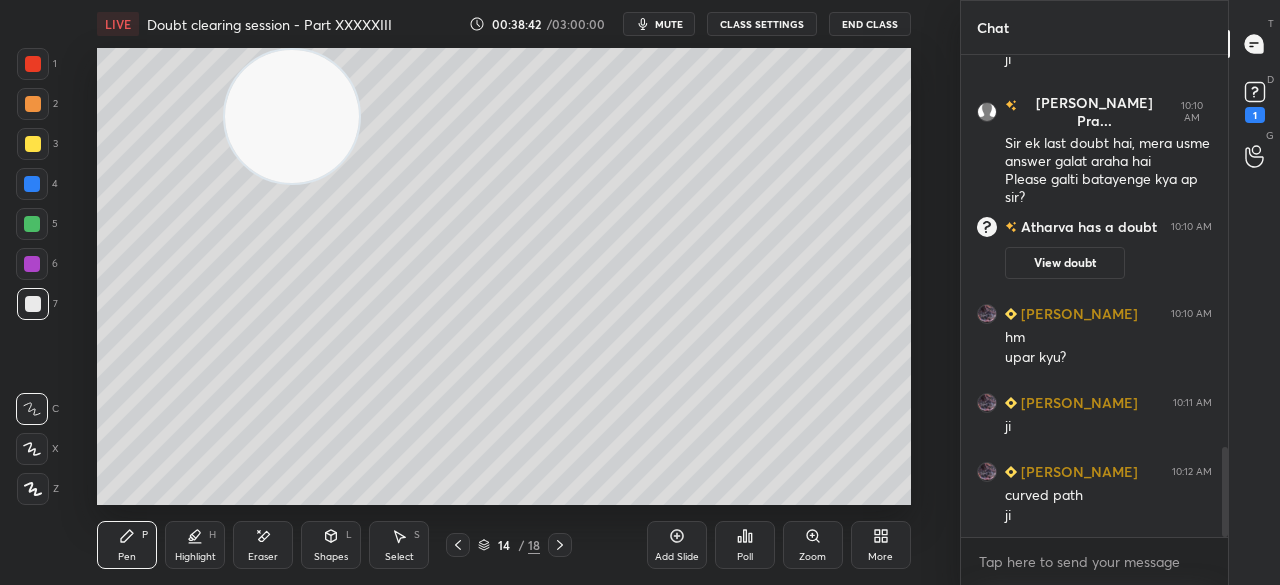 click on "Pen P" at bounding box center (127, 545) 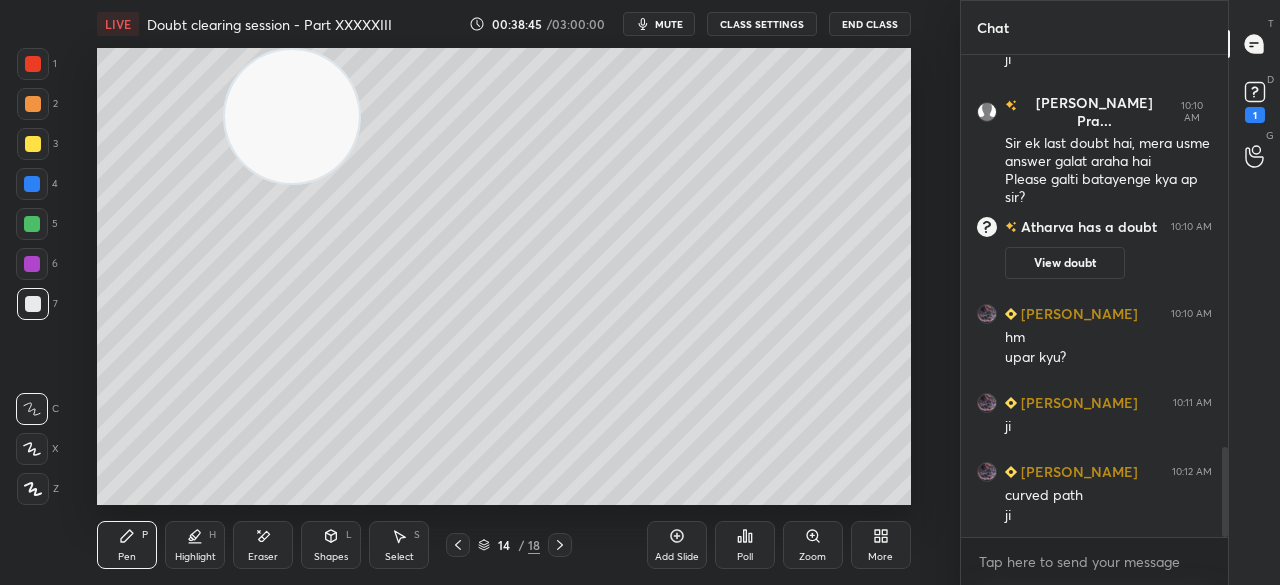 click at bounding box center (32, 184) 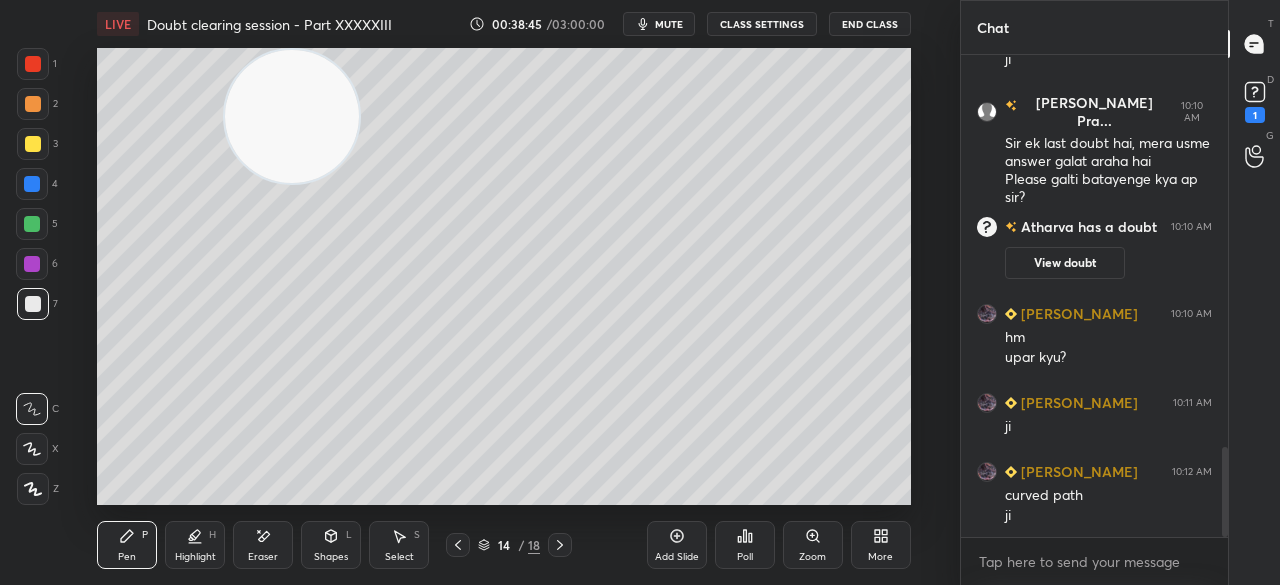 click at bounding box center (32, 184) 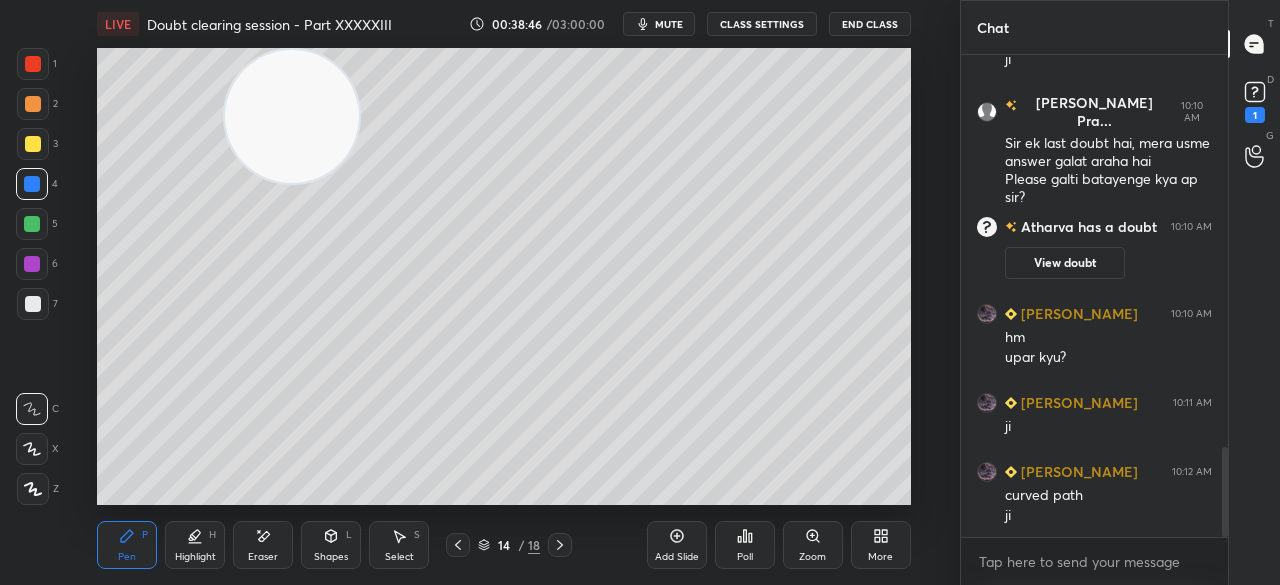 click 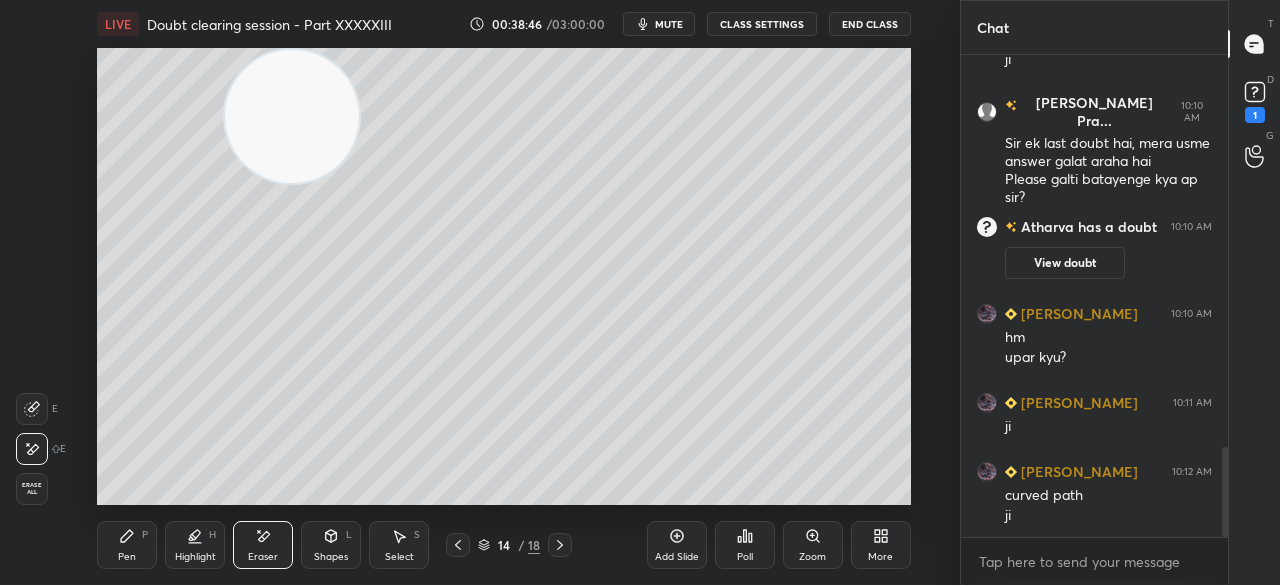 click on "Highlight H" at bounding box center [195, 545] 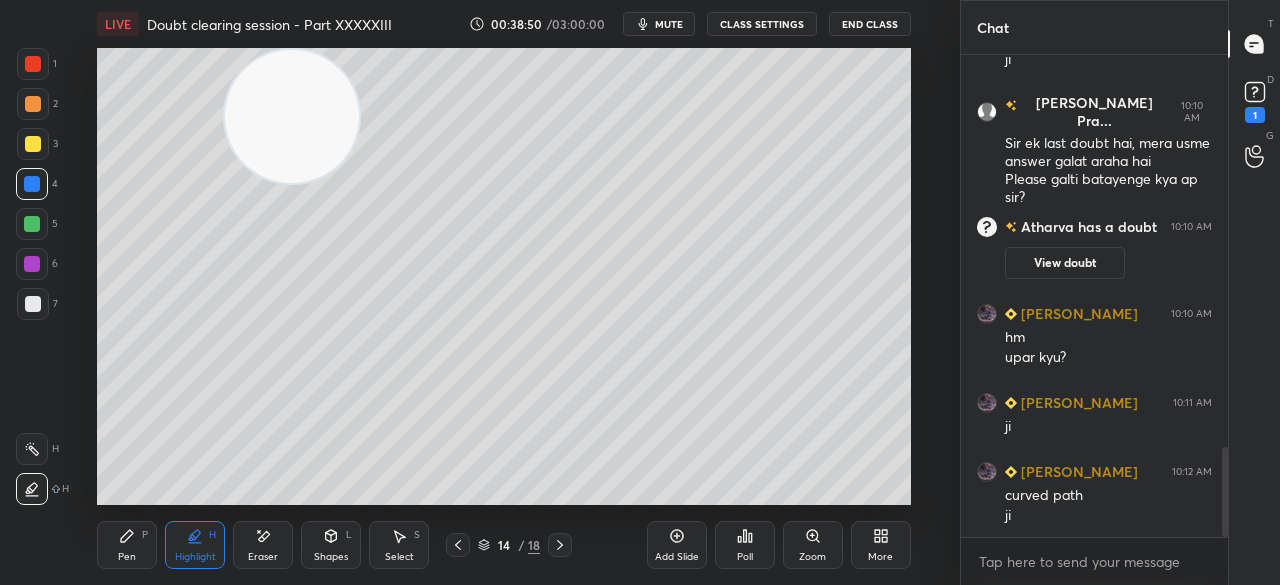 click on "7" at bounding box center (37, 304) 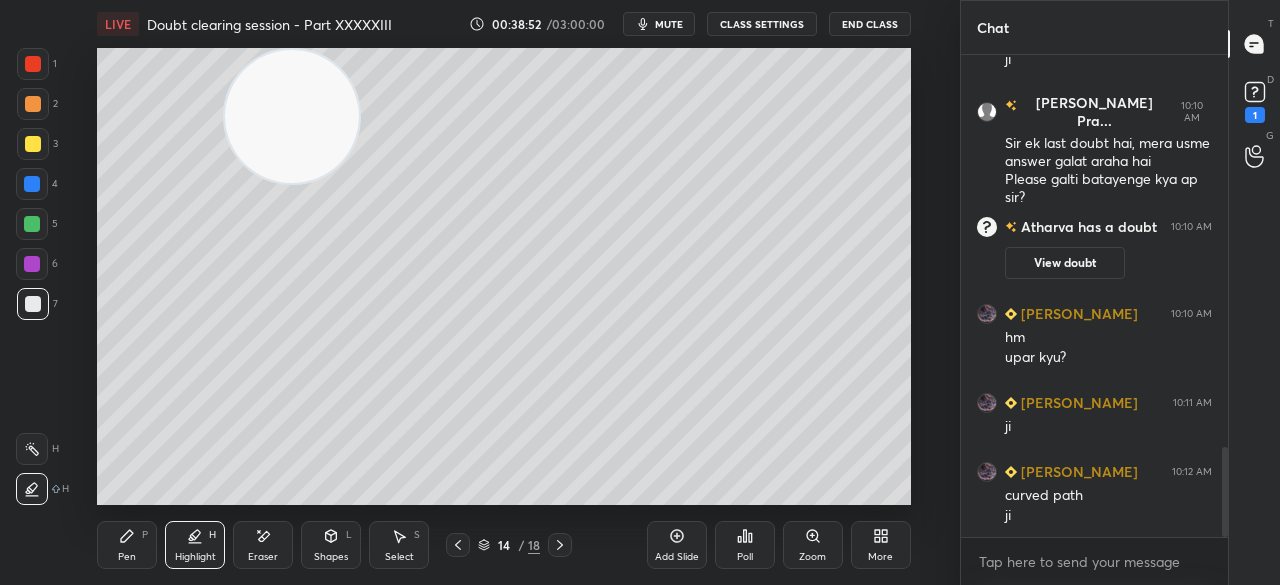 click at bounding box center (32, 224) 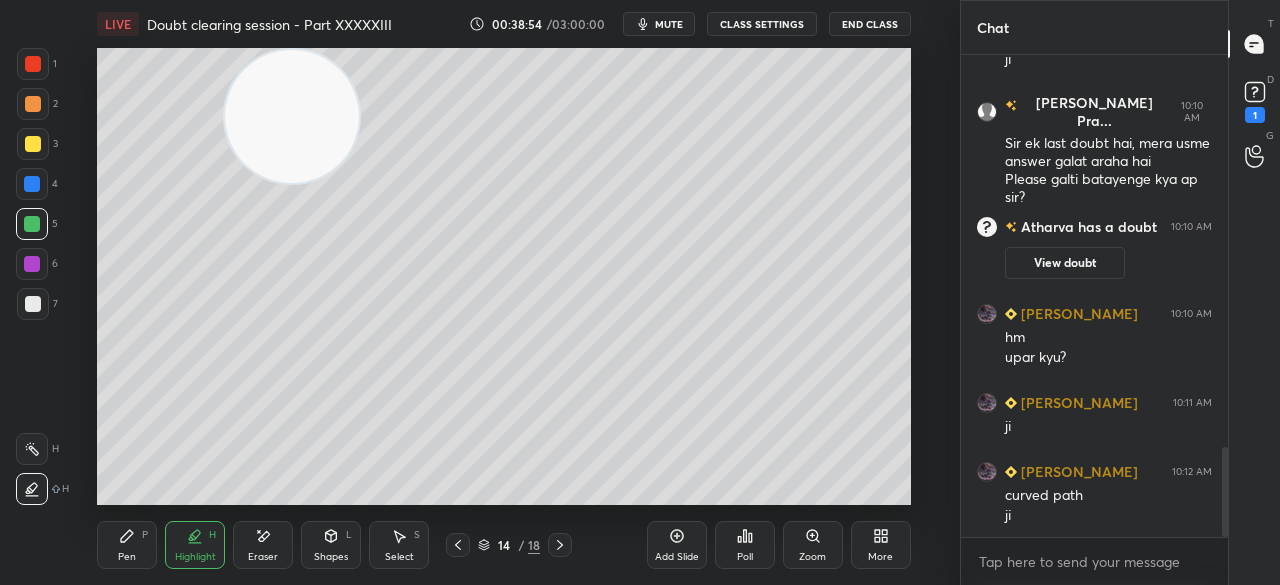 click at bounding box center (32, 184) 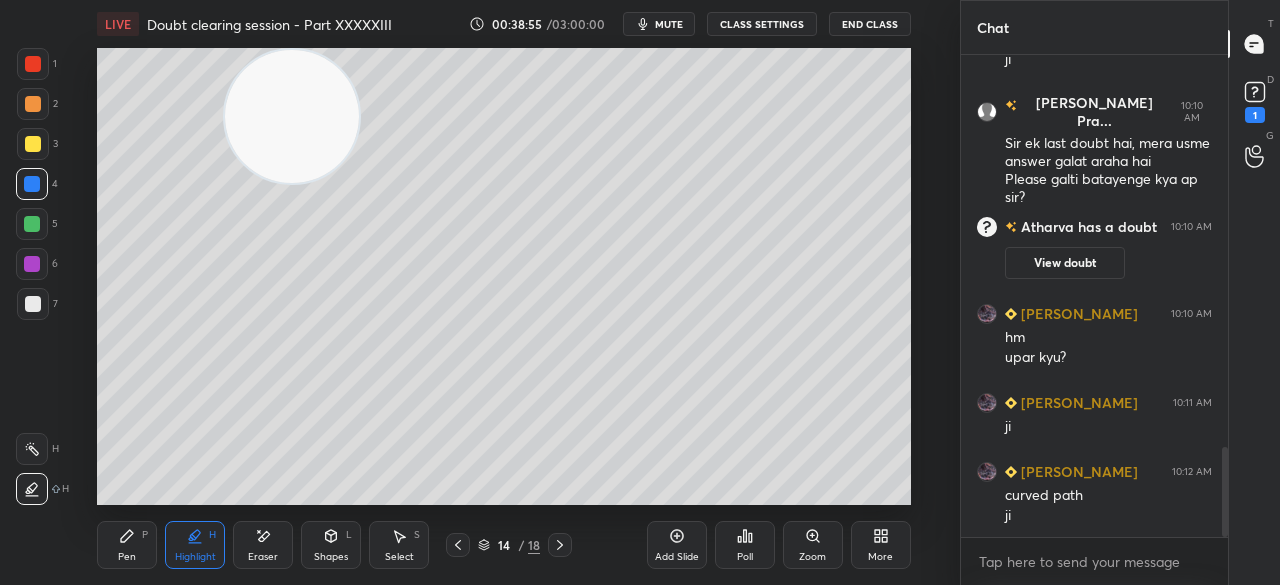 click on "4" at bounding box center [37, 184] 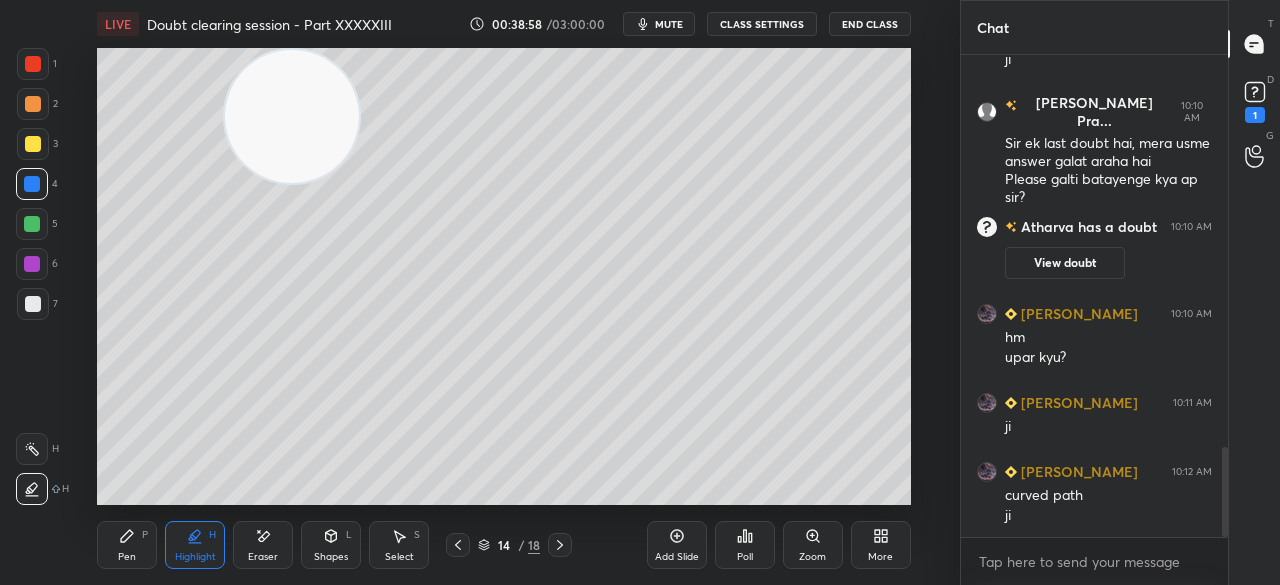 click at bounding box center [33, 144] 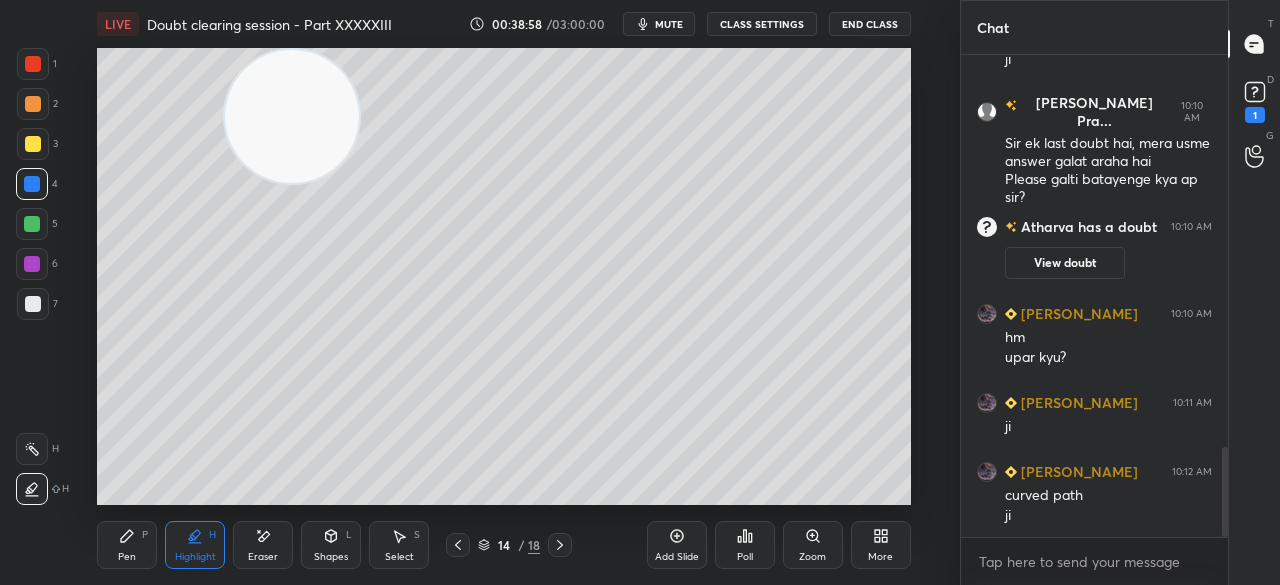 click at bounding box center [33, 144] 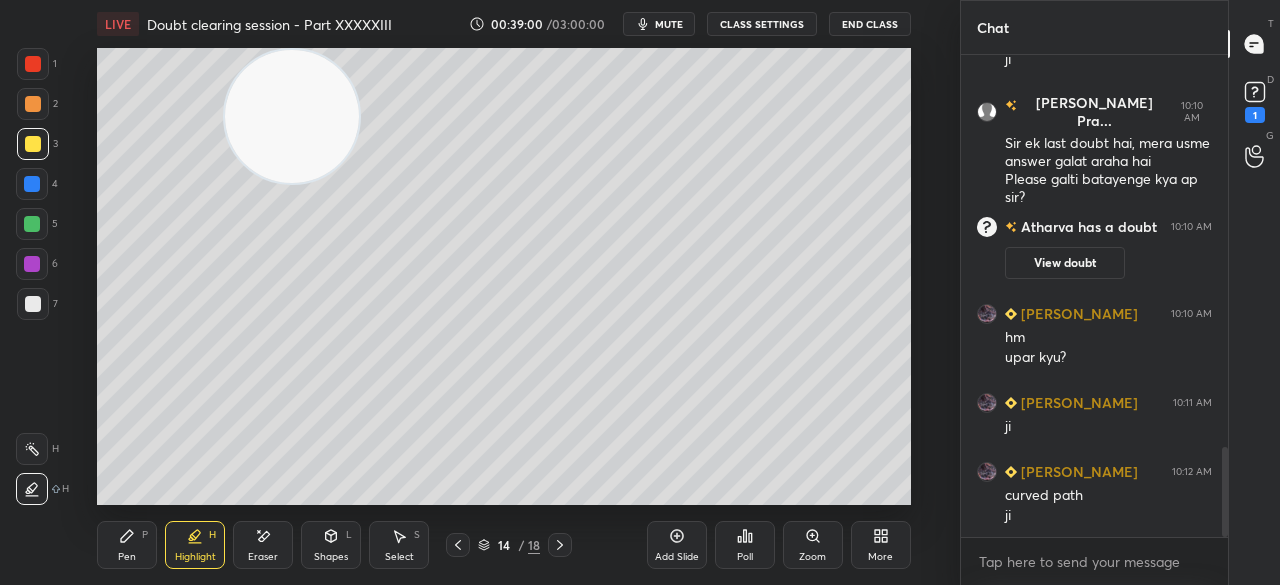 click on "Pen P" at bounding box center [127, 545] 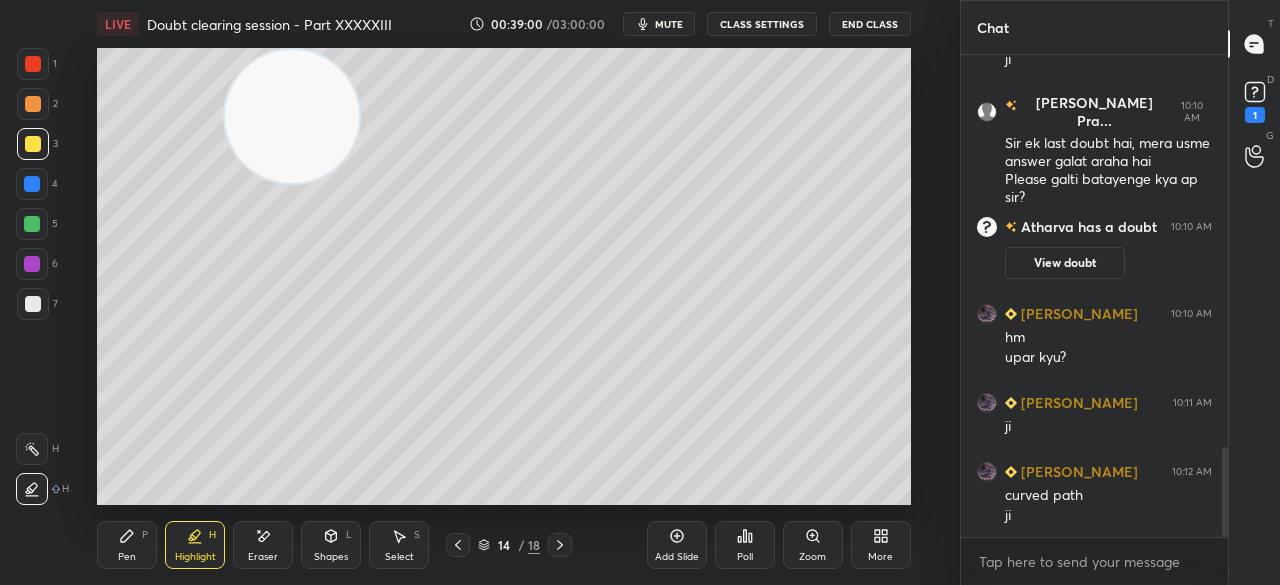 click on "Pen P" at bounding box center (127, 545) 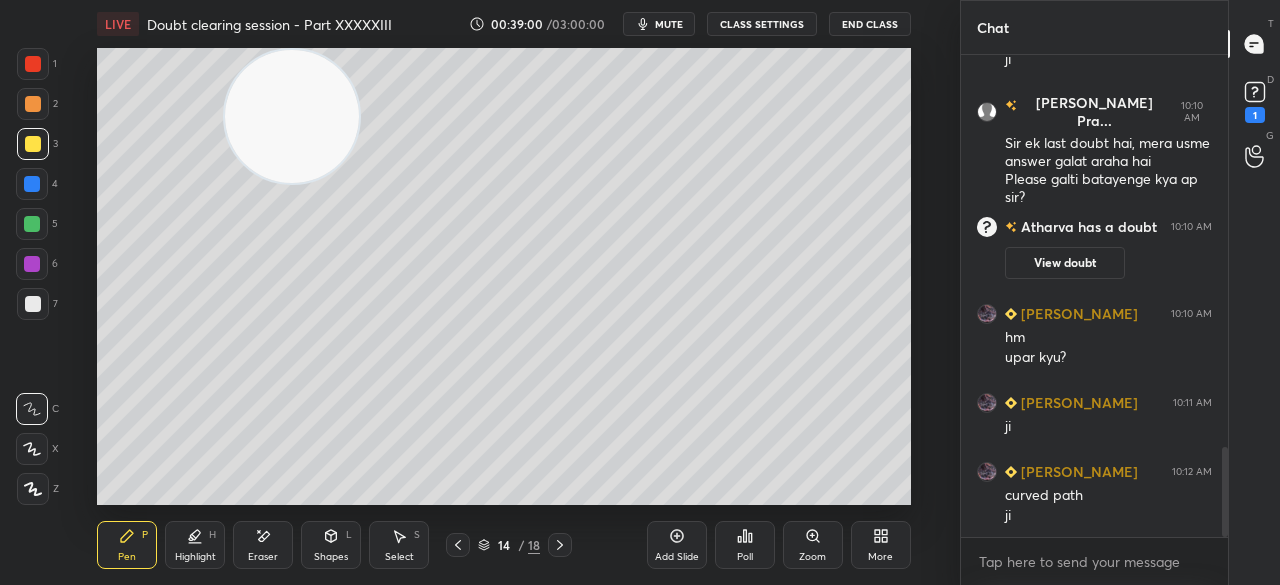 click on "Pen" at bounding box center [127, 557] 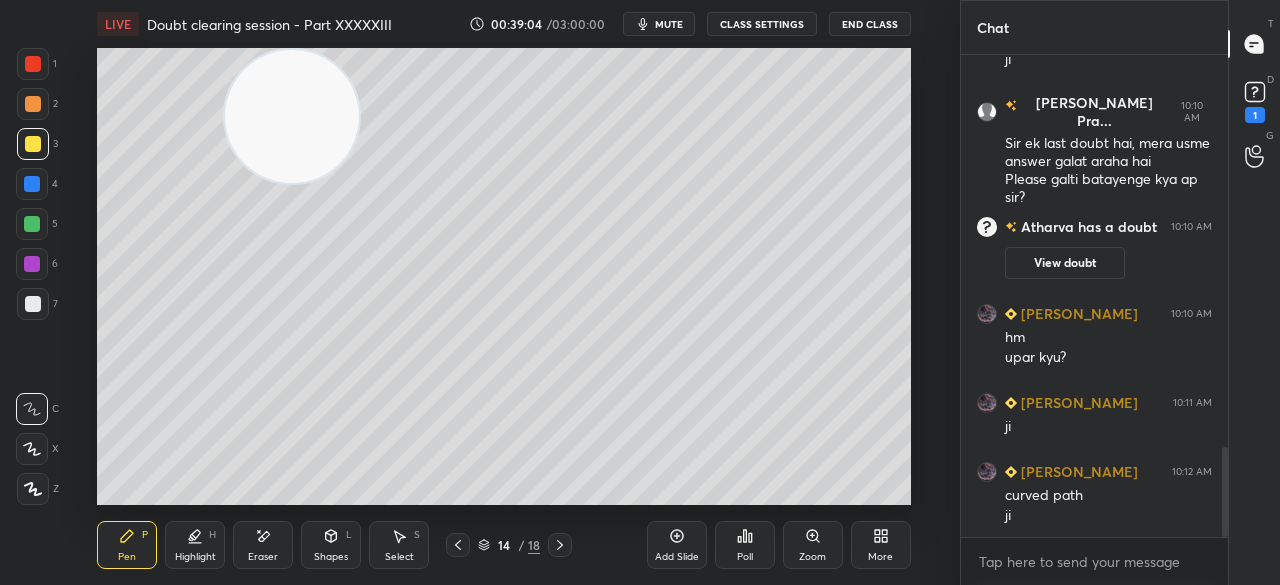 click 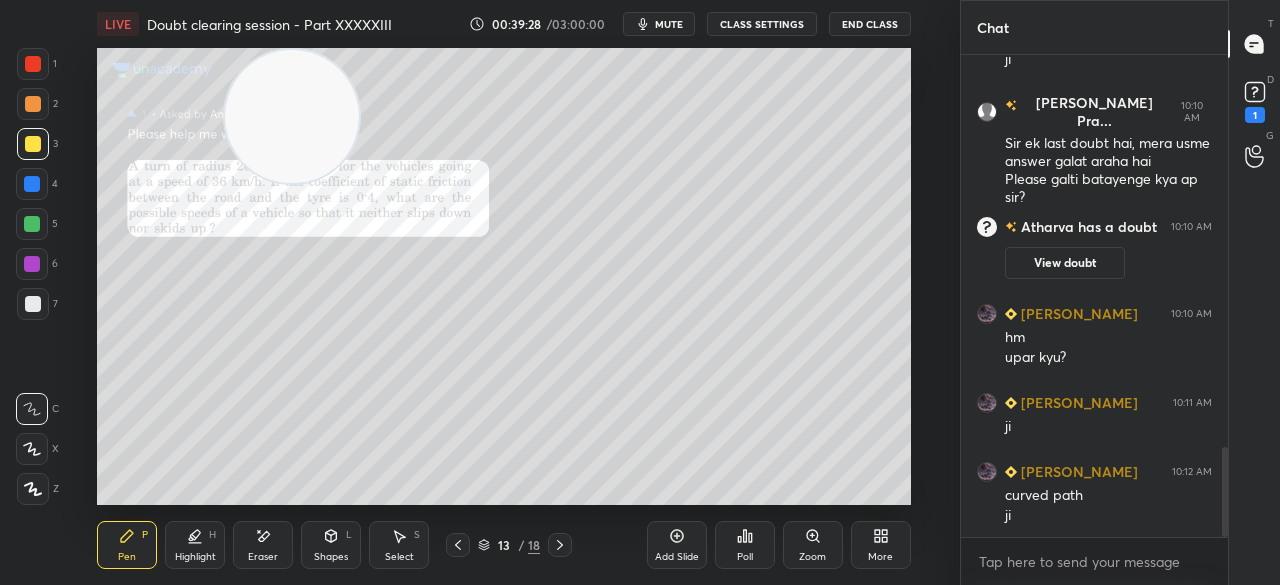 scroll, scrollTop: 2180, scrollLeft: 0, axis: vertical 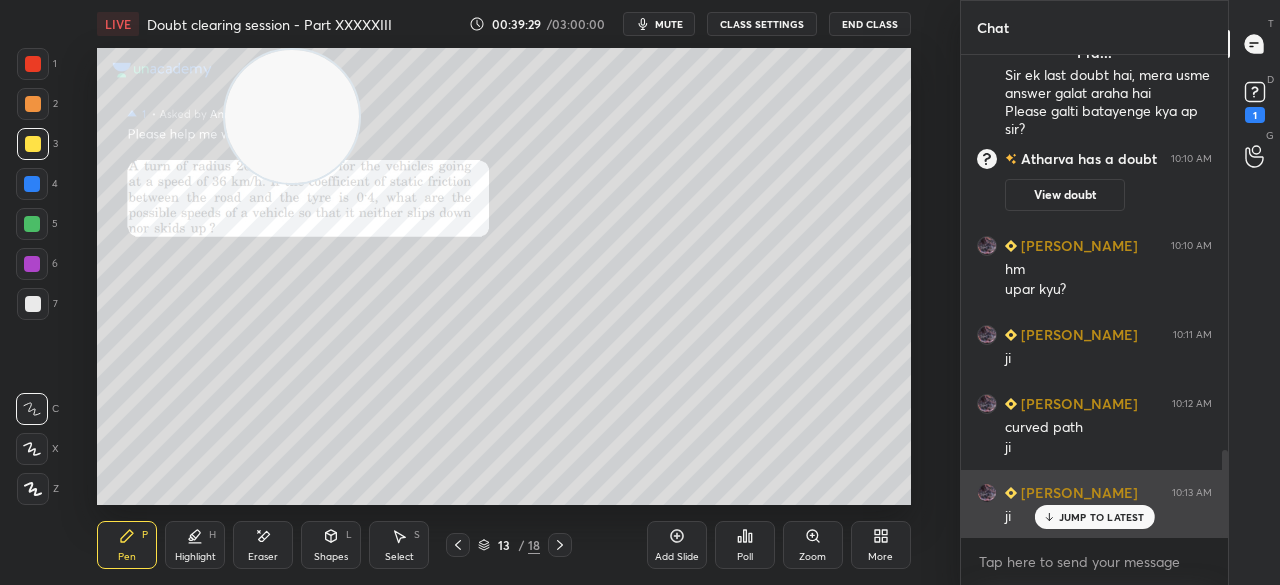 click on "ji" at bounding box center [1108, 515] 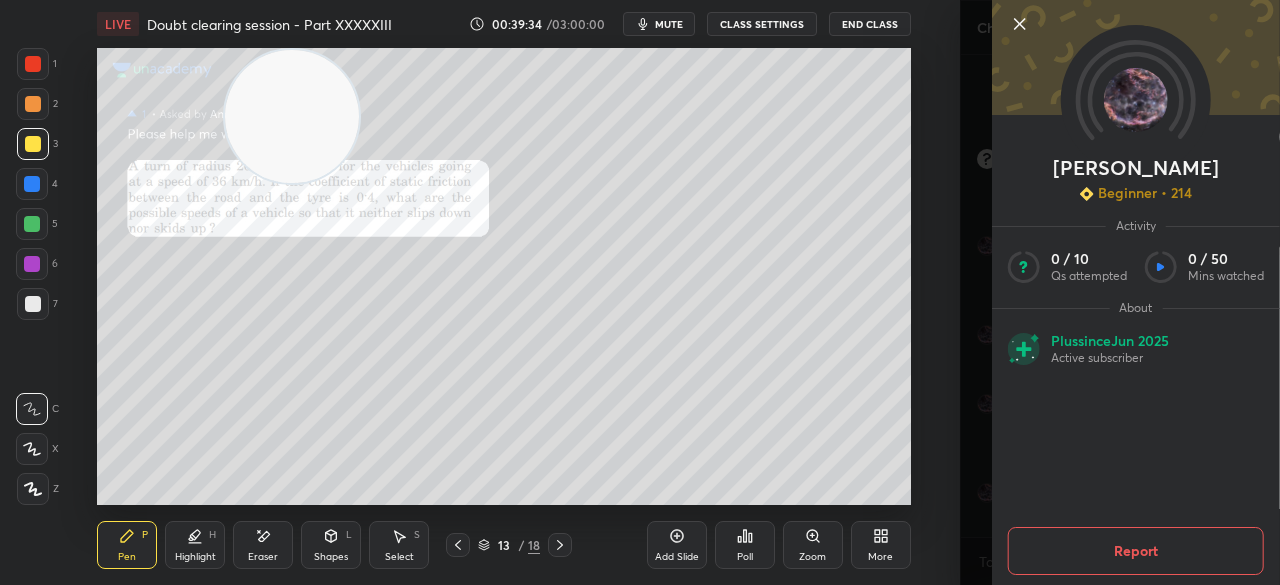 click 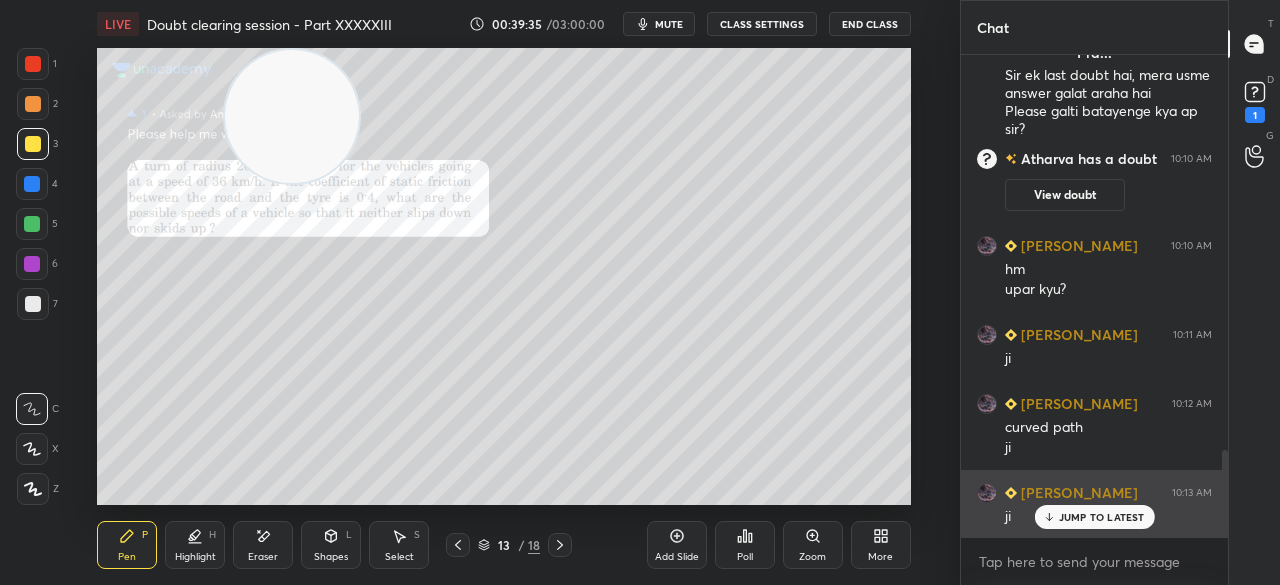 click on "JUMP TO LATEST" at bounding box center [1094, 517] 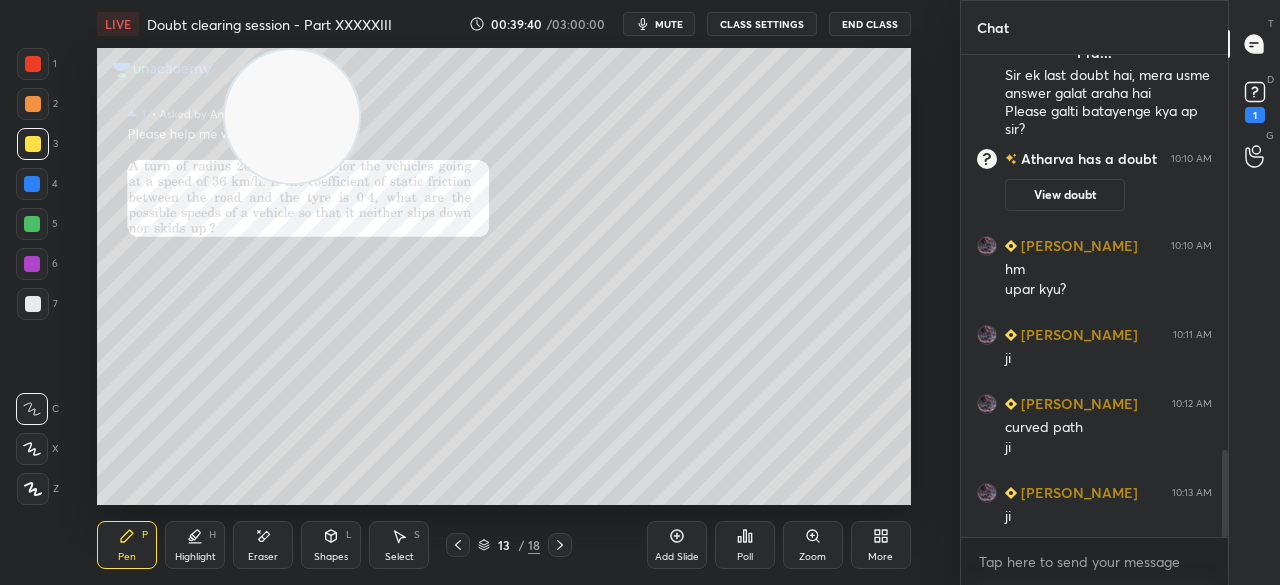 click 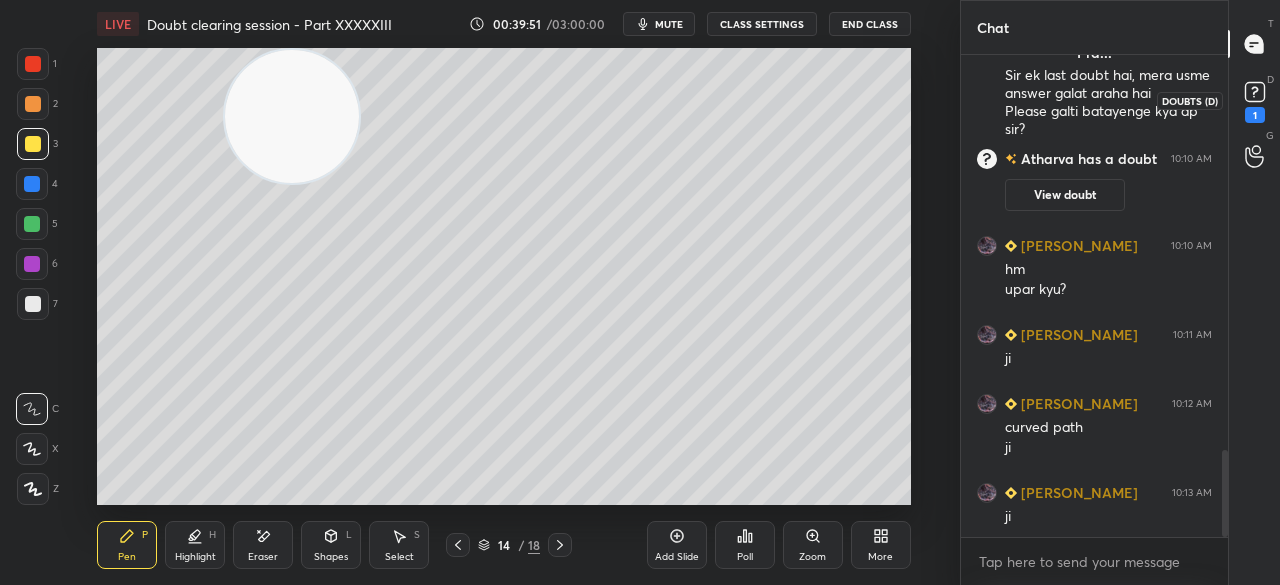 click on "1" at bounding box center (1255, 100) 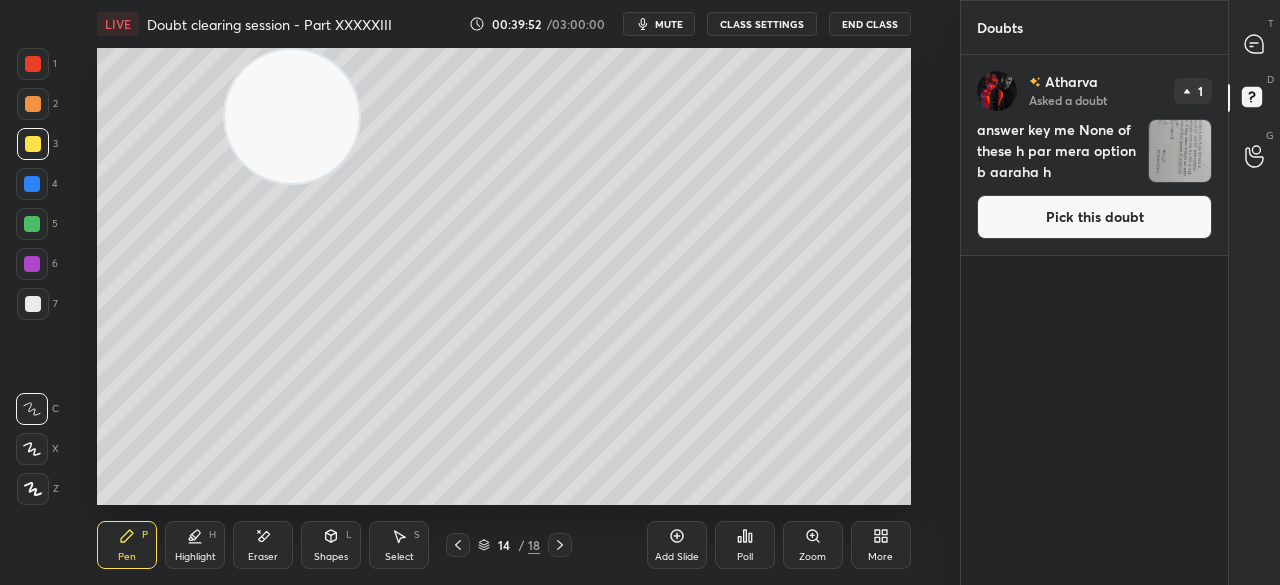 click on "Pick this doubt" at bounding box center (1094, 217) 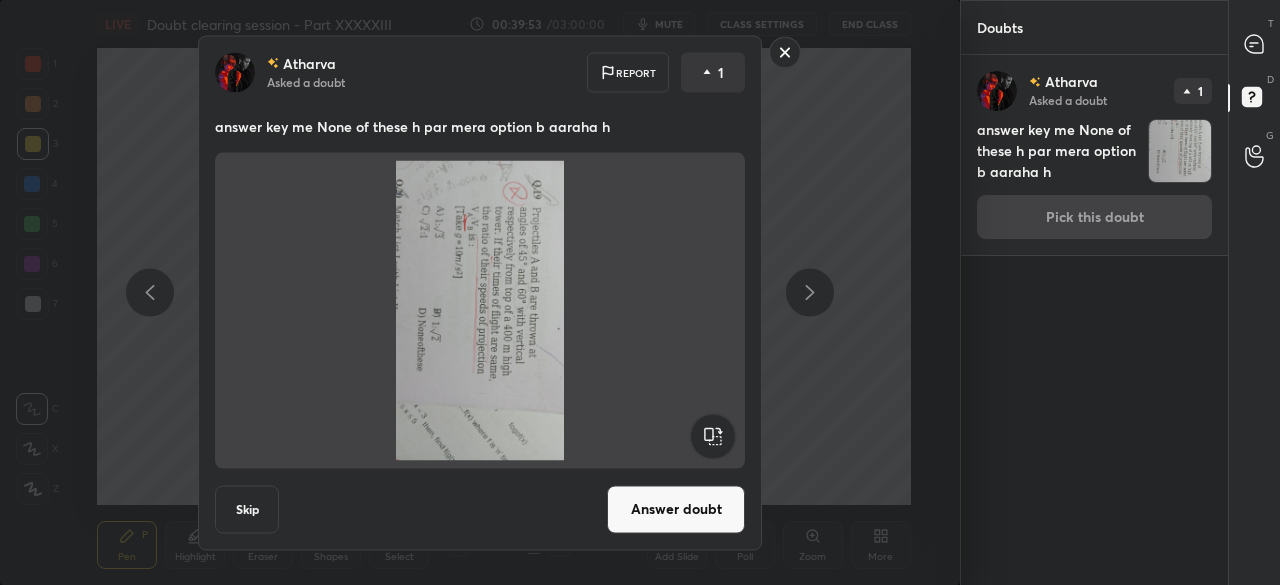 click at bounding box center [480, 310] 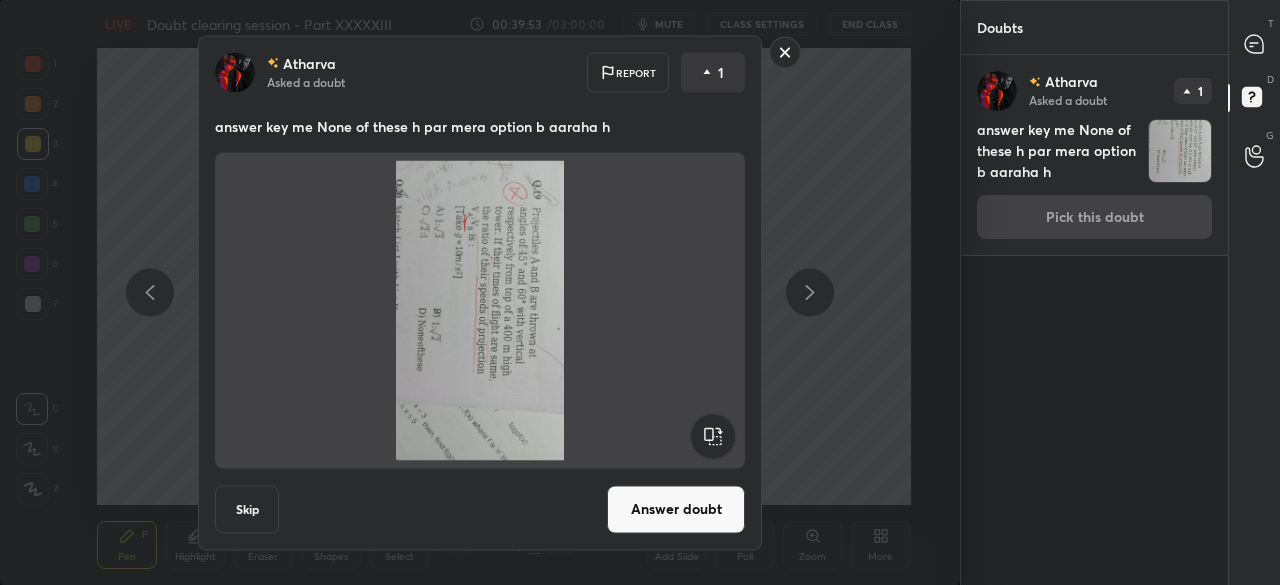 click 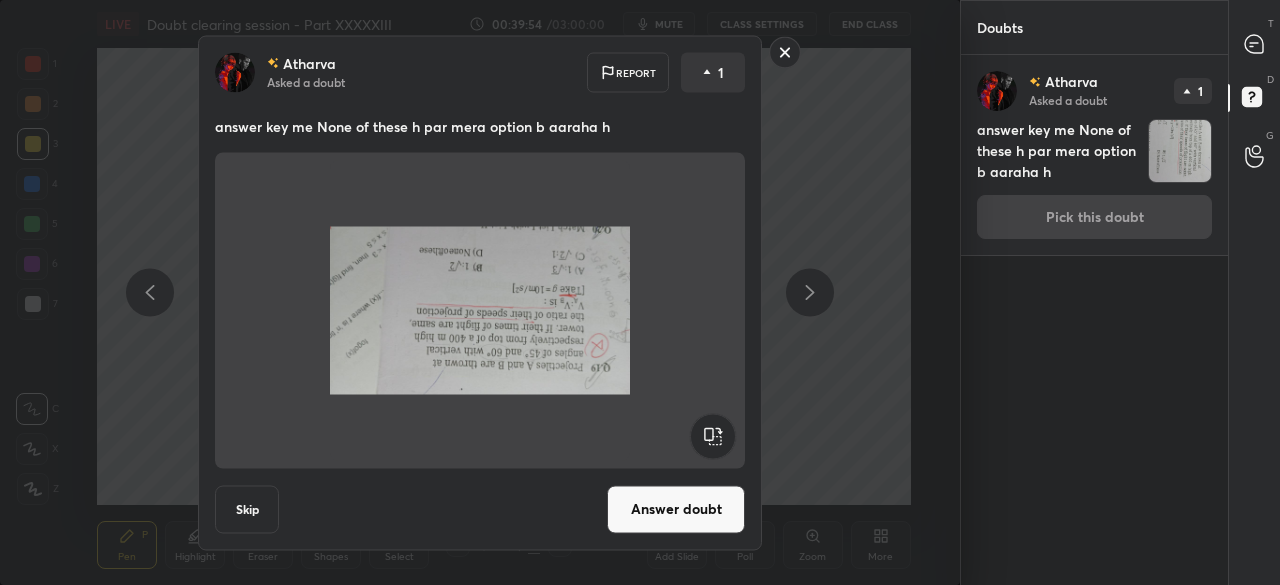 click 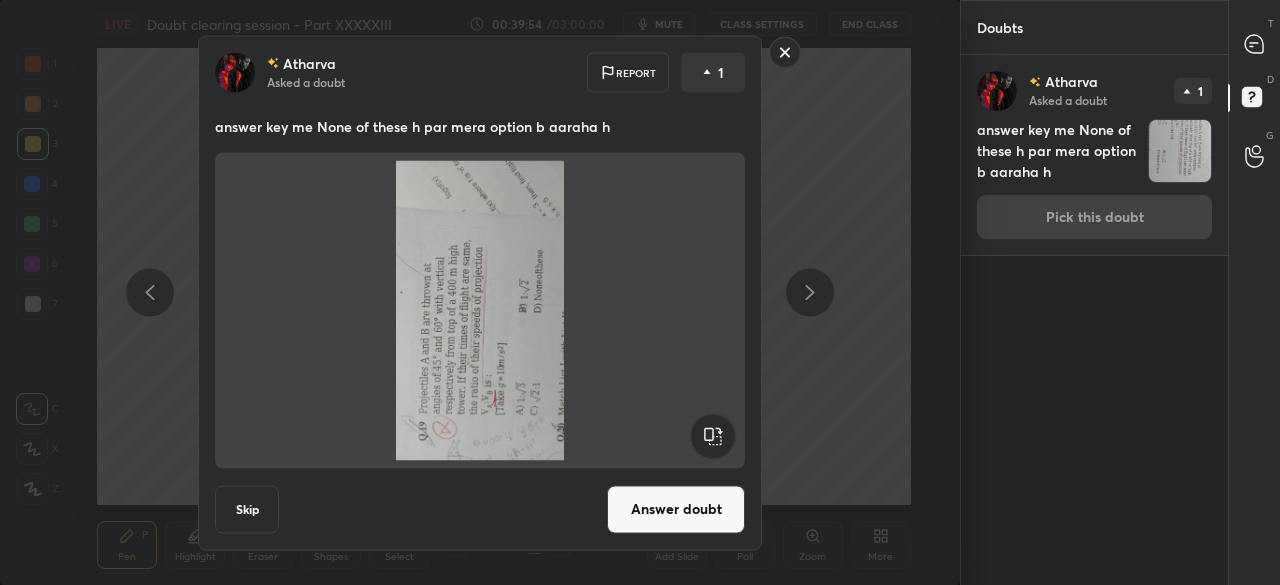 click 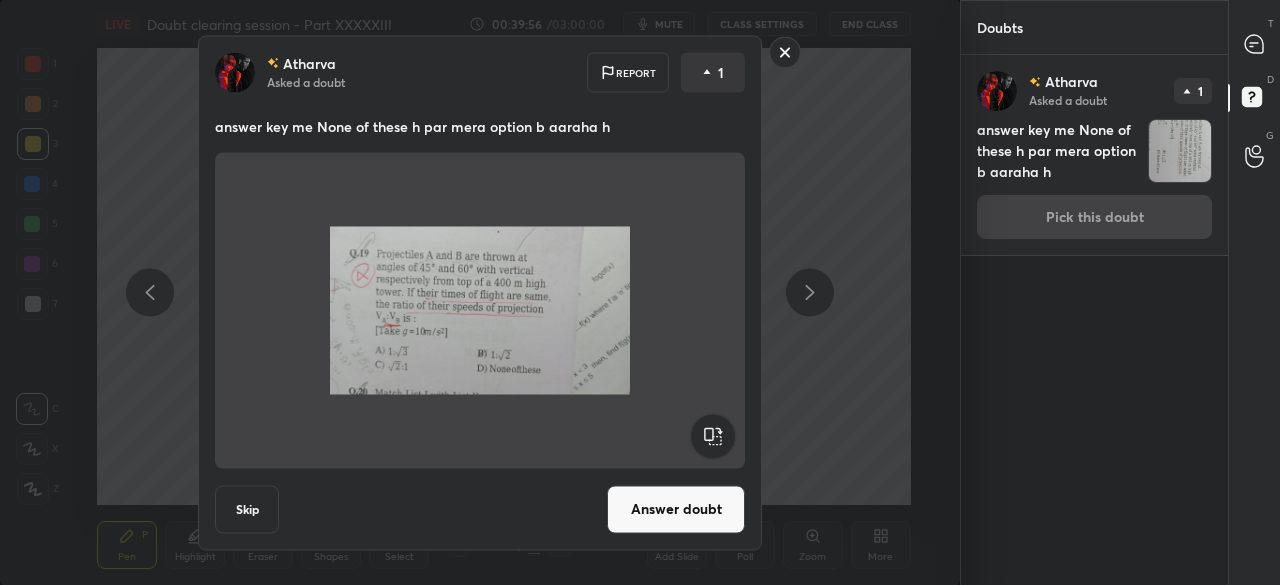 click on "Answer doubt" at bounding box center (676, 509) 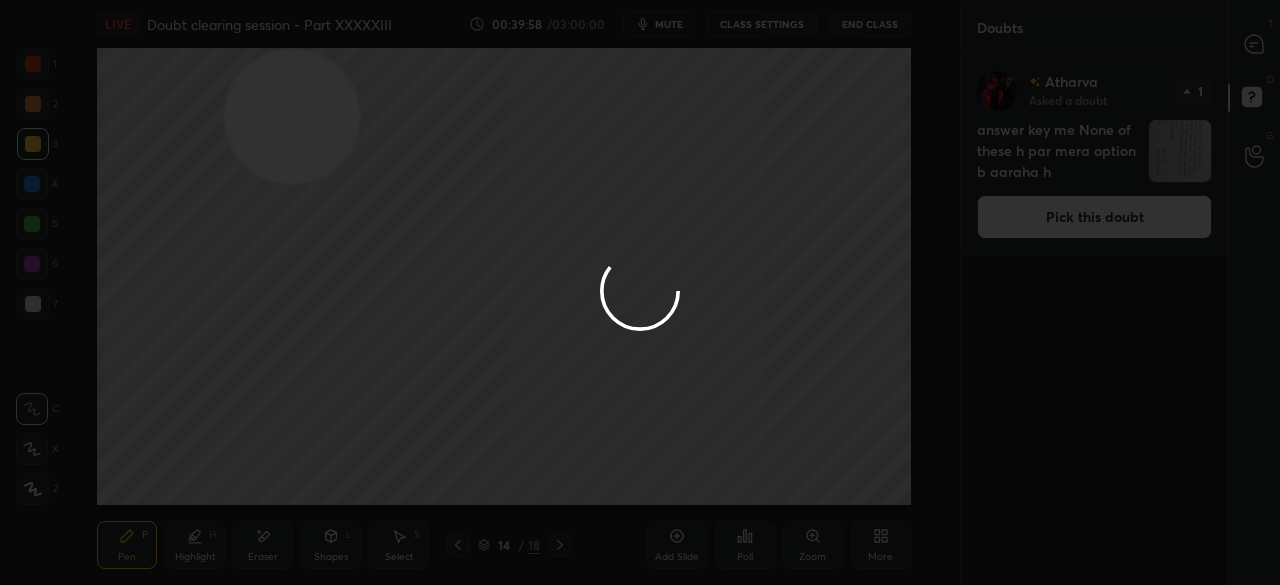 click at bounding box center [640, 292] 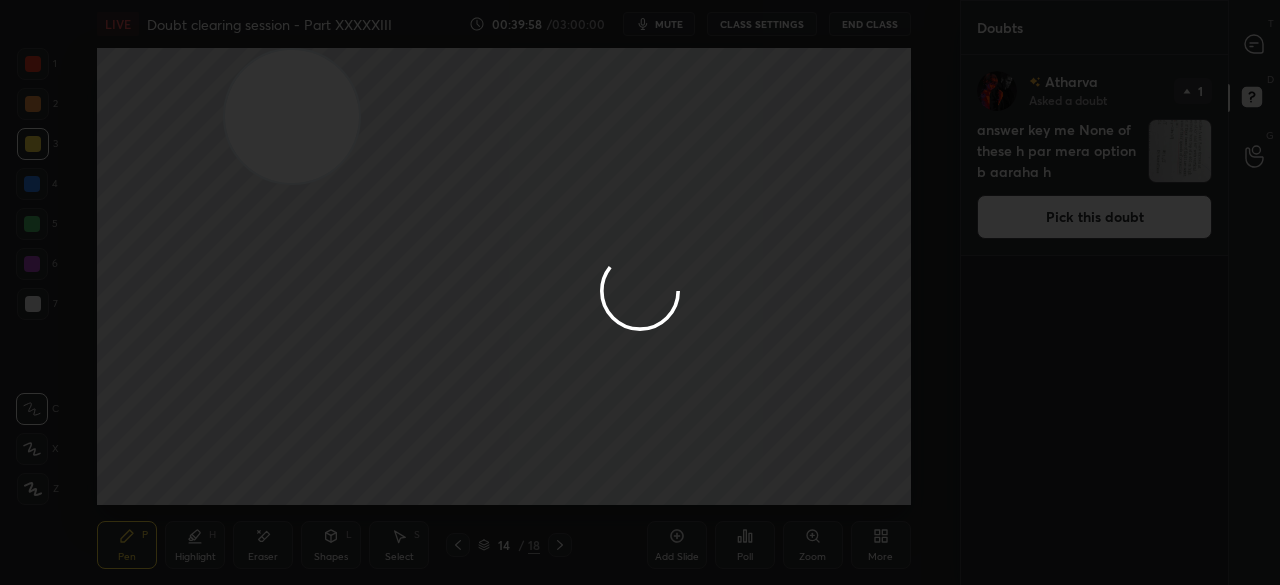 click at bounding box center [640, 292] 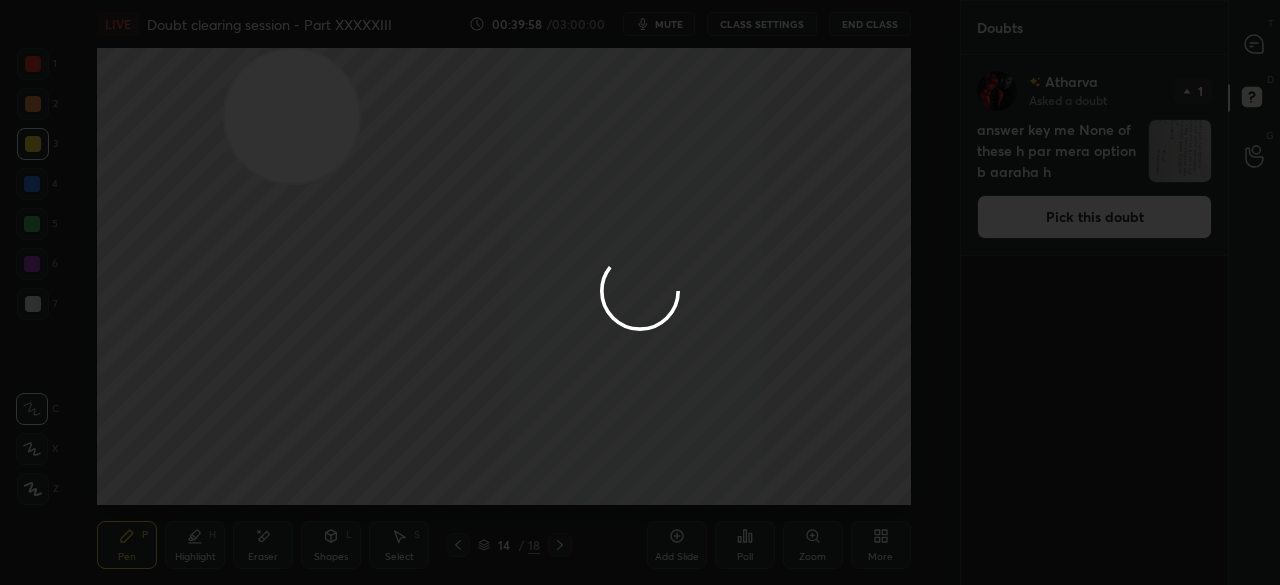 click at bounding box center [640, 292] 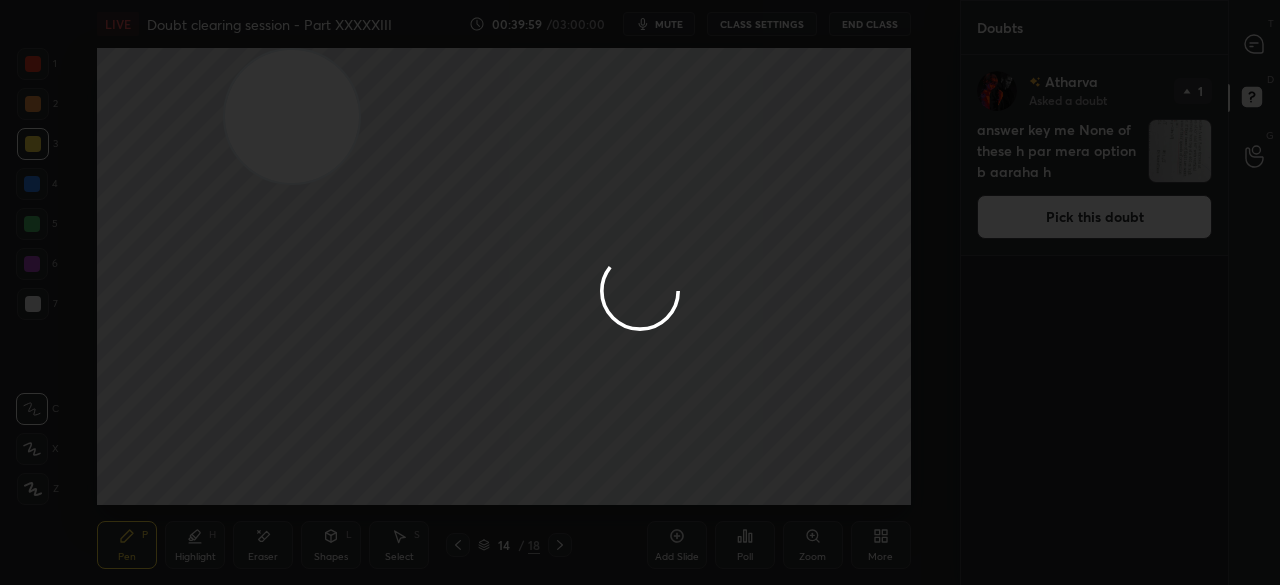 click at bounding box center [640, 292] 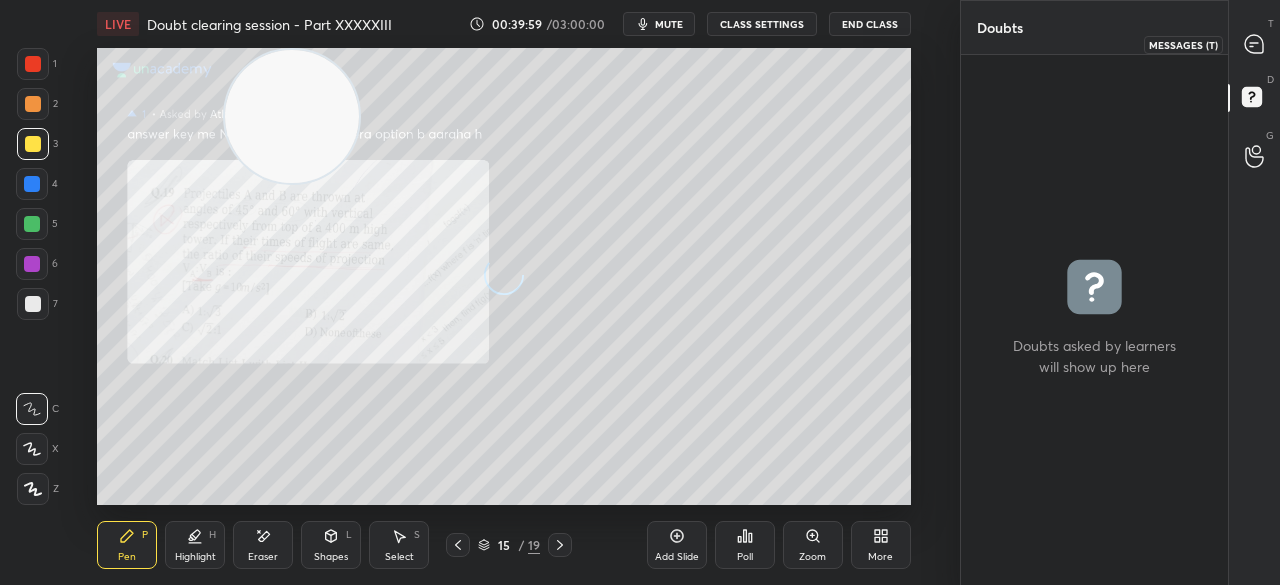 click 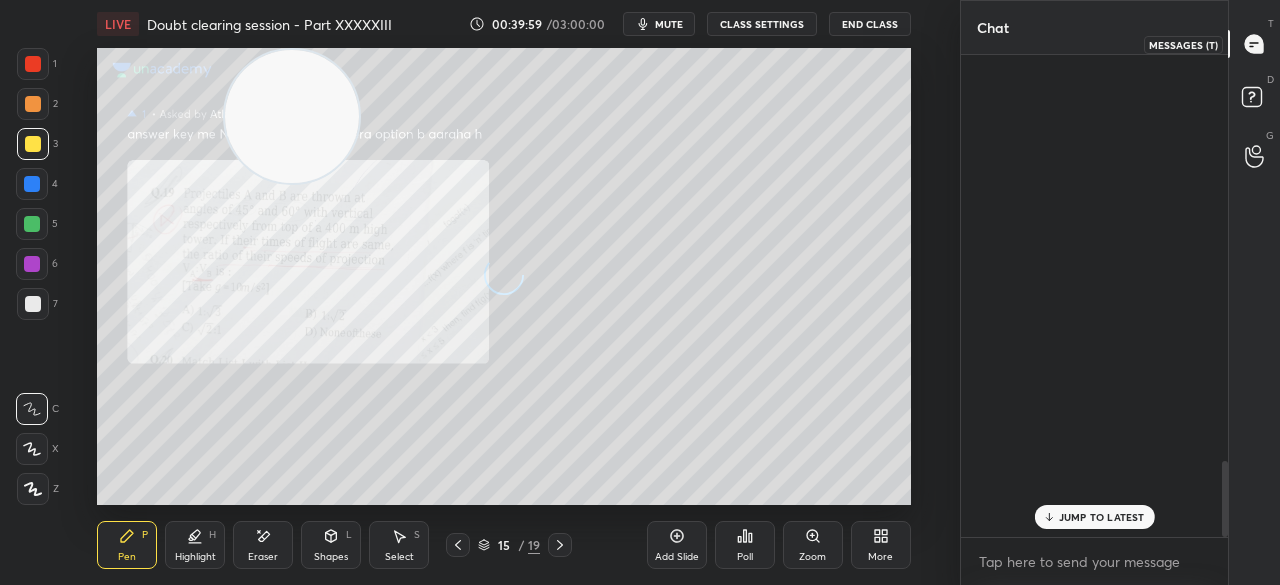 click 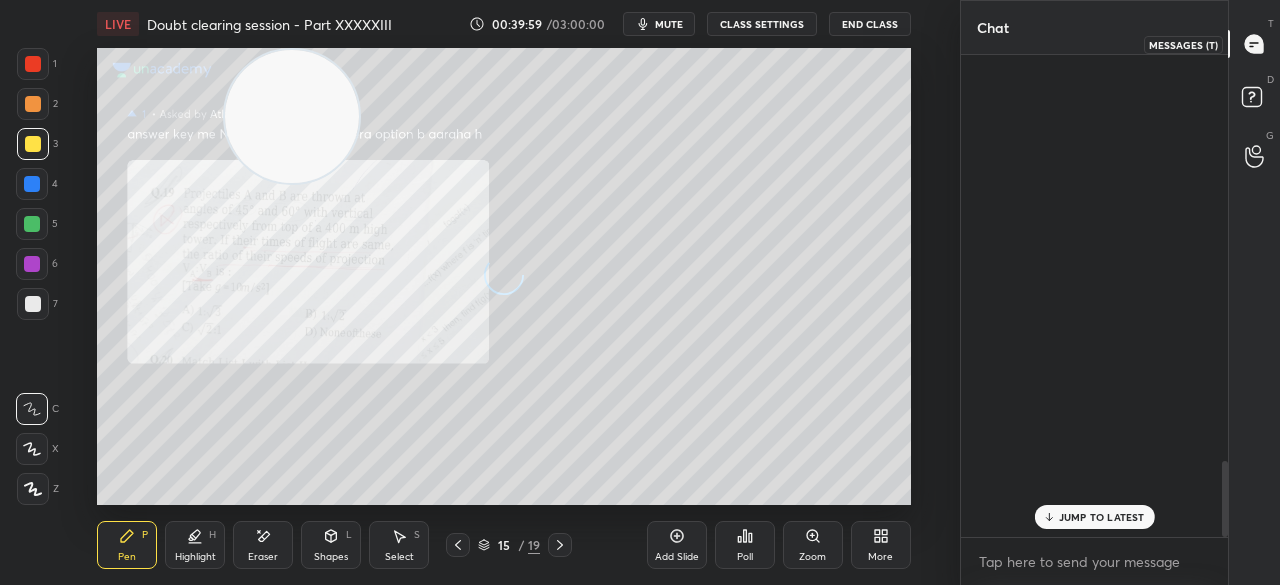 scroll, scrollTop: 2566, scrollLeft: 0, axis: vertical 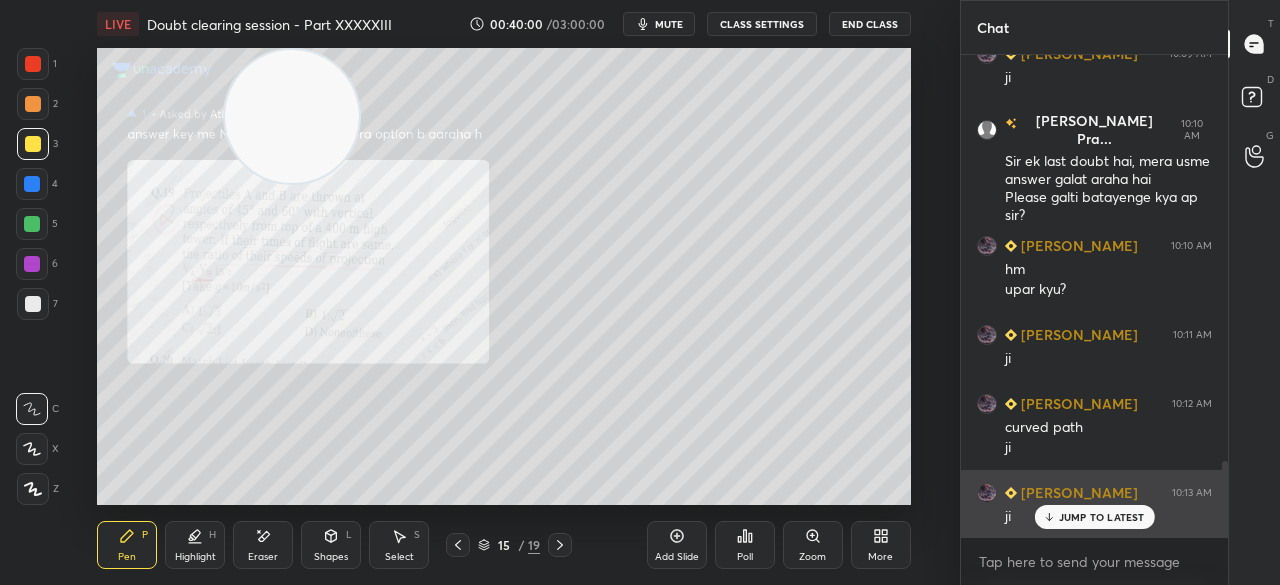 click on "JUMP TO LATEST" at bounding box center (1102, 517) 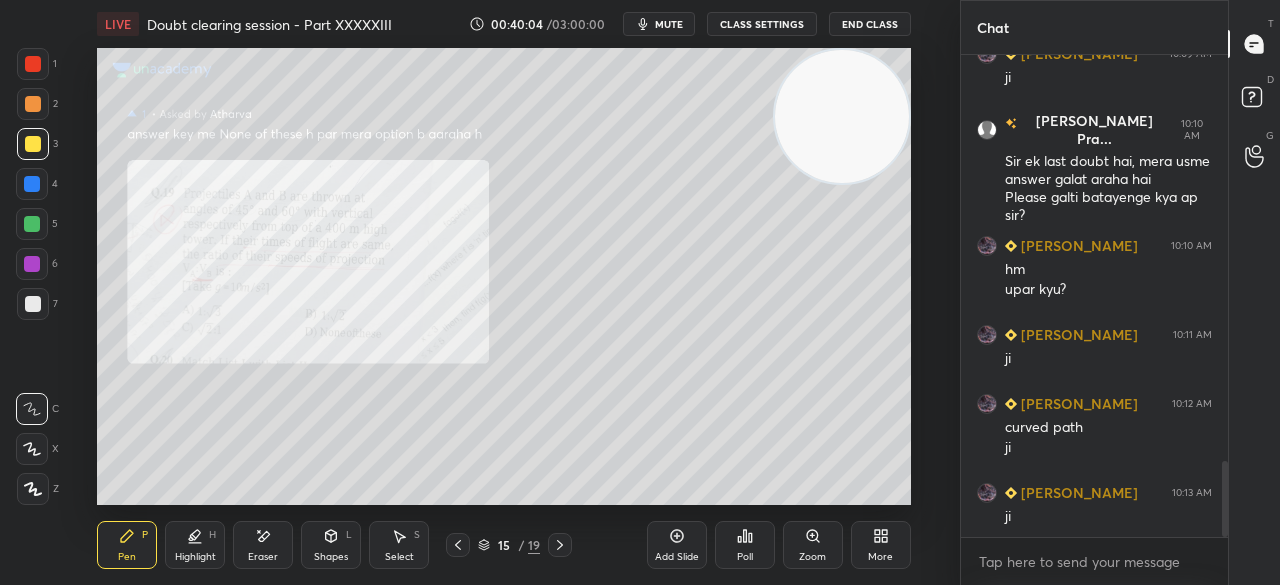 click on "1 2 3 4 5 6 7" at bounding box center [37, 188] 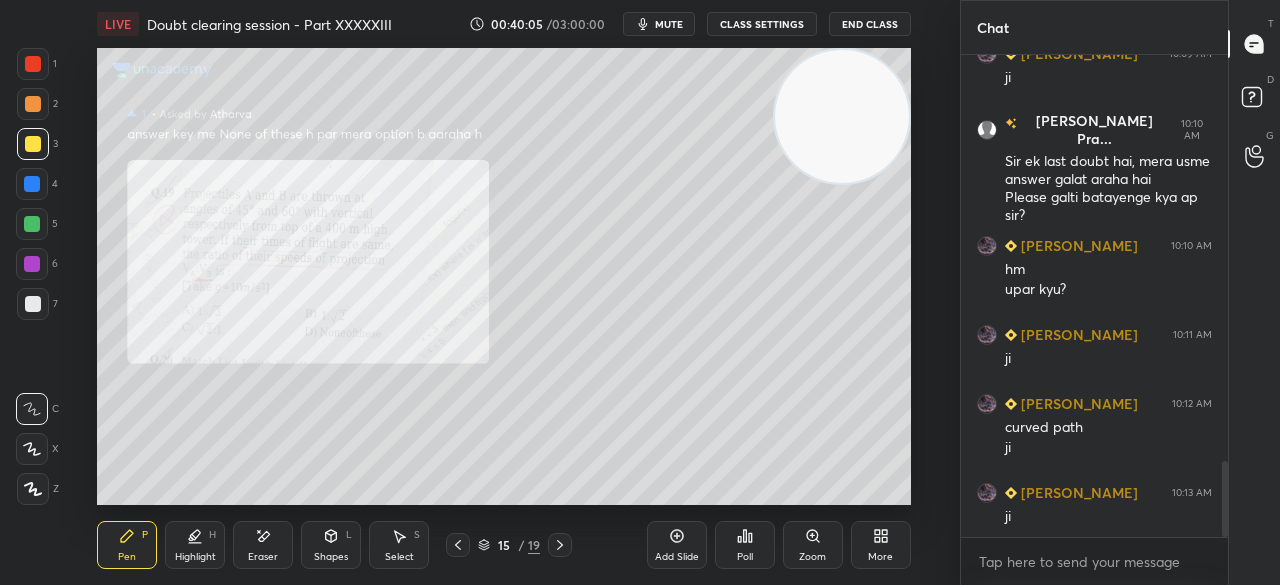 click at bounding box center [33, 64] 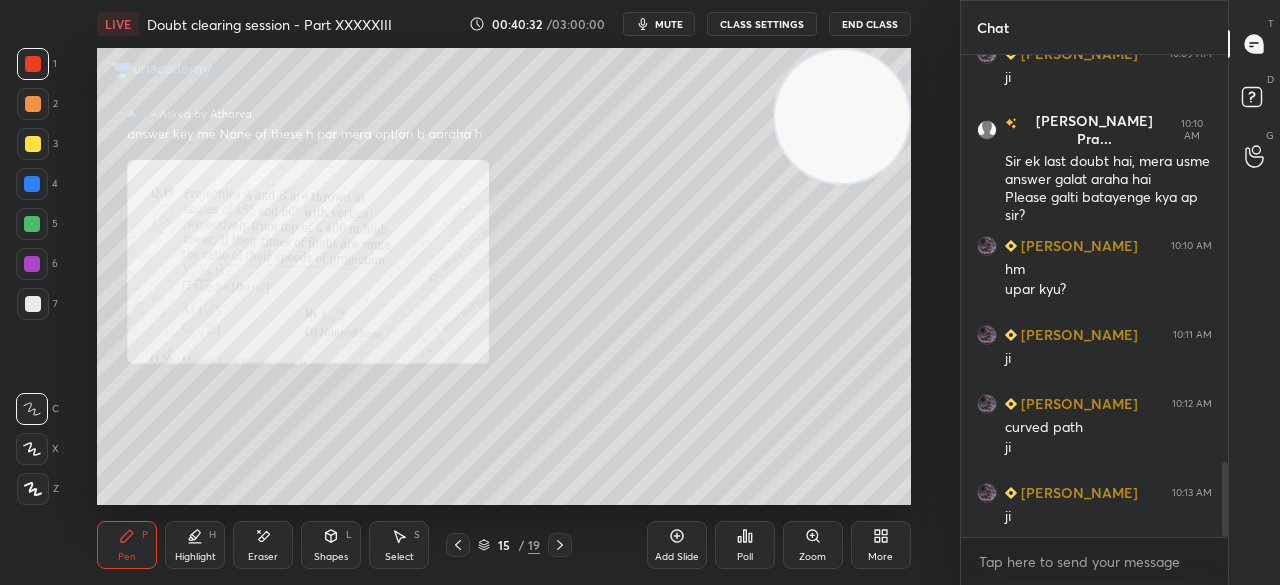 scroll, scrollTop: 2636, scrollLeft: 0, axis: vertical 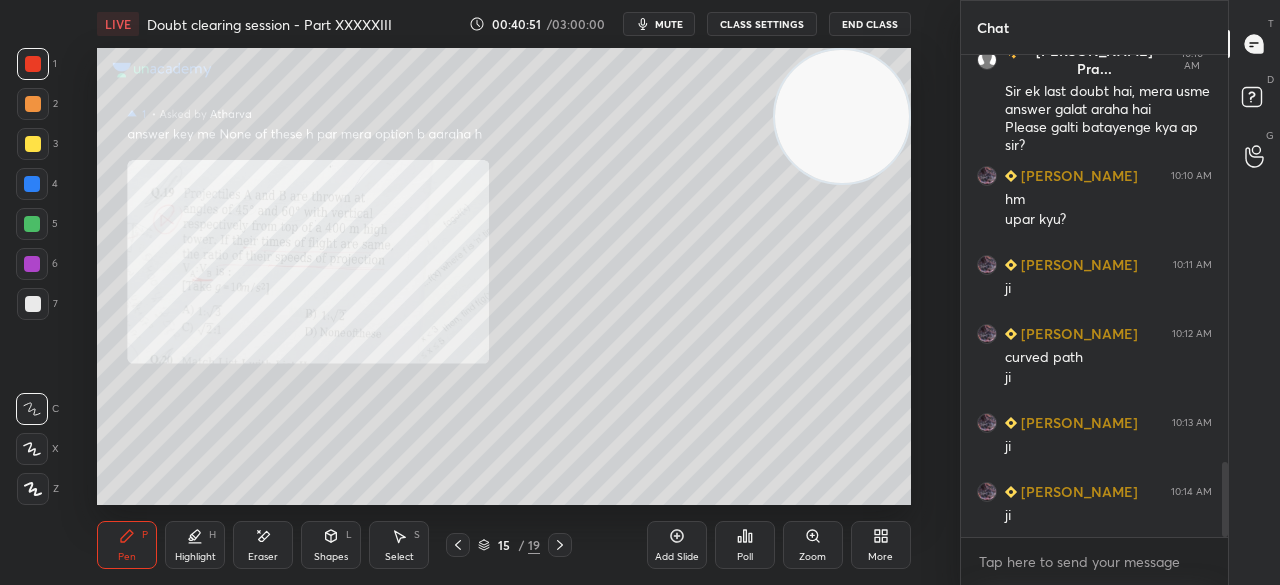 click on "3" at bounding box center (37, 148) 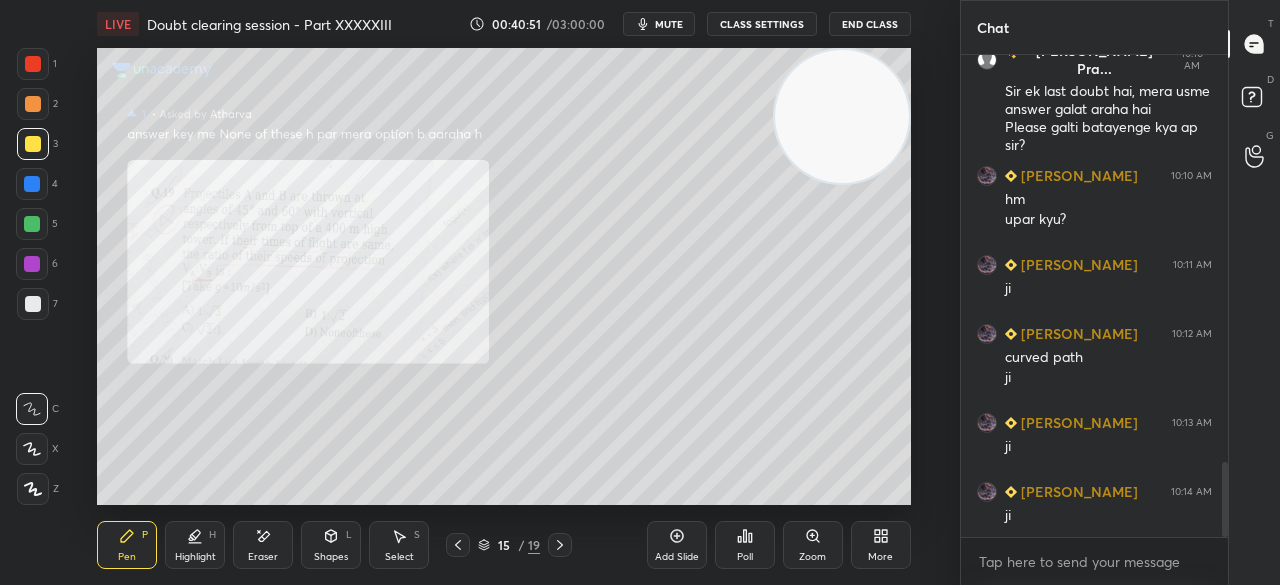 click at bounding box center [33, 144] 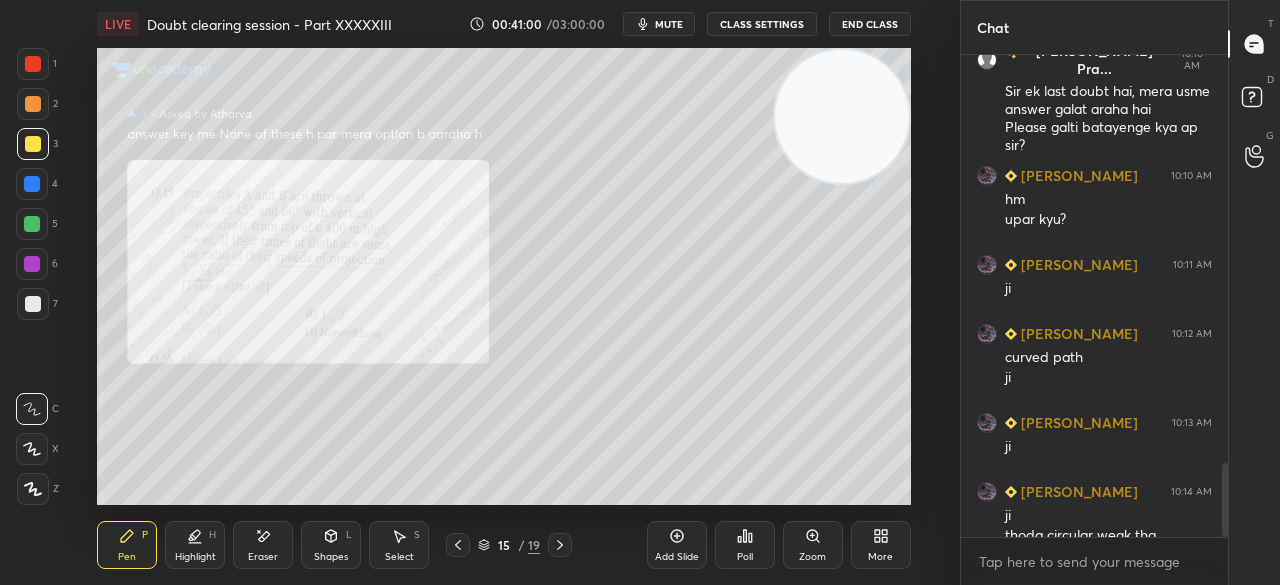 scroll, scrollTop: 2656, scrollLeft: 0, axis: vertical 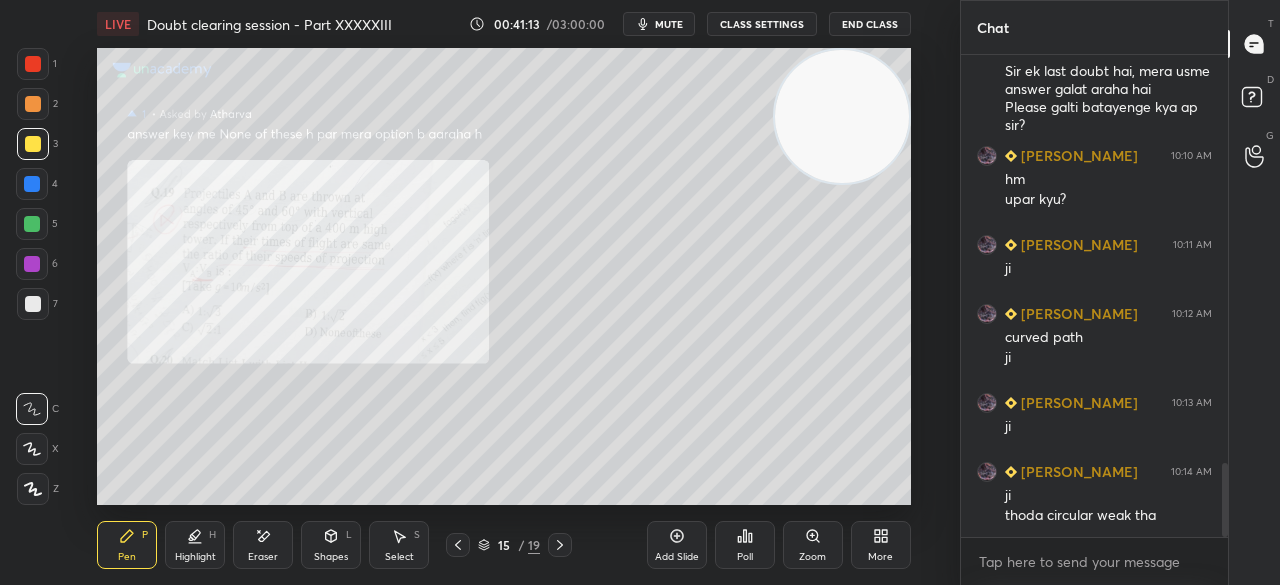 click at bounding box center [33, 304] 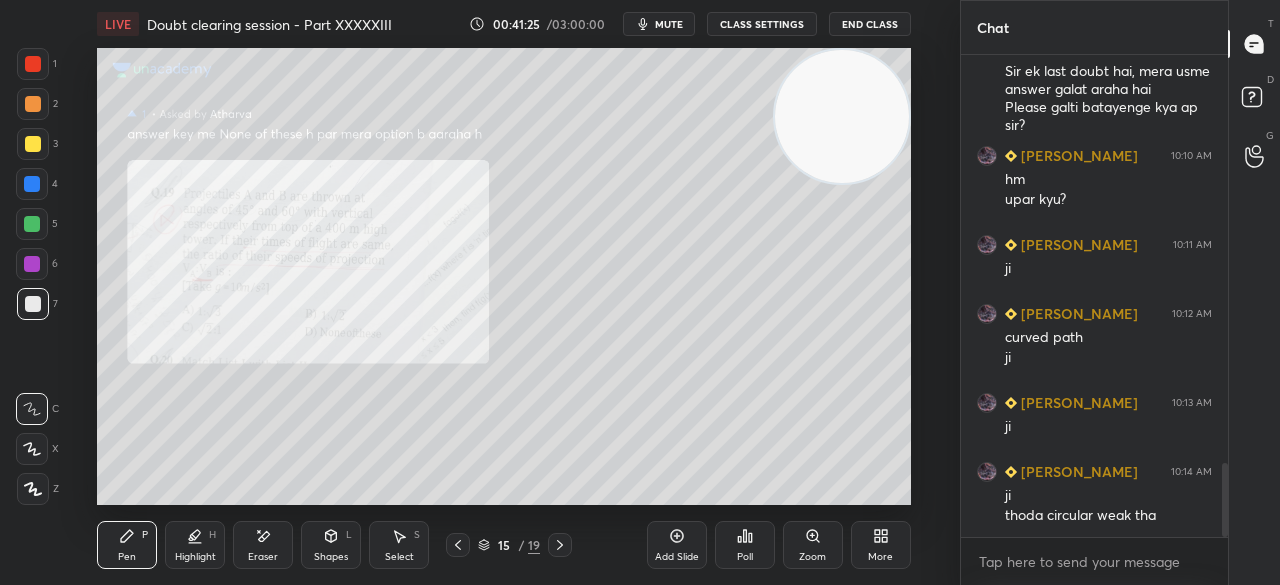 click on "End Class" at bounding box center [870, 24] 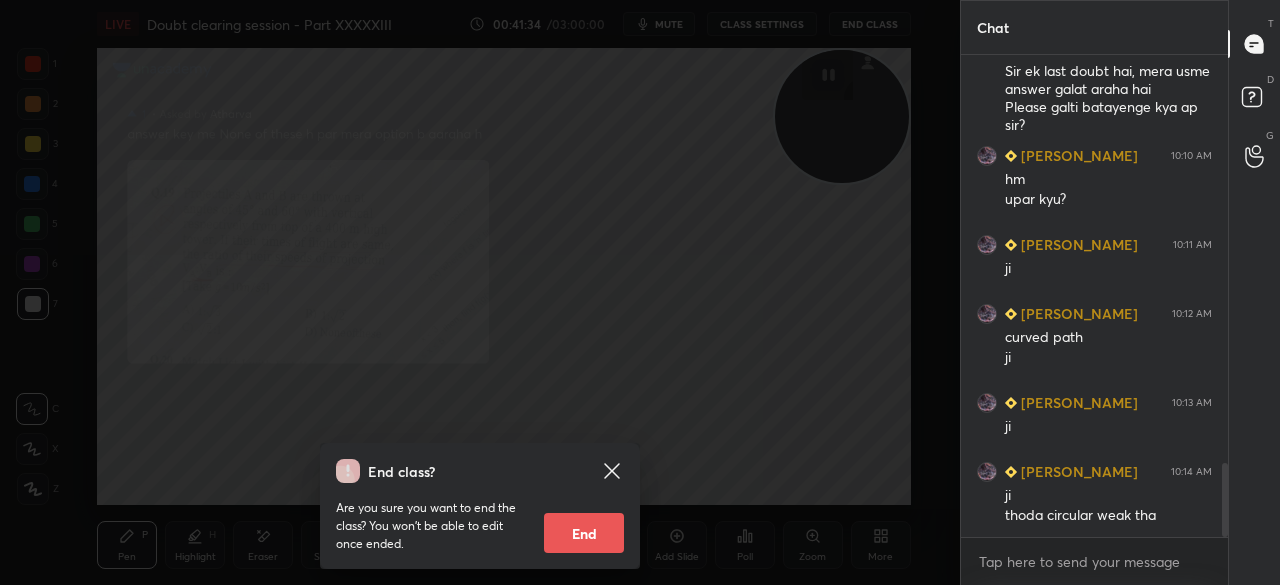 click 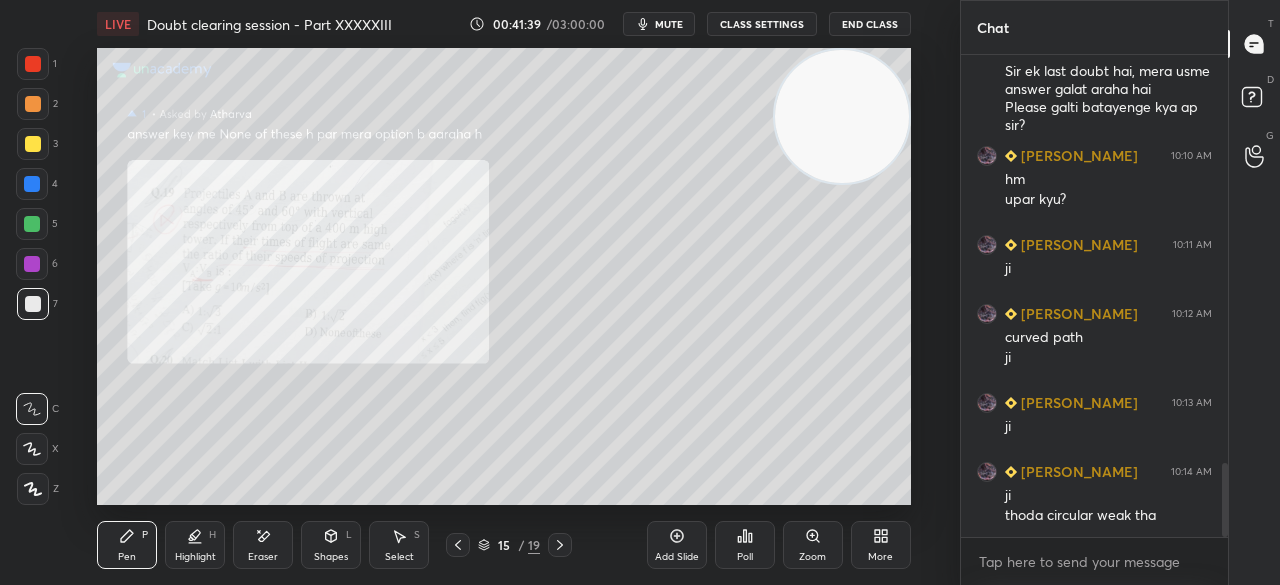 click on "Eraser" at bounding box center (263, 545) 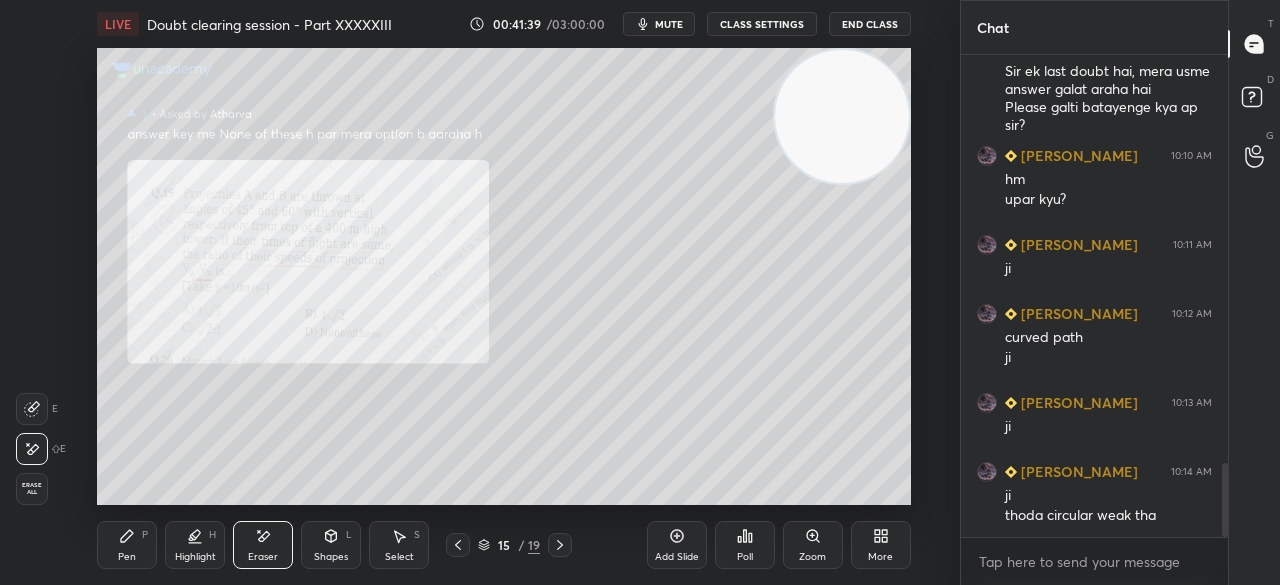 click on "Erase all" at bounding box center [32, 489] 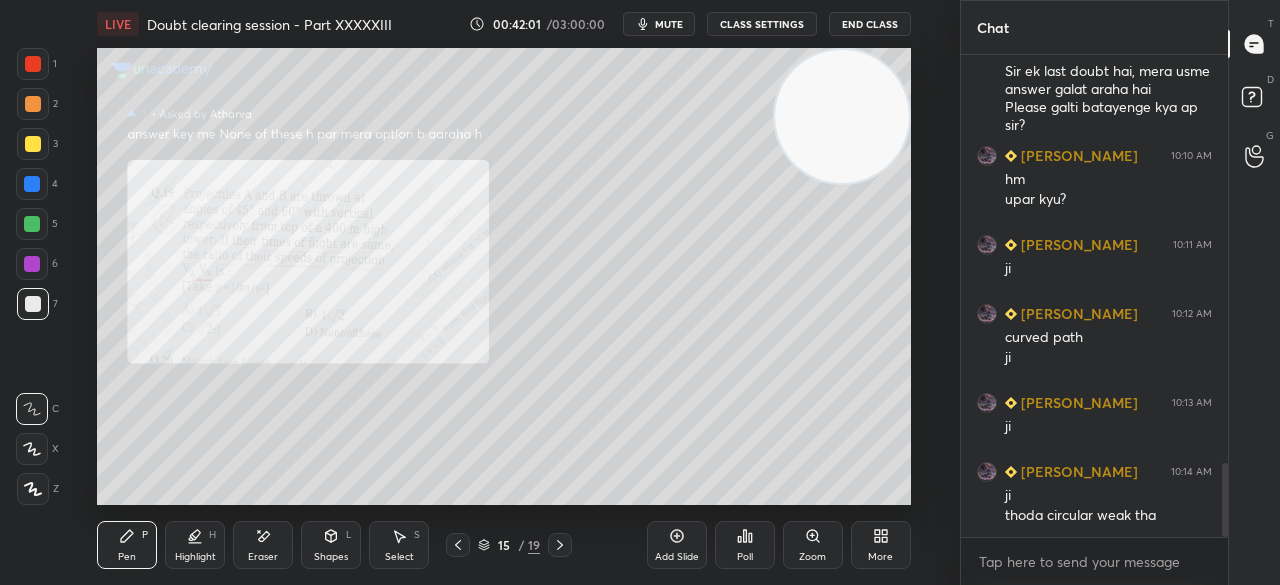 click on "Shapes" at bounding box center (331, 557) 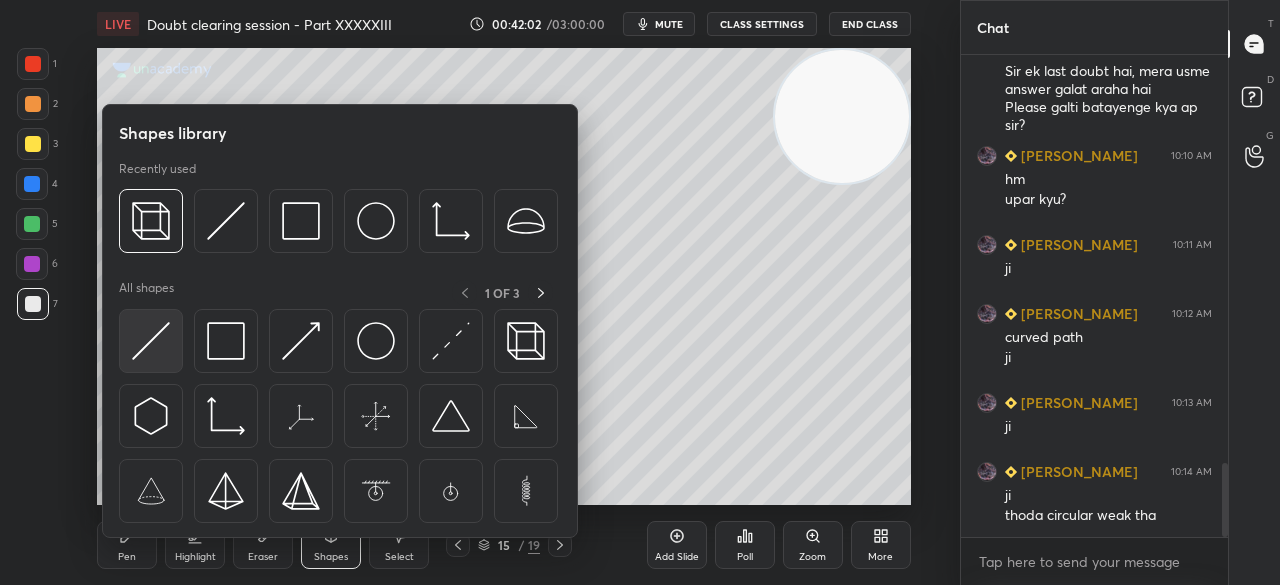 click at bounding box center (151, 341) 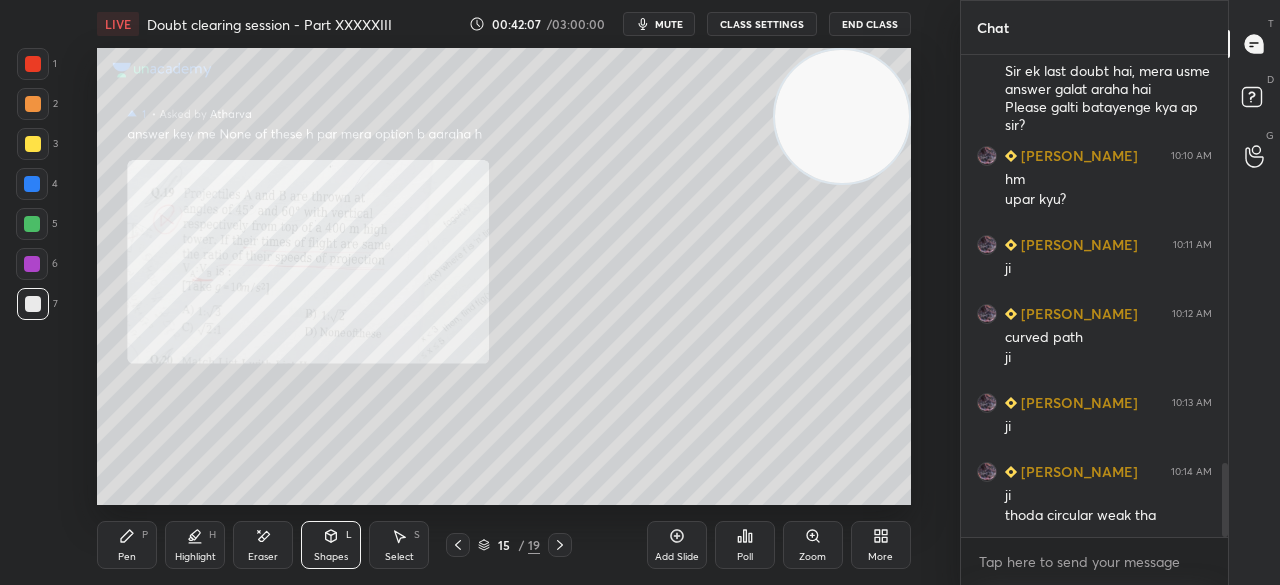 click at bounding box center (33, 144) 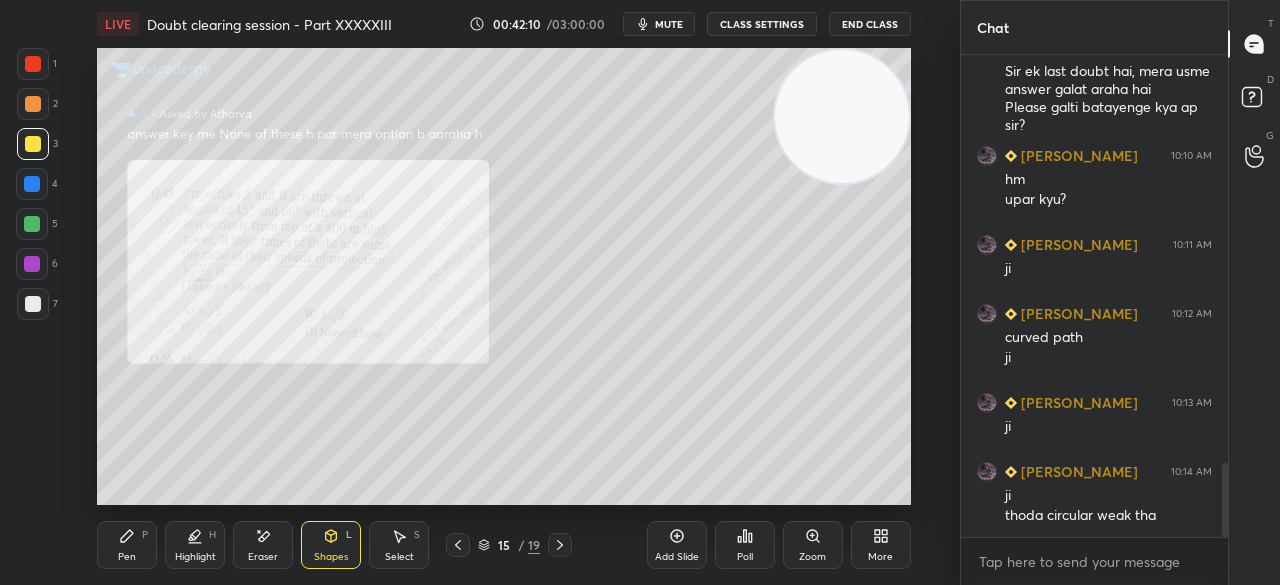 click on "Pen P" at bounding box center [127, 545] 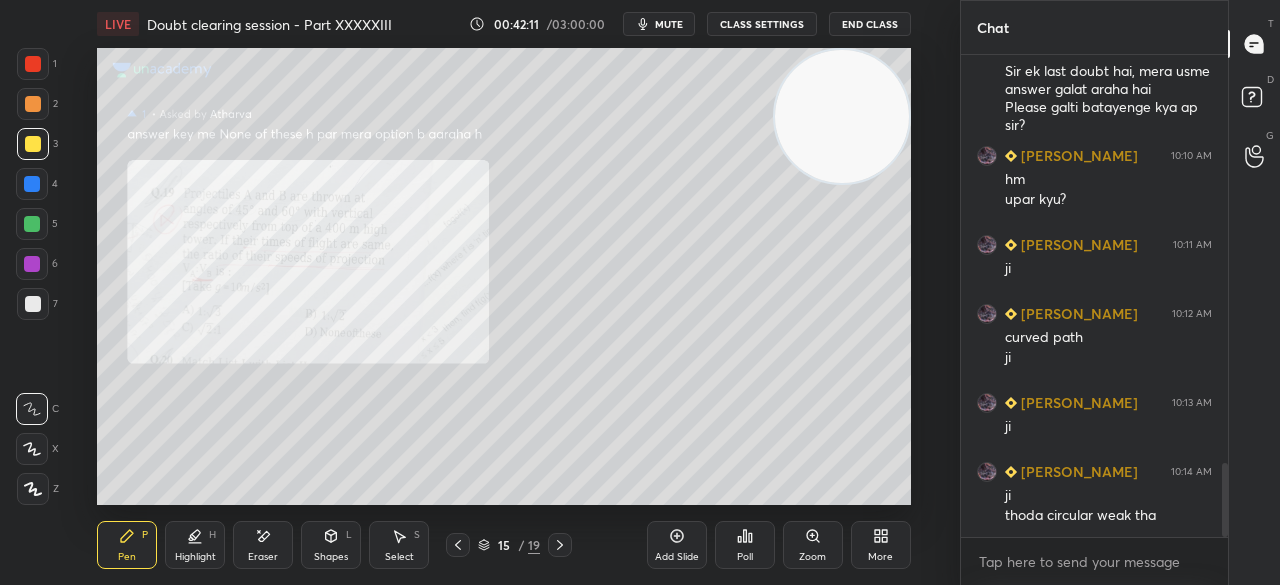 click on "Pen P" at bounding box center (127, 545) 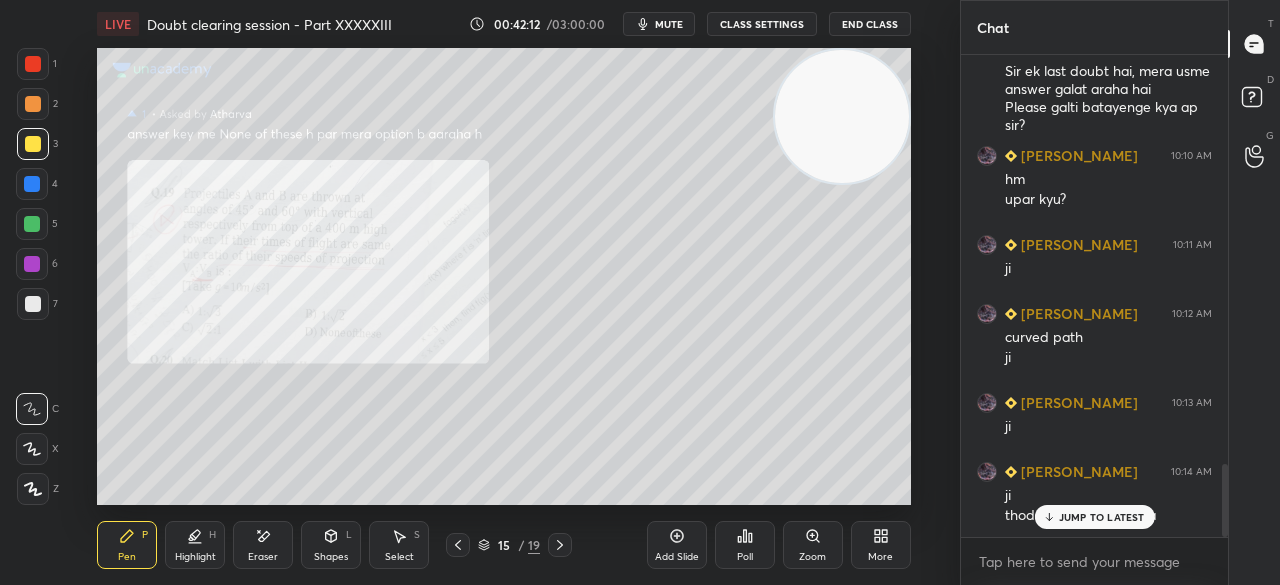 scroll, scrollTop: 2724, scrollLeft: 0, axis: vertical 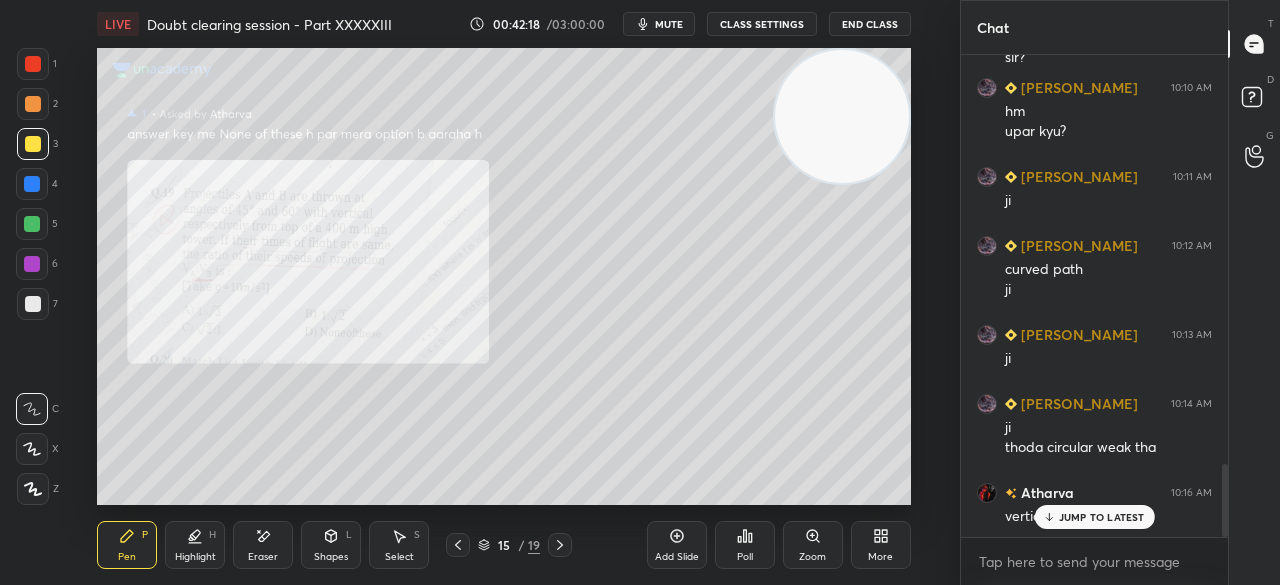 click at bounding box center (32, 224) 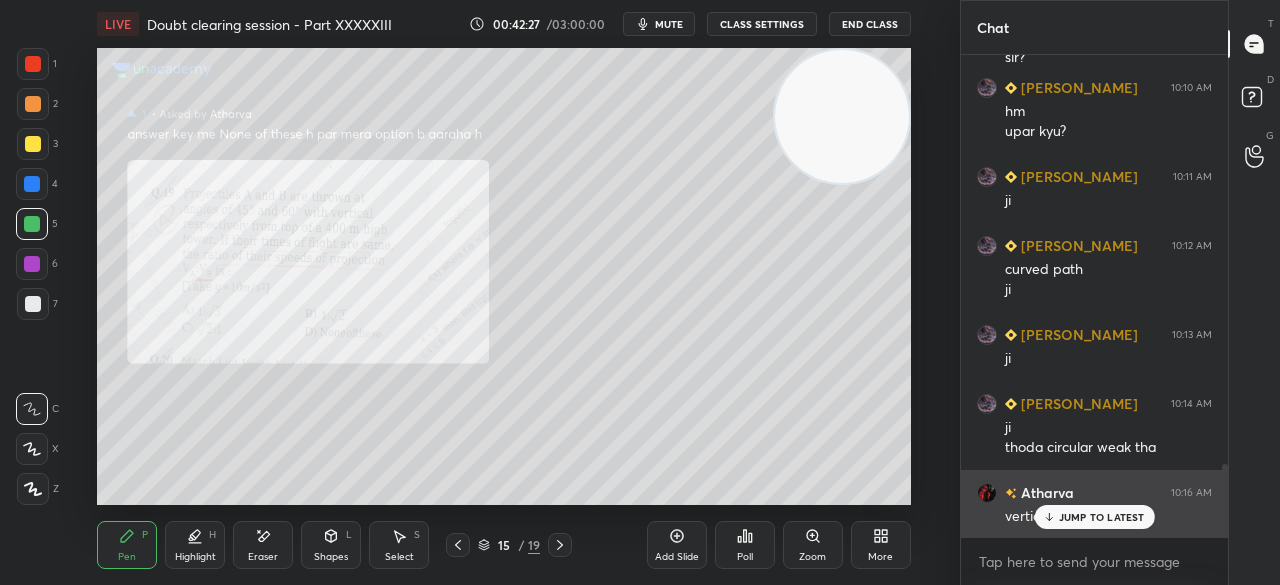 click on "JUMP TO LATEST" at bounding box center (1102, 517) 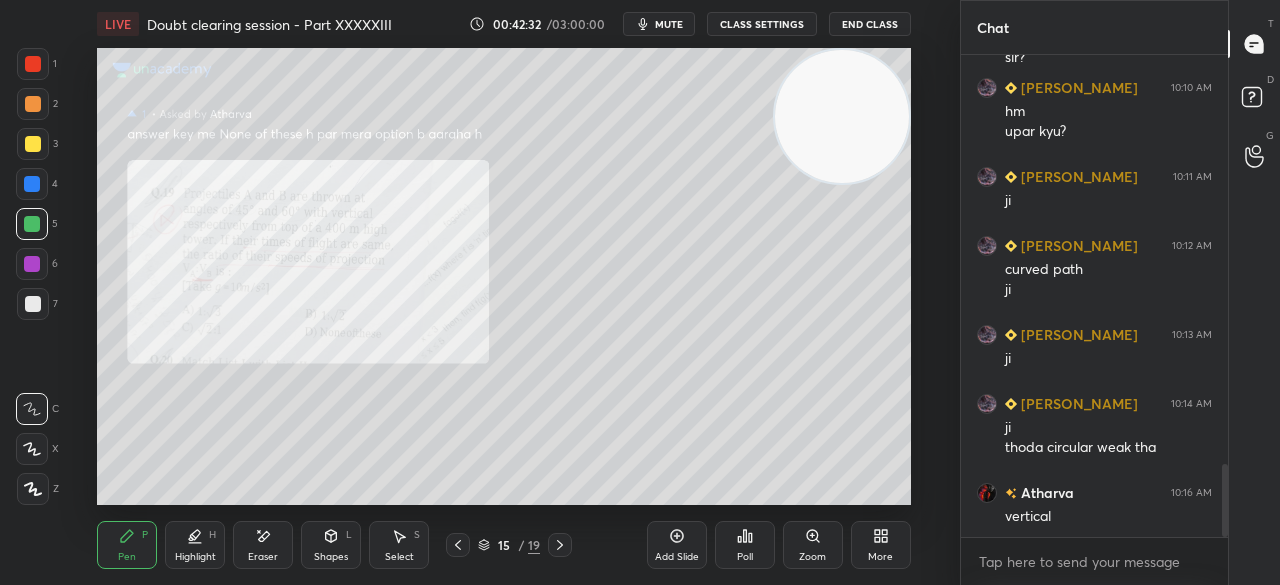 scroll, scrollTop: 2744, scrollLeft: 0, axis: vertical 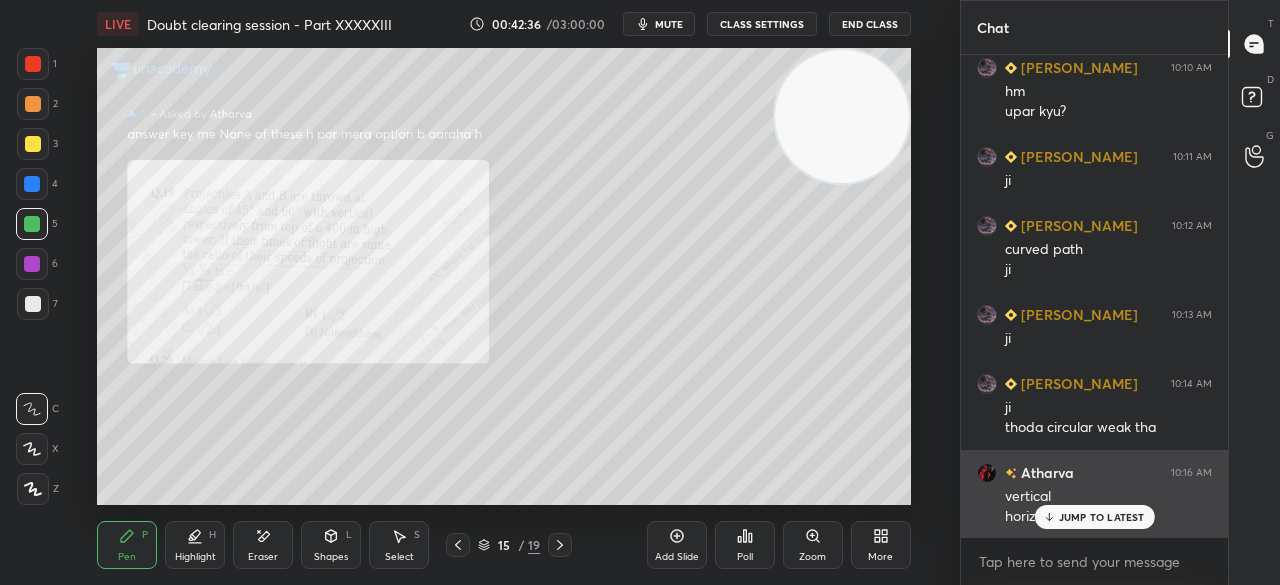 click on "JUMP TO LATEST" at bounding box center (1094, 517) 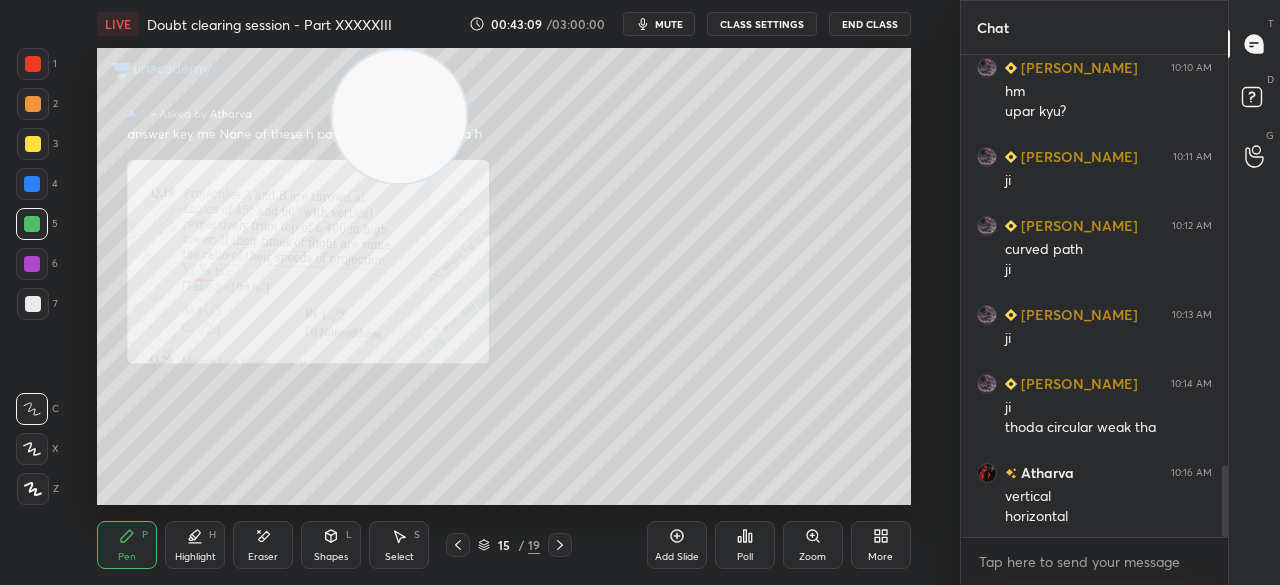 click at bounding box center [33, 144] 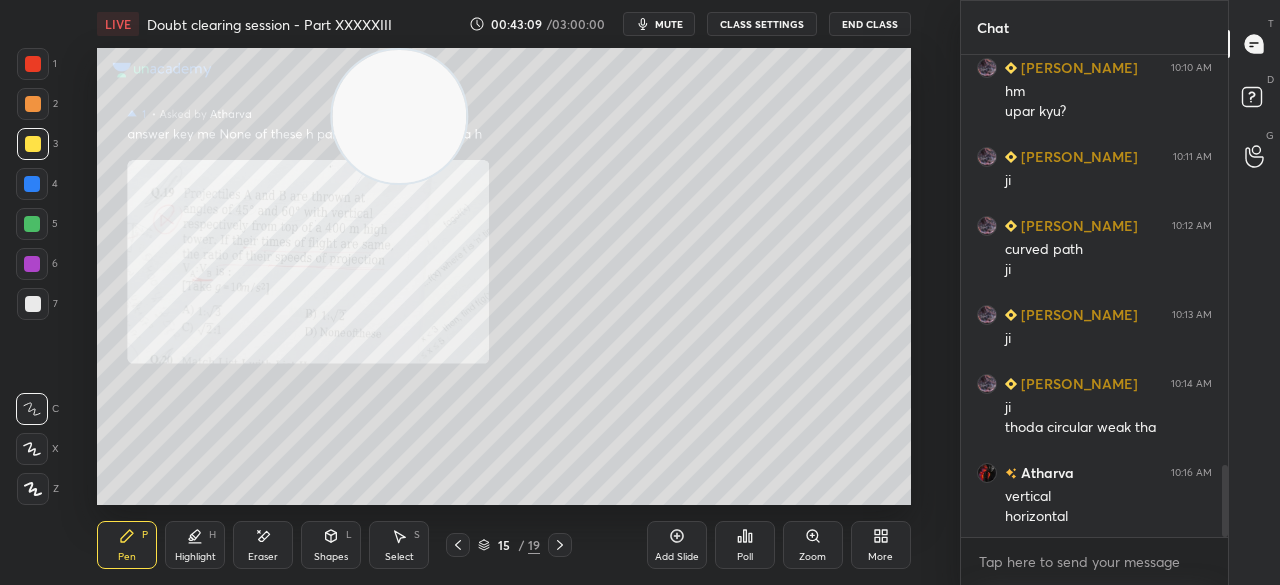 click at bounding box center (33, 144) 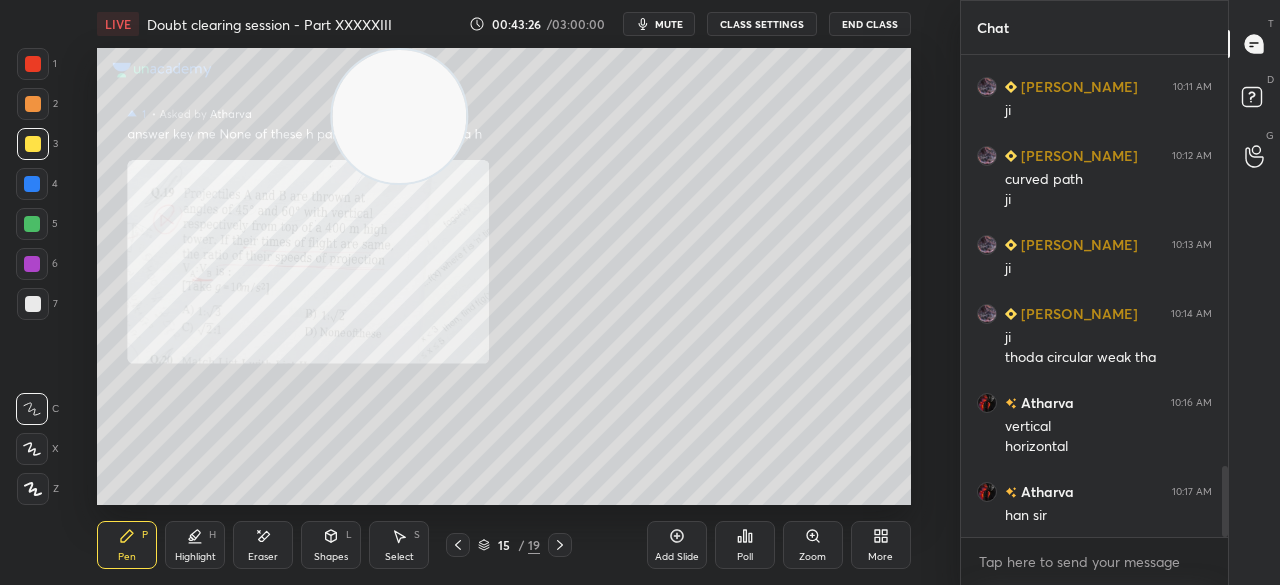 scroll, scrollTop: 2834, scrollLeft: 0, axis: vertical 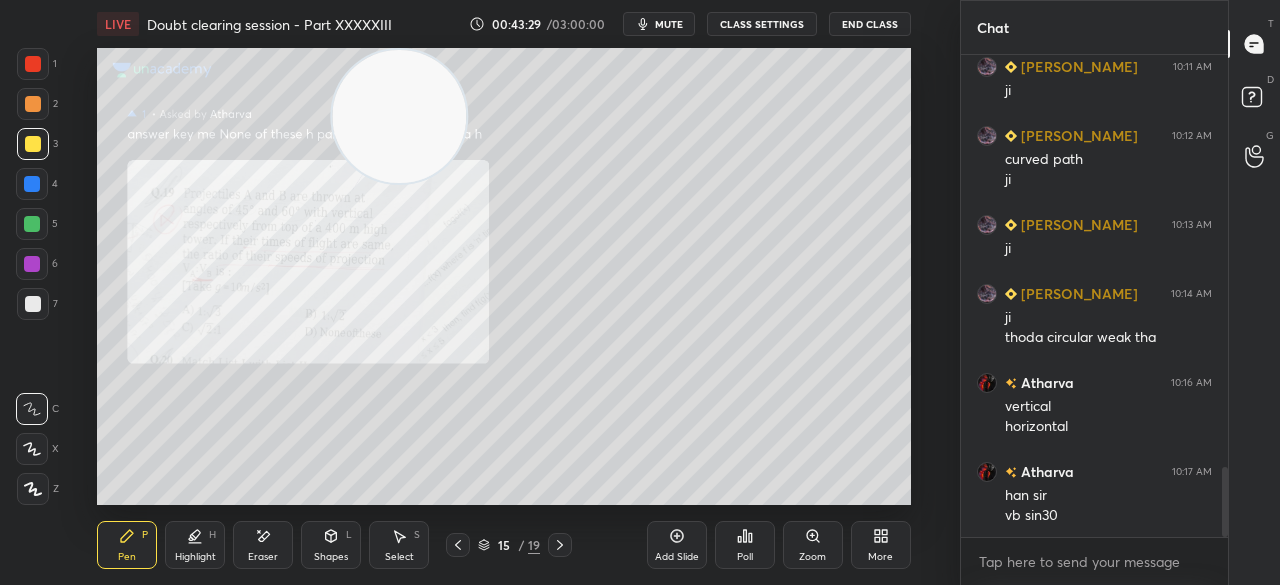 click 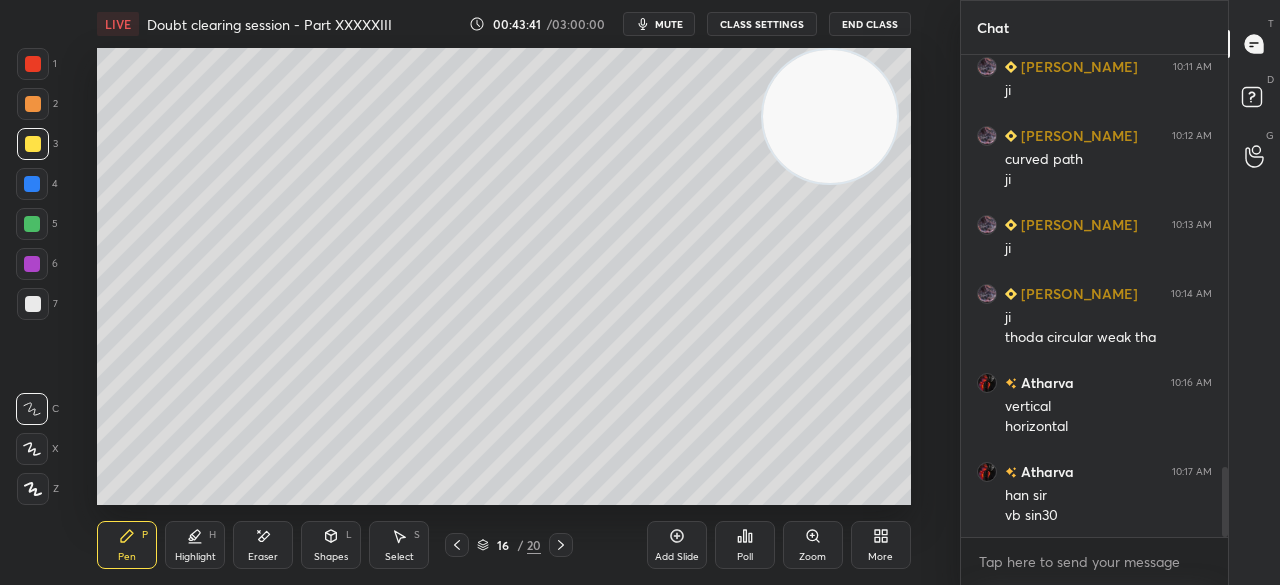 click at bounding box center (33, 144) 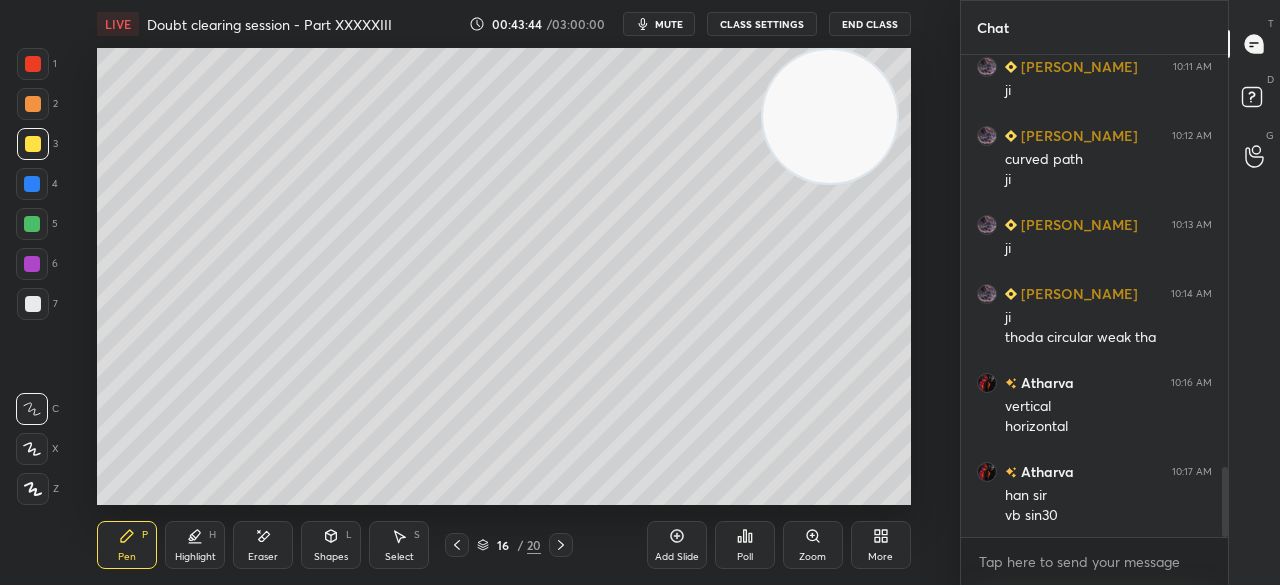 click 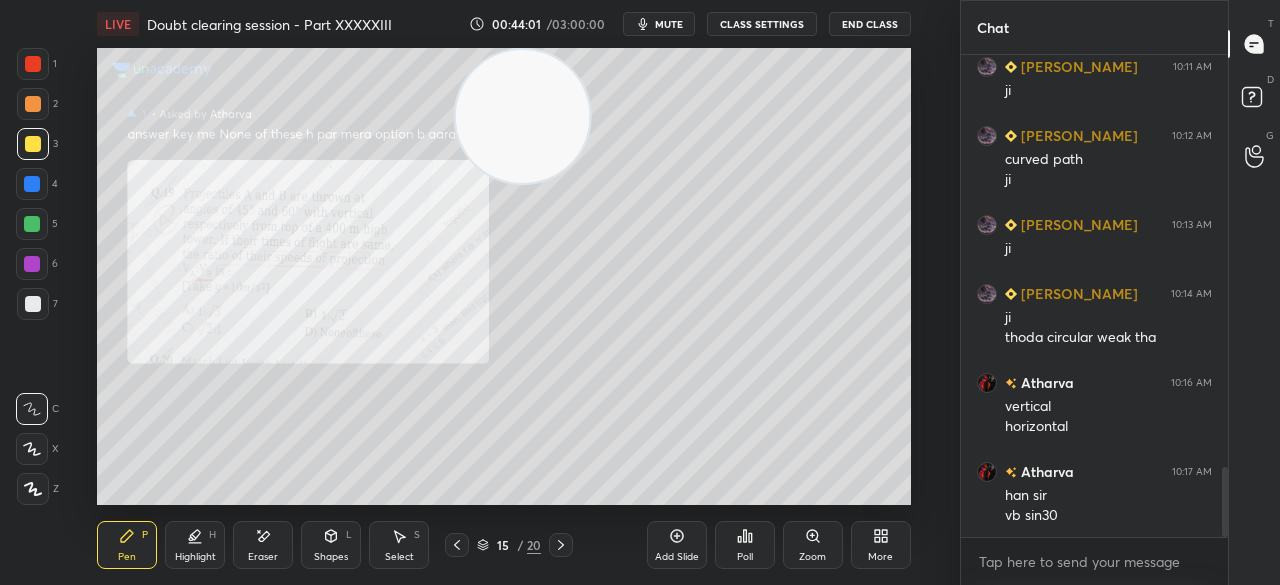 click 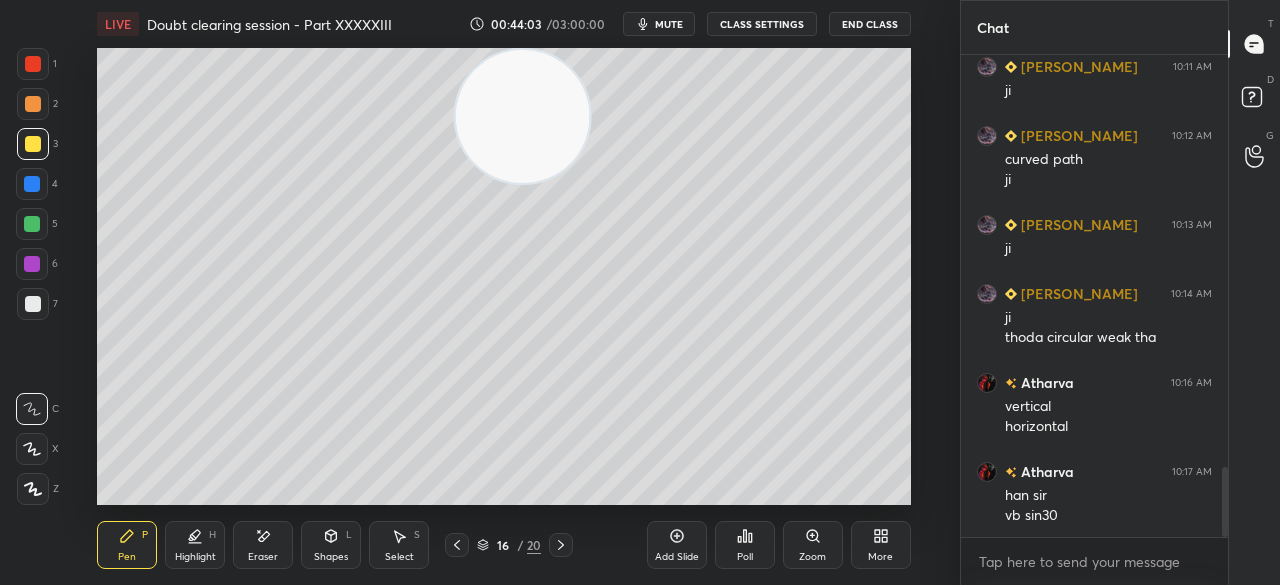 click on "Eraser" at bounding box center [263, 545] 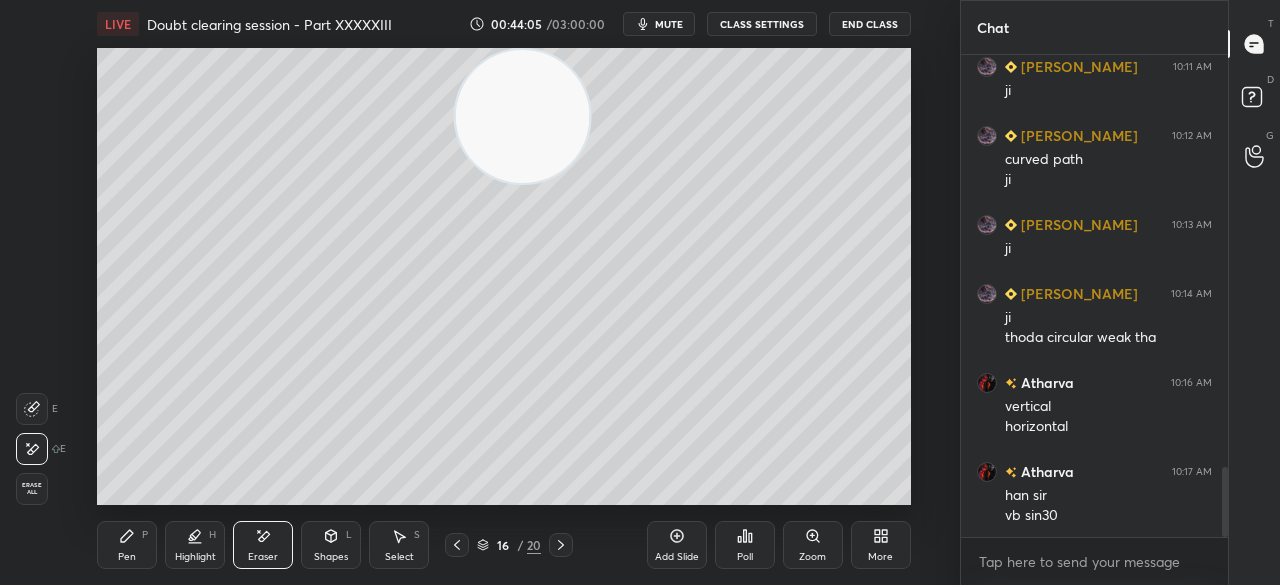 click on "Pen P" at bounding box center (127, 545) 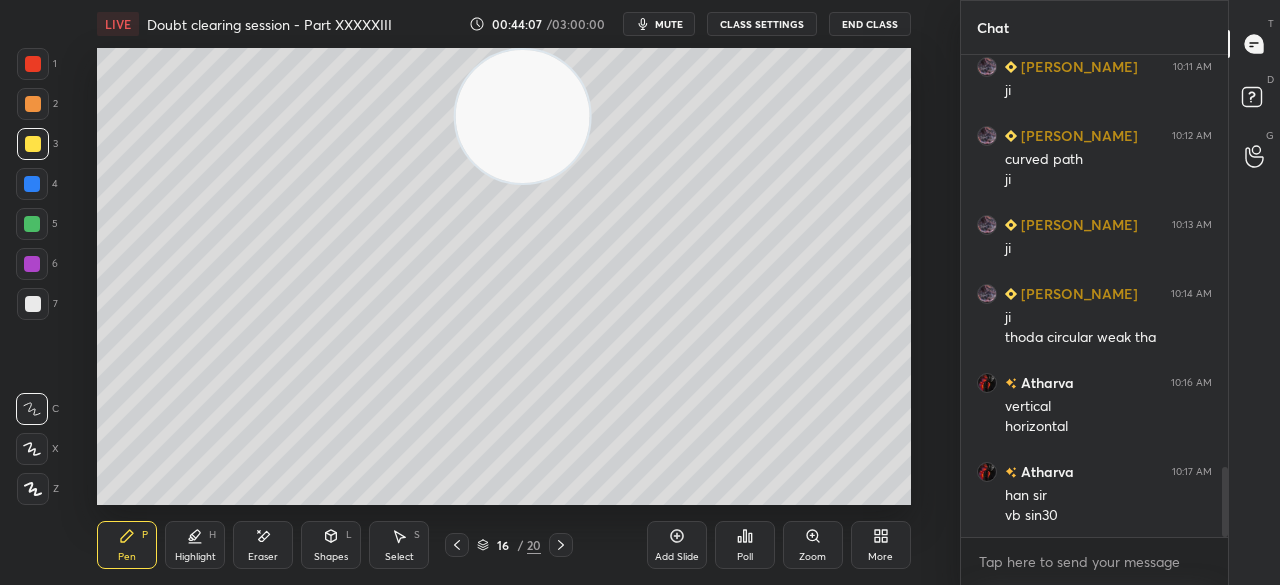 click 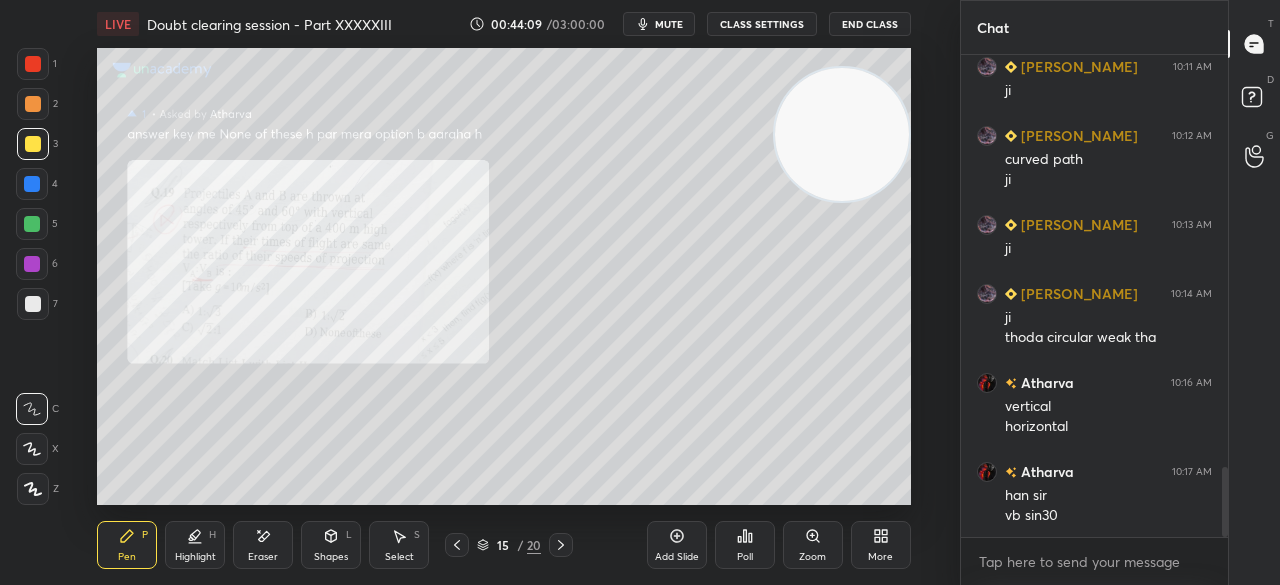click at bounding box center (561, 545) 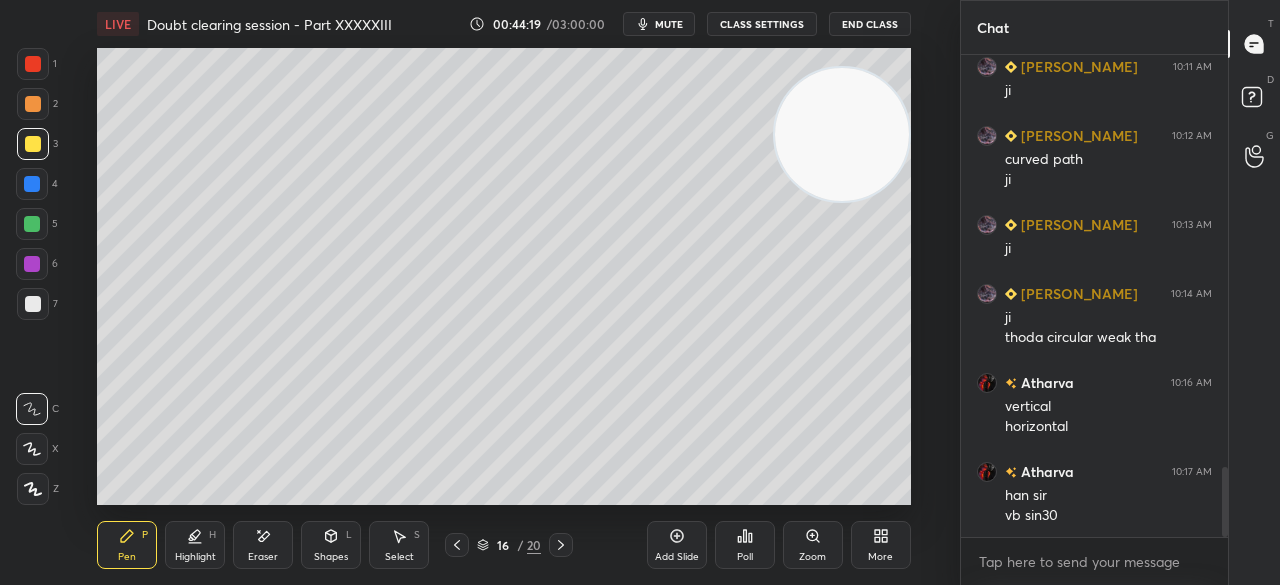 click at bounding box center (33, 144) 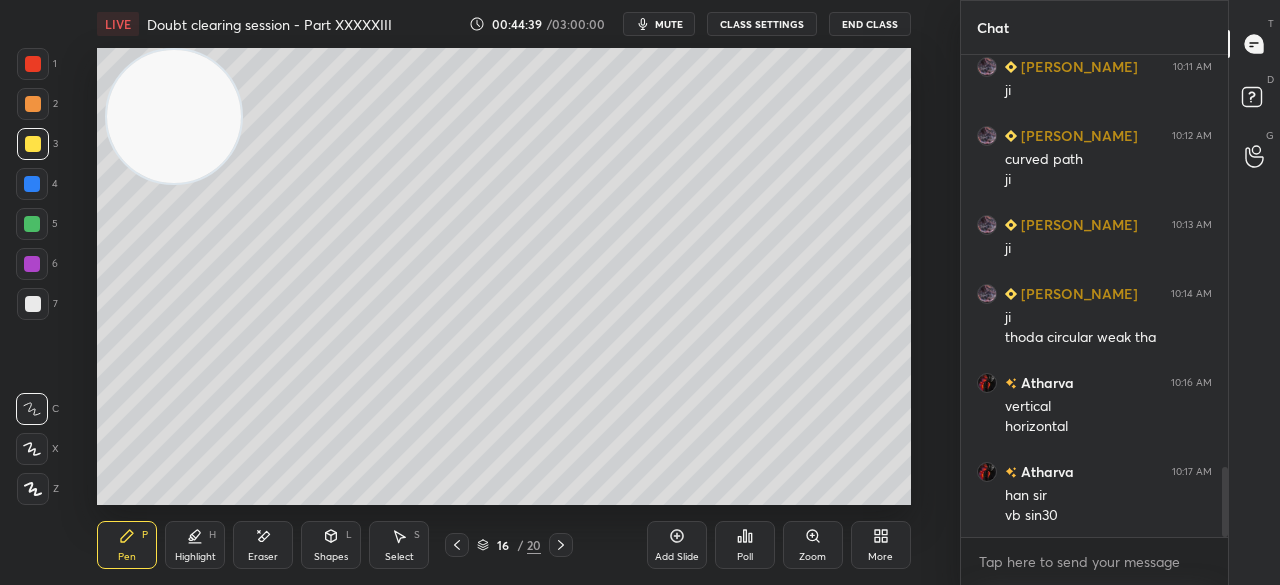 click at bounding box center [33, 144] 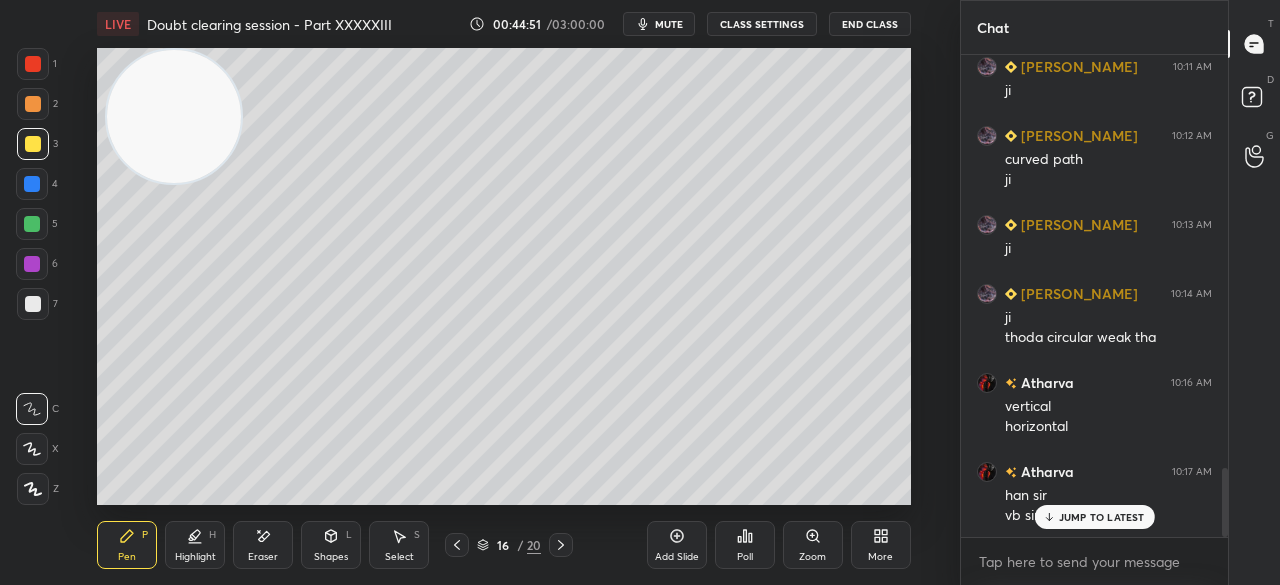 scroll, scrollTop: 2902, scrollLeft: 0, axis: vertical 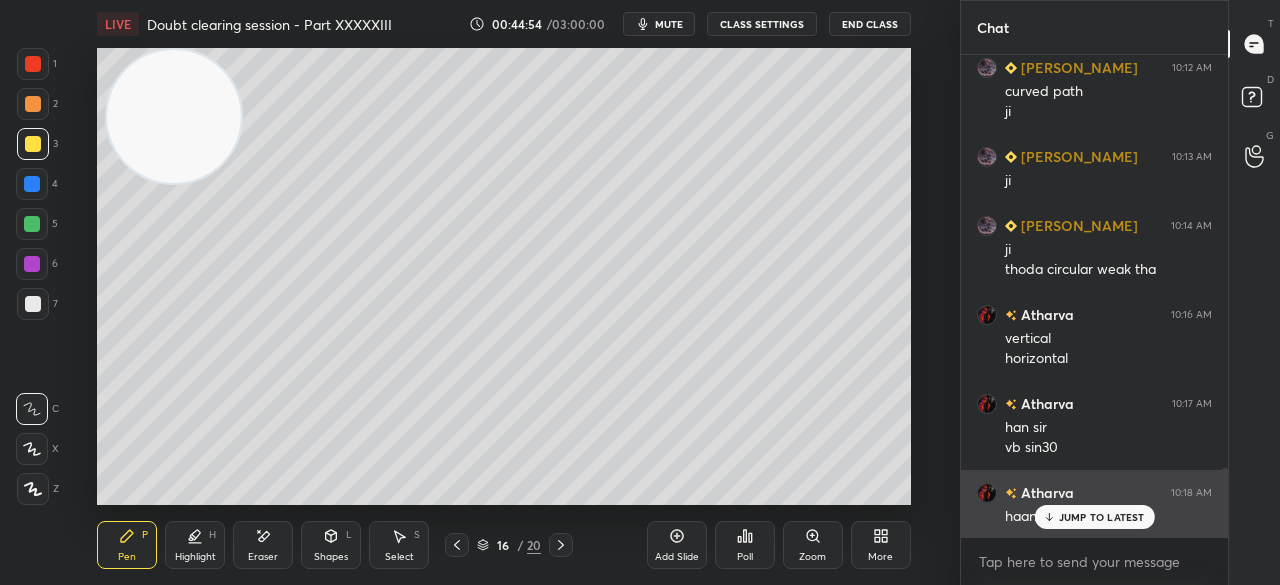 click on "Atharva 10:18 AM haan" at bounding box center (1094, 504) 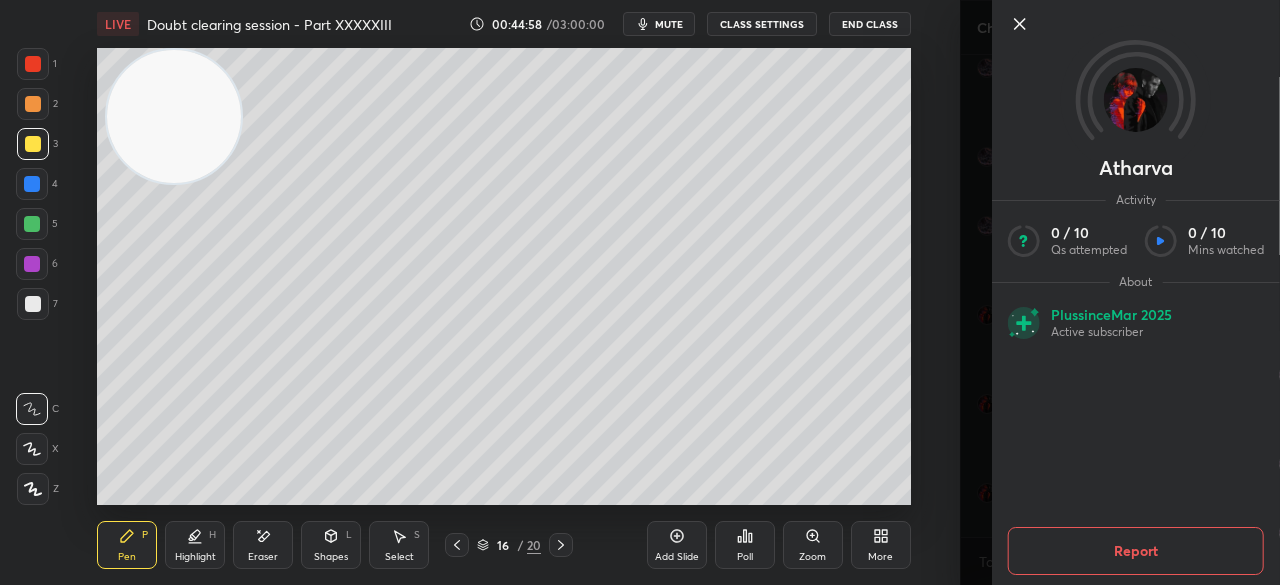 click at bounding box center (1136, 57) 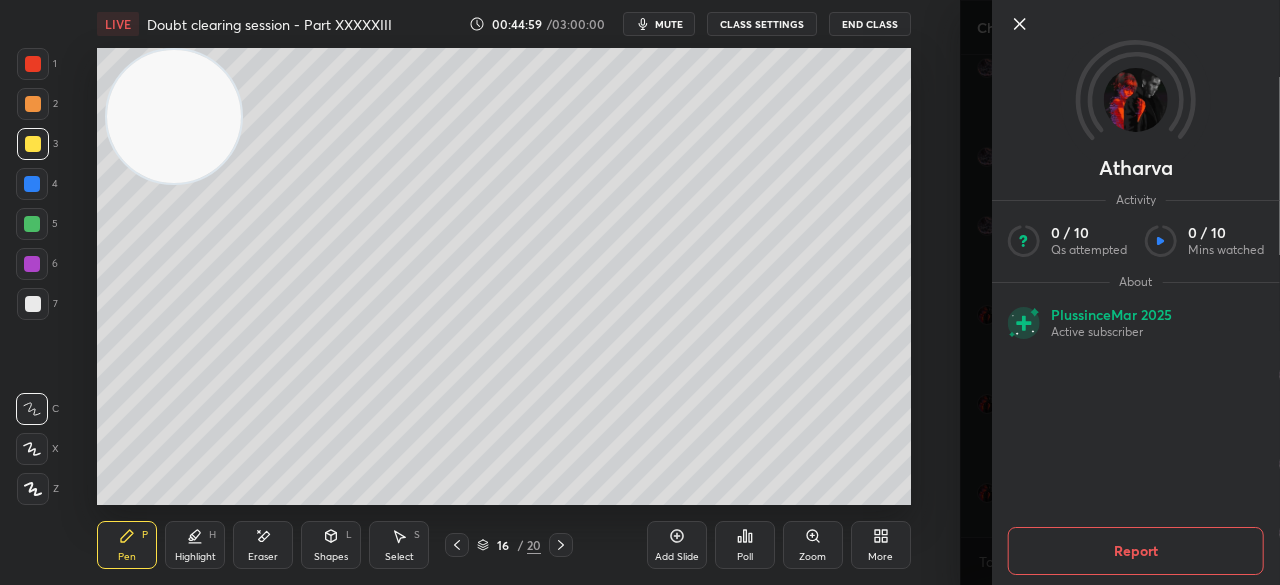 click 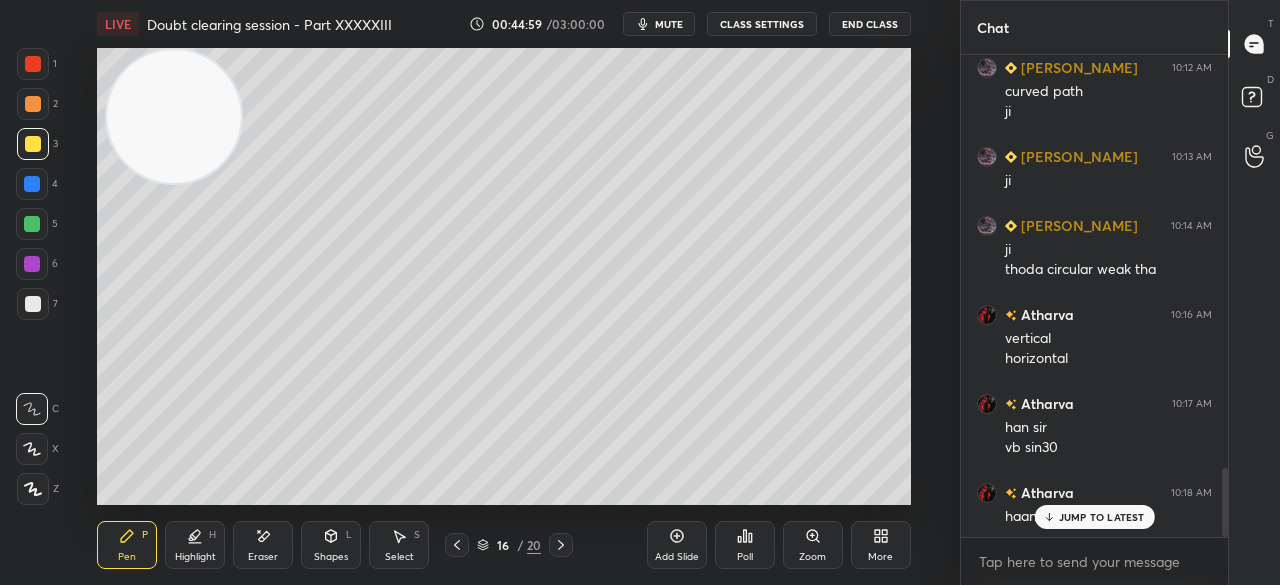 click on "Atharva" at bounding box center [1120, 292] 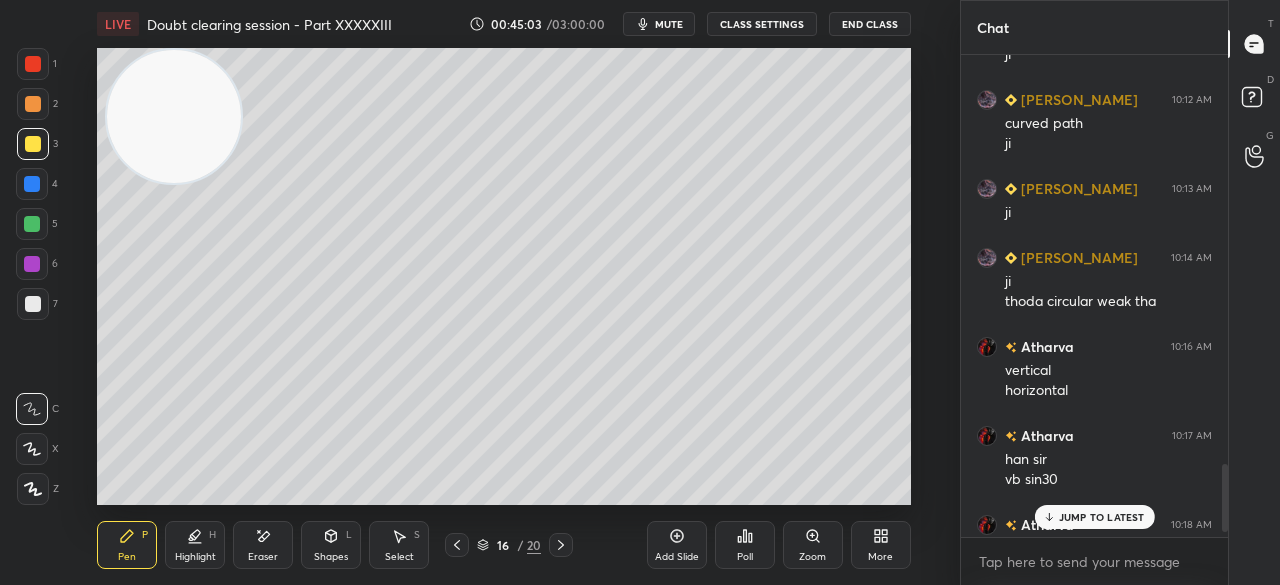 click on "JUMP TO LATEST" at bounding box center [1094, 517] 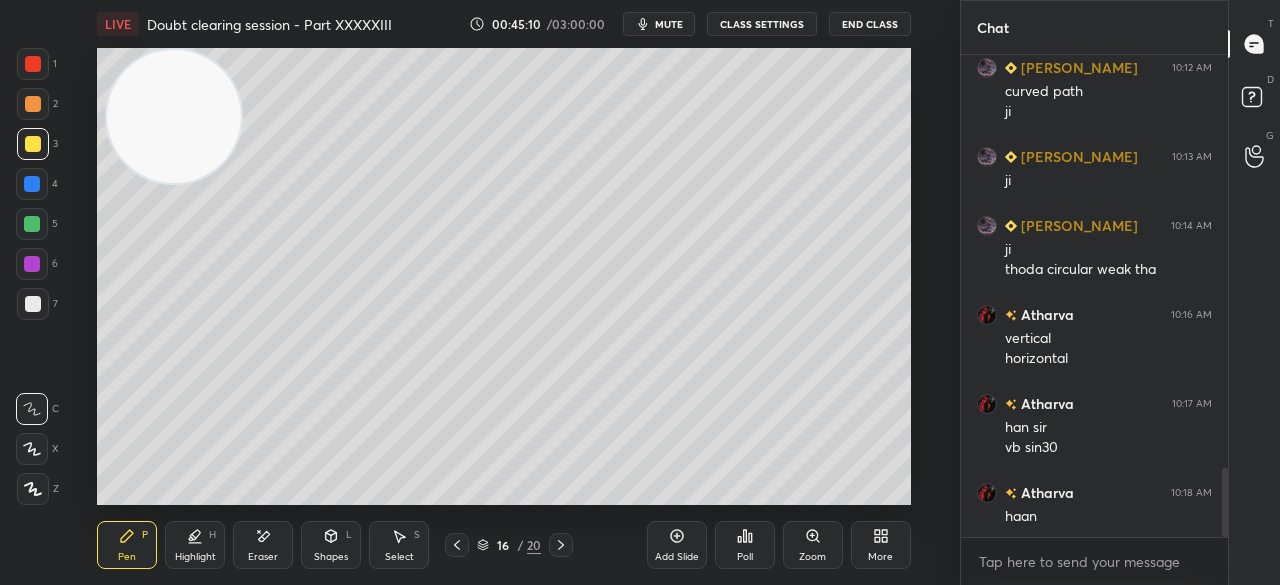 click at bounding box center (33, 64) 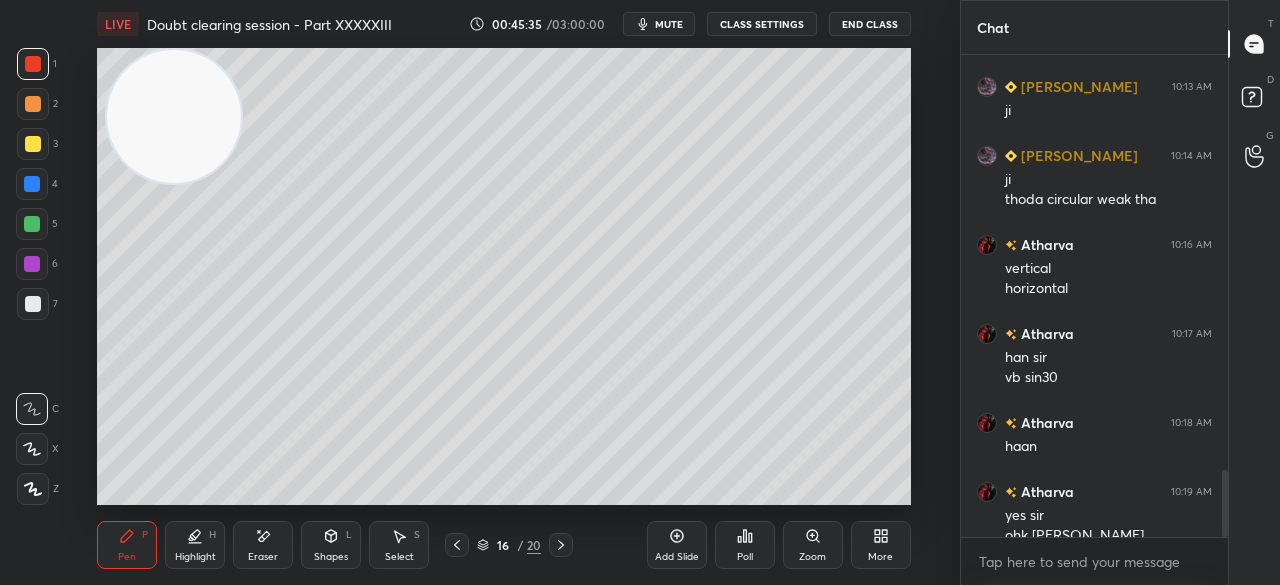 scroll, scrollTop: 2992, scrollLeft: 0, axis: vertical 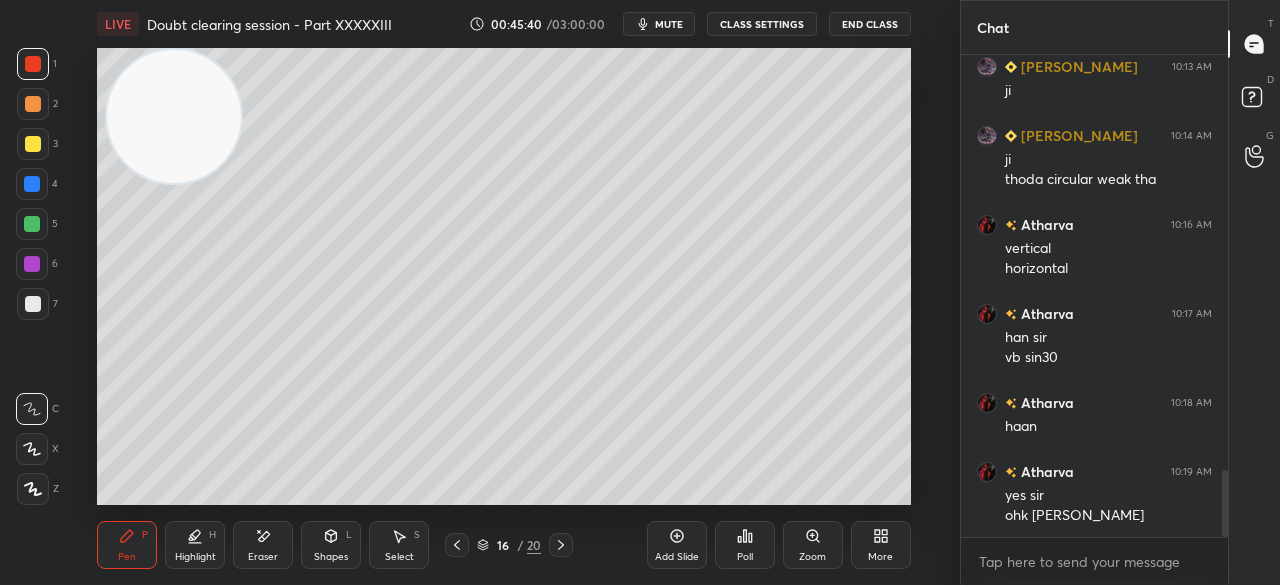 click on "D Doubts (D)" at bounding box center (1254, 100) 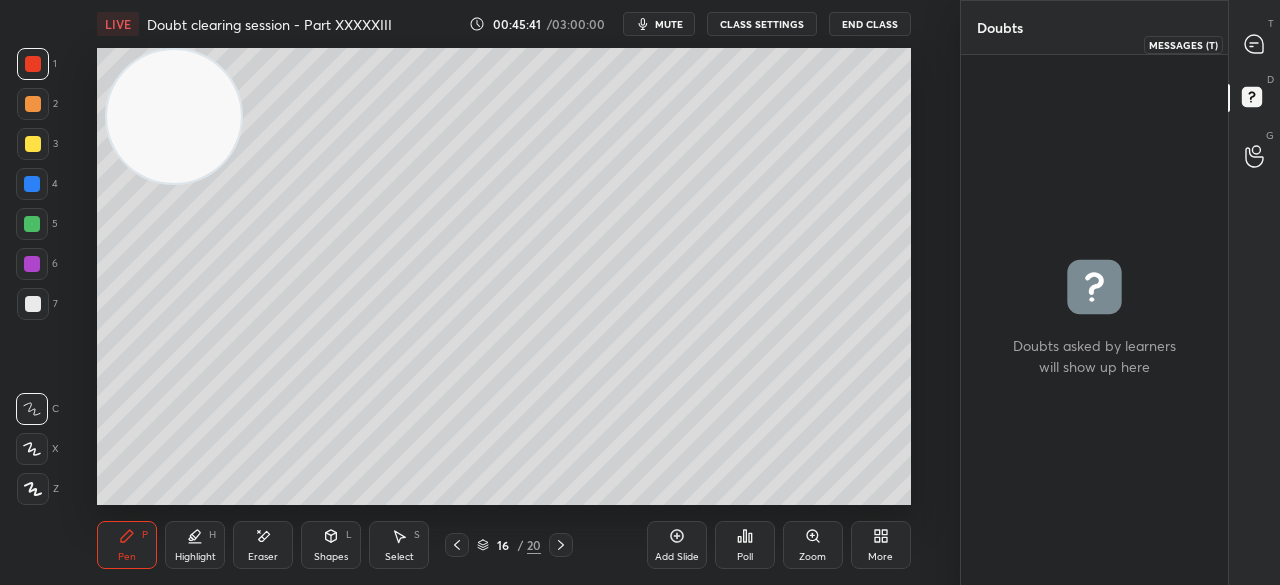 click at bounding box center [1255, 44] 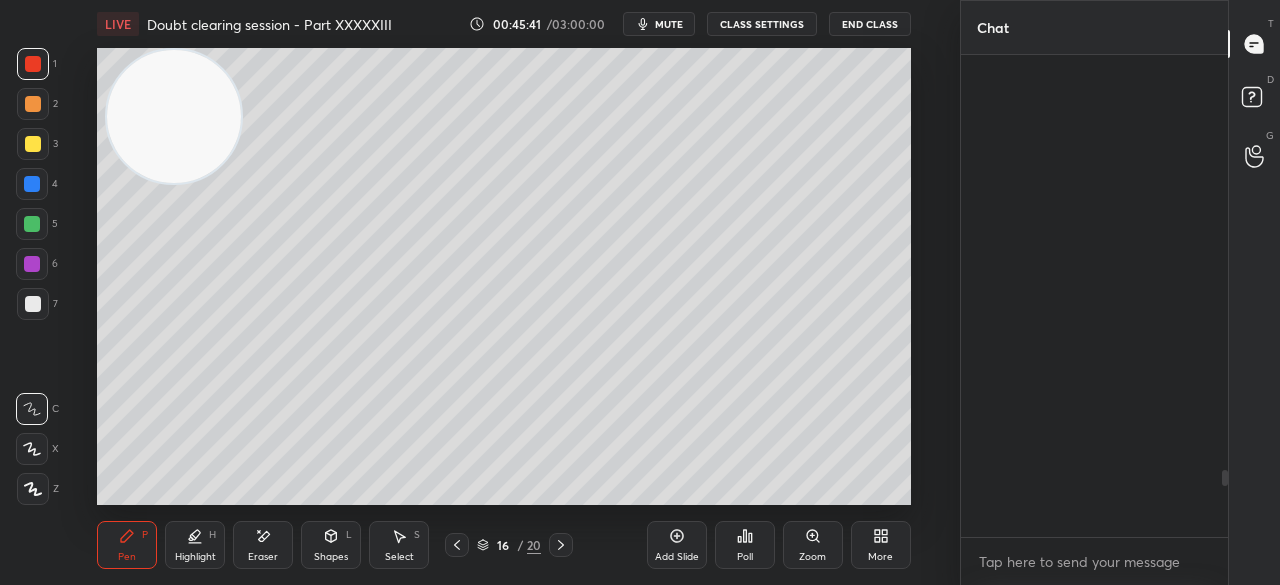 scroll, scrollTop: 2992, scrollLeft: 0, axis: vertical 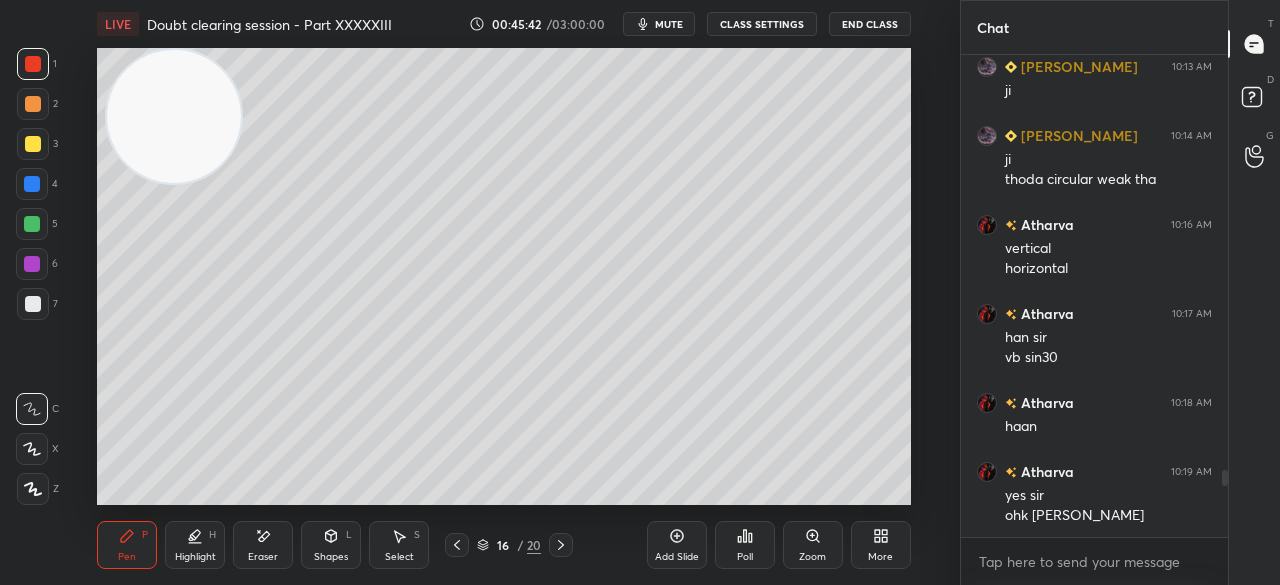 click at bounding box center [561, 545] 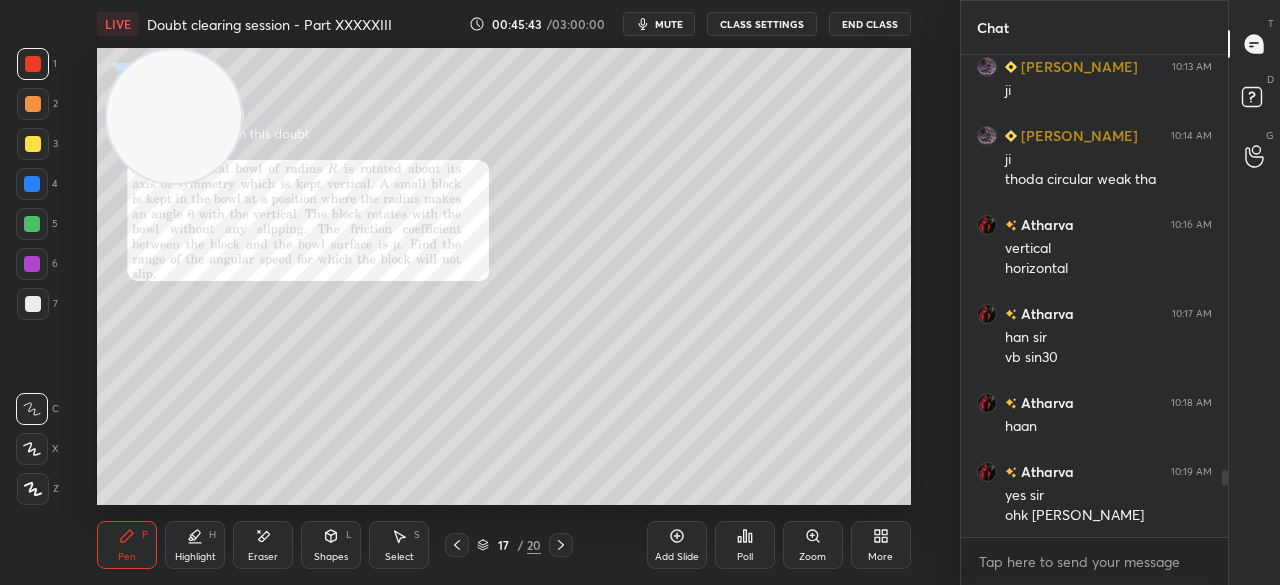 click at bounding box center (561, 545) 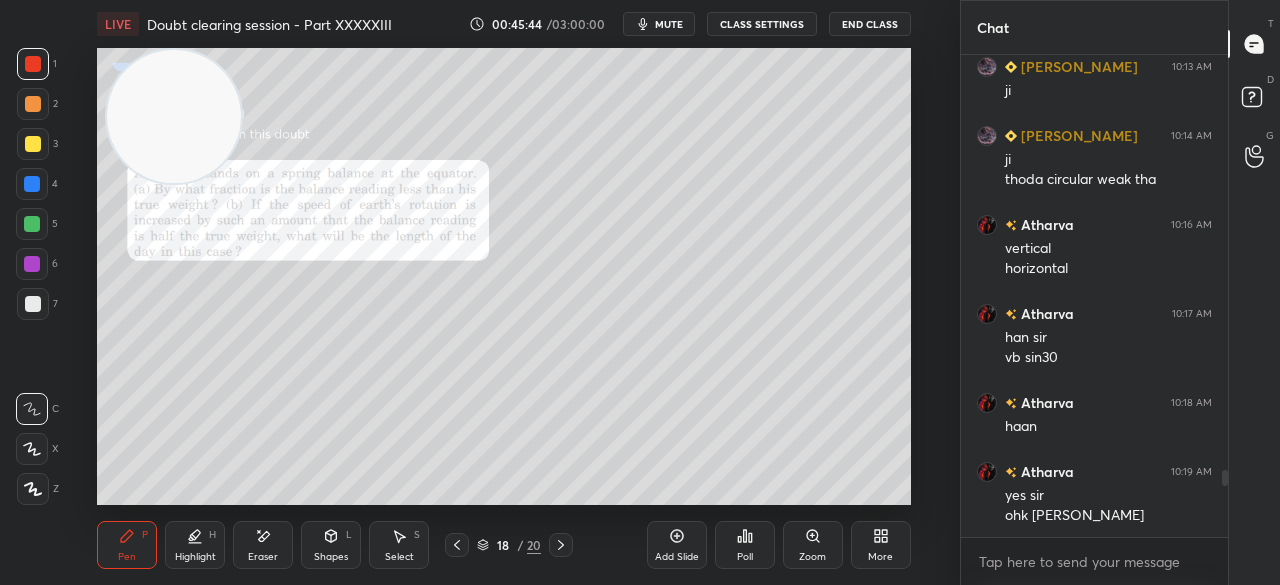 click 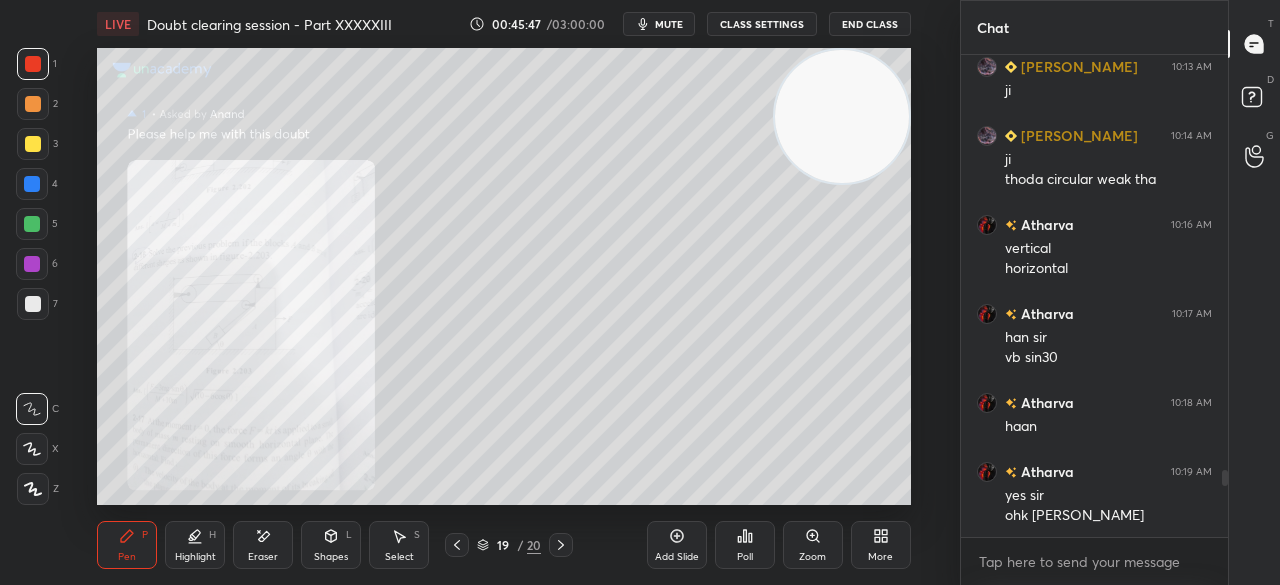click on "19 / 20" at bounding box center [509, 545] 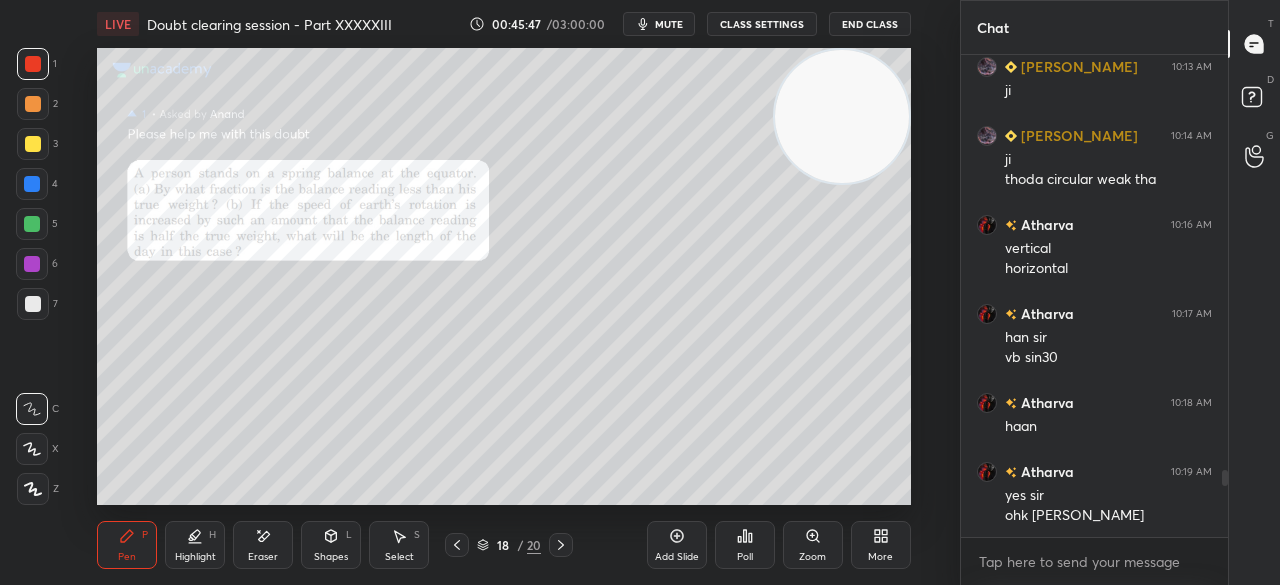 click 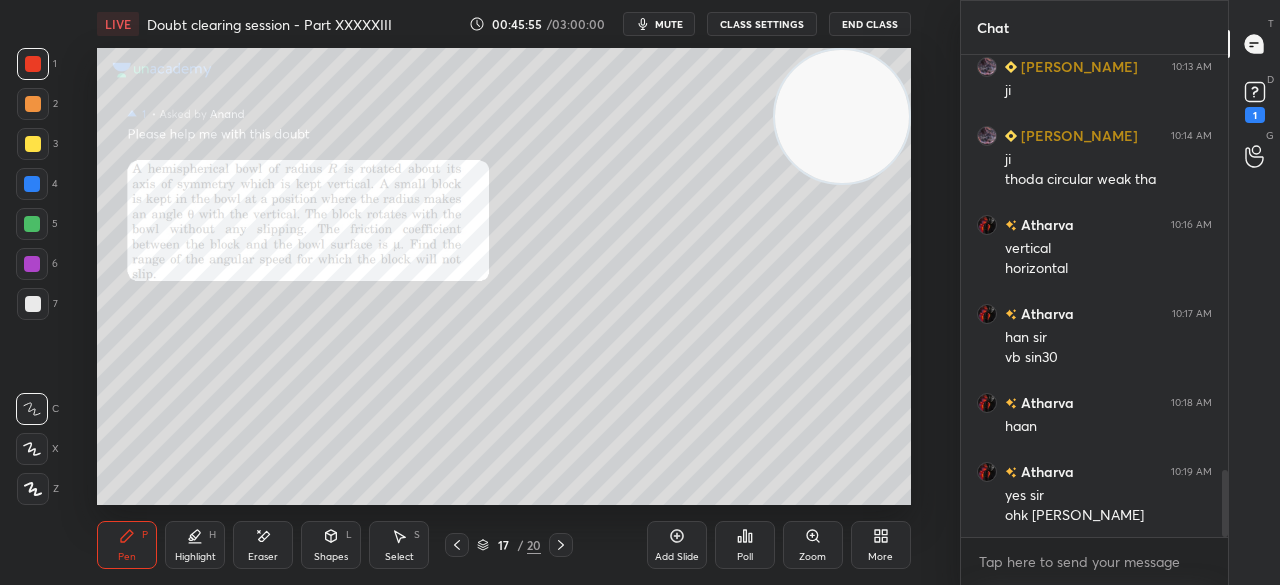 scroll, scrollTop: 3094, scrollLeft: 0, axis: vertical 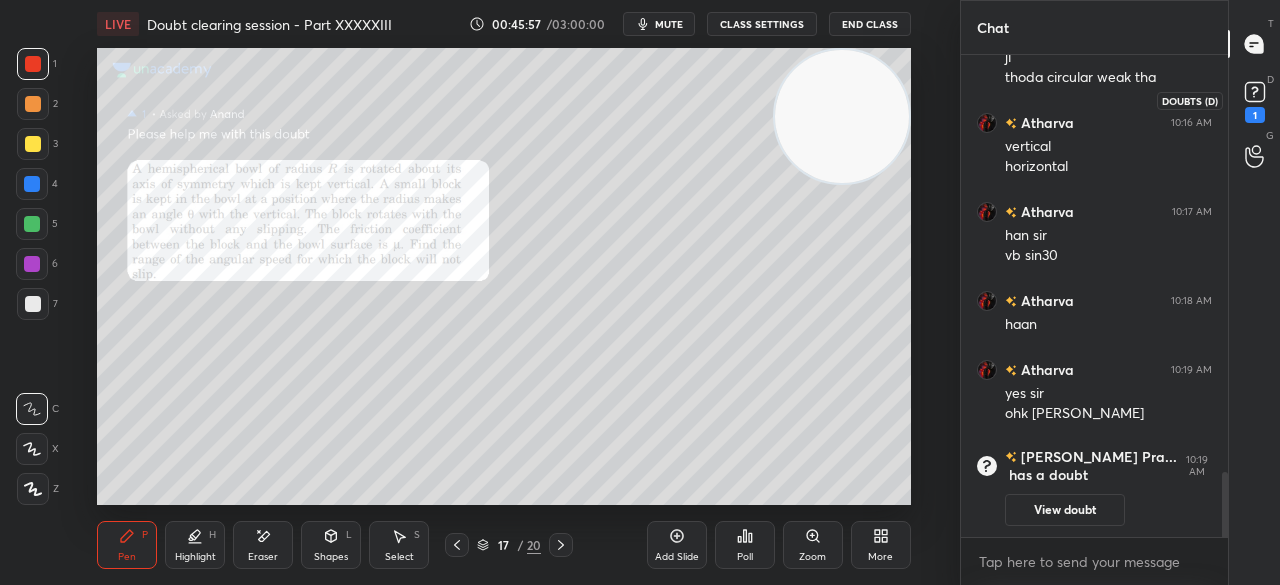 click 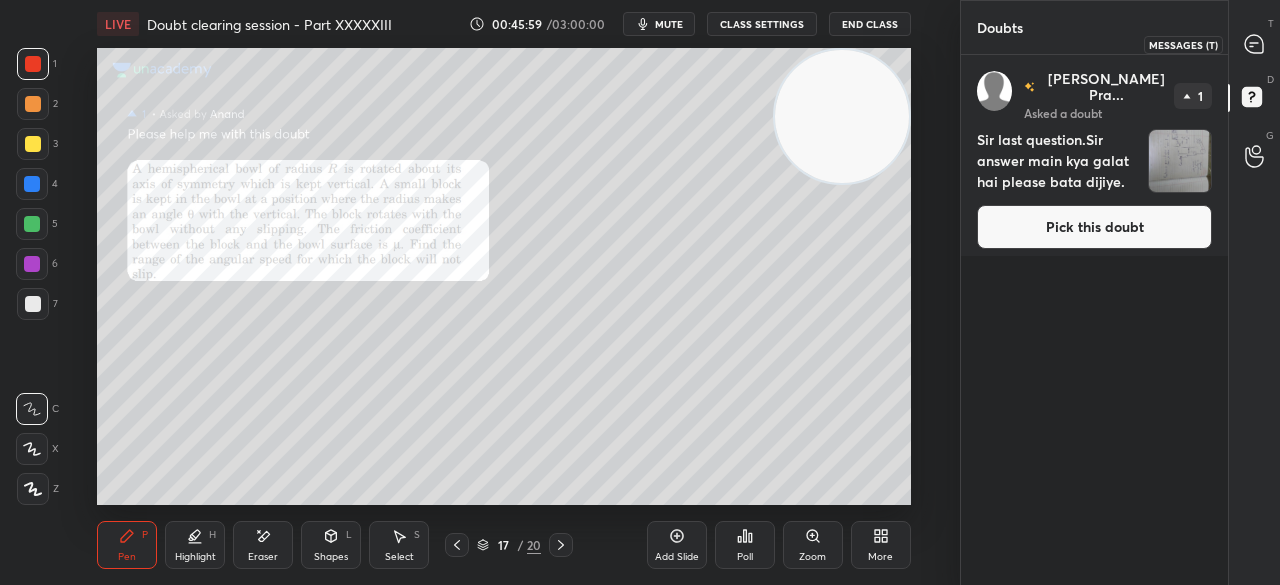 click 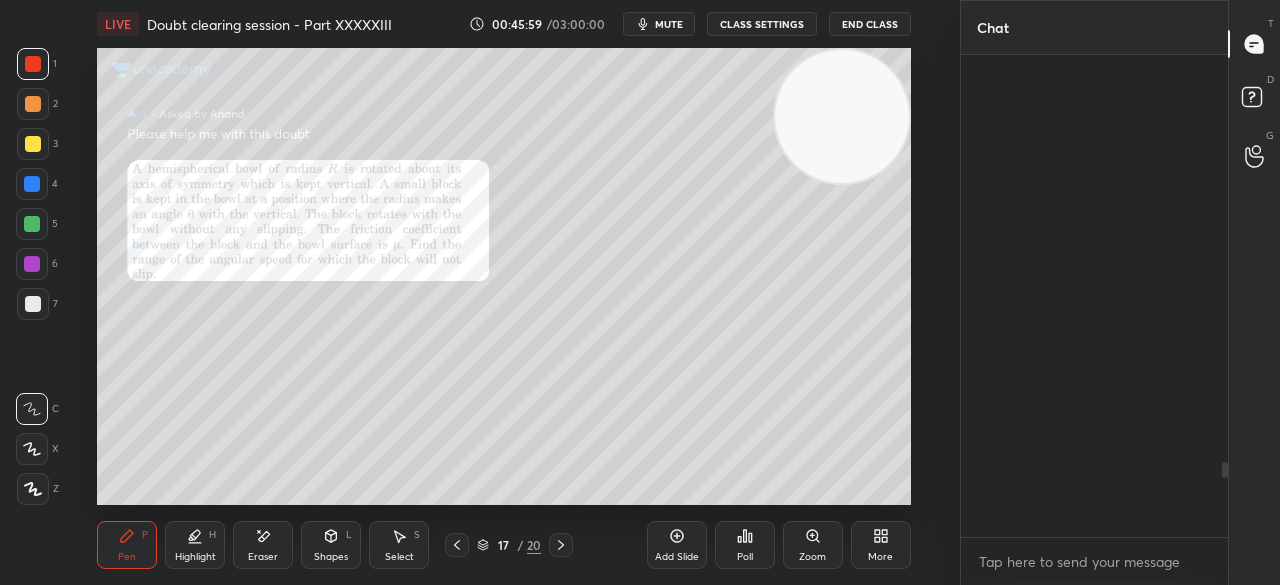 scroll, scrollTop: 2624, scrollLeft: 0, axis: vertical 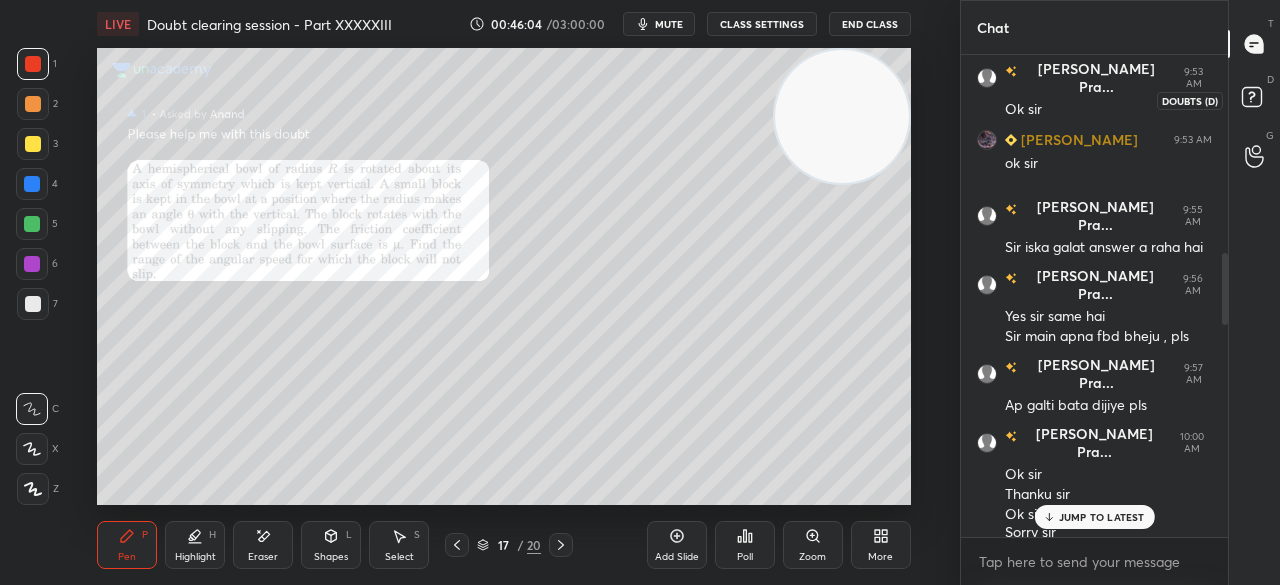 click 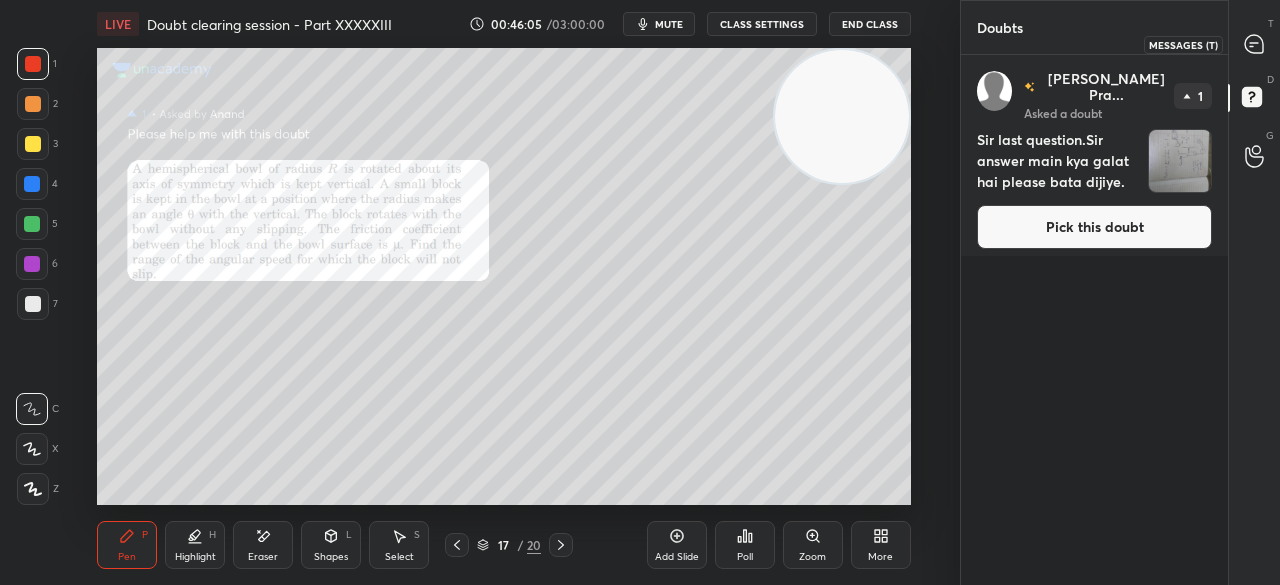 click at bounding box center [1255, 44] 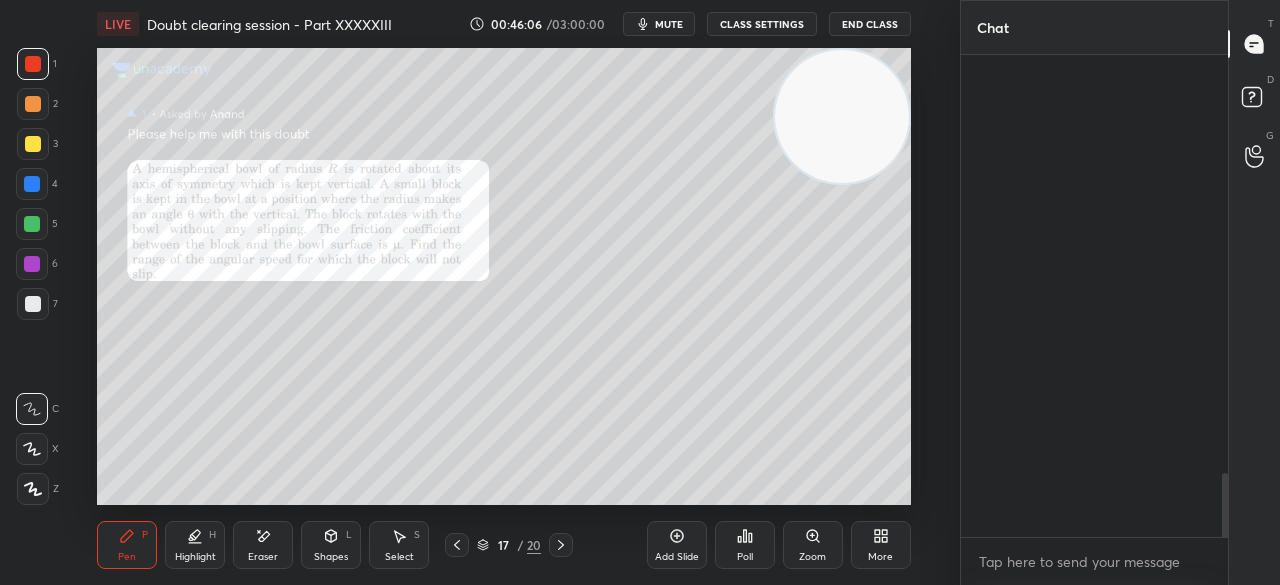 scroll, scrollTop: 3220, scrollLeft: 0, axis: vertical 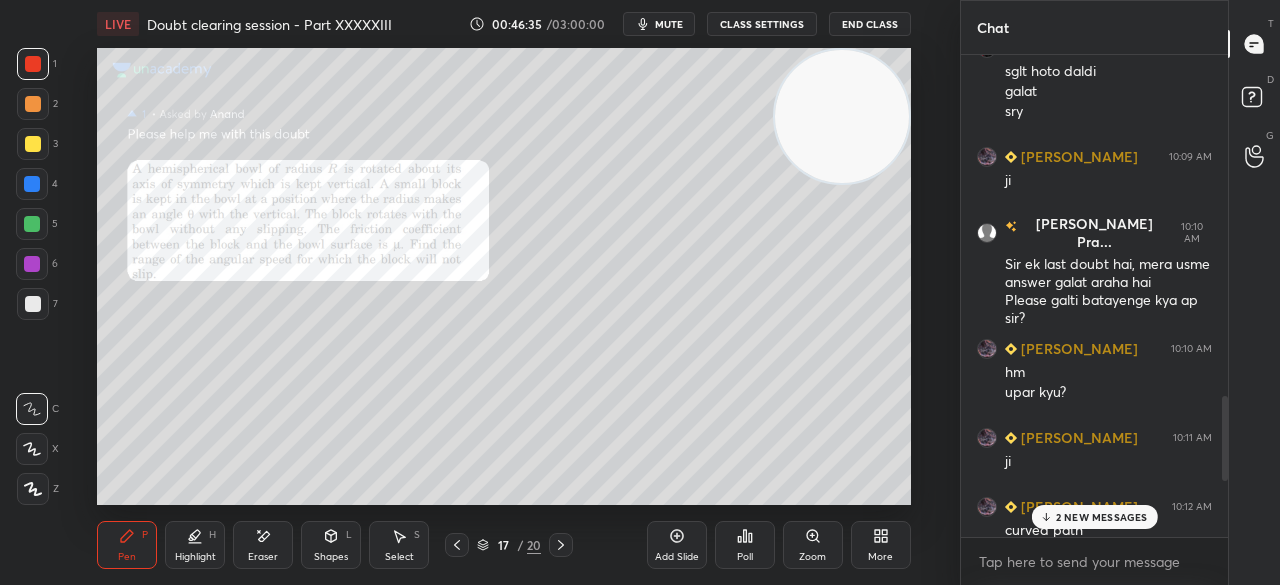 click on "2 NEW MESSAGES" at bounding box center (1102, 517) 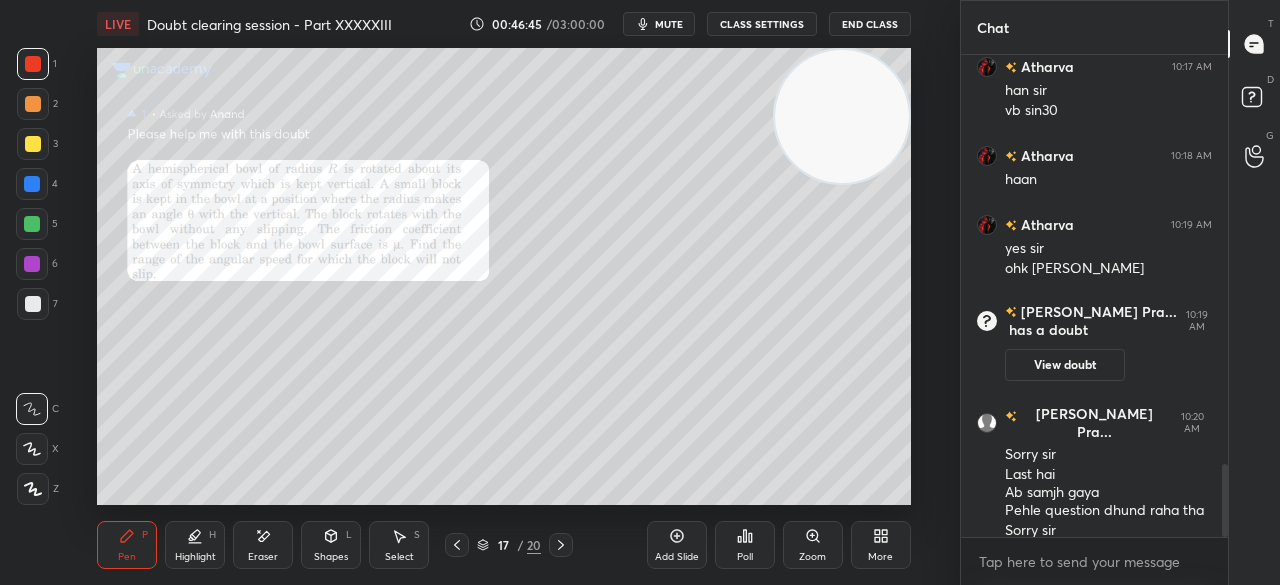 click at bounding box center (33, 144) 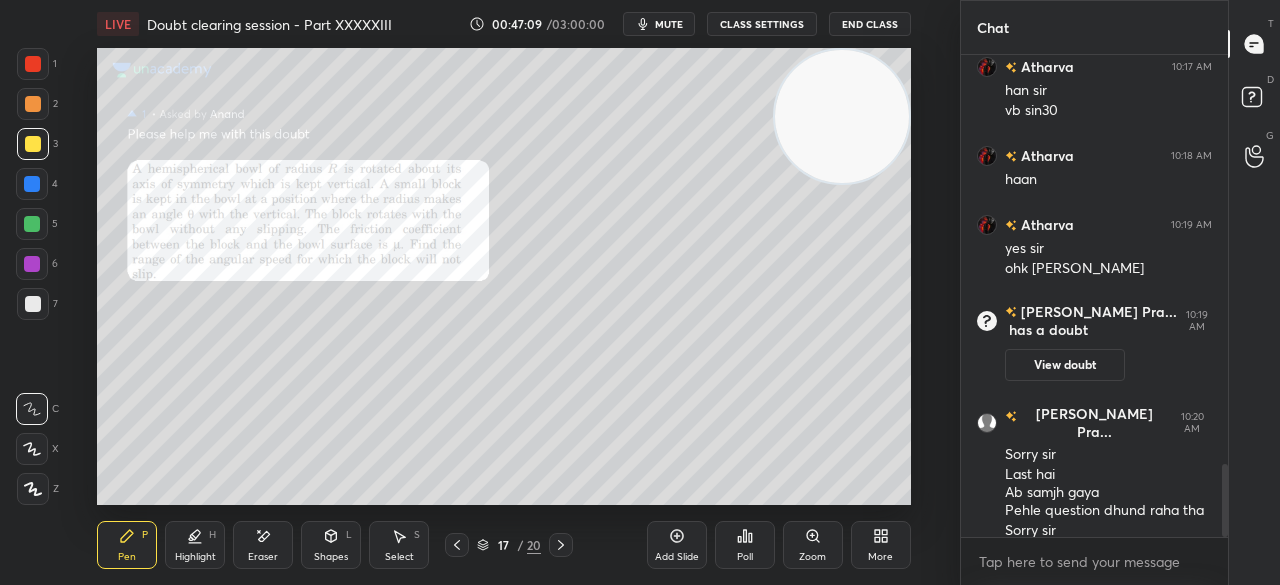 click at bounding box center (33, 64) 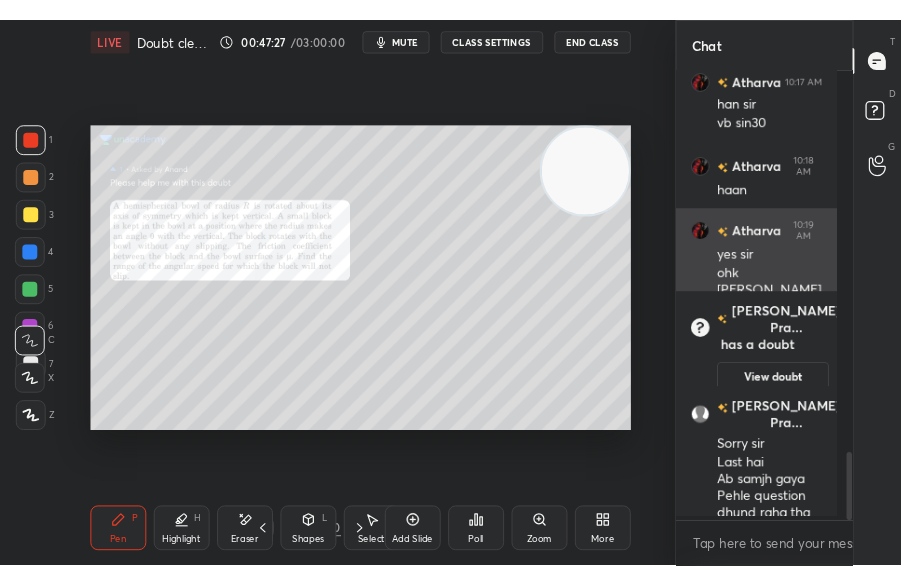 scroll, scrollTop: 457, scrollLeft: 596, axis: both 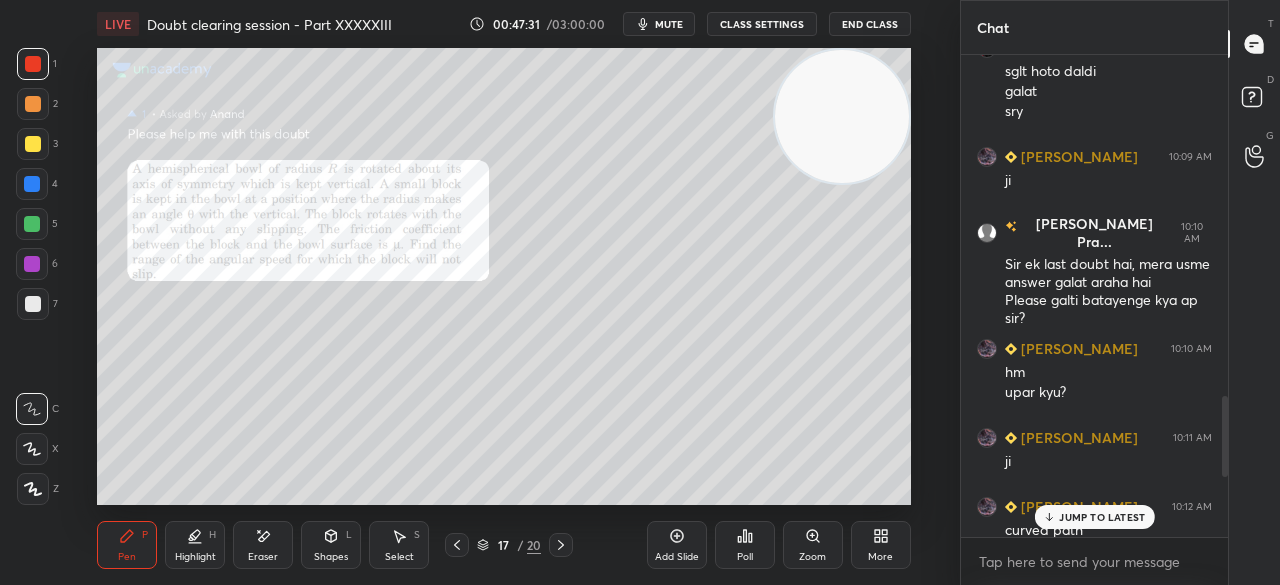 click on "JUMP TO LATEST" at bounding box center (1102, 517) 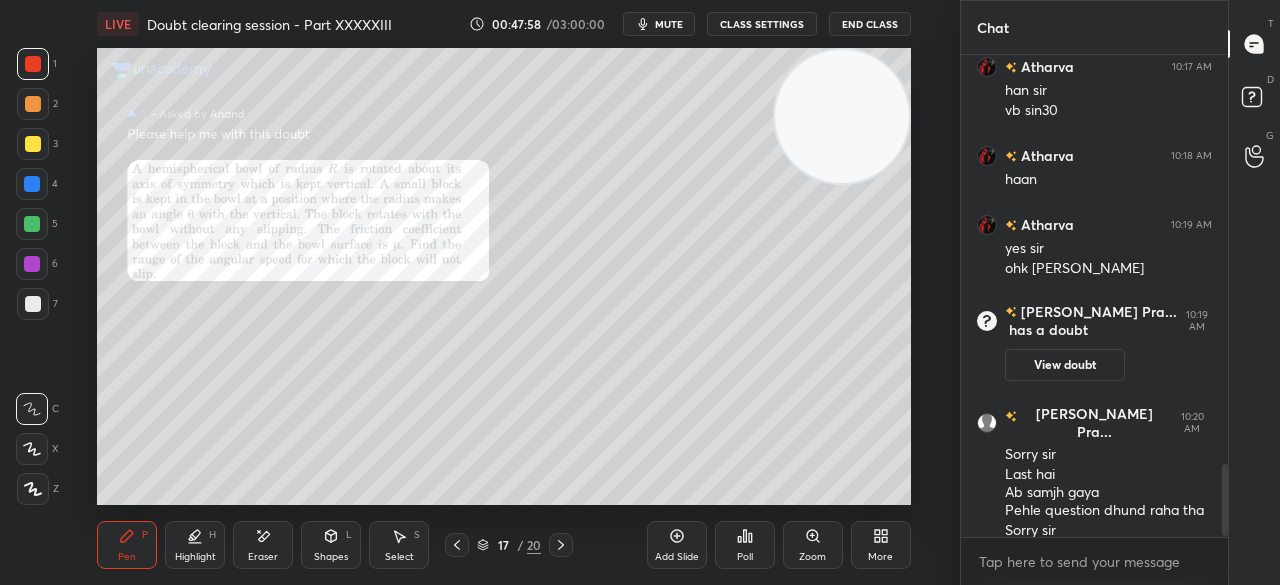 scroll, scrollTop: 2814, scrollLeft: 0, axis: vertical 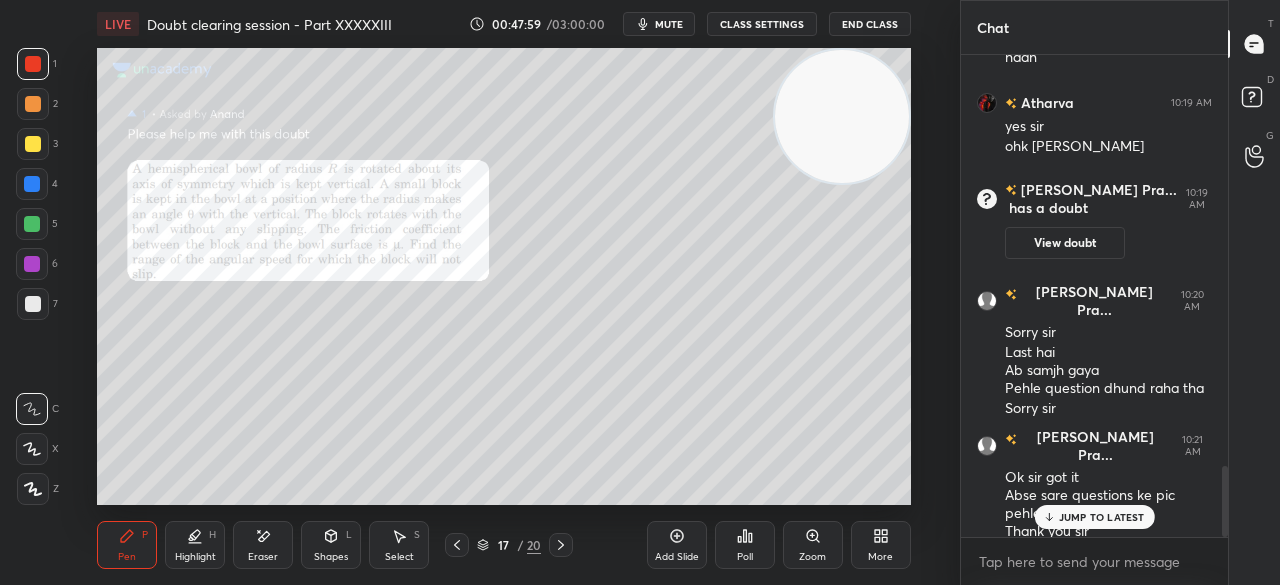 click on "JUMP TO LATEST" at bounding box center [1094, 517] 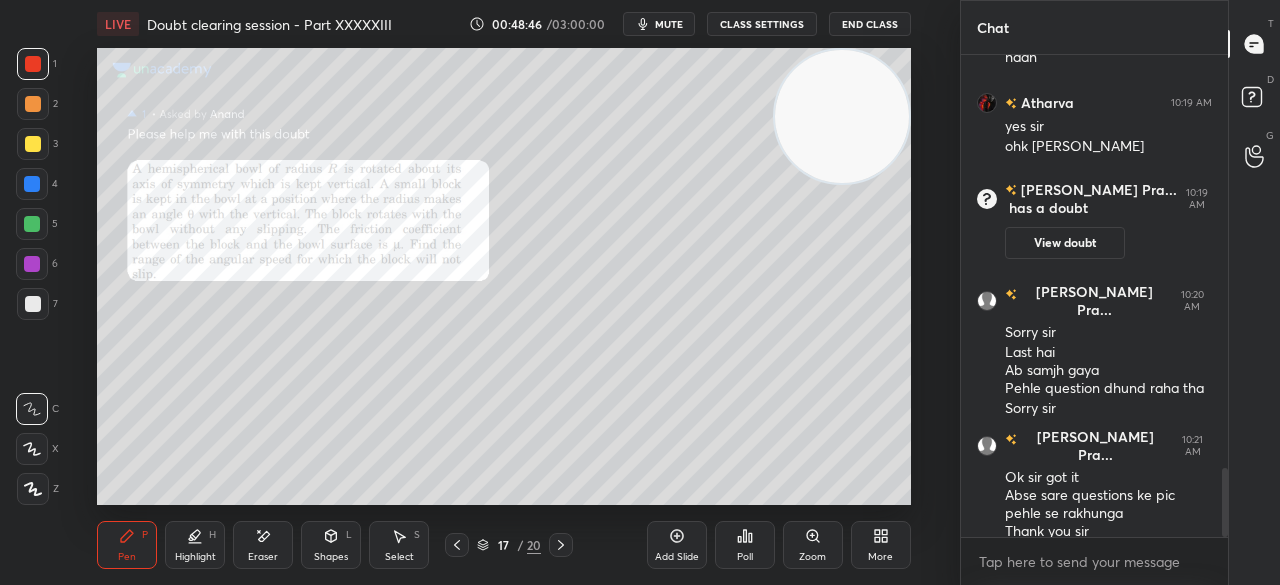 scroll, scrollTop: 2884, scrollLeft: 0, axis: vertical 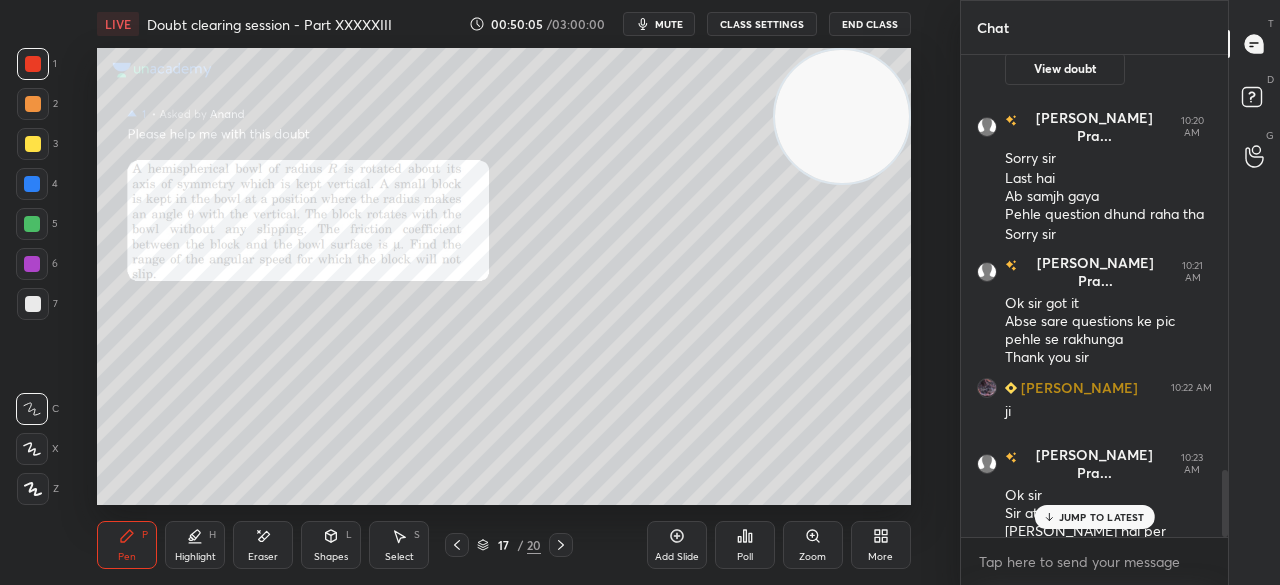 click on "JUMP TO LATEST" at bounding box center [1102, 517] 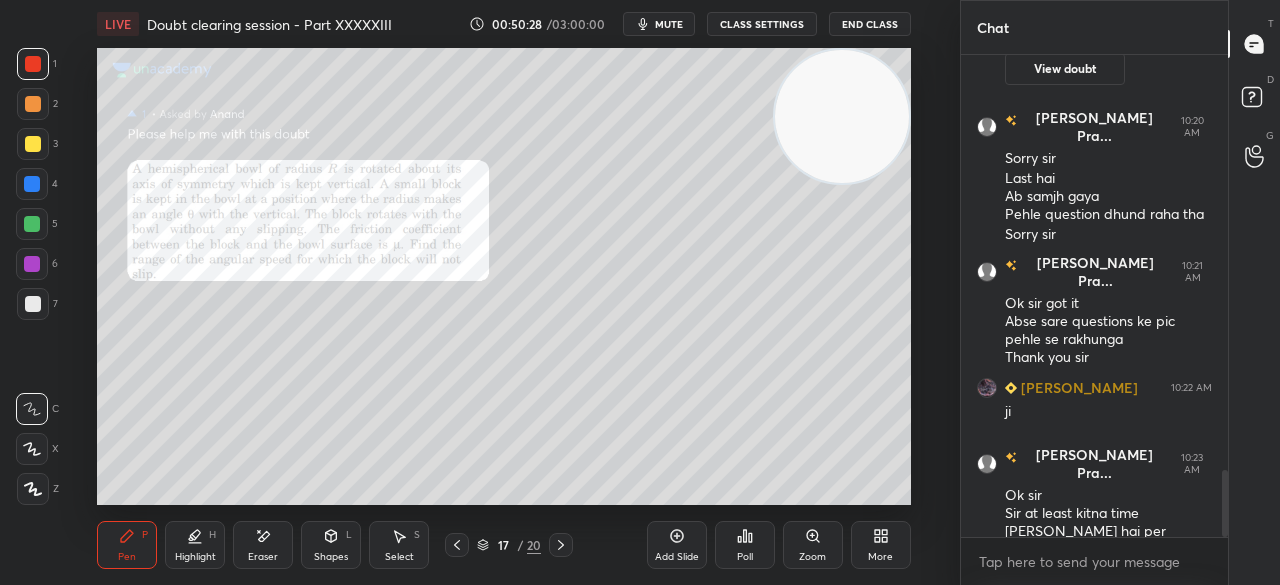 scroll, scrollTop: 3058, scrollLeft: 0, axis: vertical 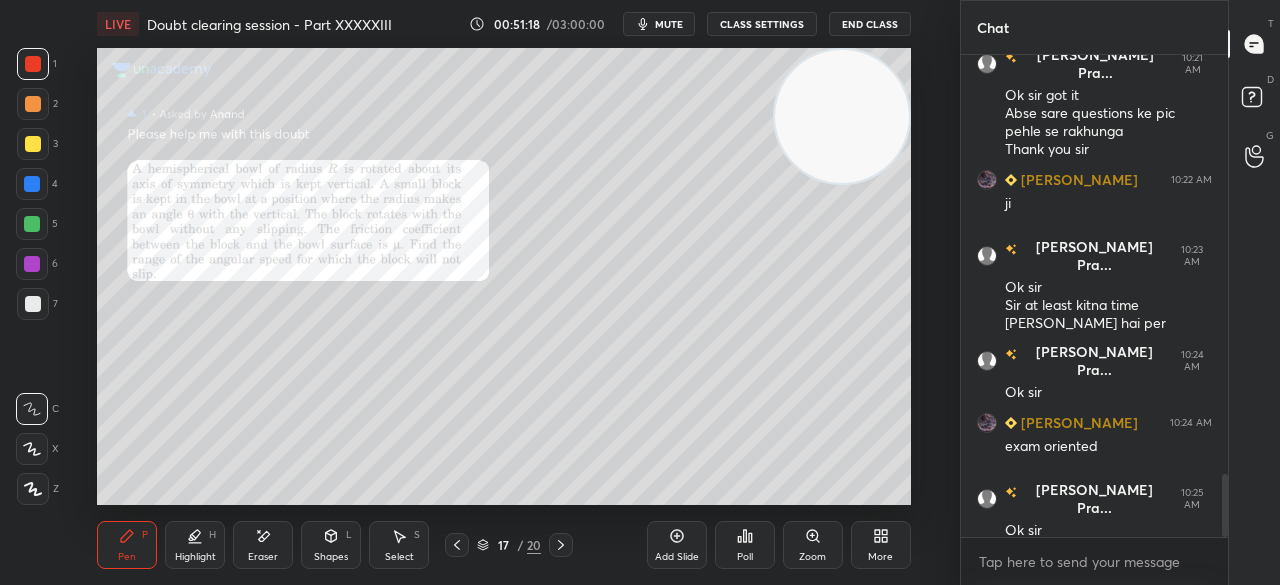 click on "Eraser" at bounding box center [263, 545] 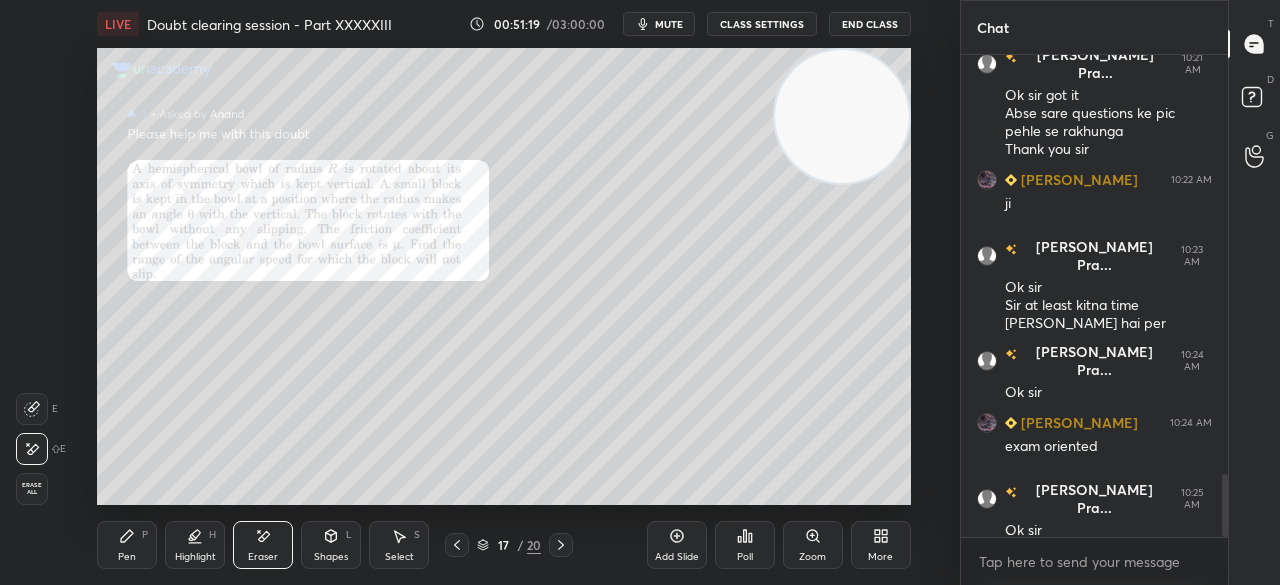 click on "Erase all" at bounding box center [32, 489] 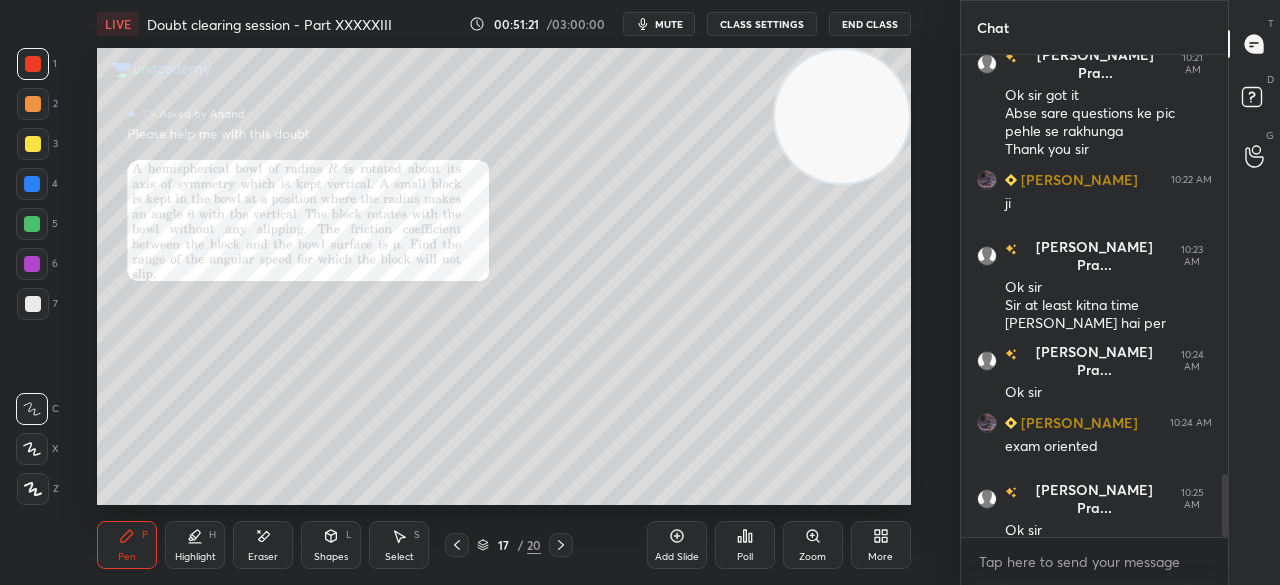 click on "More" at bounding box center [881, 545] 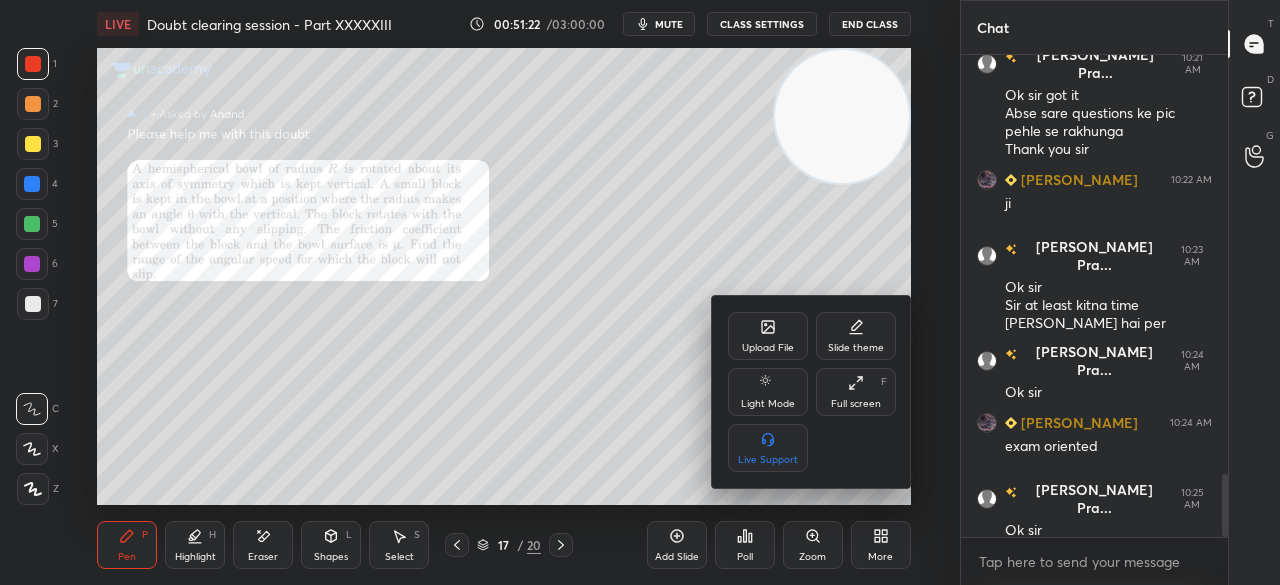 click on "Upload File" at bounding box center [768, 348] 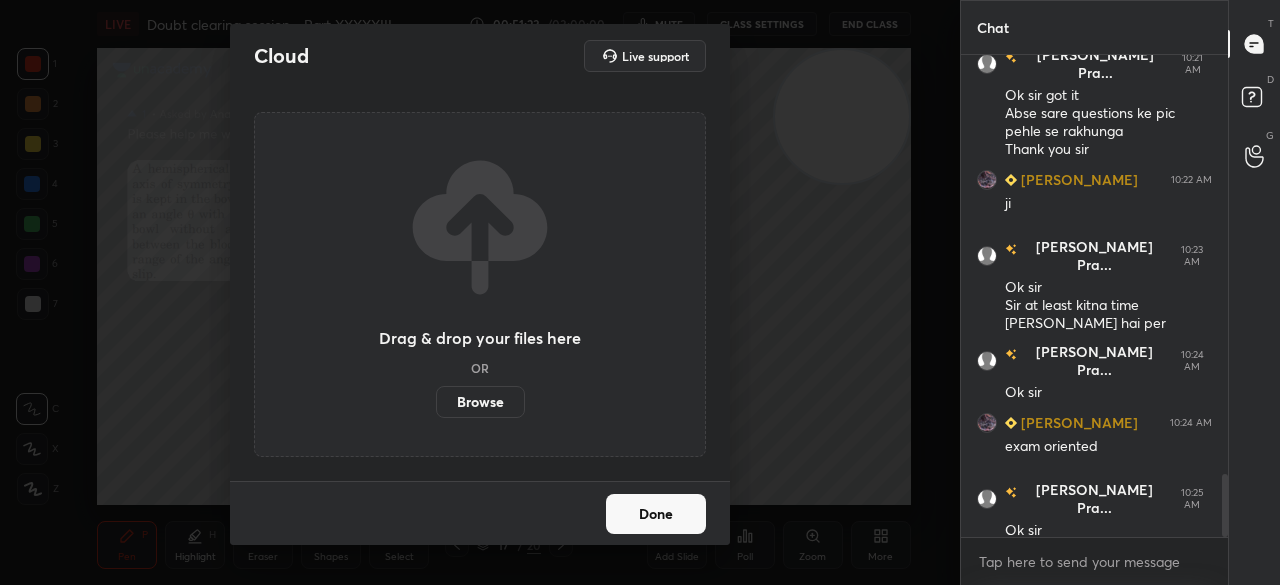 click on "Browse" at bounding box center (480, 402) 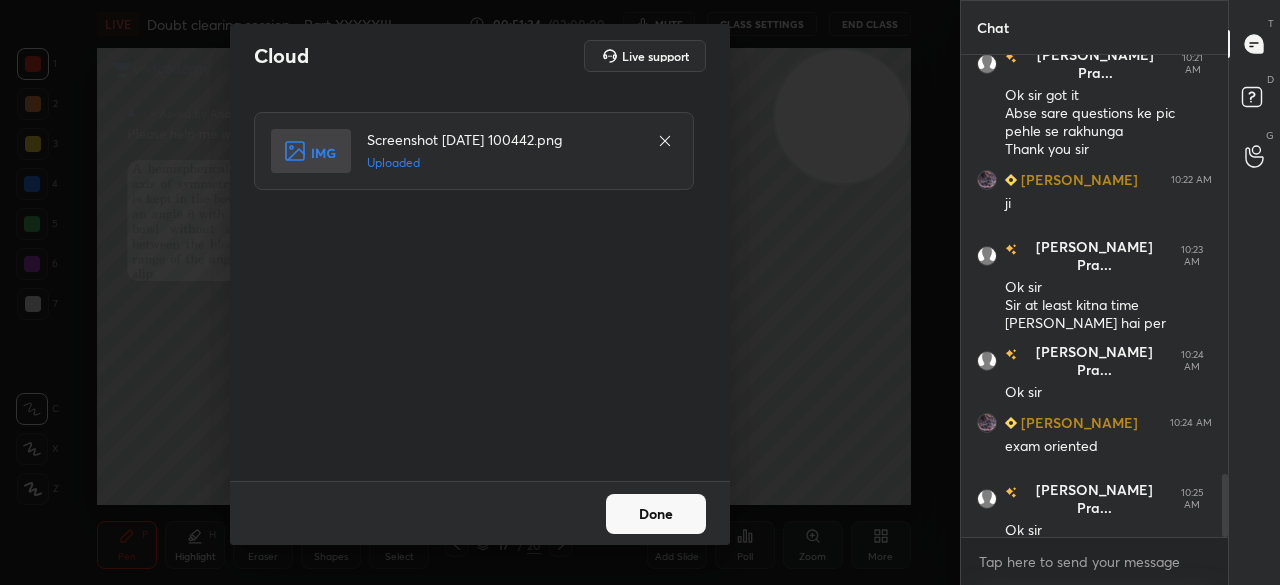 click on "Done" at bounding box center [656, 514] 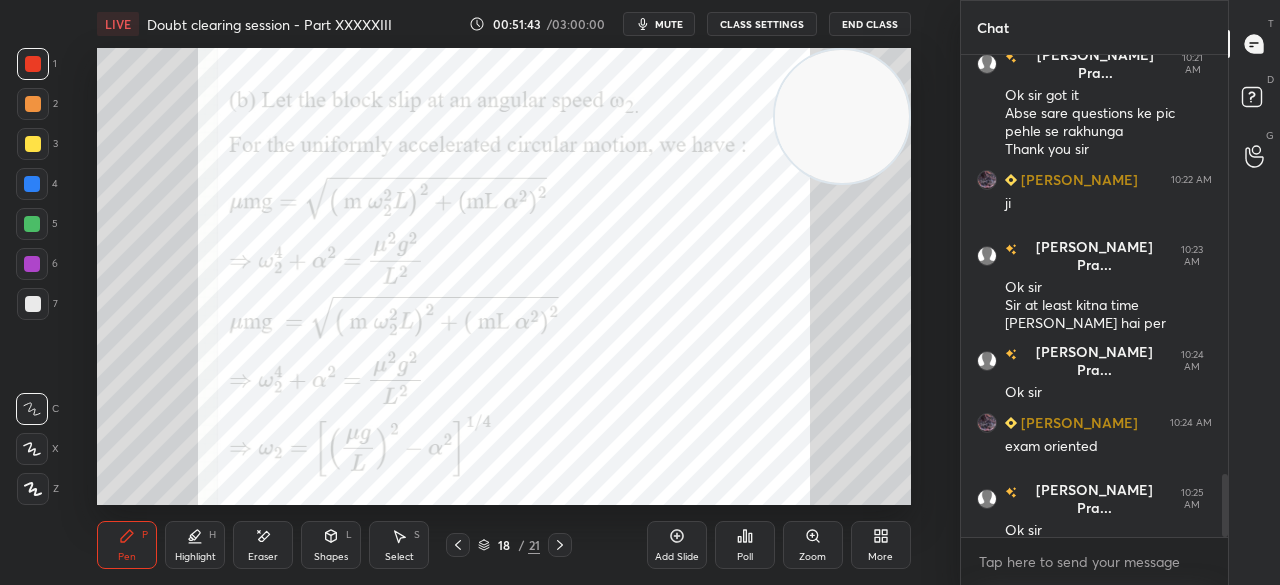 scroll, scrollTop: 3216, scrollLeft: 0, axis: vertical 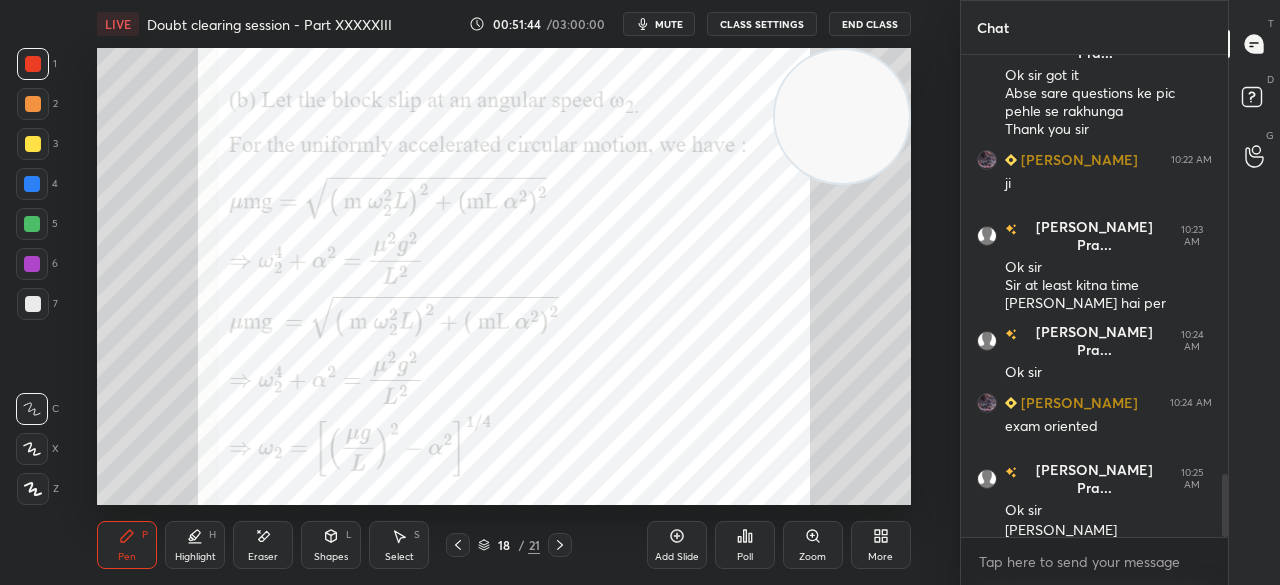 click 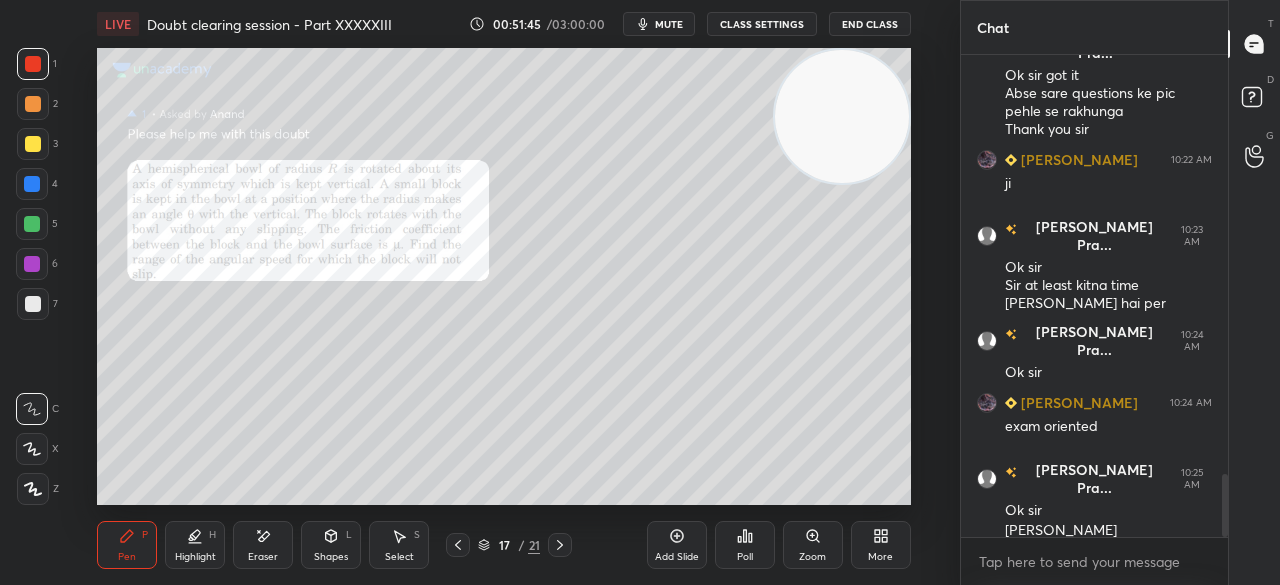 click 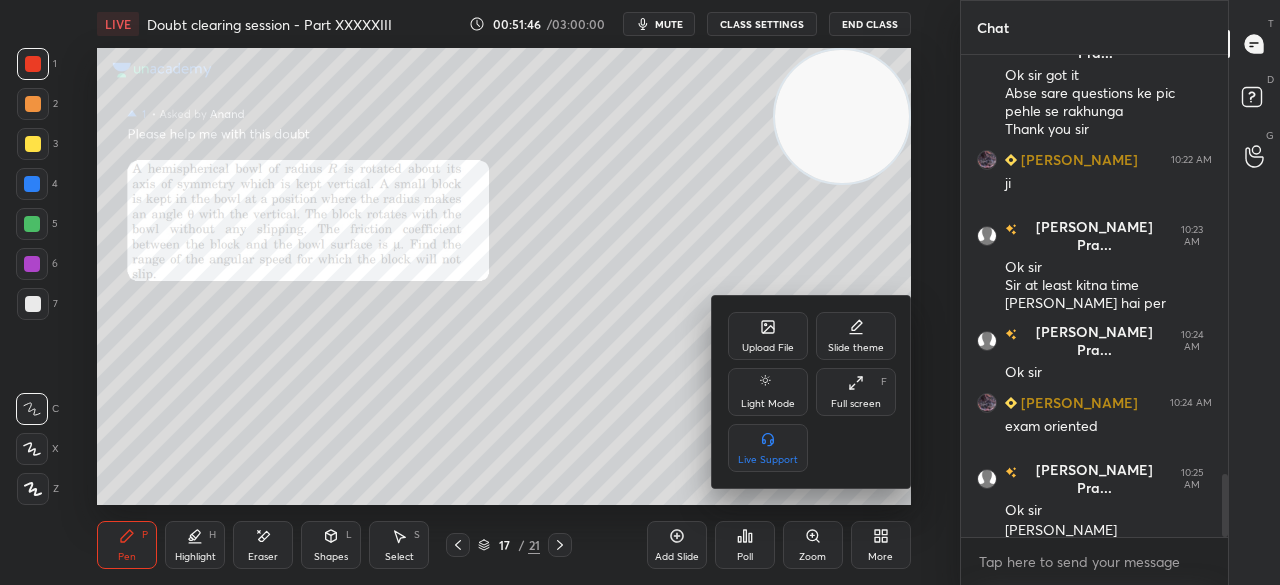 click on "Upload File" at bounding box center [768, 336] 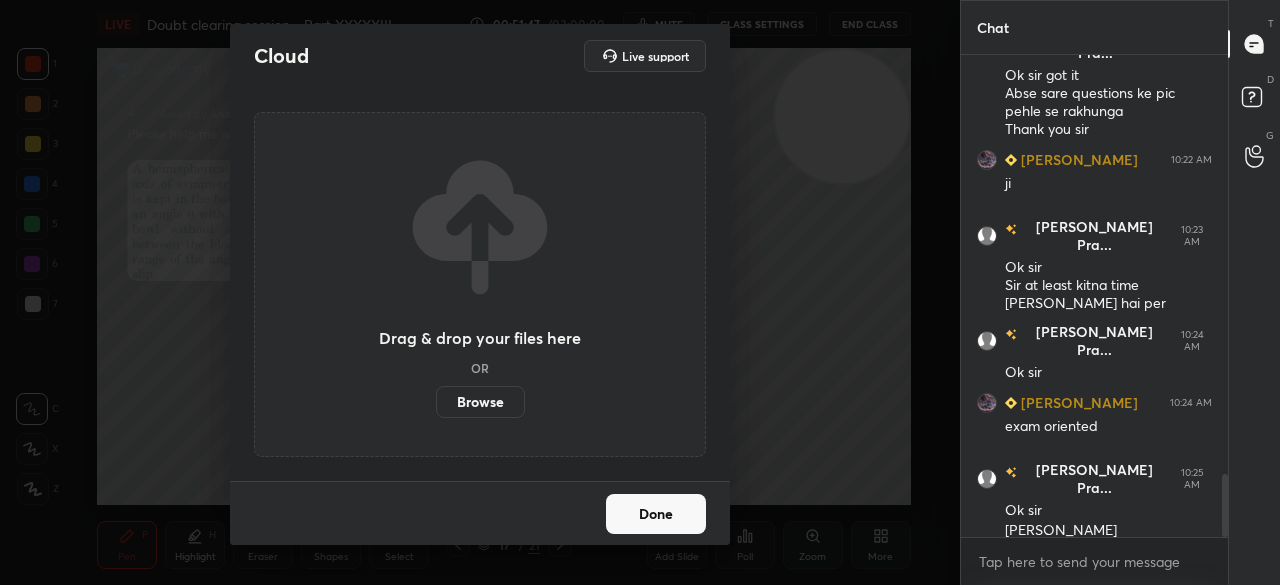 click on "Browse" at bounding box center (480, 402) 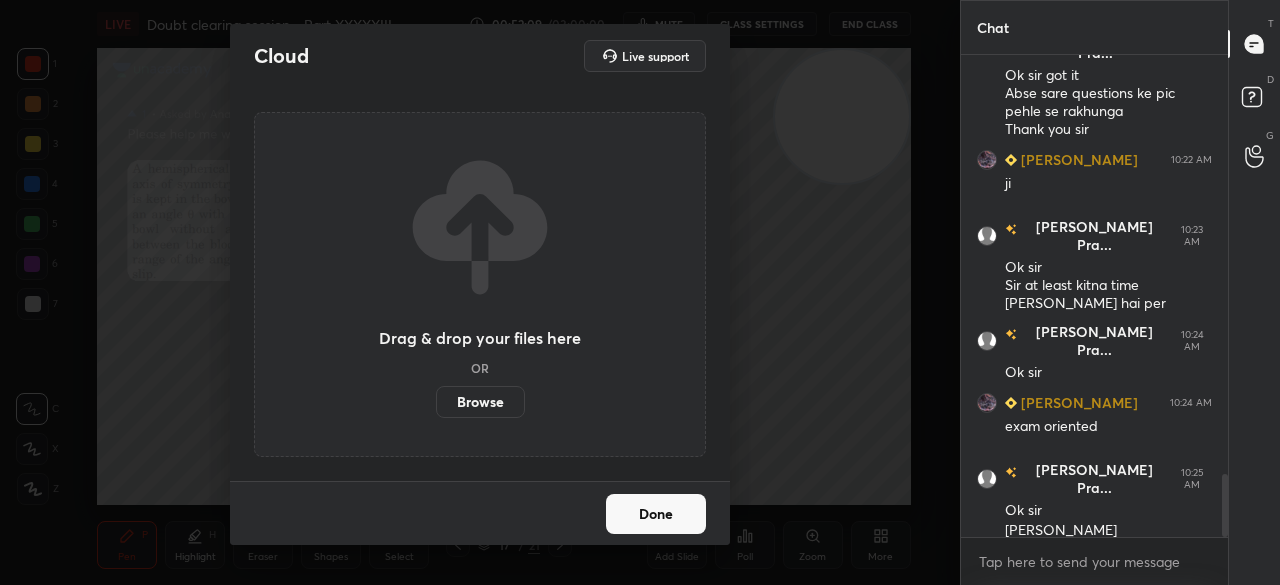 click on "Browse" at bounding box center [480, 402] 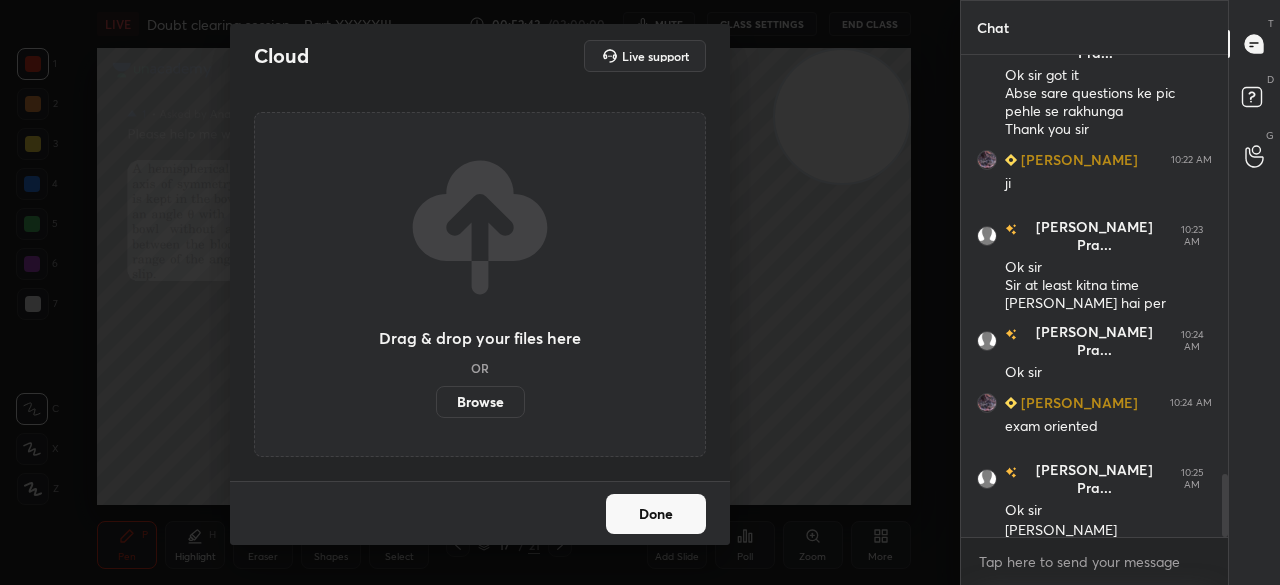 click on "Cloud Live support Drag & drop your files here OR Browse Done" at bounding box center (480, 292) 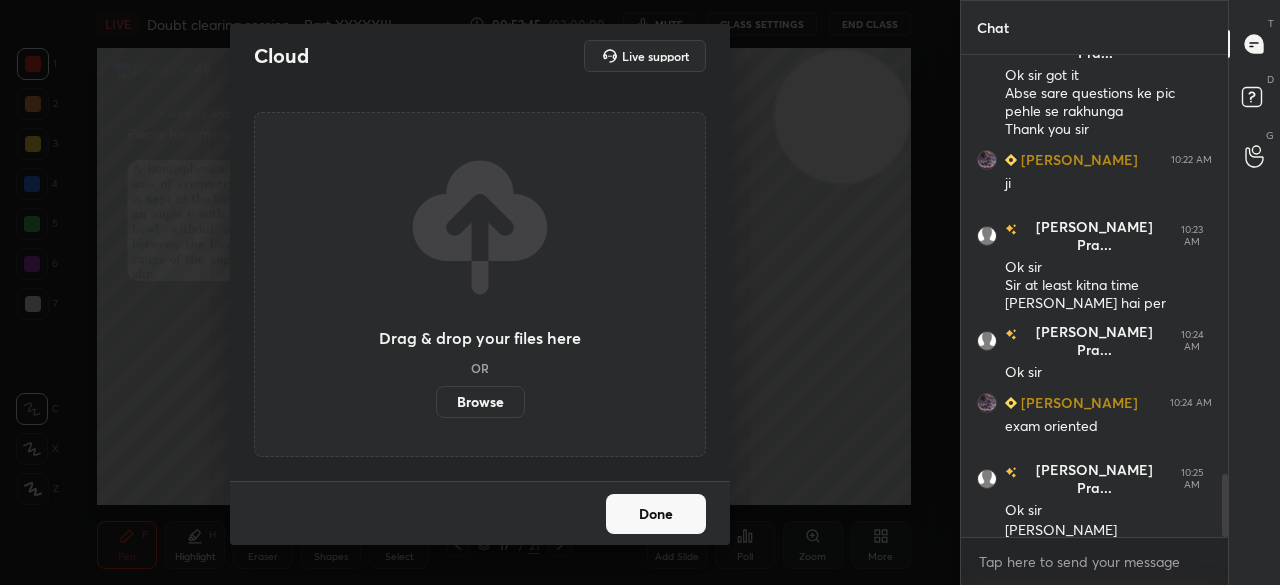 click on "Done" at bounding box center [656, 514] 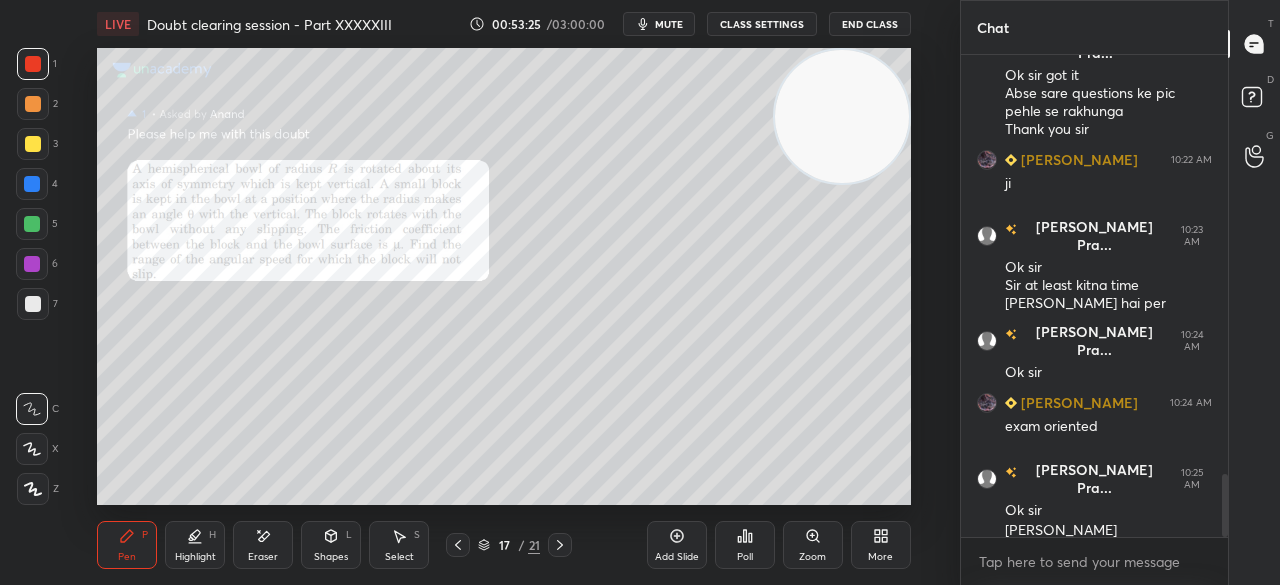 click on "More" at bounding box center [880, 557] 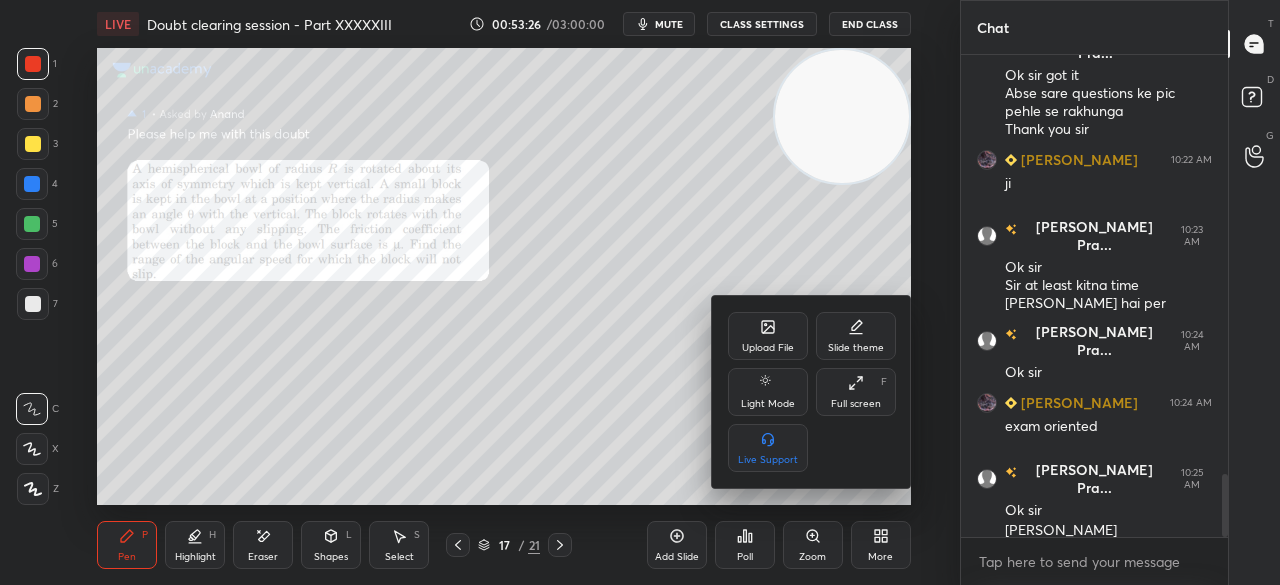 click on "Upload File" at bounding box center (768, 336) 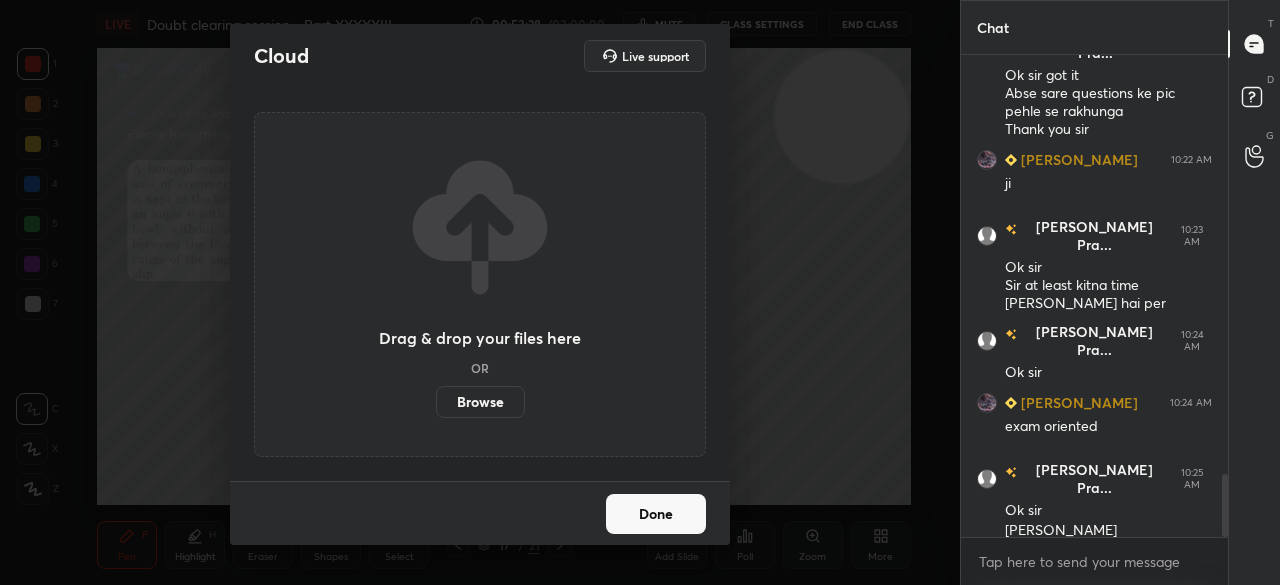 click on "Browse" at bounding box center [480, 402] 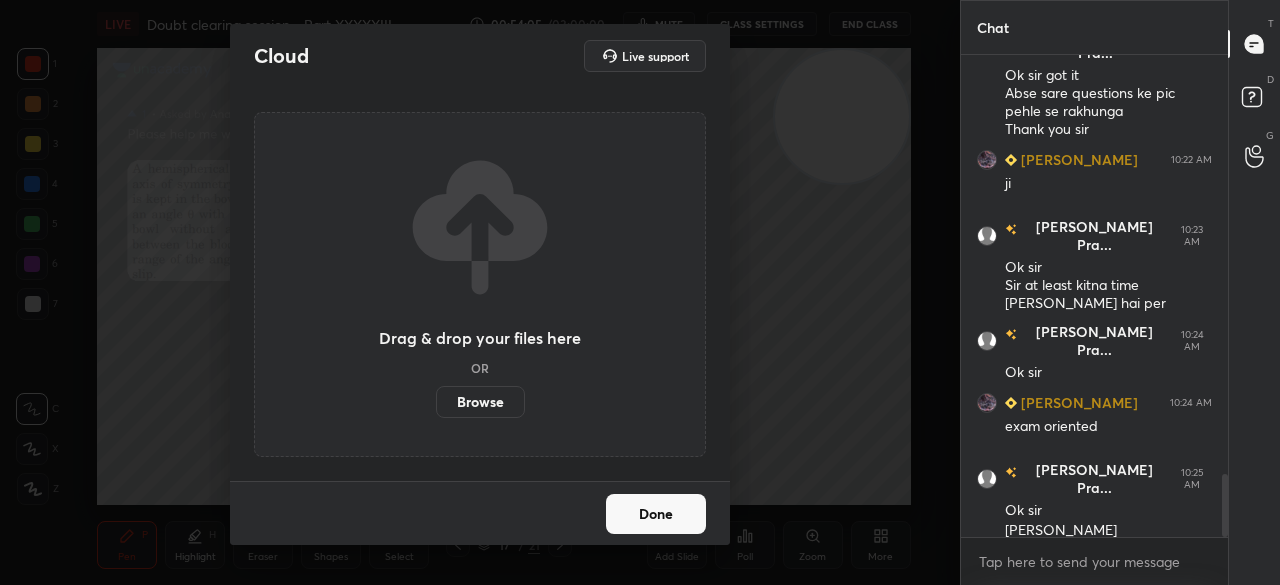 click on "Browse" at bounding box center (480, 402) 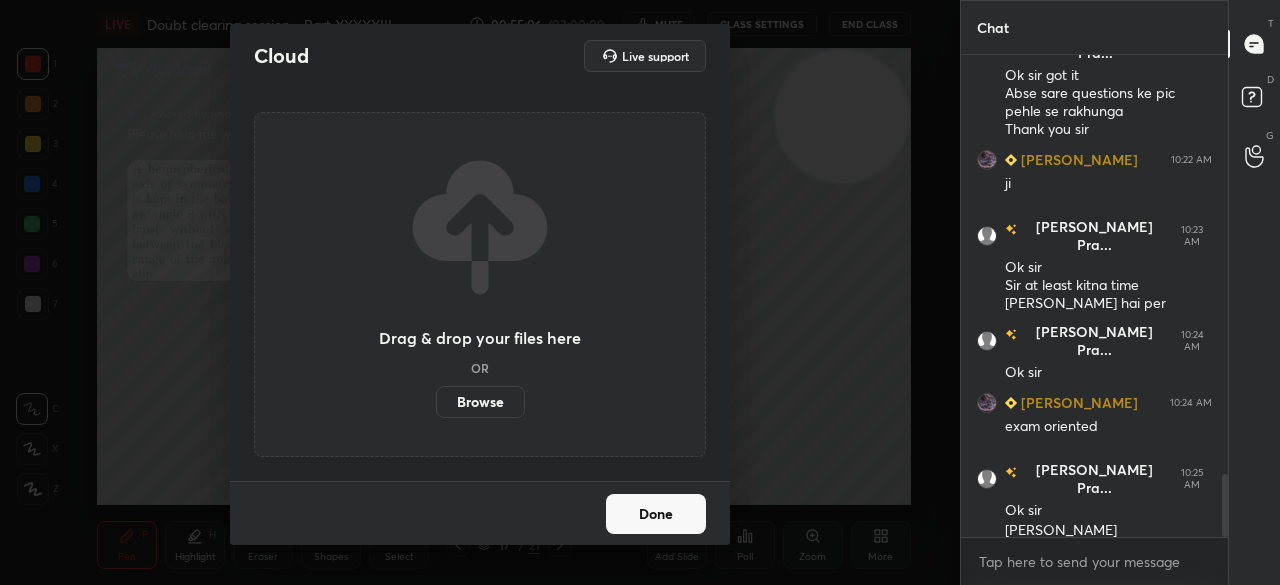 click on "Browse" at bounding box center (480, 402) 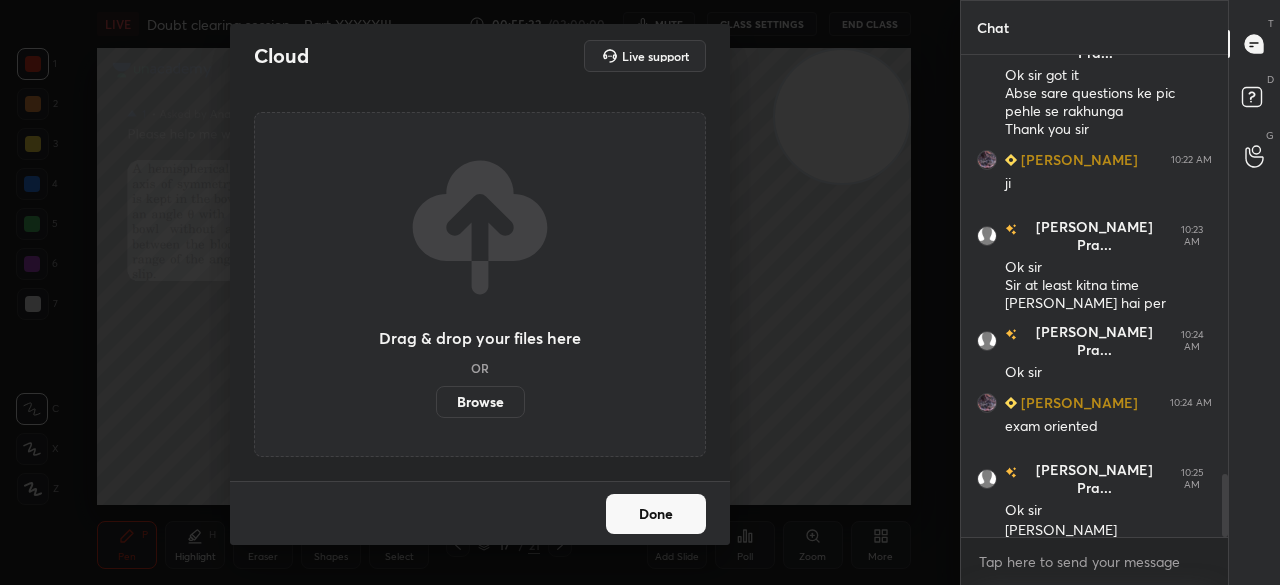 click on "Done" at bounding box center (656, 514) 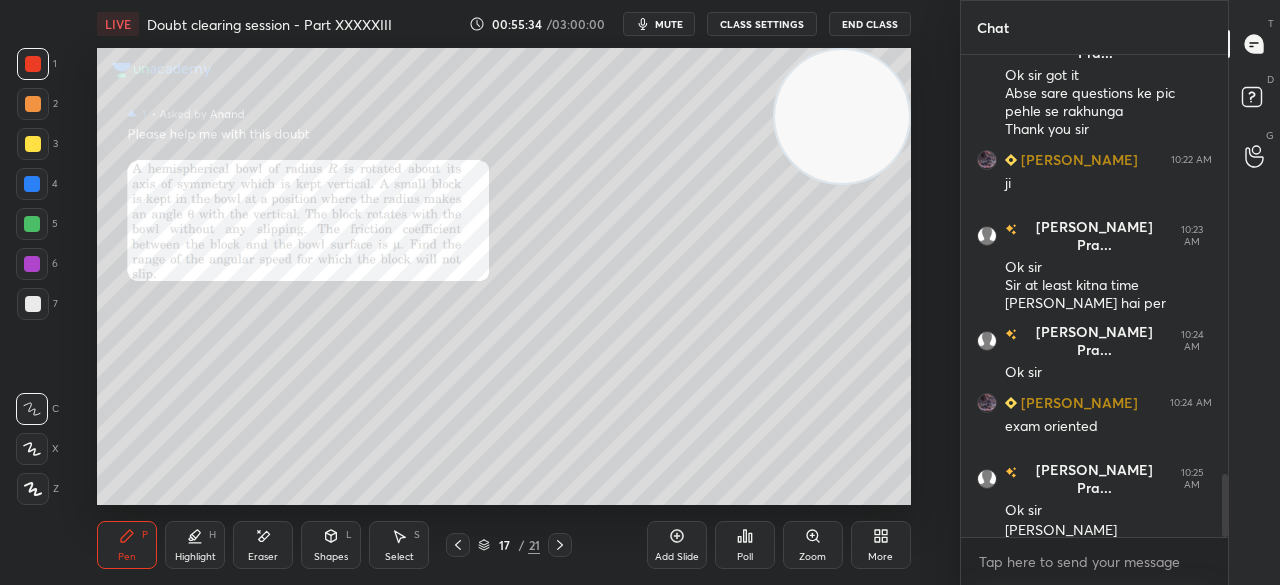 click at bounding box center (33, 144) 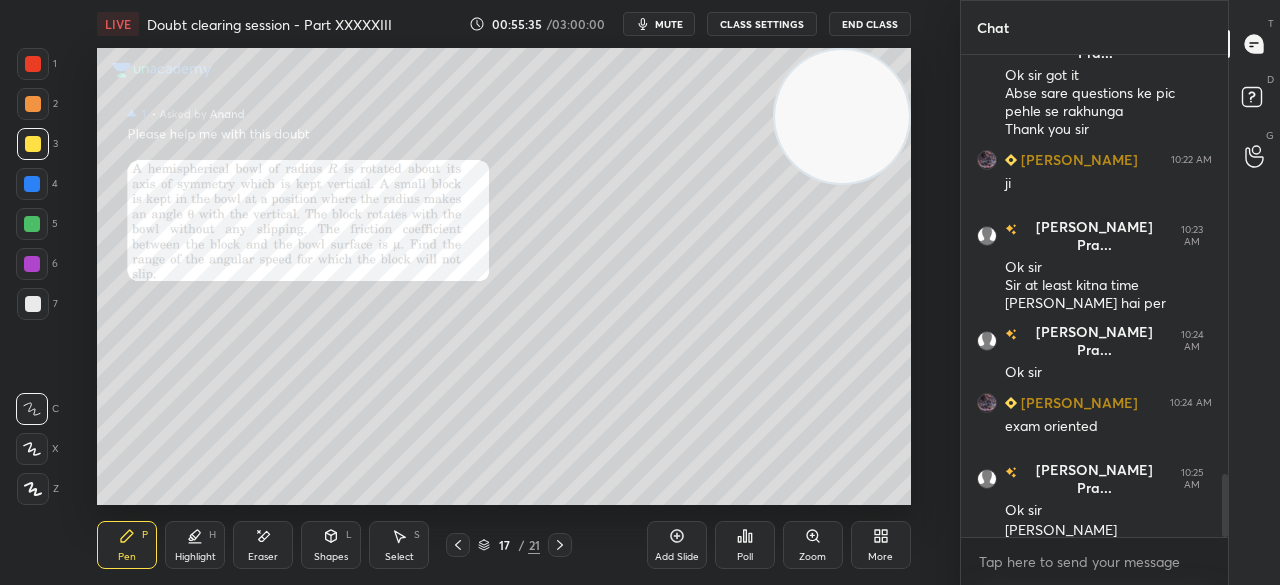 click on "Shapes" at bounding box center [331, 557] 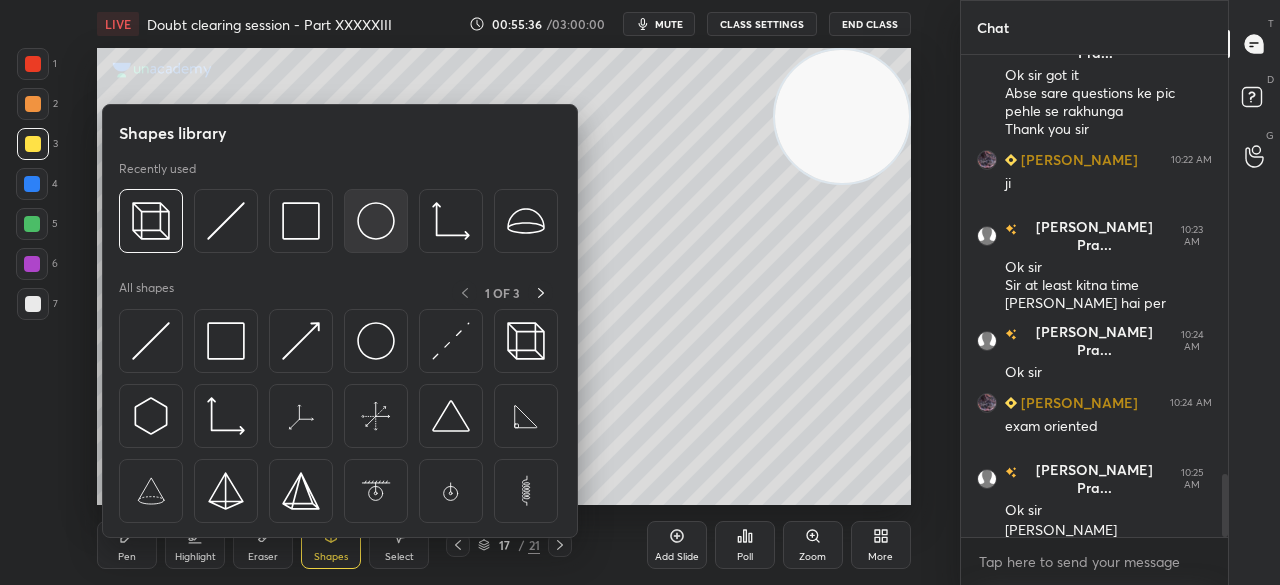 click at bounding box center [376, 221] 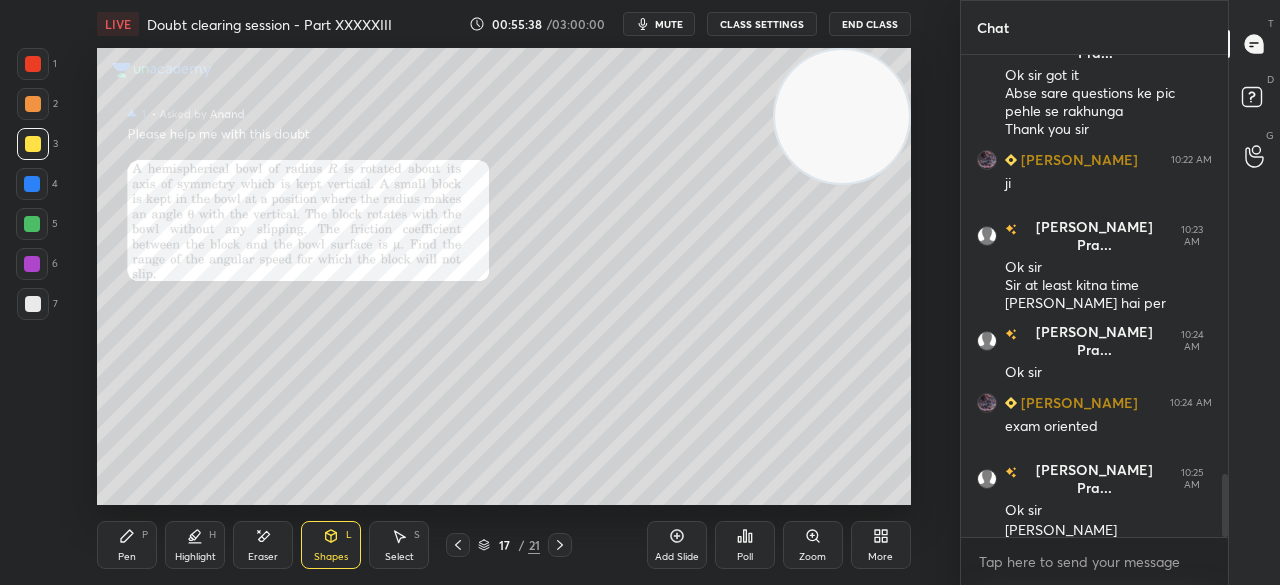 click 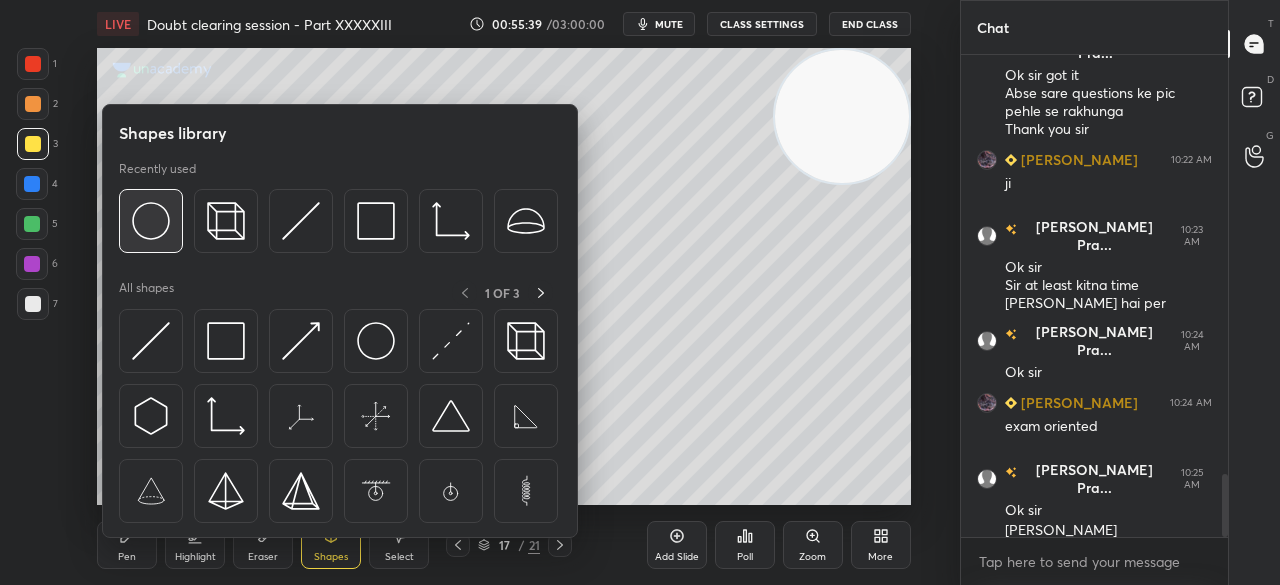 click at bounding box center [151, 221] 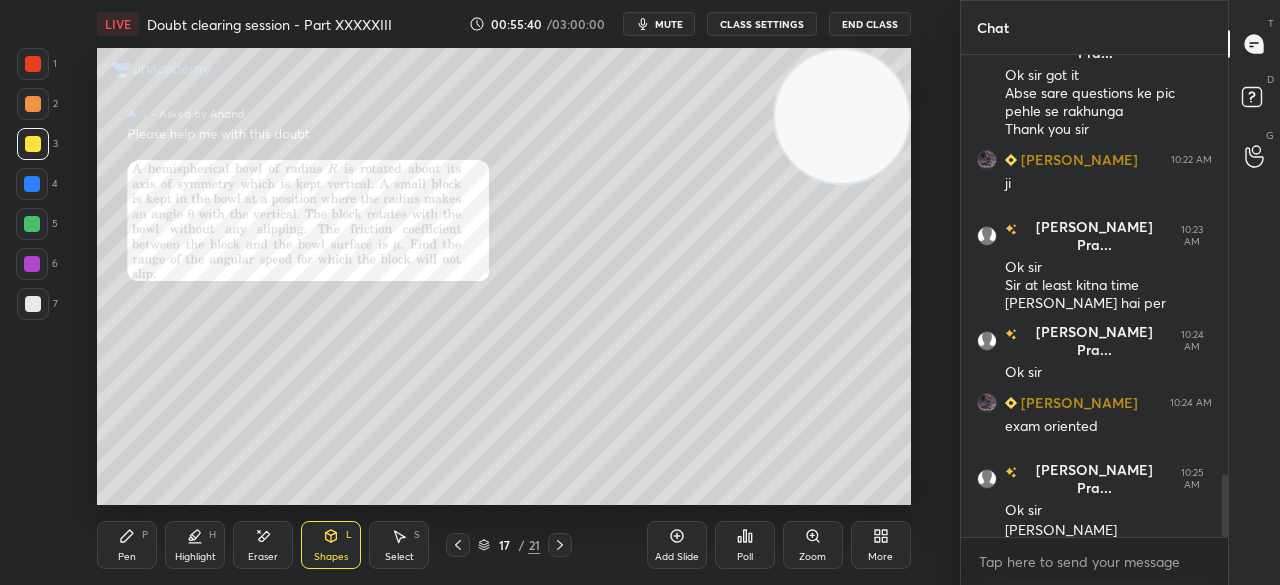 click on "Pen P Highlight H Eraser Shapes L Select S" at bounding box center [234, 545] 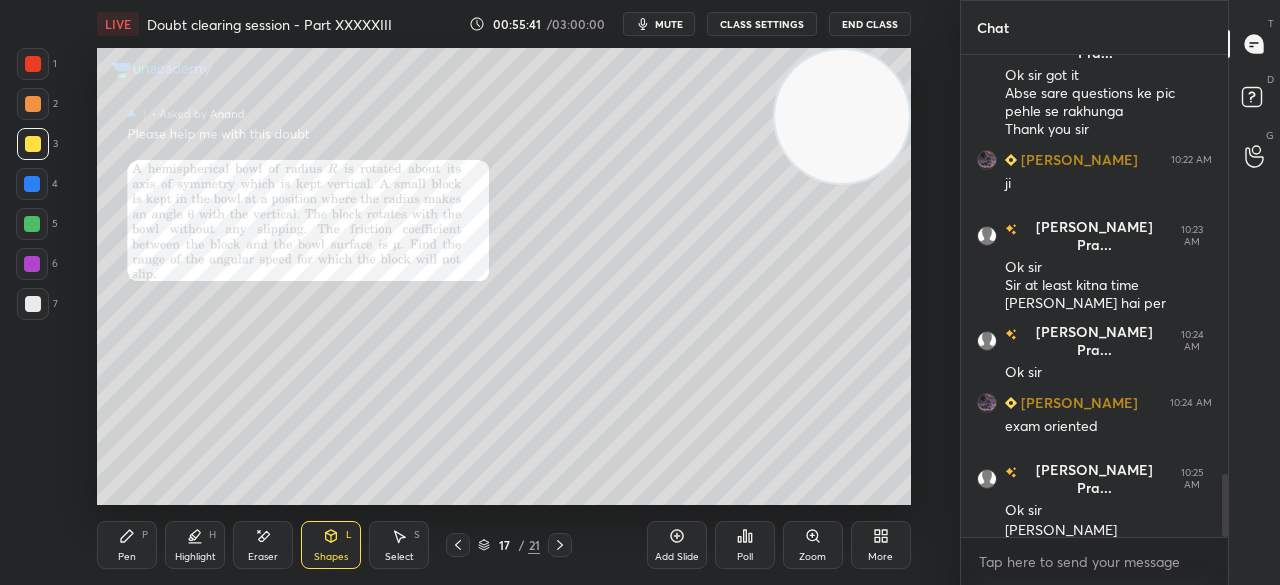 click on "Pen P" at bounding box center [127, 545] 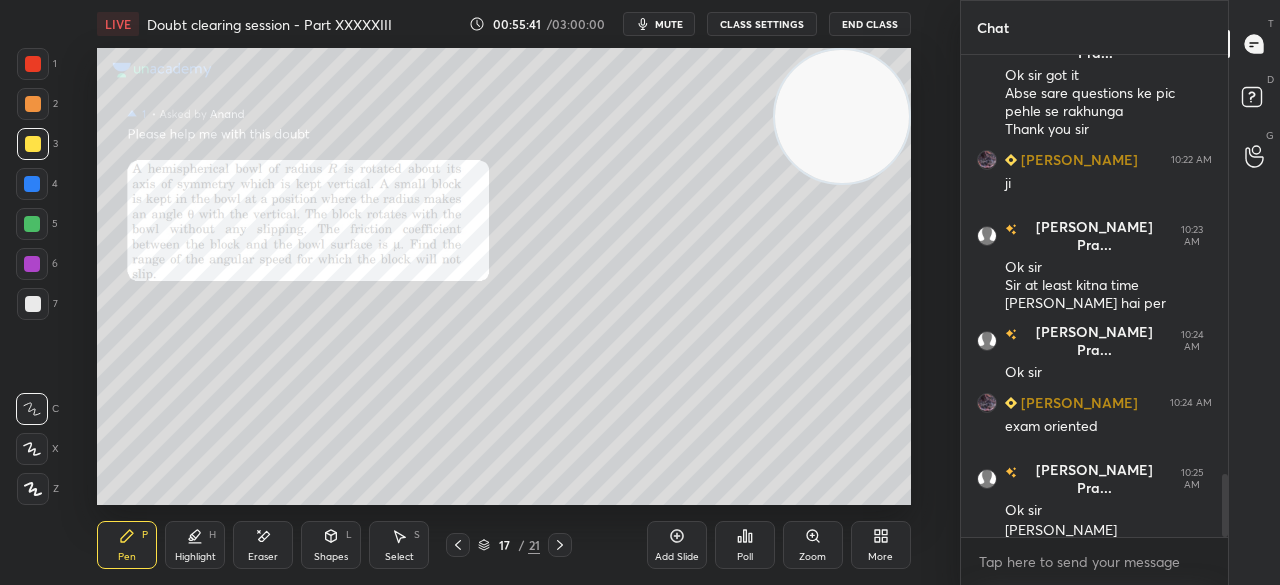 click on "Pen P" at bounding box center (127, 545) 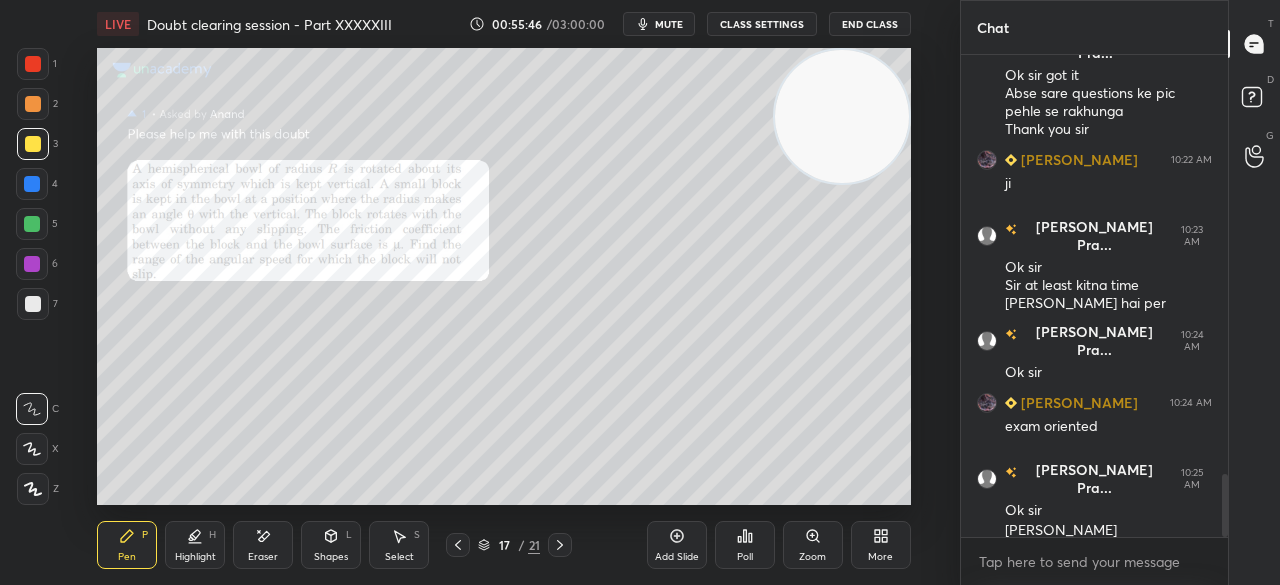 click at bounding box center [33, 64] 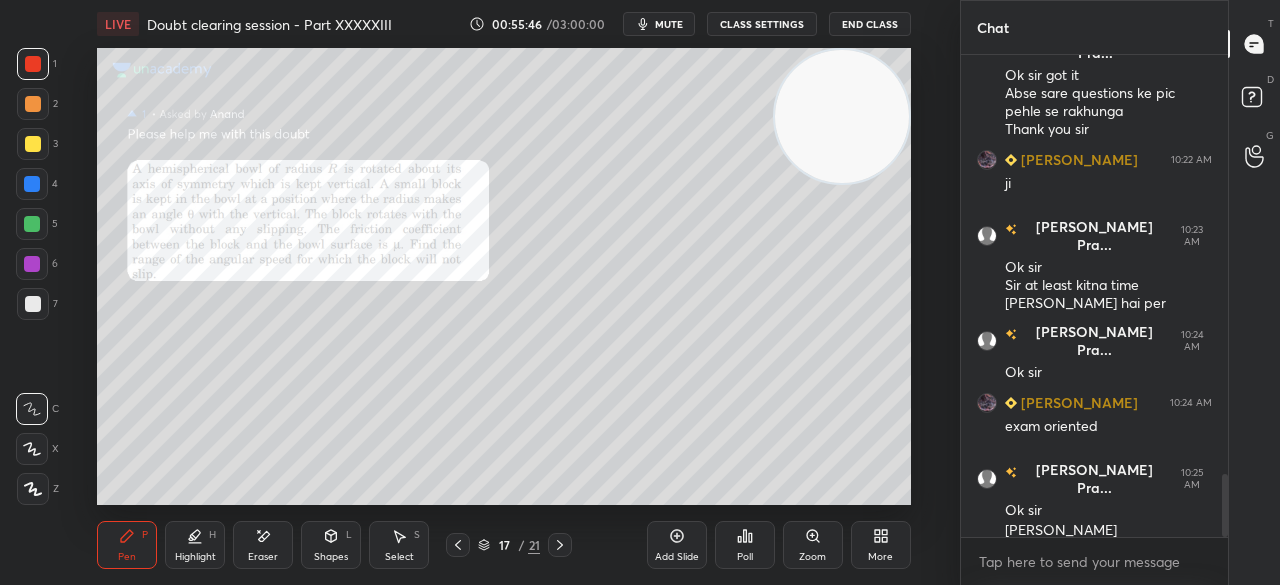 click at bounding box center (33, 64) 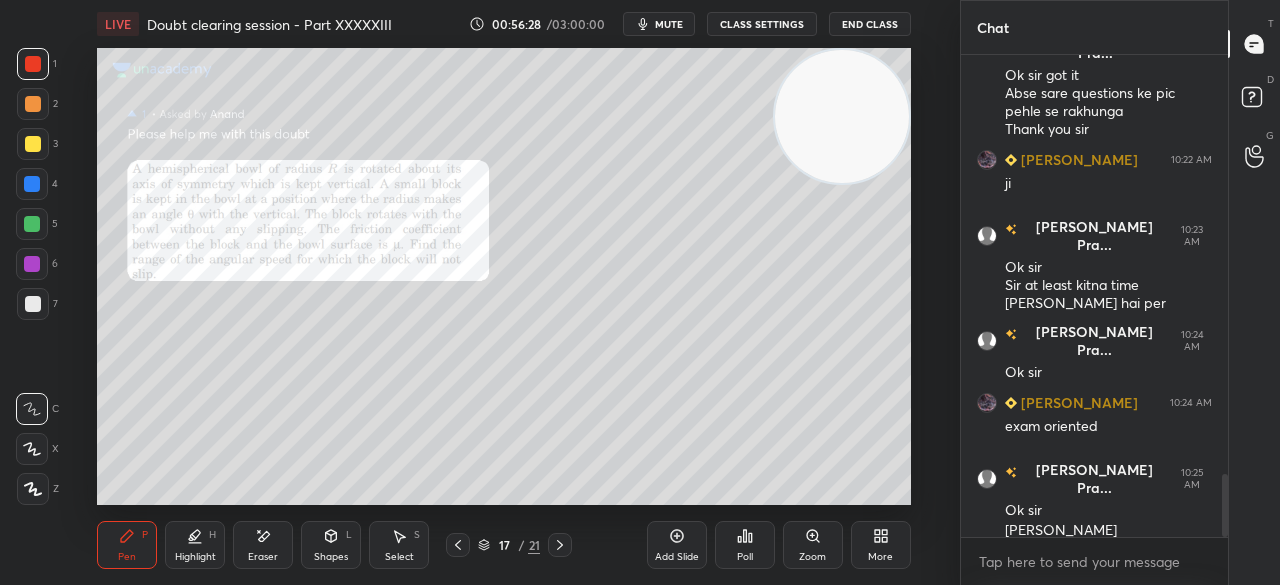 click at bounding box center (33, 144) 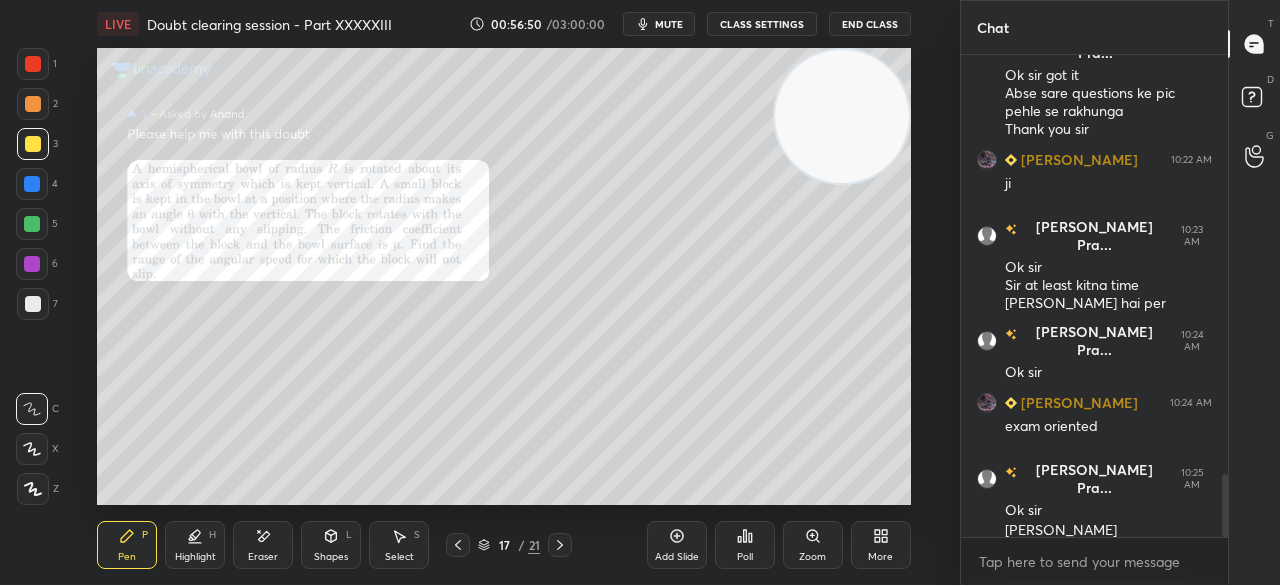 click on "Select" at bounding box center (399, 557) 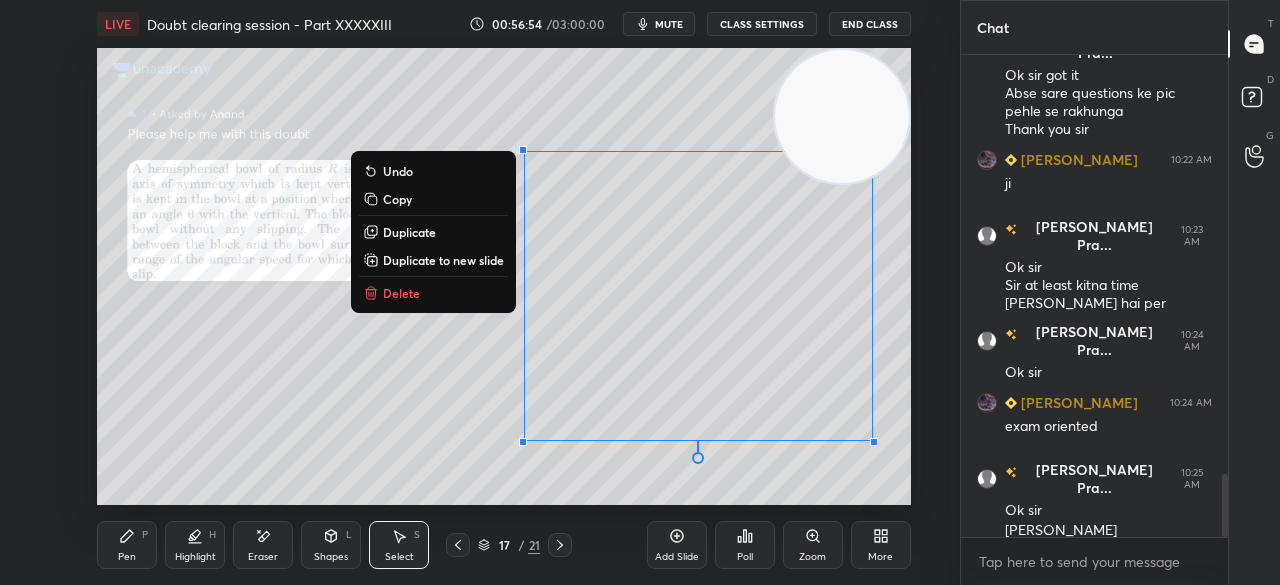 click on "Copy" at bounding box center [397, 199] 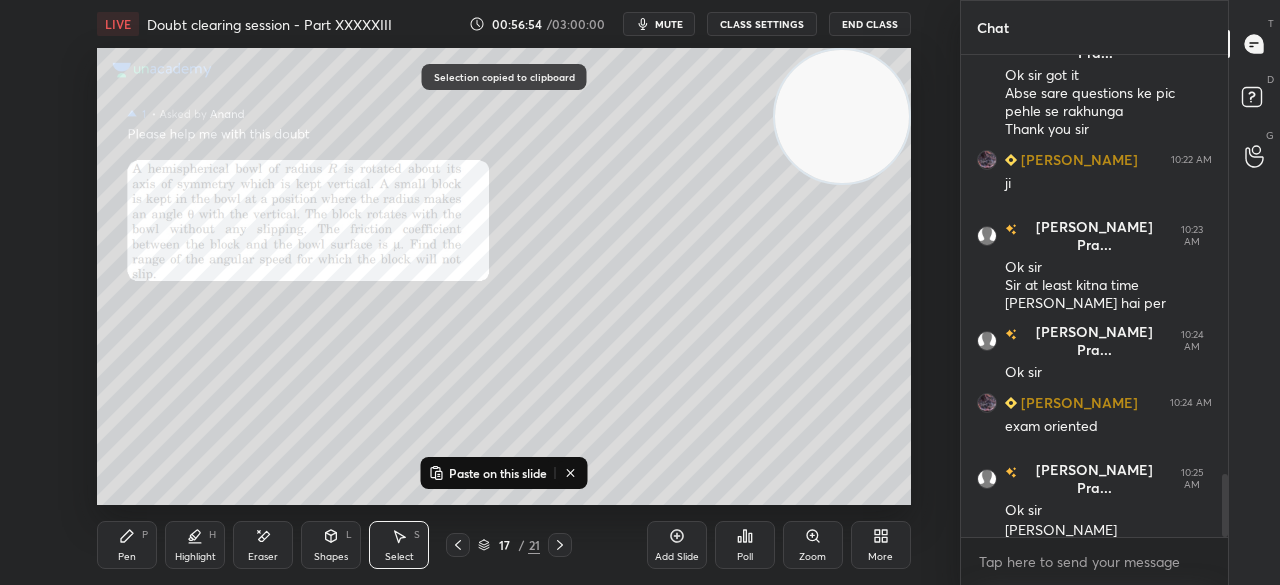 click on "Paste on this slide" at bounding box center (498, 473) 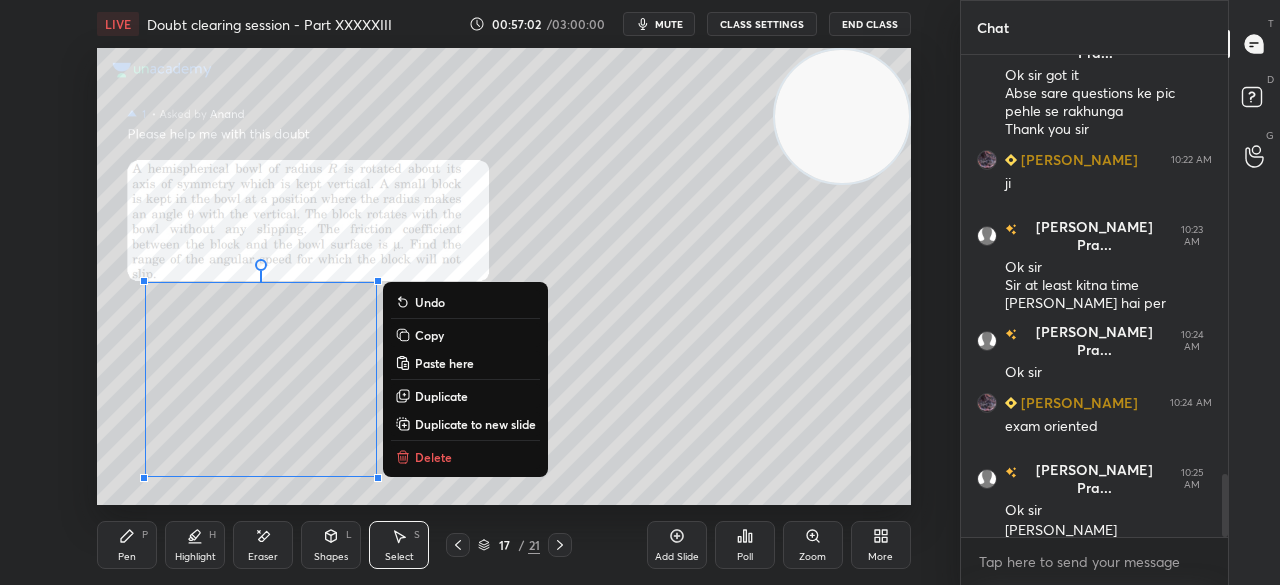 click on "Eraser" at bounding box center [263, 545] 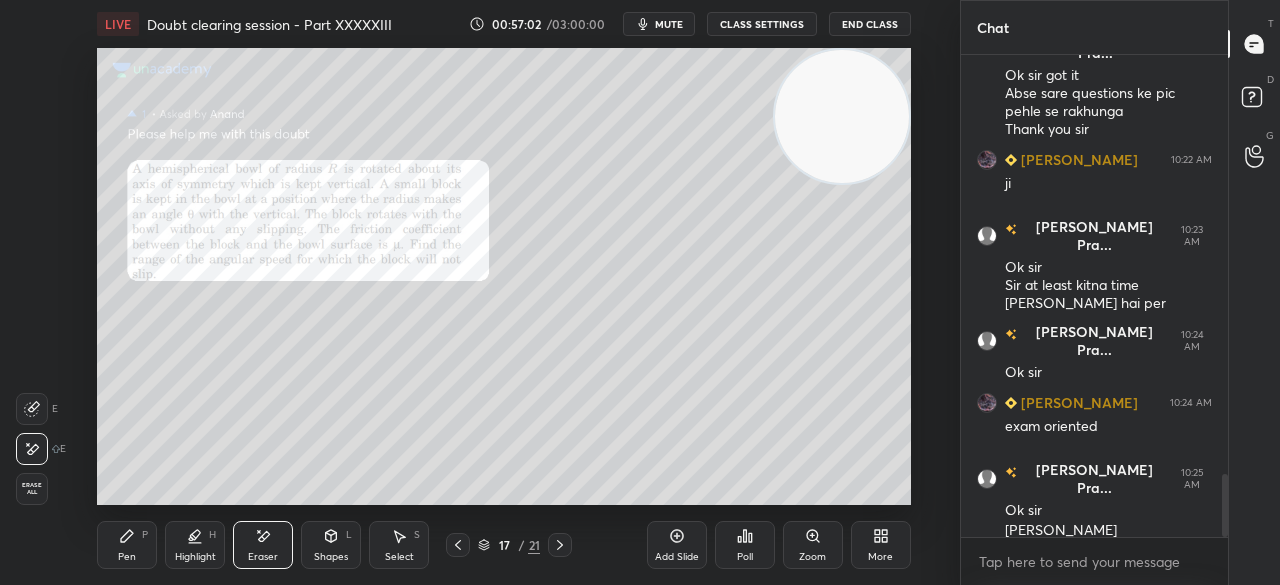 click 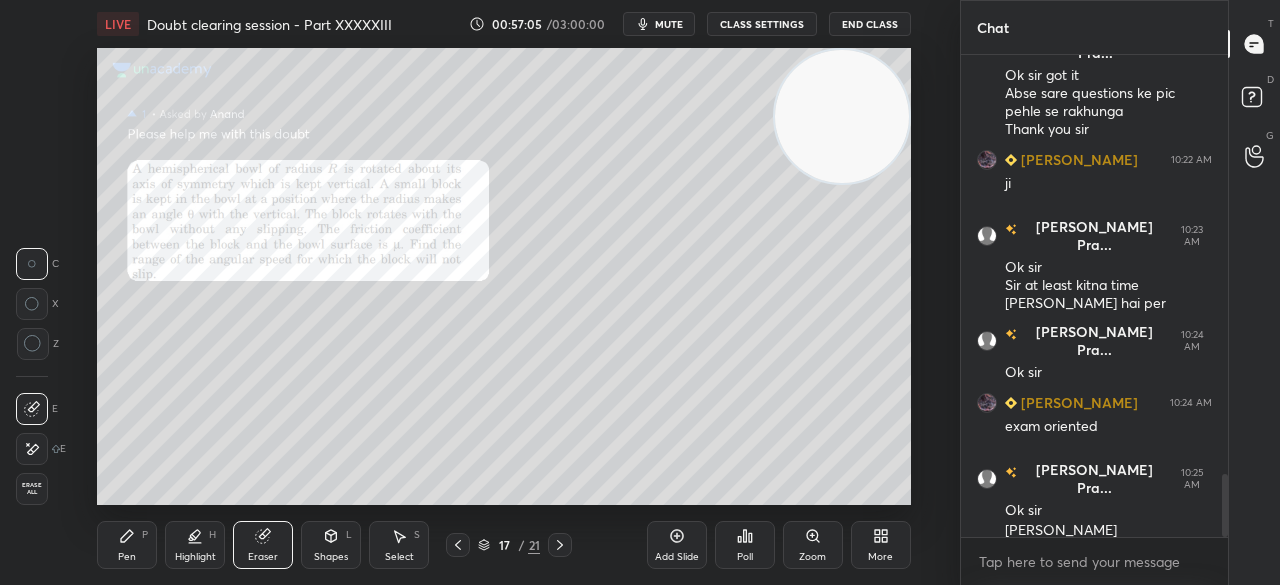 click on "Pen" at bounding box center (127, 557) 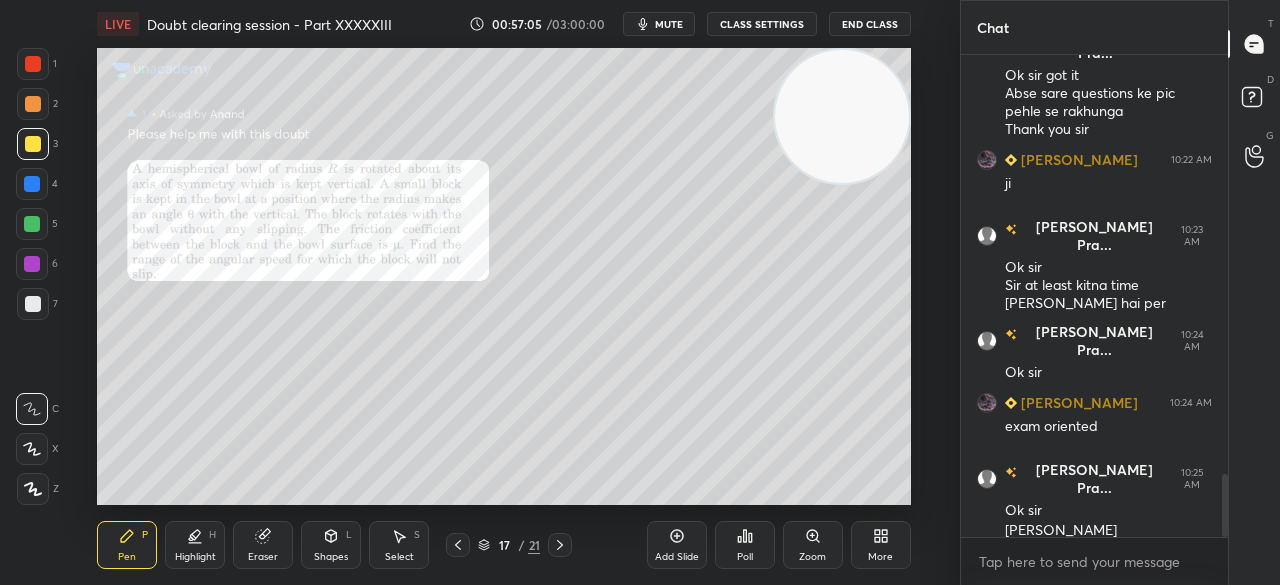 click on "Pen P" at bounding box center (127, 545) 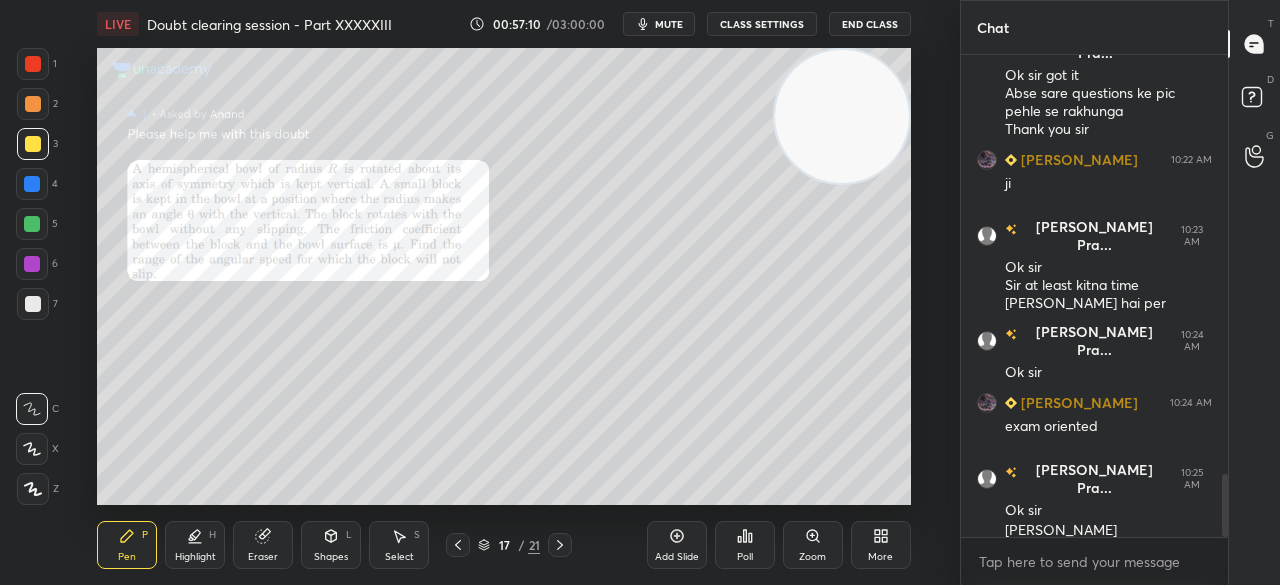 click at bounding box center [33, 64] 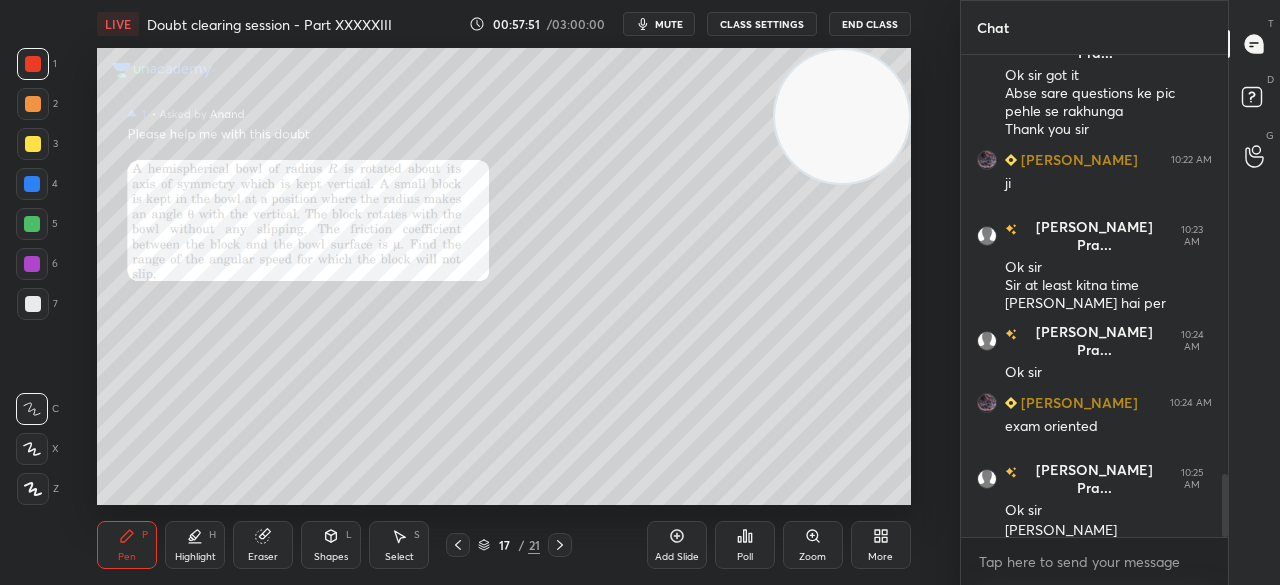 click on "1 2 3 4 5 6 7 C X Z C X Z E E Erase all   H H" at bounding box center [32, 276] 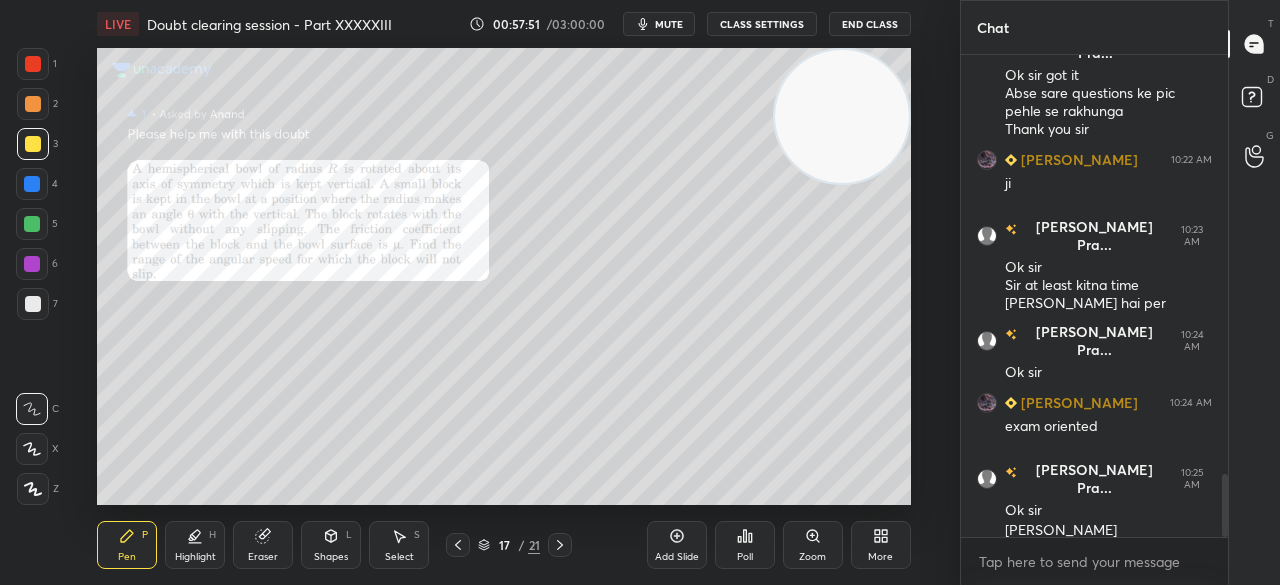 click at bounding box center [33, 144] 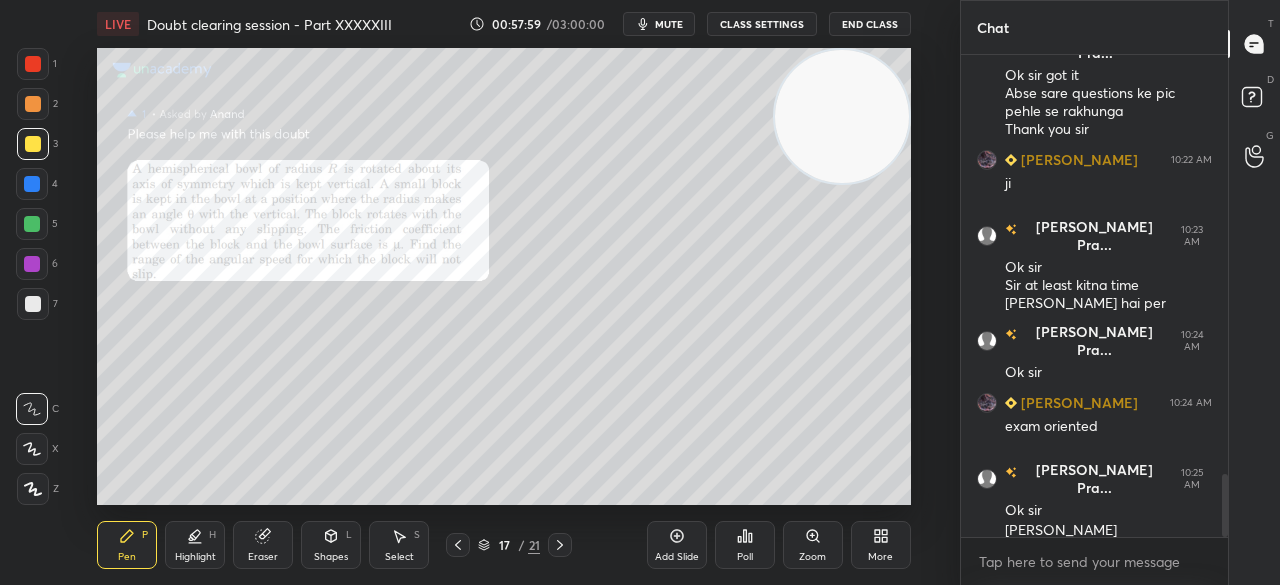 scroll, scrollTop: 3284, scrollLeft: 0, axis: vertical 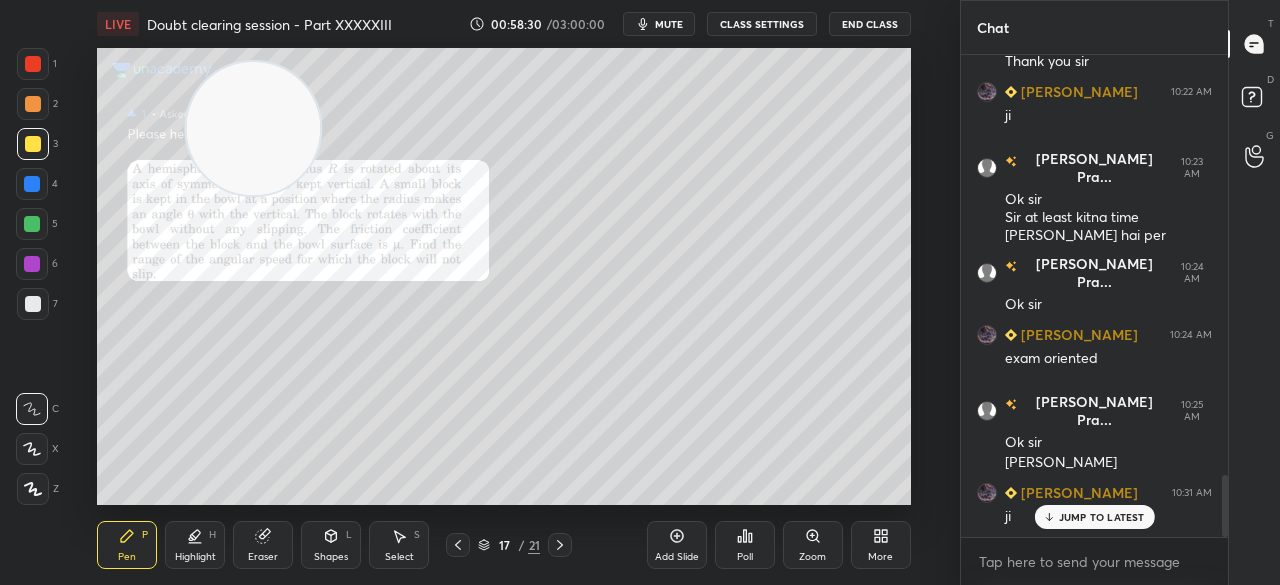click at bounding box center [33, 304] 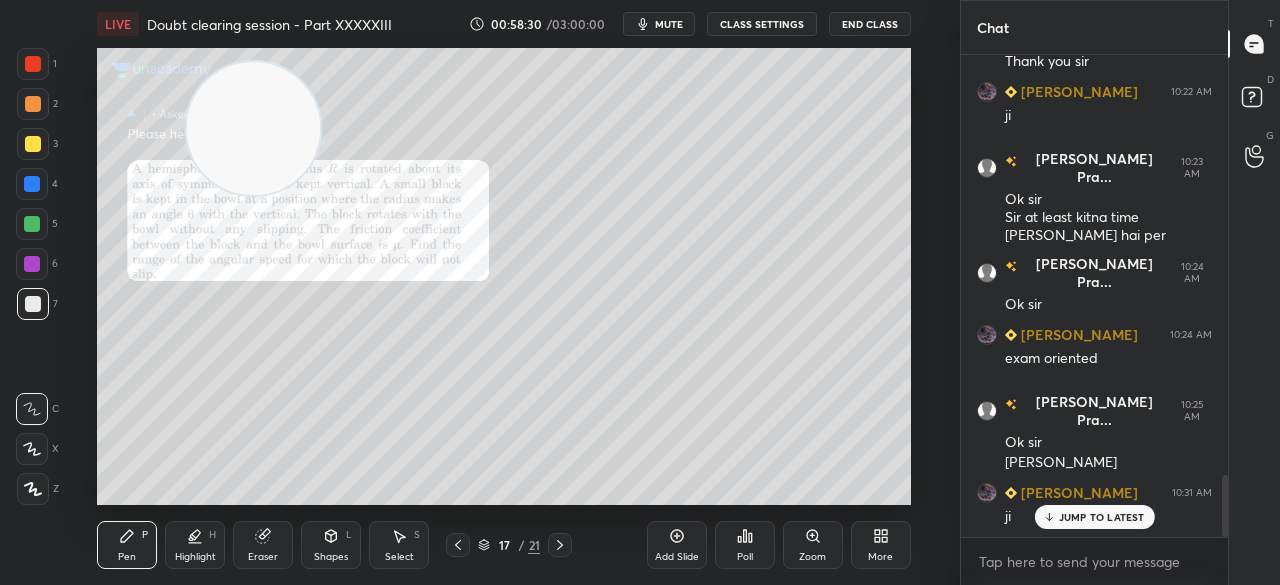 click at bounding box center [33, 304] 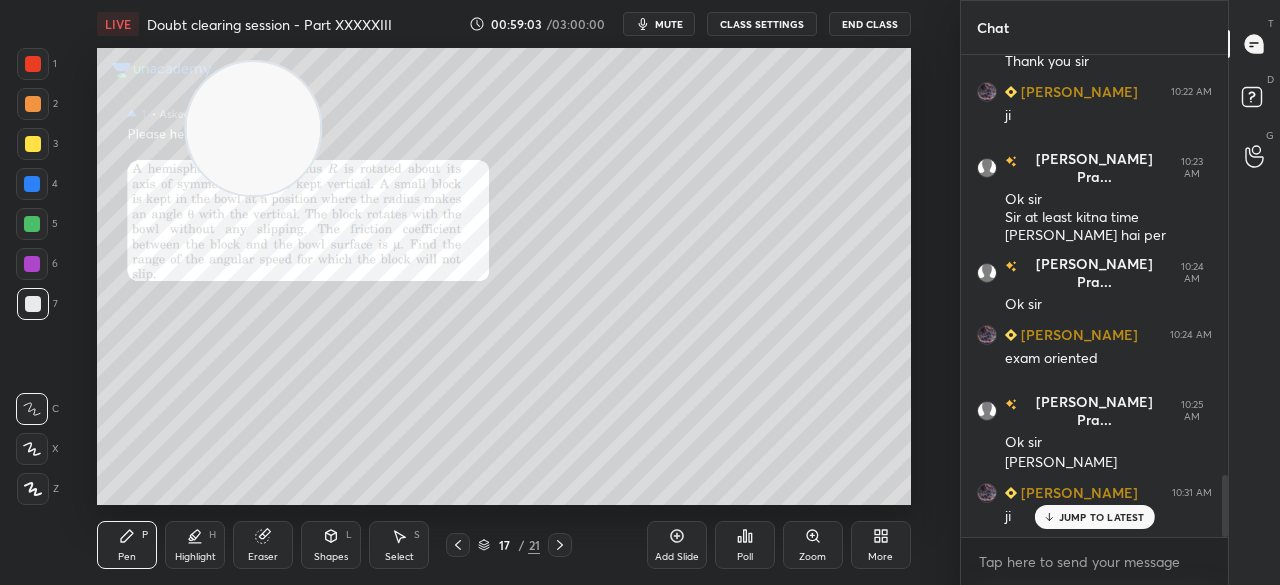 click at bounding box center (33, 144) 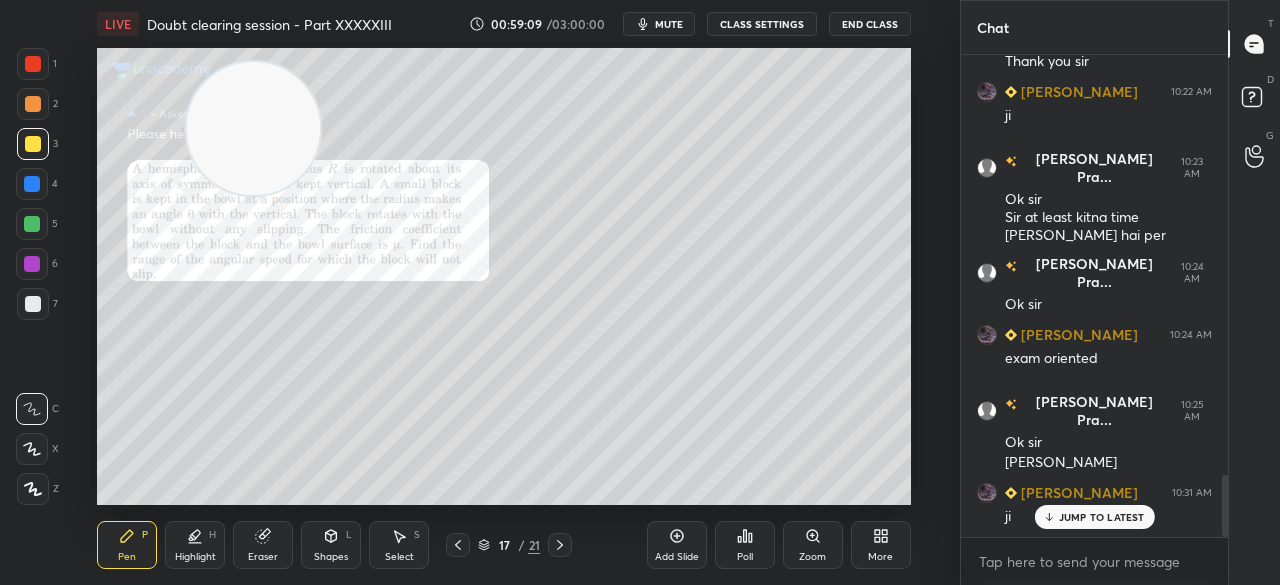 click on "JUMP TO LATEST" at bounding box center [1094, 517] 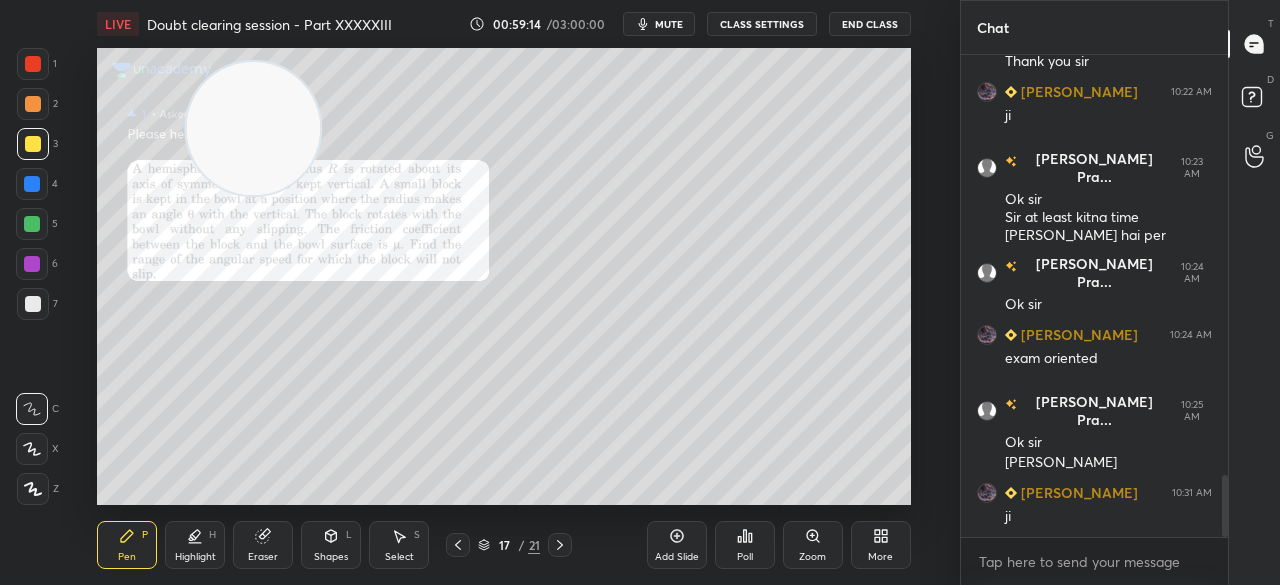 click at bounding box center [33, 144] 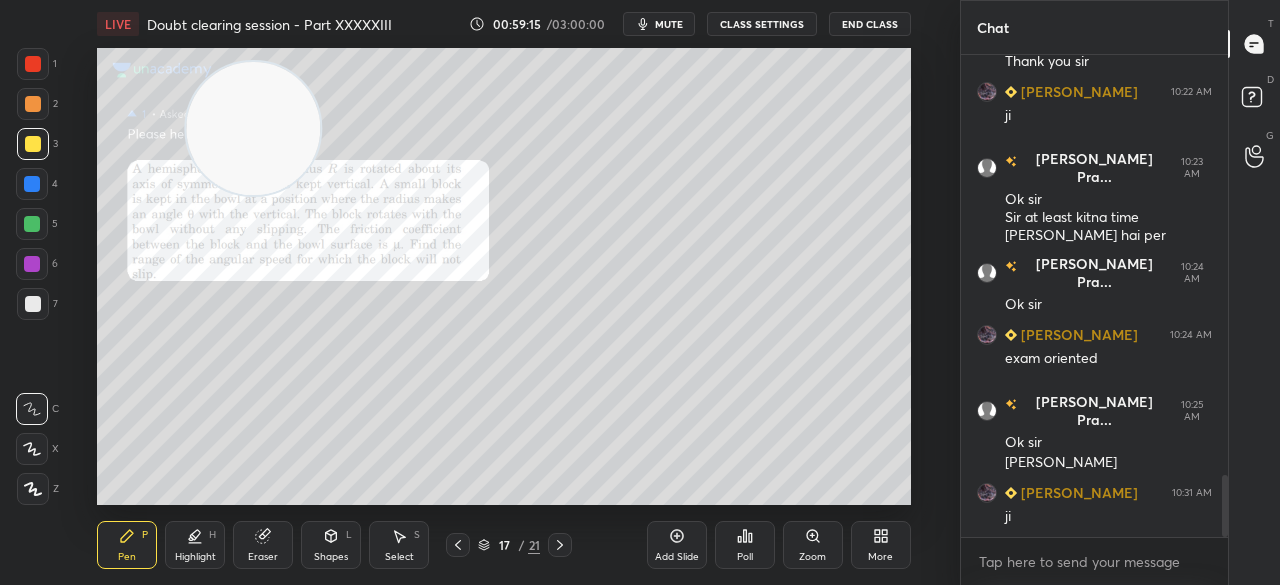 click at bounding box center [33, 144] 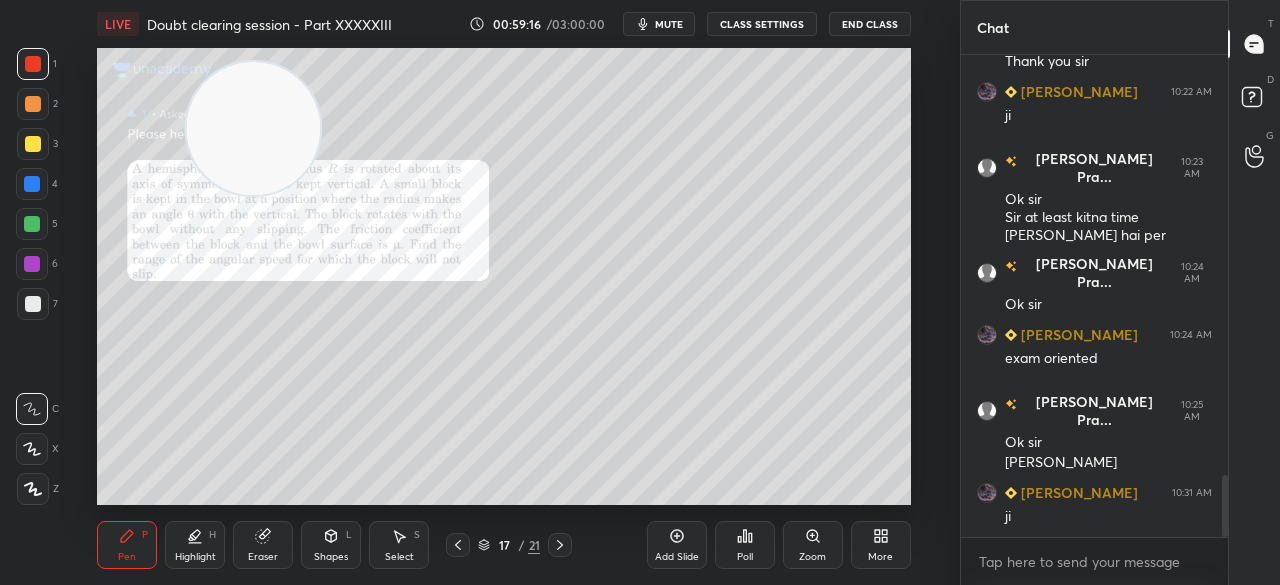 click at bounding box center (33, 64) 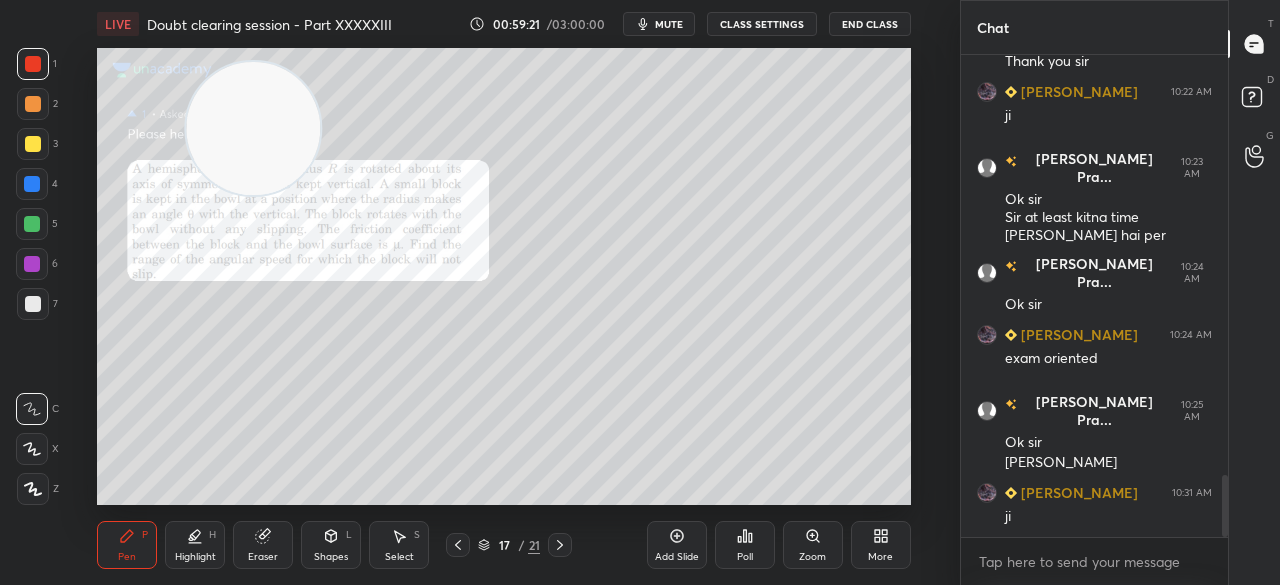 click at bounding box center [33, 304] 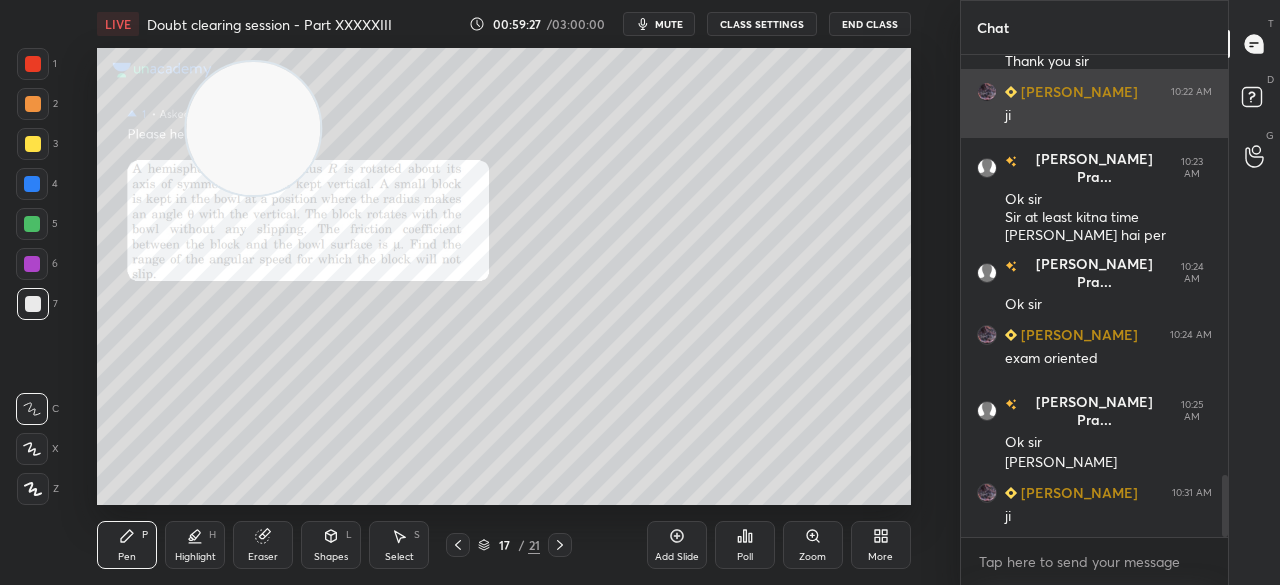 click on "[PERSON_NAME] 10:22 AM ji" at bounding box center (1094, 103) 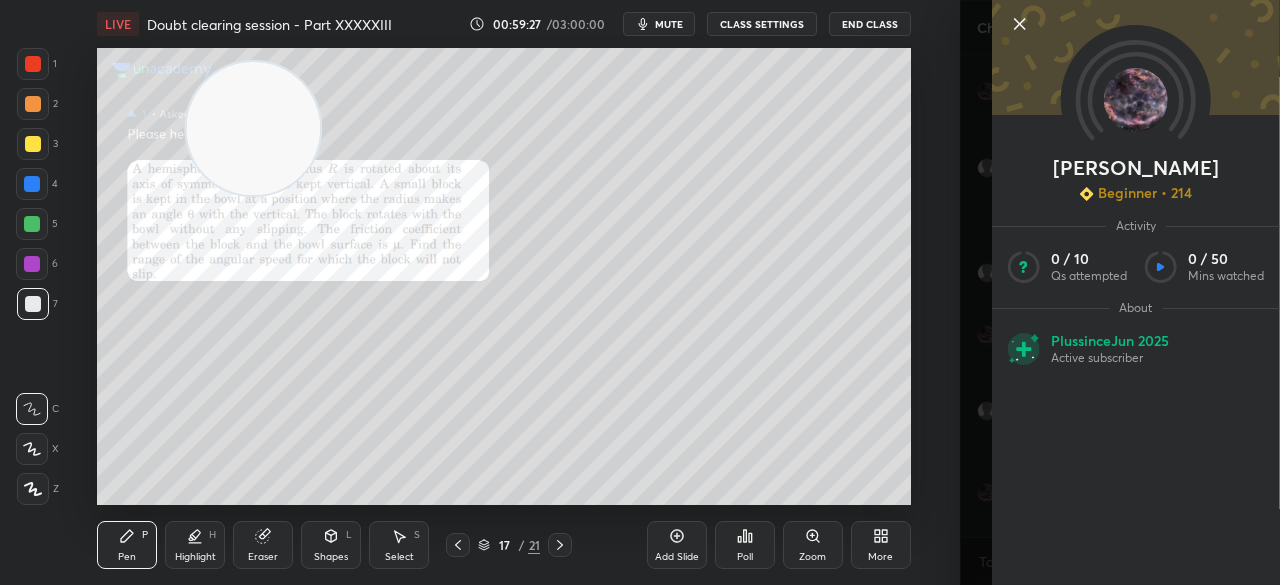 click on "Anand Beginner   •   214 Activity 0 / 10 Qs attempted 0 / 50 Mins watched About Plus  since  [DATE] Active subscriber" at bounding box center (1120, 292) 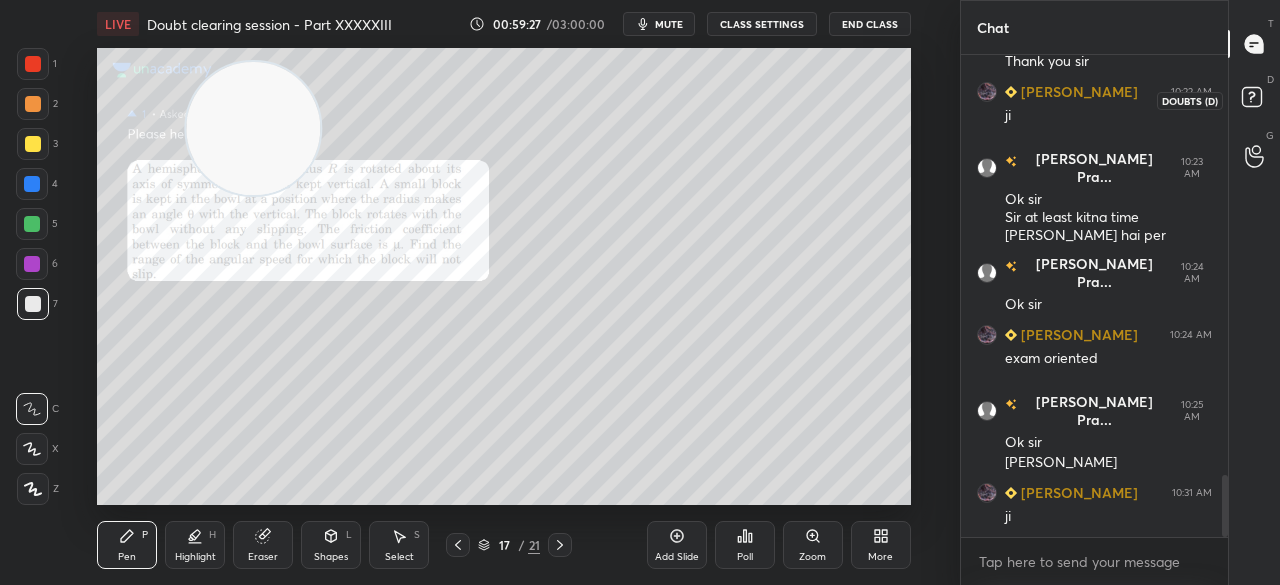 click 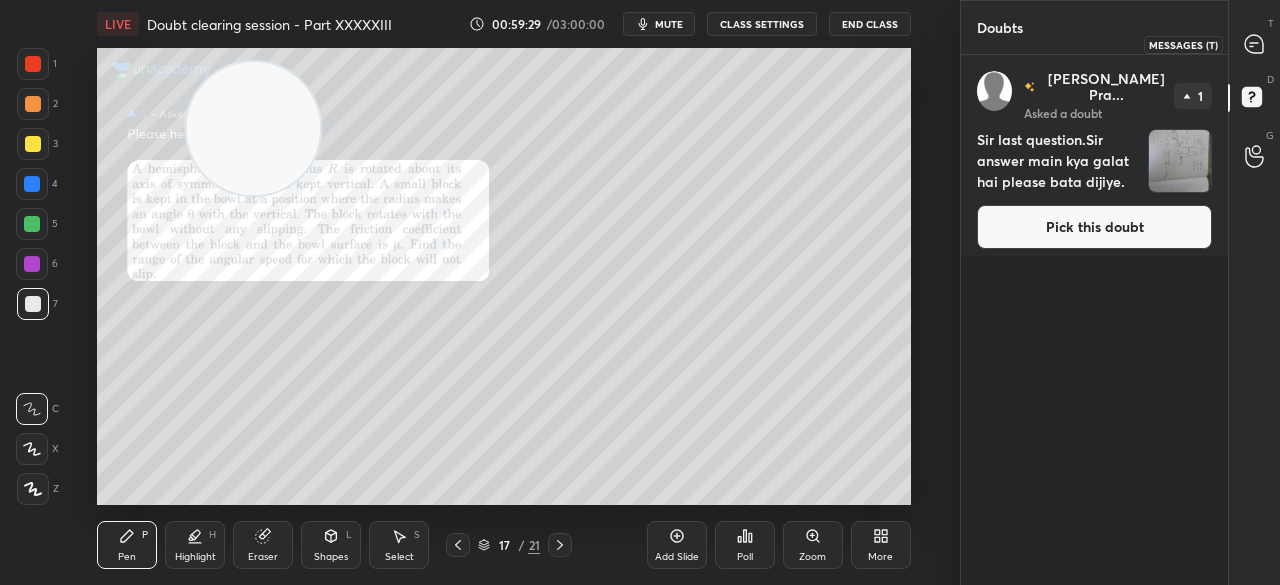 click 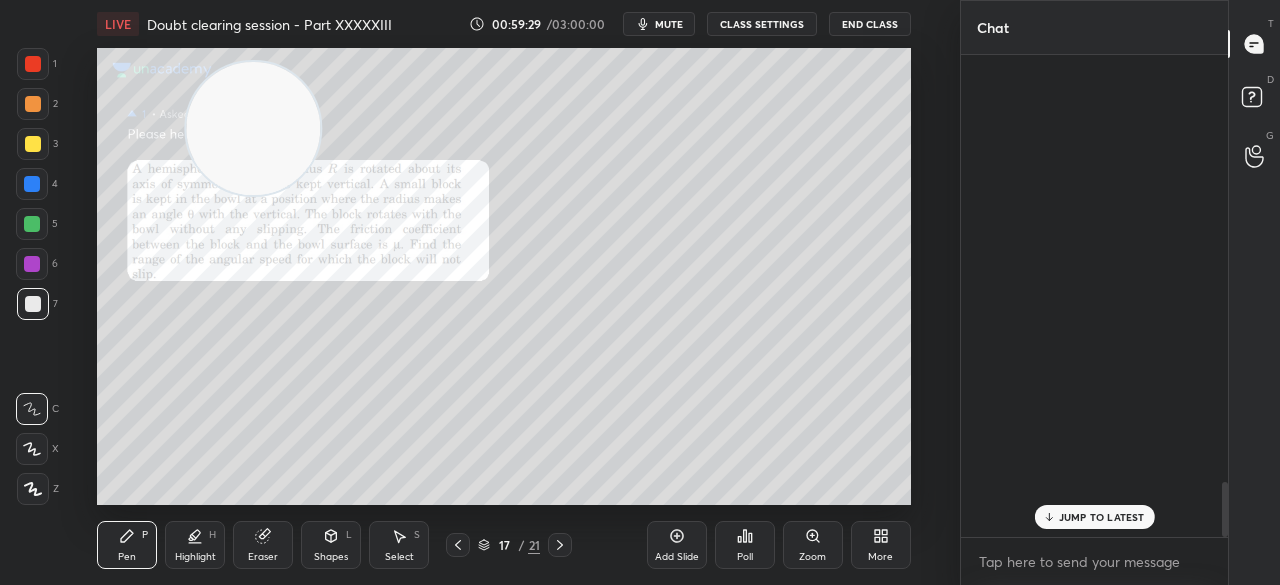 scroll, scrollTop: 3756, scrollLeft: 0, axis: vertical 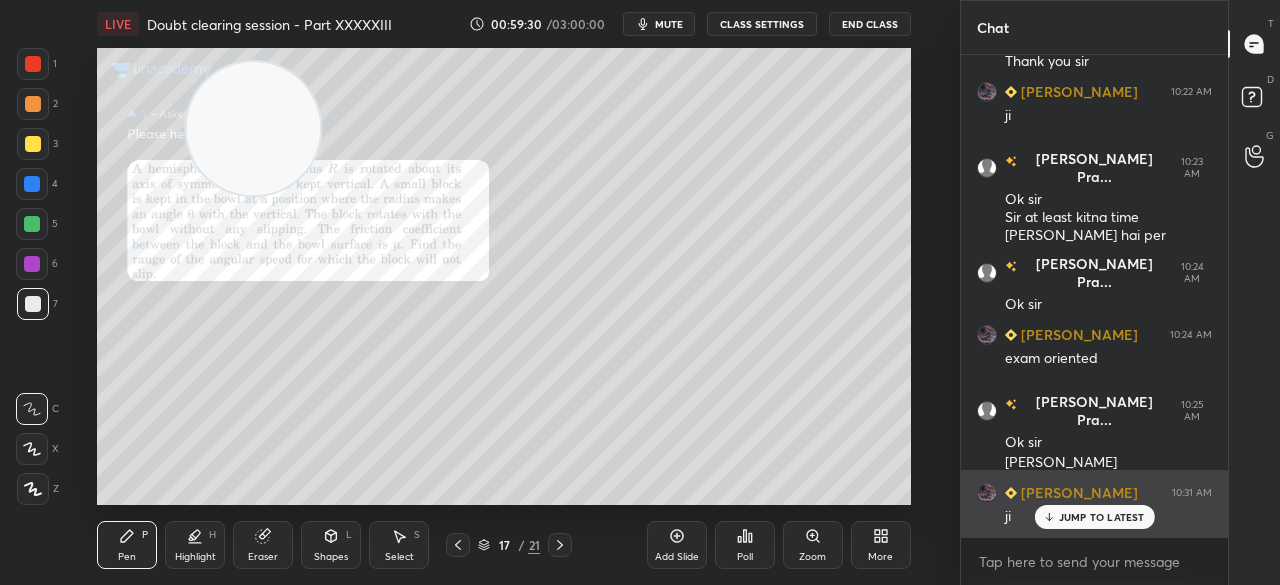 click on "ji" at bounding box center [1108, 515] 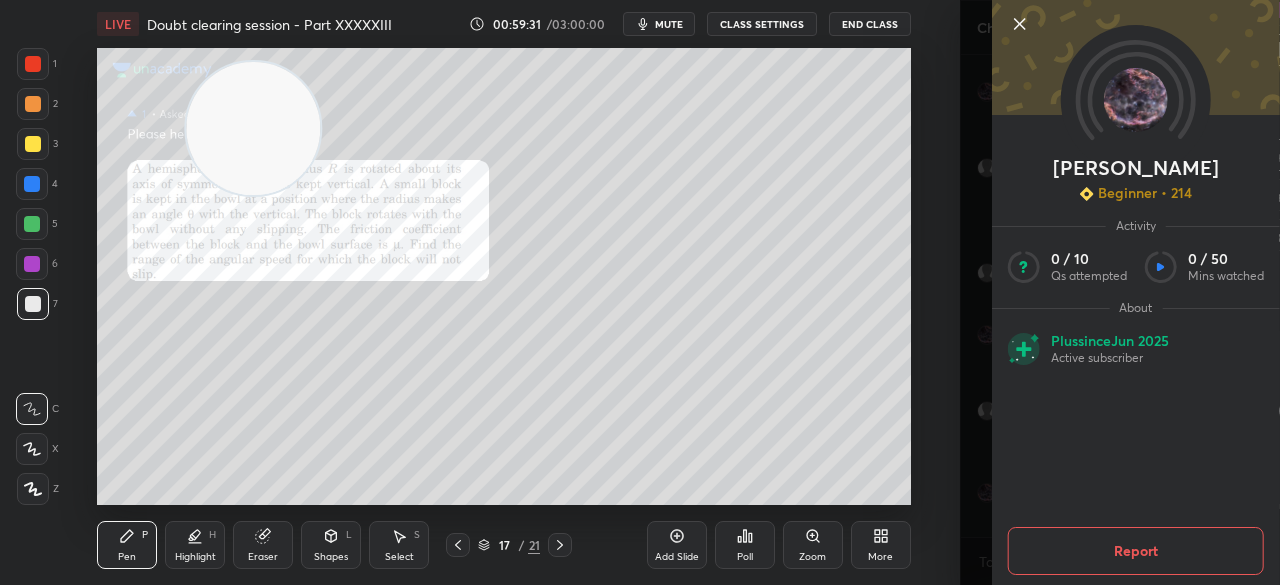 click 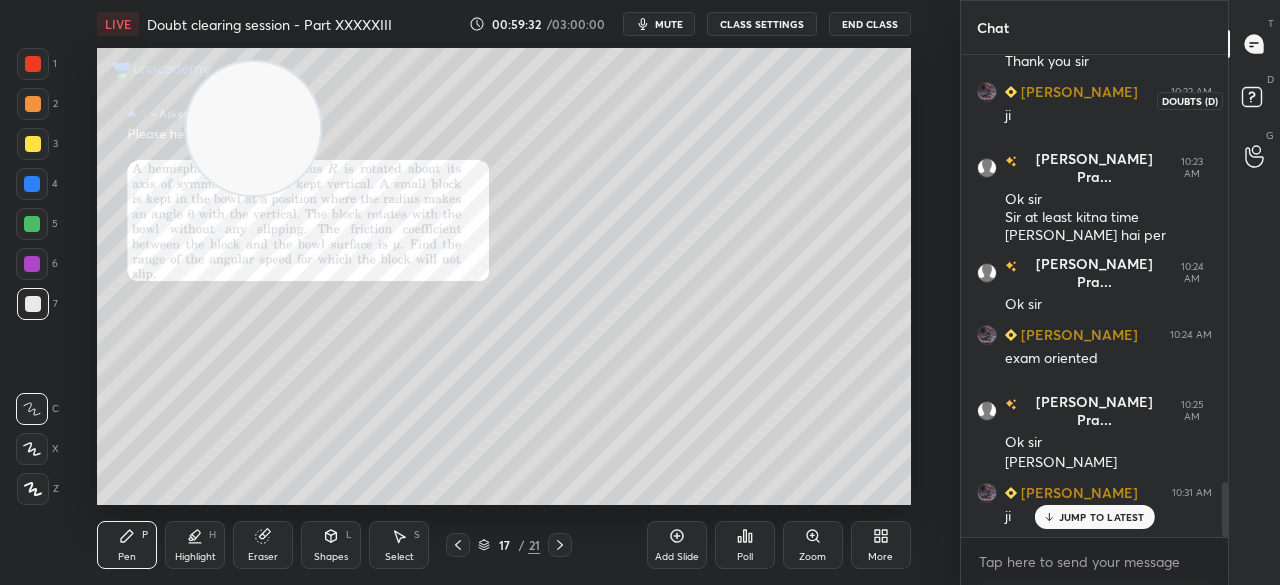 click 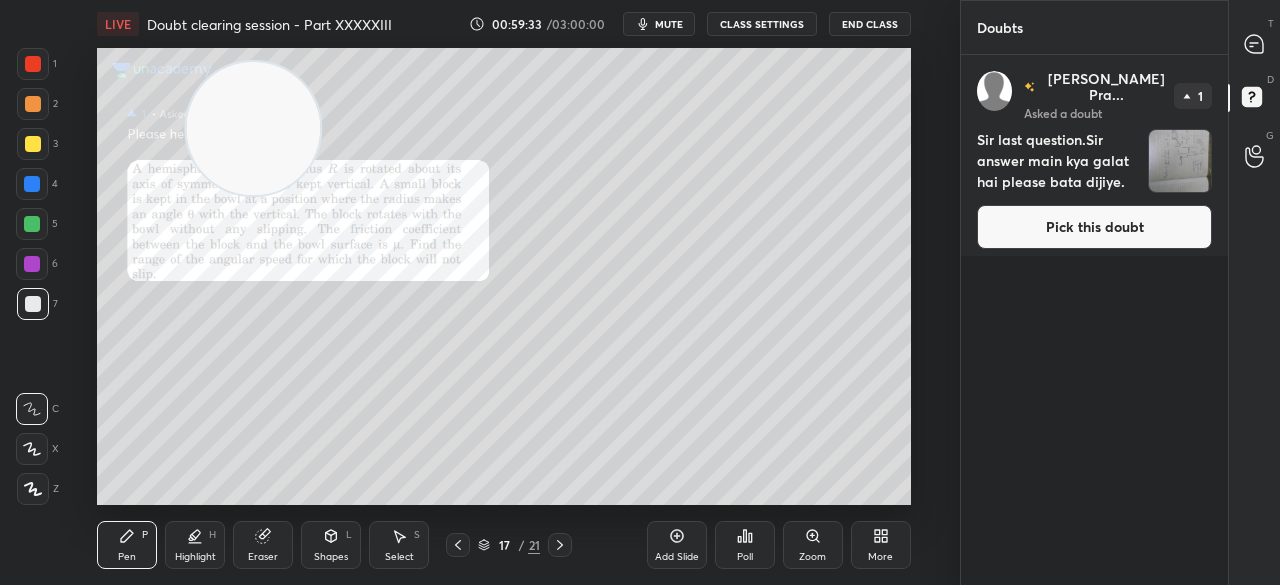 click on "Pick this doubt" at bounding box center [1094, 227] 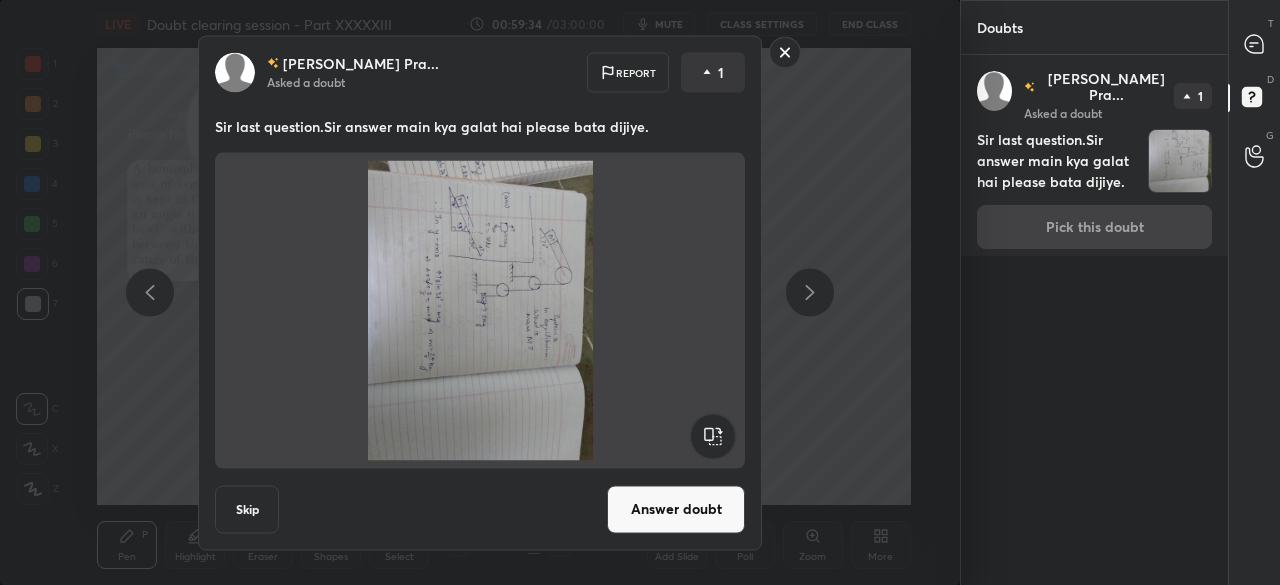 click 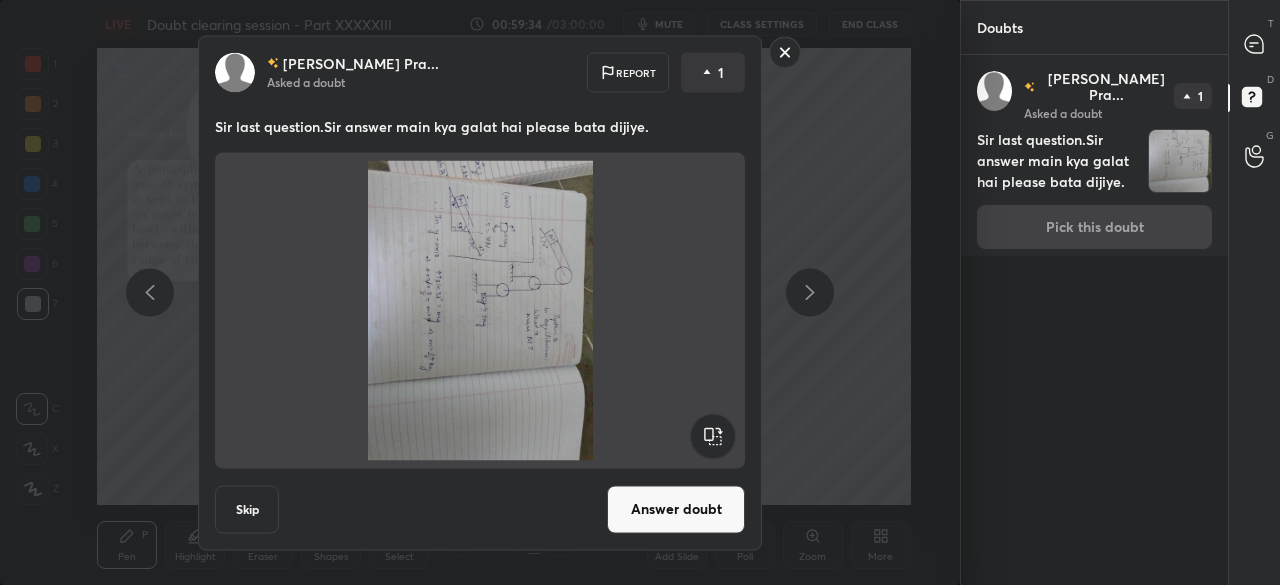 click 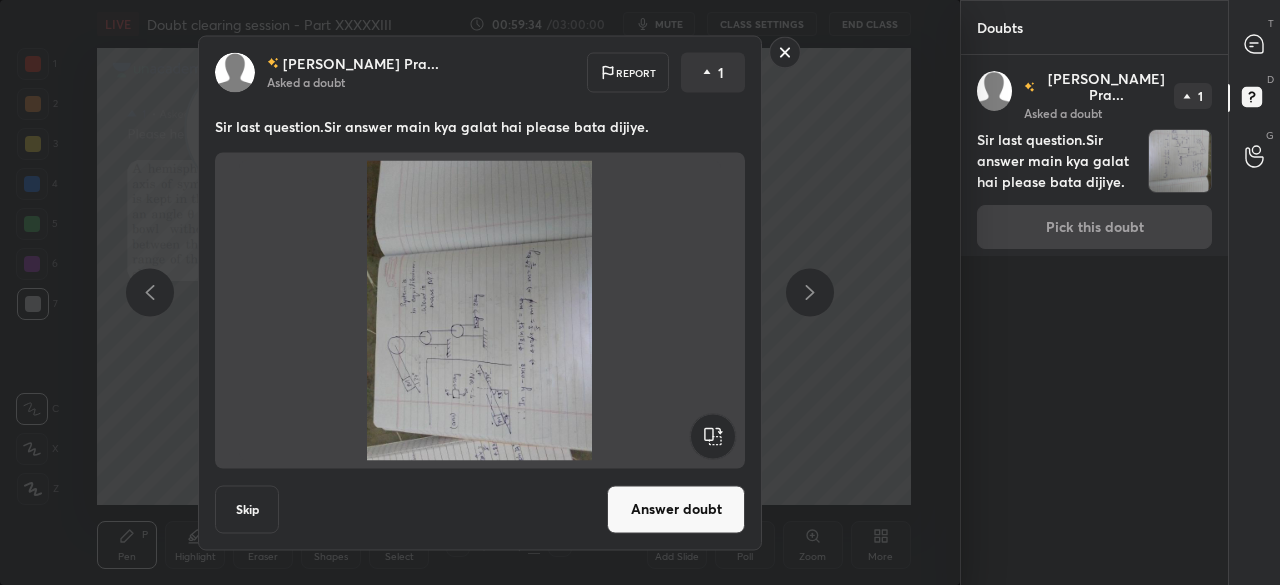 click 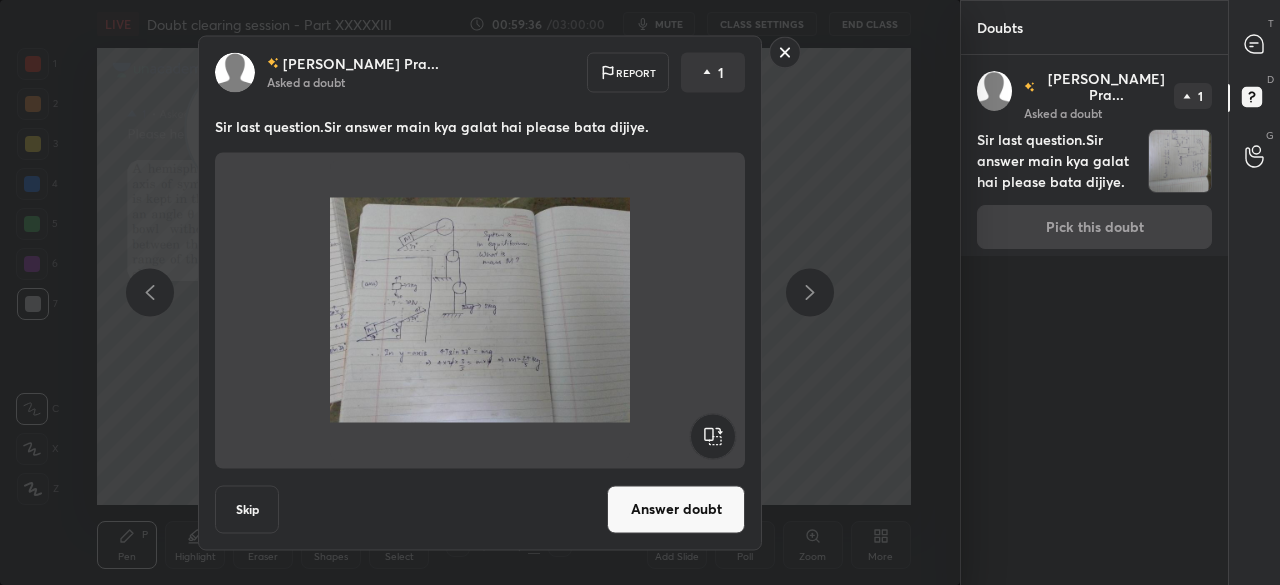 click 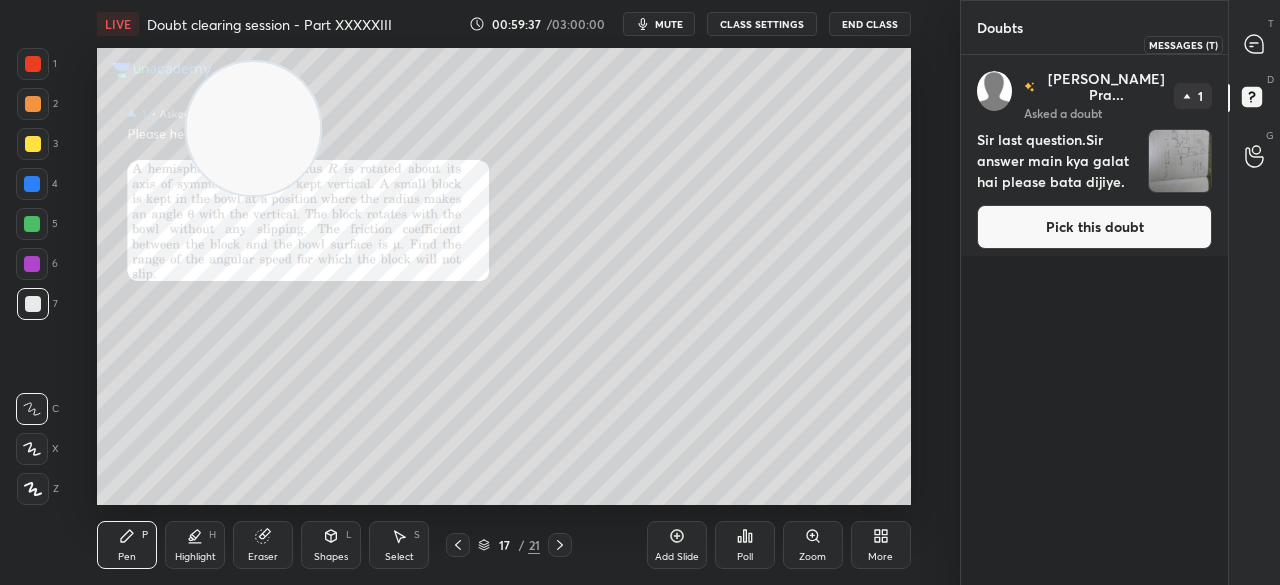 click 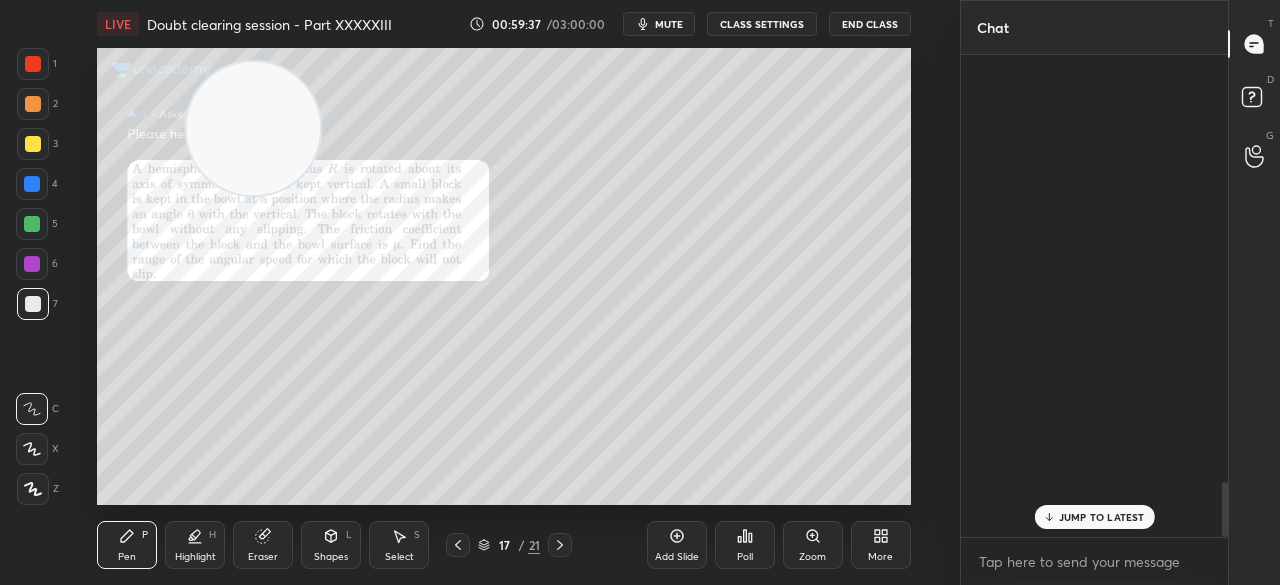 scroll, scrollTop: 3756, scrollLeft: 0, axis: vertical 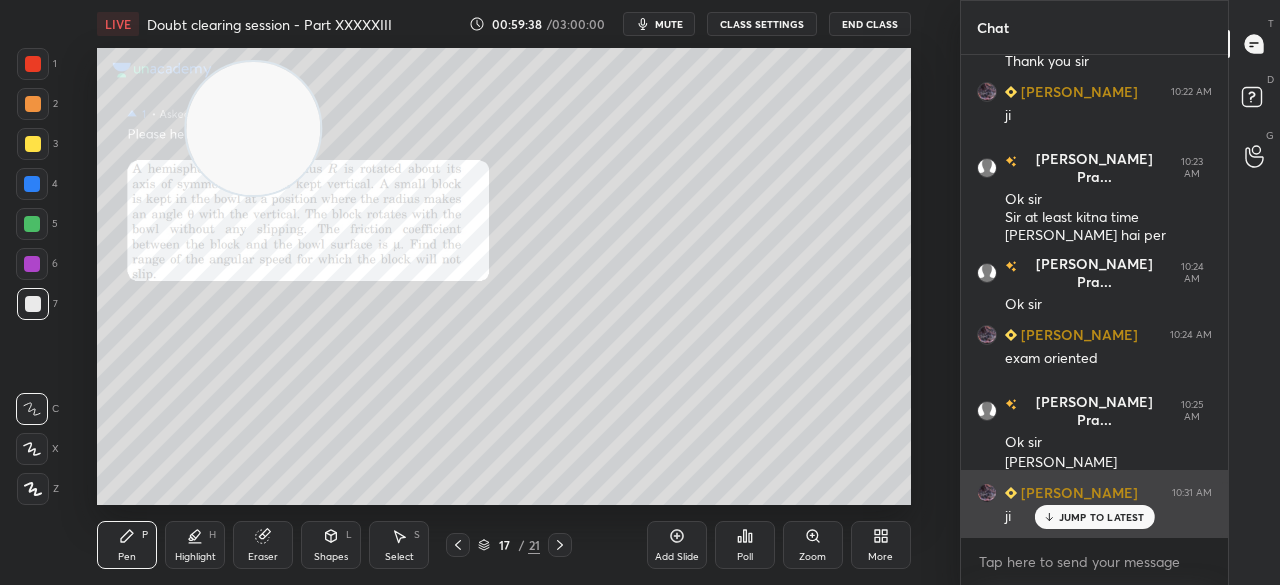 click on "JUMP TO LATEST" at bounding box center (1102, 517) 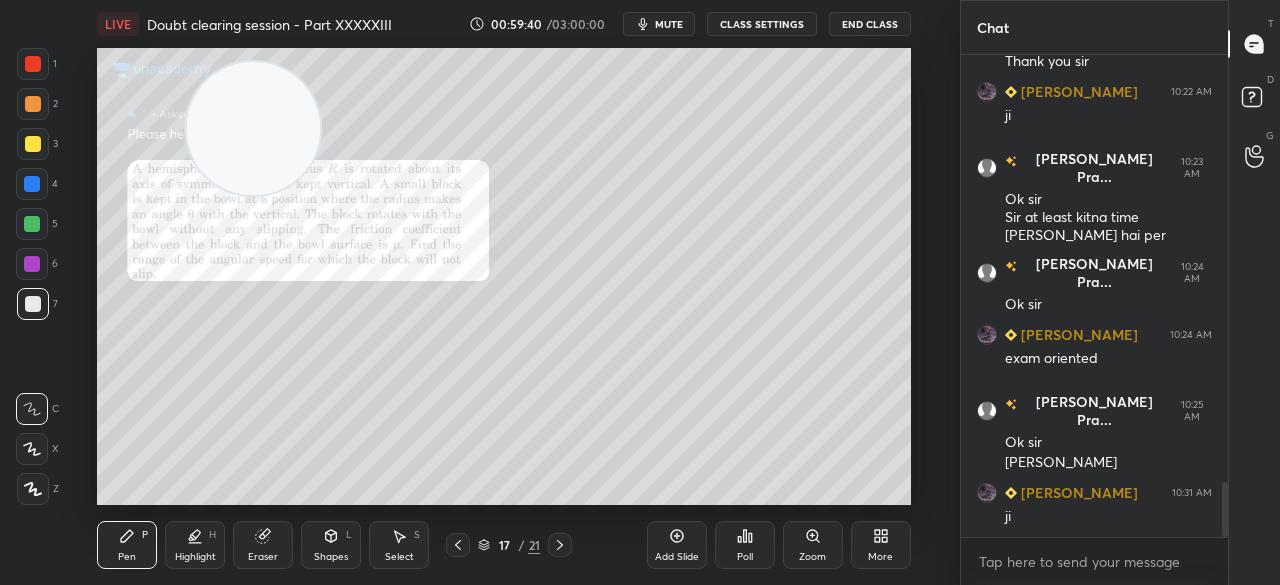 click on "Pen P Highlight H Eraser Shapes L Select S 17 / 21 Add Slide Poll Zoom More" at bounding box center [503, 545] 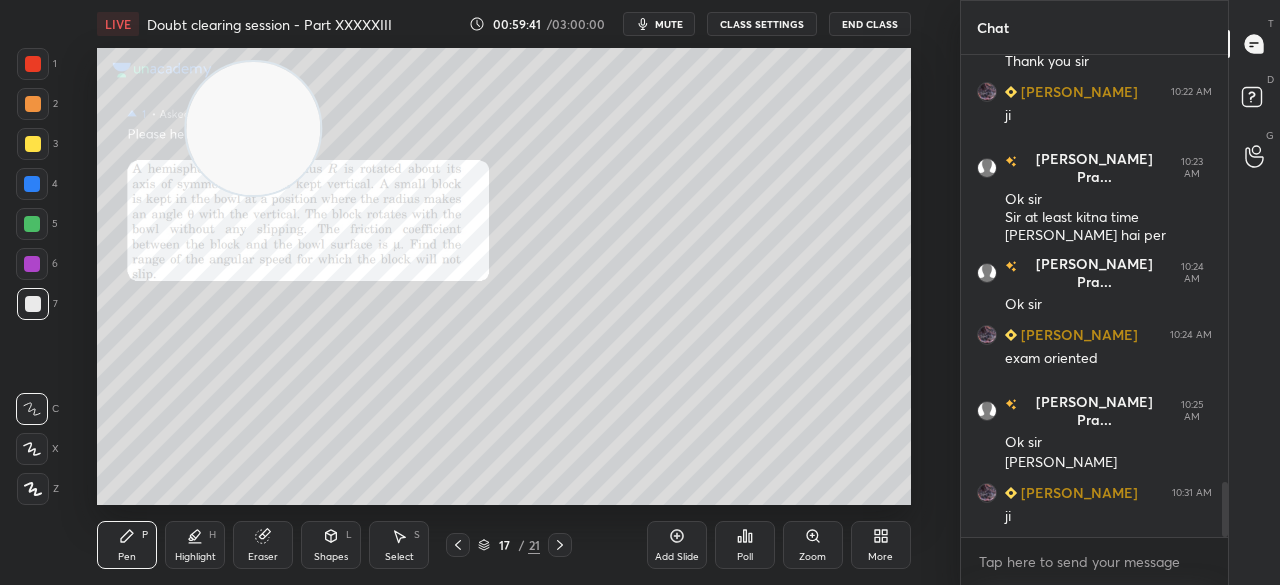click at bounding box center (560, 545) 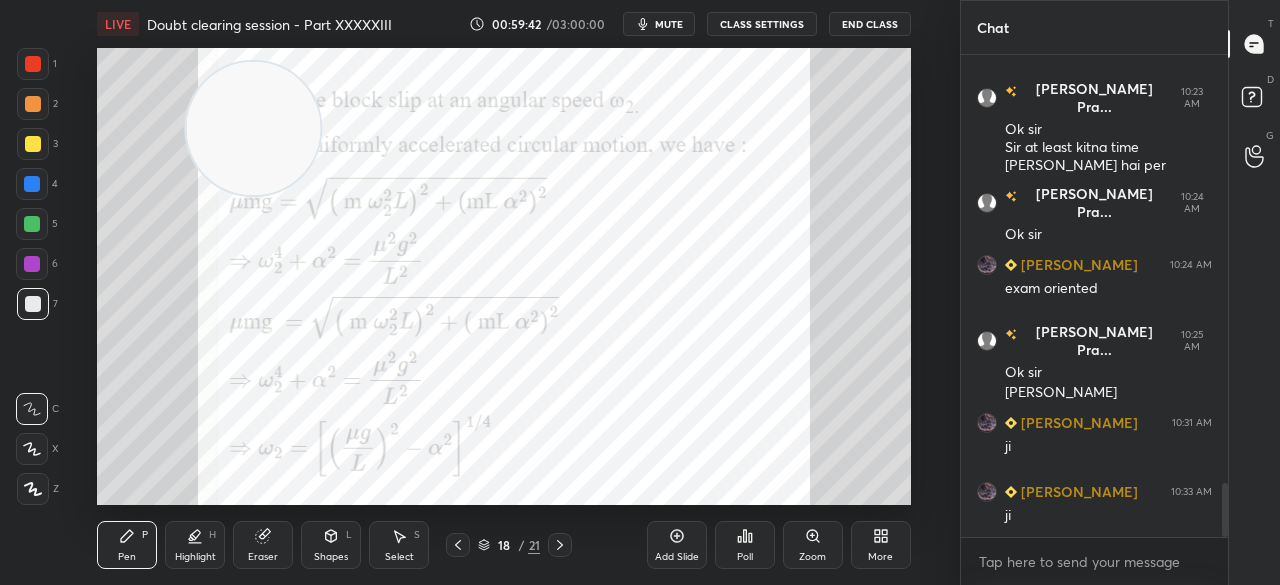 click 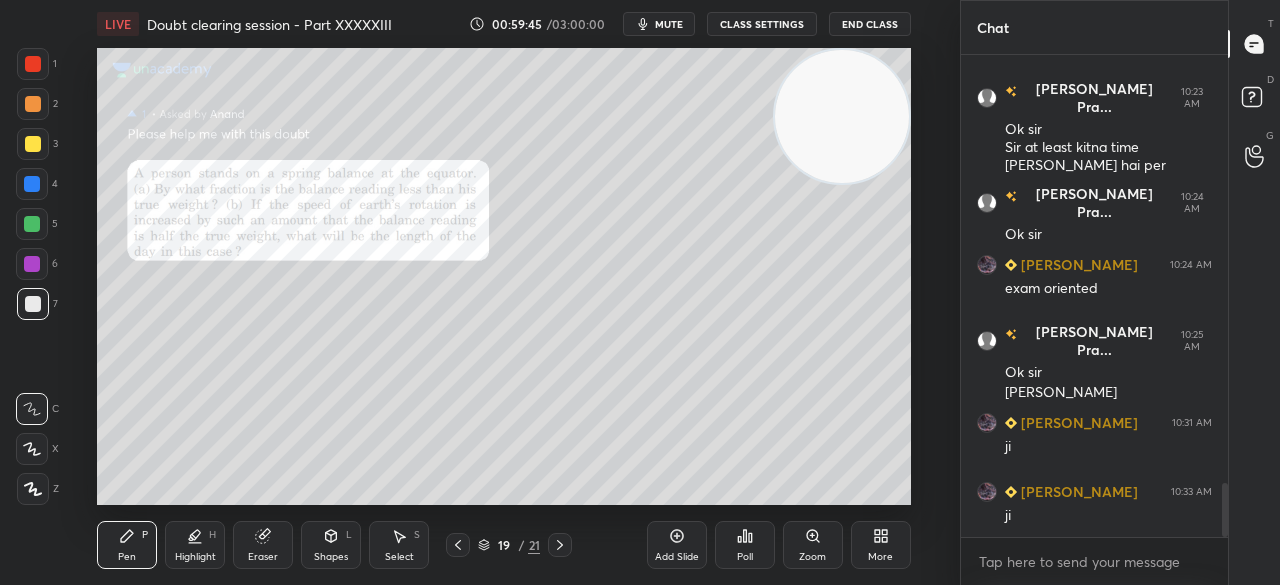 click 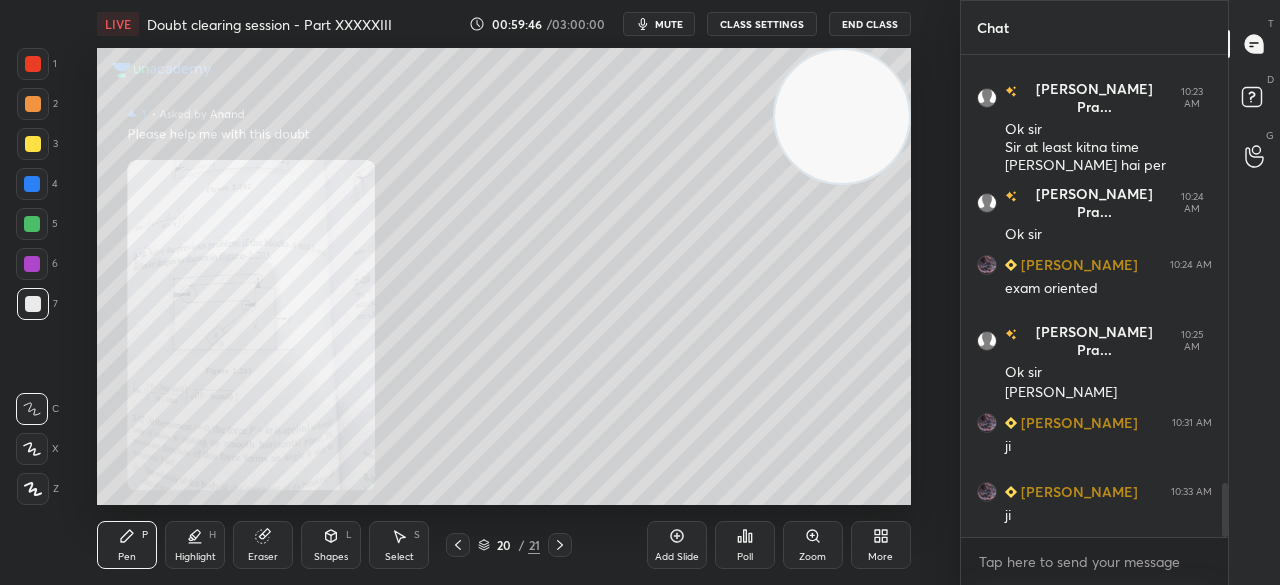 click 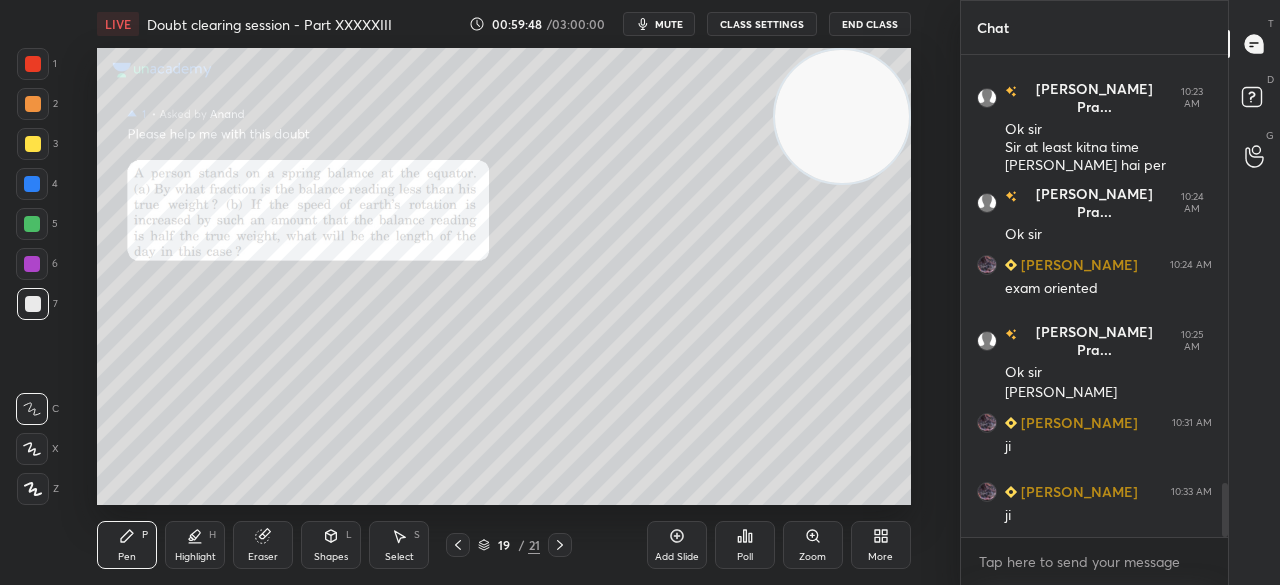click 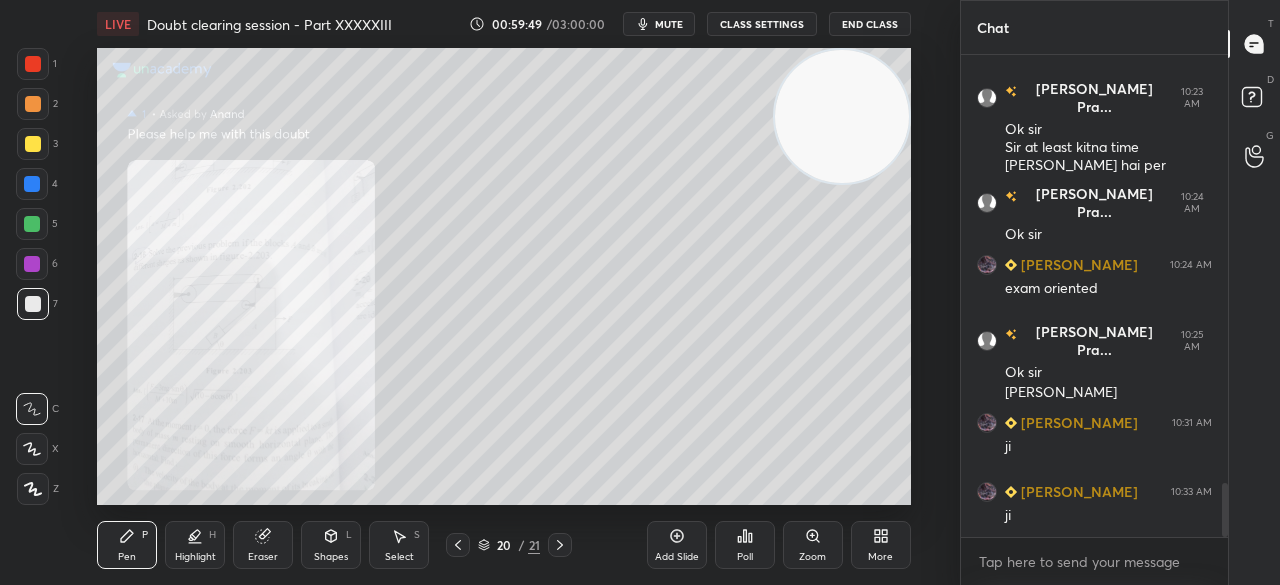click 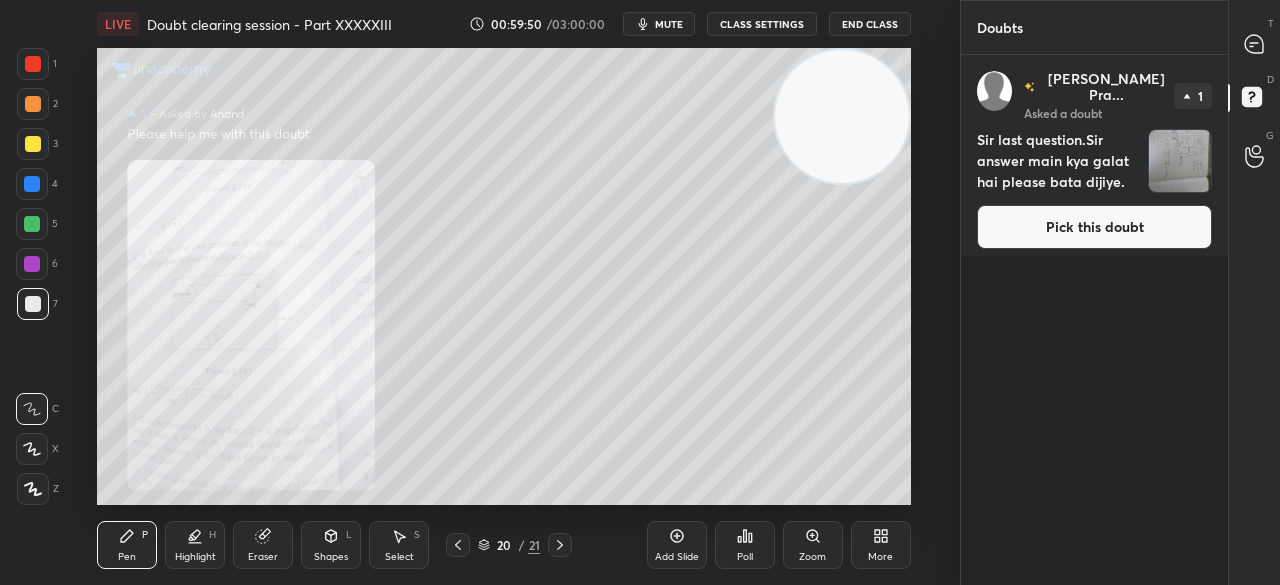 click on "Pick this doubt" at bounding box center [1094, 227] 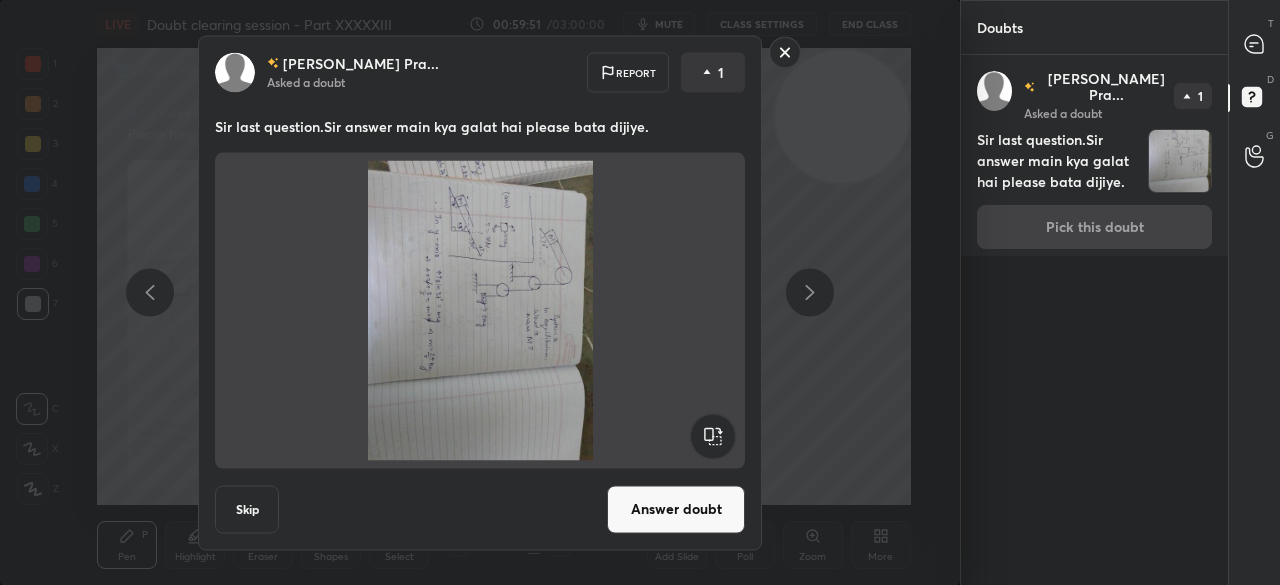 click 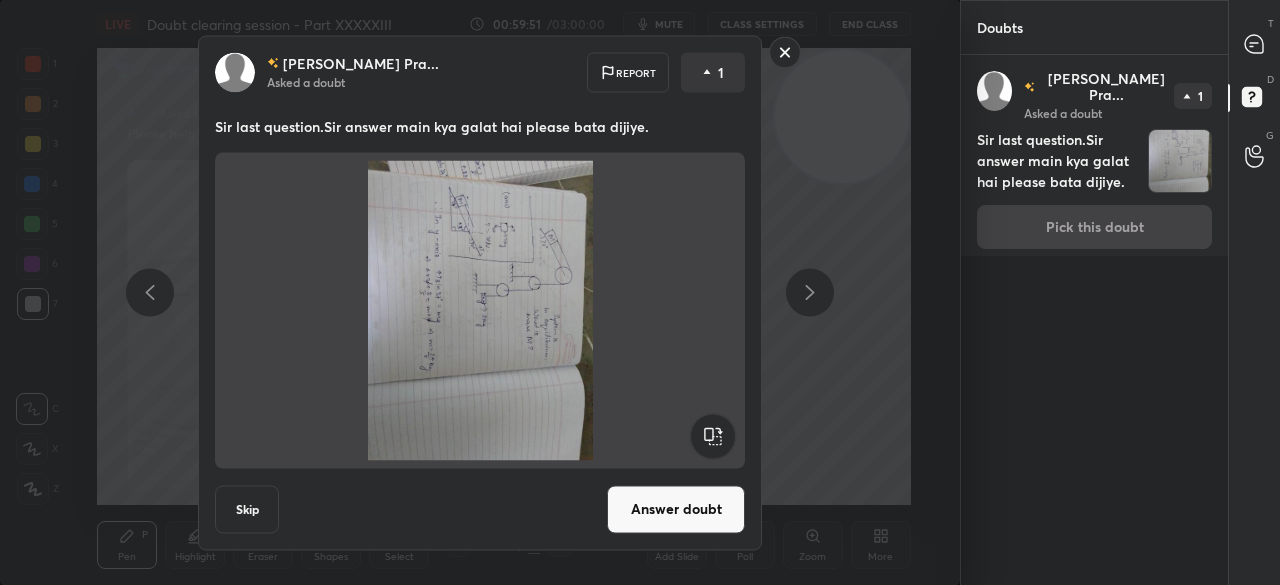 click 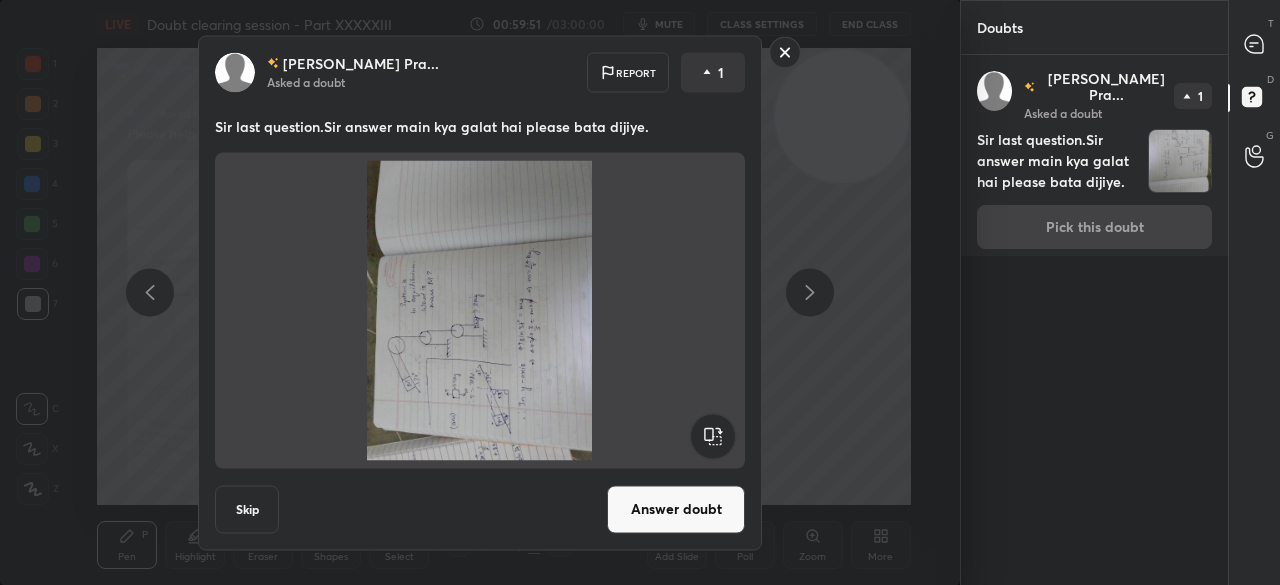 click 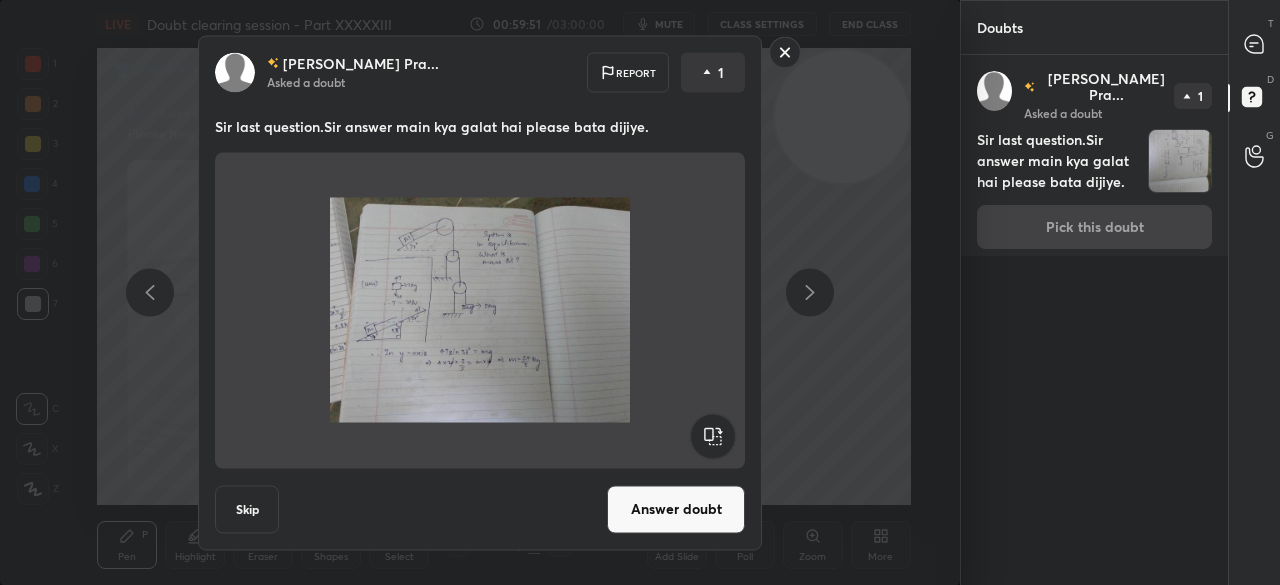 click on "Answer doubt" at bounding box center (676, 509) 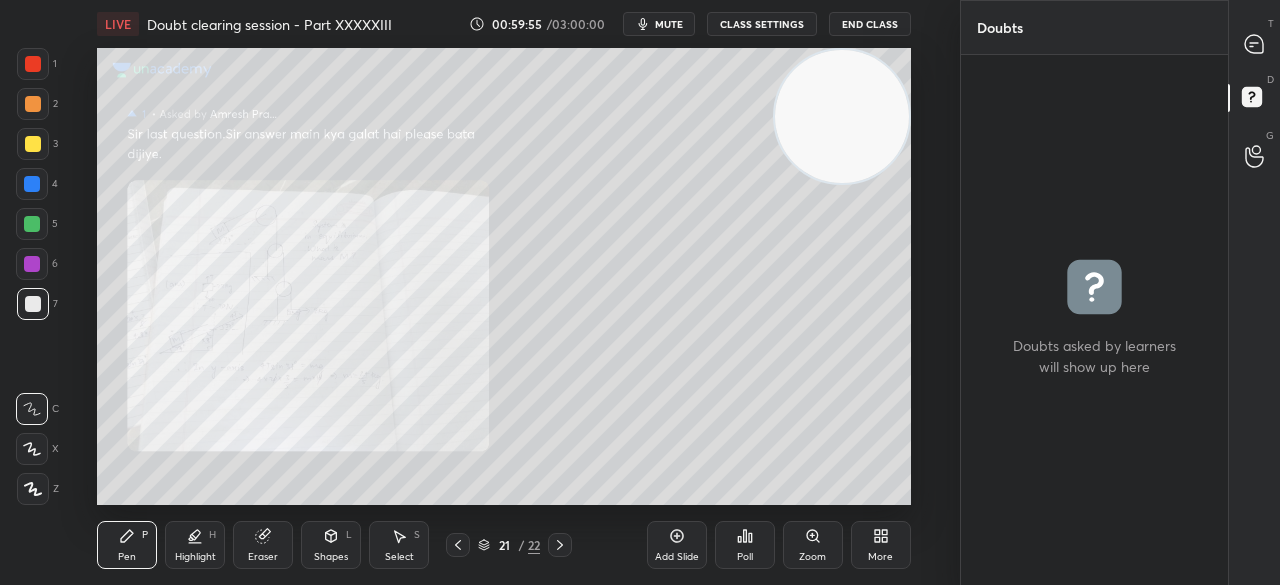 click 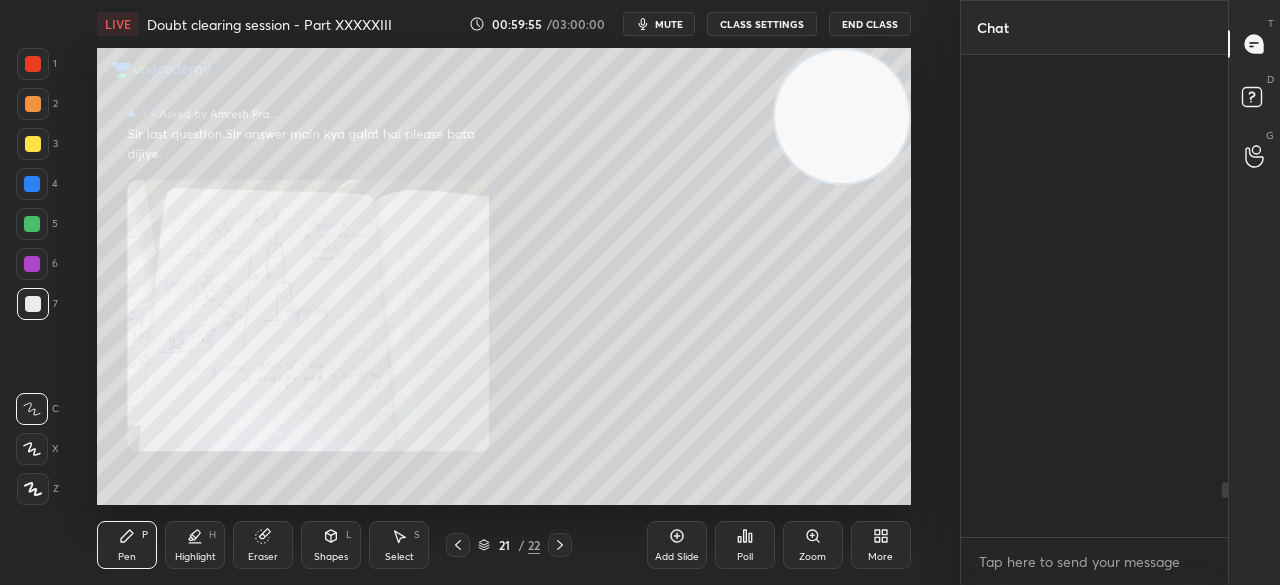 scroll, scrollTop: 3724, scrollLeft: 0, axis: vertical 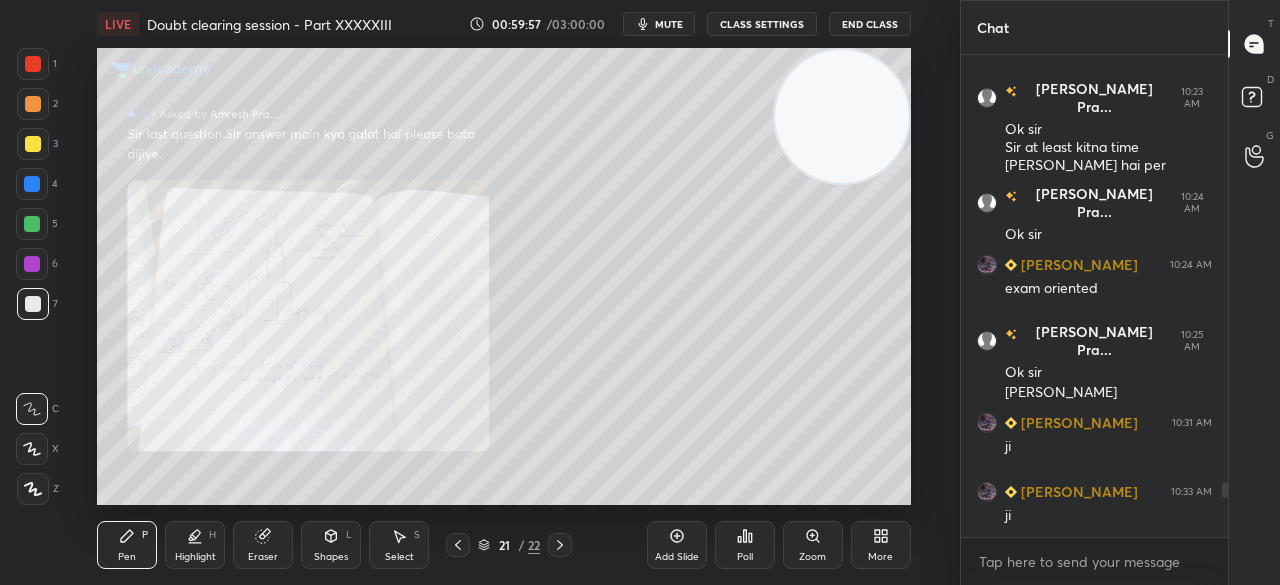 click 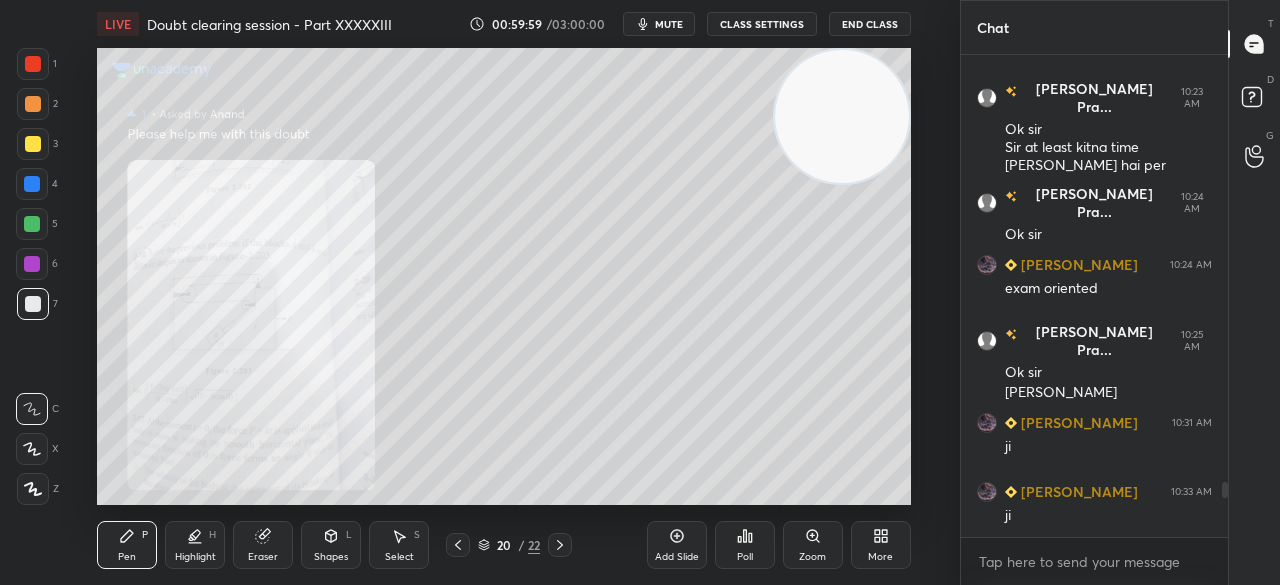click on "Pen P Highlight H Eraser Shapes L Select S 20 / 22 Add Slide Poll Zoom More" at bounding box center (503, 545) 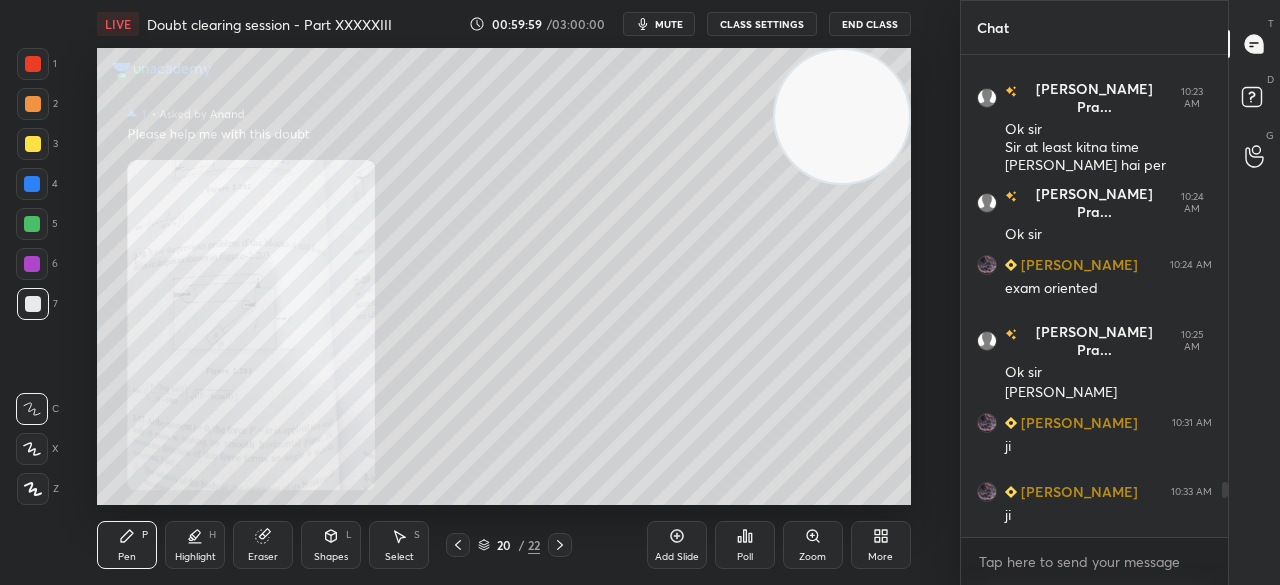 click 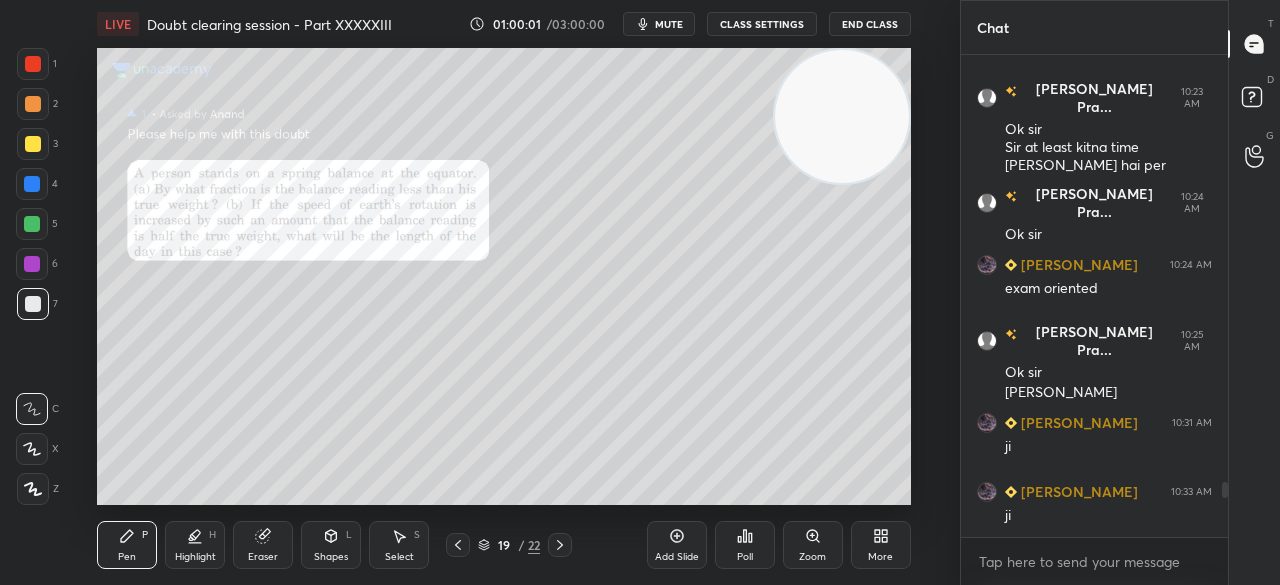 click on "Shapes" at bounding box center [331, 557] 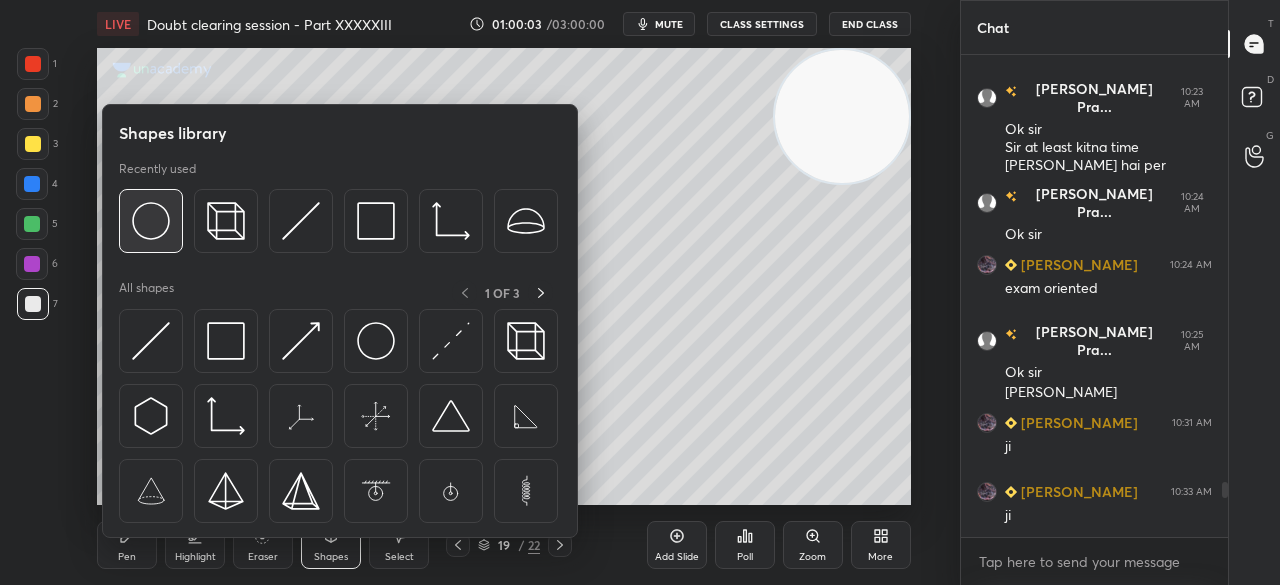 click at bounding box center (151, 221) 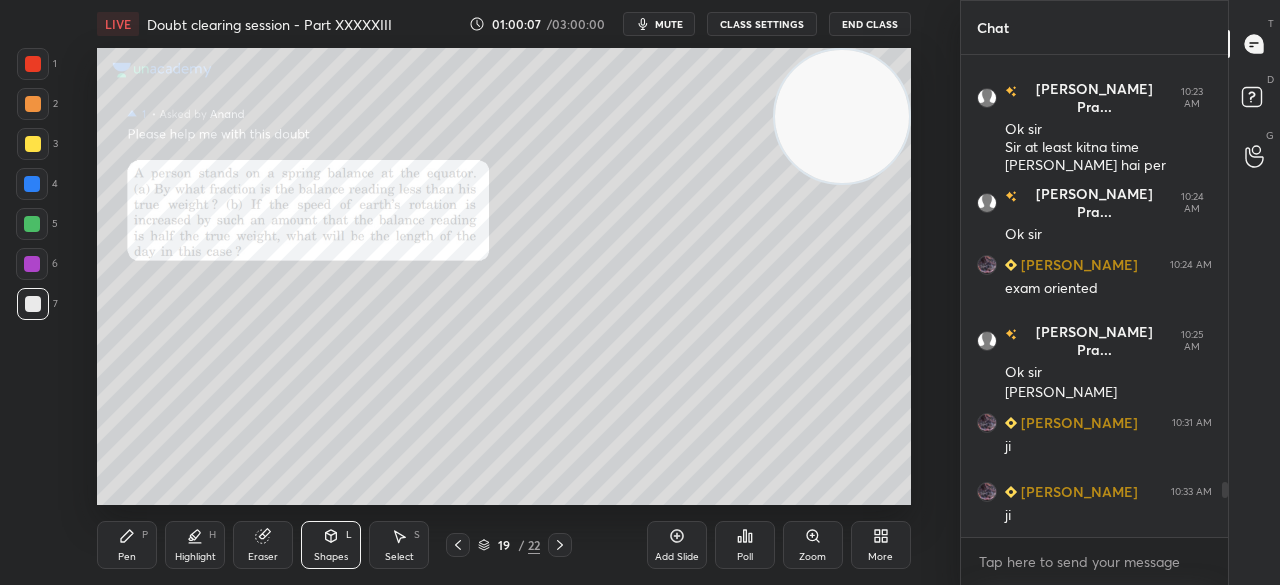 click at bounding box center (33, 144) 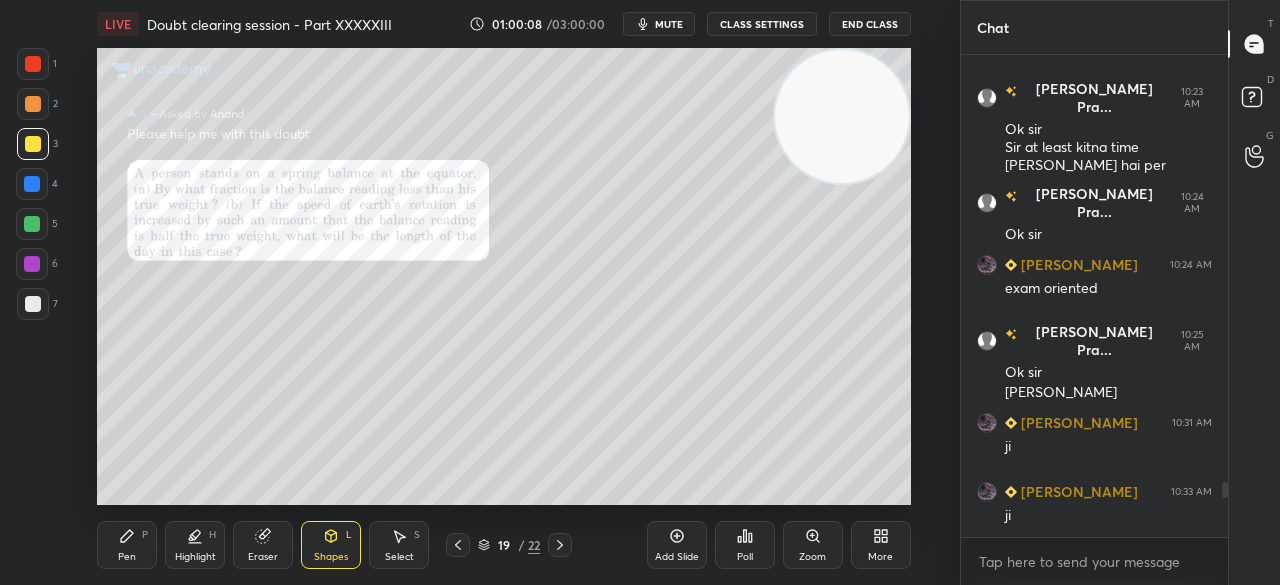 click 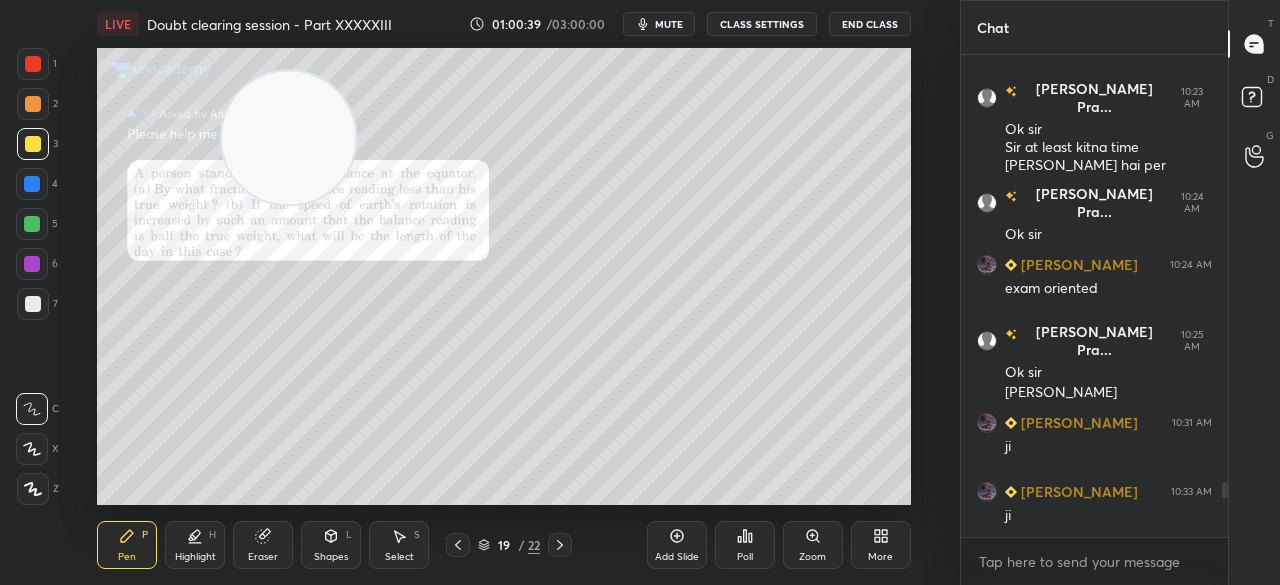 click at bounding box center (33, 304) 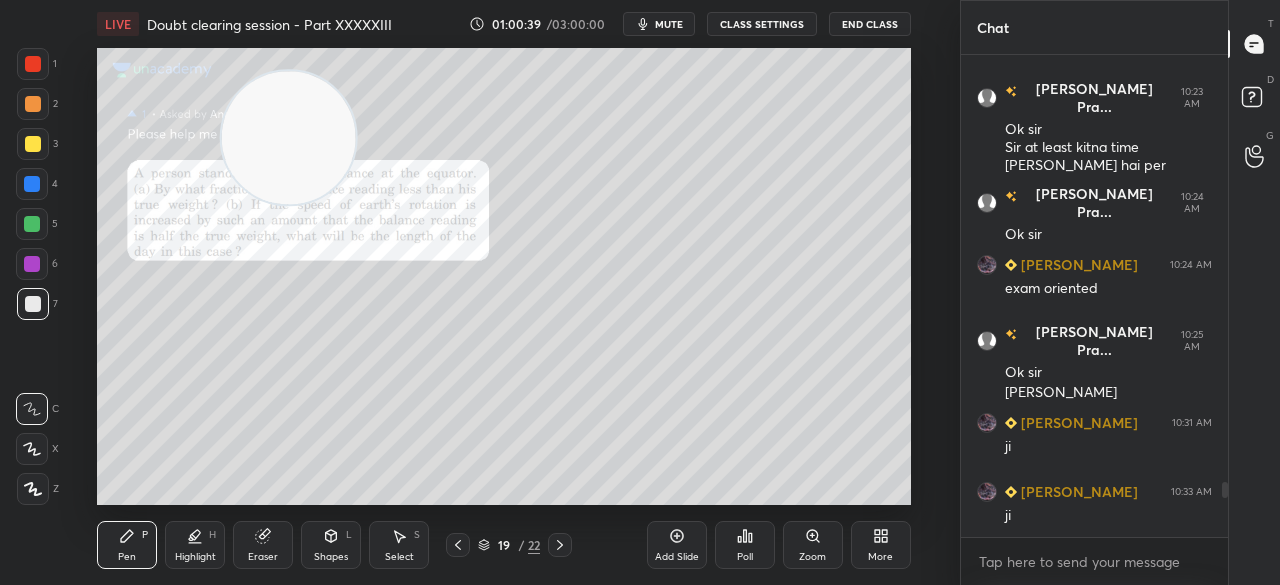 click at bounding box center [33, 304] 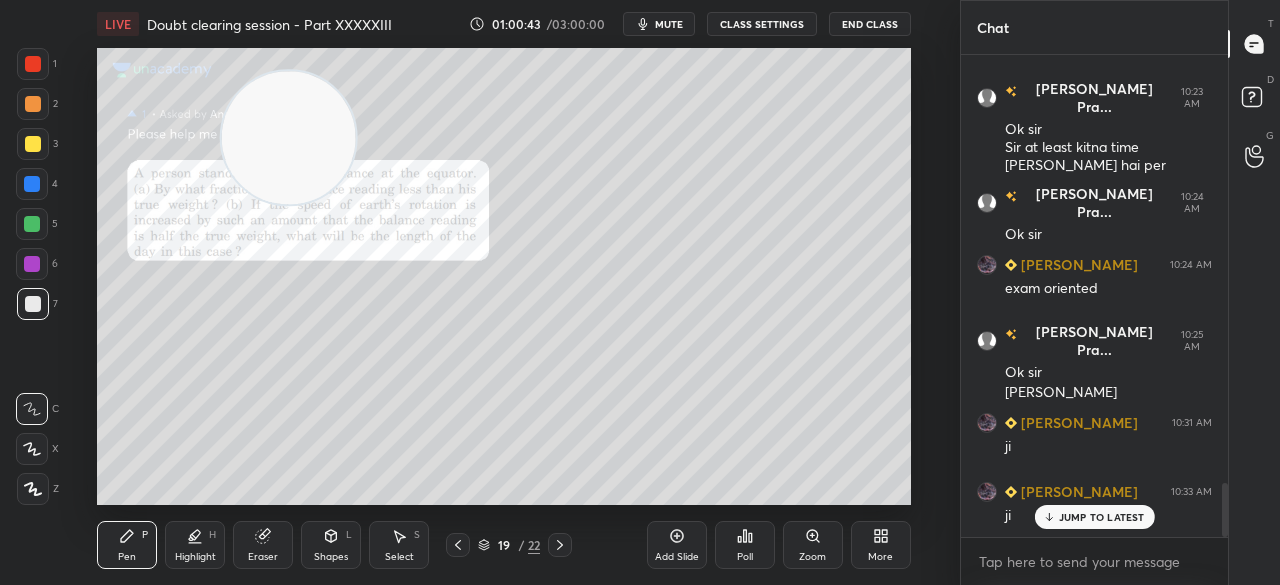 scroll, scrollTop: 3792, scrollLeft: 0, axis: vertical 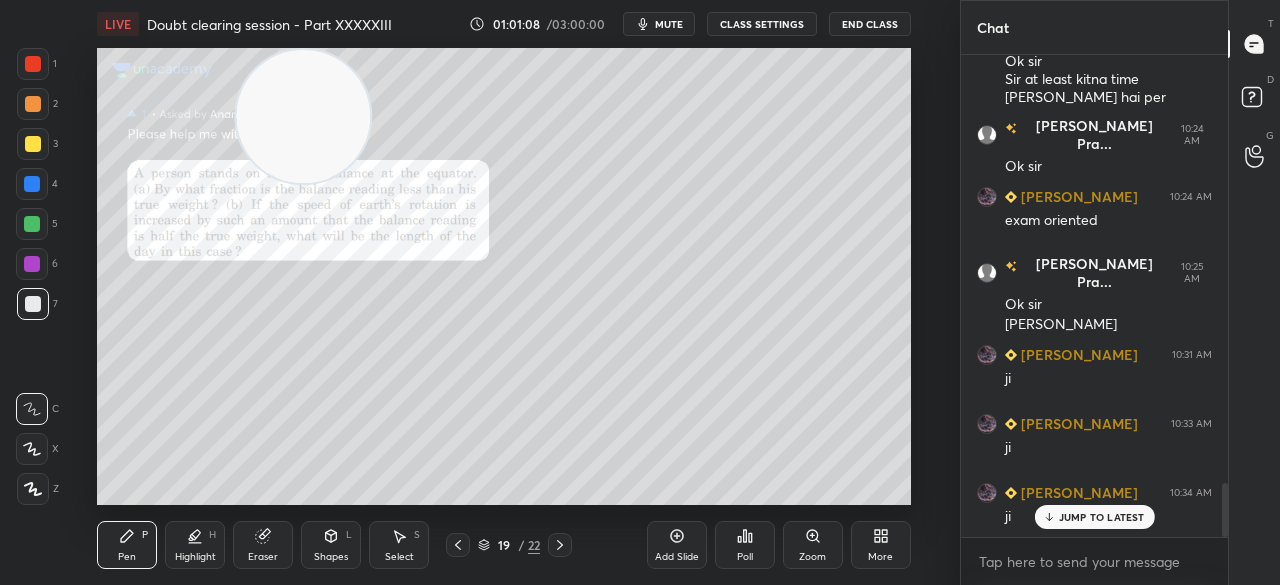 click on "1 2 3 4 5 6 7 C X Z C X Z E E Erase all   H H" at bounding box center [32, 276] 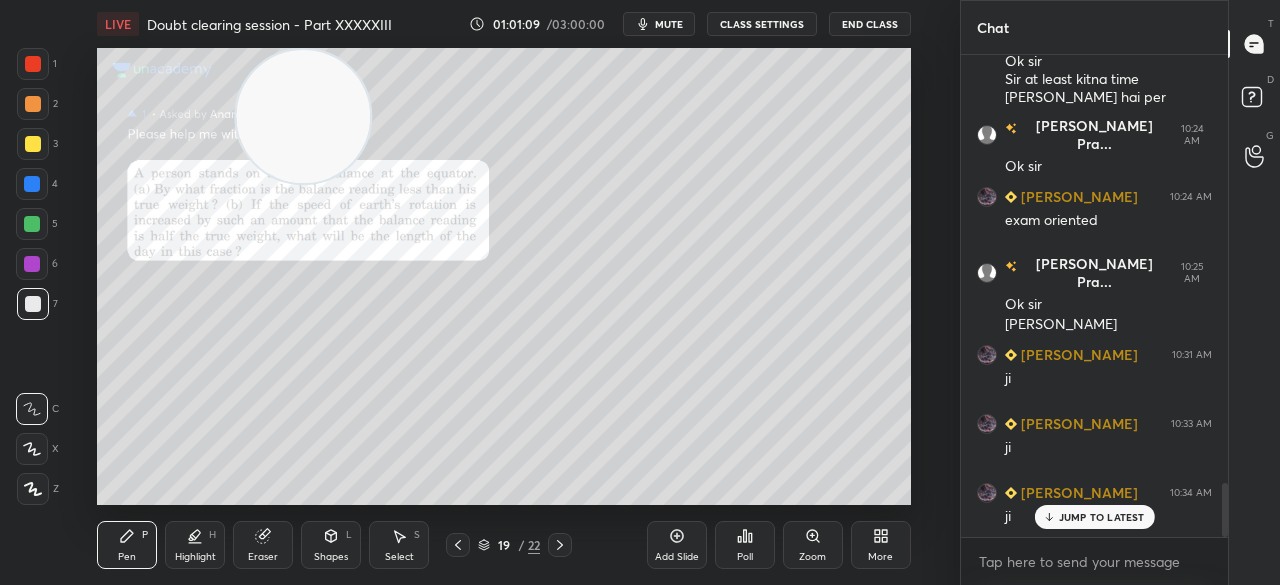 click at bounding box center [33, 144] 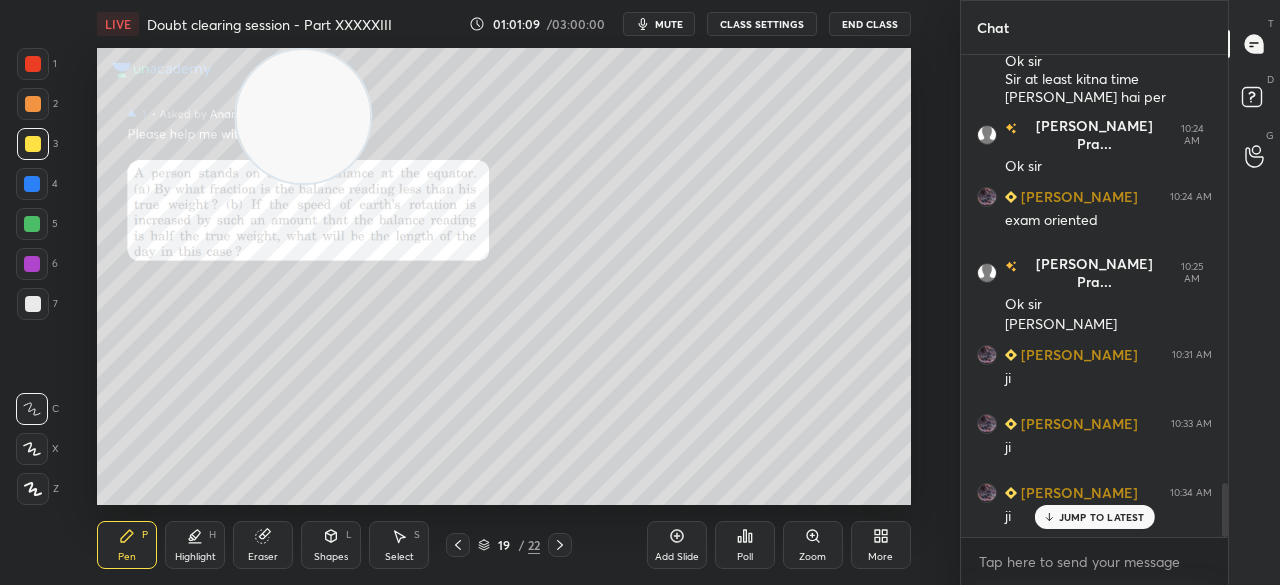 click at bounding box center (33, 144) 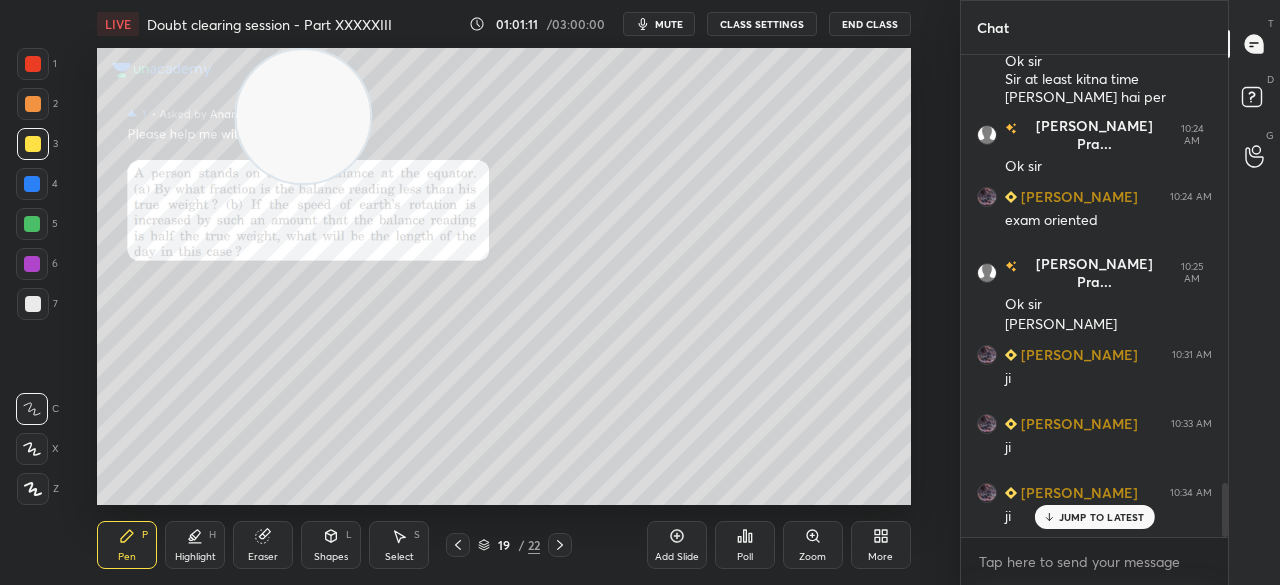 click on "JUMP TO LATEST" at bounding box center [1094, 517] 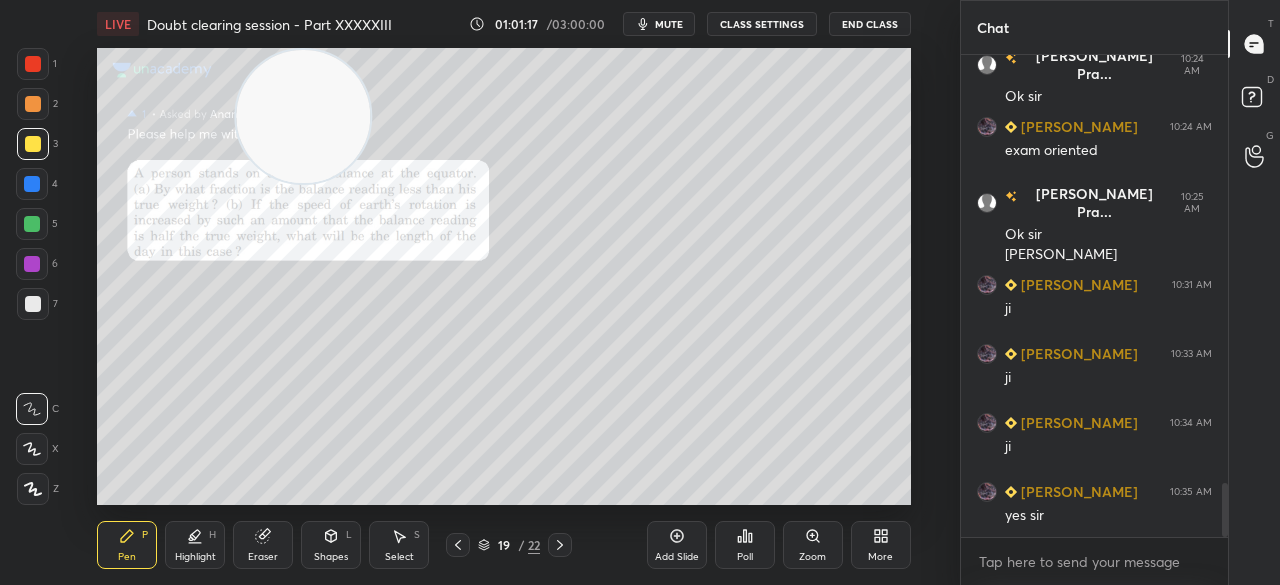 click at bounding box center [33, 64] 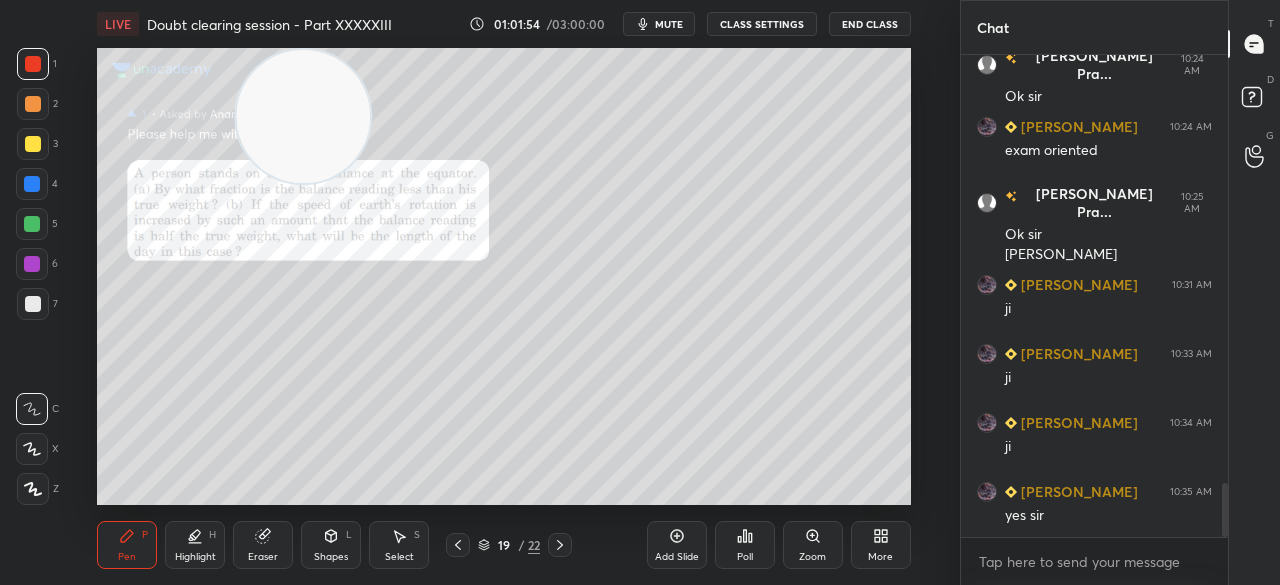 click on "3" at bounding box center [37, 148] 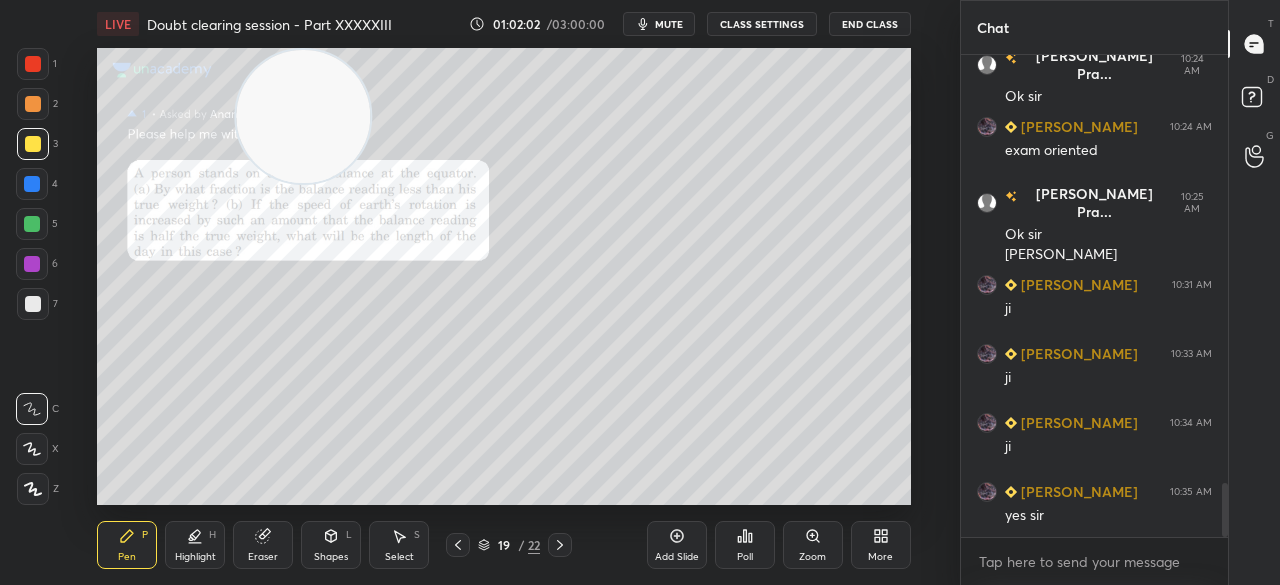 scroll, scrollTop: 3882, scrollLeft: 0, axis: vertical 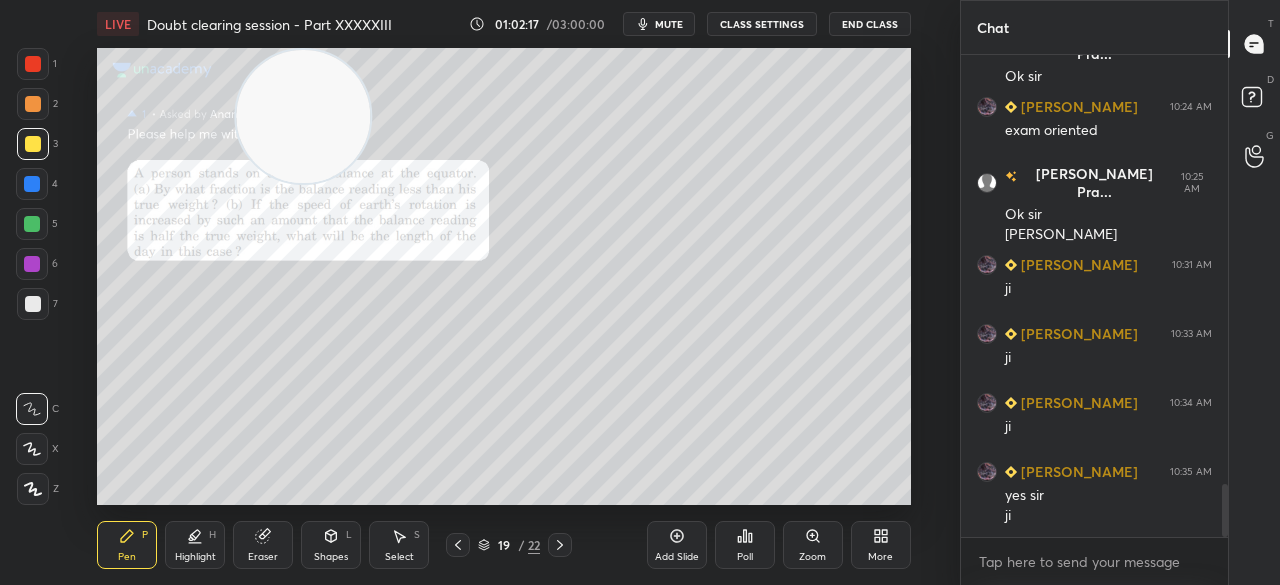 click at bounding box center (33, 304) 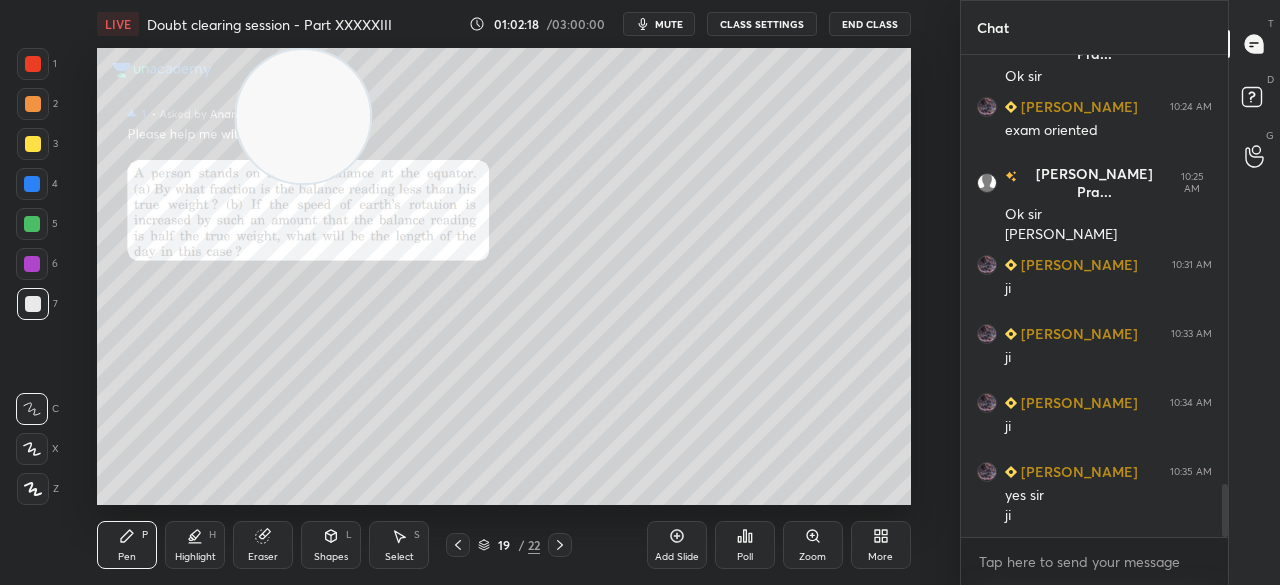 click at bounding box center (33, 64) 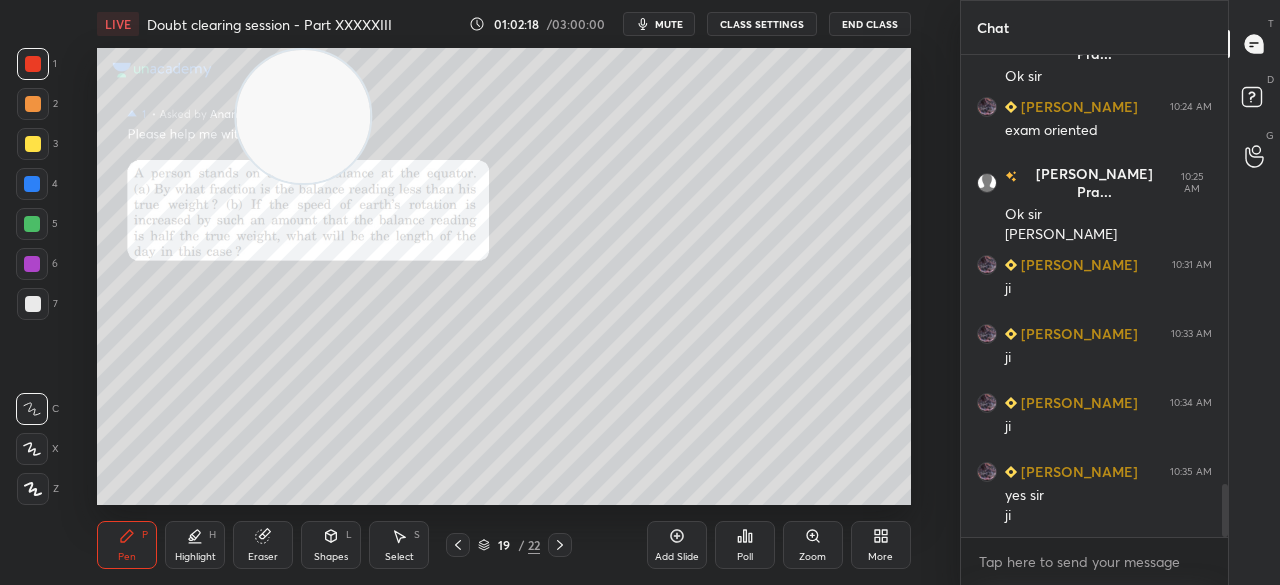 click at bounding box center [33, 64] 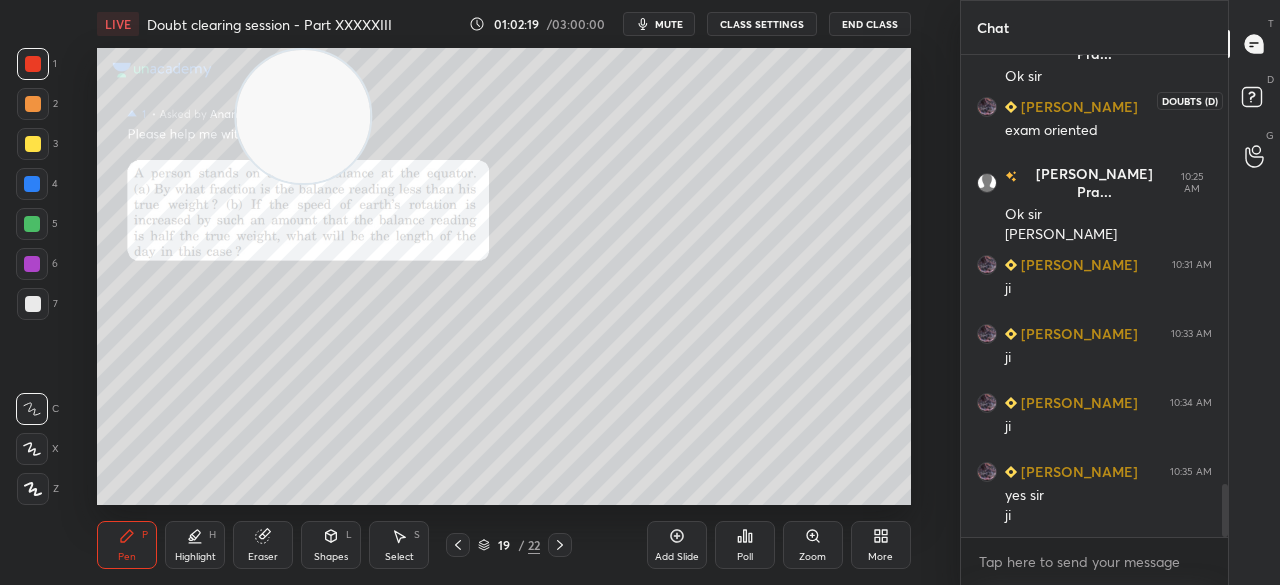 click 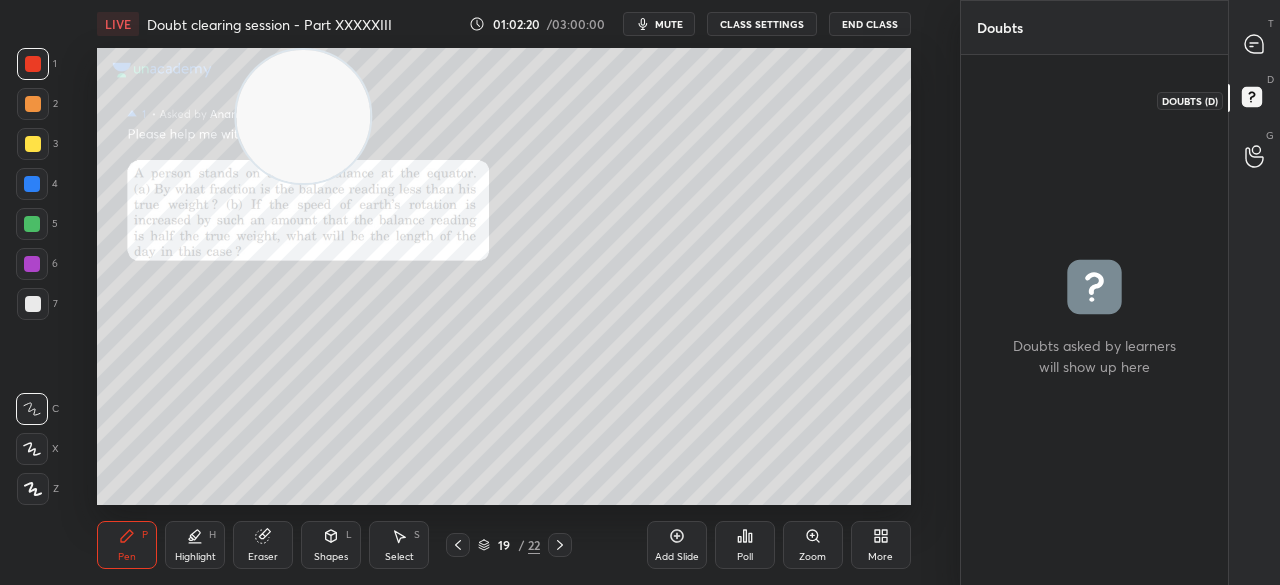 click 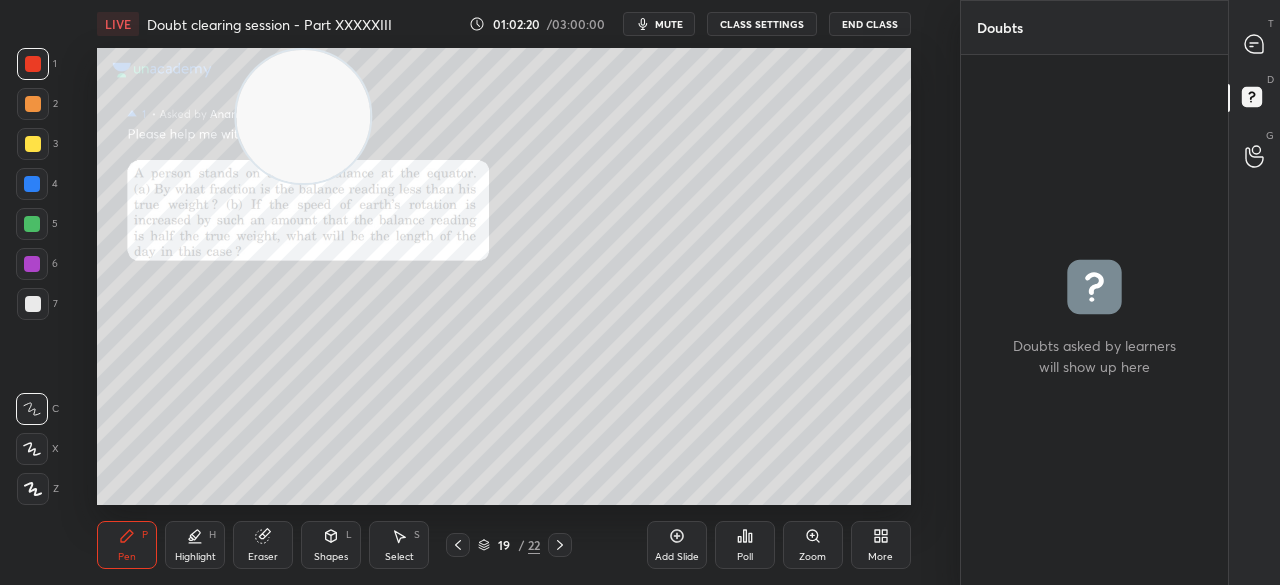 click 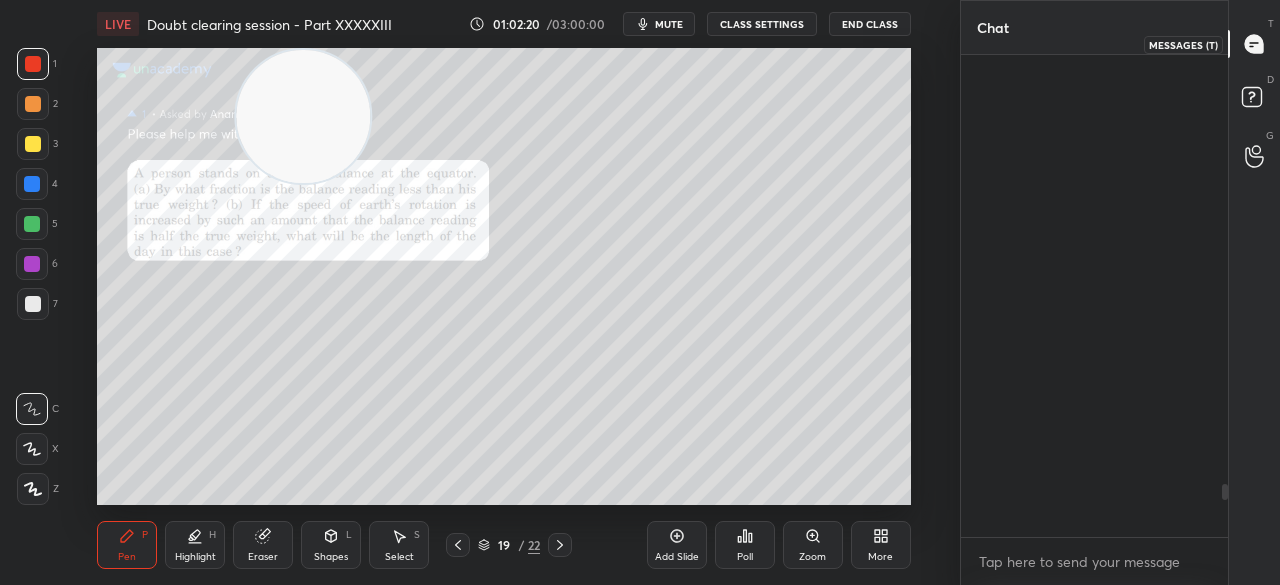 scroll, scrollTop: 3882, scrollLeft: 0, axis: vertical 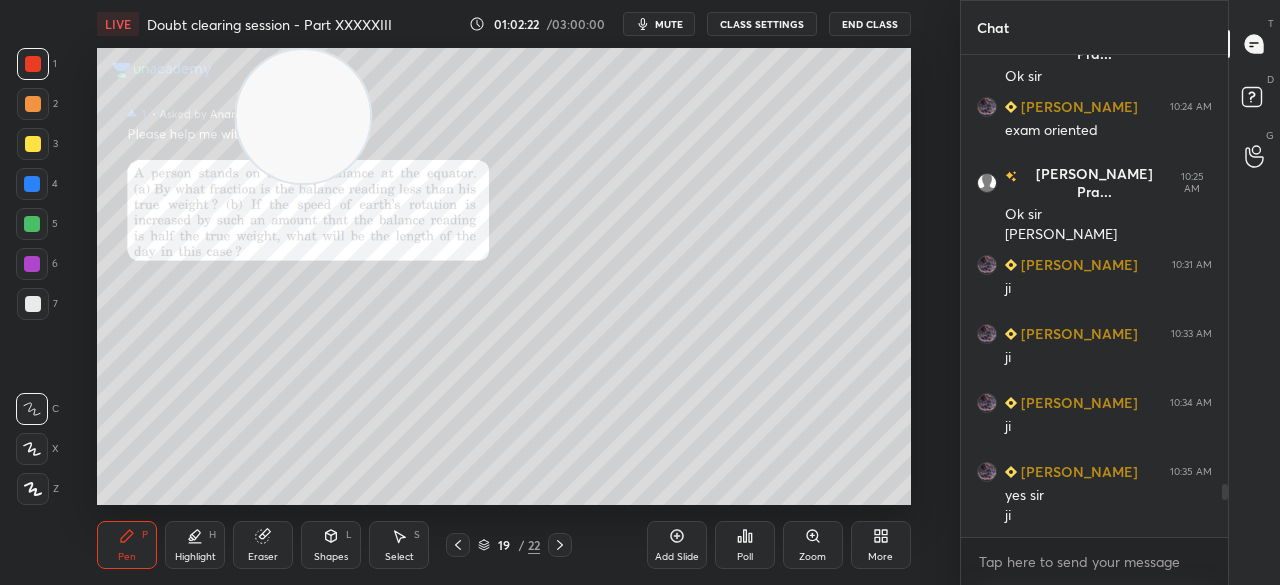 click at bounding box center [33, 304] 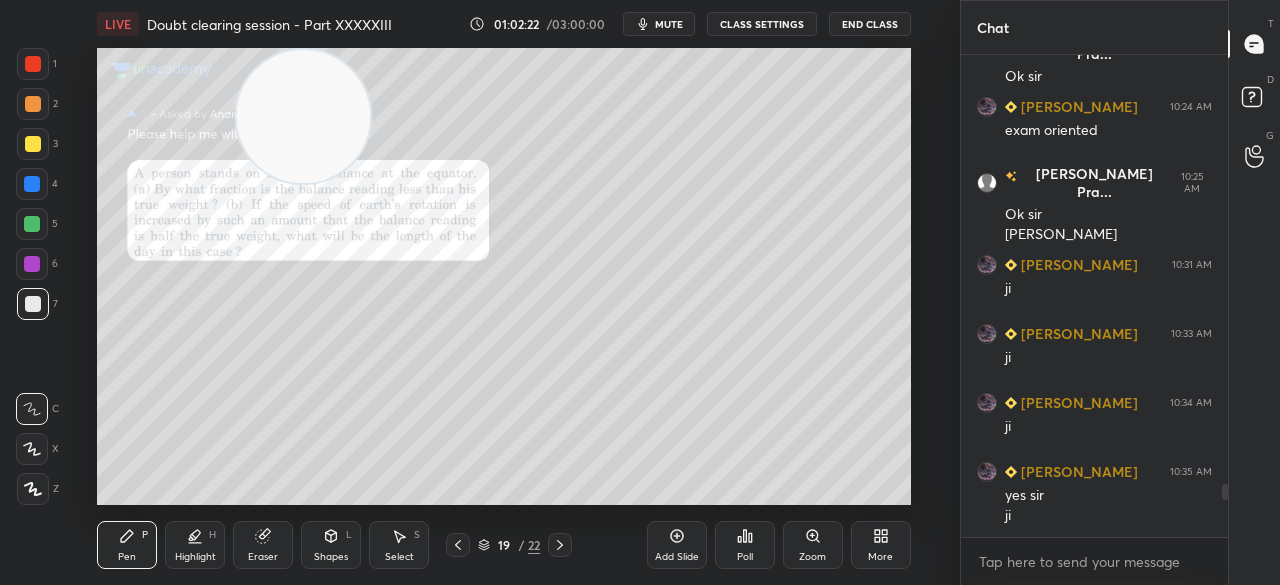 click at bounding box center [33, 144] 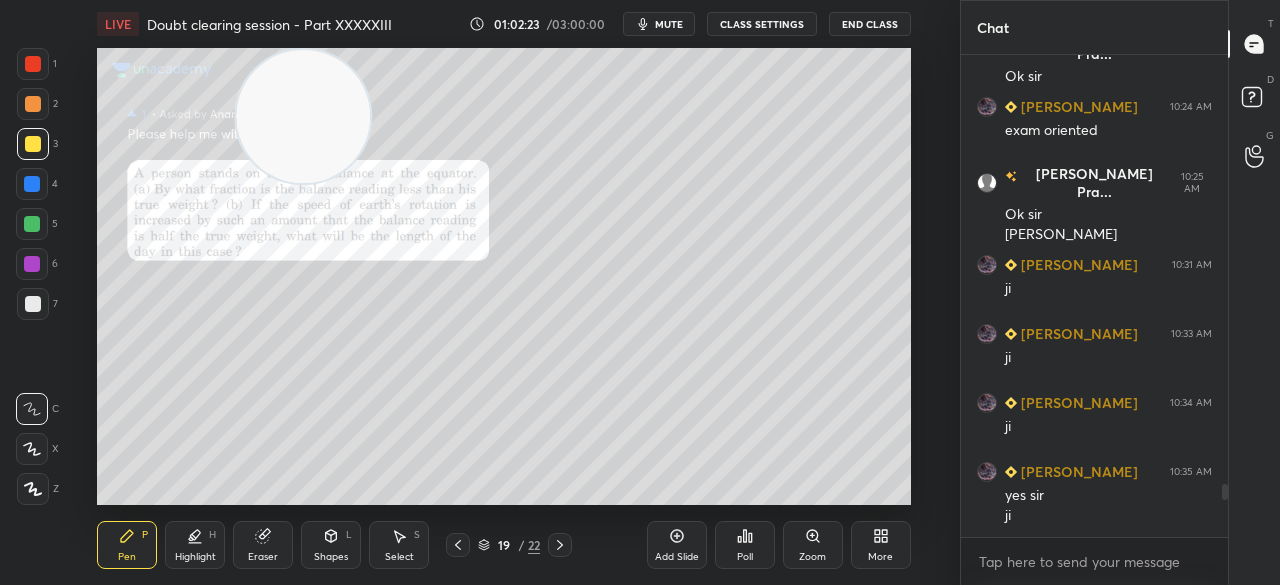 click at bounding box center (33, 144) 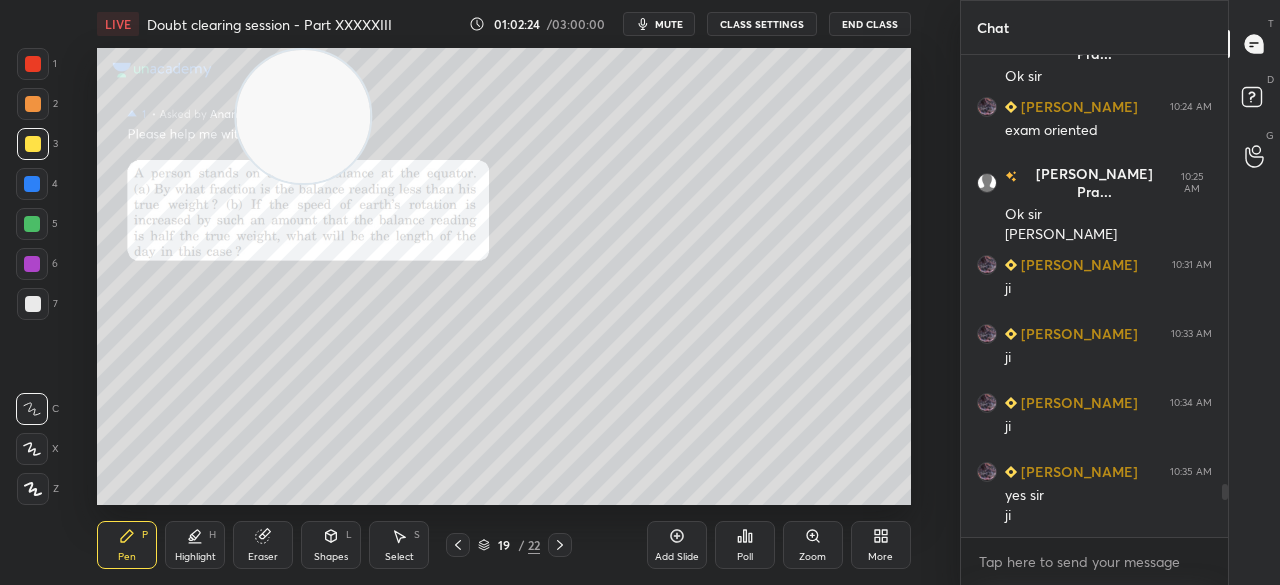 click on "19 / 22" at bounding box center (509, 545) 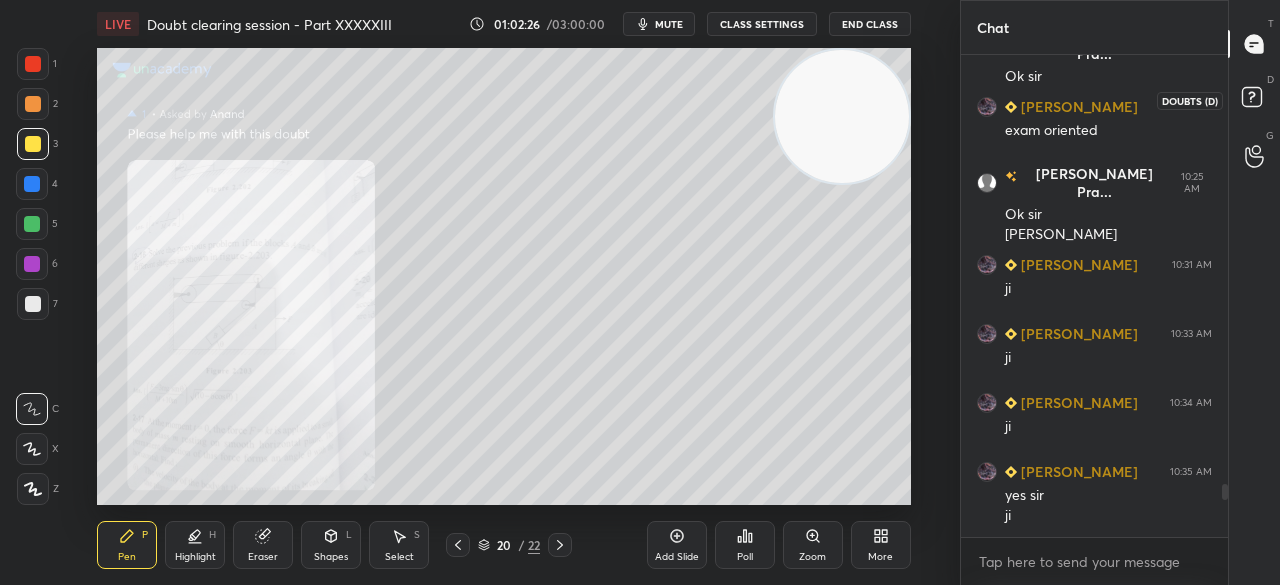 click 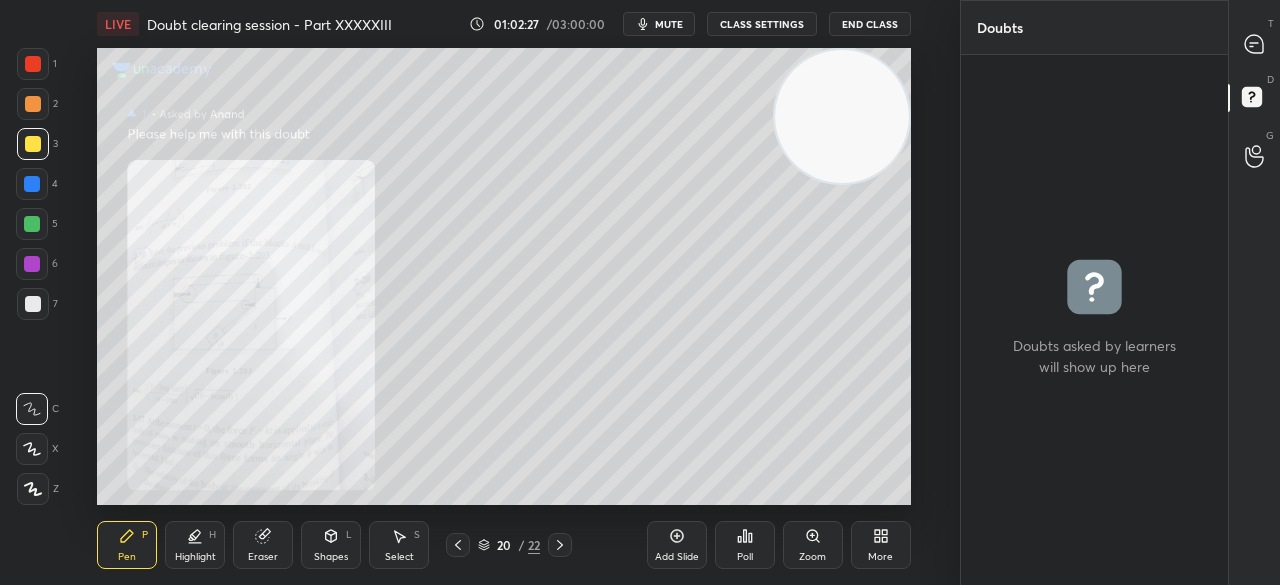 click on "T Messages (T)" at bounding box center (1254, 44) 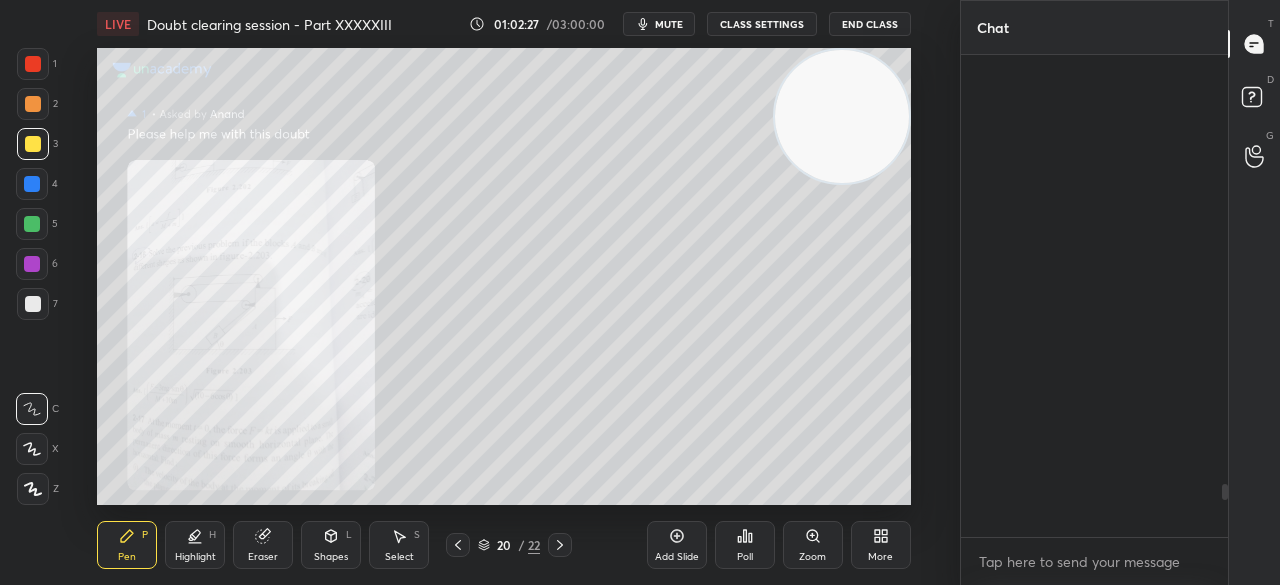click 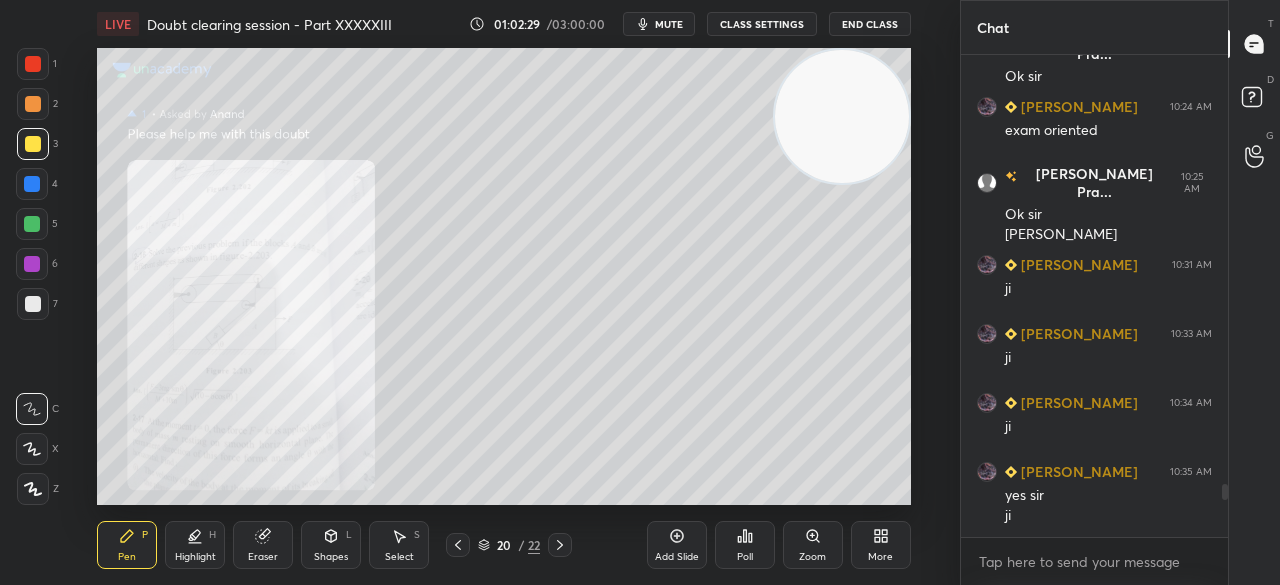 click on "Pen P Highlight H Eraser Shapes L Select S 20 / 22 Add Slide Poll Zoom More" at bounding box center [503, 545] 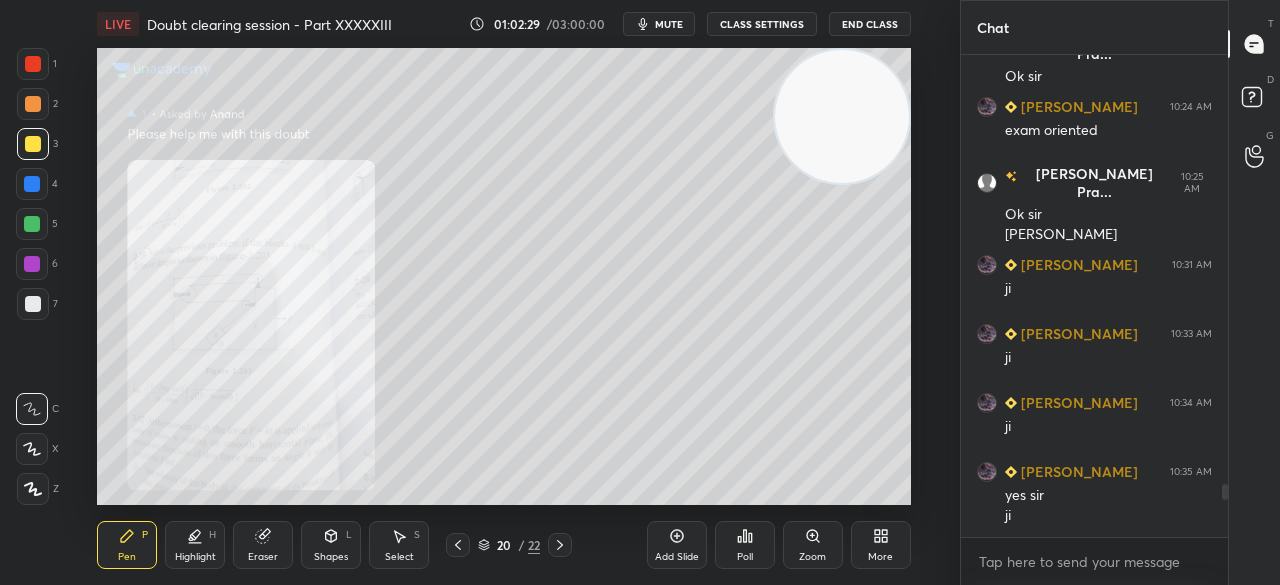 click 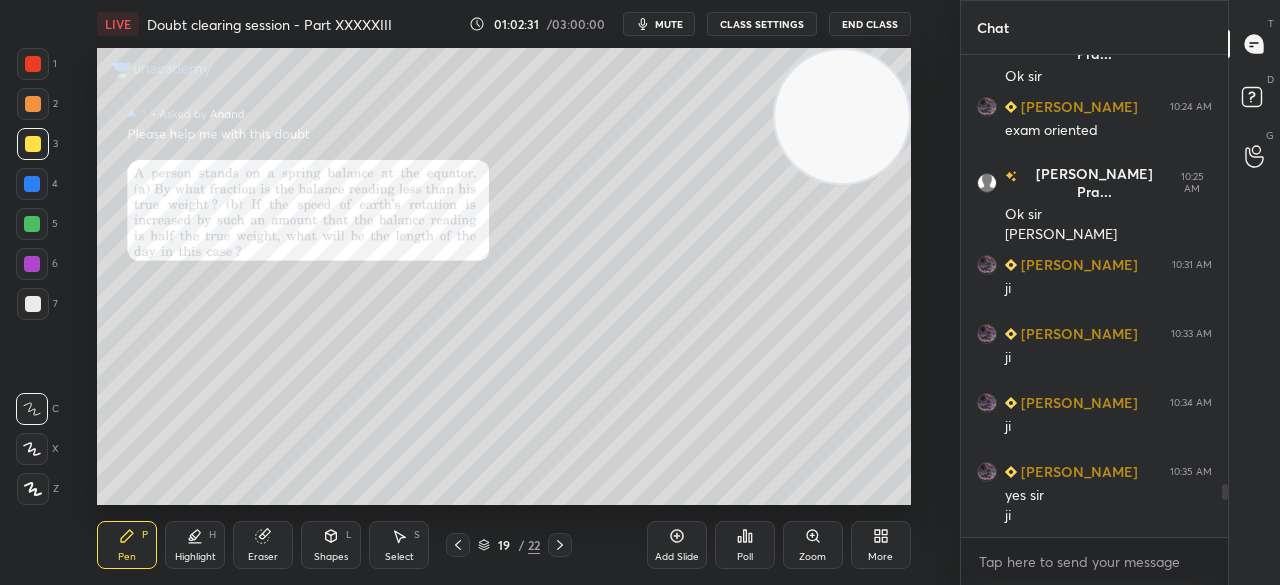 click 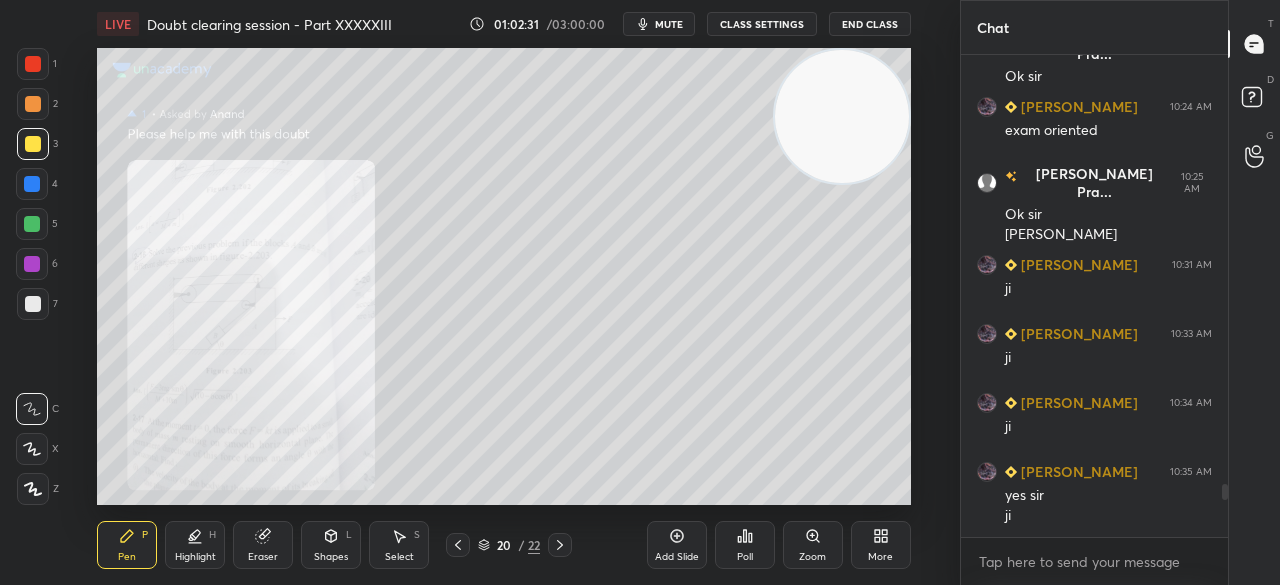 click 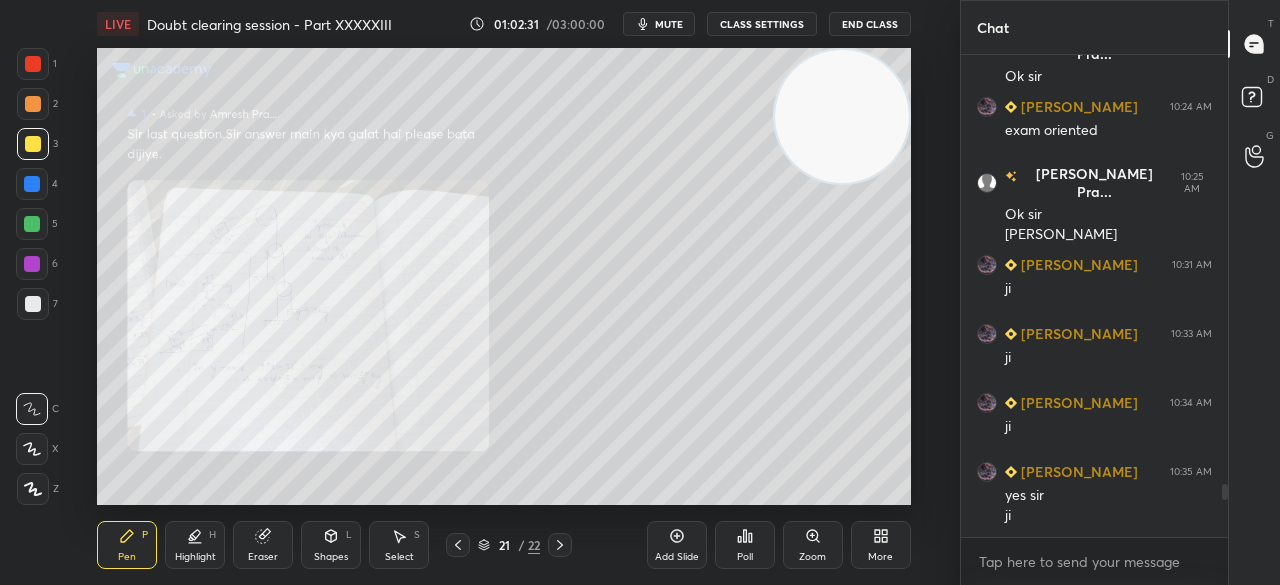 click 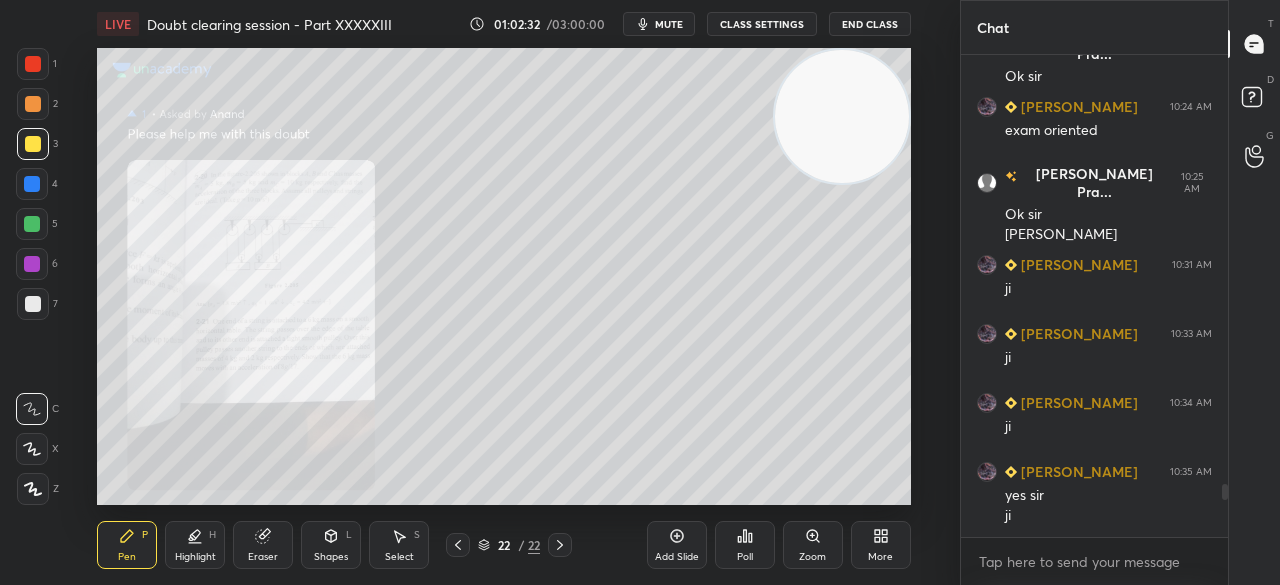 click 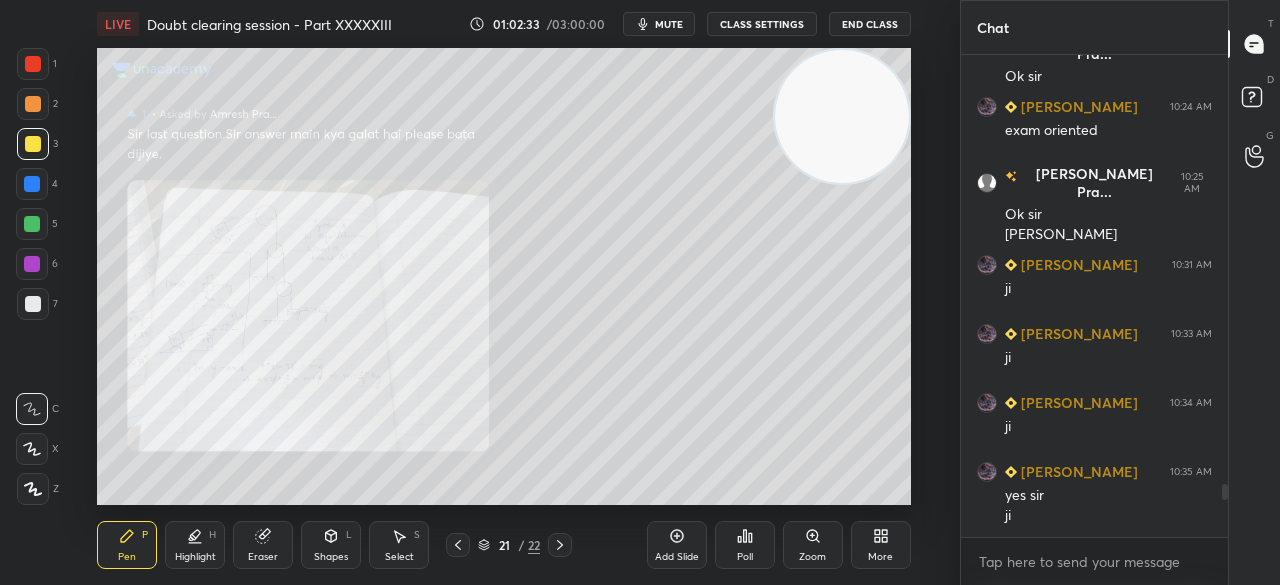 click 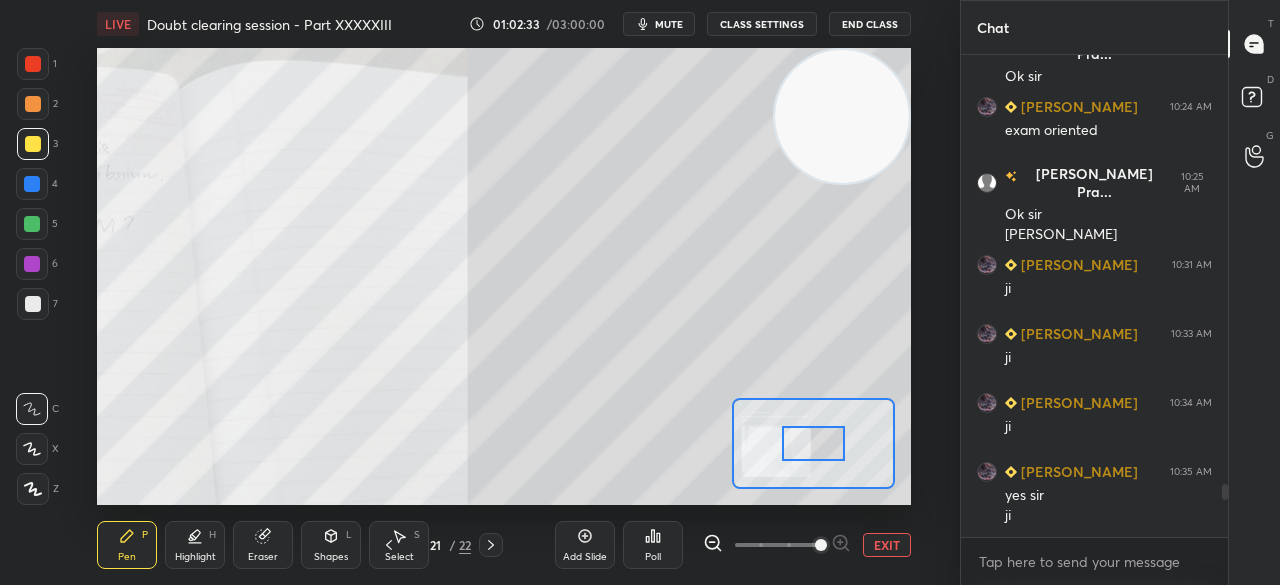 click at bounding box center (821, 545) 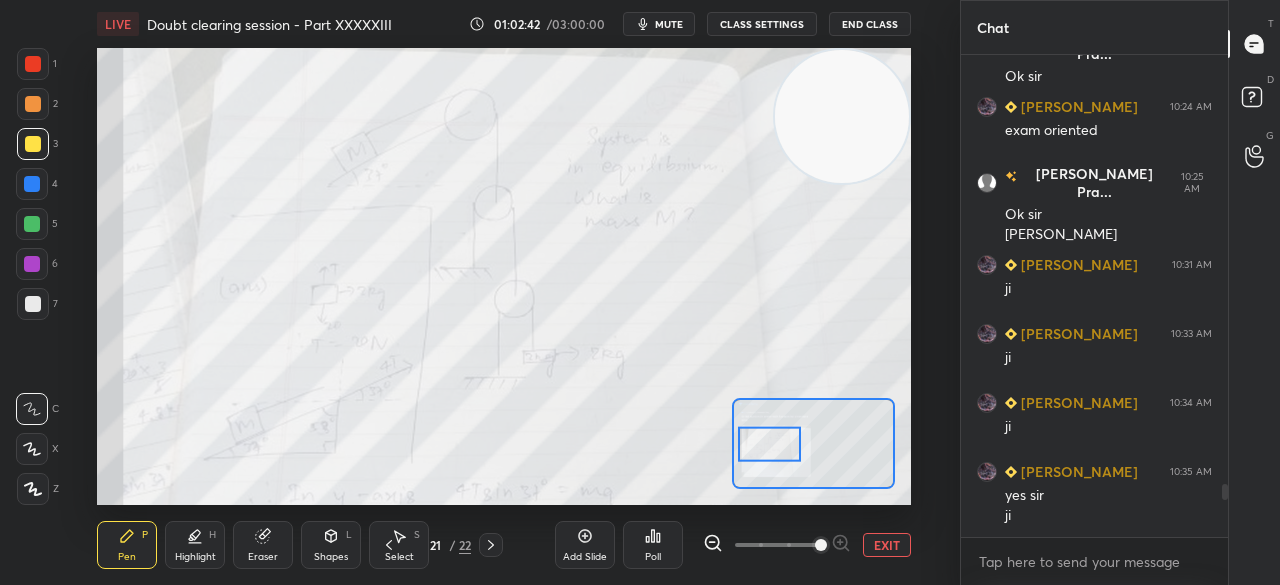 scroll, scrollTop: 3950, scrollLeft: 0, axis: vertical 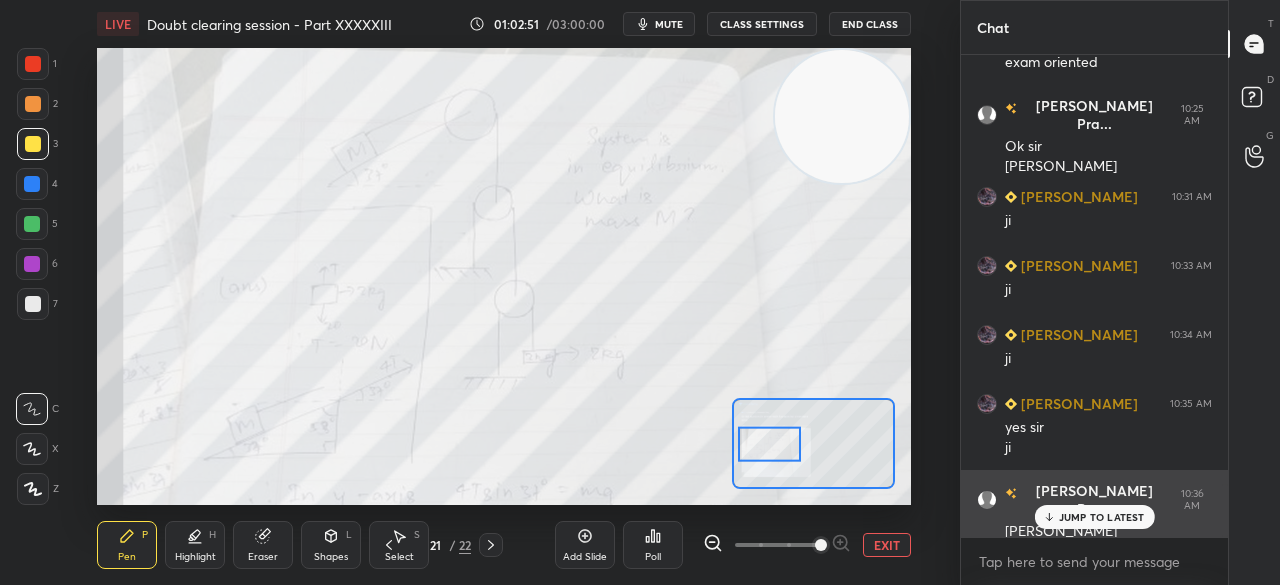 click on "JUMP TO LATEST" at bounding box center (1094, 517) 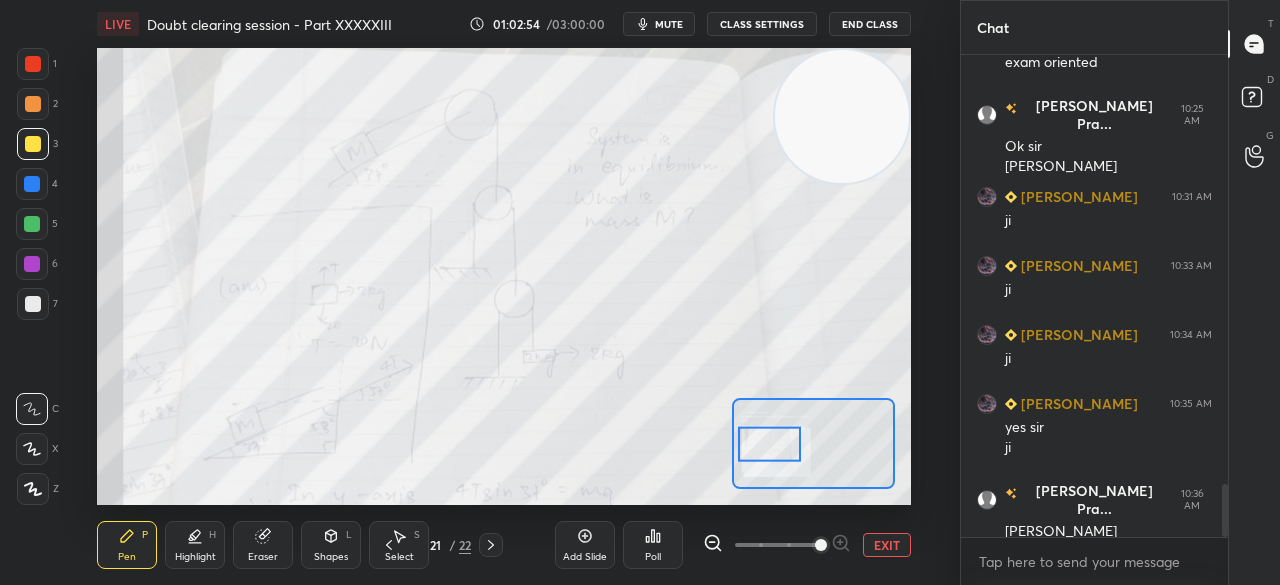 click on "1" at bounding box center (37, 68) 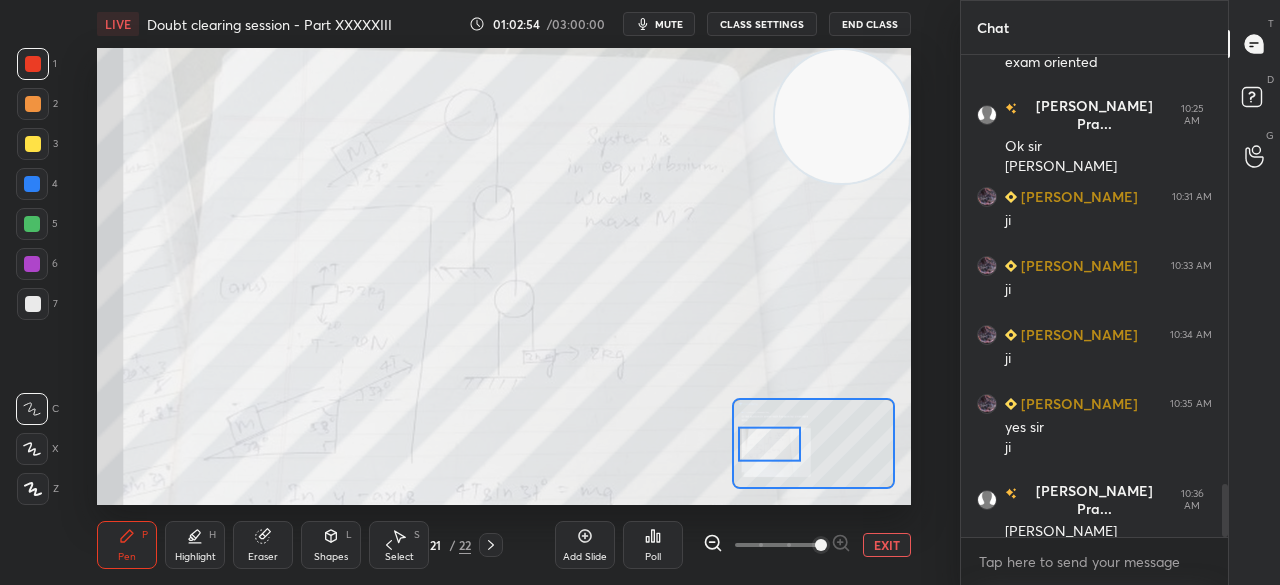click on "1" at bounding box center [37, 68] 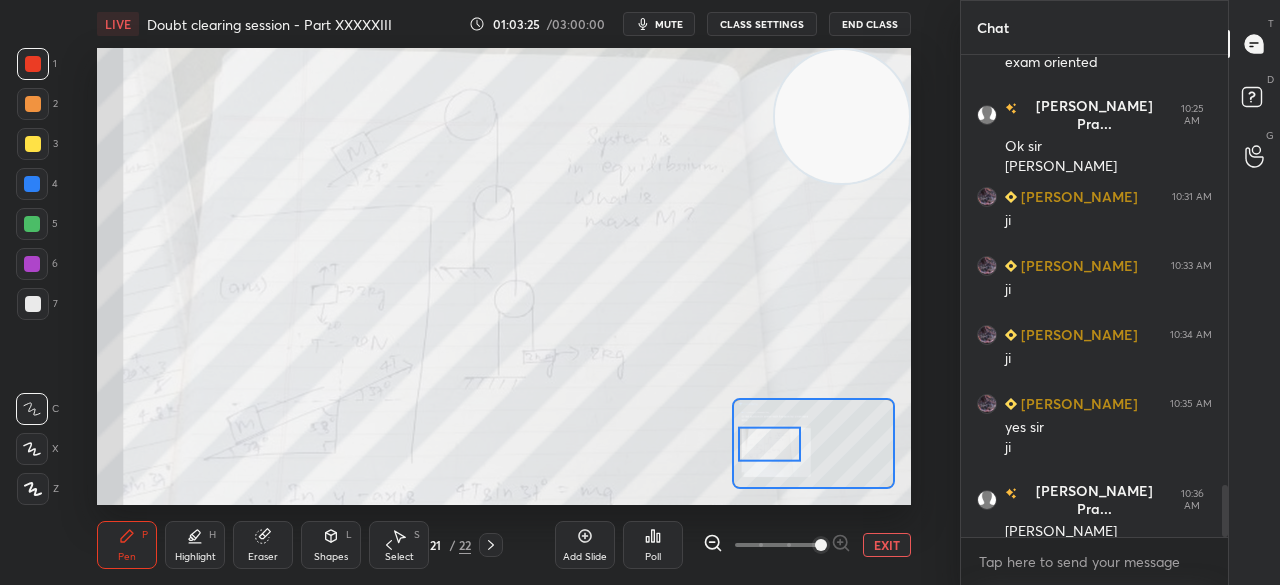 scroll, scrollTop: 4020, scrollLeft: 0, axis: vertical 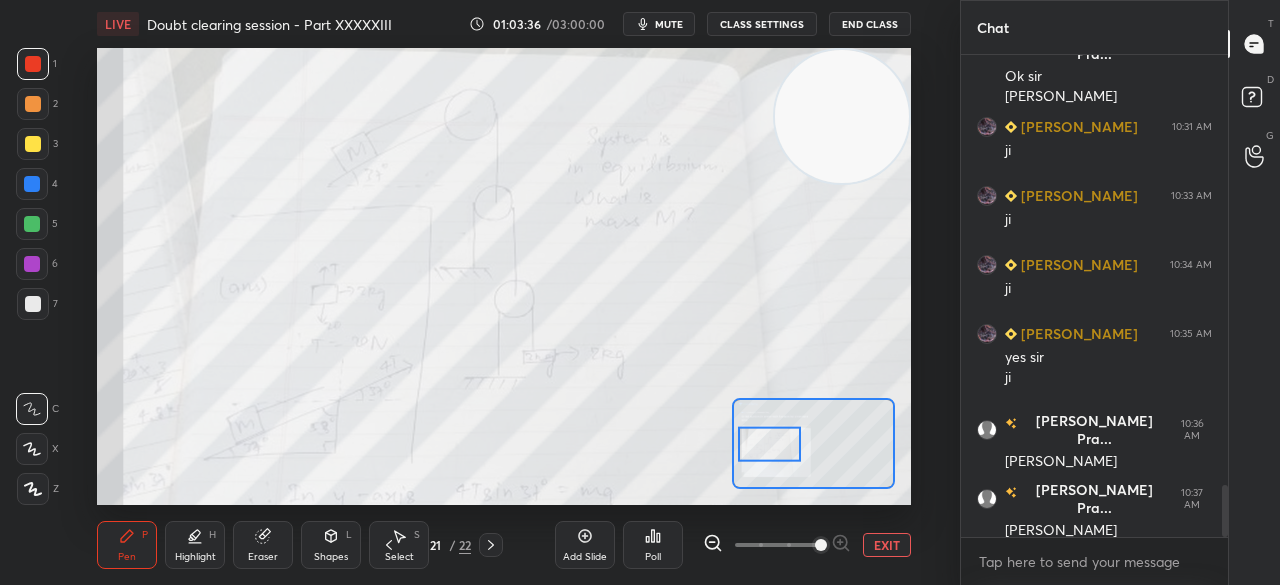 click at bounding box center [32, 184] 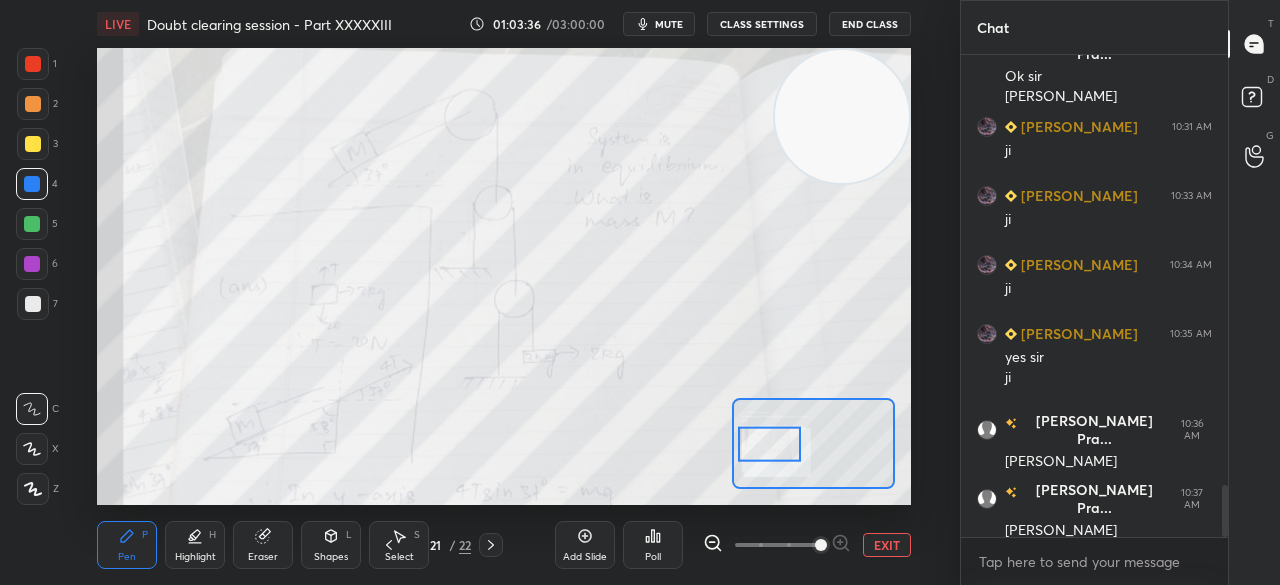 click at bounding box center (32, 184) 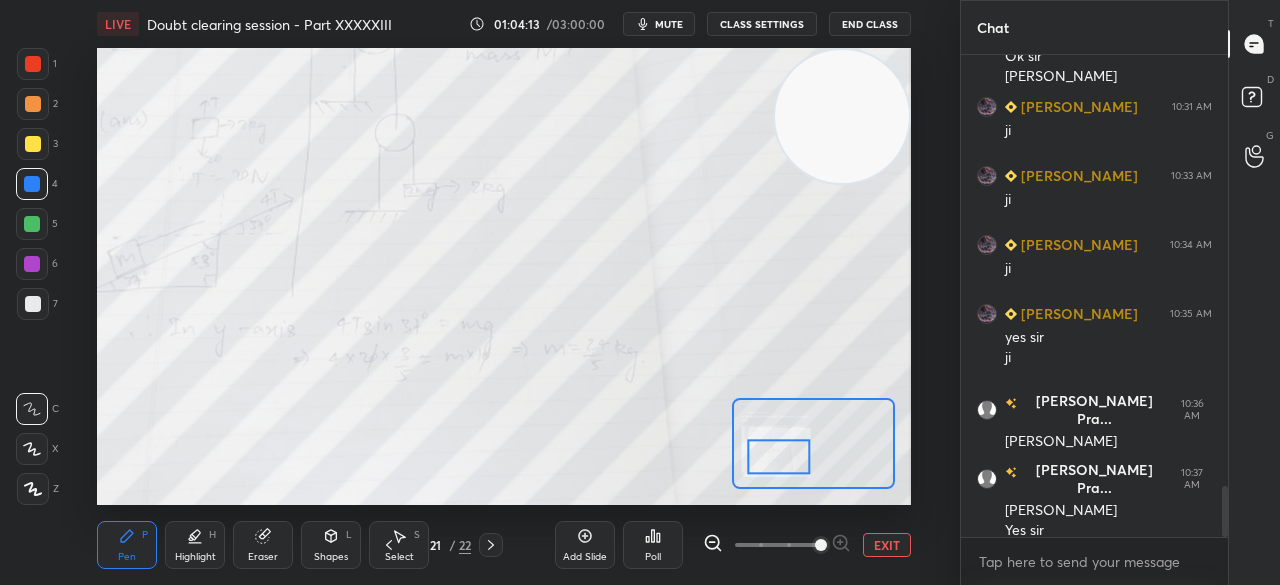 scroll, scrollTop: 4108, scrollLeft: 0, axis: vertical 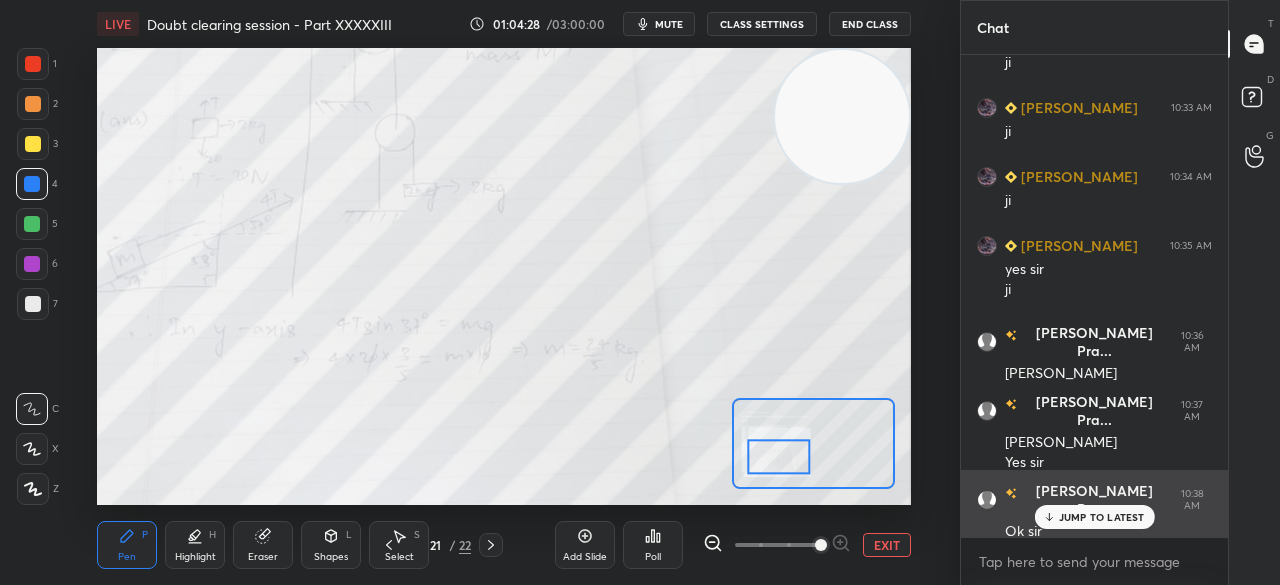 click on "JUMP TO LATEST" at bounding box center (1102, 517) 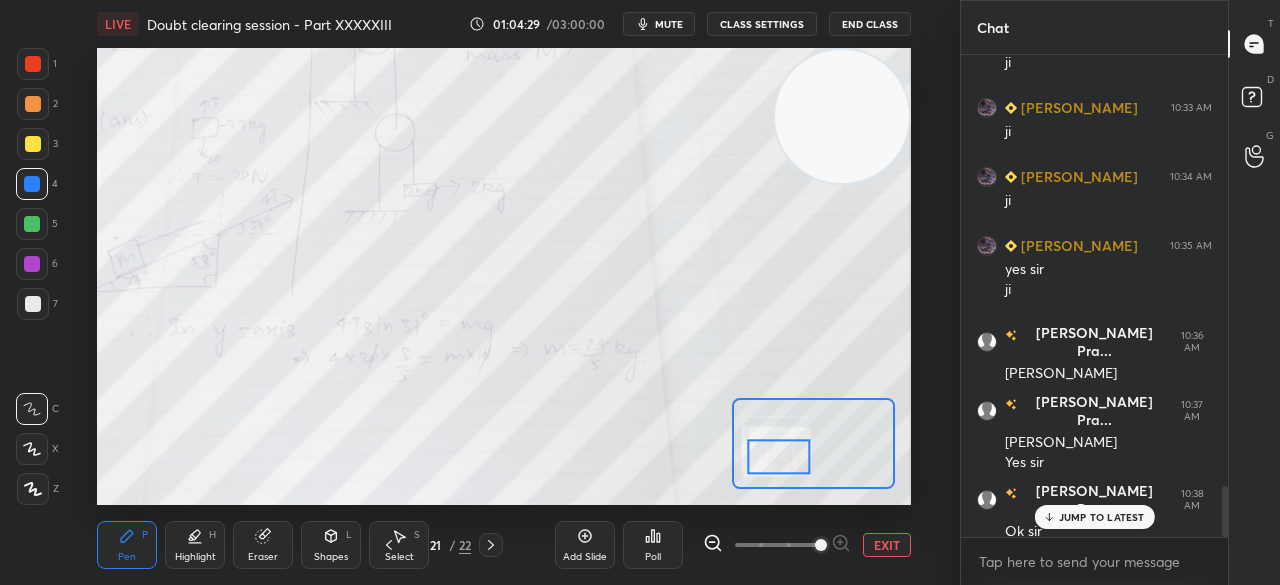 scroll, scrollTop: 4128, scrollLeft: 0, axis: vertical 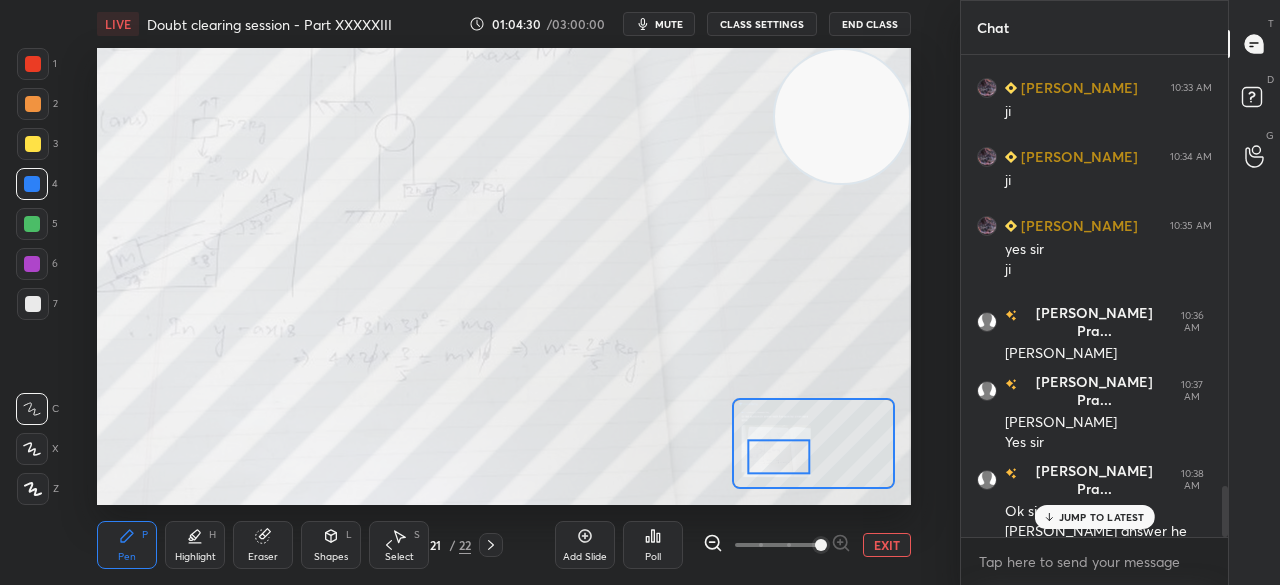 click on "JUMP TO LATEST" at bounding box center (1102, 517) 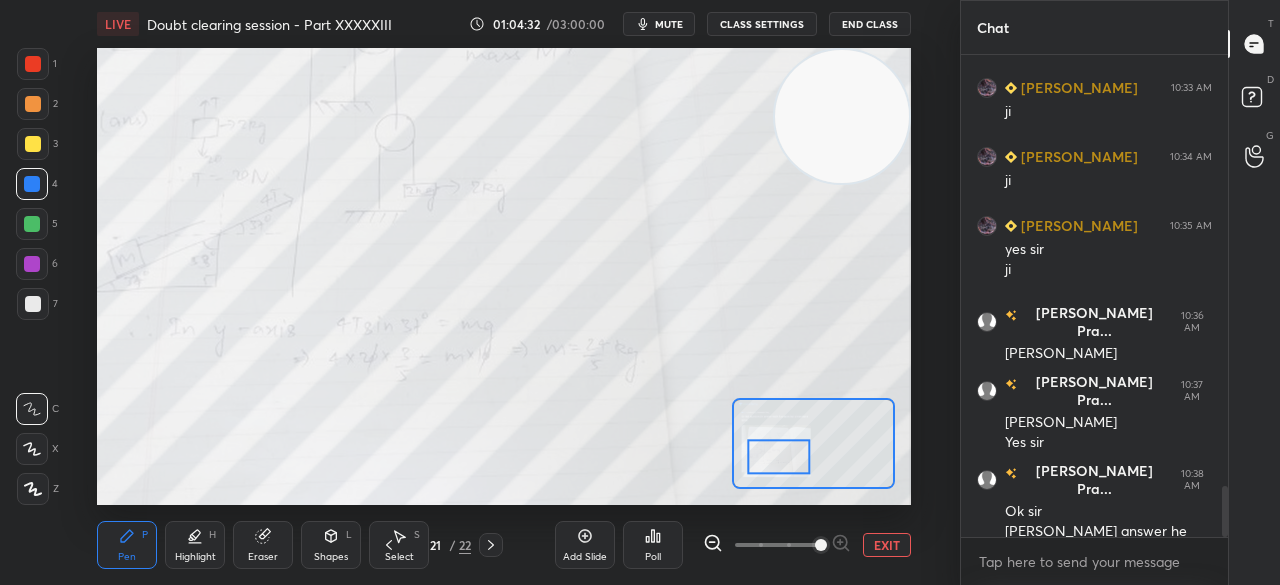 click at bounding box center [33, 64] 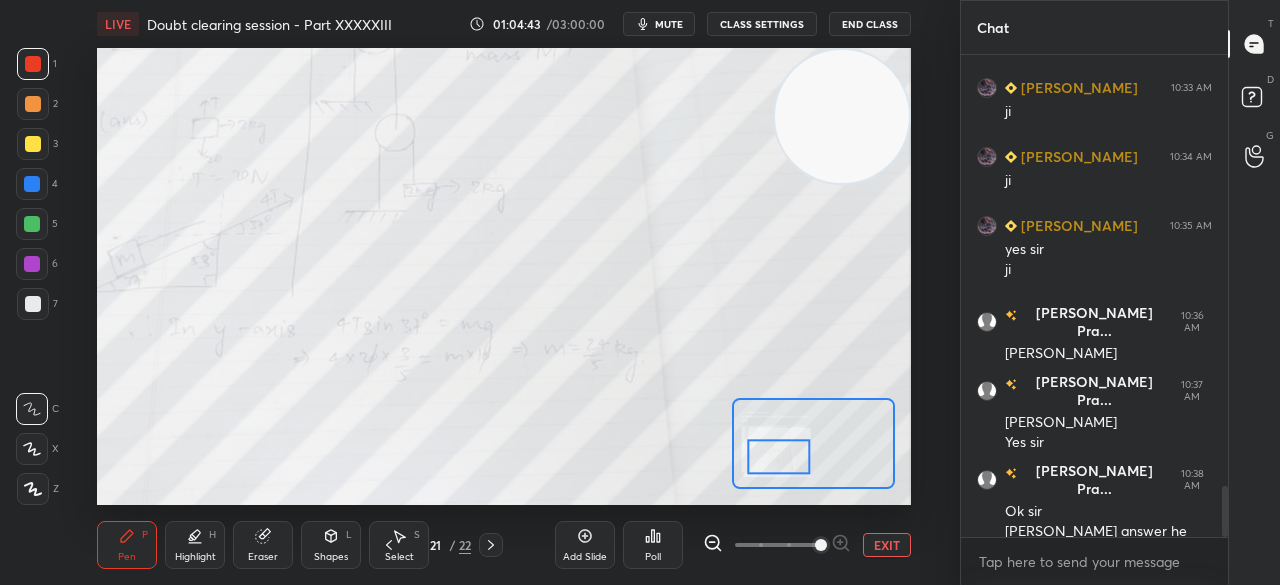 click on "EXIT" at bounding box center [887, 545] 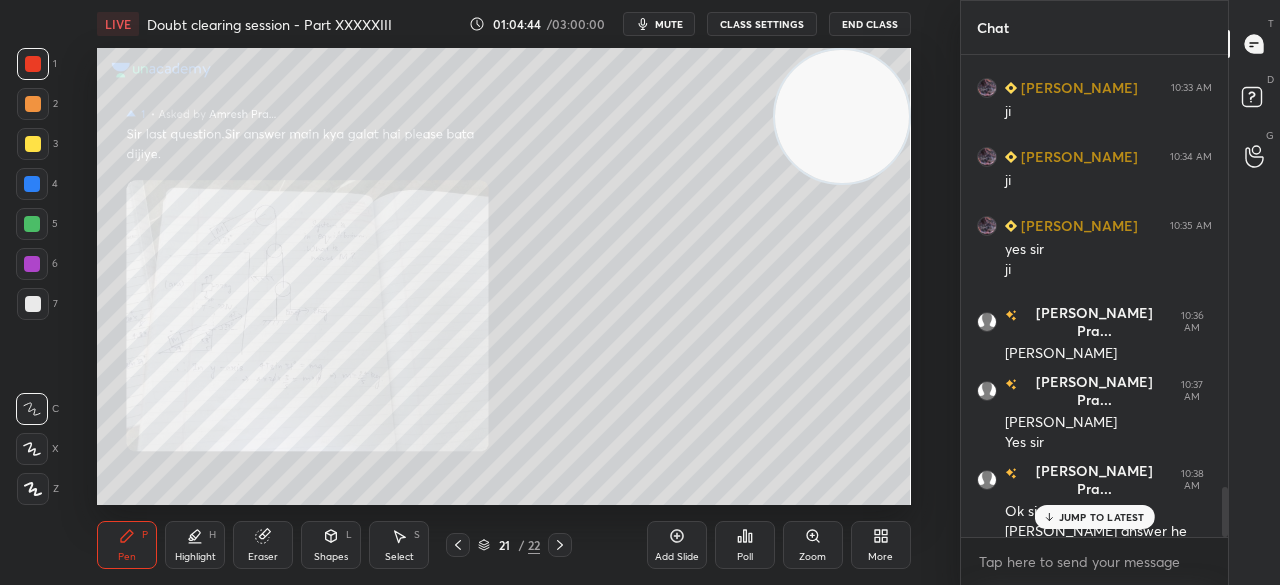 scroll, scrollTop: 4148, scrollLeft: 0, axis: vertical 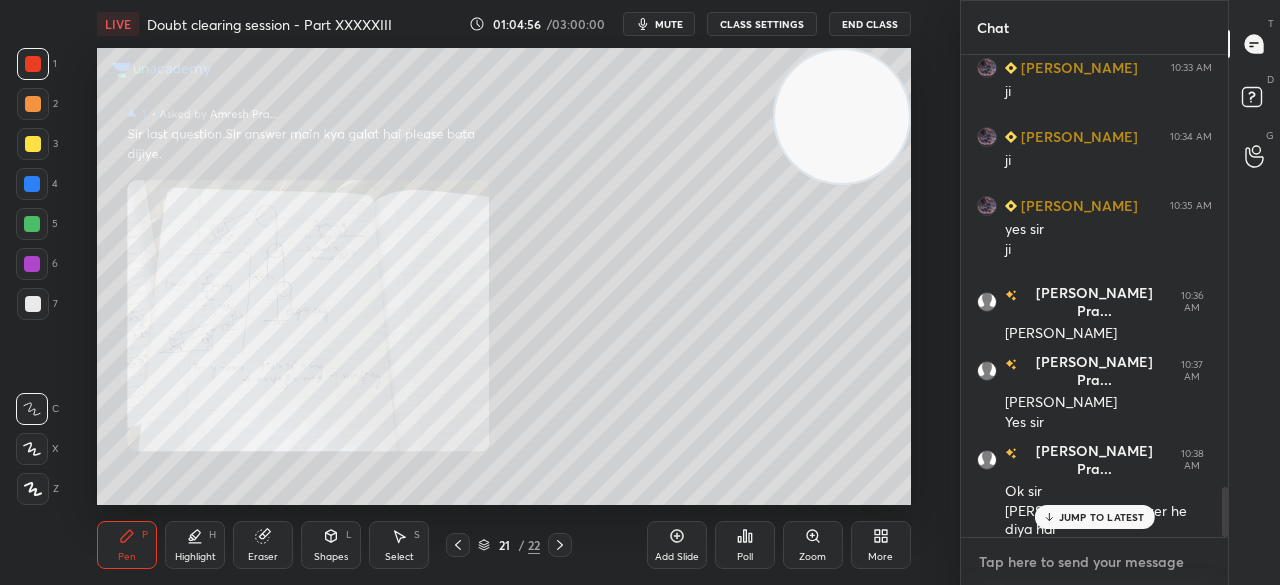 click at bounding box center (1094, 562) 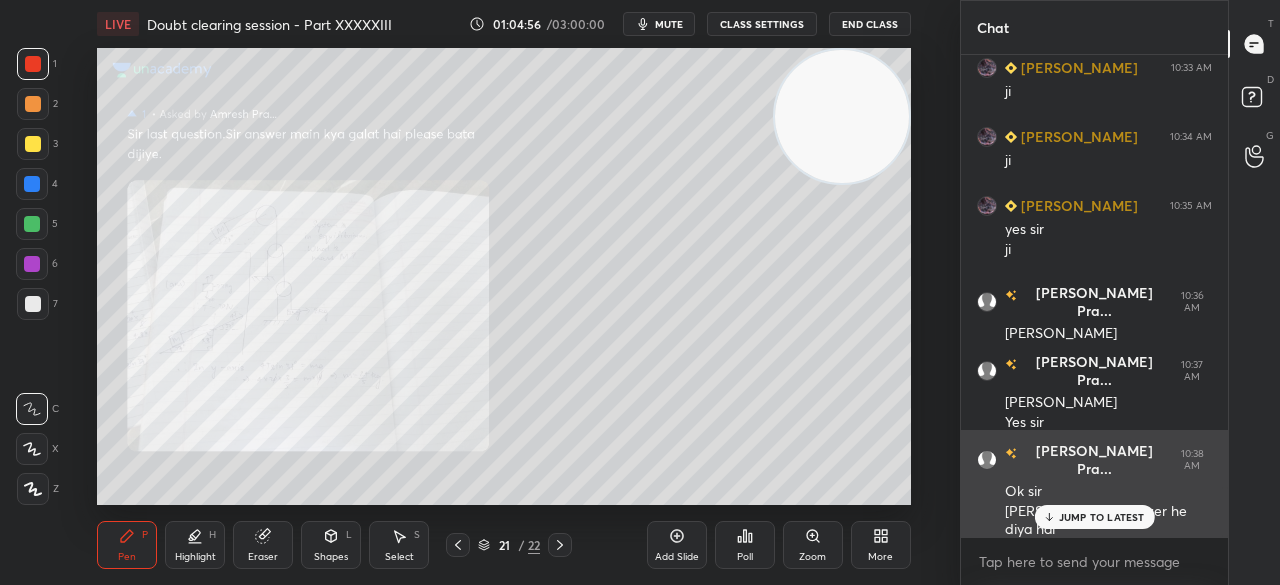 click on "JUMP TO LATEST" at bounding box center [1102, 517] 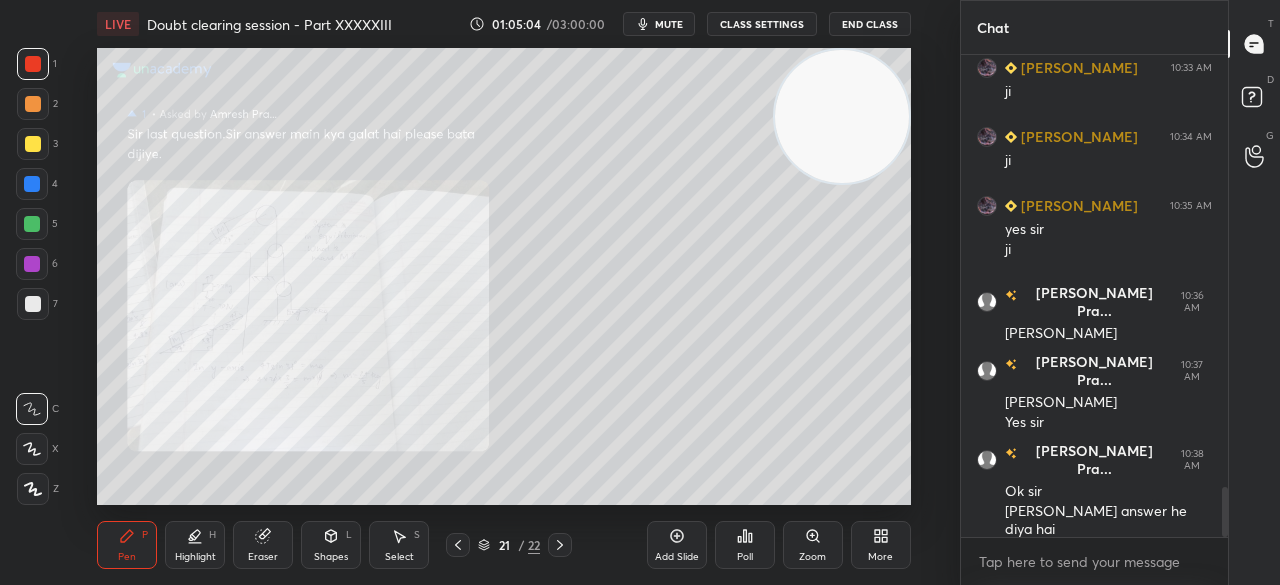 click on "Zoom" at bounding box center (813, 545) 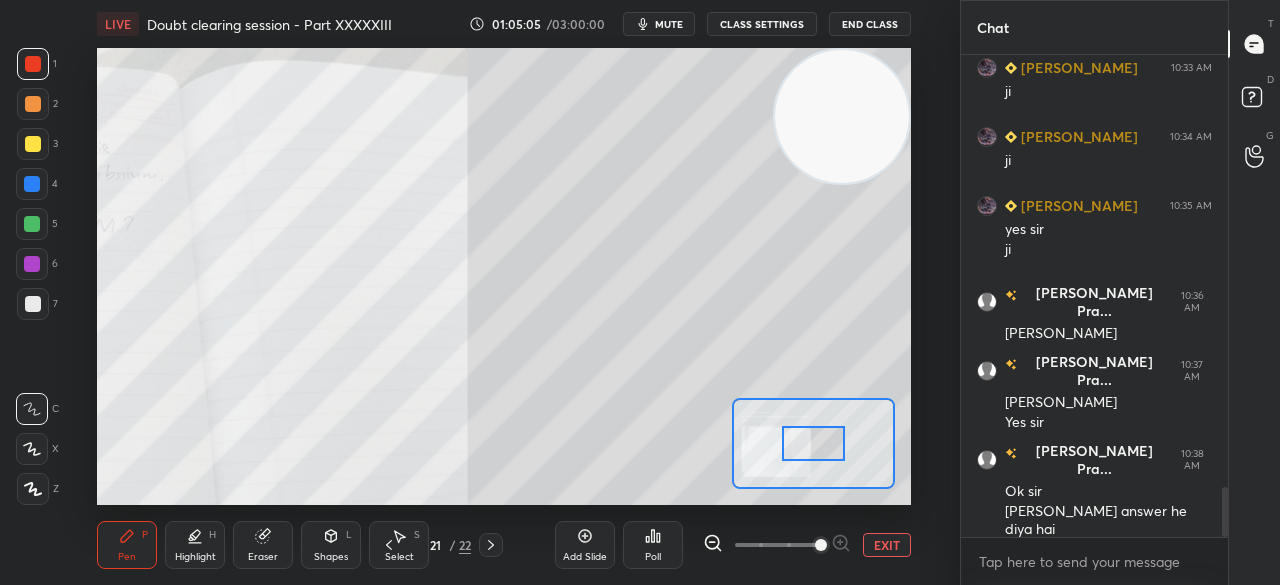 click at bounding box center (813, 443) 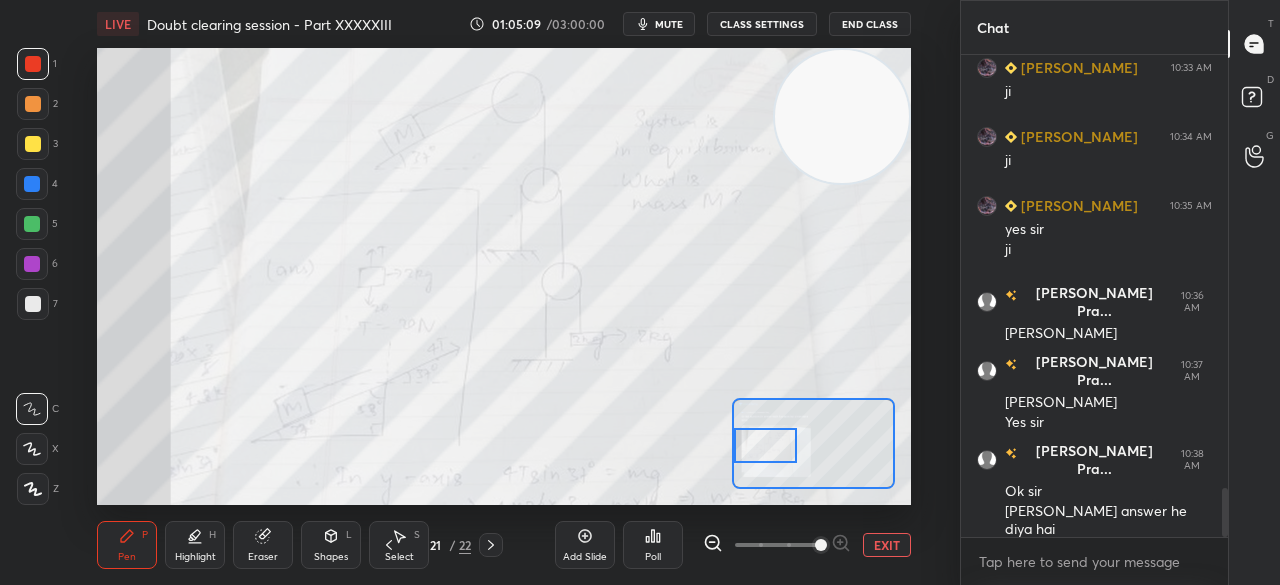 scroll, scrollTop: 4236, scrollLeft: 0, axis: vertical 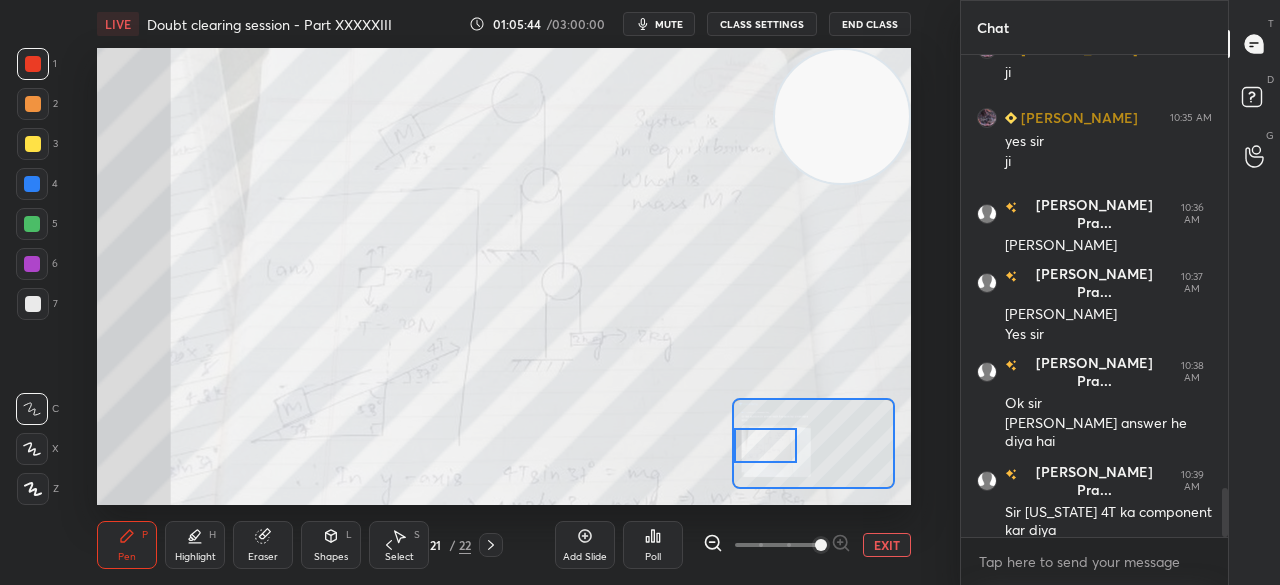 click on "Add Slide Poll EXIT" at bounding box center [733, 545] 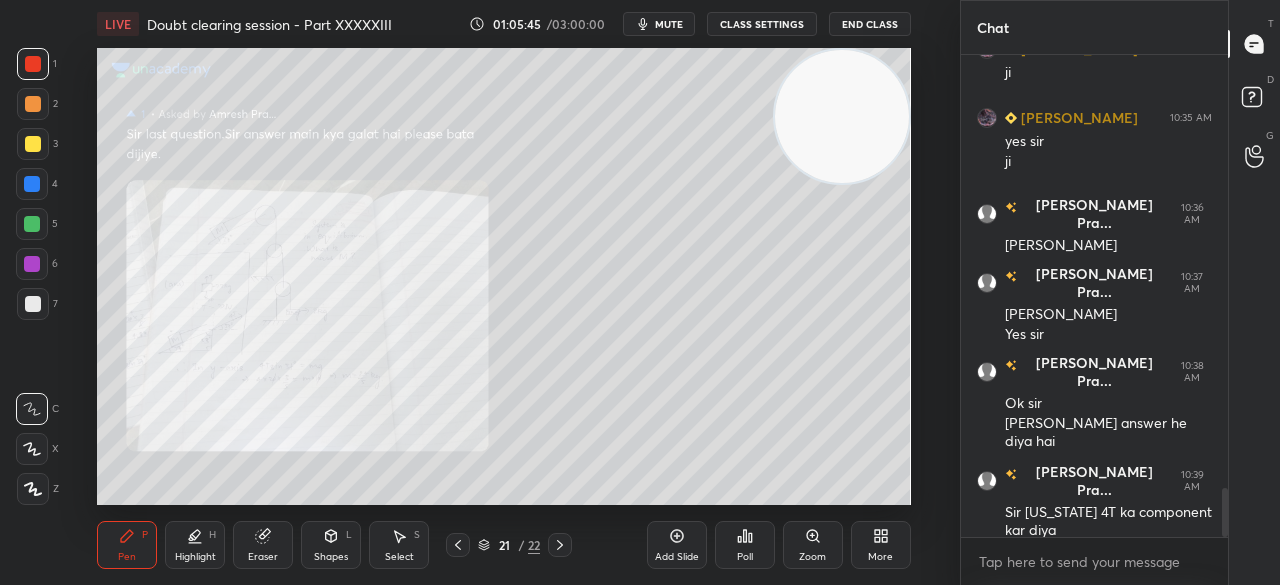 click on "More" at bounding box center (880, 557) 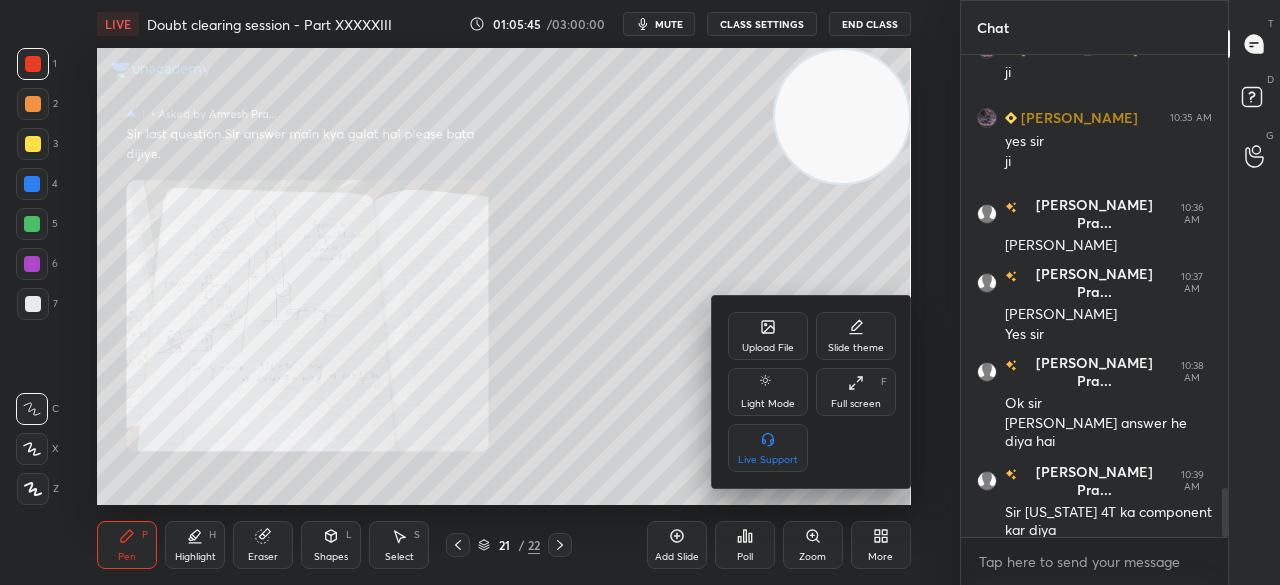 click at bounding box center [640, 292] 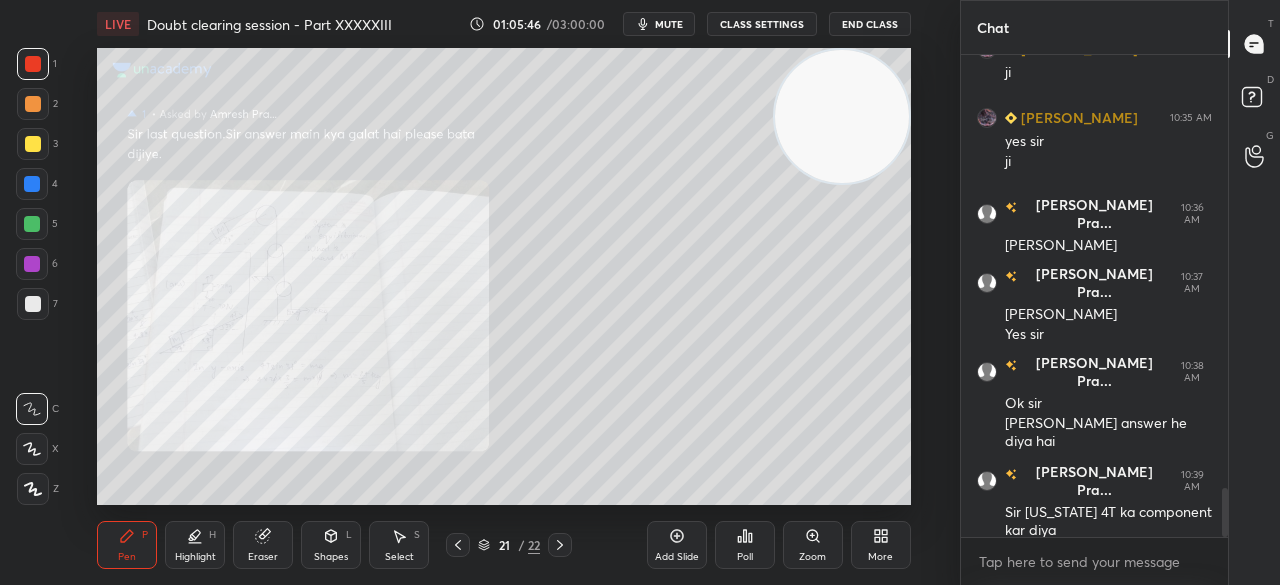 scroll, scrollTop: 4256, scrollLeft: 0, axis: vertical 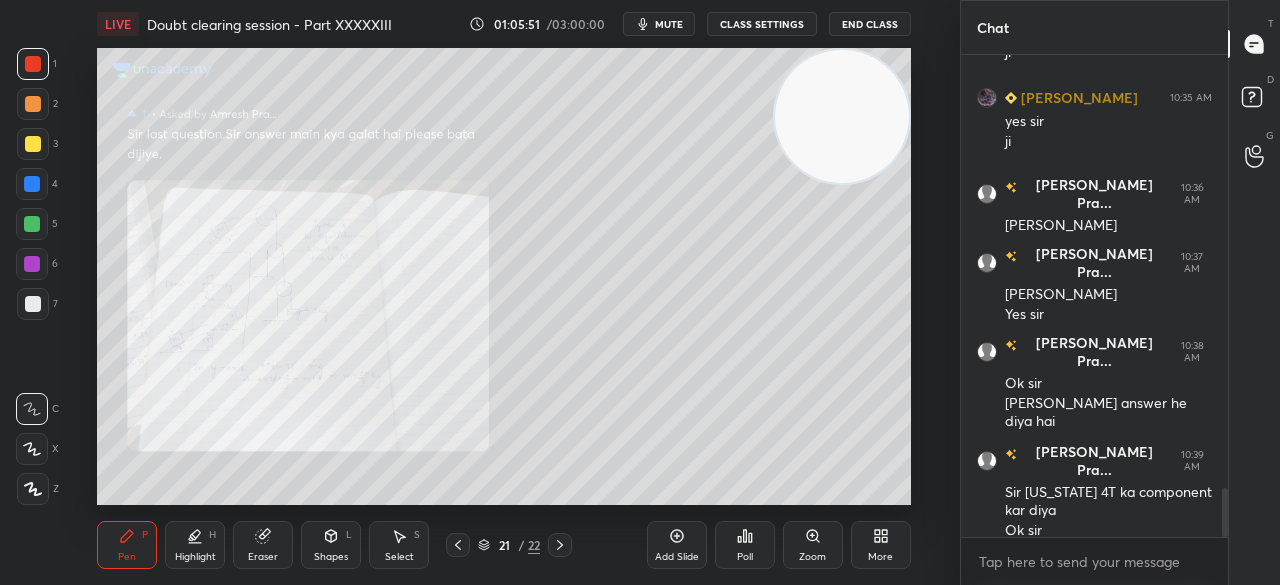 click on "3" at bounding box center [37, 144] 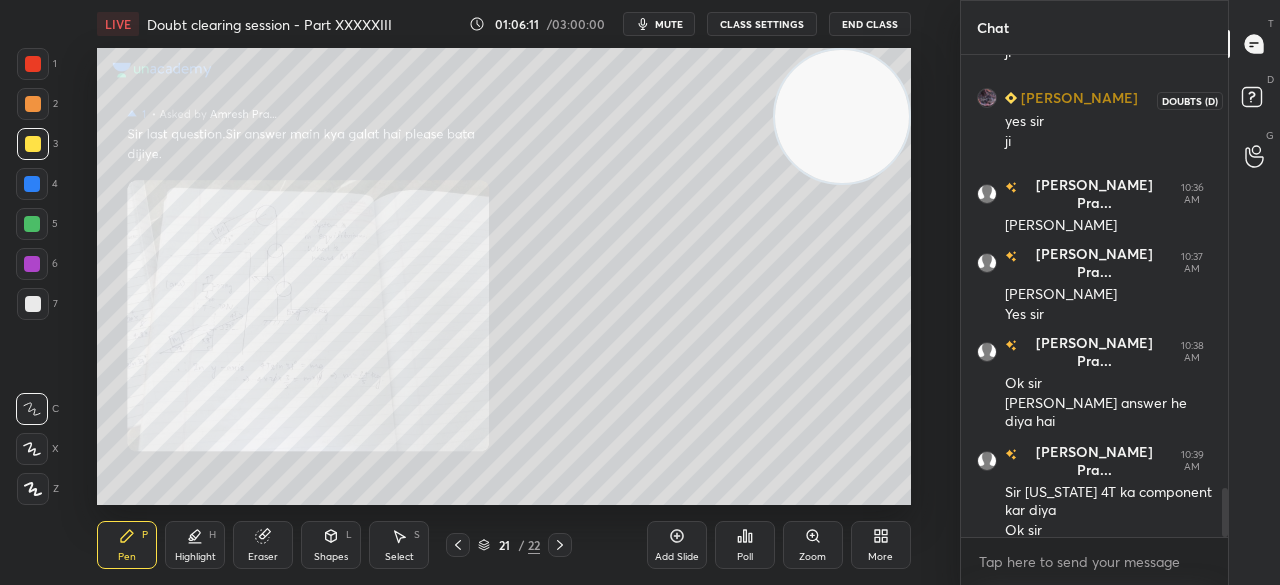 click 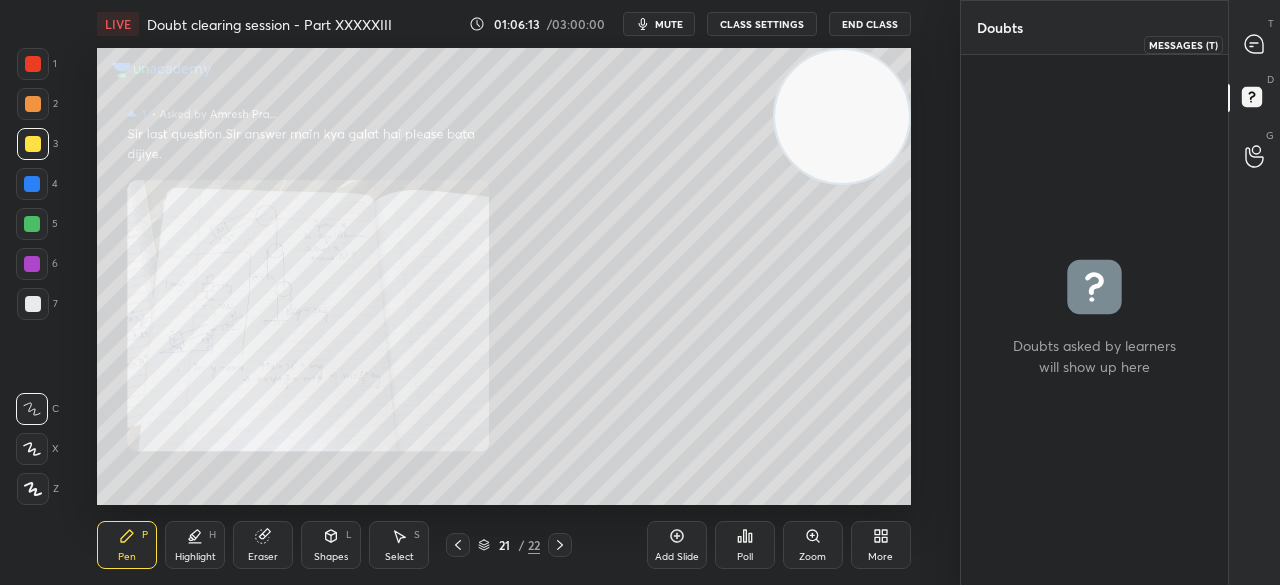 click 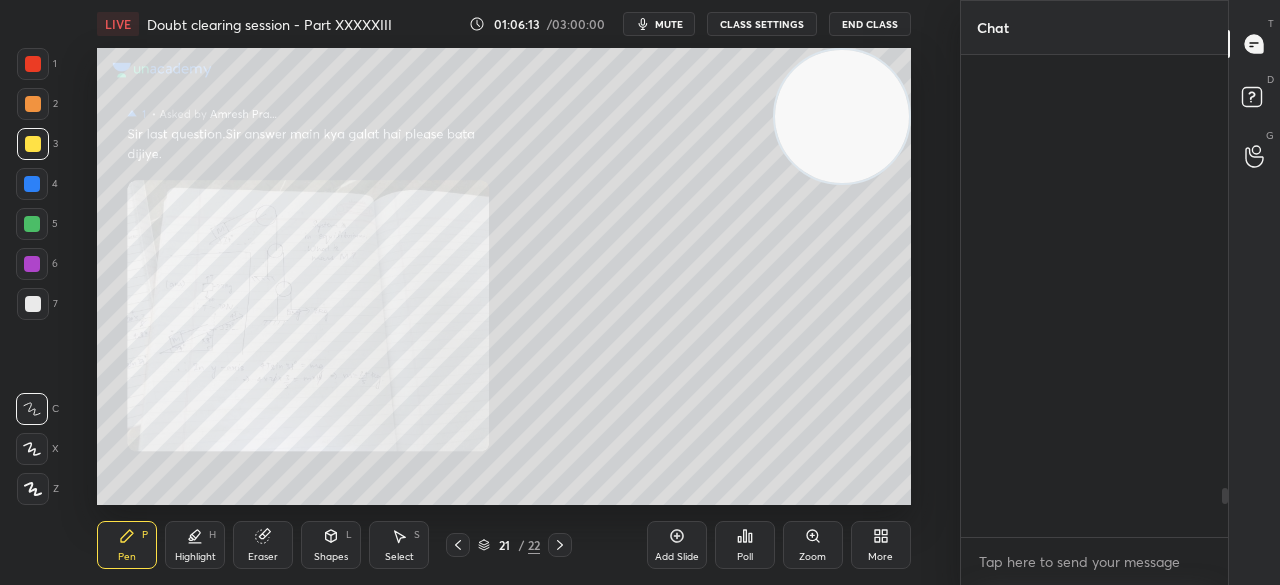 scroll, scrollTop: 4256, scrollLeft: 0, axis: vertical 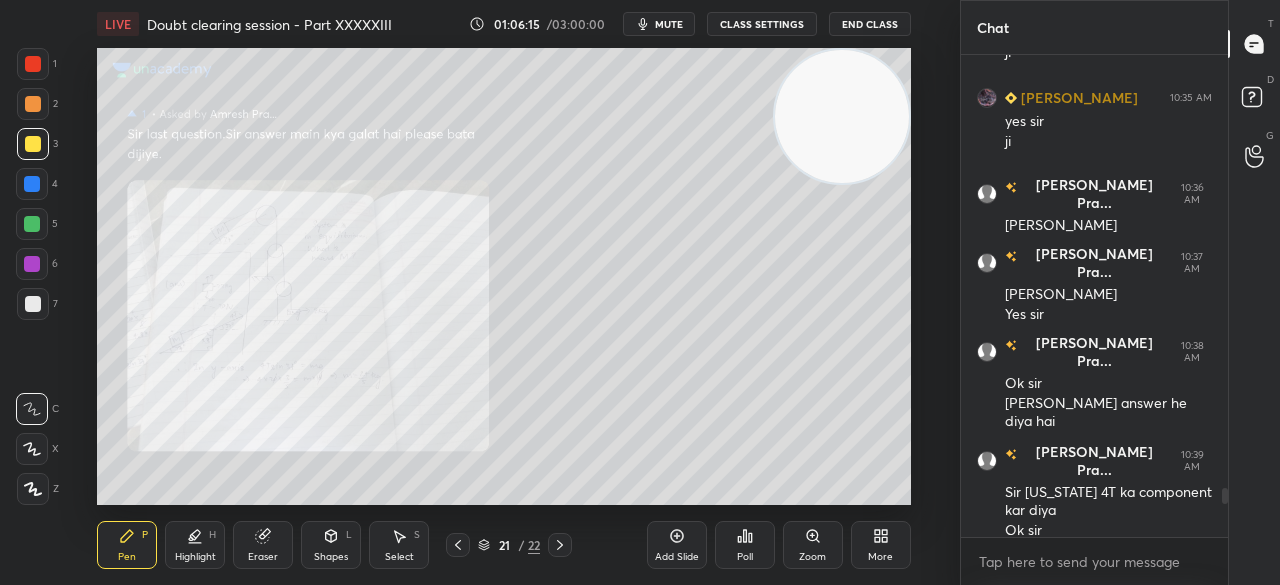click at bounding box center [33, 304] 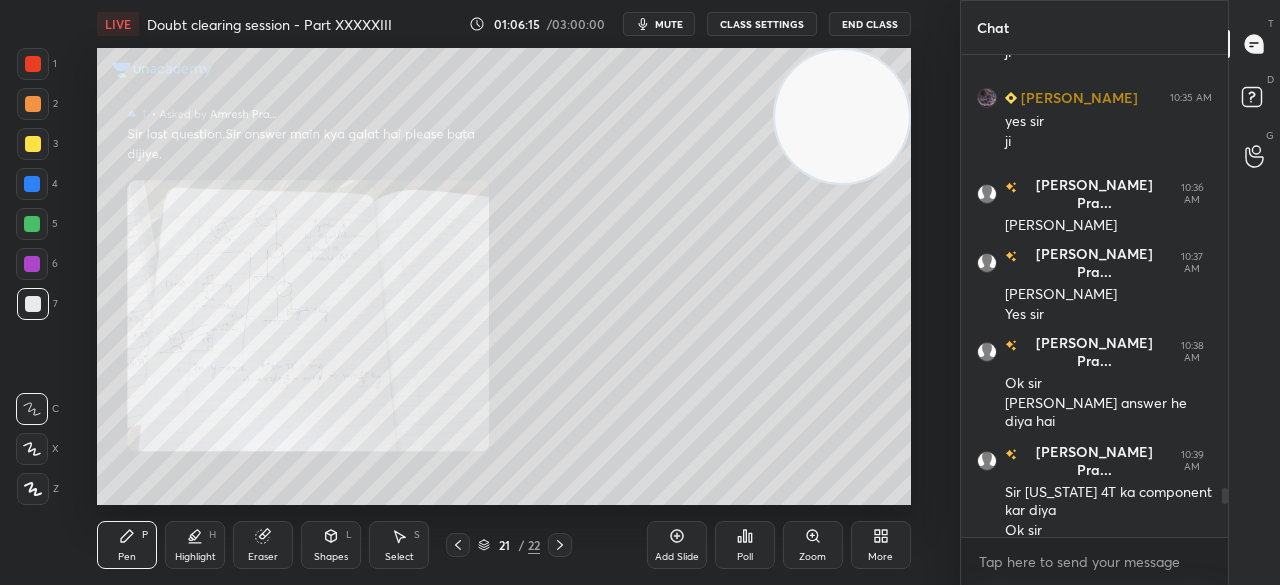 click at bounding box center (33, 304) 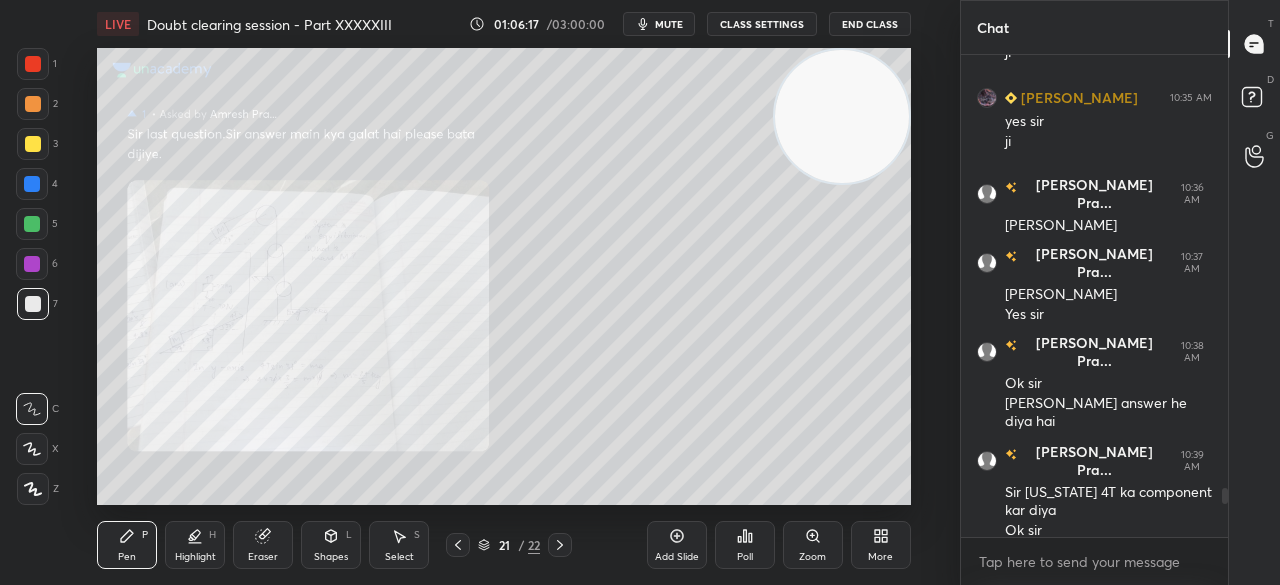 click on "22" at bounding box center [534, 545] 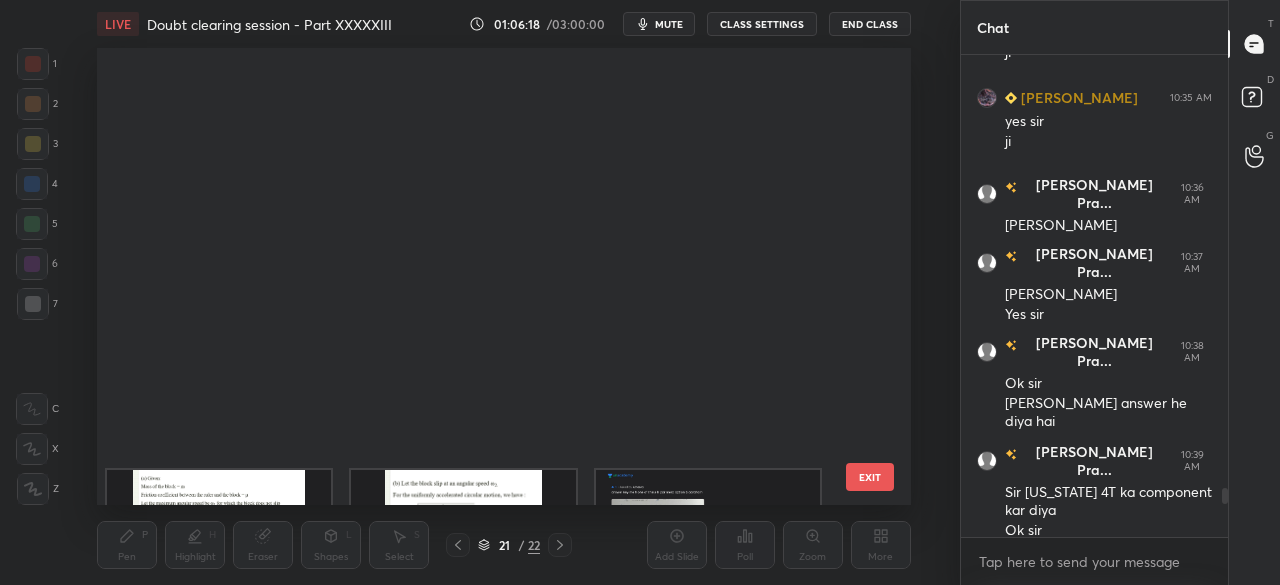 scroll, scrollTop: 505, scrollLeft: 0, axis: vertical 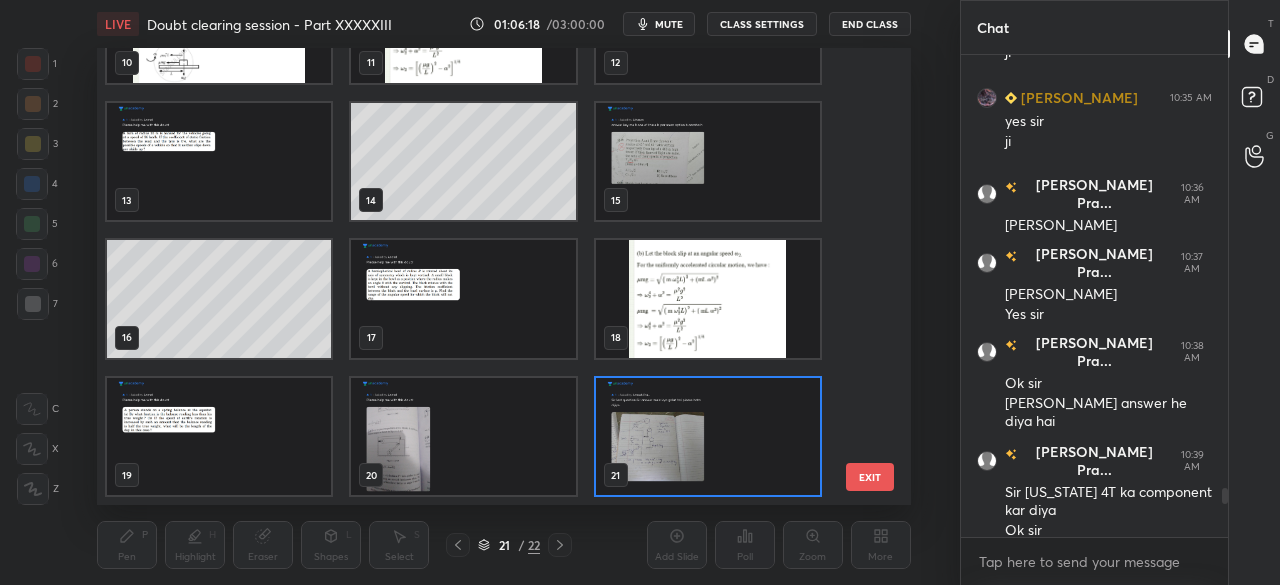 click at bounding box center [560, 545] 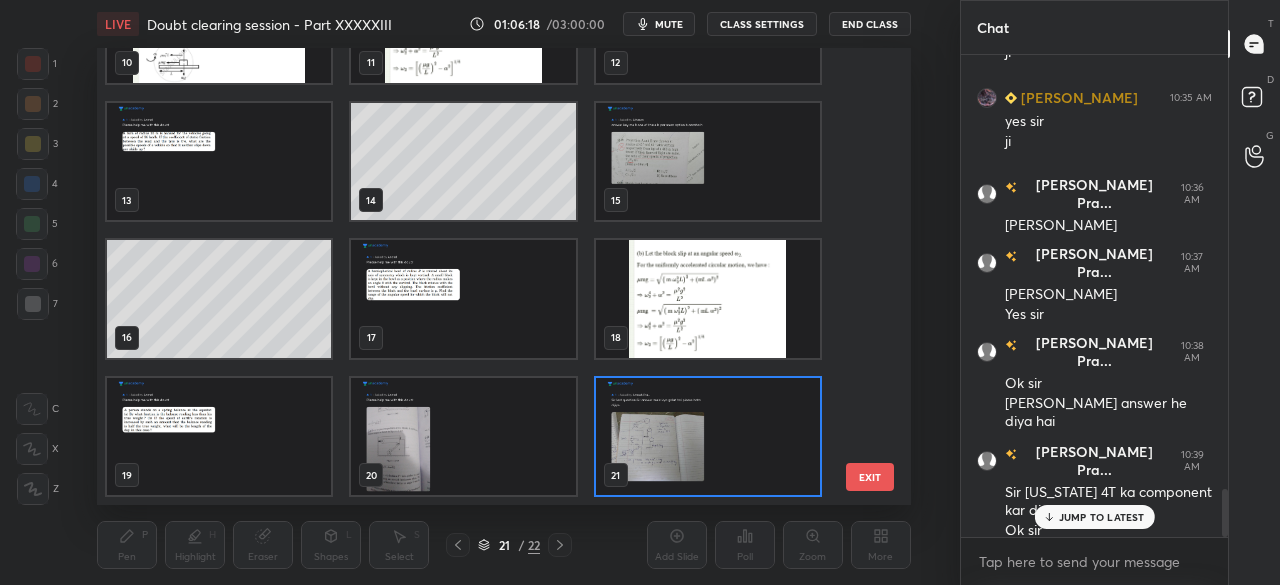 scroll, scrollTop: 4360, scrollLeft: 0, axis: vertical 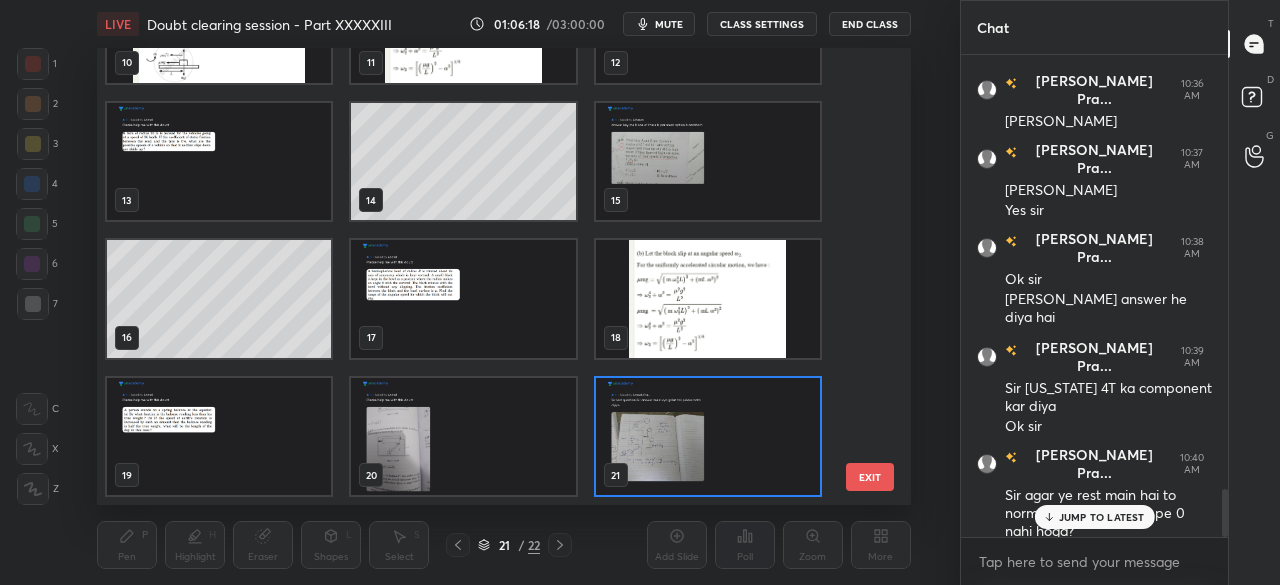 click at bounding box center [464, 435] 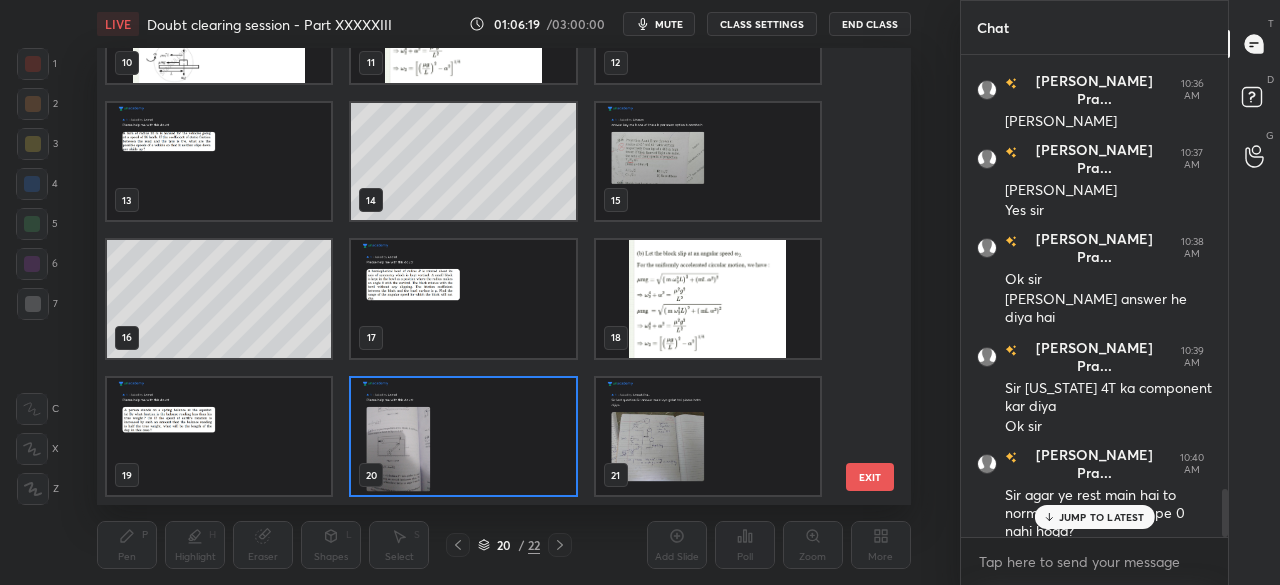 click at bounding box center (464, 435) 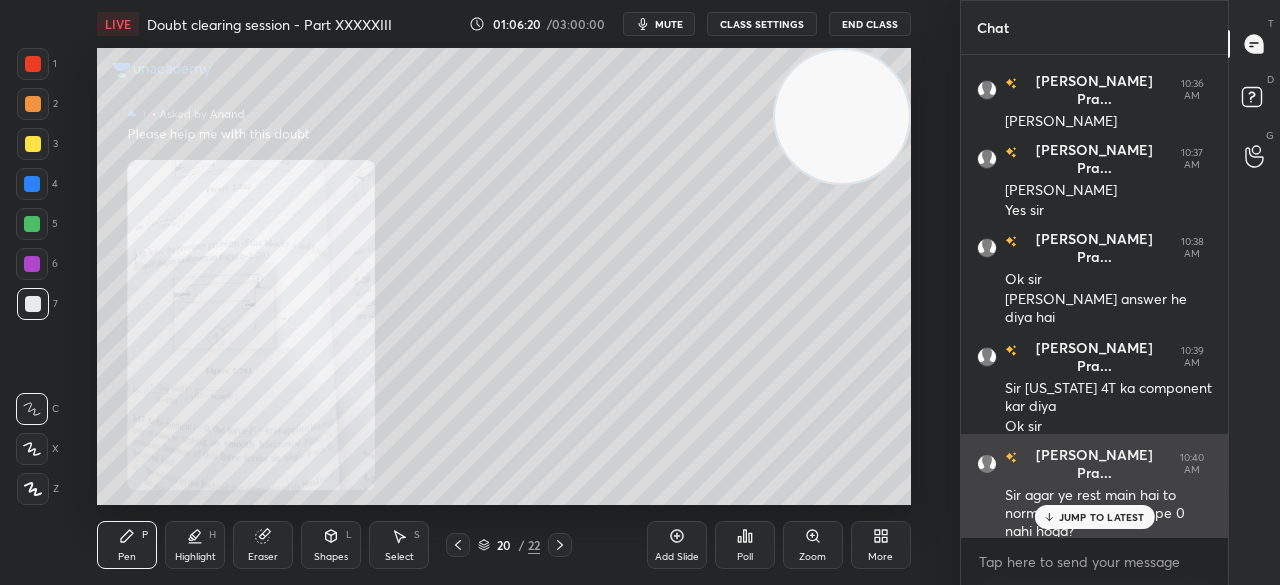 click on "JUMP TO LATEST" at bounding box center (1102, 517) 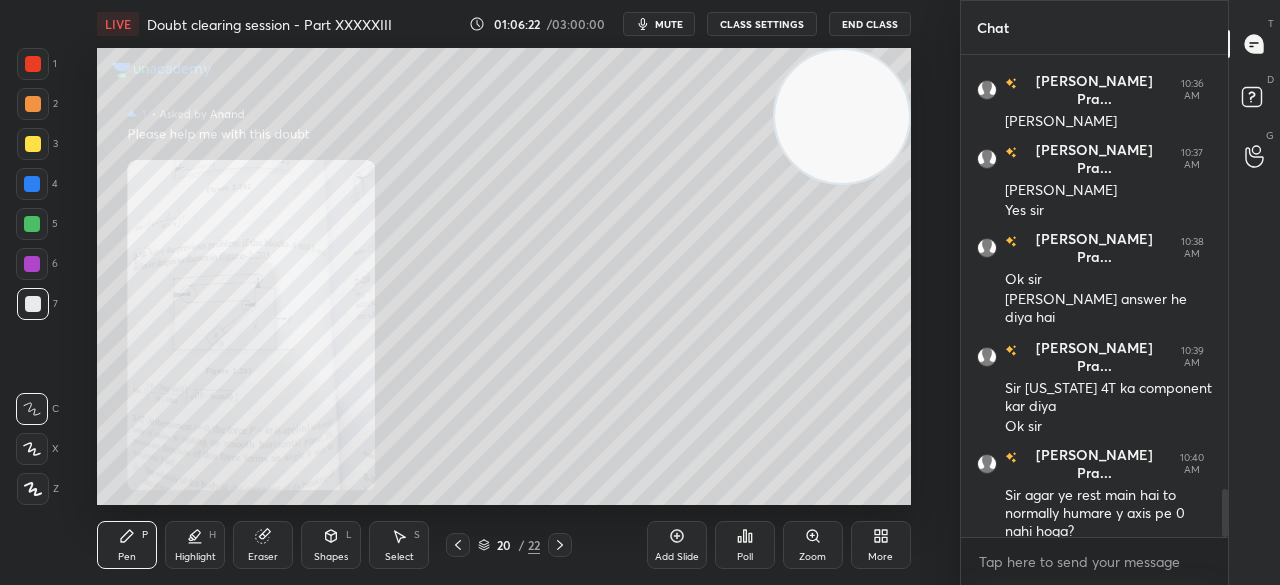 click 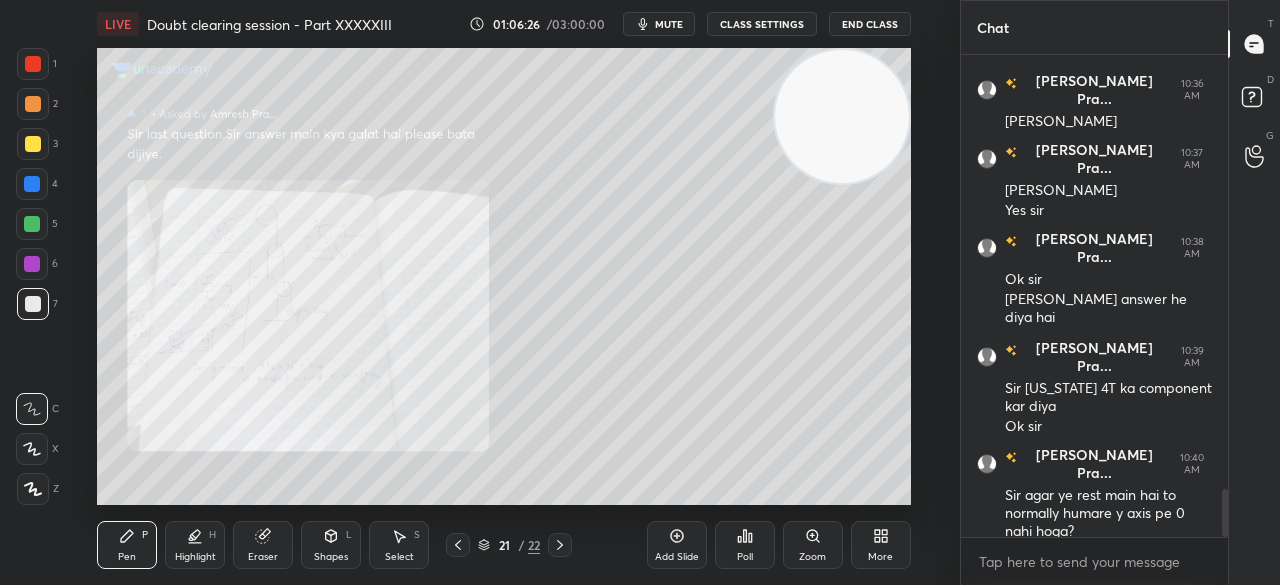 click 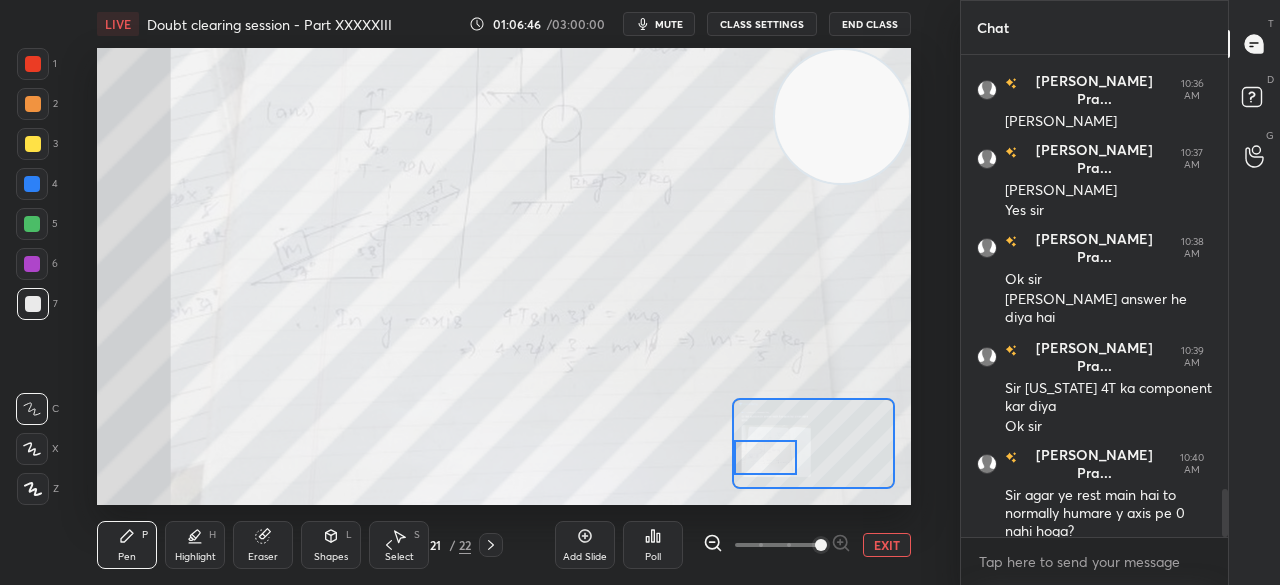 scroll, scrollTop: 4380, scrollLeft: 0, axis: vertical 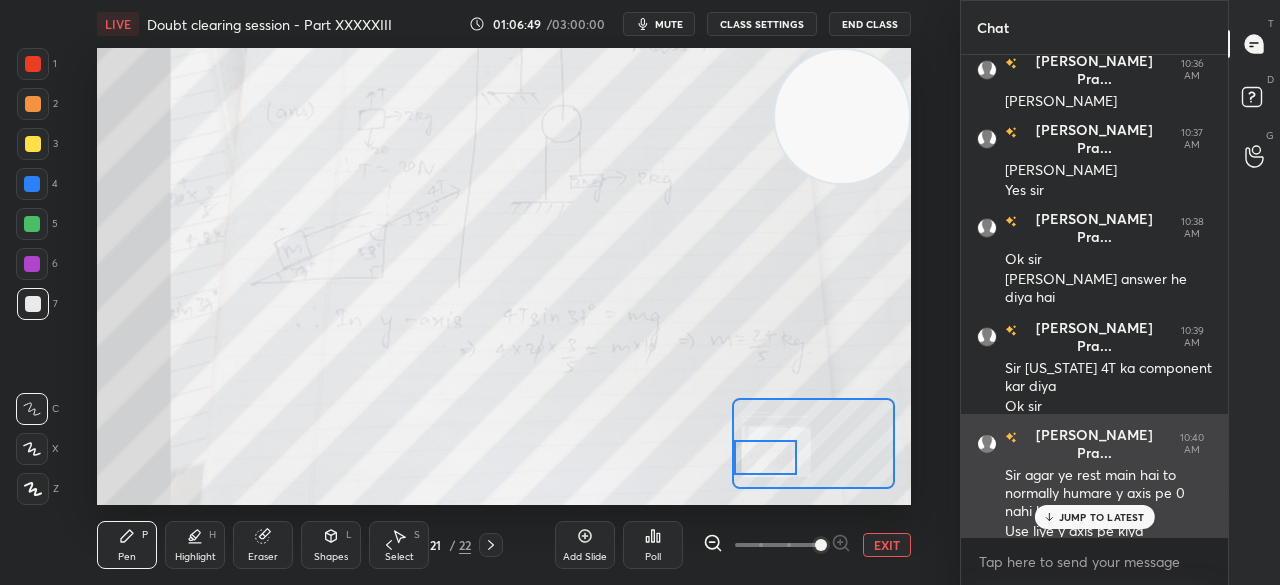 click on "JUMP TO LATEST" at bounding box center [1102, 517] 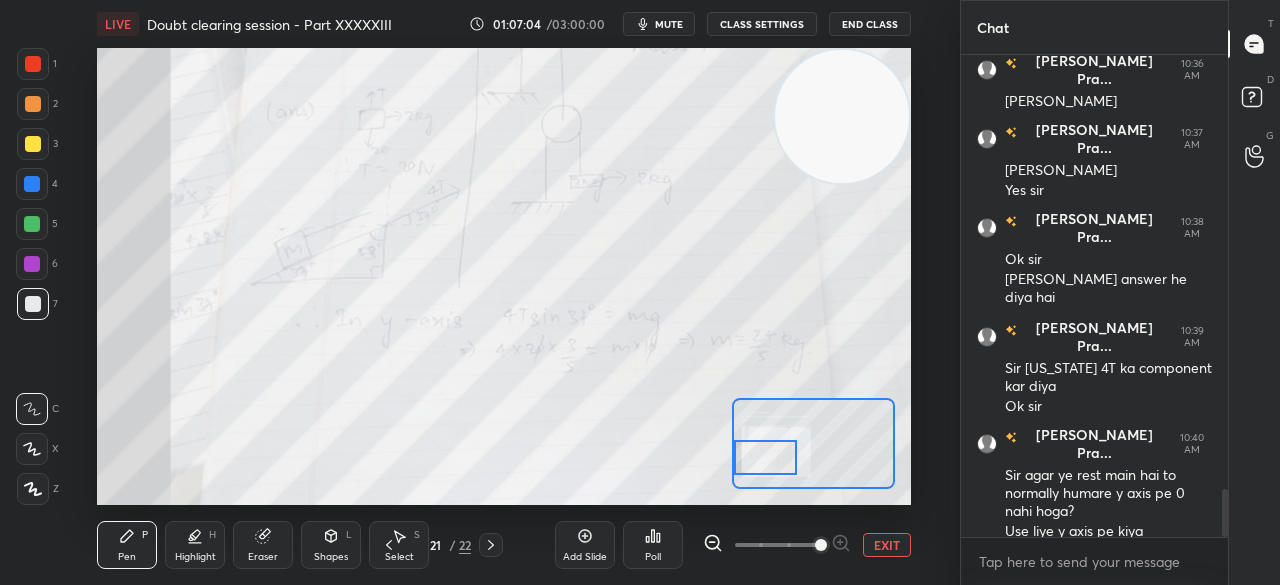 scroll, scrollTop: 4418, scrollLeft: 0, axis: vertical 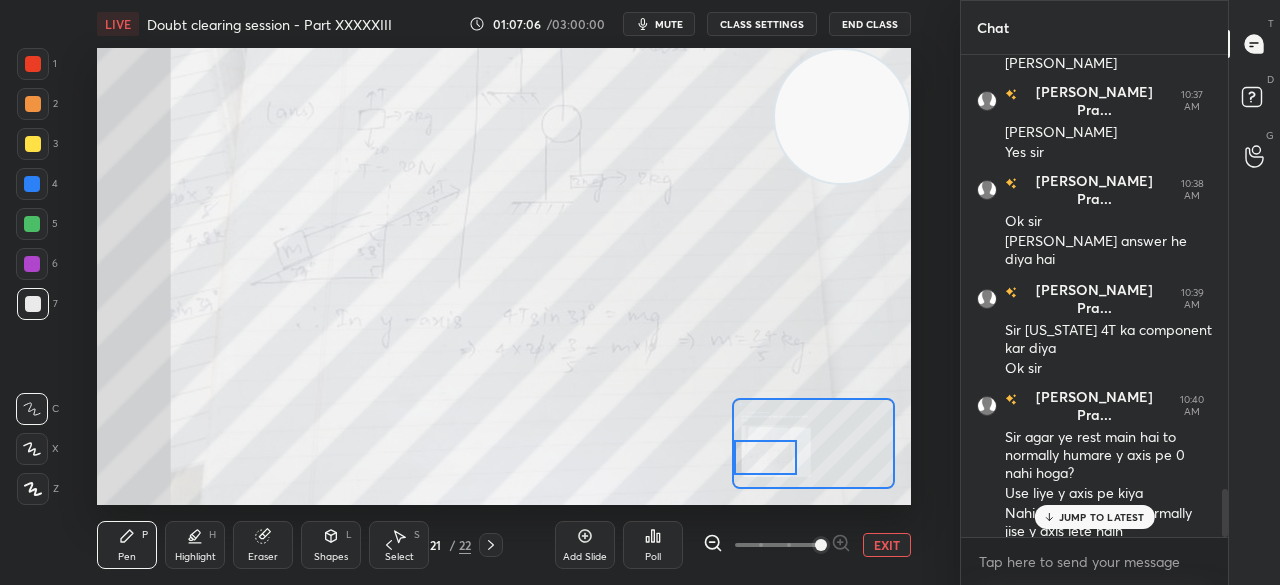 click on "JUMP TO LATEST" at bounding box center (1102, 517) 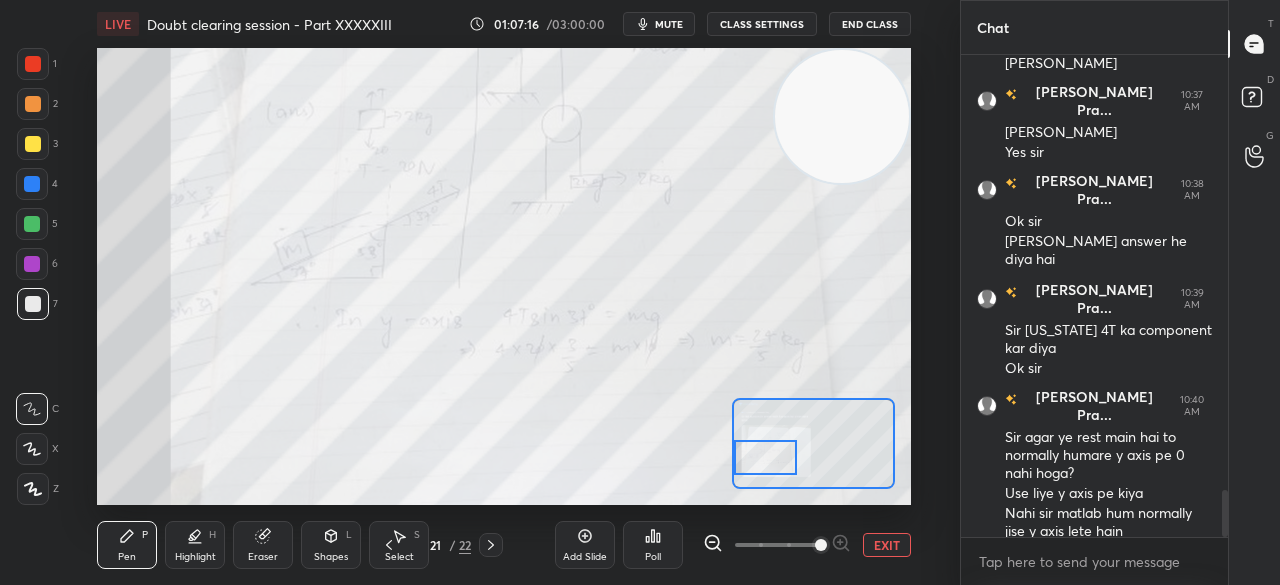 scroll, scrollTop: 4488, scrollLeft: 0, axis: vertical 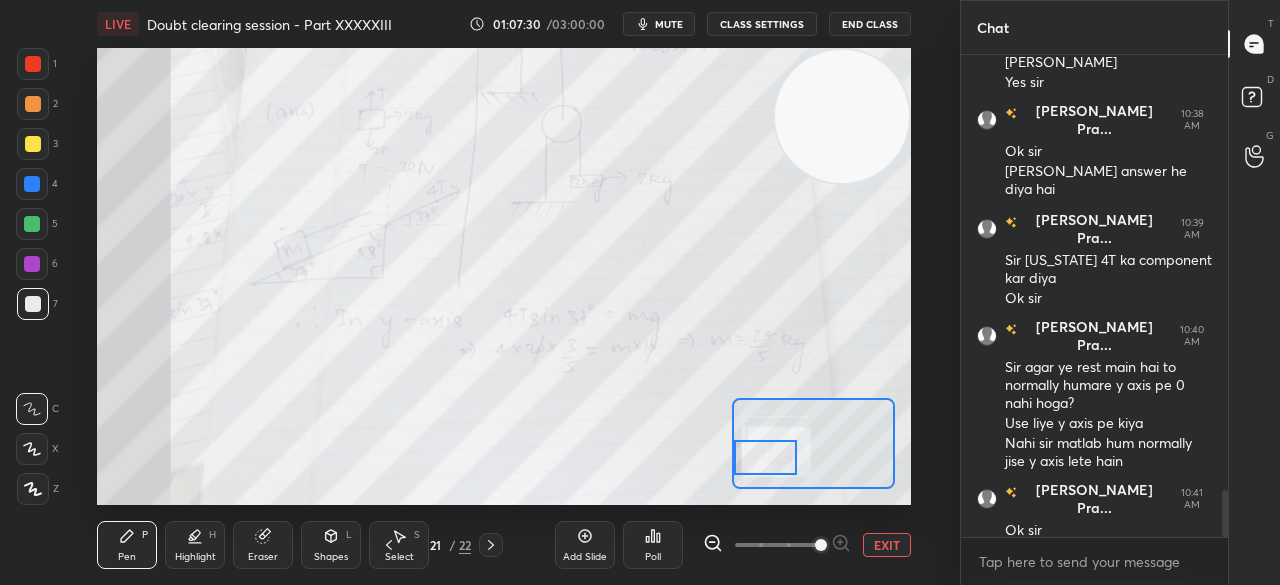 click on "Eraser" at bounding box center [263, 545] 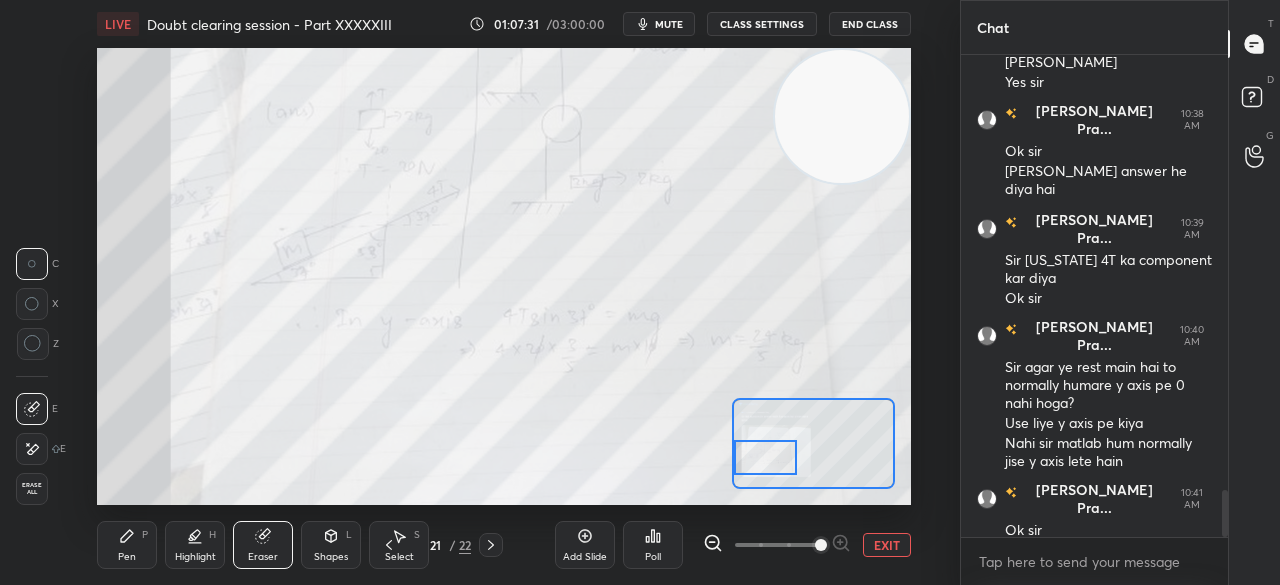 click on "Eraser" at bounding box center [263, 545] 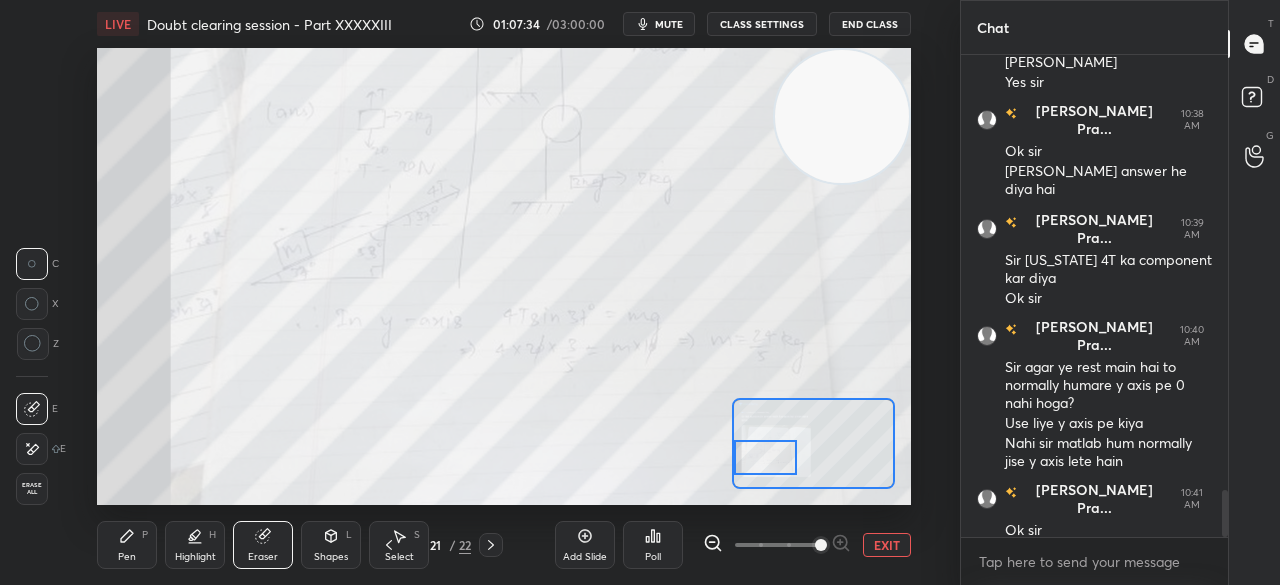 click on "Pen" at bounding box center (127, 557) 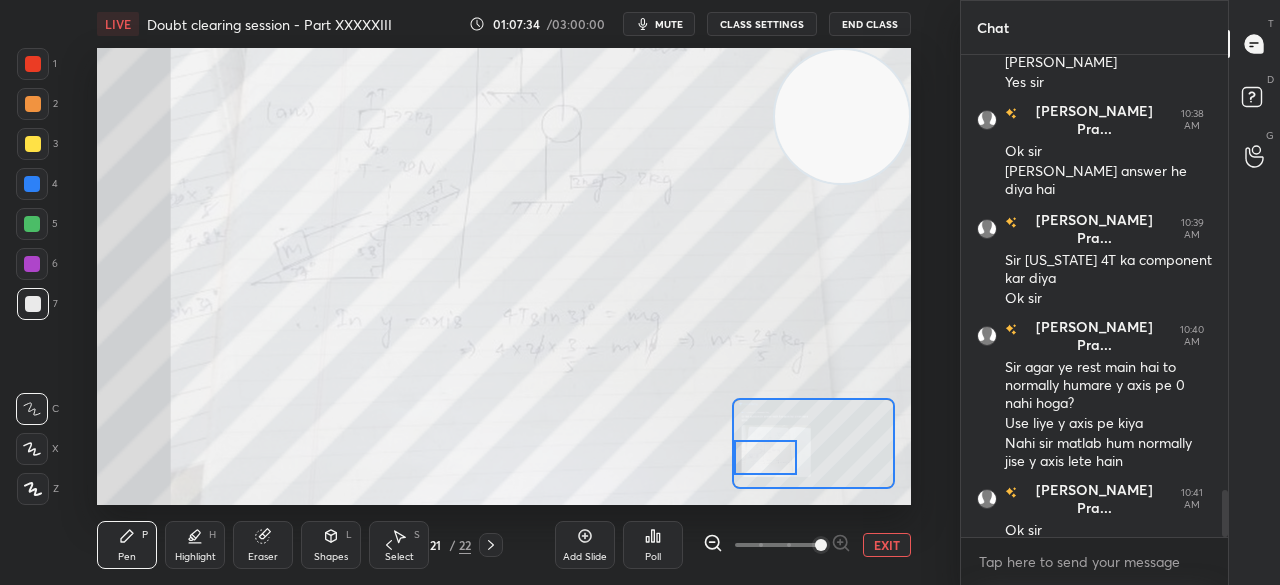 click on "Pen P" at bounding box center [127, 545] 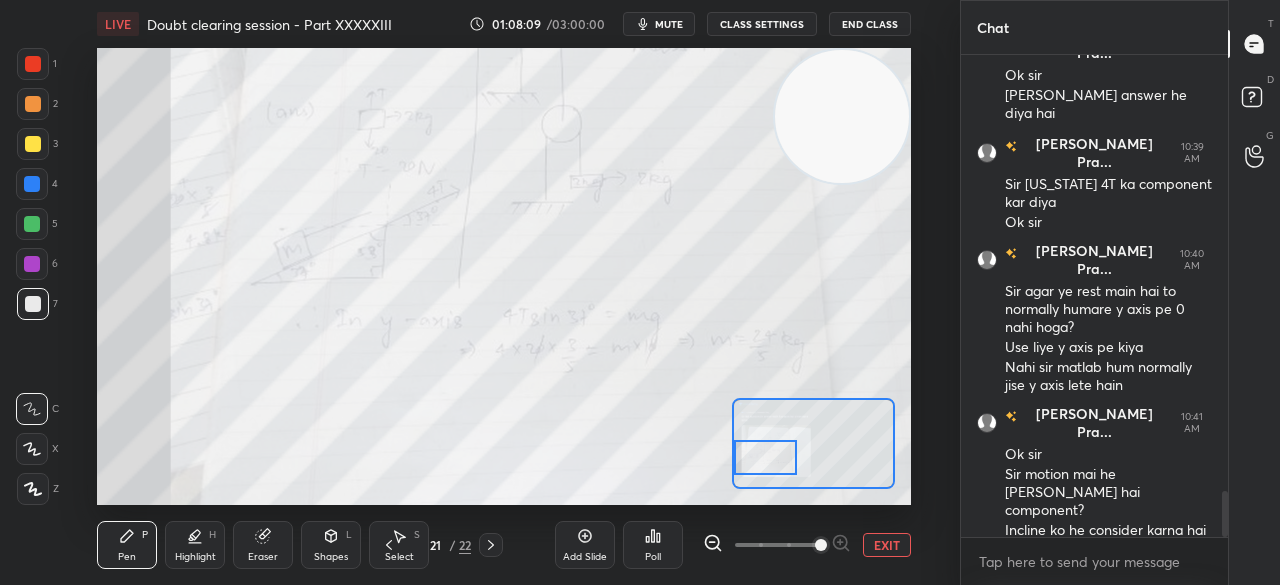 scroll, scrollTop: 4632, scrollLeft: 0, axis: vertical 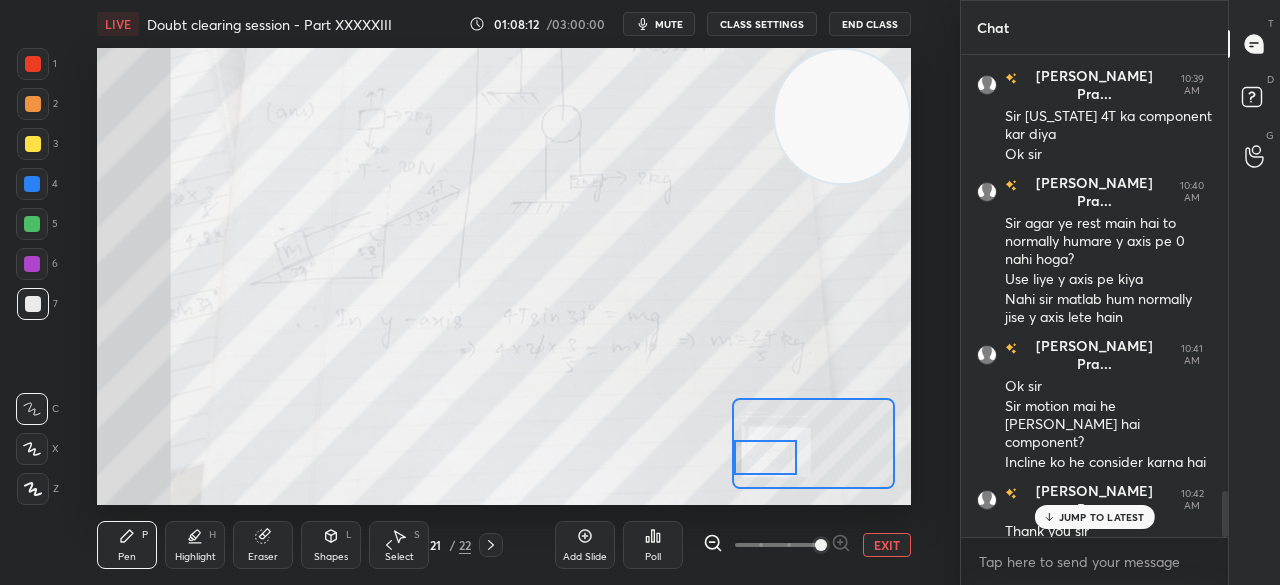 click 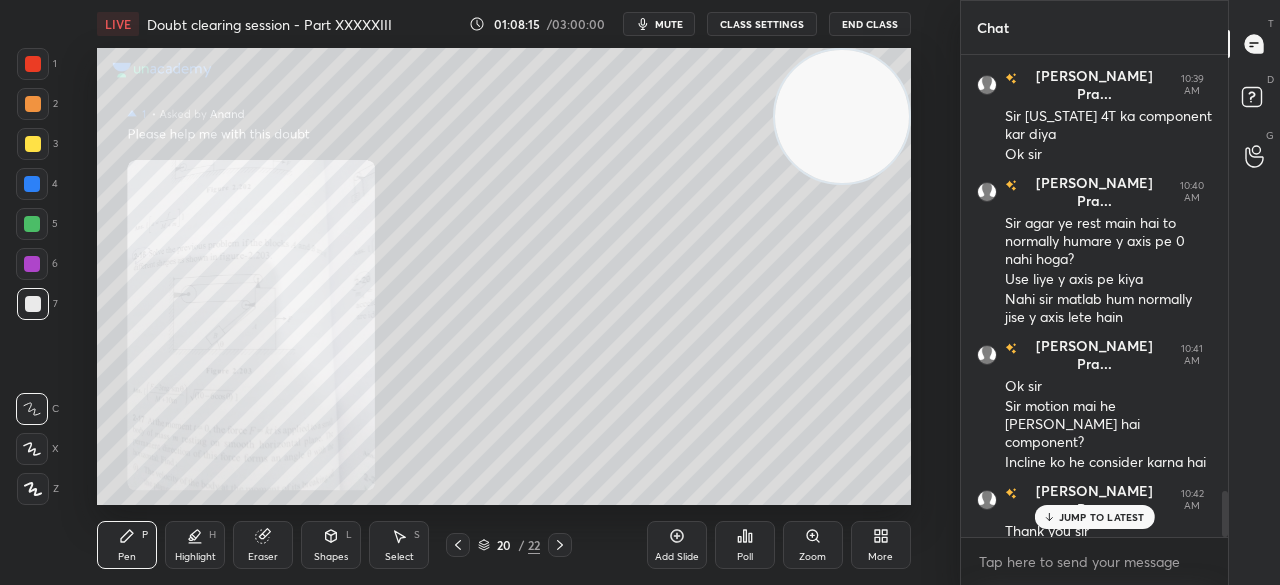click on "Zoom" at bounding box center [813, 545] 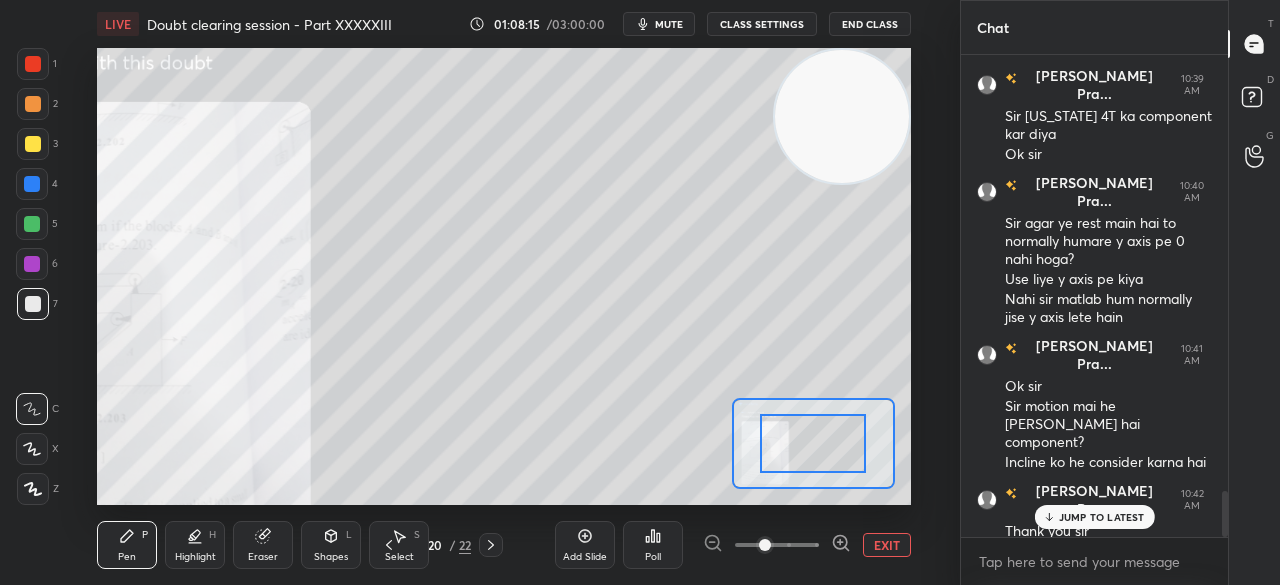 click at bounding box center [765, 545] 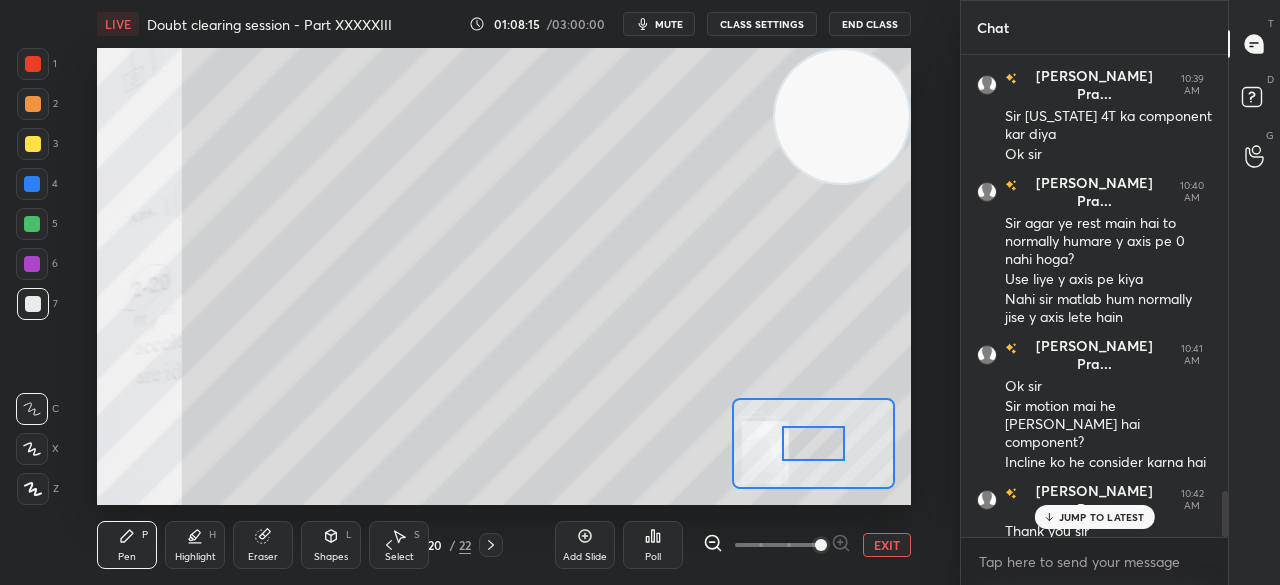 click at bounding box center [821, 545] 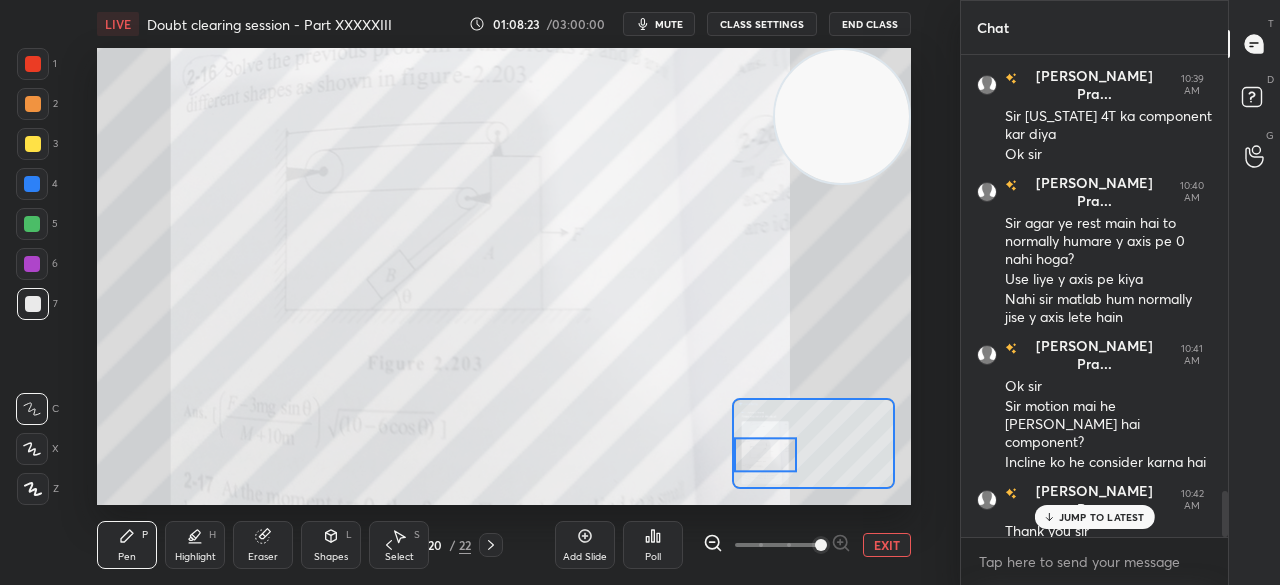scroll, scrollTop: 4652, scrollLeft: 0, axis: vertical 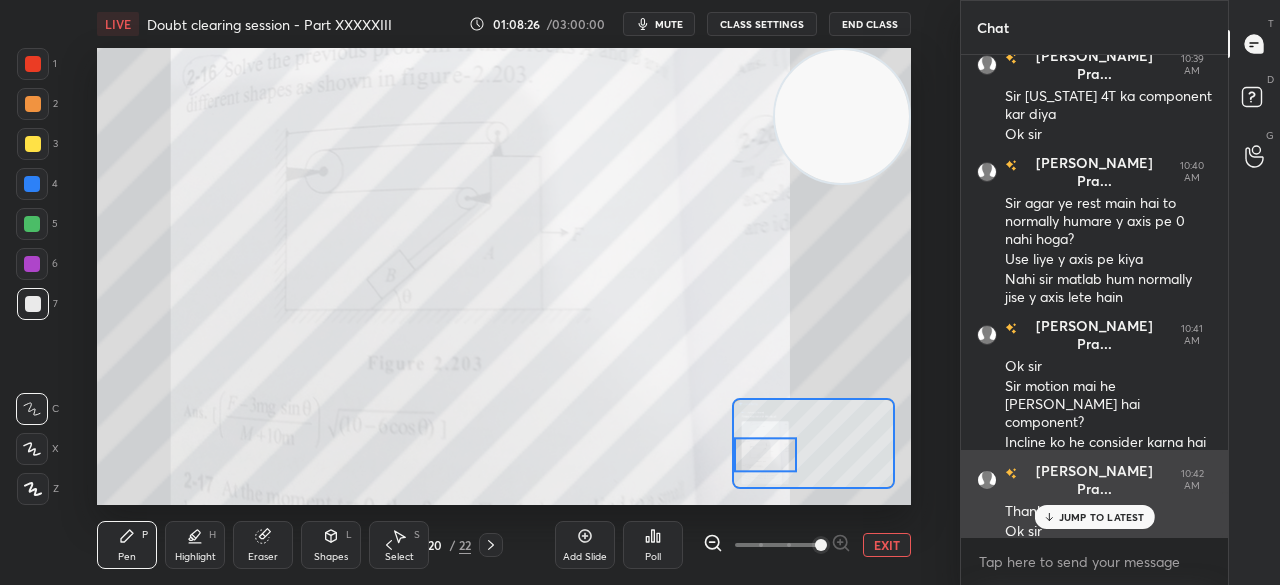 click on "JUMP TO LATEST" at bounding box center [1094, 517] 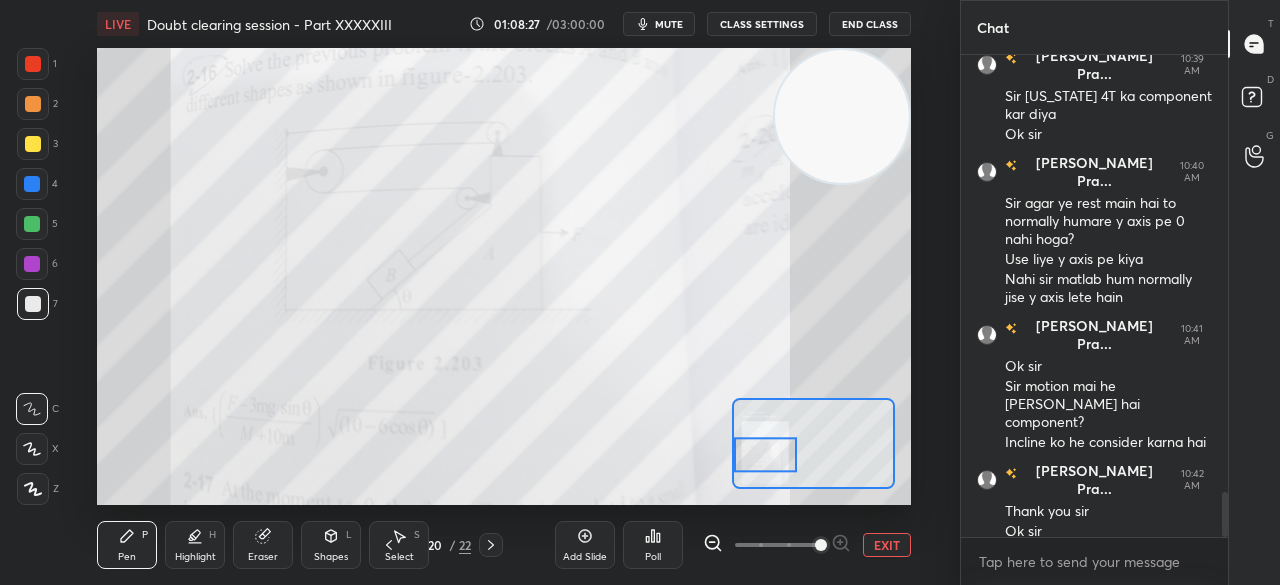 click on "Eraser" at bounding box center (263, 557) 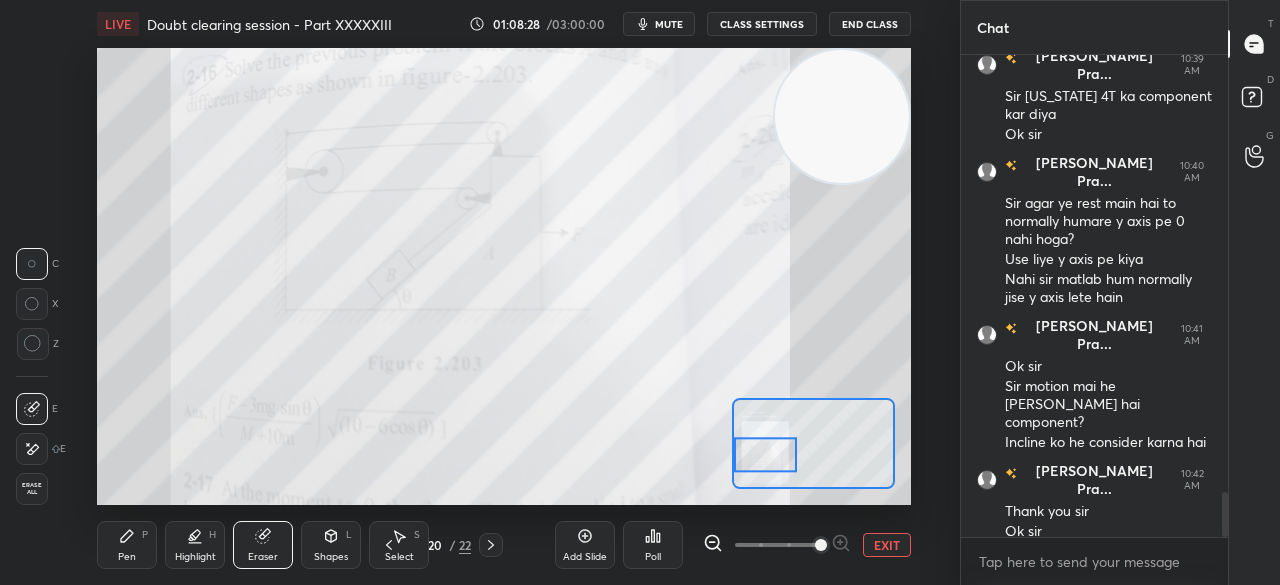 click on "Eraser" at bounding box center [263, 557] 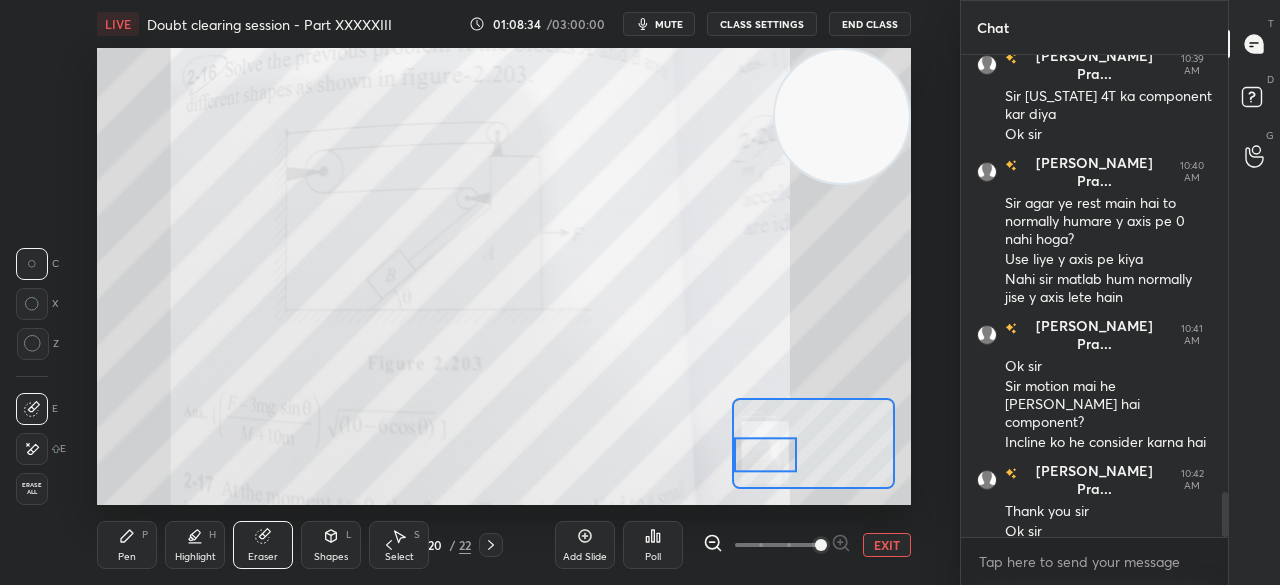 scroll, scrollTop: 4672, scrollLeft: 0, axis: vertical 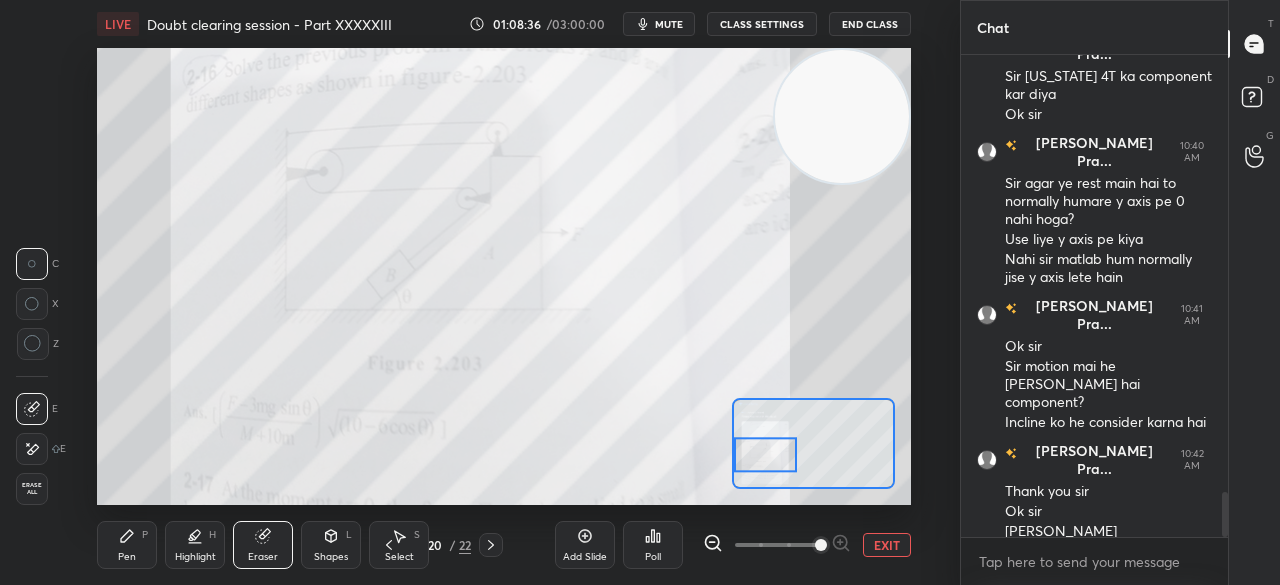 click on "Pen" at bounding box center [127, 557] 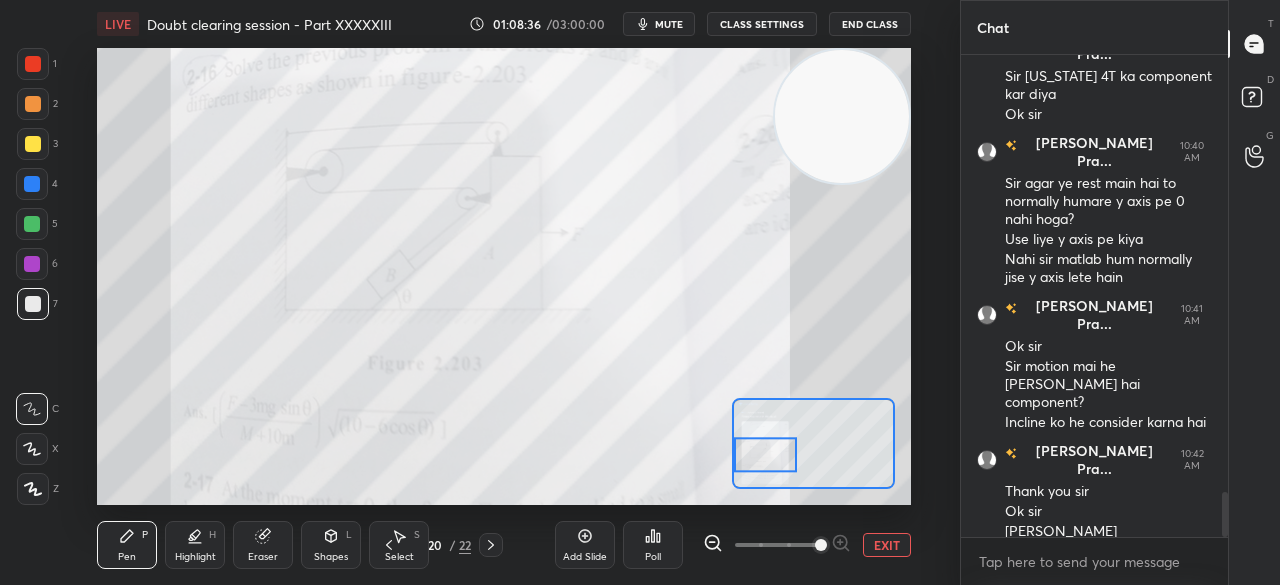 click on "Pen" at bounding box center [127, 557] 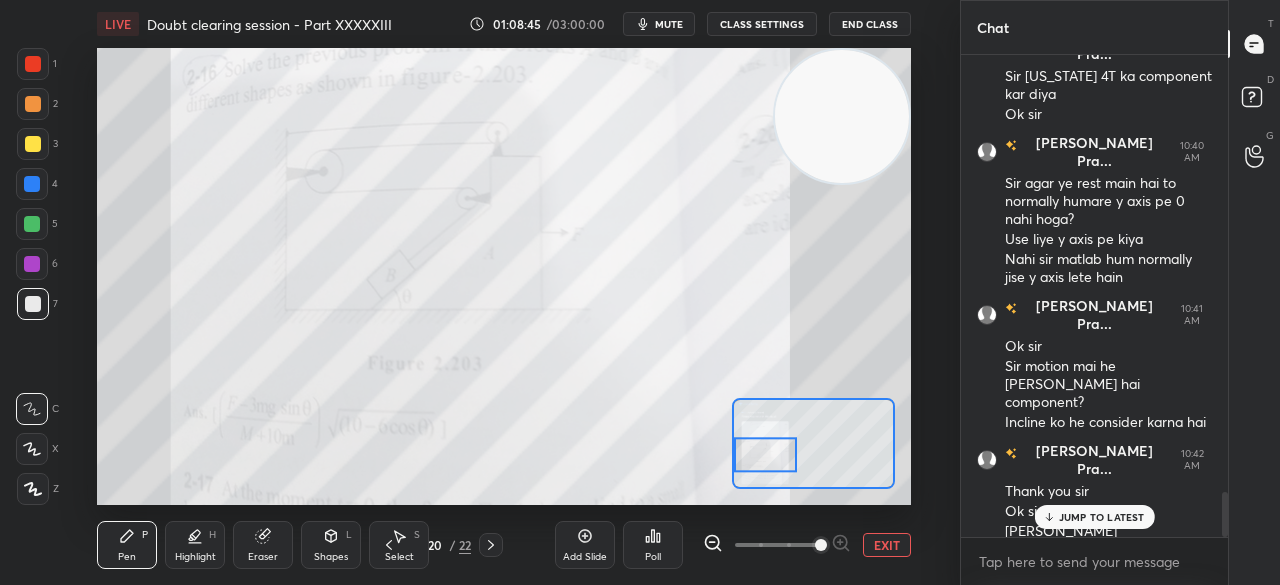 scroll, scrollTop: 4692, scrollLeft: 0, axis: vertical 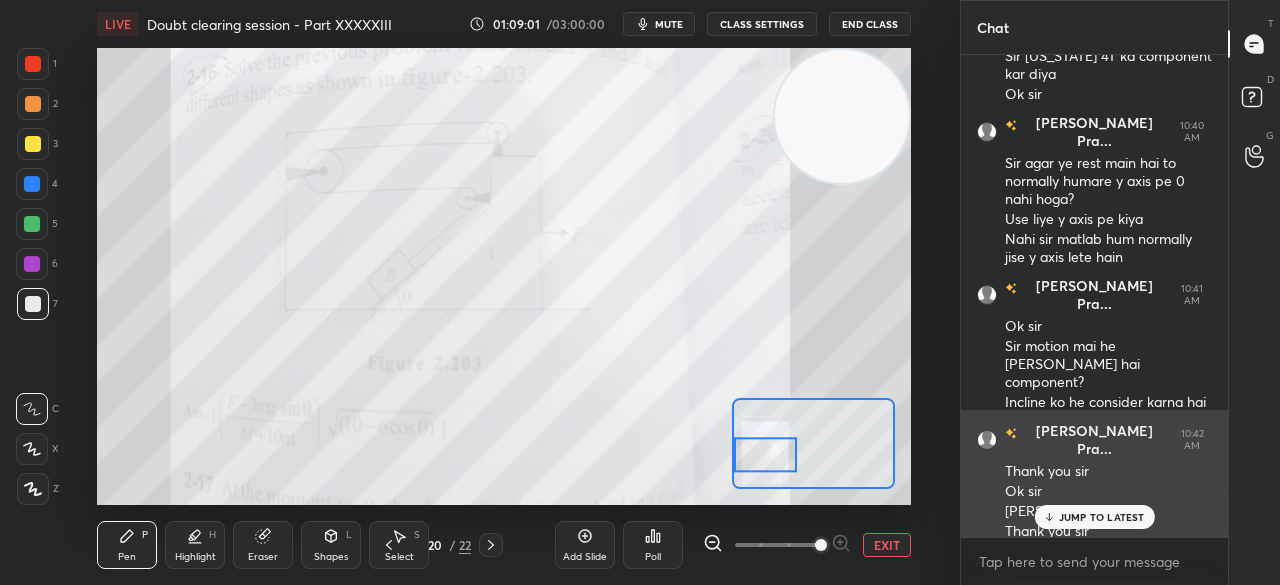 click on "JUMP TO LATEST" at bounding box center [1102, 517] 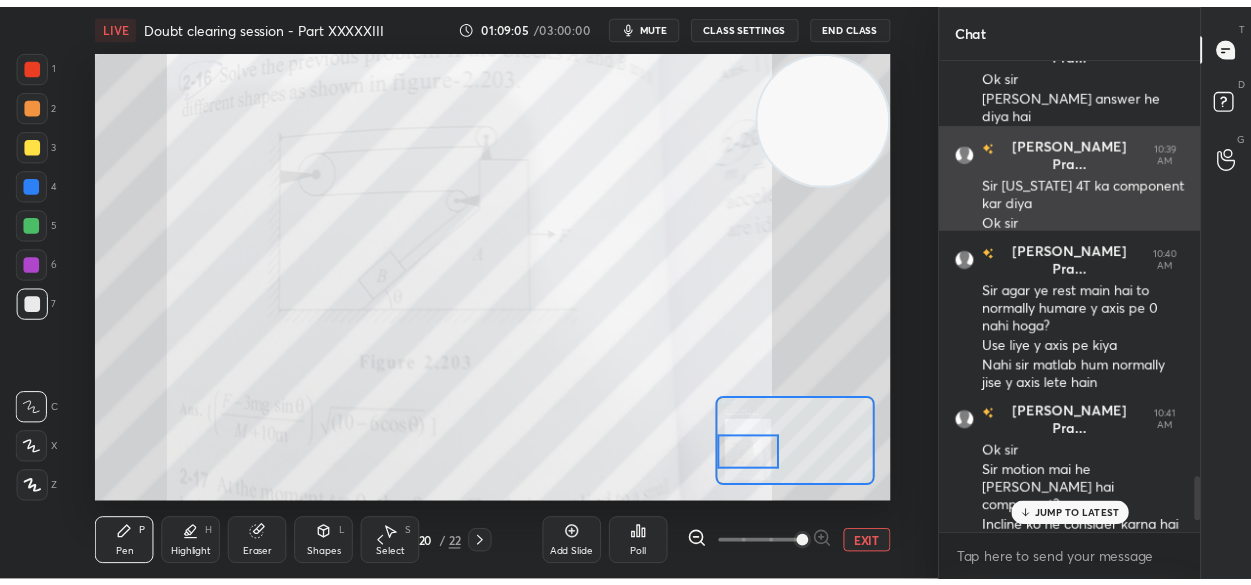 scroll, scrollTop: 4374, scrollLeft: 0, axis: vertical 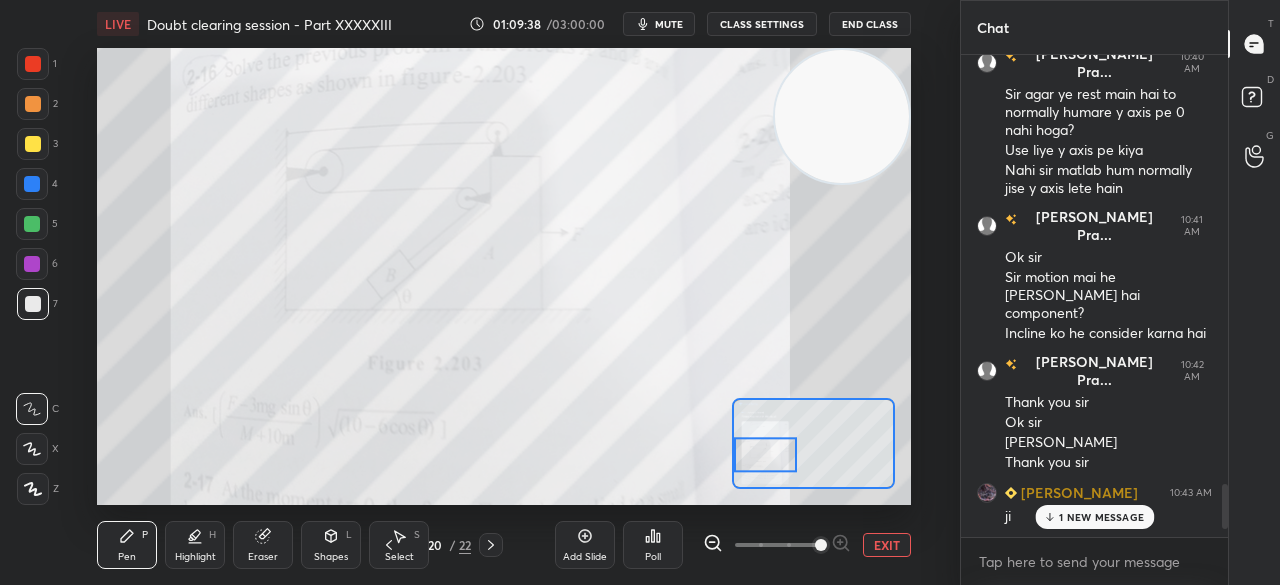click on "1 NEW MESSAGE" at bounding box center [1101, 517] 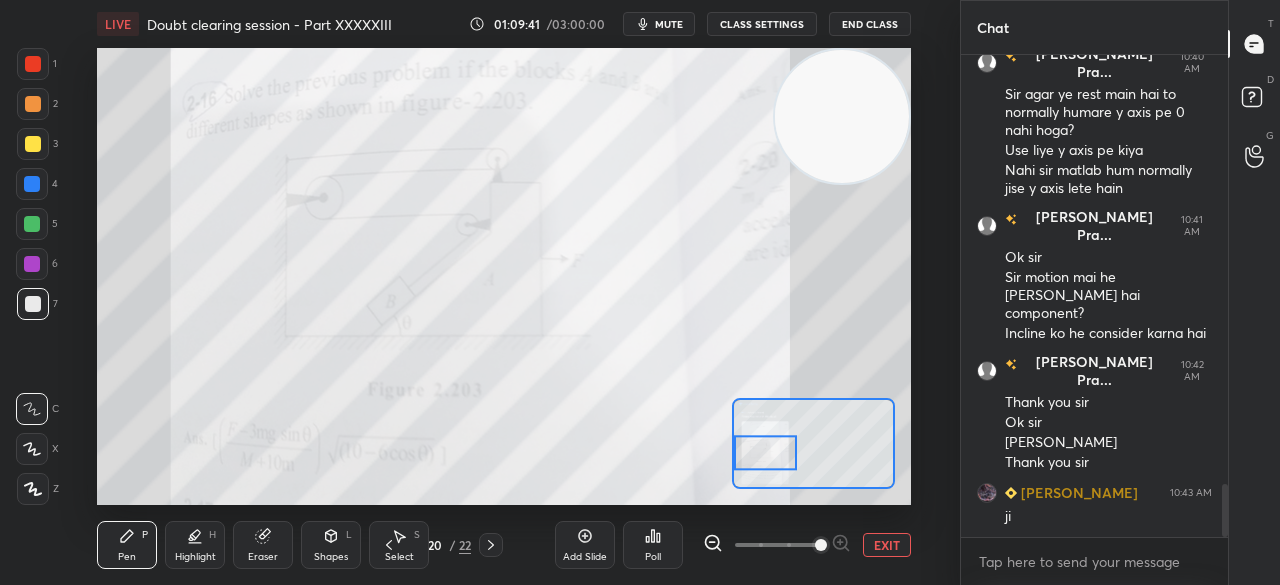 click at bounding box center [765, 452] 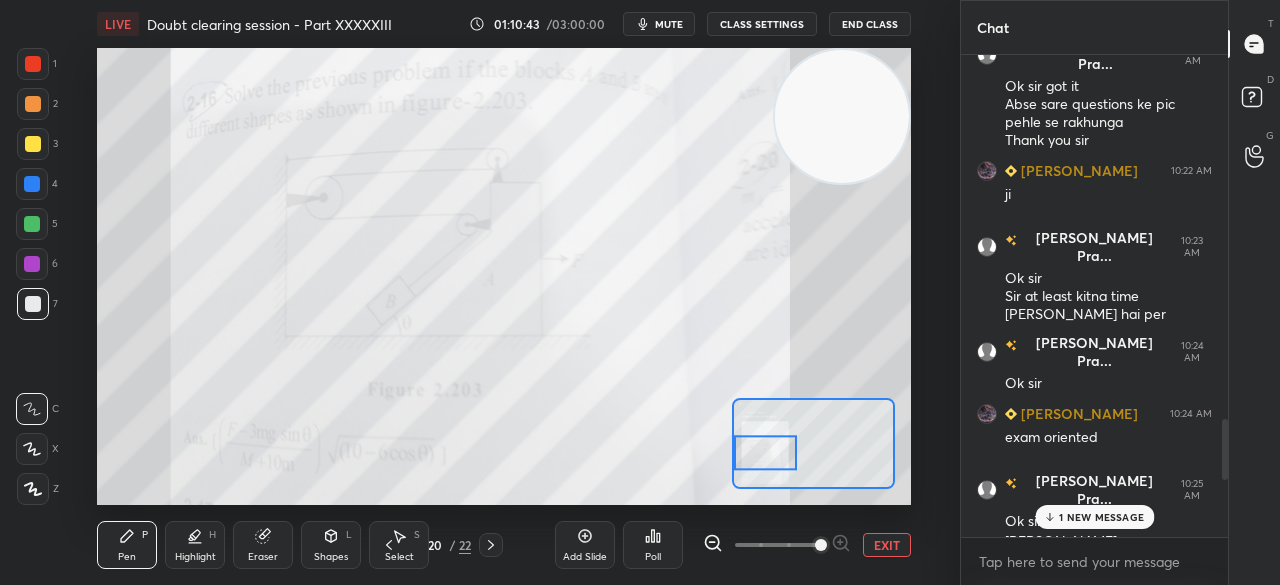 click on "1 NEW MESSAGE" at bounding box center (1094, 517) 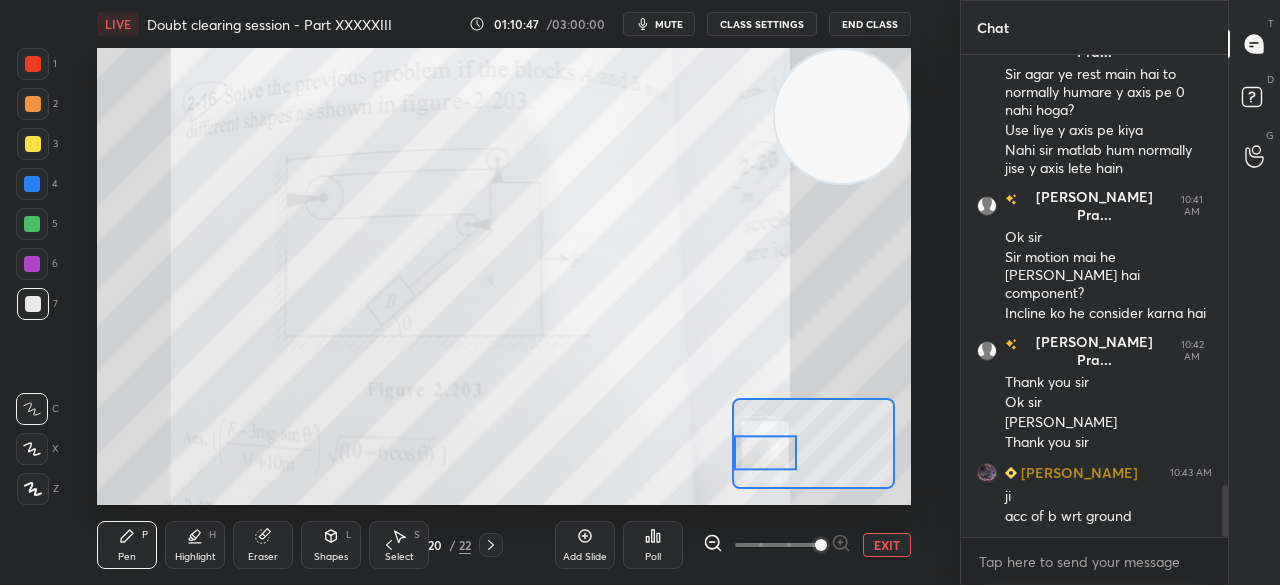 click on "1" at bounding box center [37, 68] 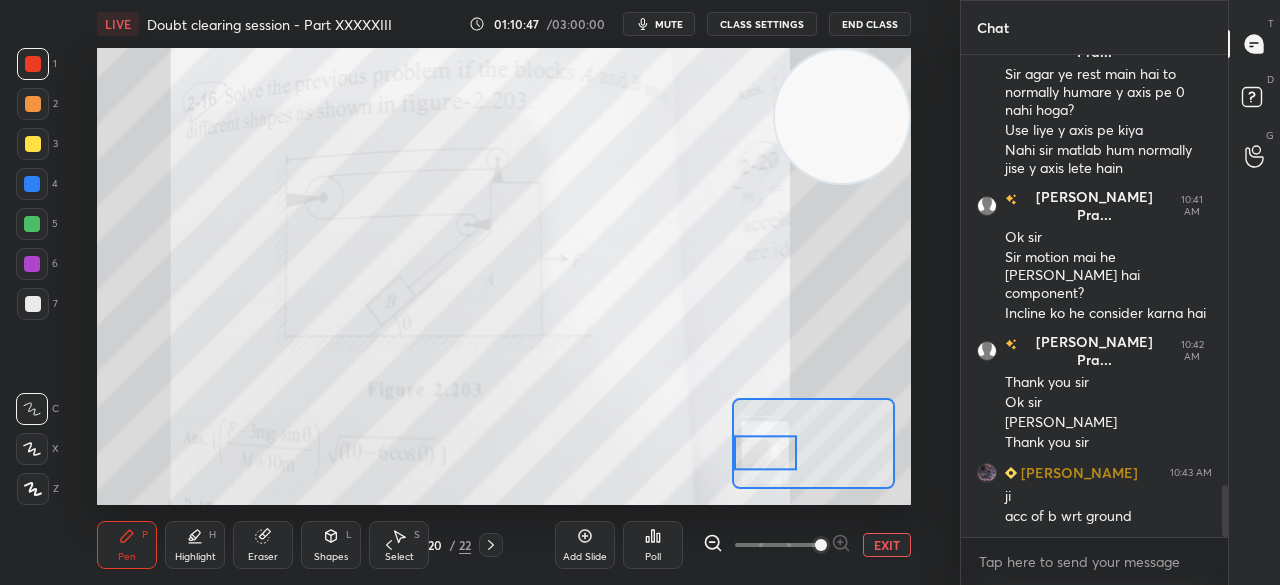 click at bounding box center [33, 64] 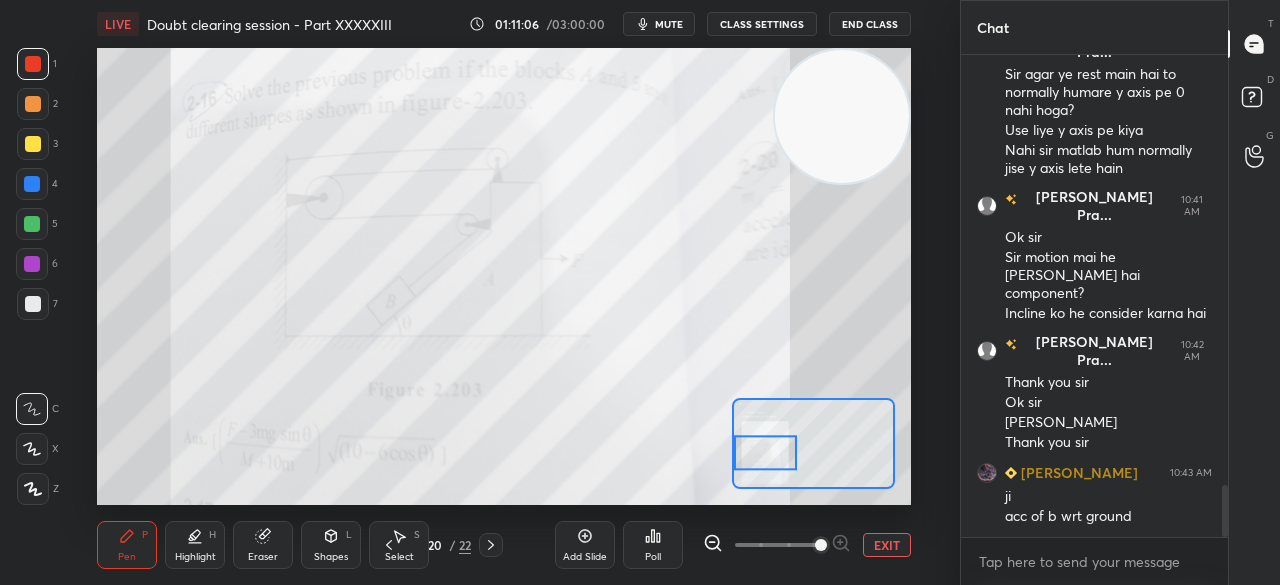 scroll, scrollTop: 4020, scrollLeft: 0, axis: vertical 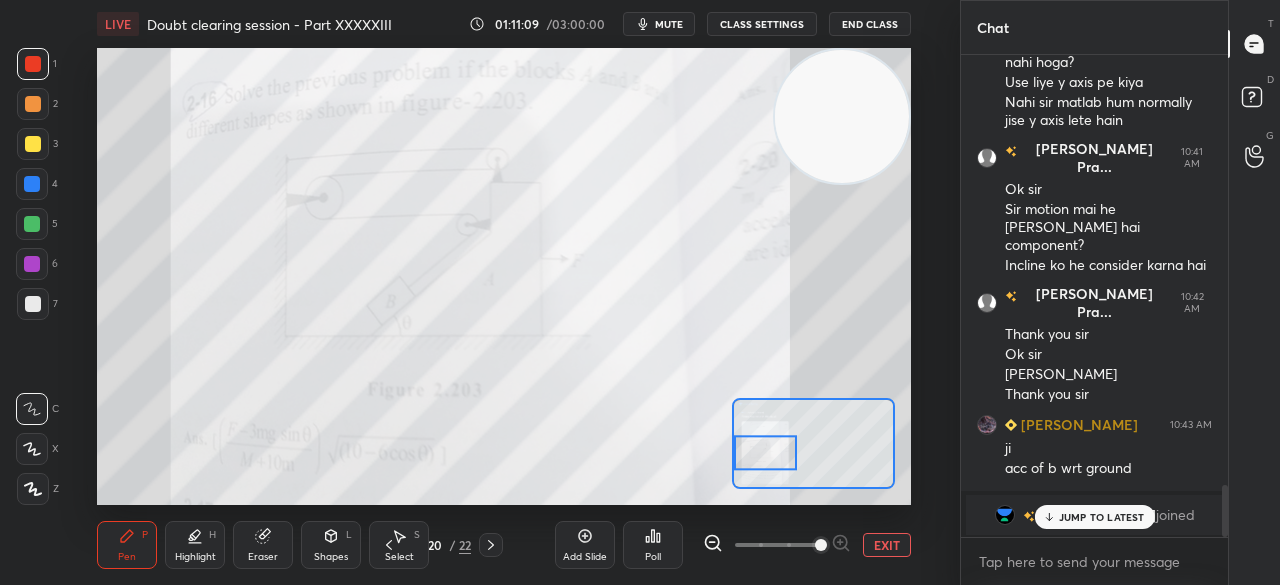 click on "JUMP TO LATEST" at bounding box center [1102, 517] 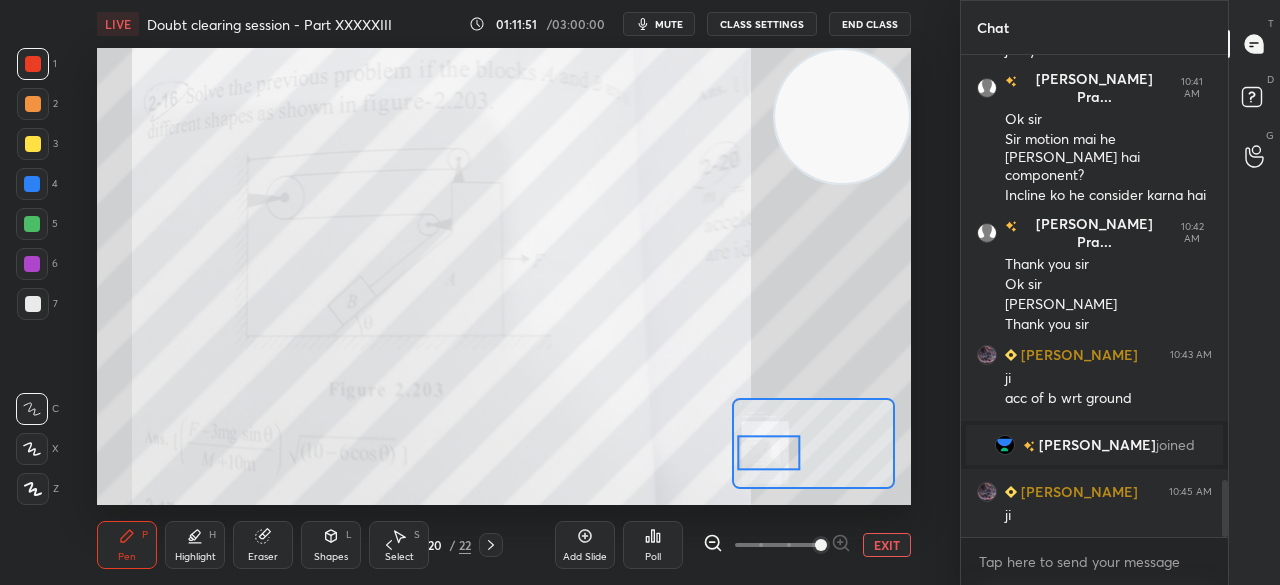 scroll, scrollTop: 3586, scrollLeft: 0, axis: vertical 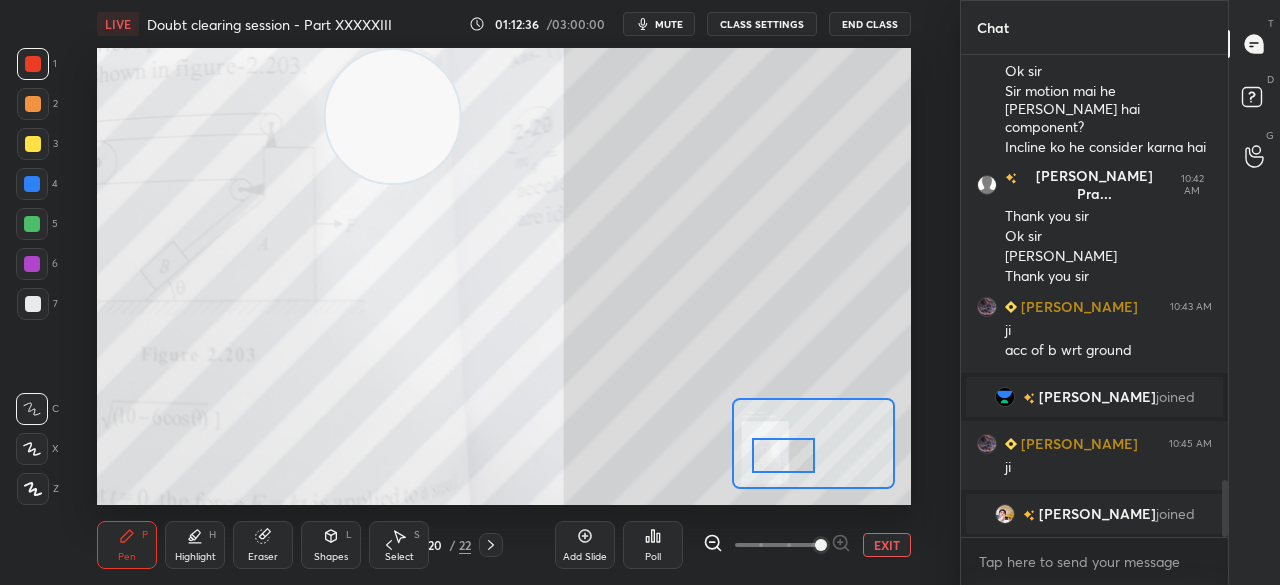 click at bounding box center [33, 64] 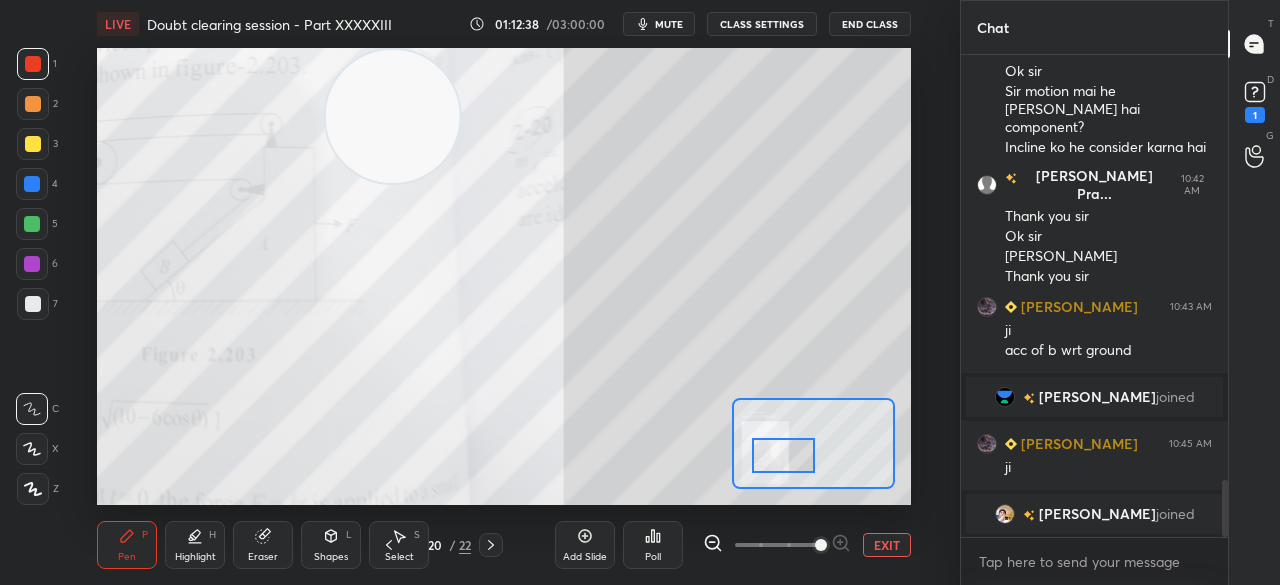 scroll, scrollTop: 3688, scrollLeft: 0, axis: vertical 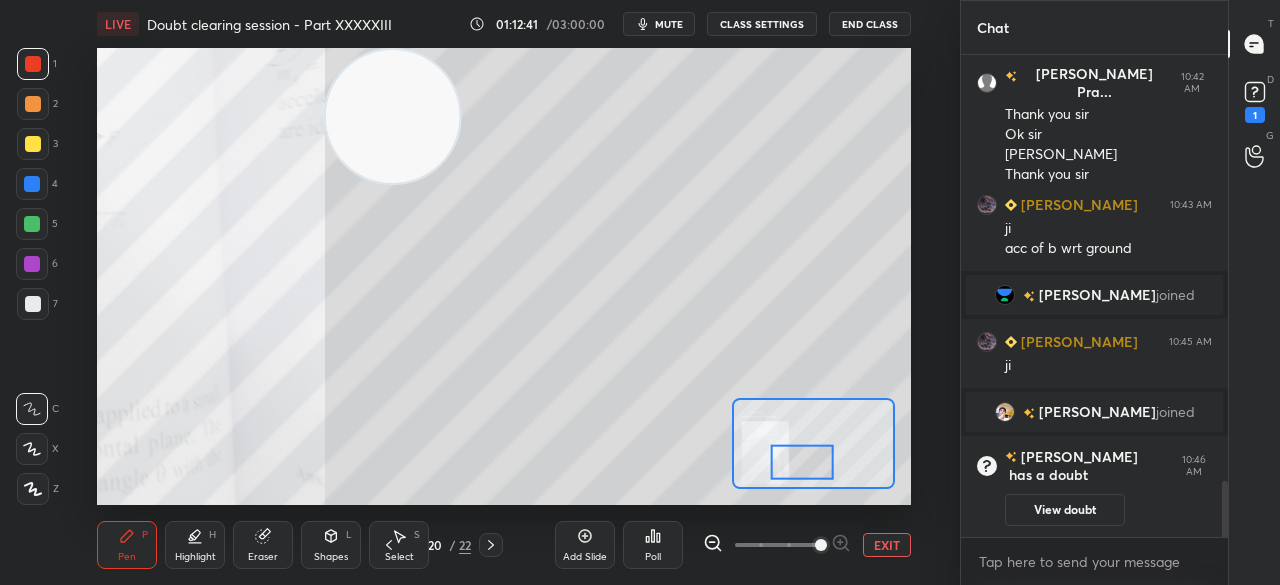 click on "[PERSON_NAME]  joined" at bounding box center [1094, 412] 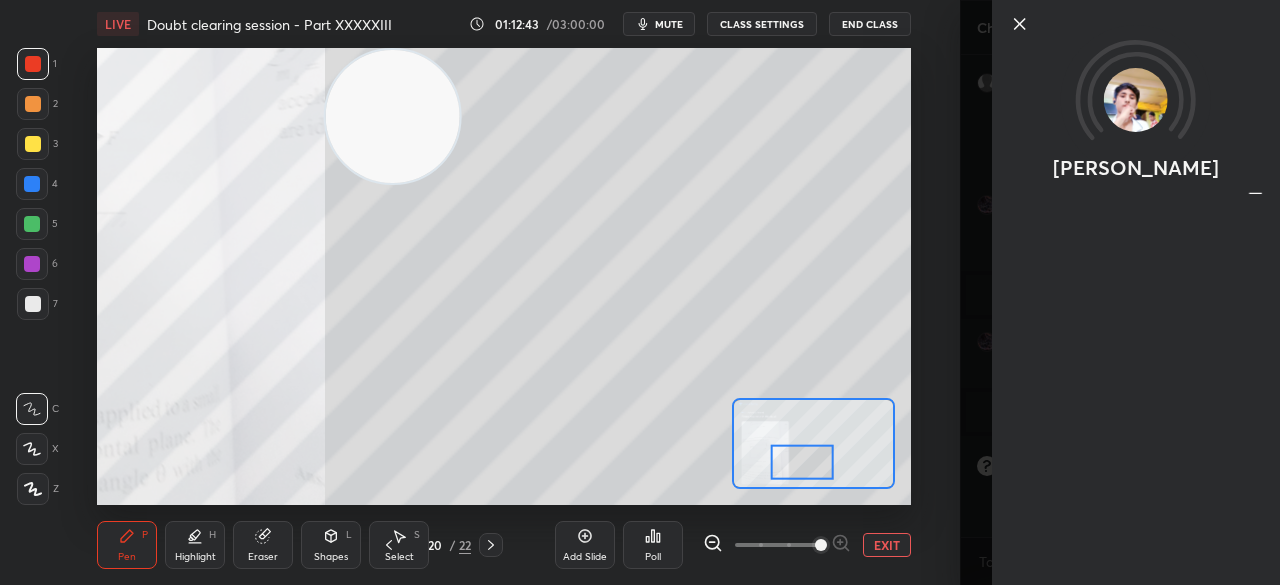 click 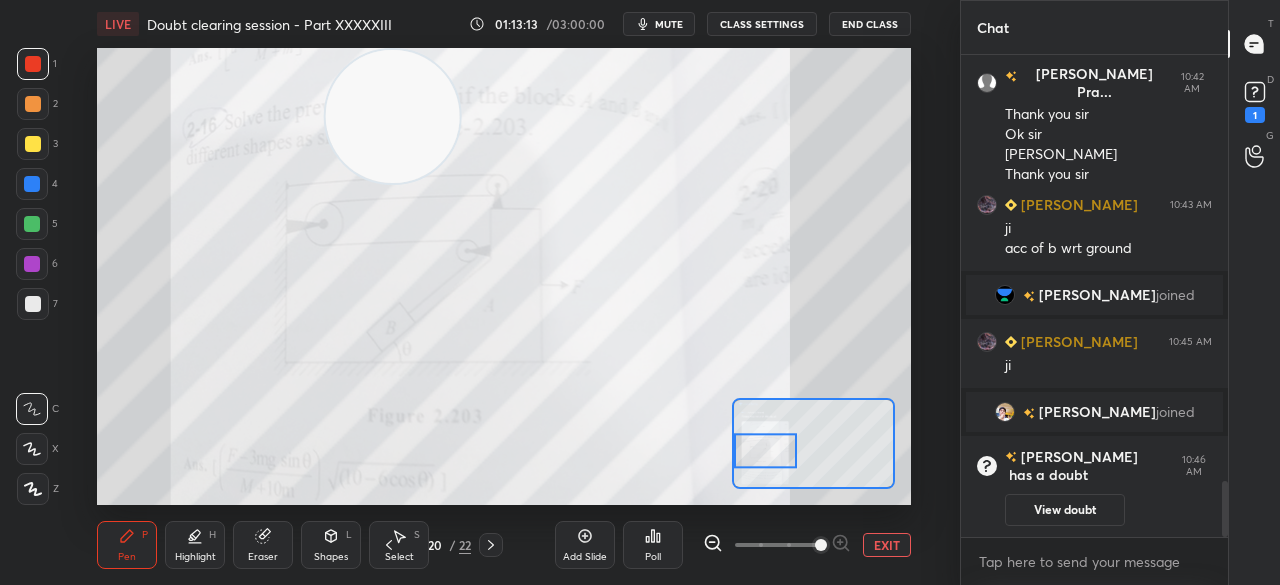 click on "Eraser" at bounding box center (263, 557) 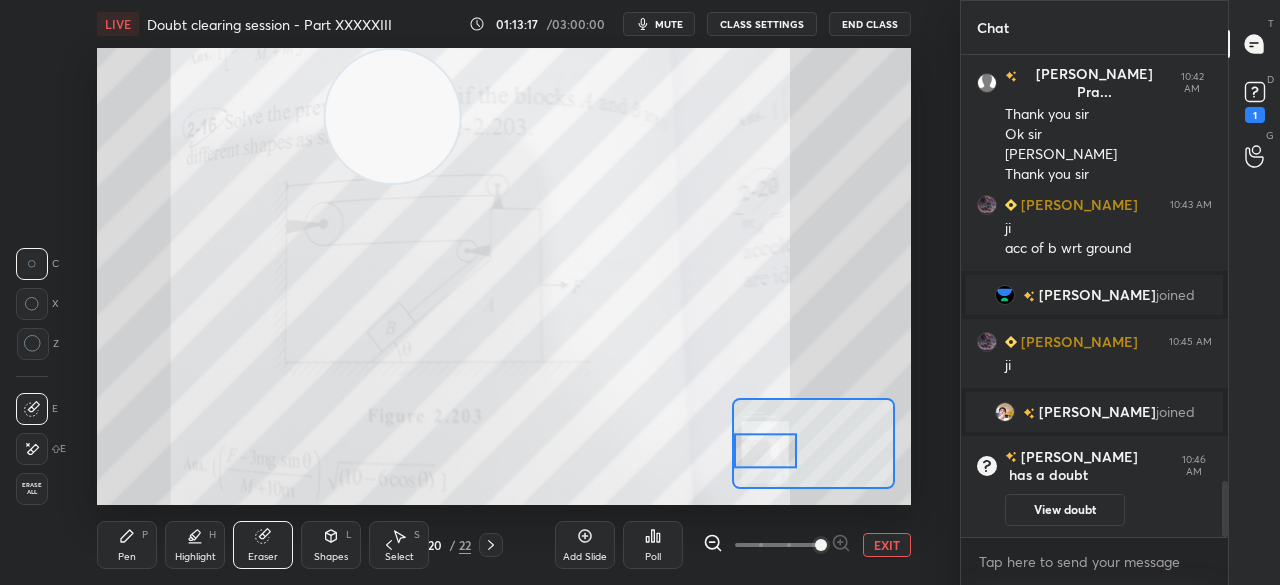 click on "Pen P" at bounding box center (127, 545) 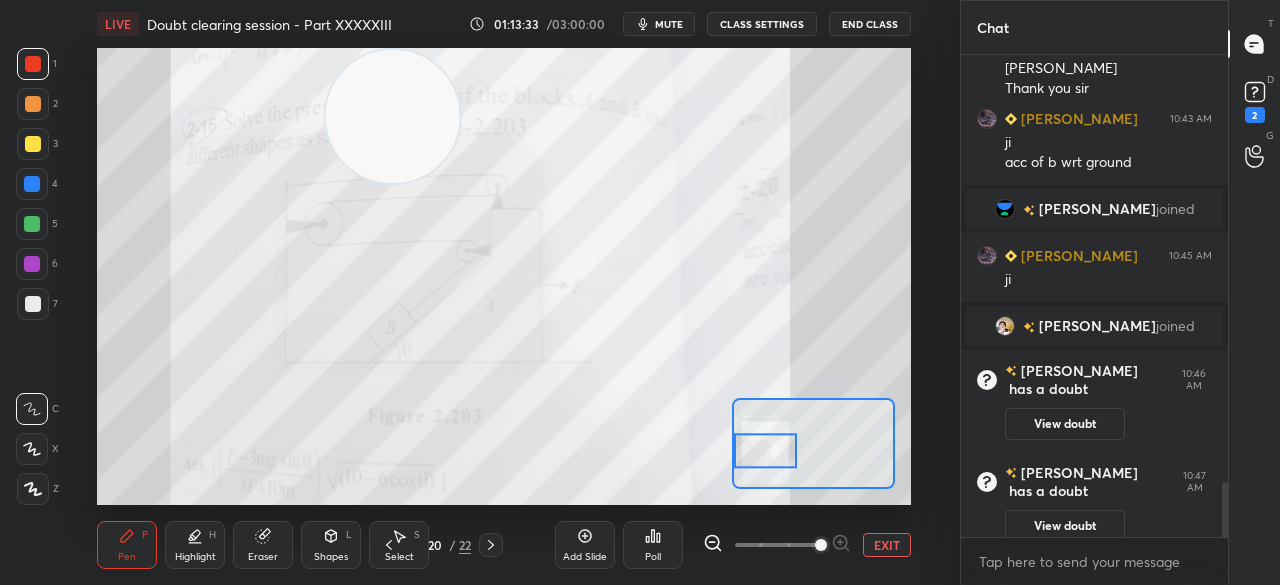 scroll, scrollTop: 3842, scrollLeft: 0, axis: vertical 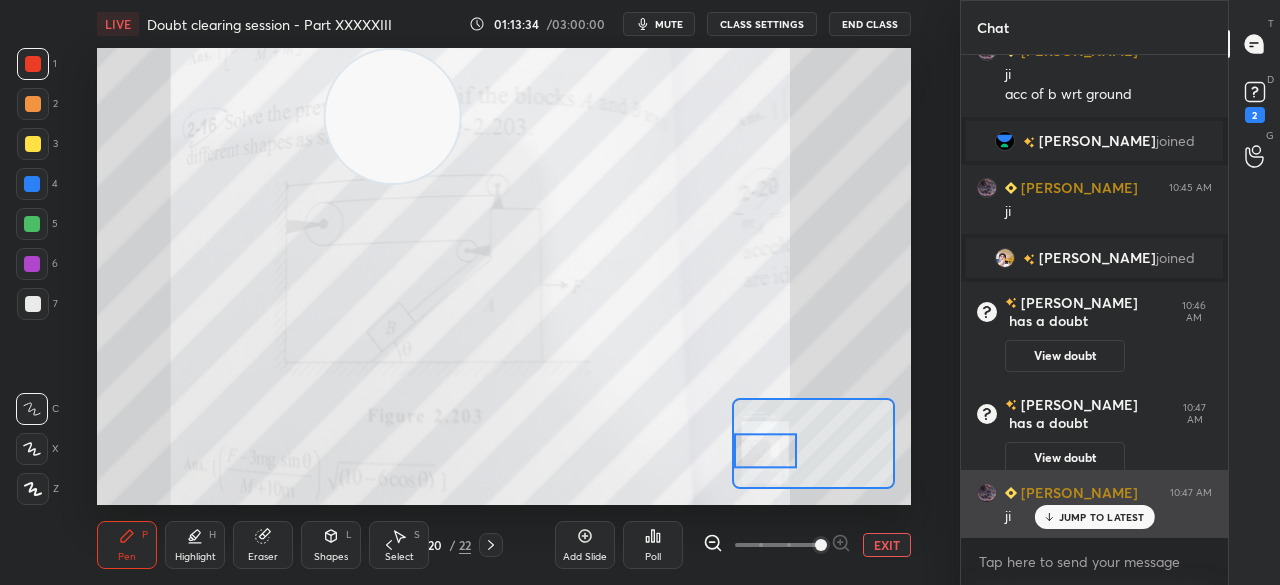 click on "JUMP TO LATEST" at bounding box center (1094, 517) 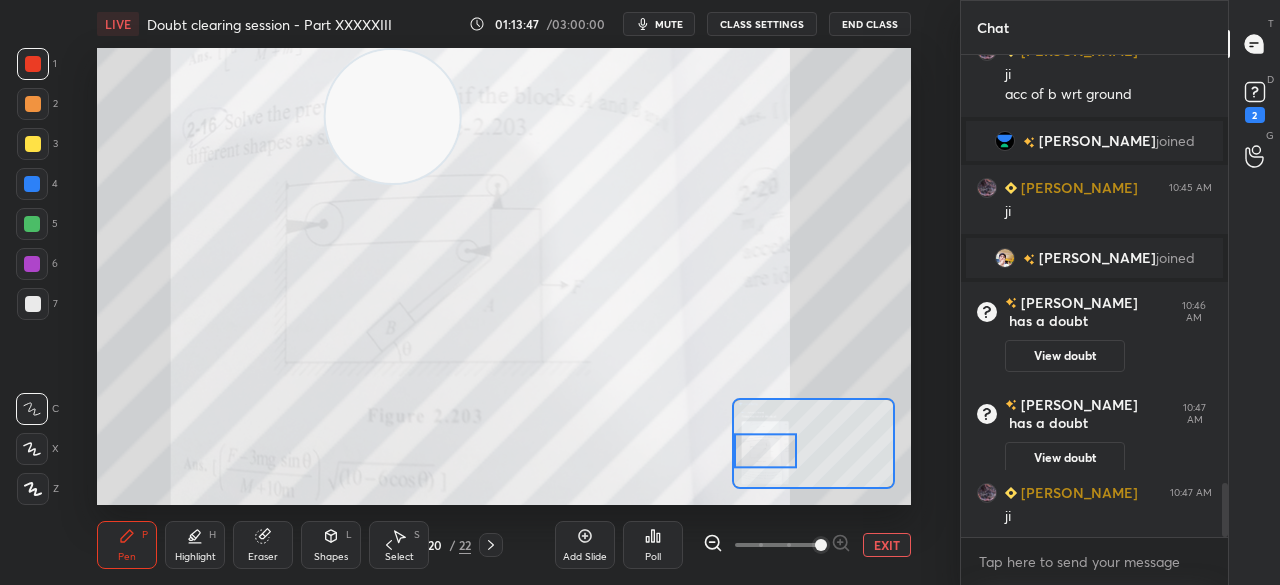 click on "EXIT" at bounding box center [887, 545] 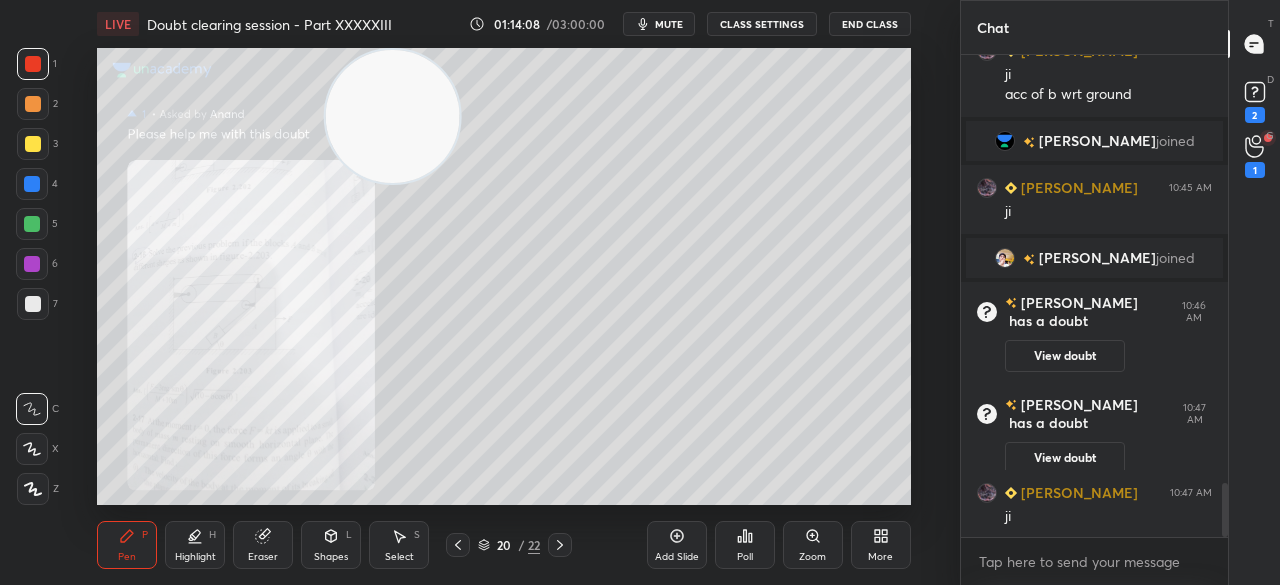 click at bounding box center [33, 144] 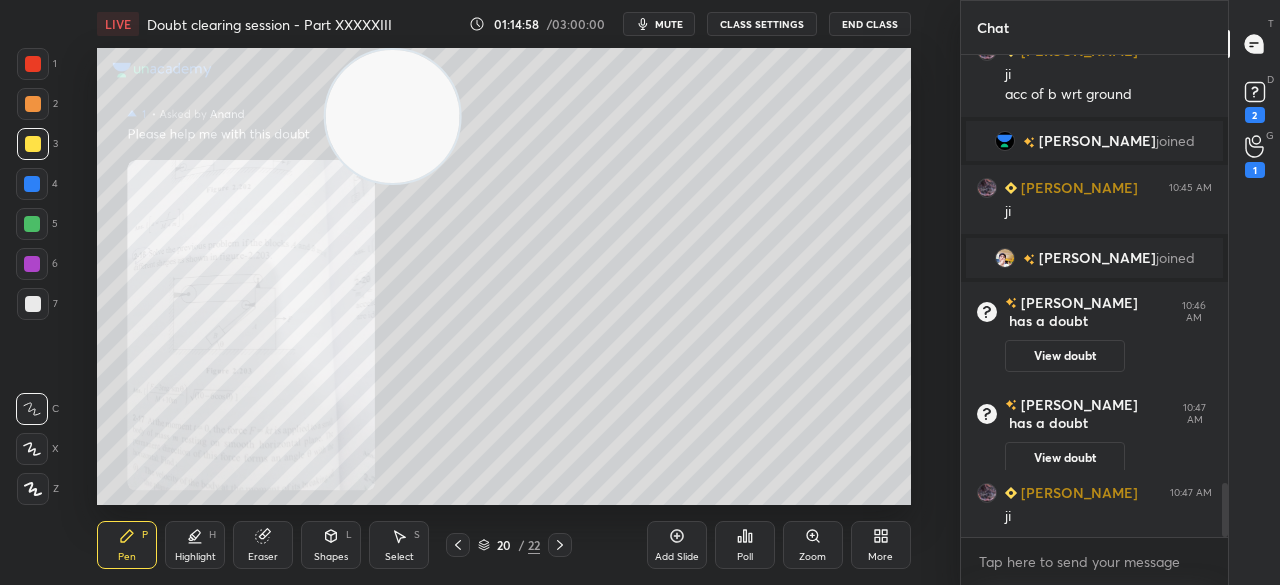 click 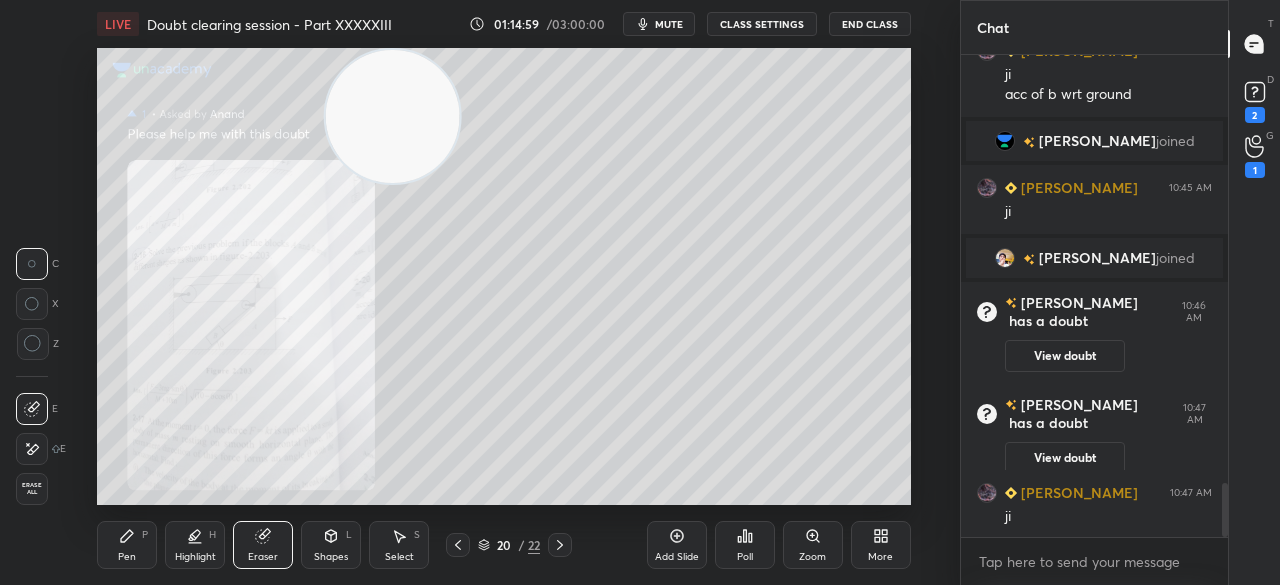 scroll, scrollTop: 3912, scrollLeft: 0, axis: vertical 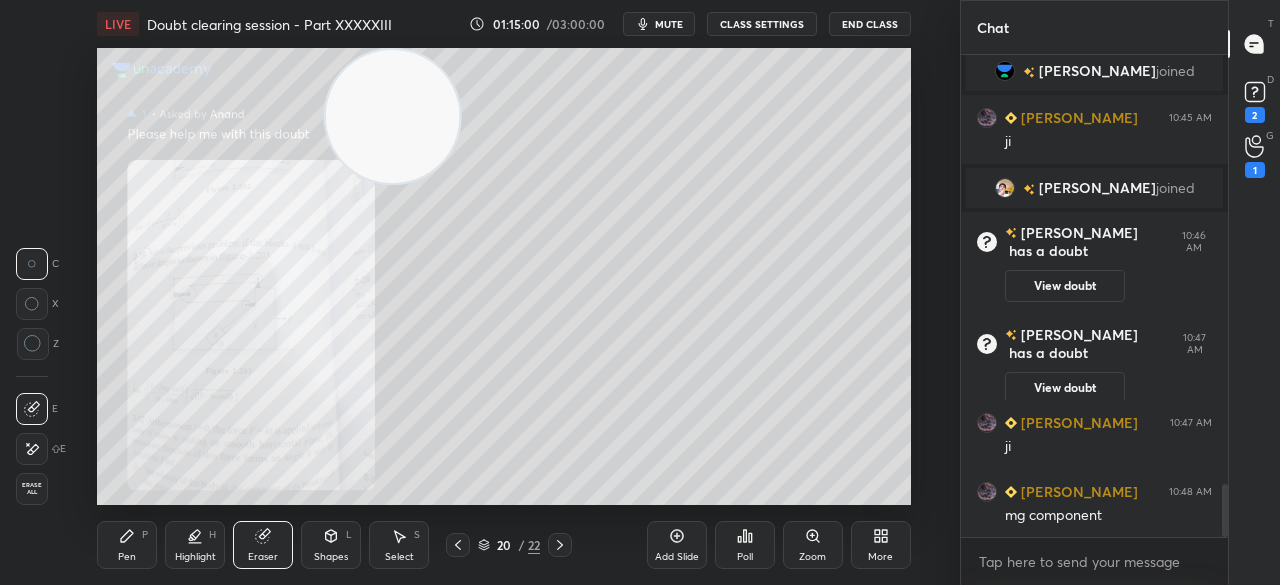click on "Pen P" at bounding box center (127, 545) 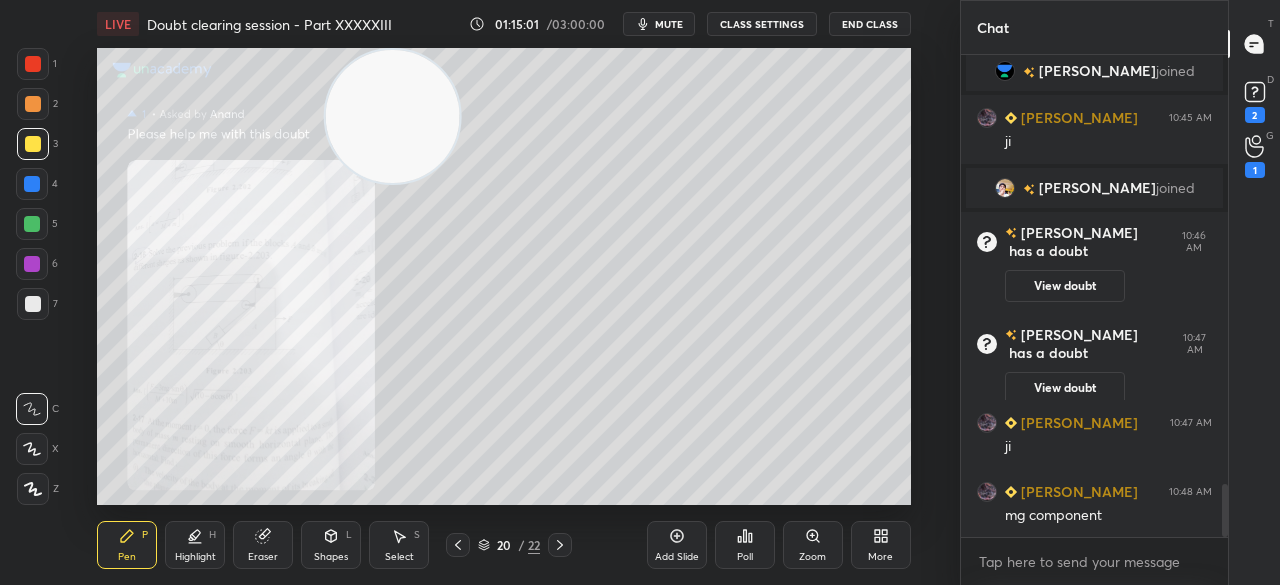 click 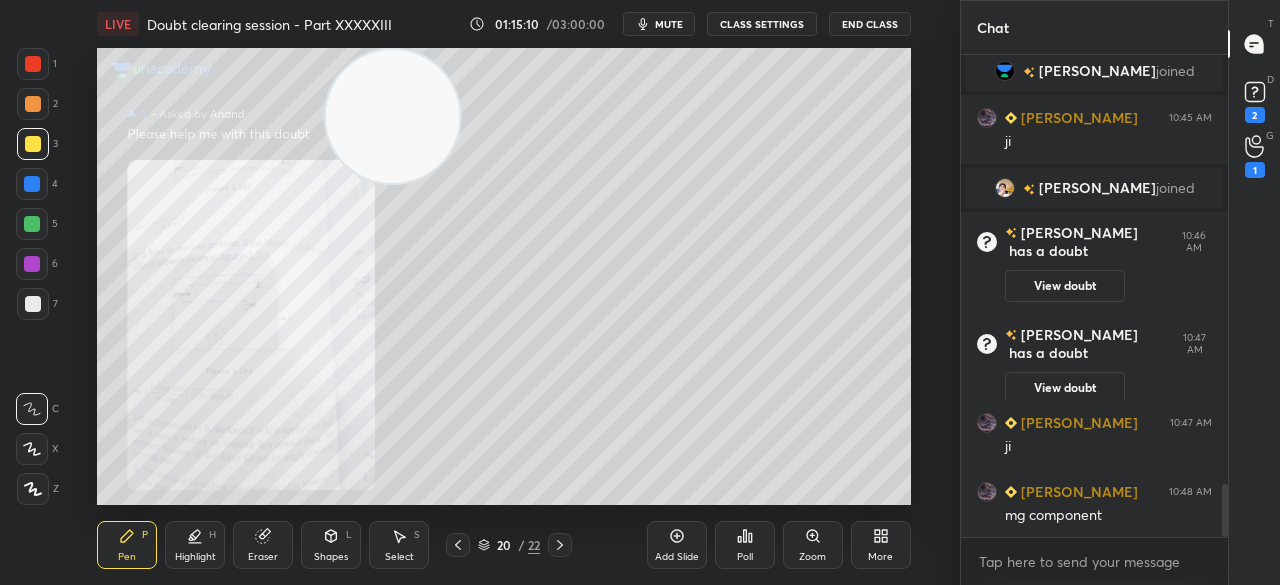 click at bounding box center (33, 64) 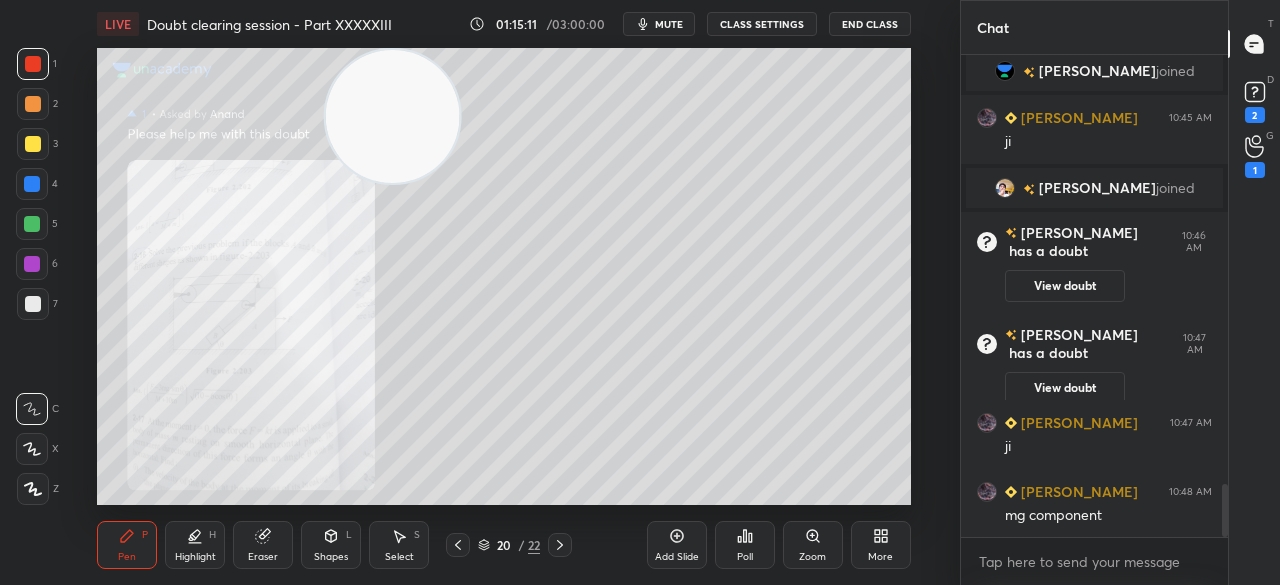 click at bounding box center [33, 64] 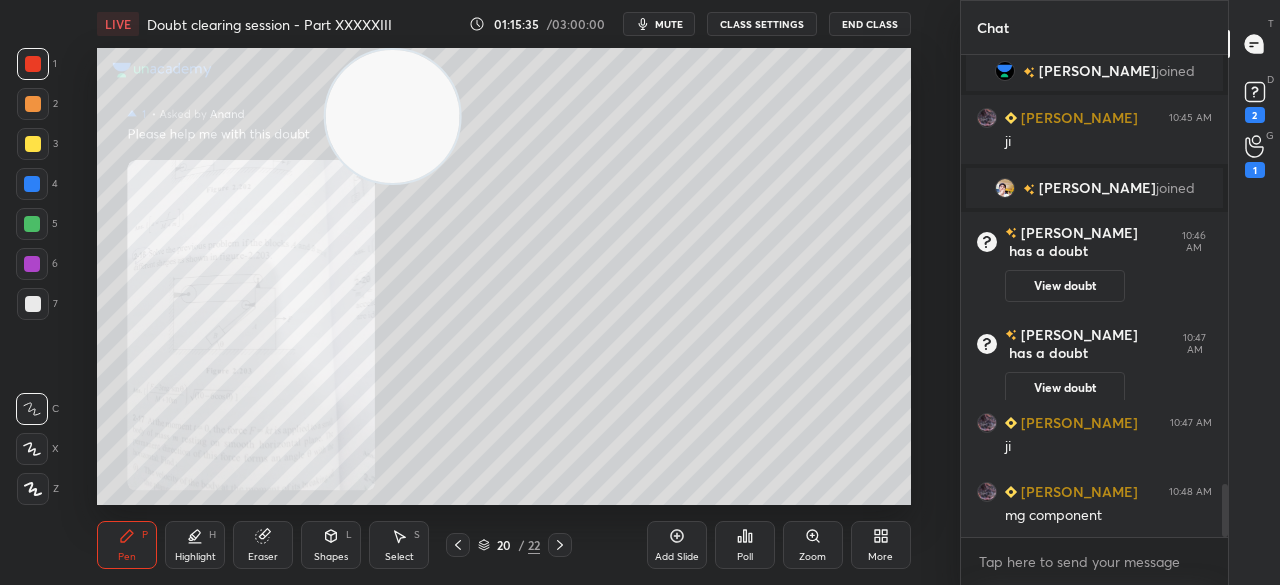click at bounding box center [33, 144] 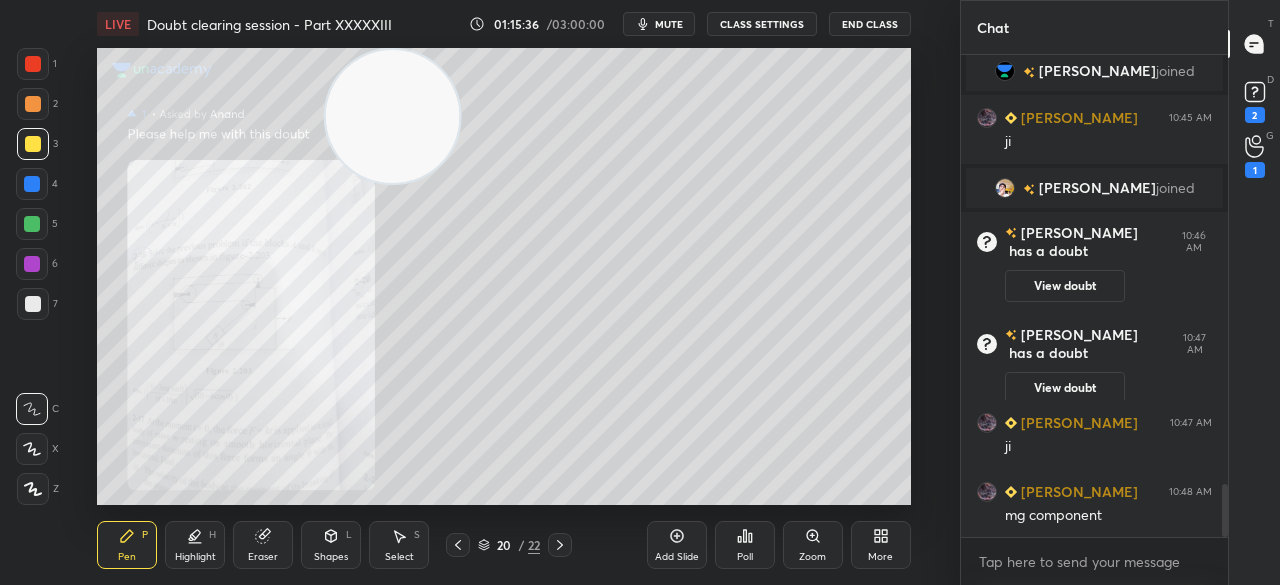 click on "1 2 3 4 5 6 7 C X Z C X Z E E Erase all   H H" at bounding box center (32, 276) 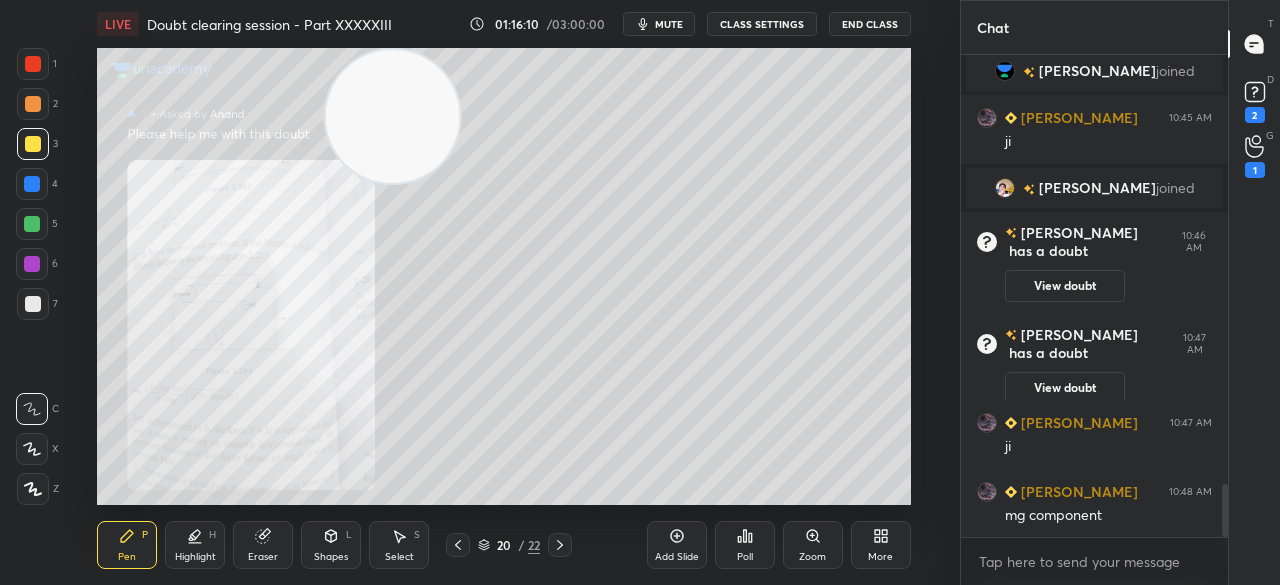click at bounding box center [33, 144] 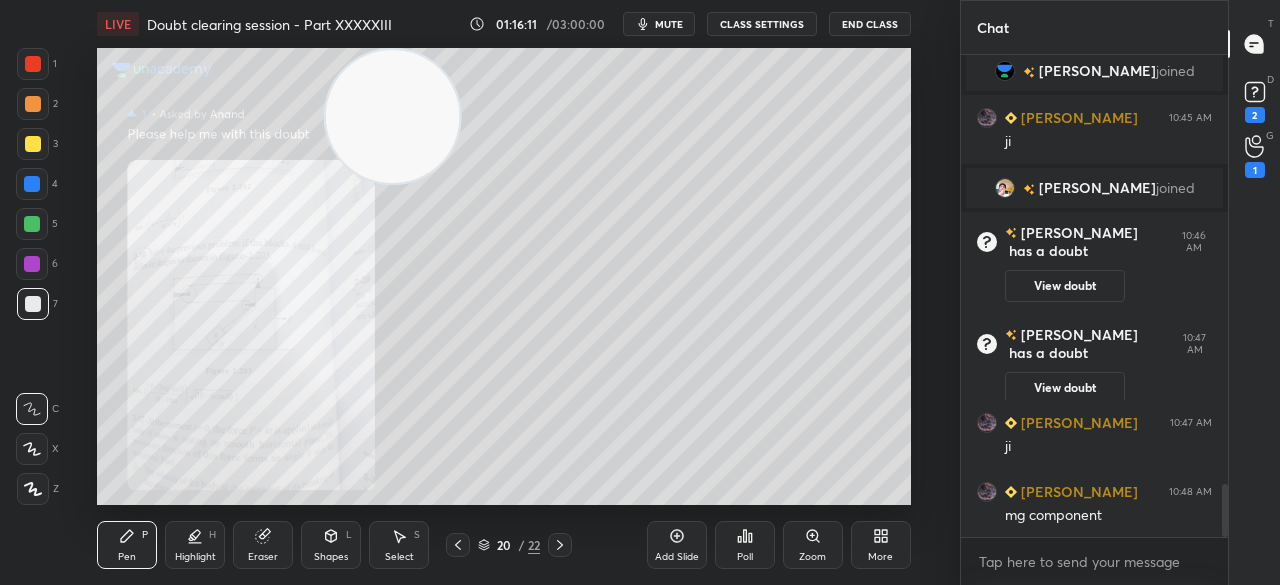 click at bounding box center (33, 304) 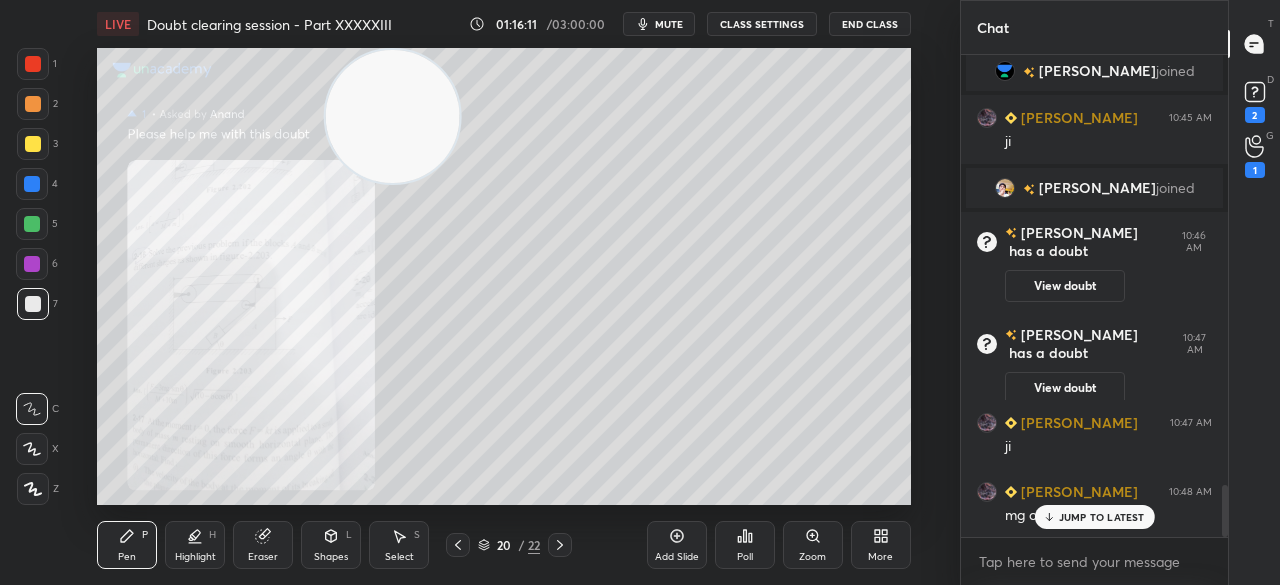 scroll, scrollTop: 3980, scrollLeft: 0, axis: vertical 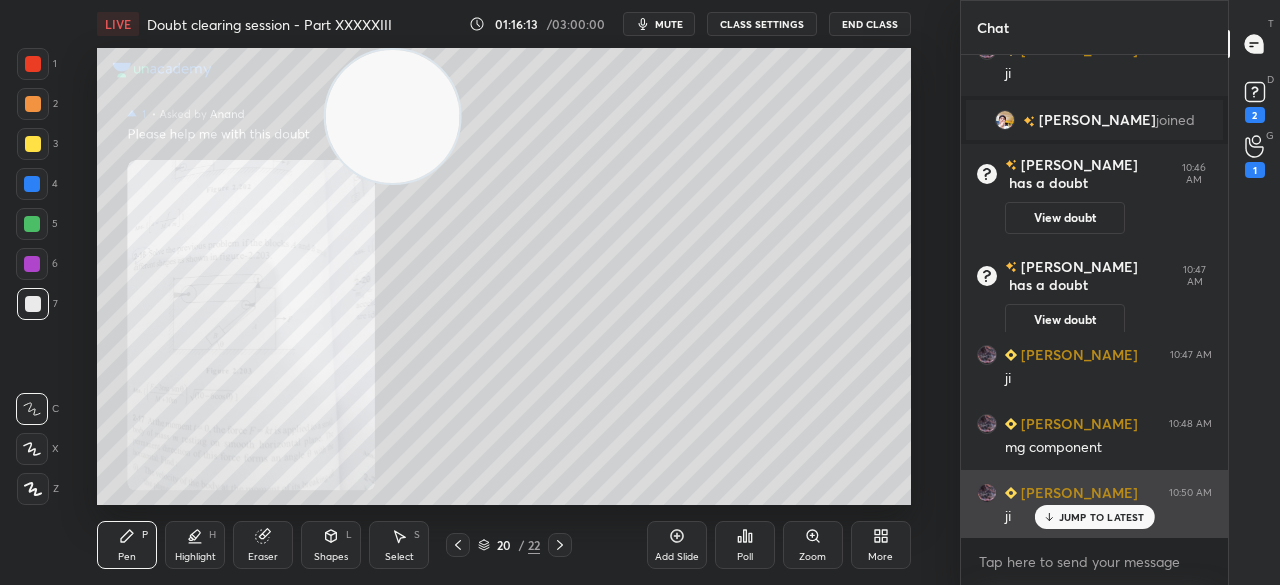 click on "JUMP TO LATEST" at bounding box center [1094, 517] 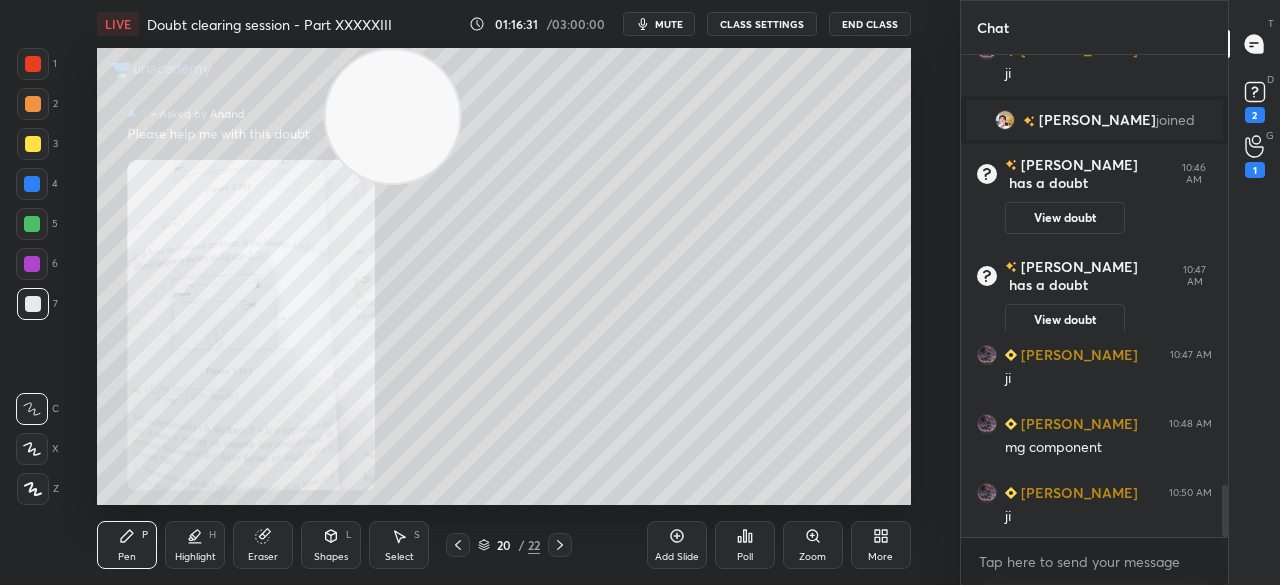 click 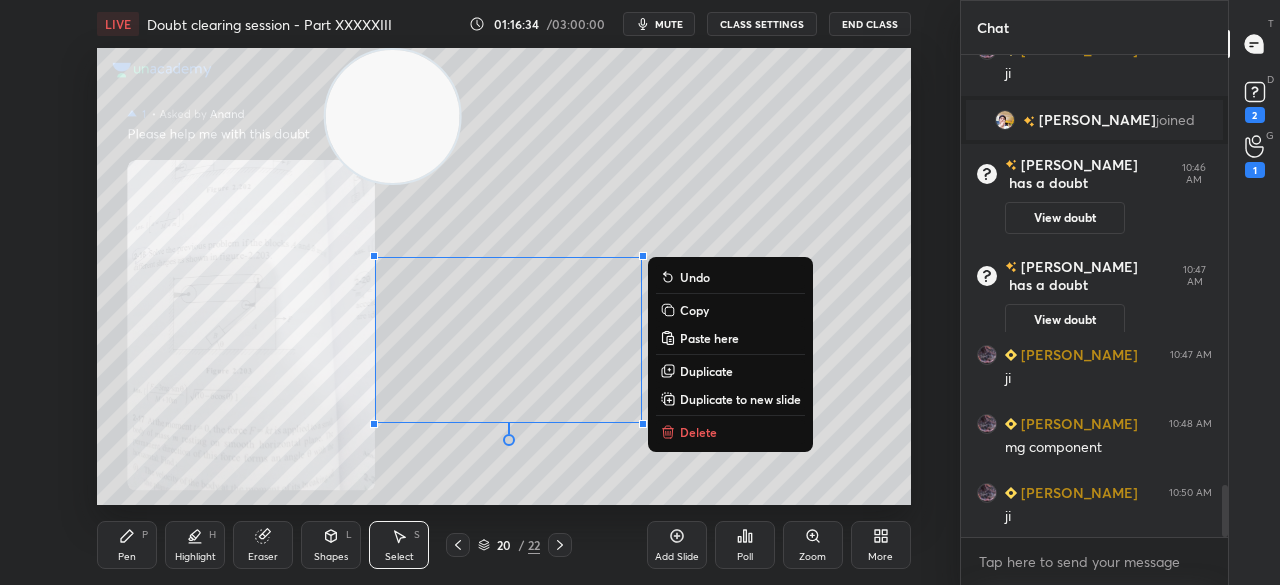click on "0 ° Undo Copy Paste here Duplicate Duplicate to new slide Delete" at bounding box center [503, 276] 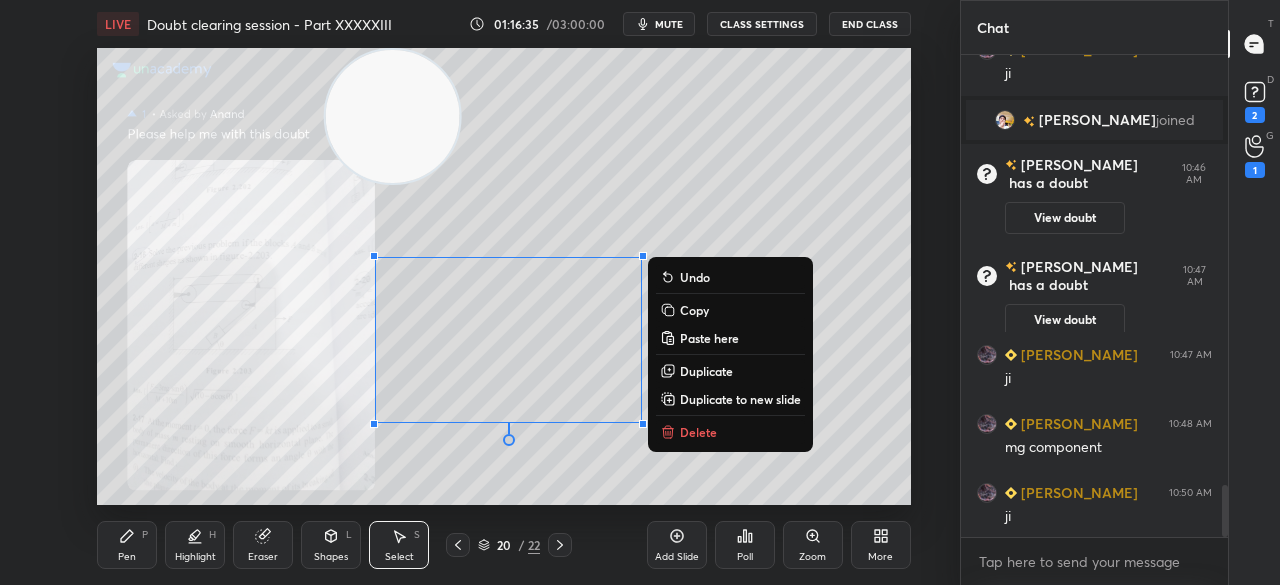 click on "0 ° Undo Copy Paste here Duplicate Duplicate to new slide Delete" at bounding box center [503, 276] 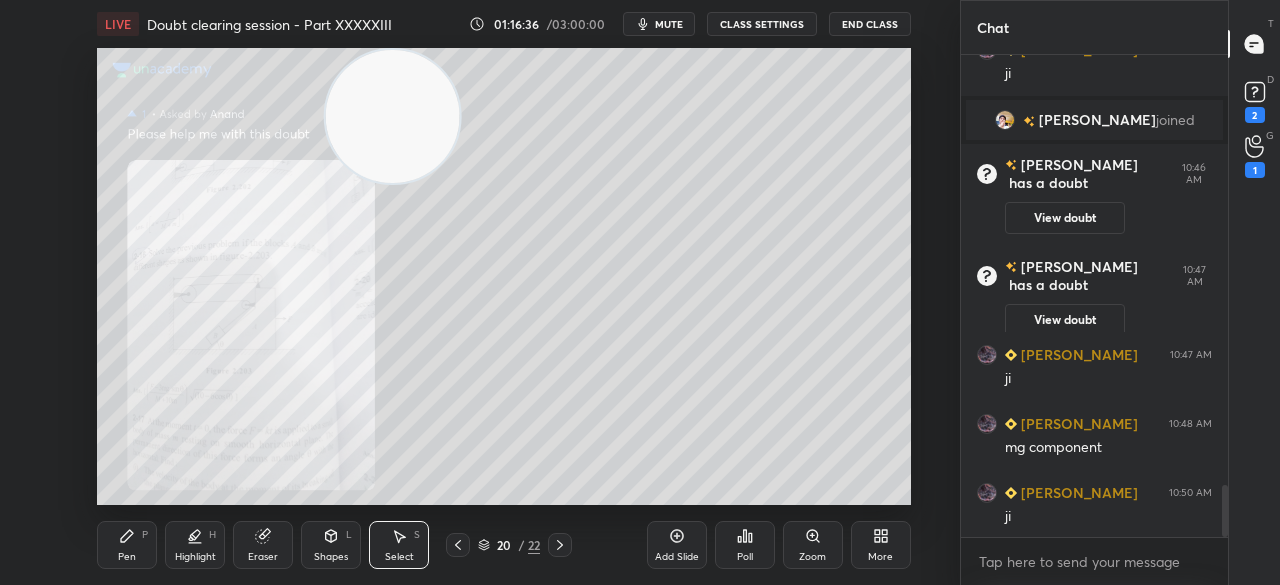 click on "Pen" at bounding box center (127, 557) 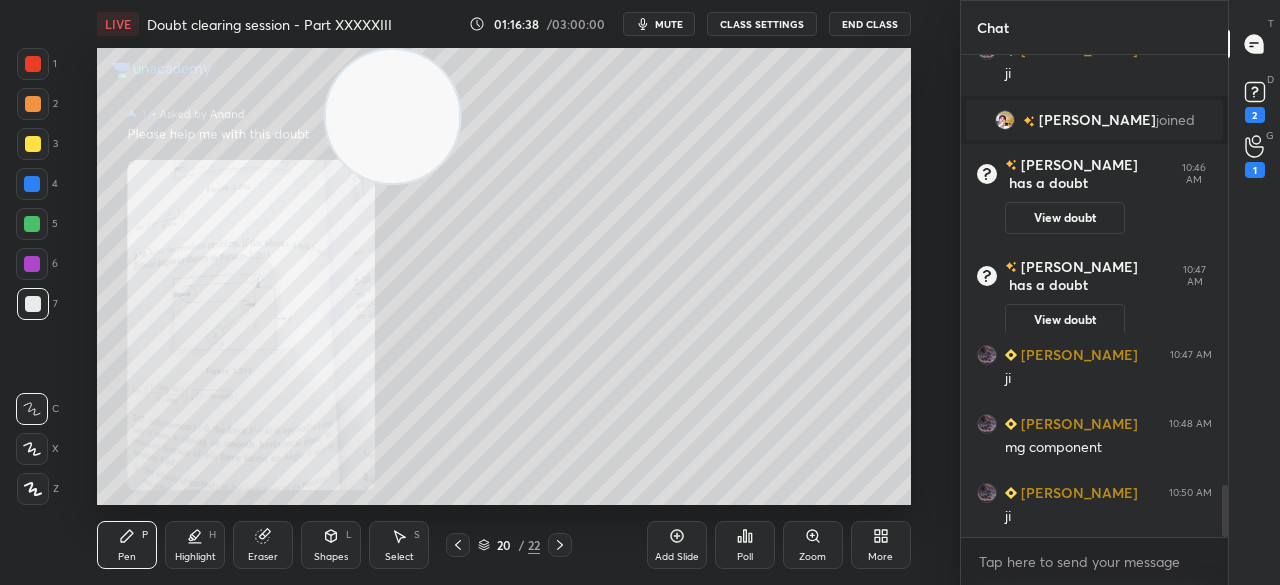 click on "Zoom" at bounding box center (813, 545) 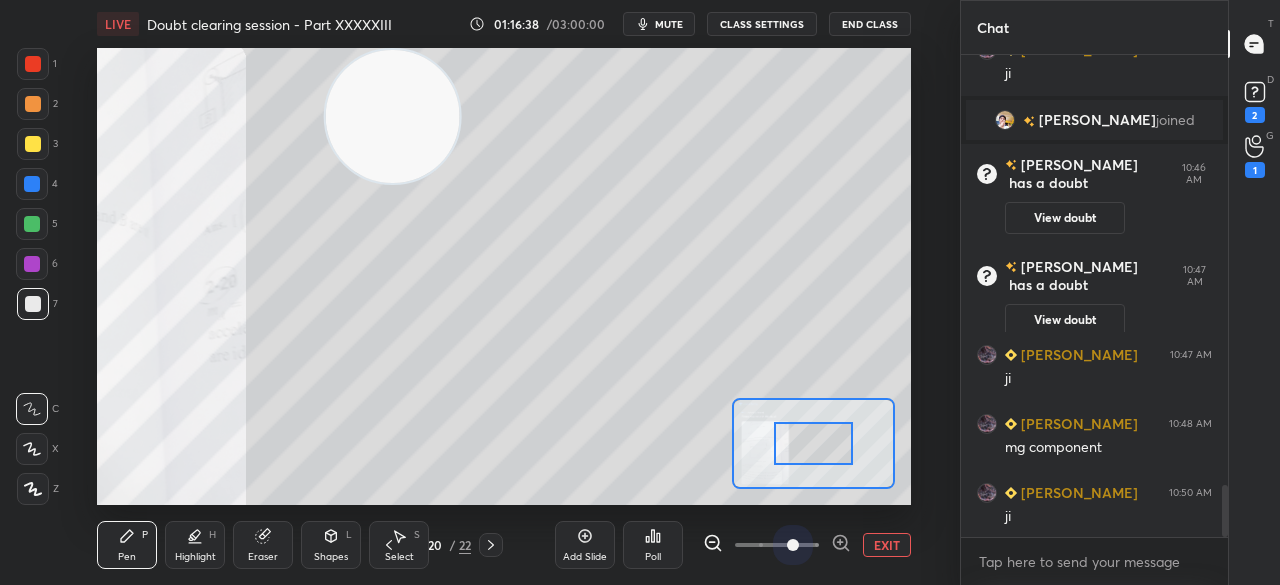click on "Add Slide Poll EXIT" at bounding box center (733, 545) 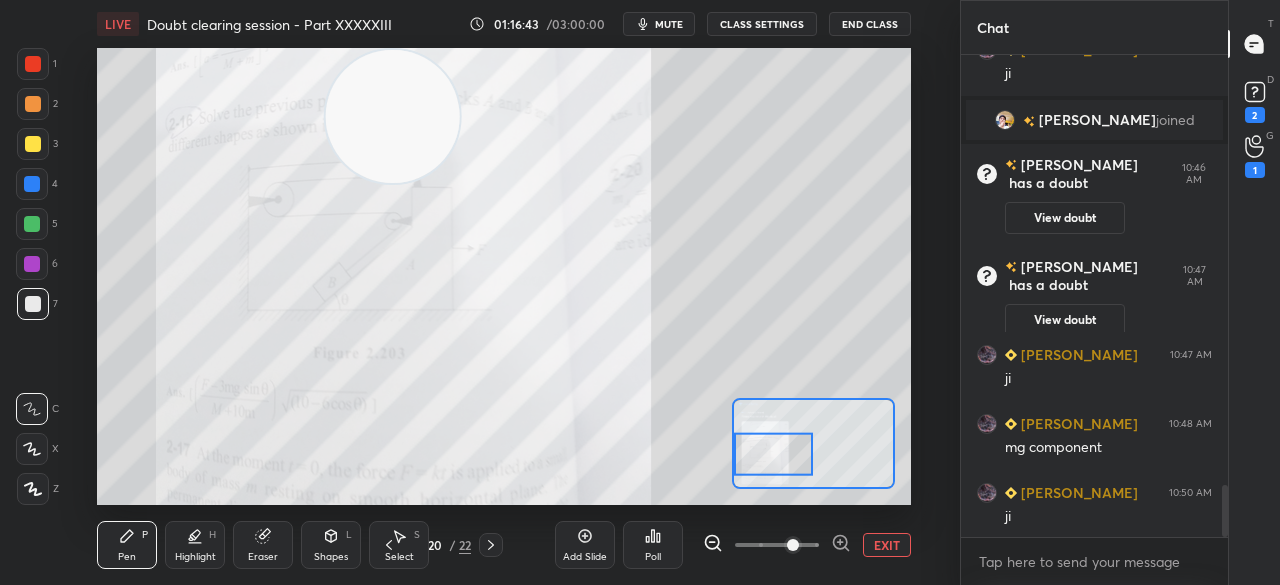 click on "EXIT" at bounding box center (887, 545) 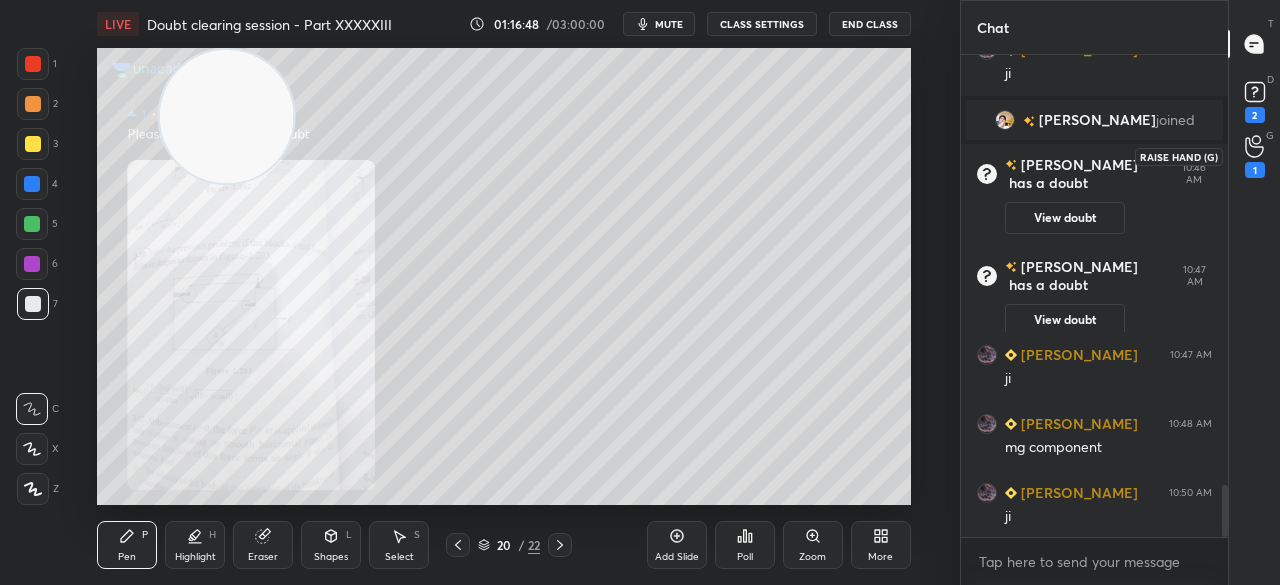 click on "1" at bounding box center (1255, 156) 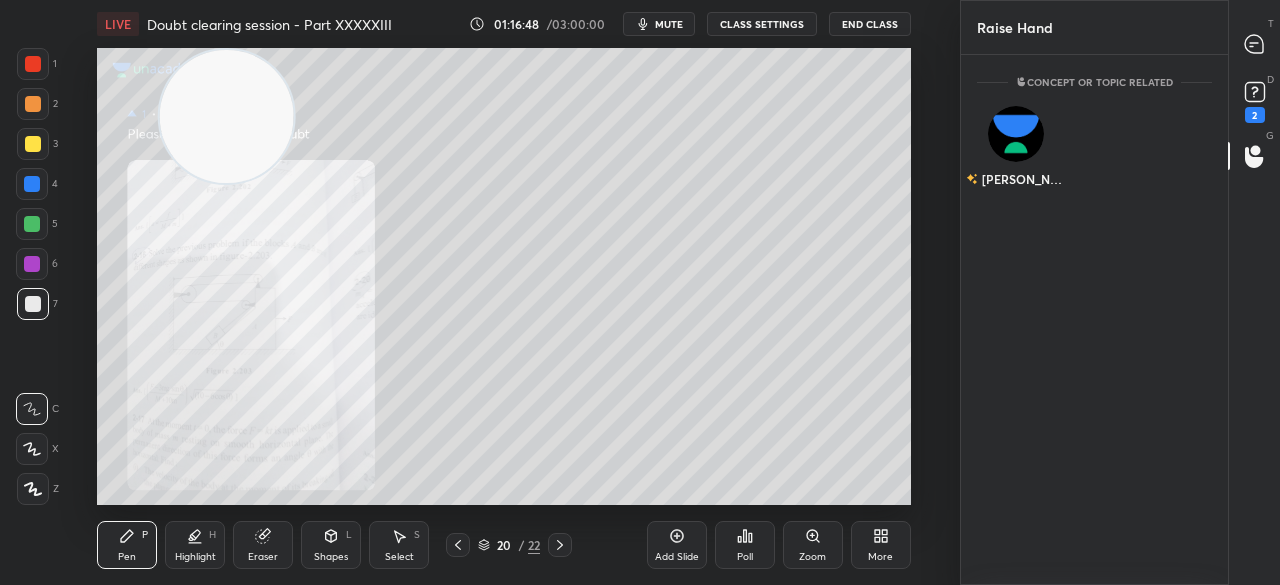 scroll, scrollTop: 524, scrollLeft: 261, axis: both 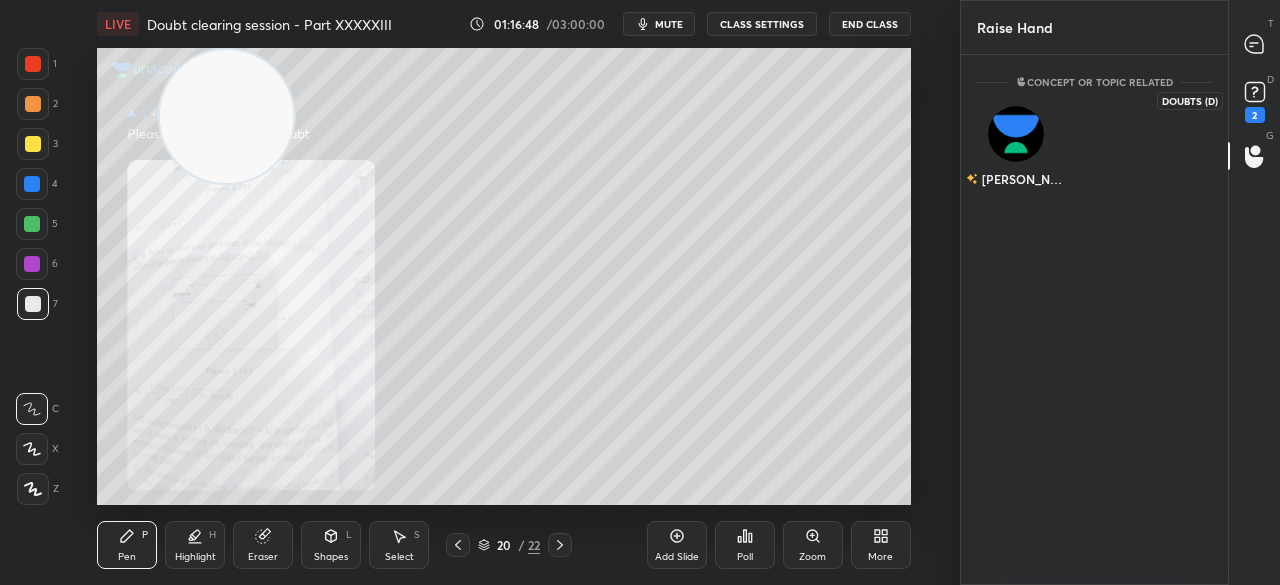 click 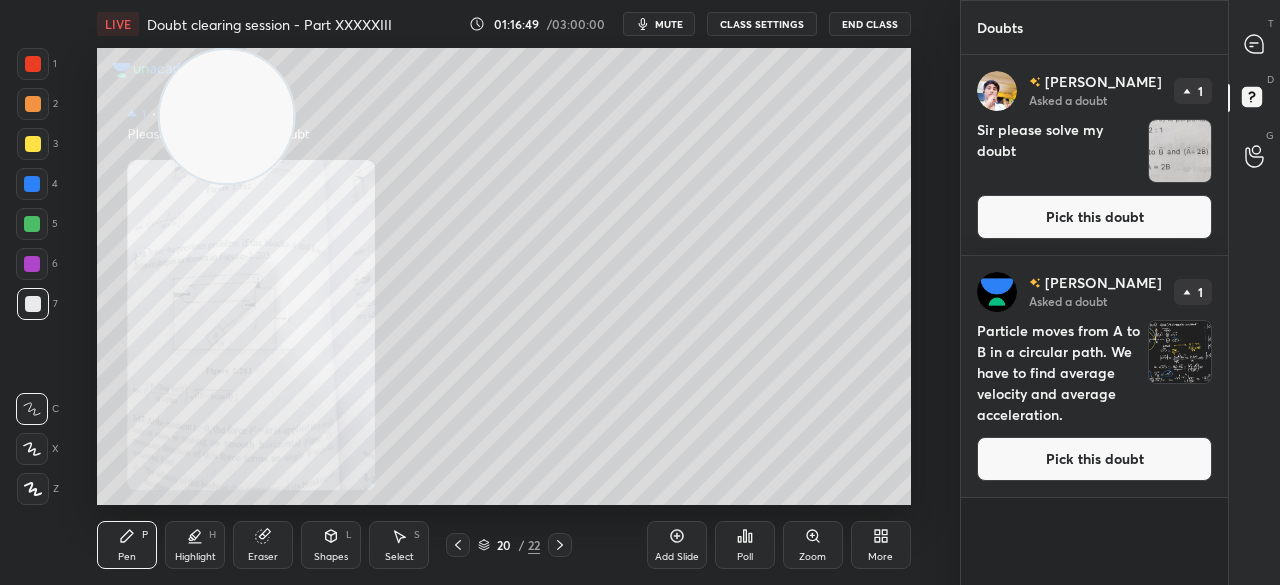 click on "Pick this doubt" at bounding box center [1094, 459] 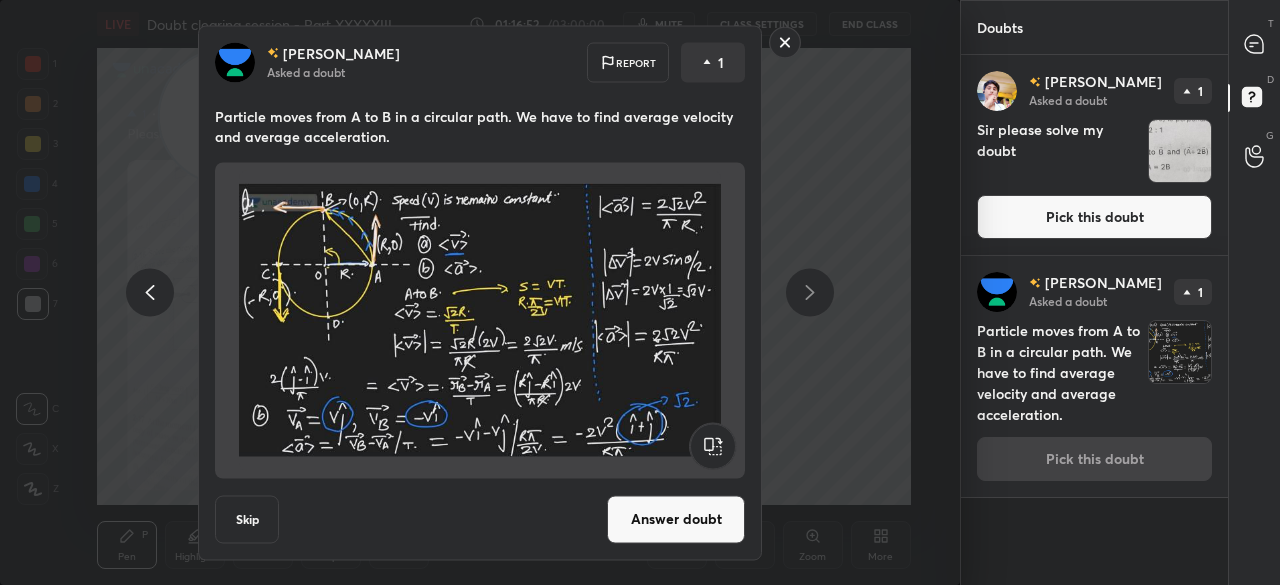 click on "Answer doubt" at bounding box center (676, 519) 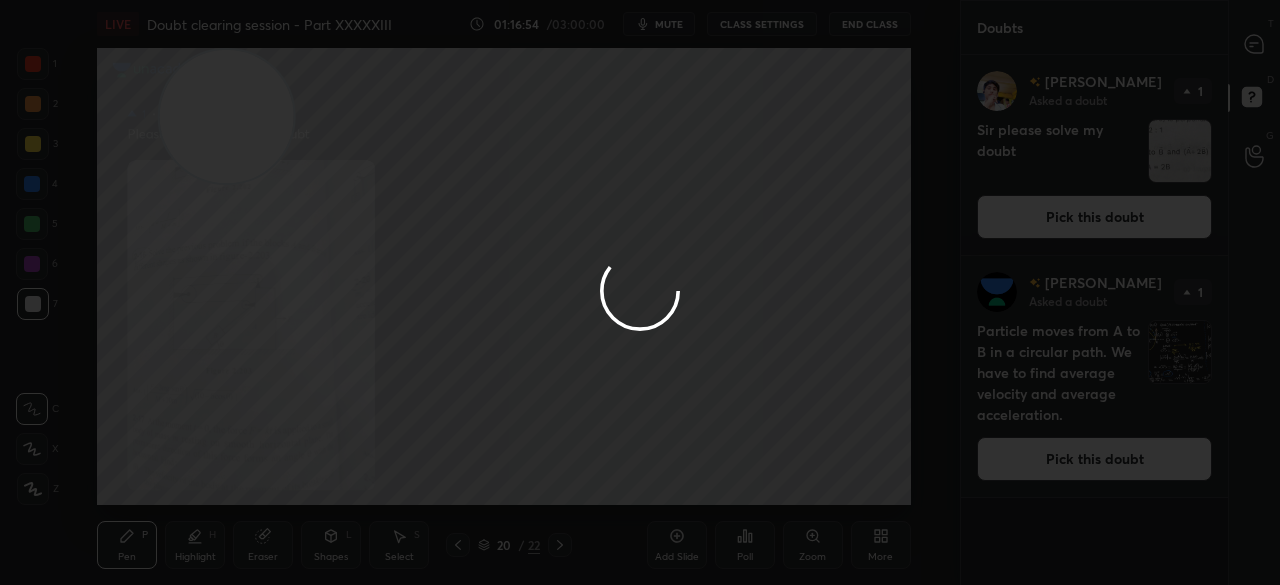 click at bounding box center (640, 292) 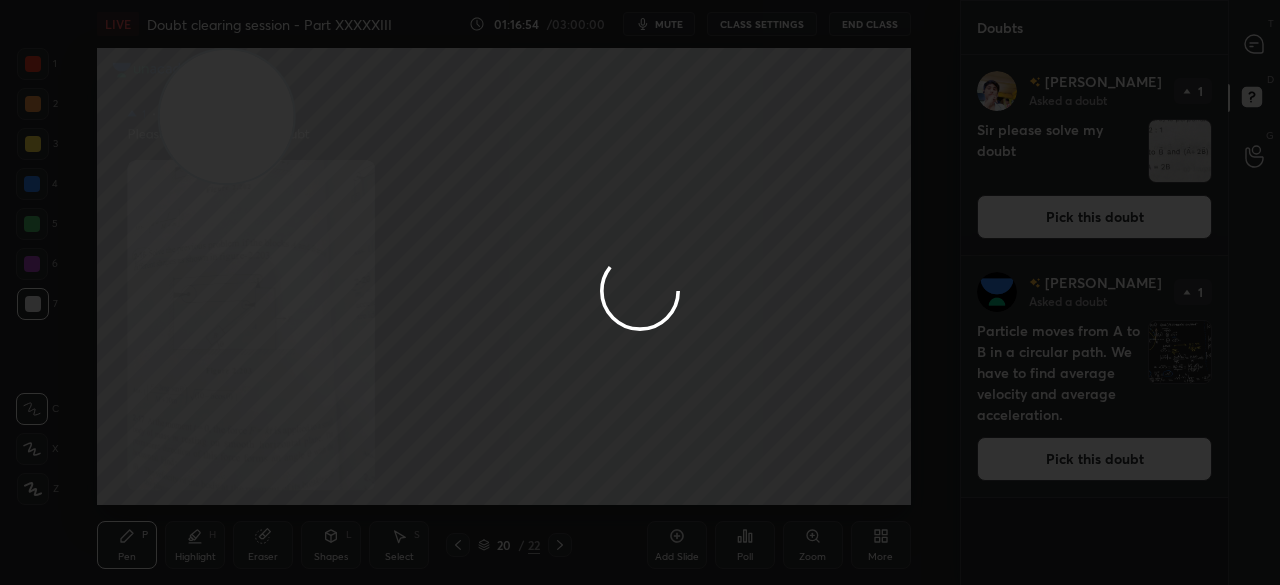 click on "G Raise Hand (G)" at bounding box center [1254, 156] 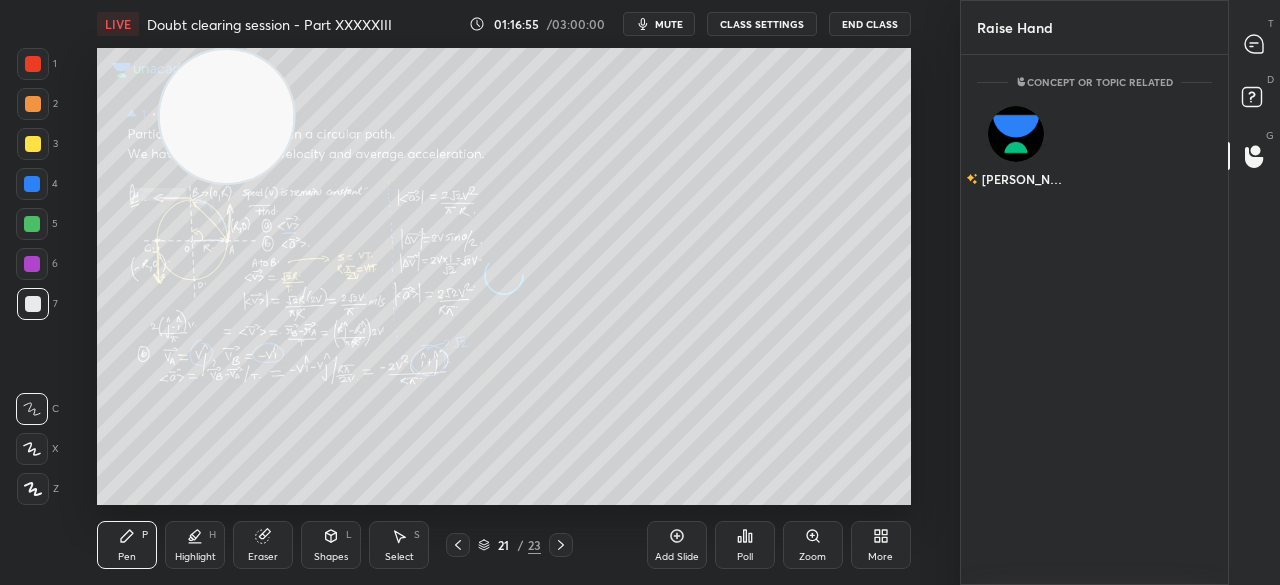 click 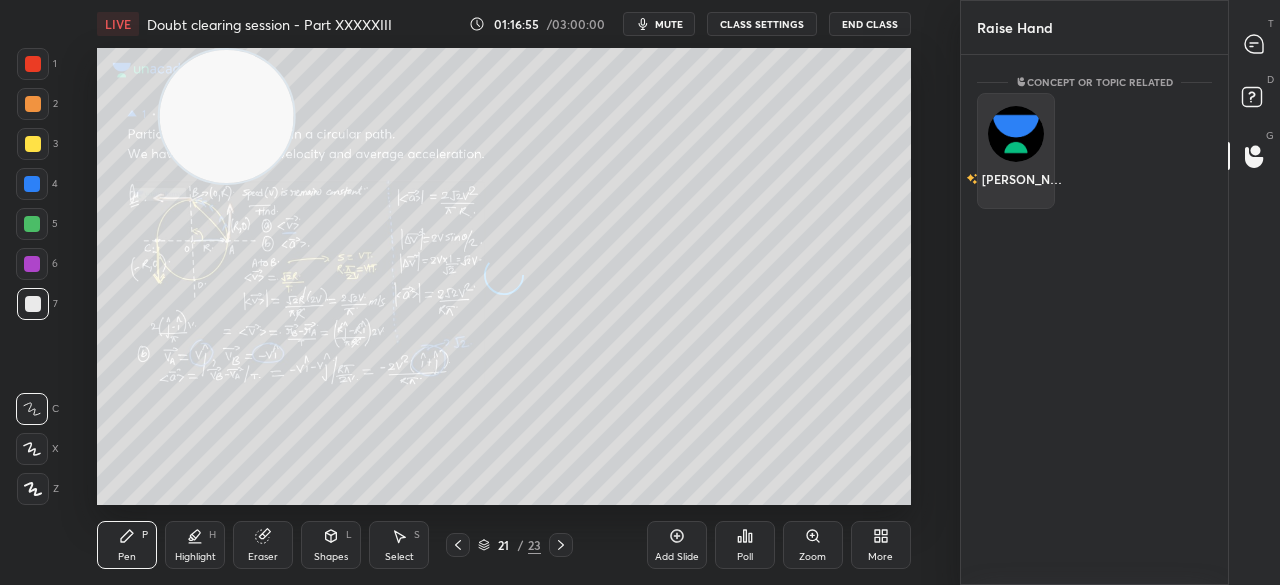click at bounding box center [1016, 134] 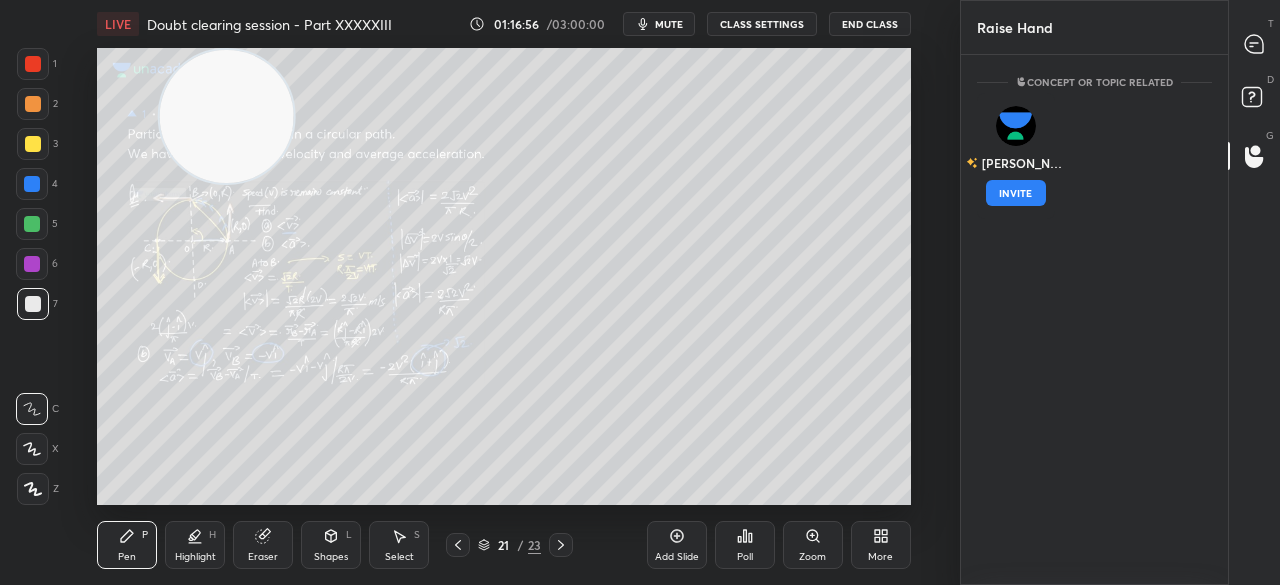 click on "INVITE" at bounding box center (1016, 193) 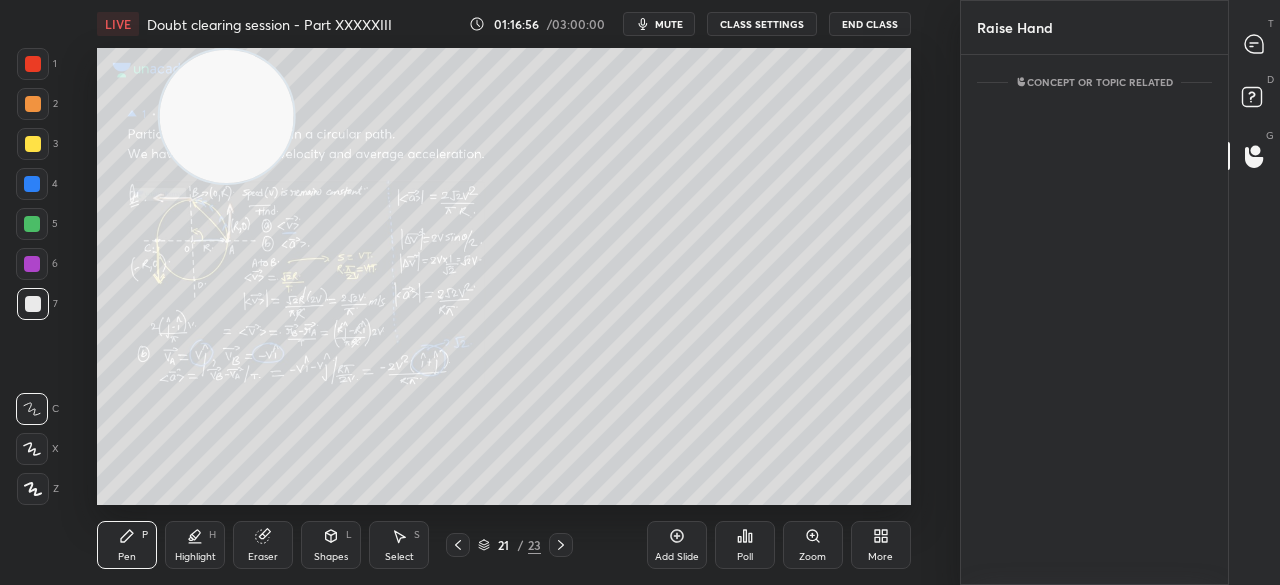 scroll, scrollTop: 443, scrollLeft: 261, axis: both 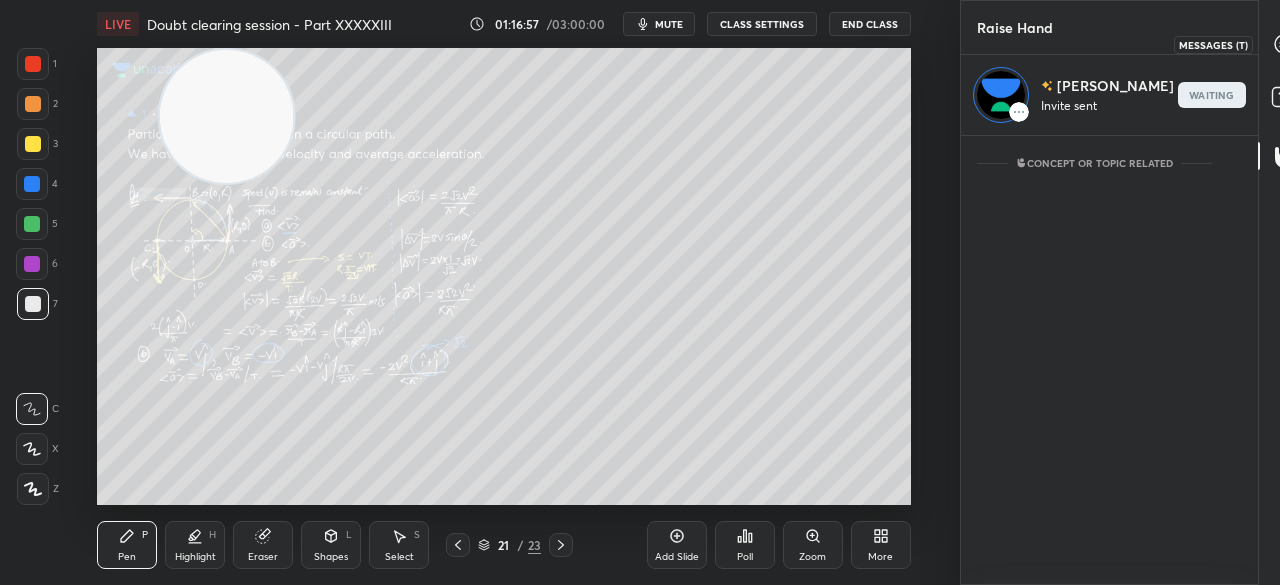 click at bounding box center (1285, 44) 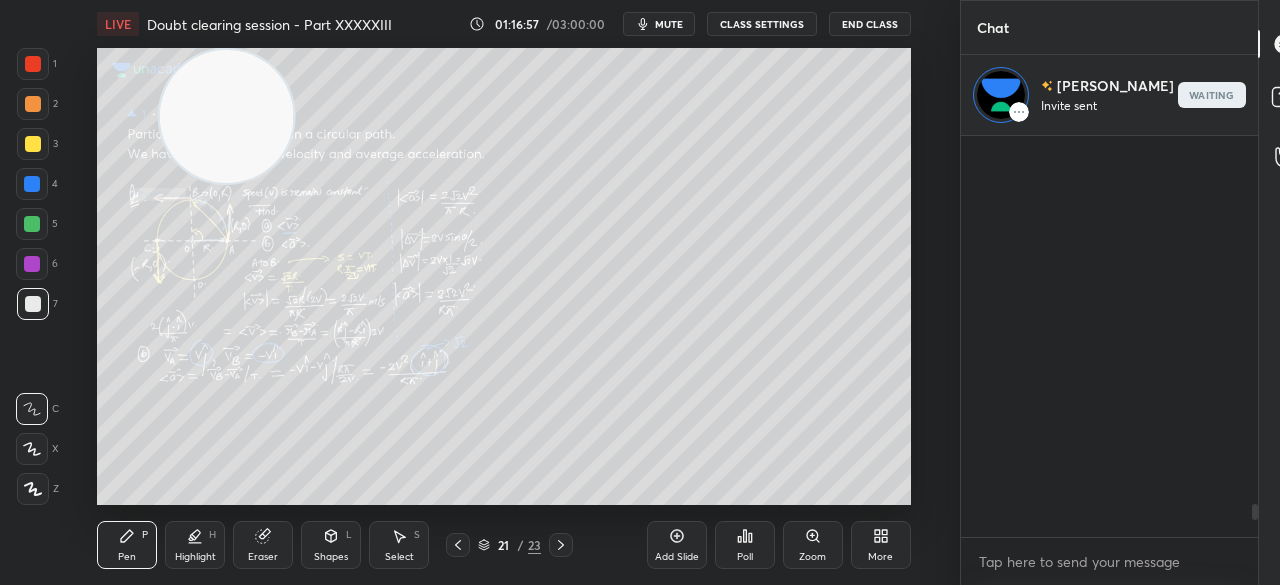 scroll, scrollTop: 4413, scrollLeft: 0, axis: vertical 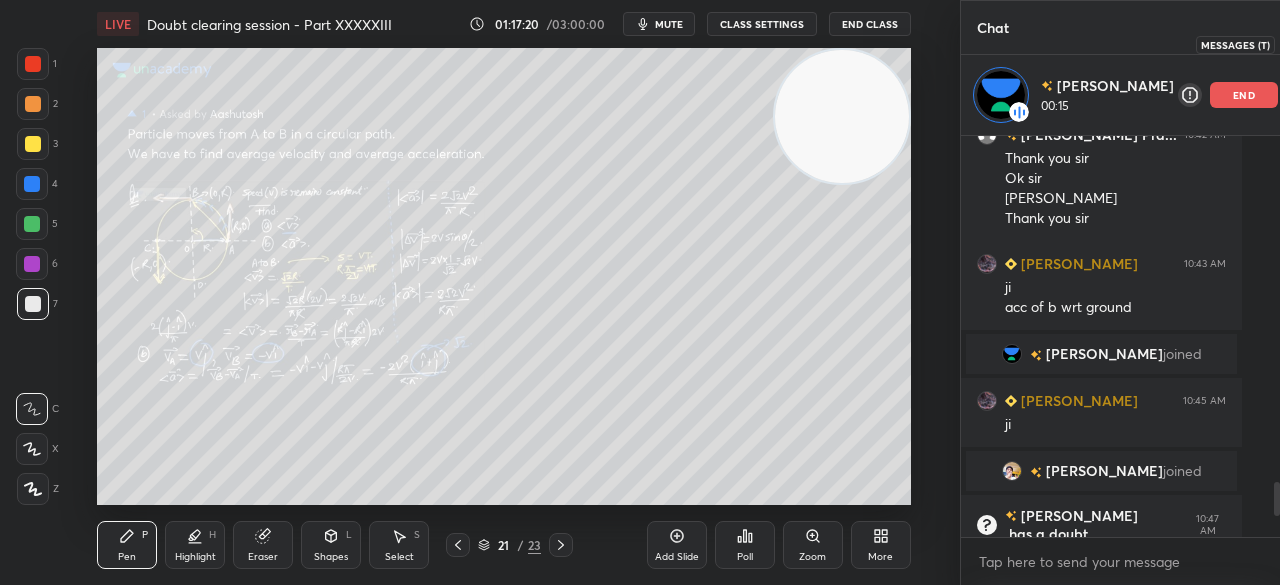 click at bounding box center [1307, 44] 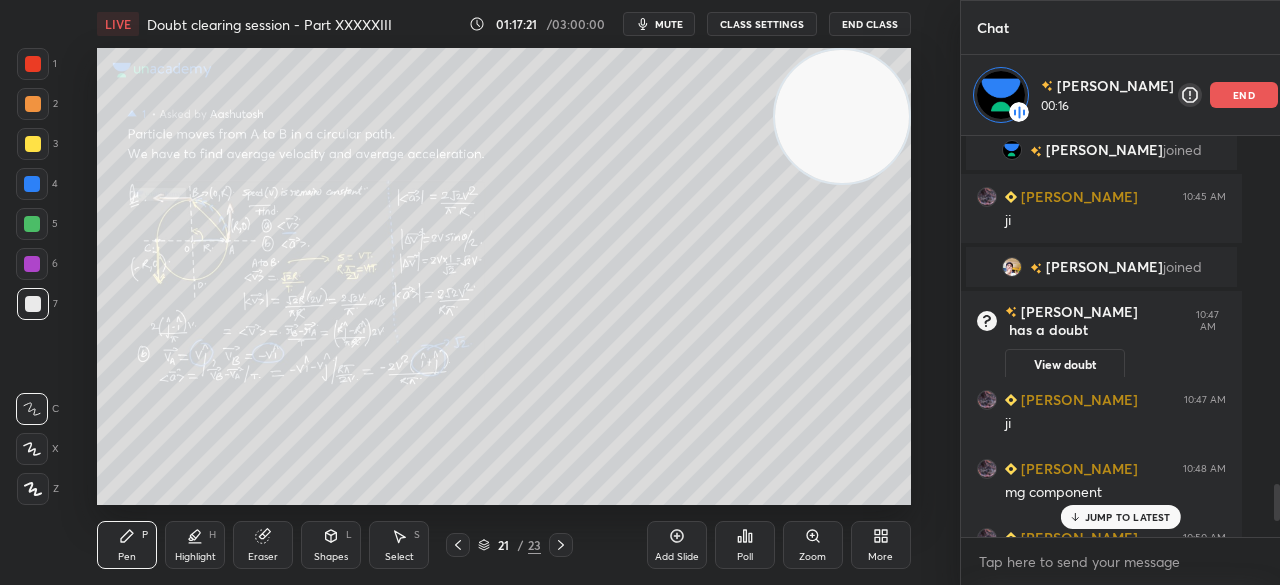 scroll, scrollTop: 3922, scrollLeft: 0, axis: vertical 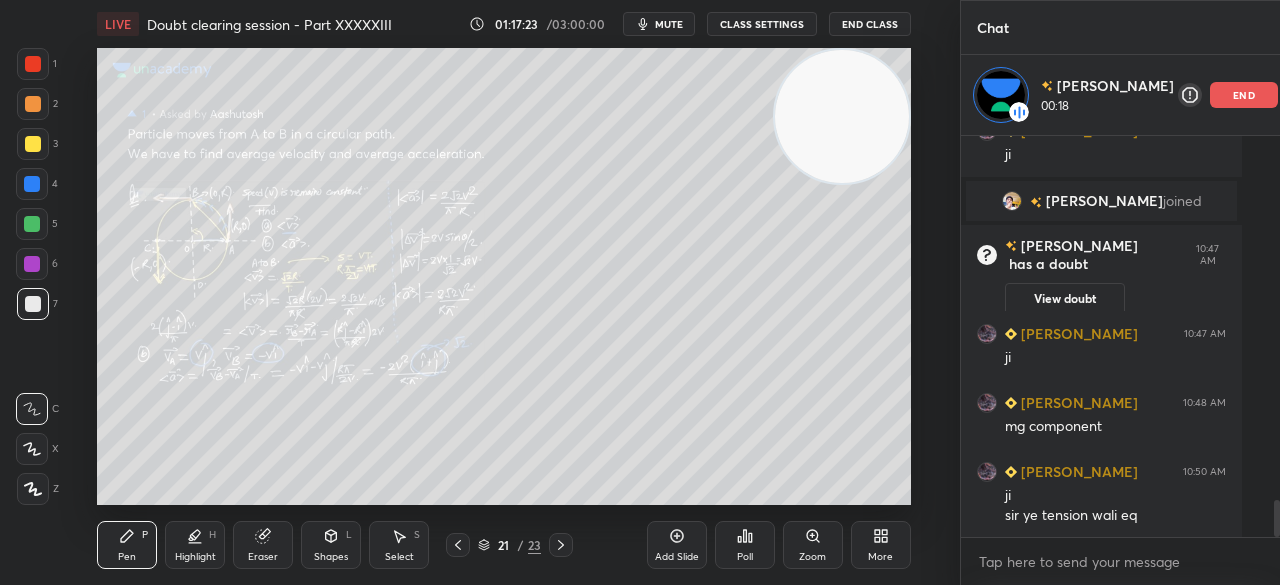 click at bounding box center (33, 144) 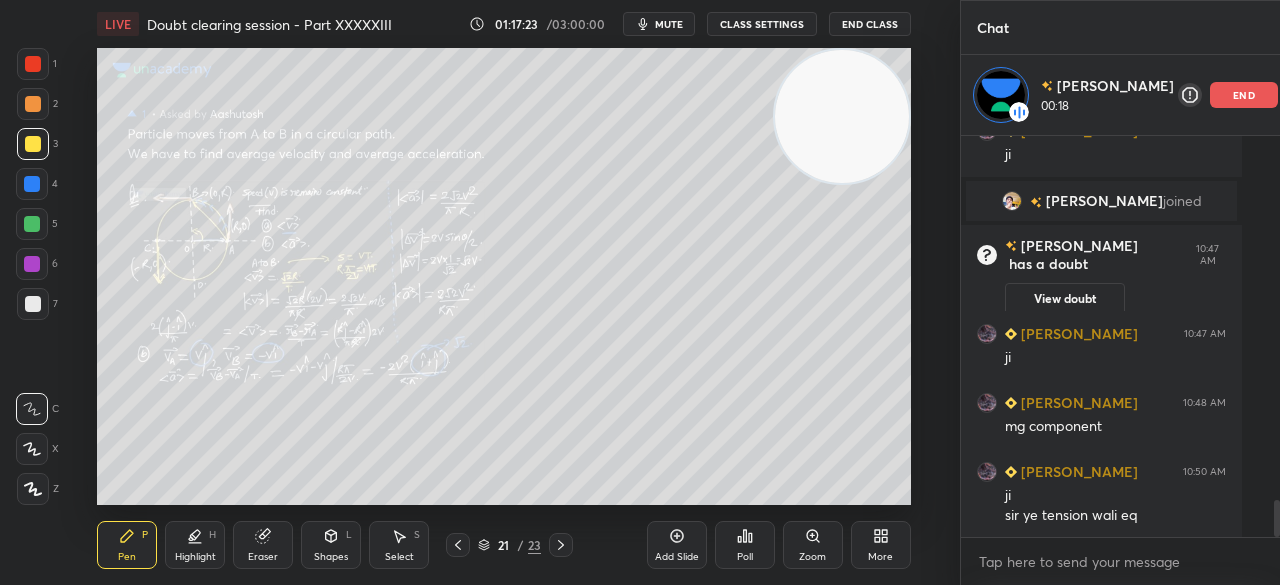 click at bounding box center (33, 144) 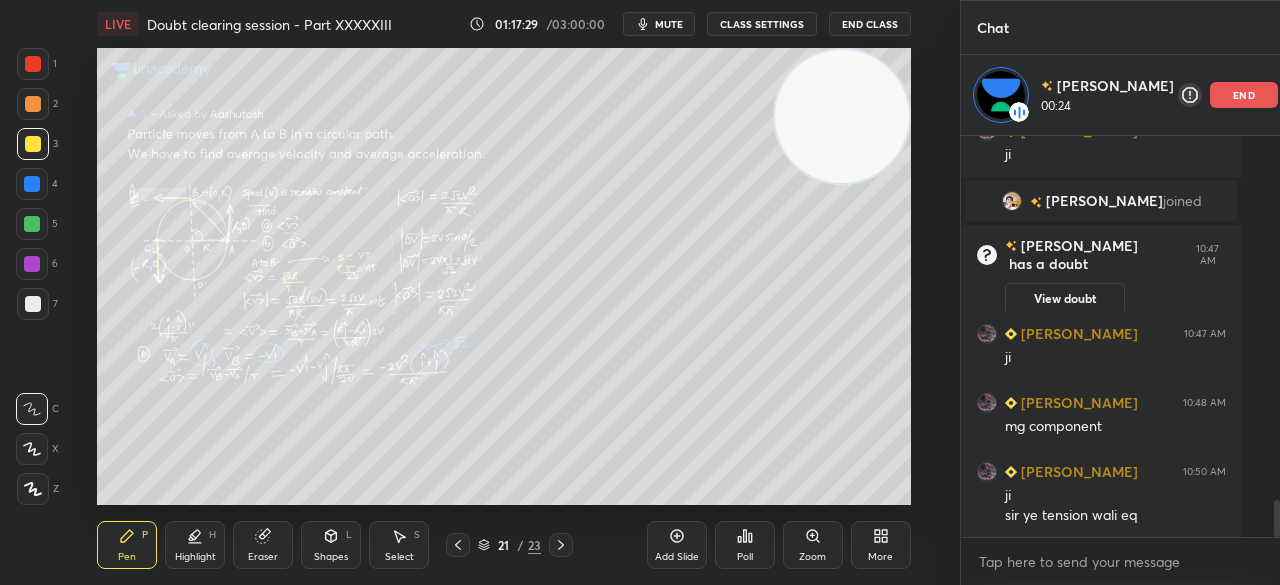 click at bounding box center [33, 304] 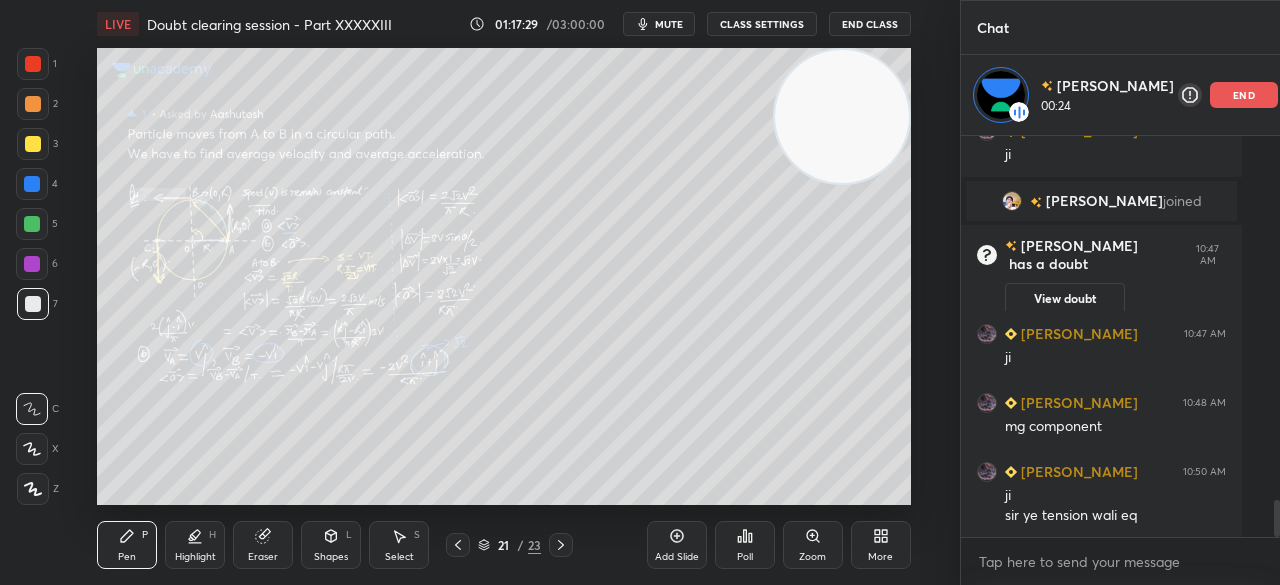click at bounding box center [33, 304] 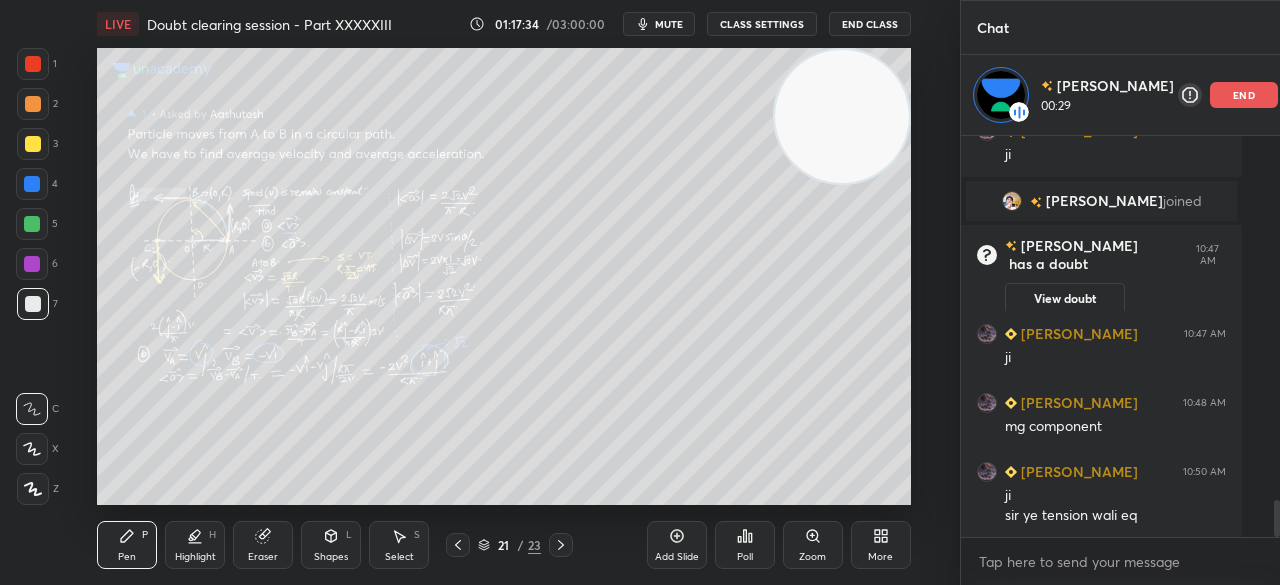 click on "Shapes L" at bounding box center (331, 545) 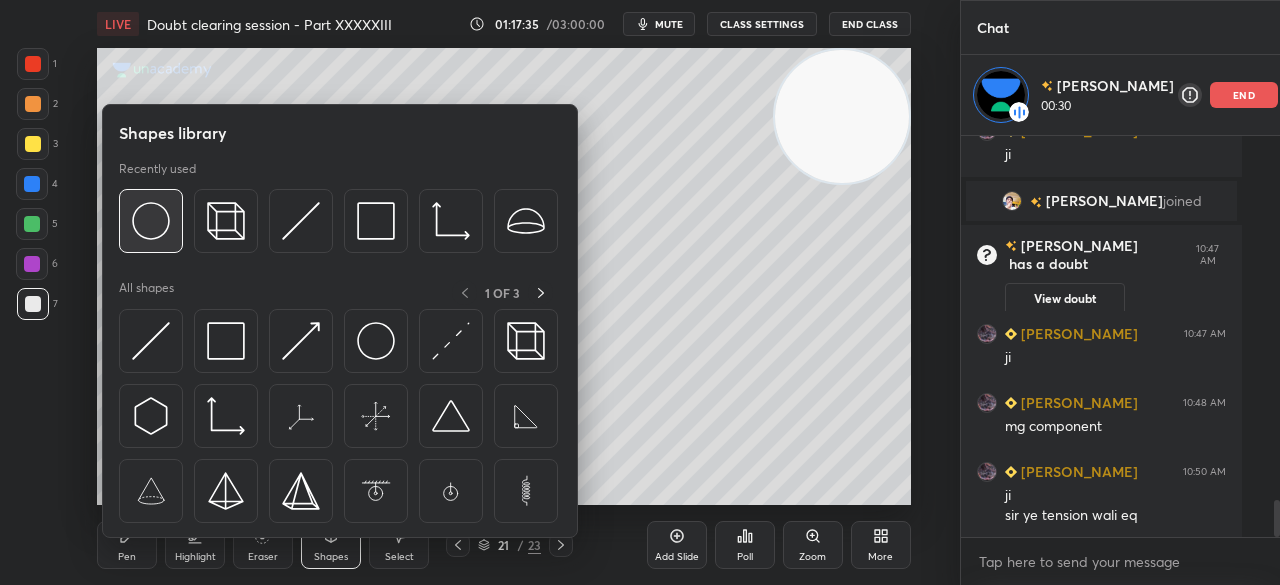 click at bounding box center (151, 221) 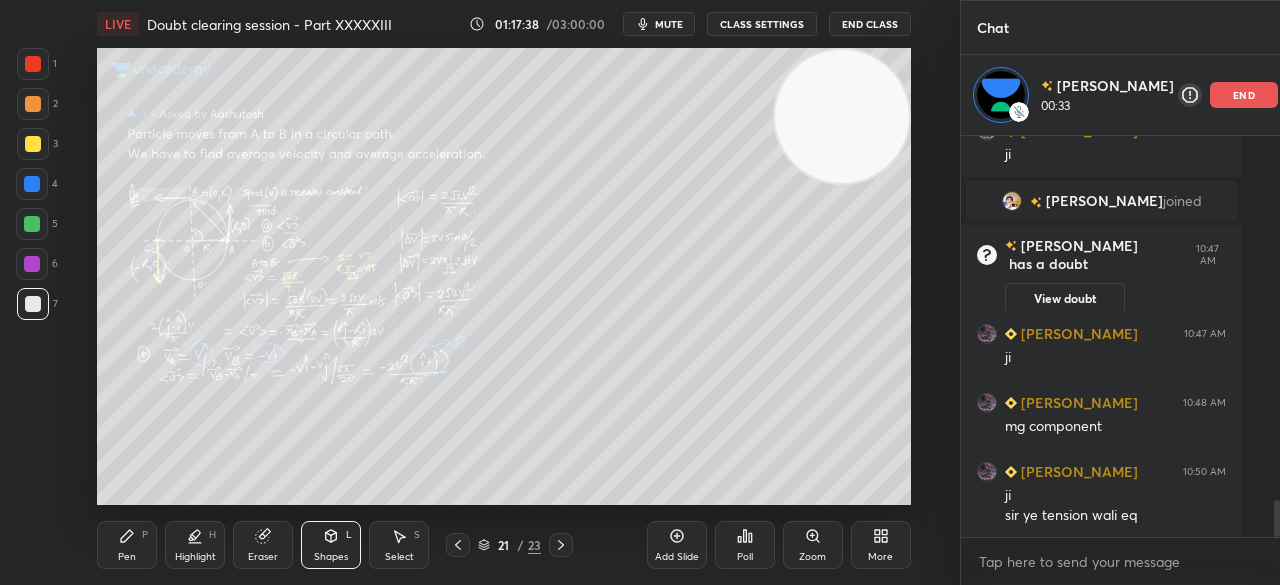 click on "Pen P" at bounding box center (127, 545) 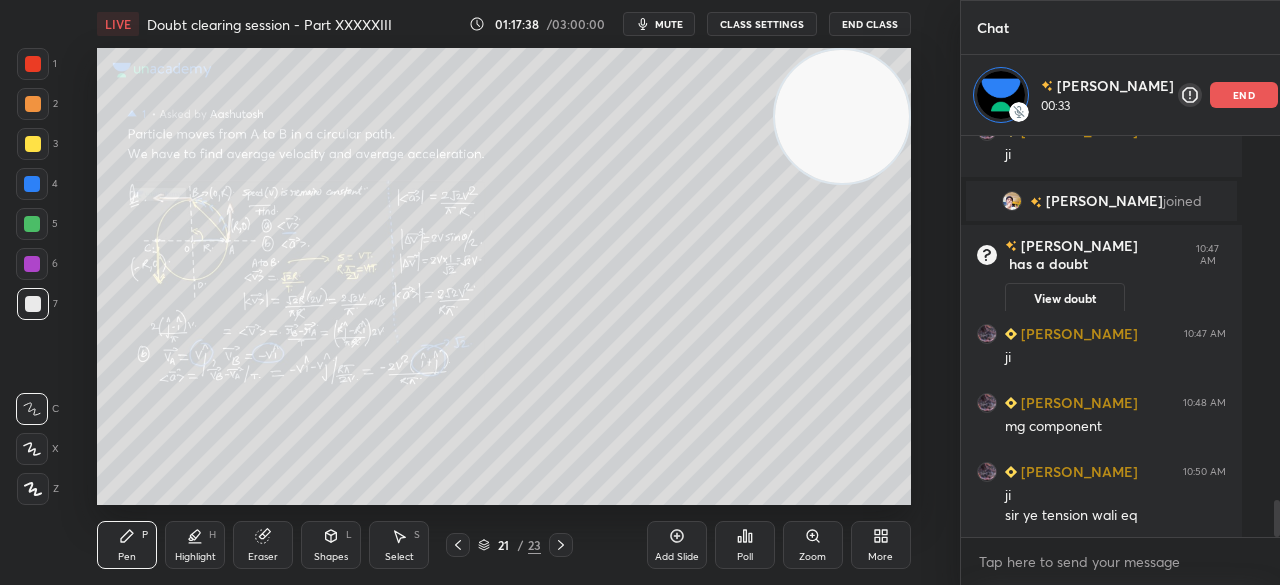 click on "Pen P" at bounding box center (127, 545) 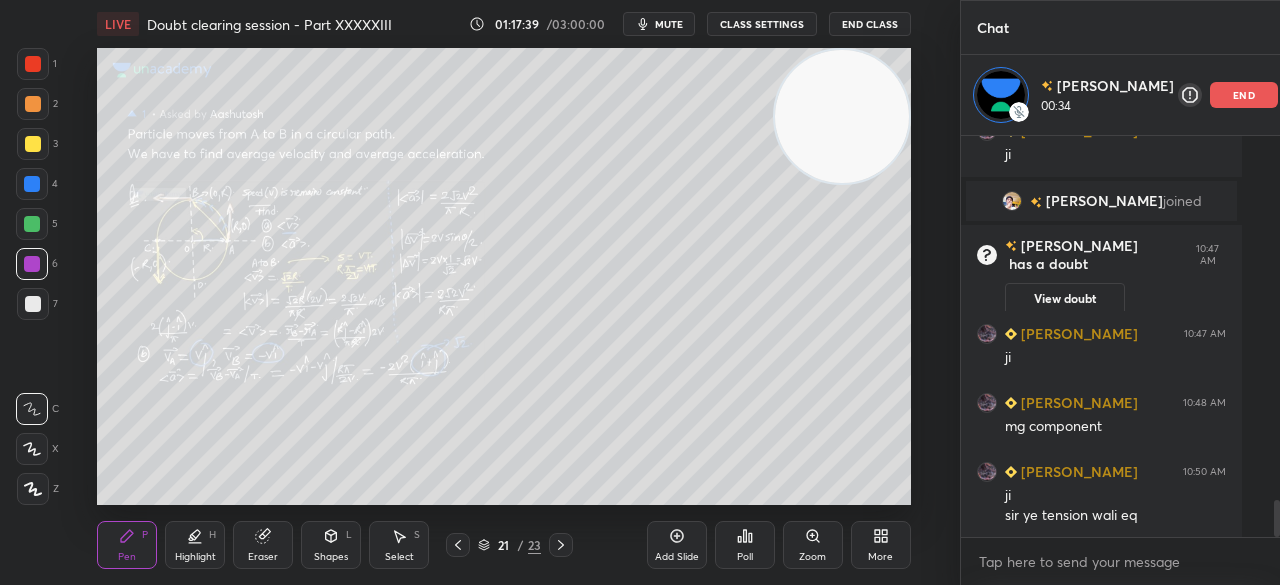 click at bounding box center [33, 144] 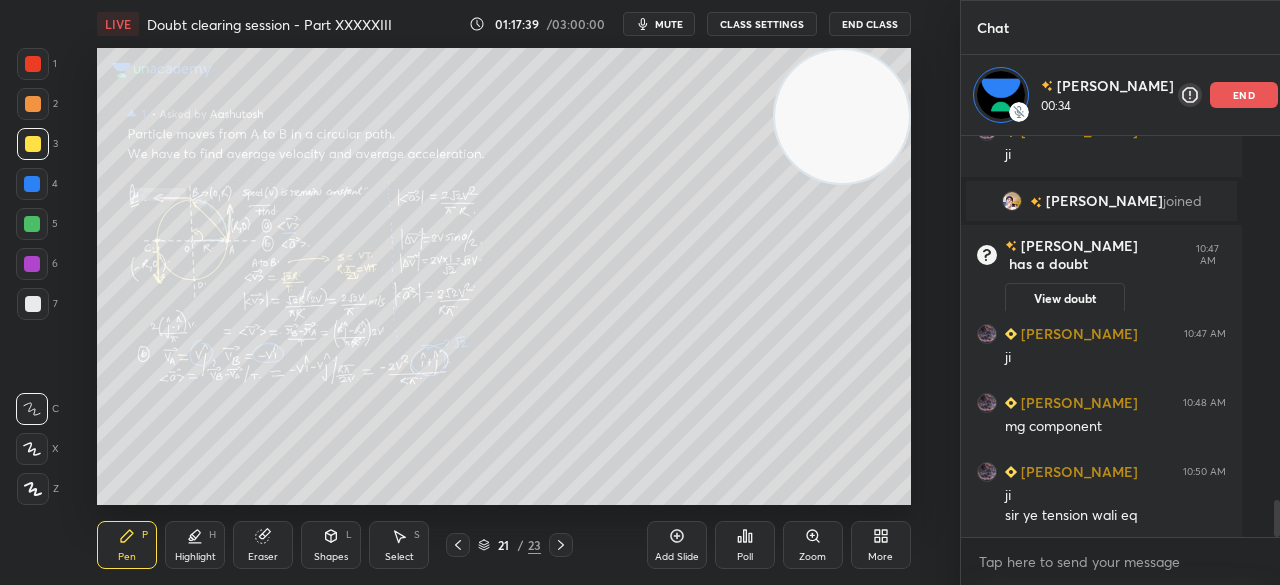 click at bounding box center (33, 144) 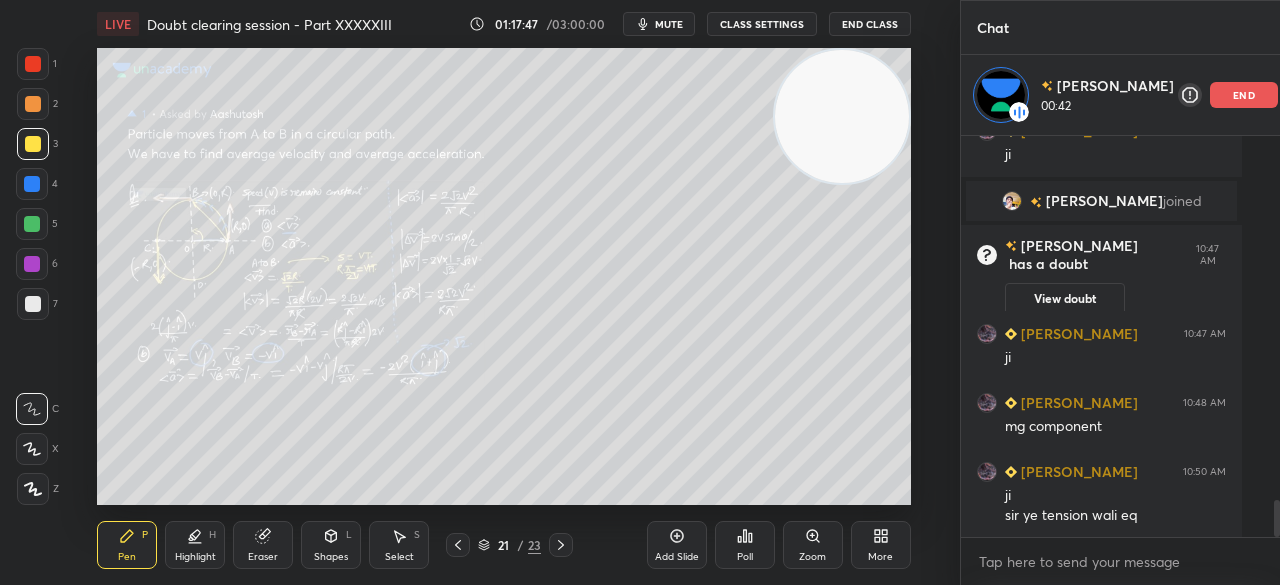 click on "G Raise Hand (G) 1" at bounding box center (1306, 156) 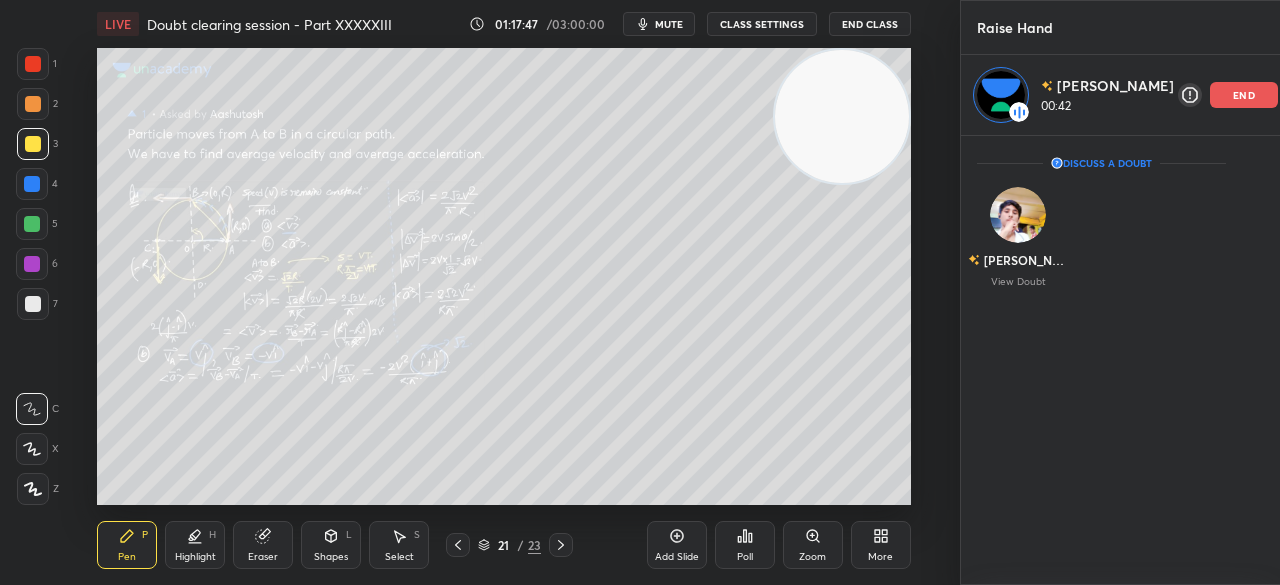 scroll, scrollTop: 7, scrollLeft: 7, axis: both 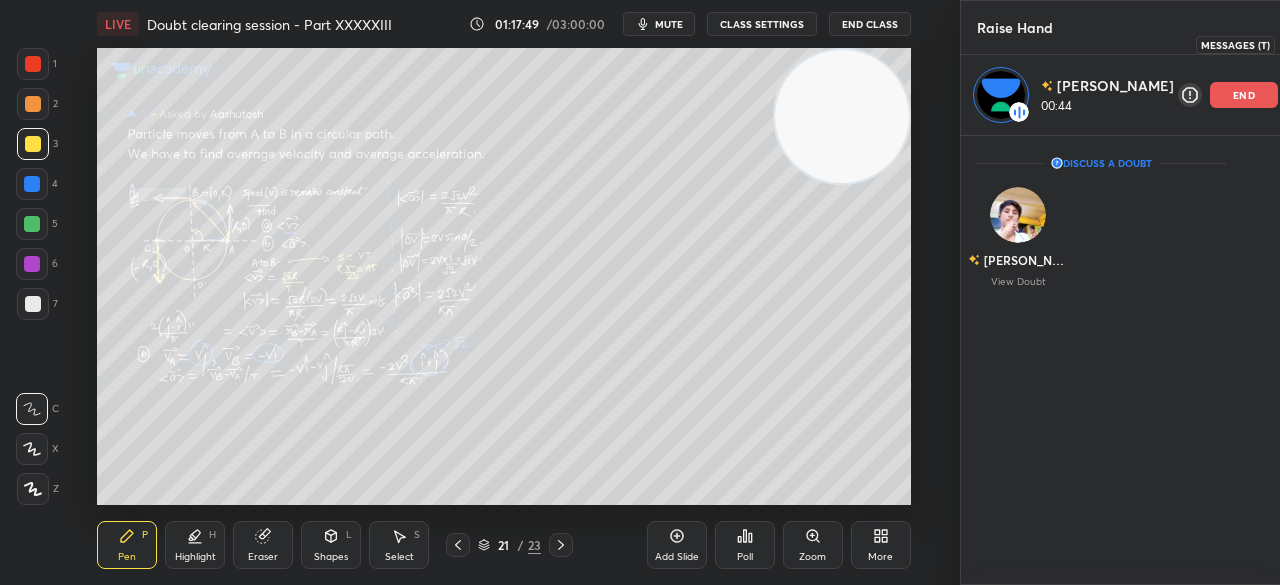click 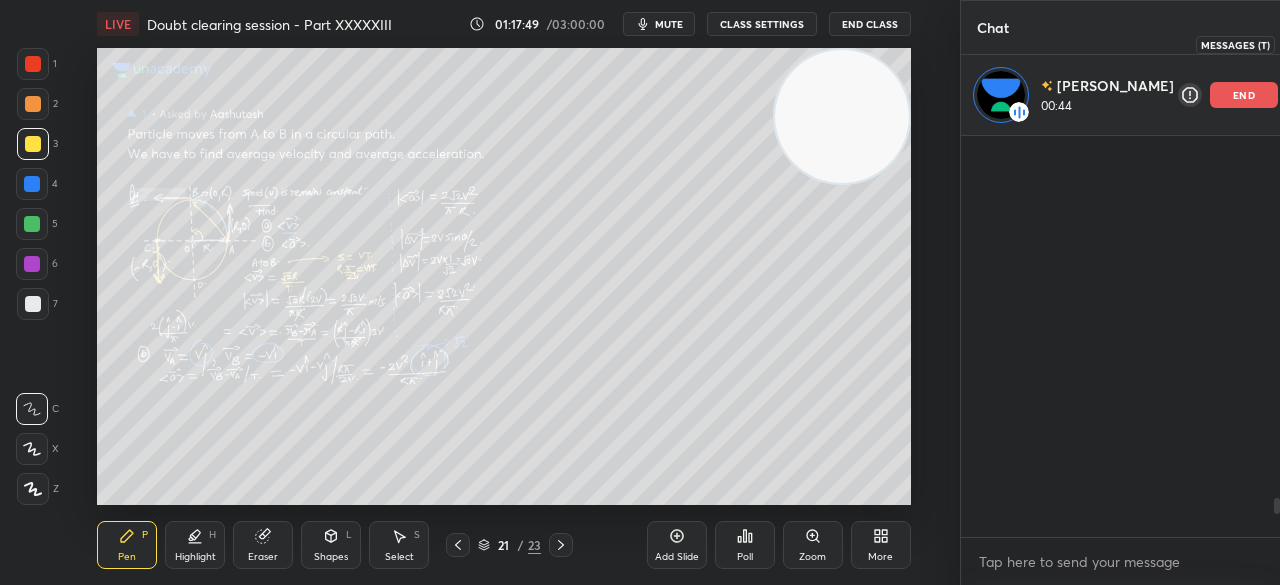 scroll, scrollTop: 3779, scrollLeft: 0, axis: vertical 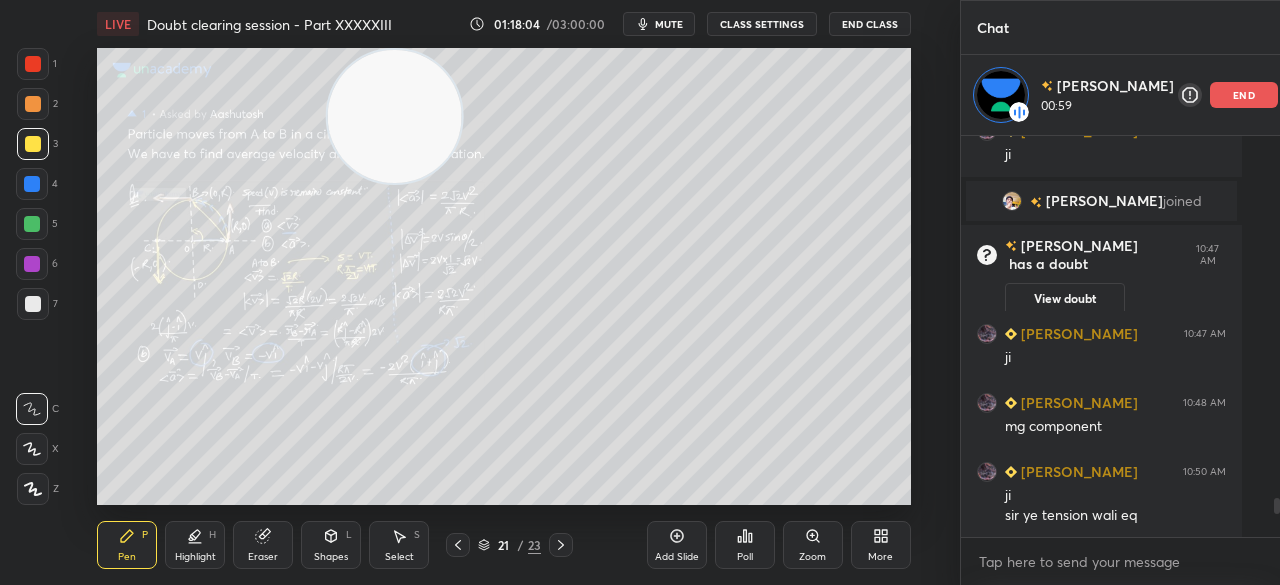 click at bounding box center (33, 304) 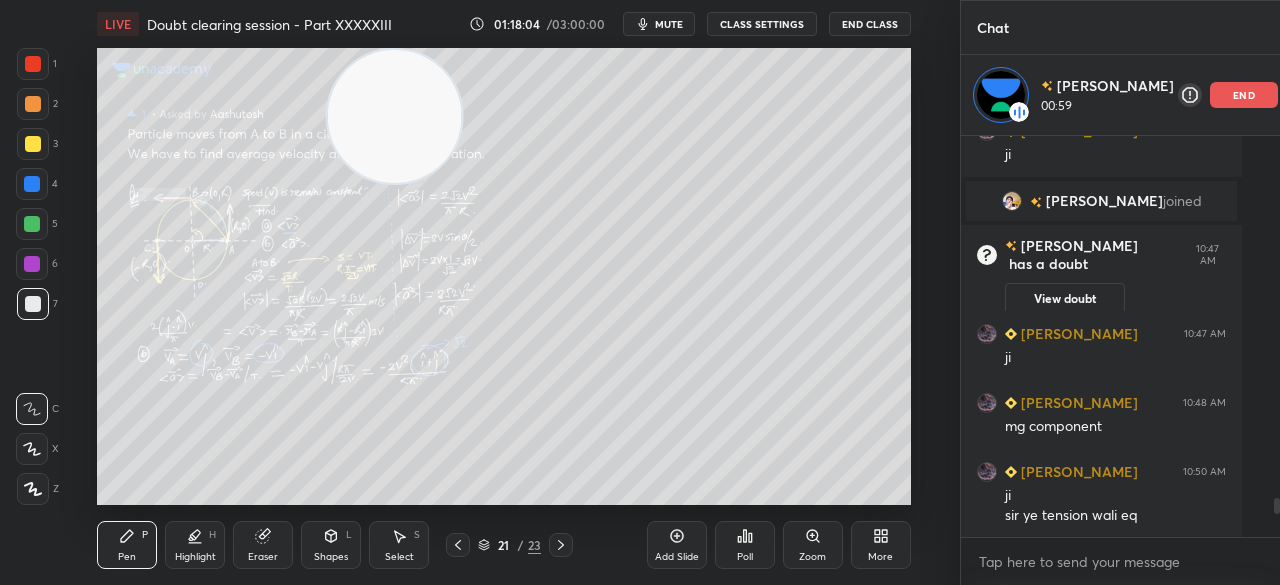 click at bounding box center (33, 304) 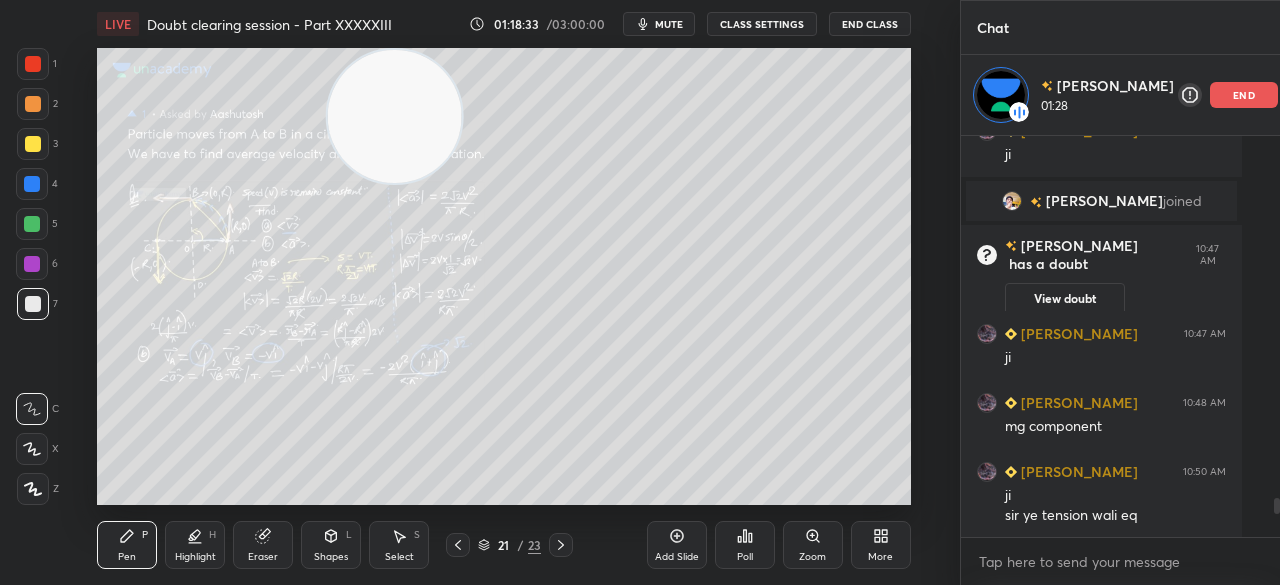 click on "Highlight H" at bounding box center [195, 545] 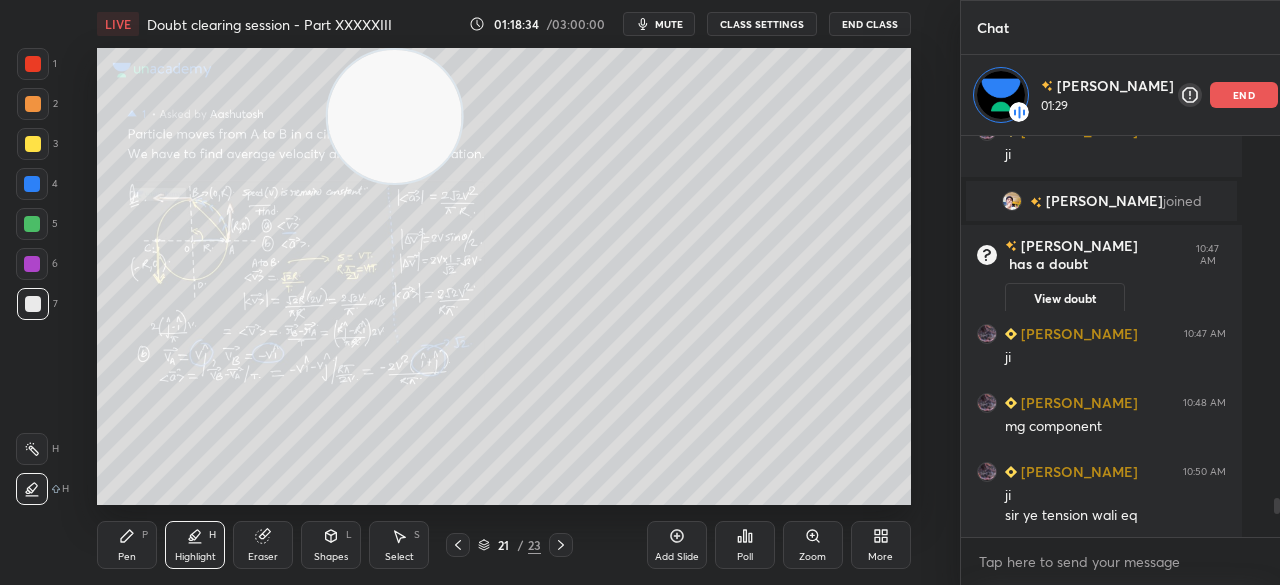 click on "H" at bounding box center [212, 535] 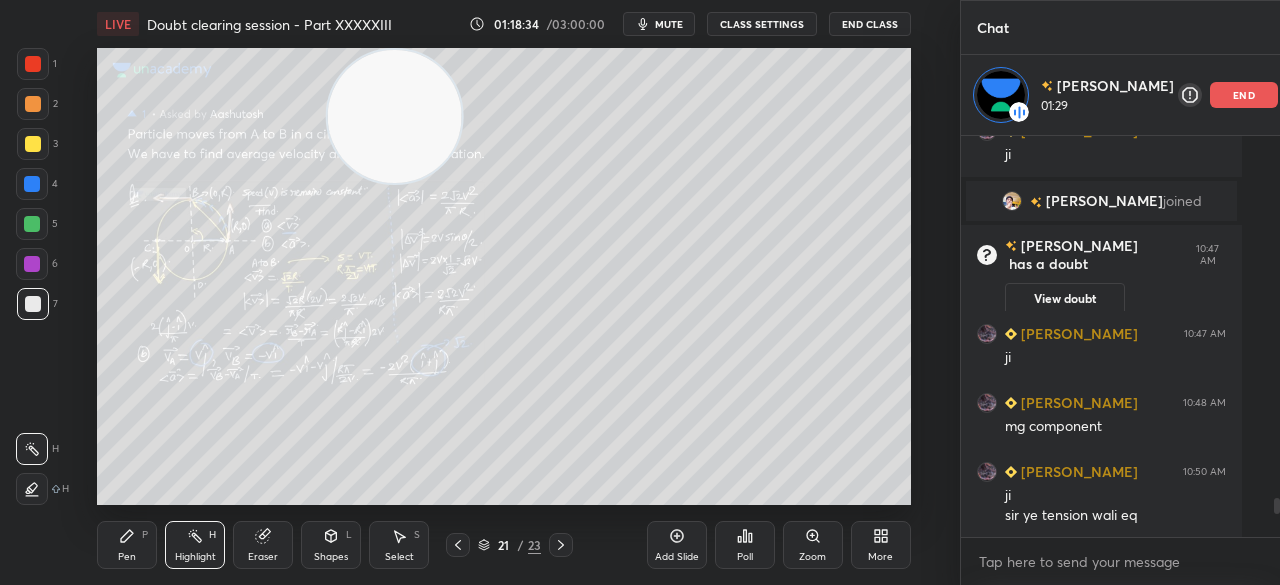 click on "H" at bounding box center [42, 449] 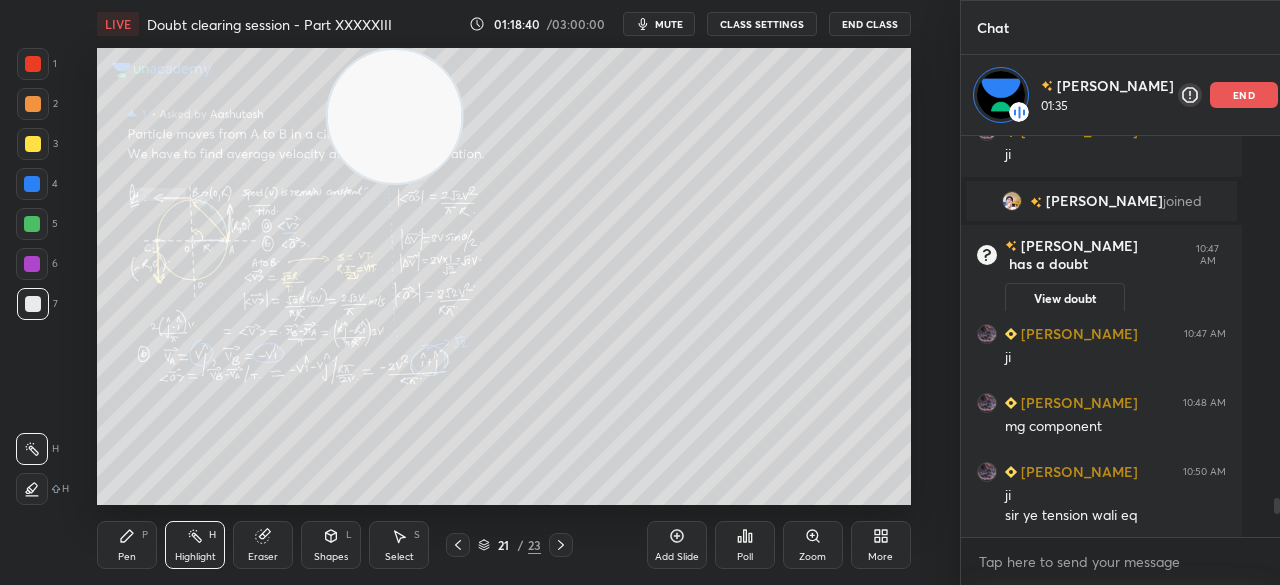 click at bounding box center (33, 144) 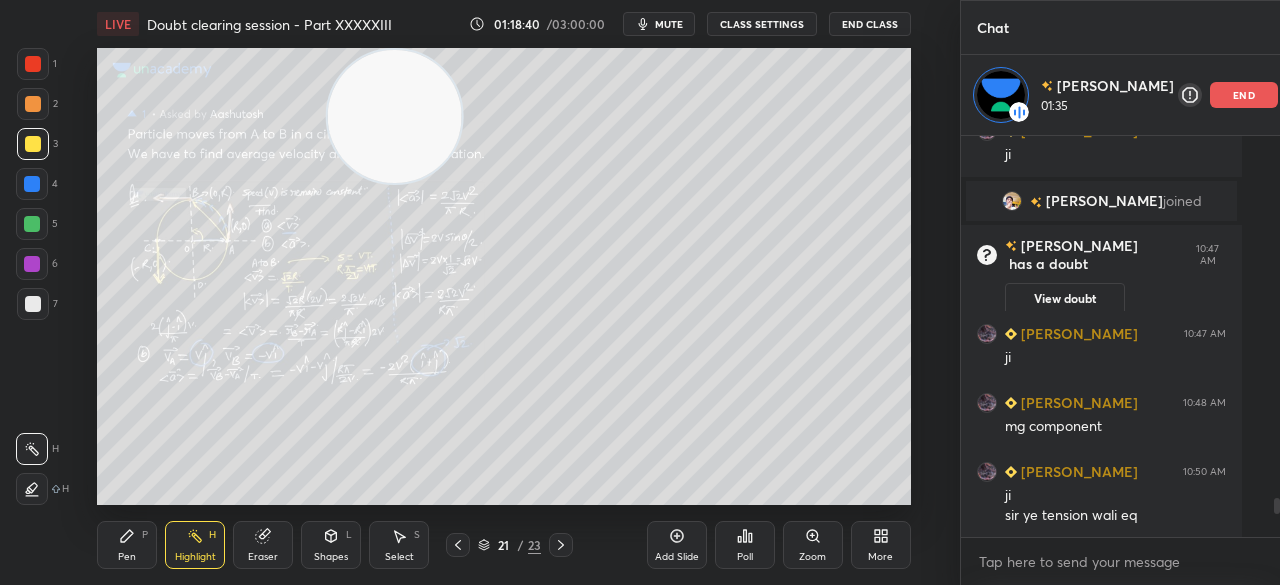 click at bounding box center (33, 144) 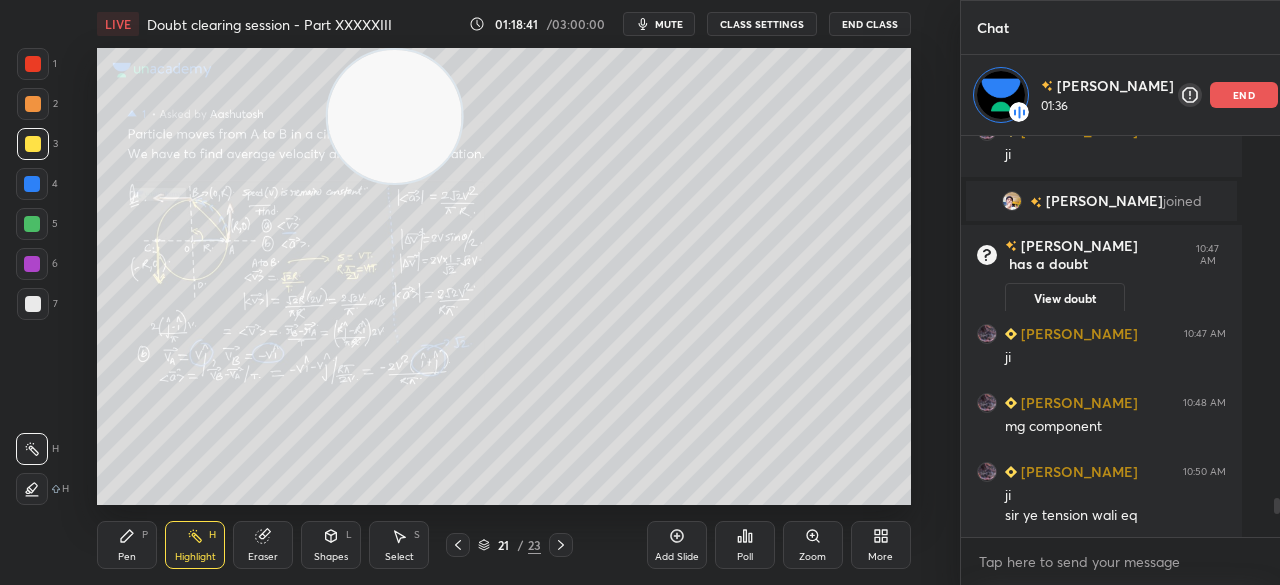 click on "3" at bounding box center (37, 144) 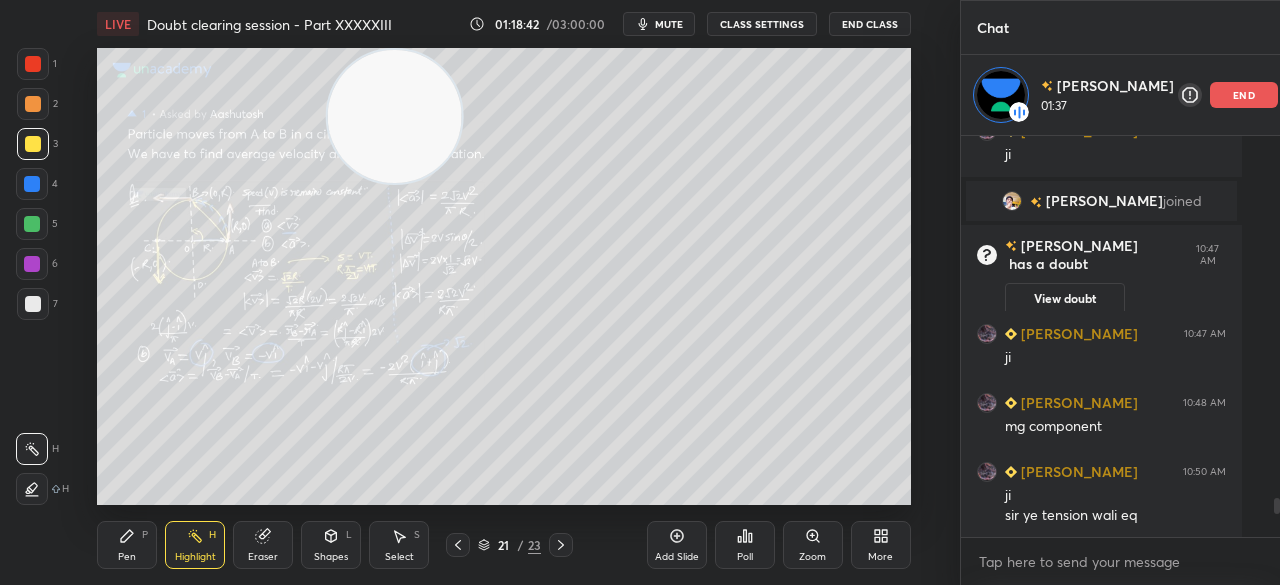 click at bounding box center (33, 144) 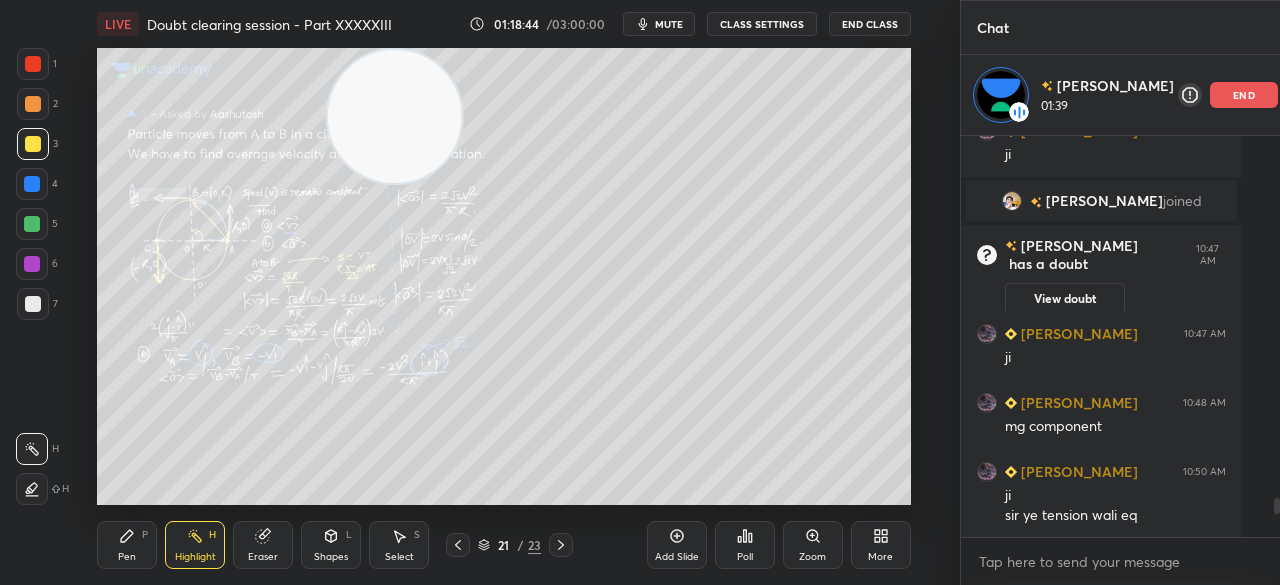 click at bounding box center [33, 144] 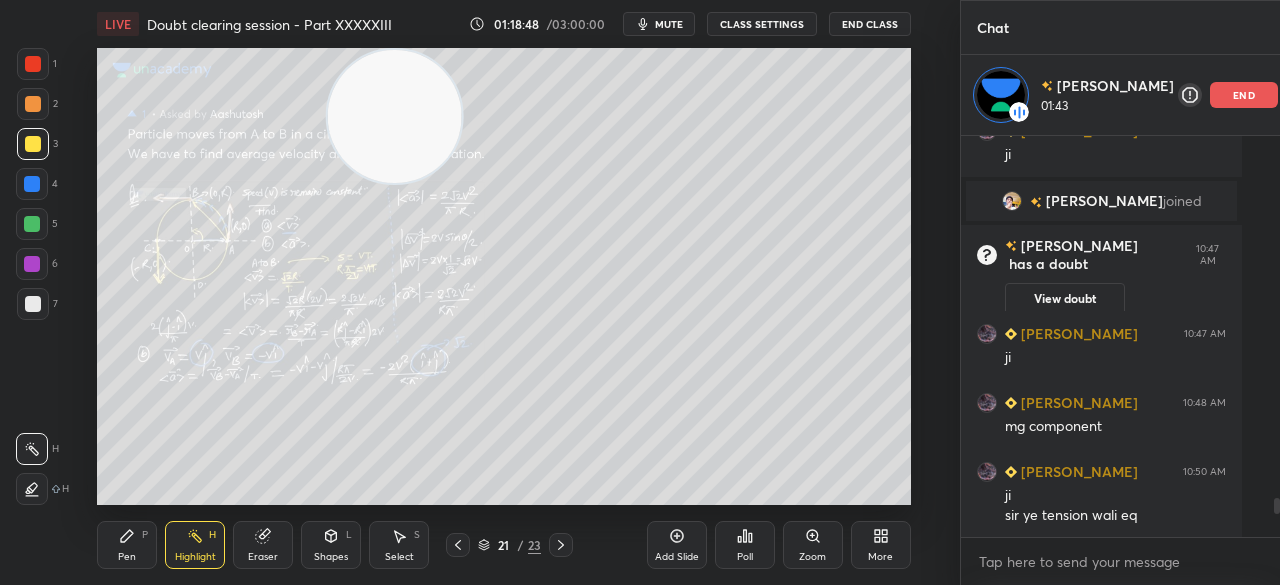 click on "Pen" at bounding box center [127, 557] 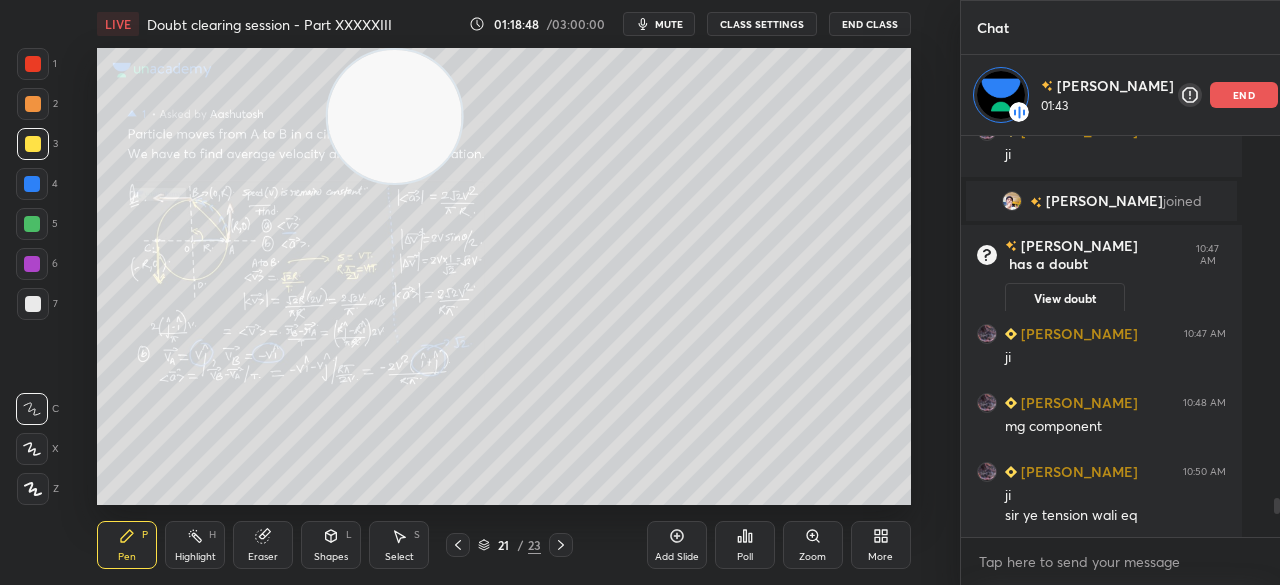 click on "Pen" at bounding box center (127, 557) 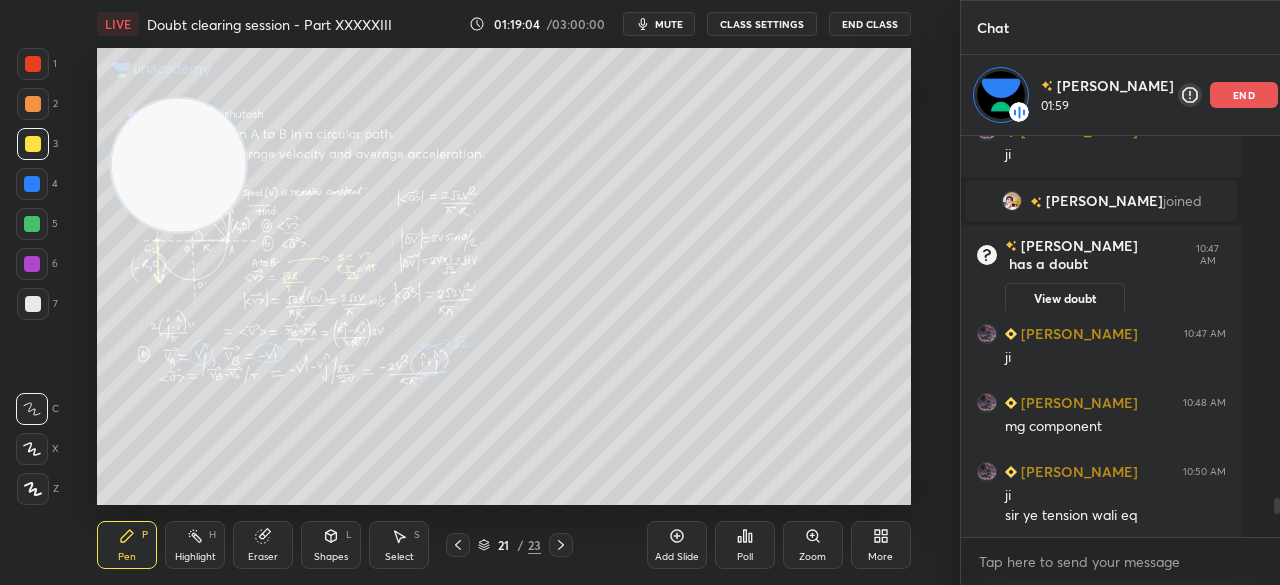 click 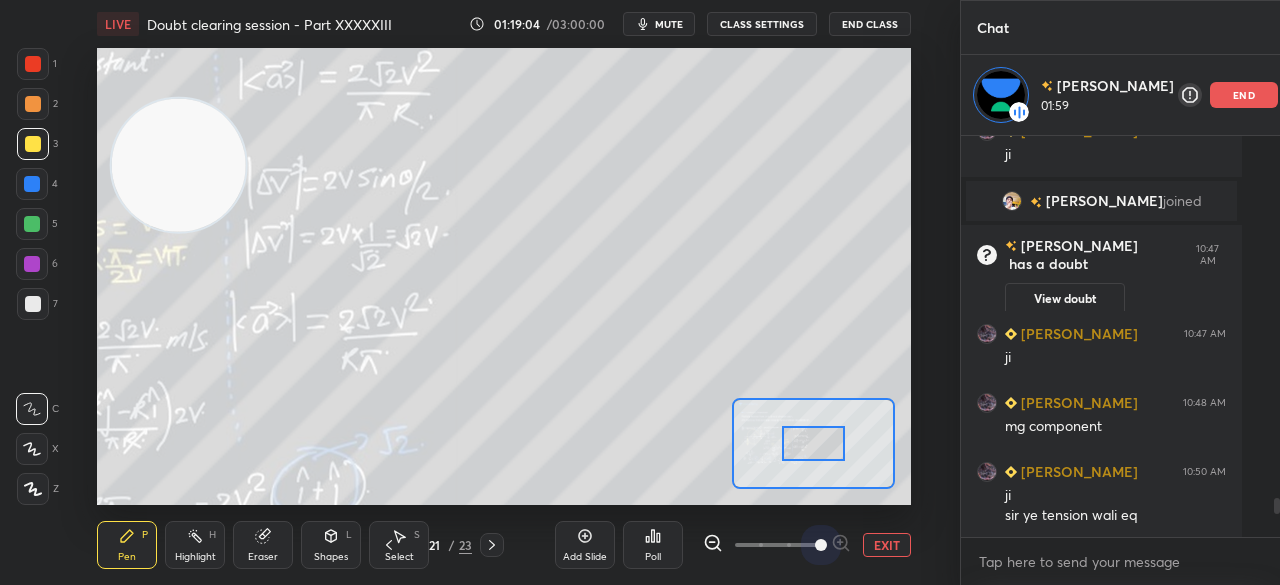 click at bounding box center (821, 545) 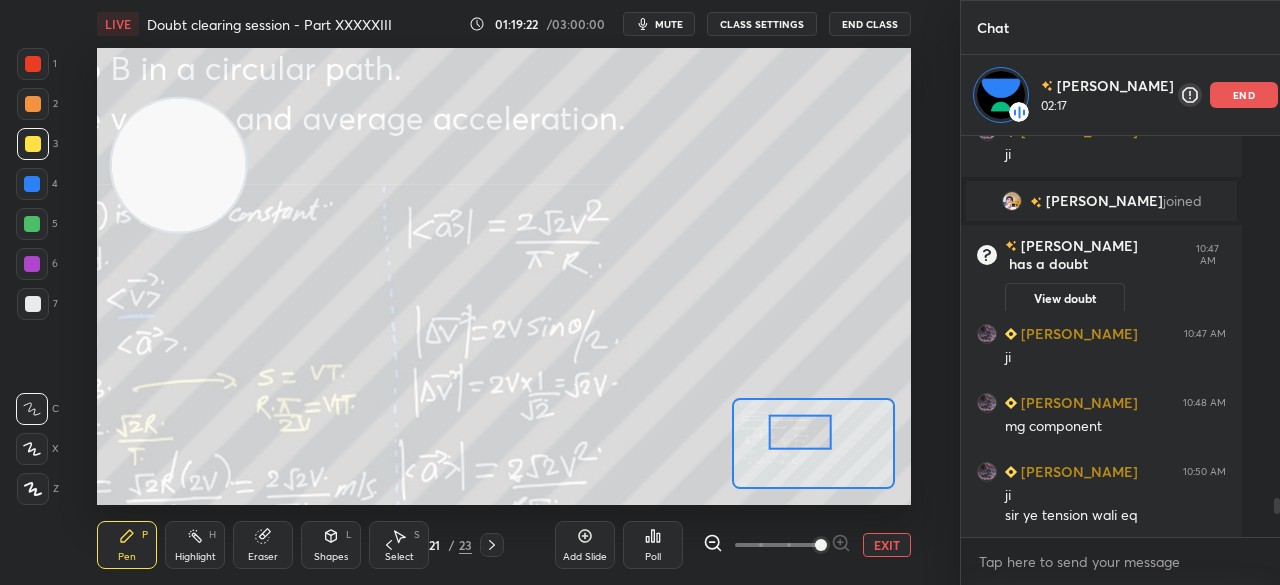 click on "EXIT" at bounding box center [887, 545] 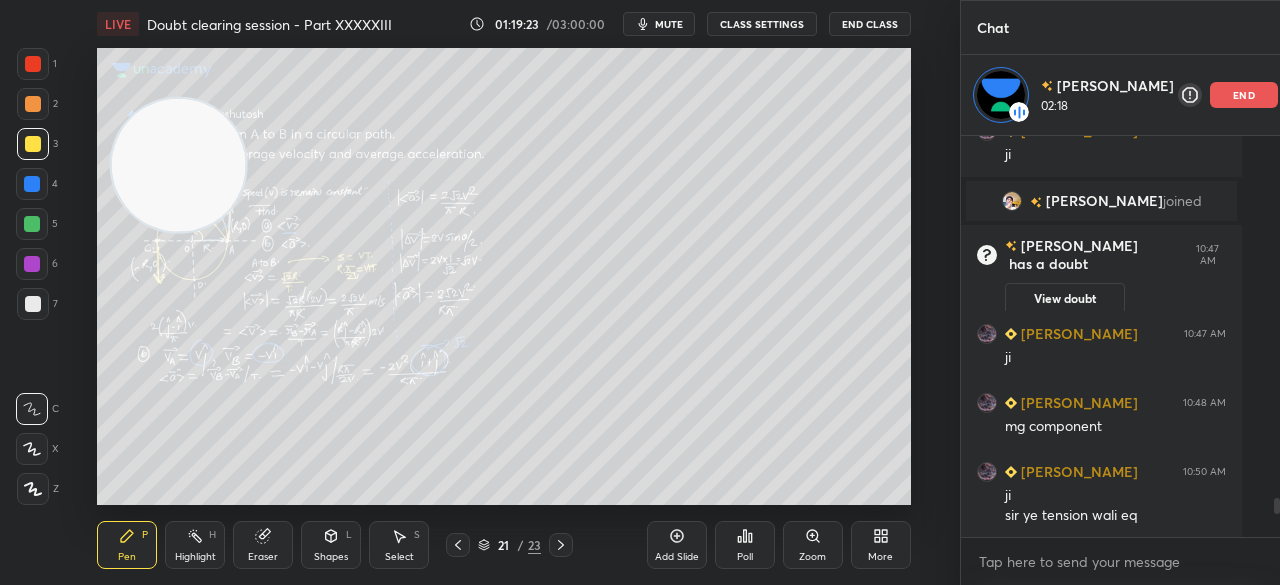 click on "1" at bounding box center [37, 68] 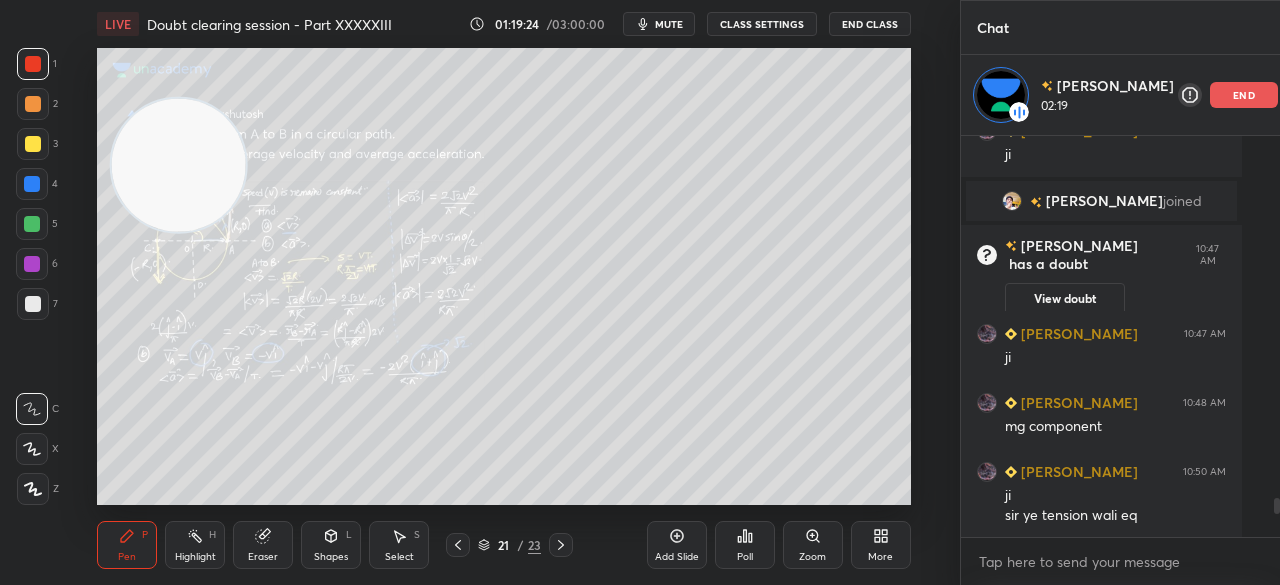 click at bounding box center (33, 64) 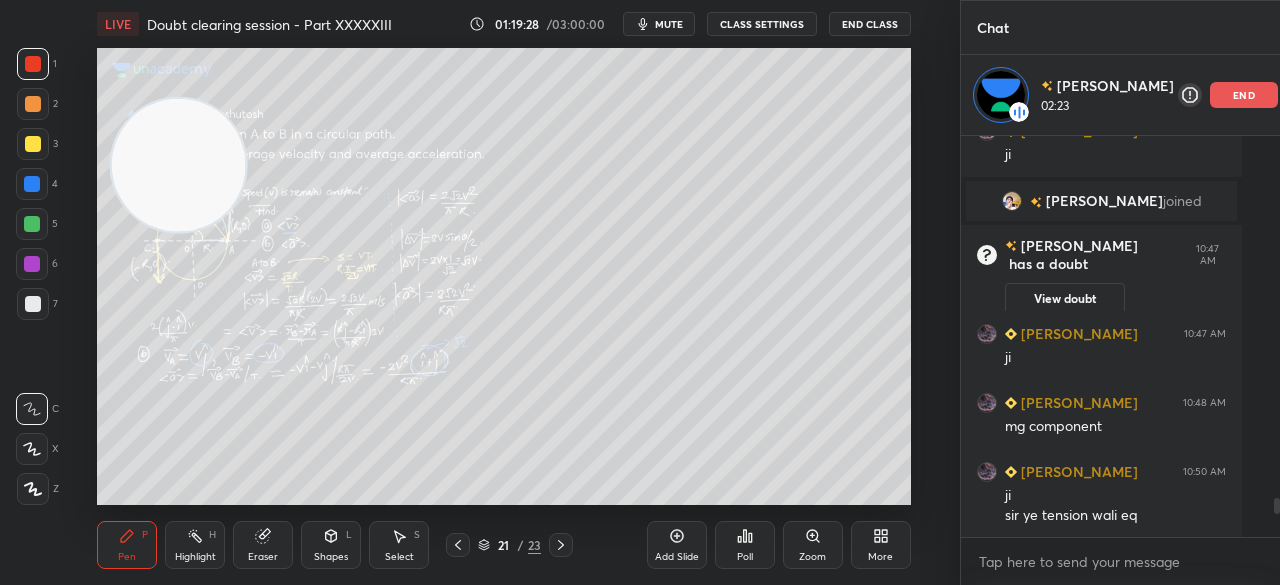 click on "Add Slide" at bounding box center [677, 545] 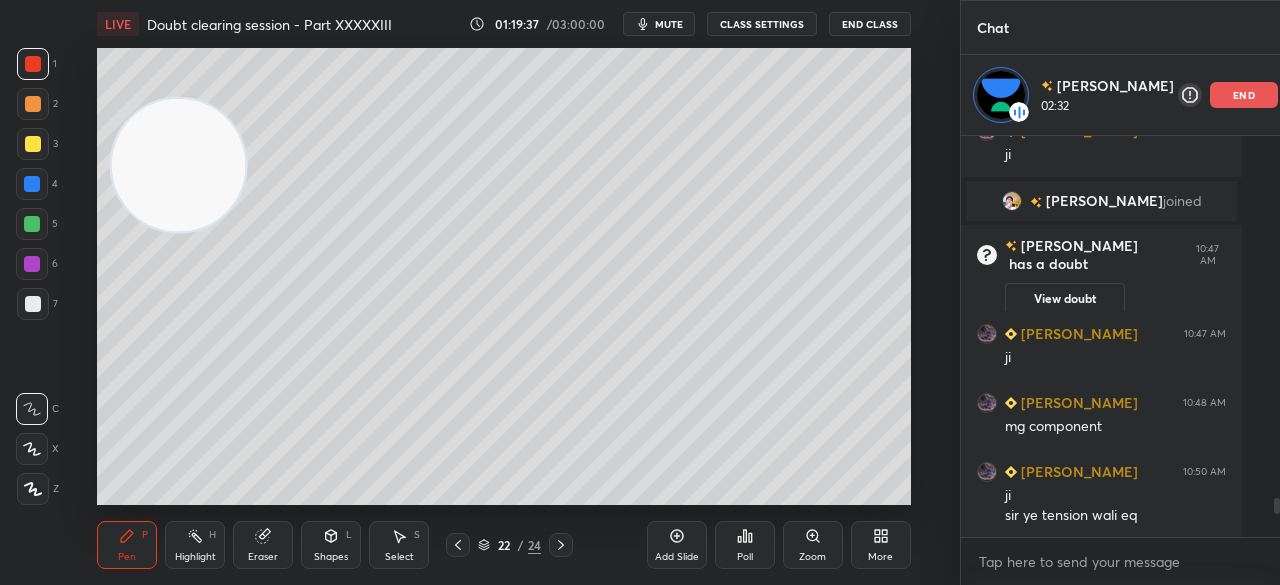 click 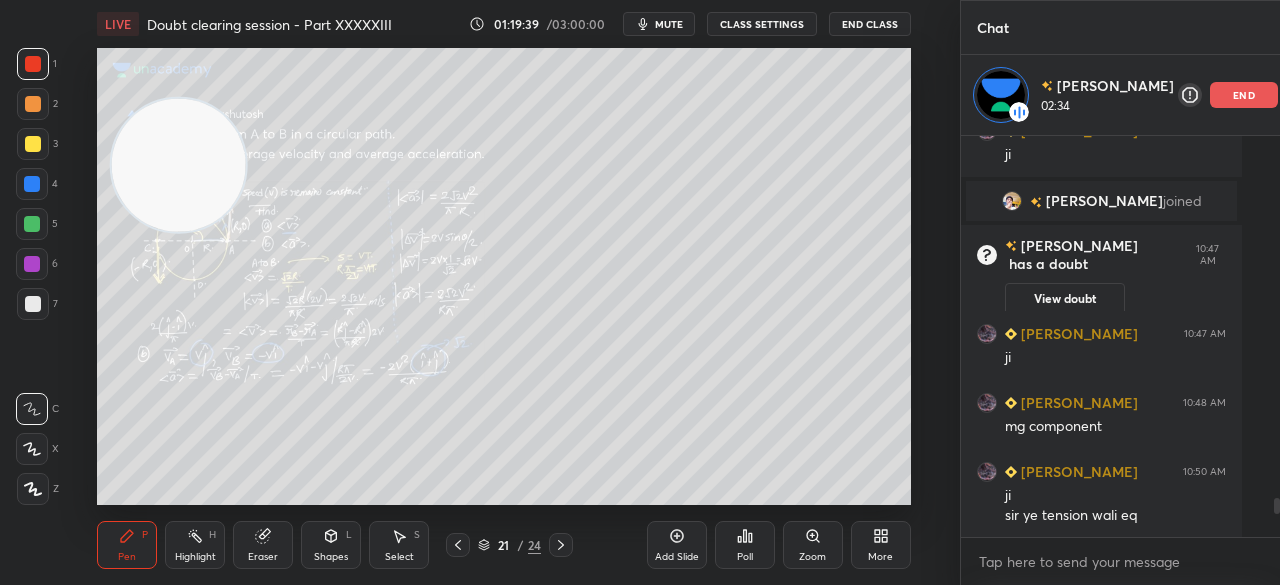 click 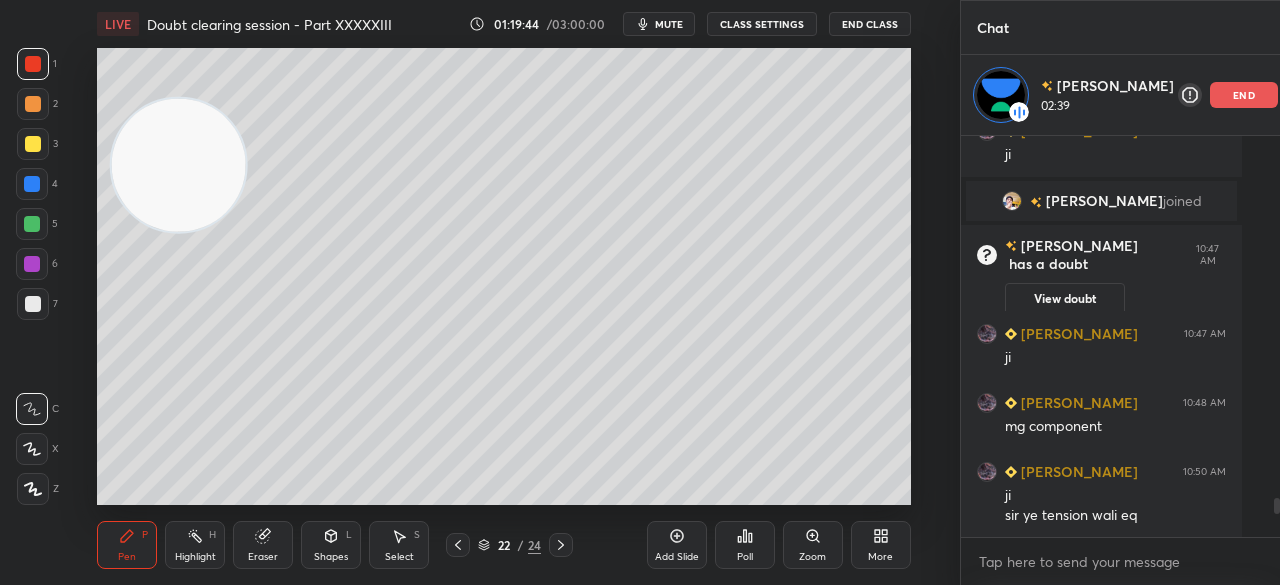 click at bounding box center (33, 144) 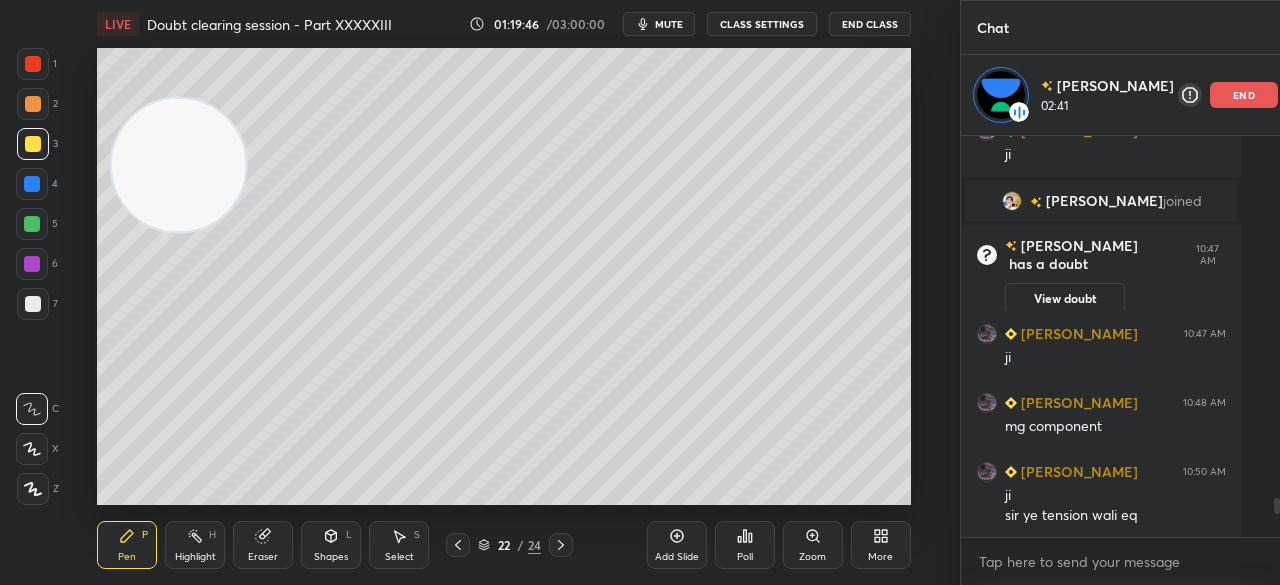 click 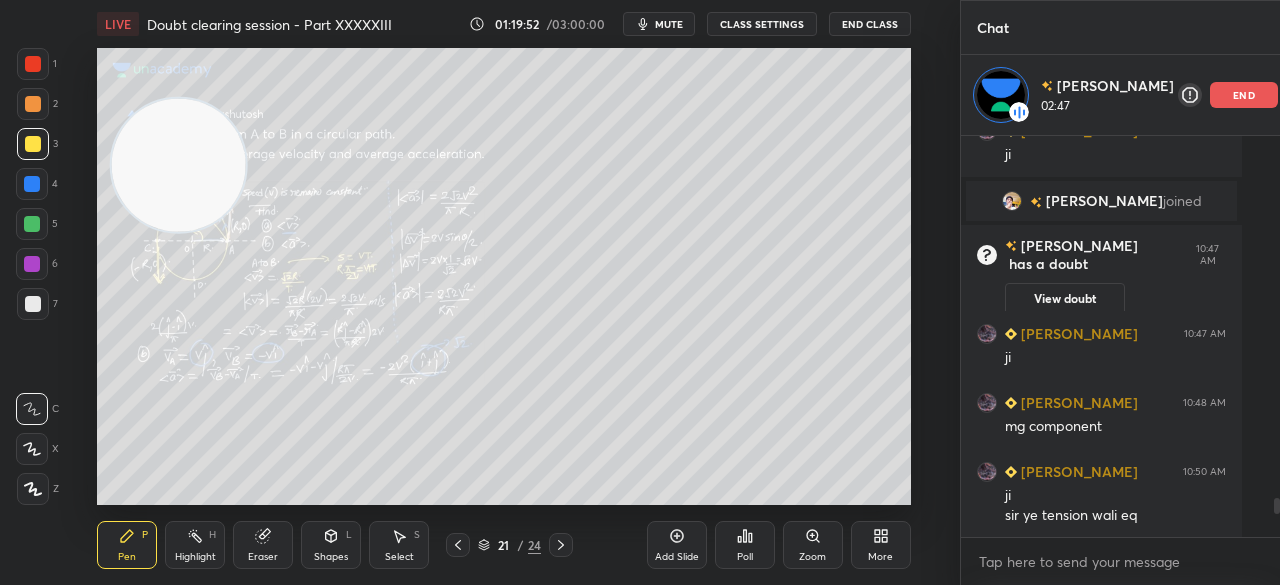 click 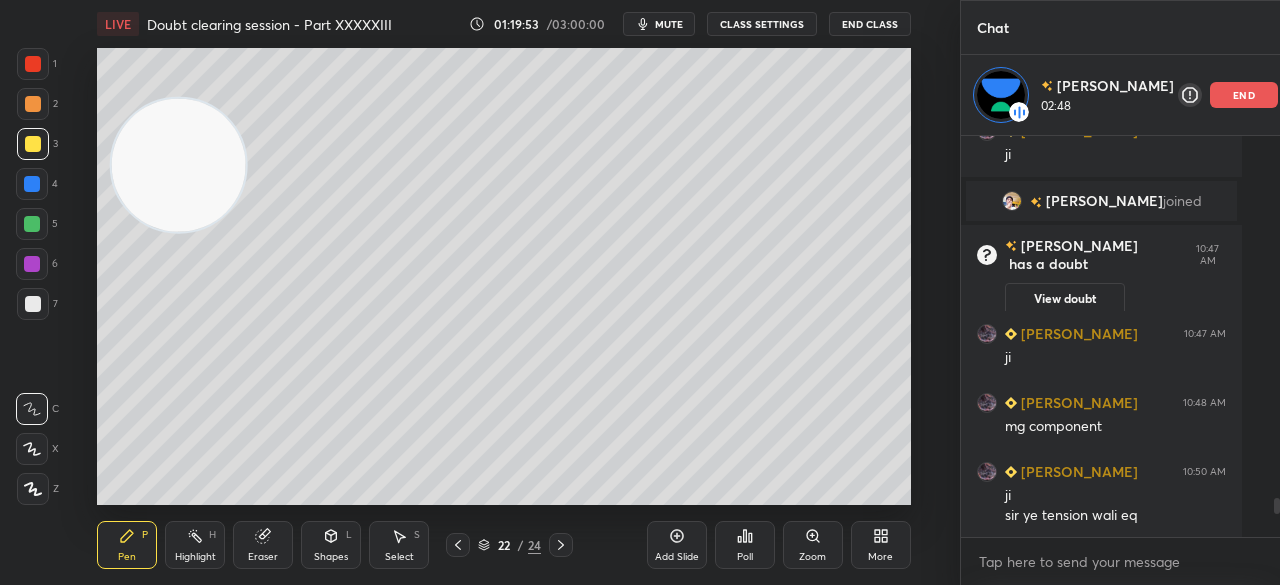 click on "22 / 24" at bounding box center (509, 545) 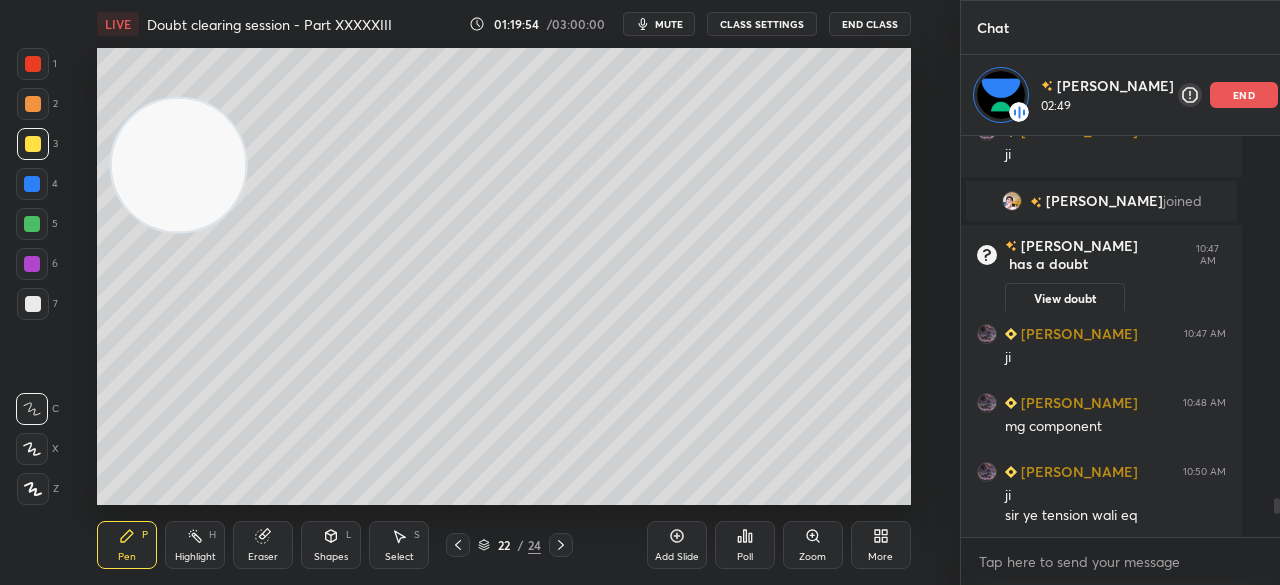 click 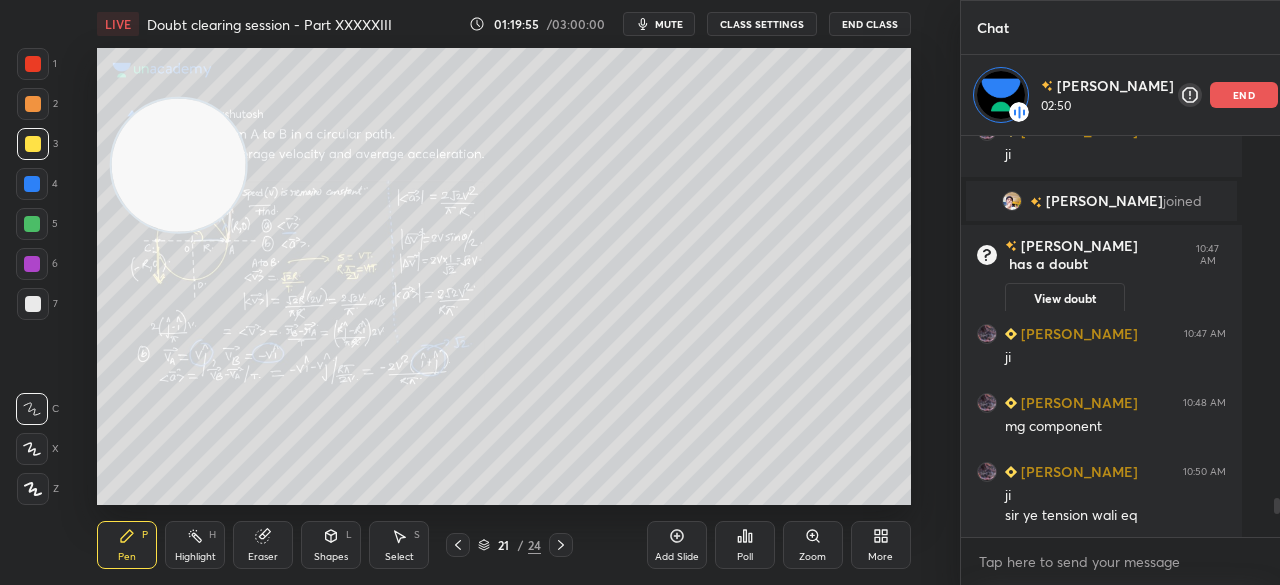 click 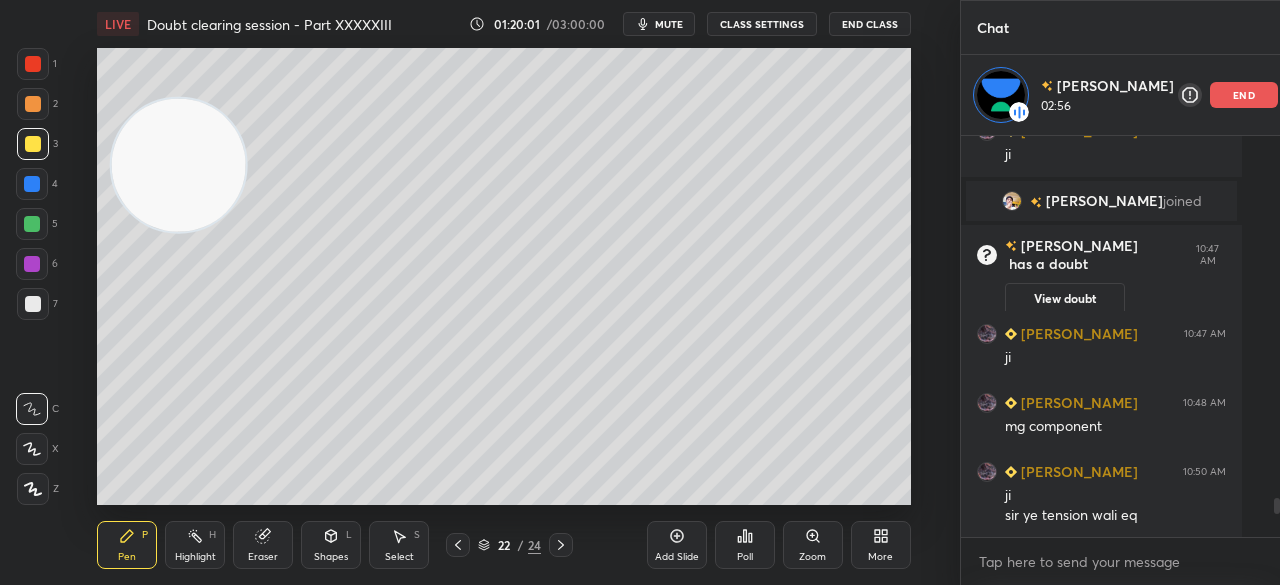 click on "22 / 24" at bounding box center (509, 545) 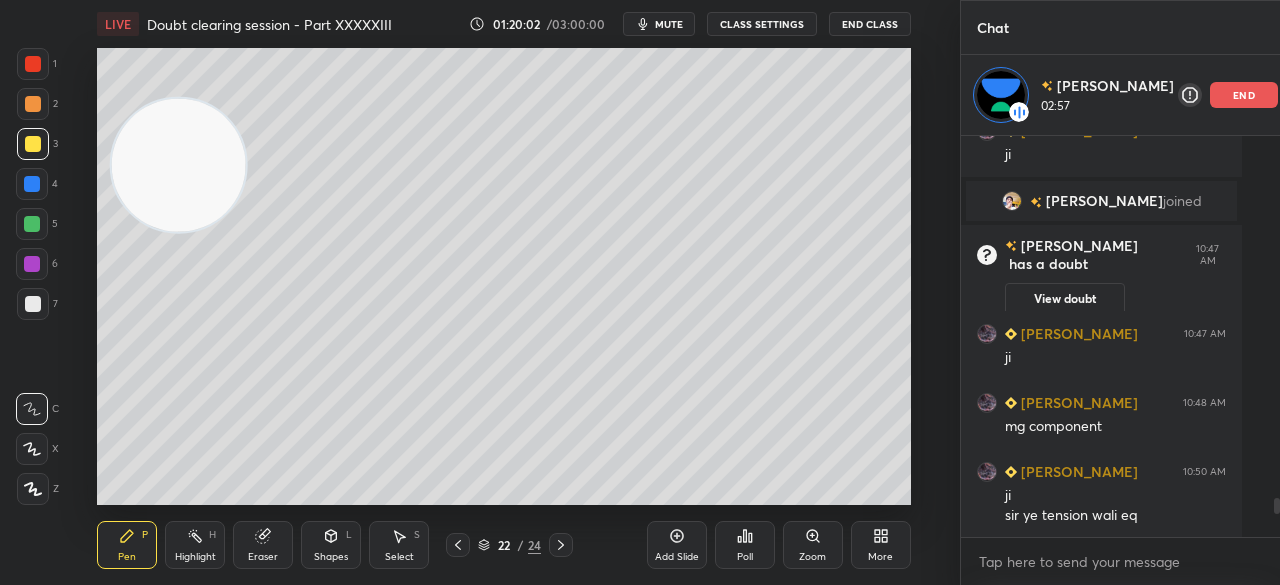 click 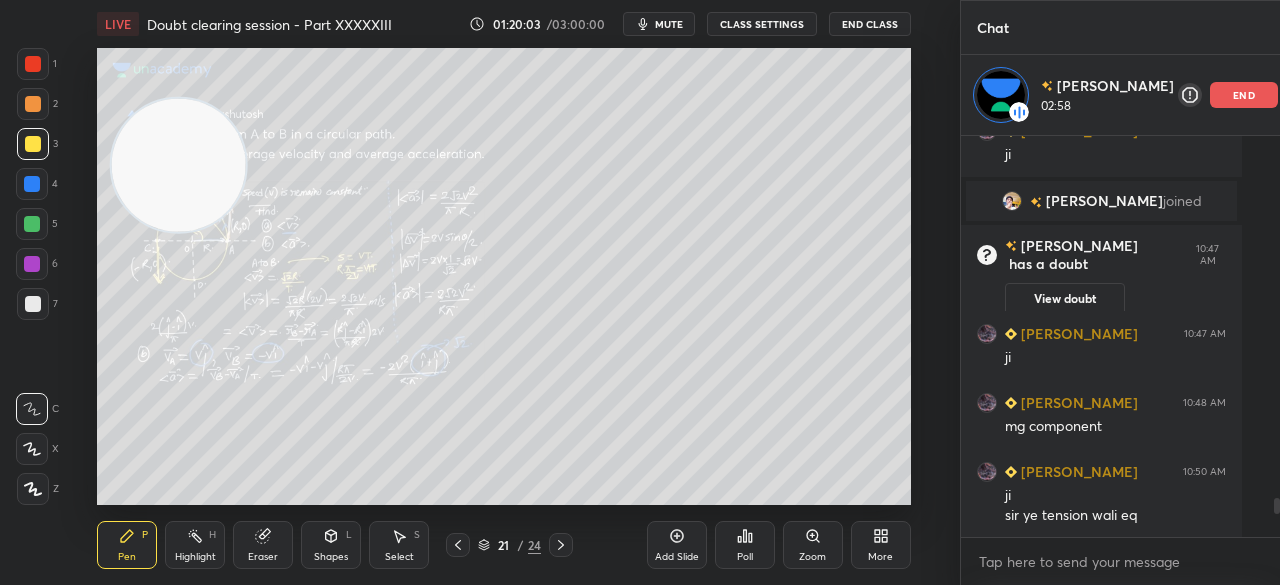 click at bounding box center (561, 545) 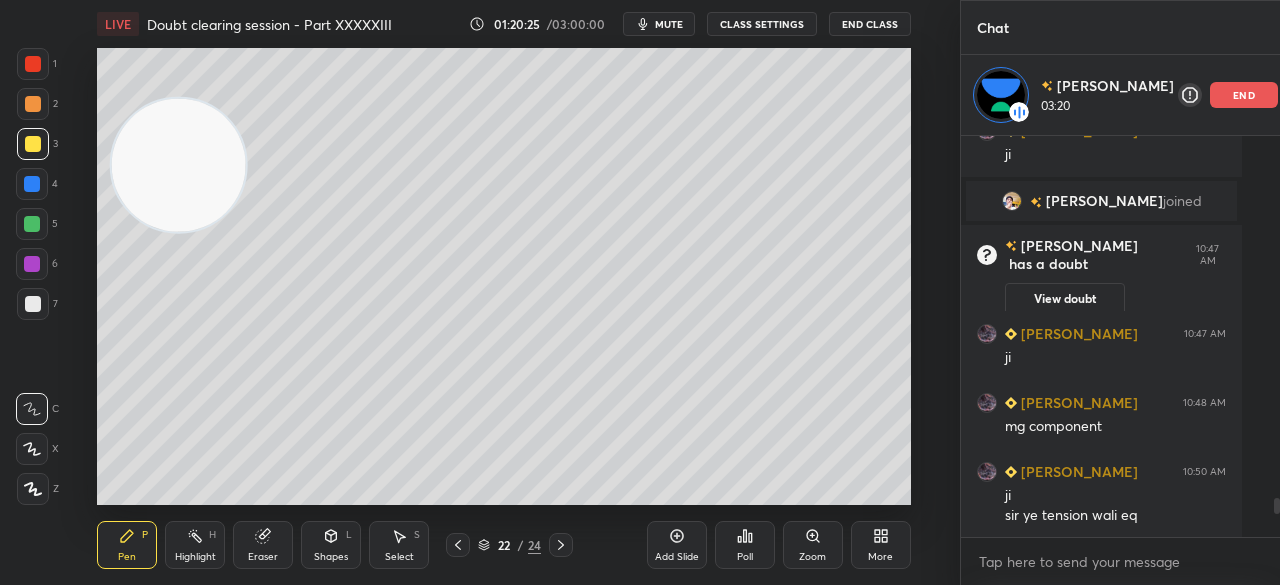 click at bounding box center (33, 64) 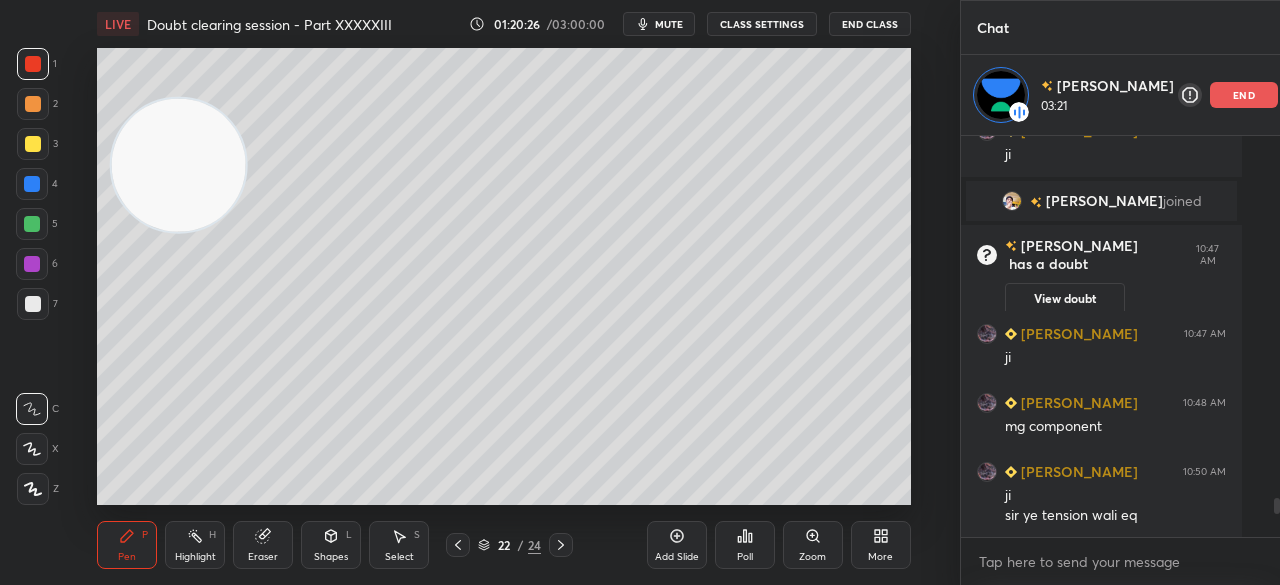click at bounding box center [33, 64] 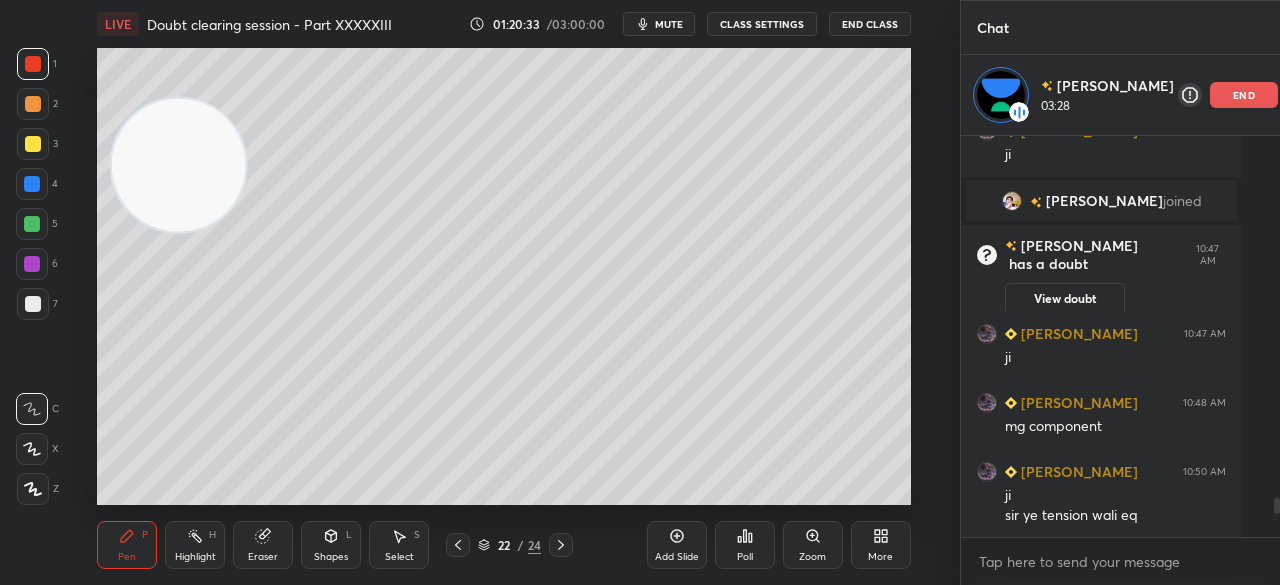 click at bounding box center (178, 165) 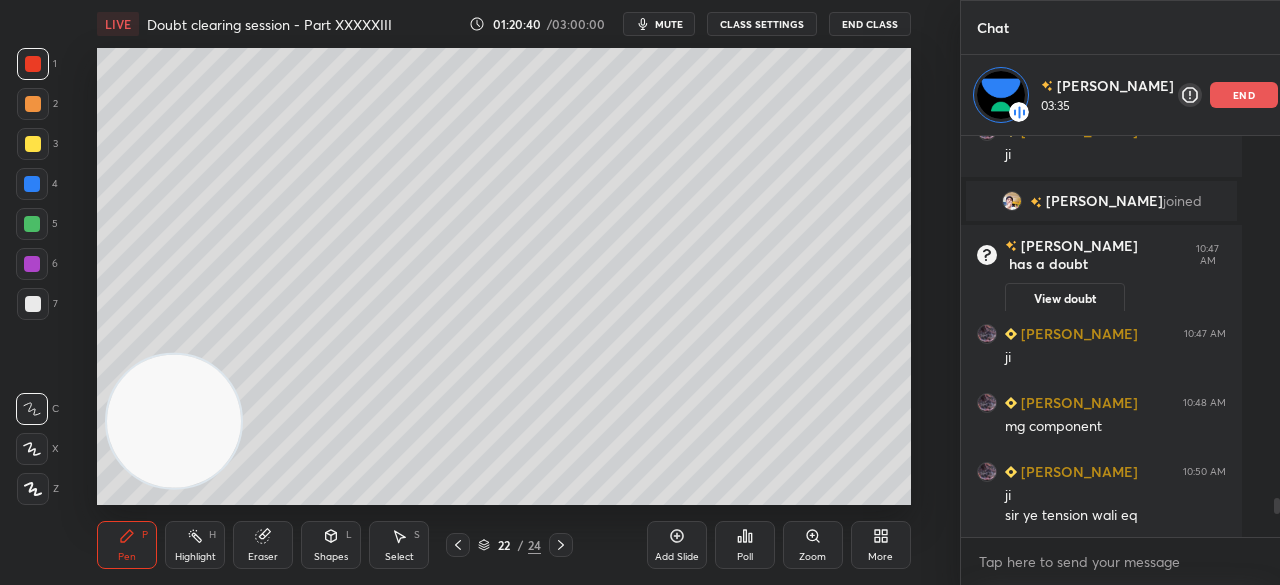 click at bounding box center (33, 144) 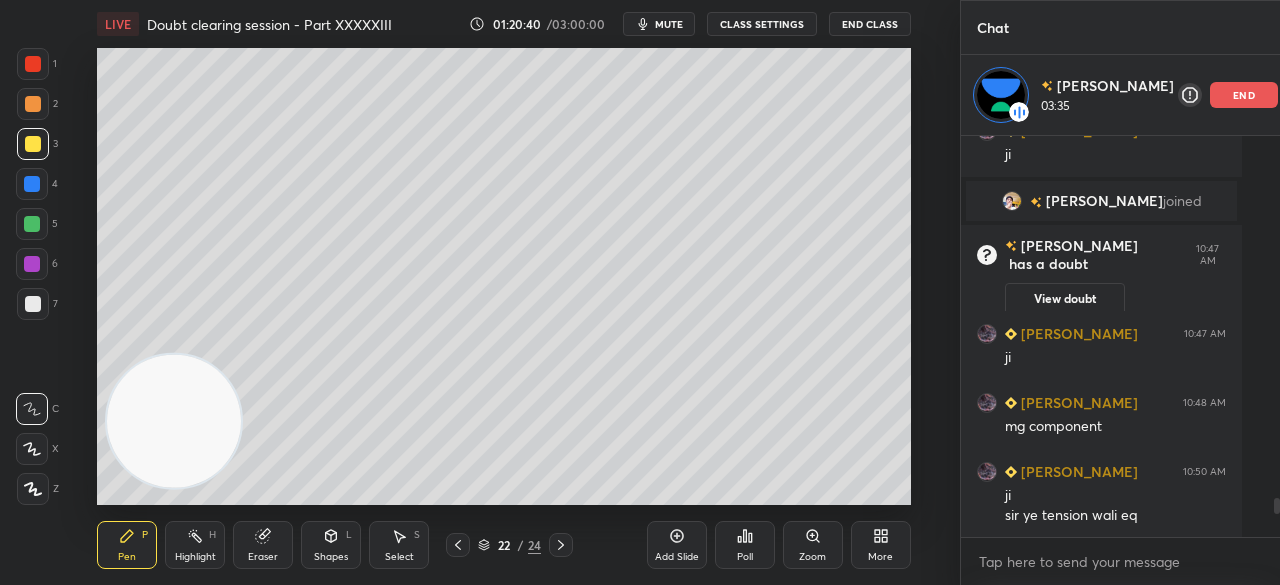 click at bounding box center [33, 144] 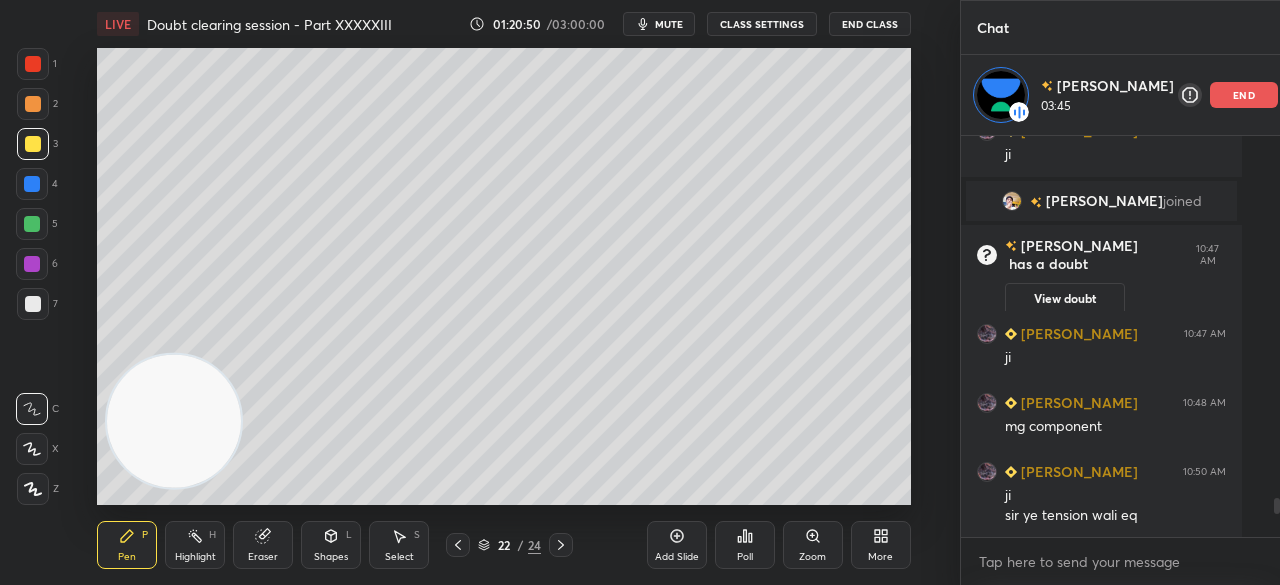 click on "end" at bounding box center [1244, 95] 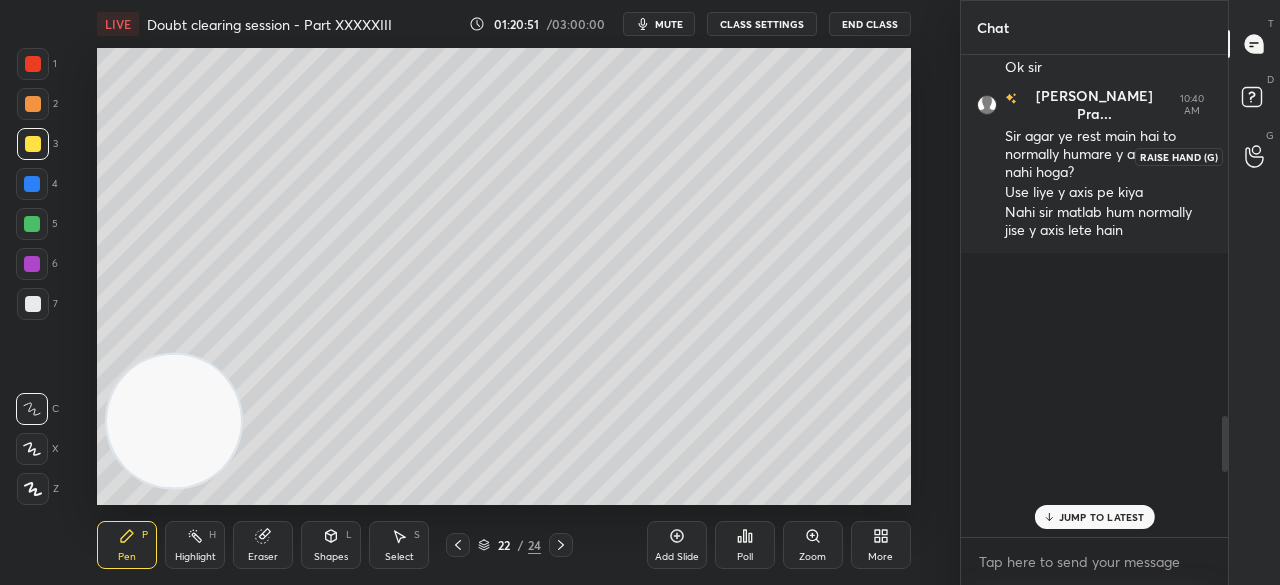 scroll, scrollTop: 3116, scrollLeft: 0, axis: vertical 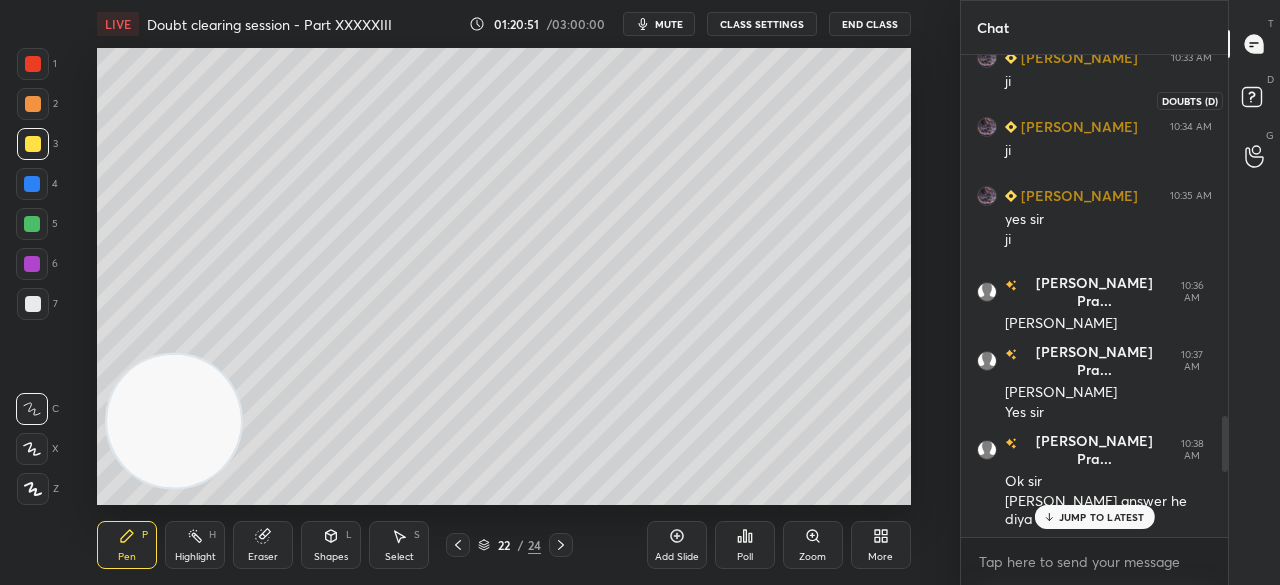 click 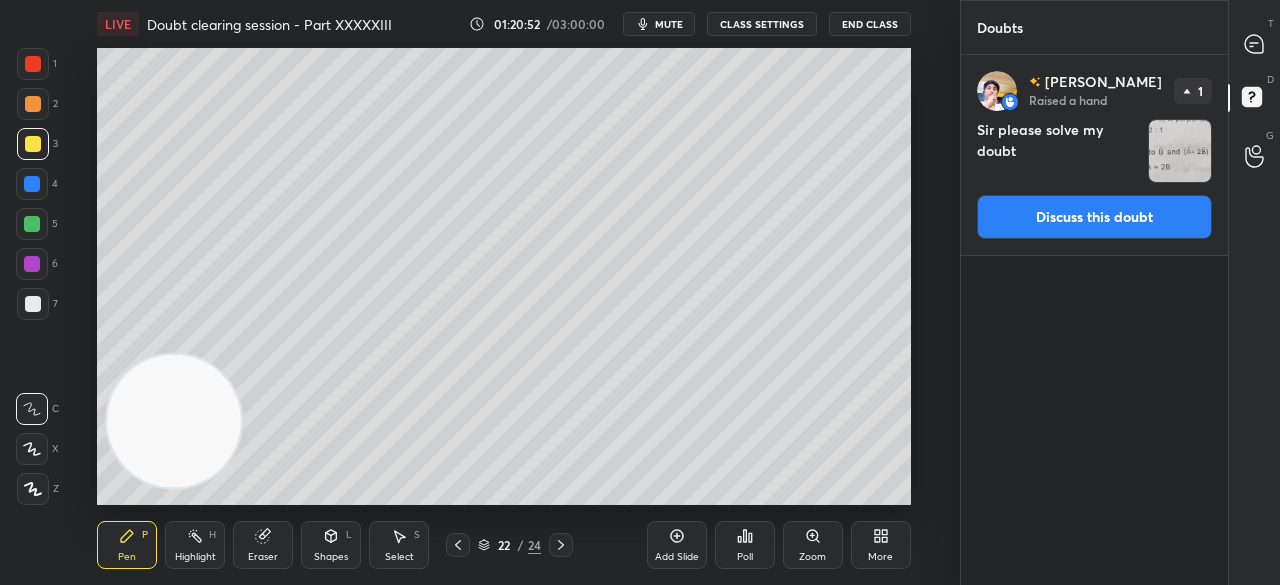click on "Discuss this doubt" at bounding box center [1094, 217] 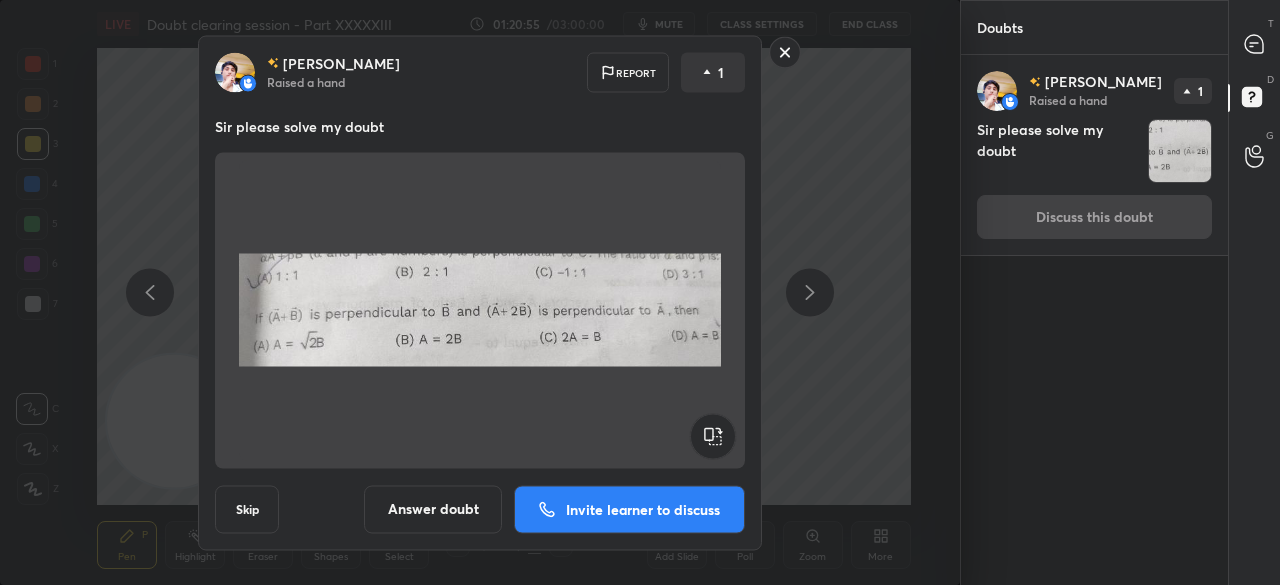 click on "Invite learner to discuss" at bounding box center (629, 509) 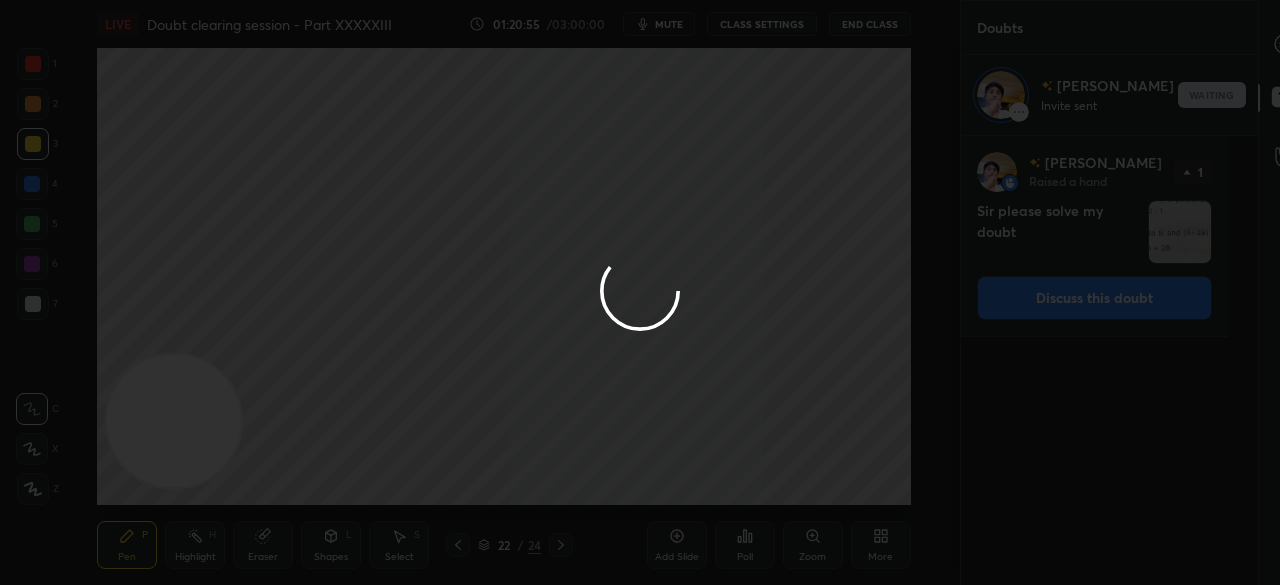 scroll, scrollTop: 444, scrollLeft: 261, axis: both 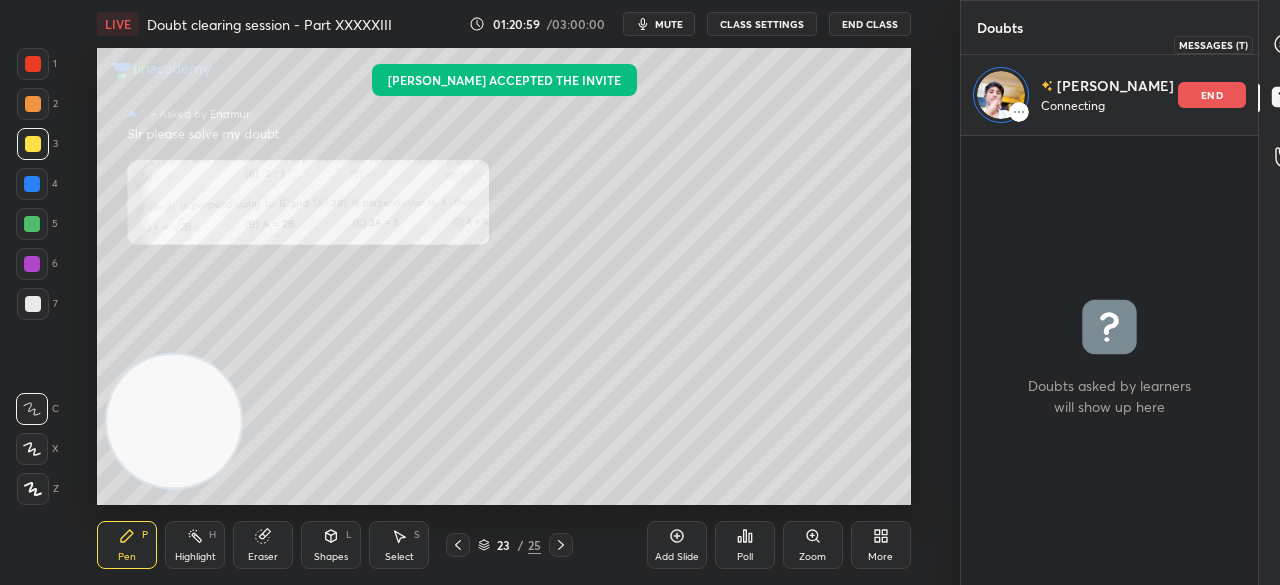 click at bounding box center (1285, 44) 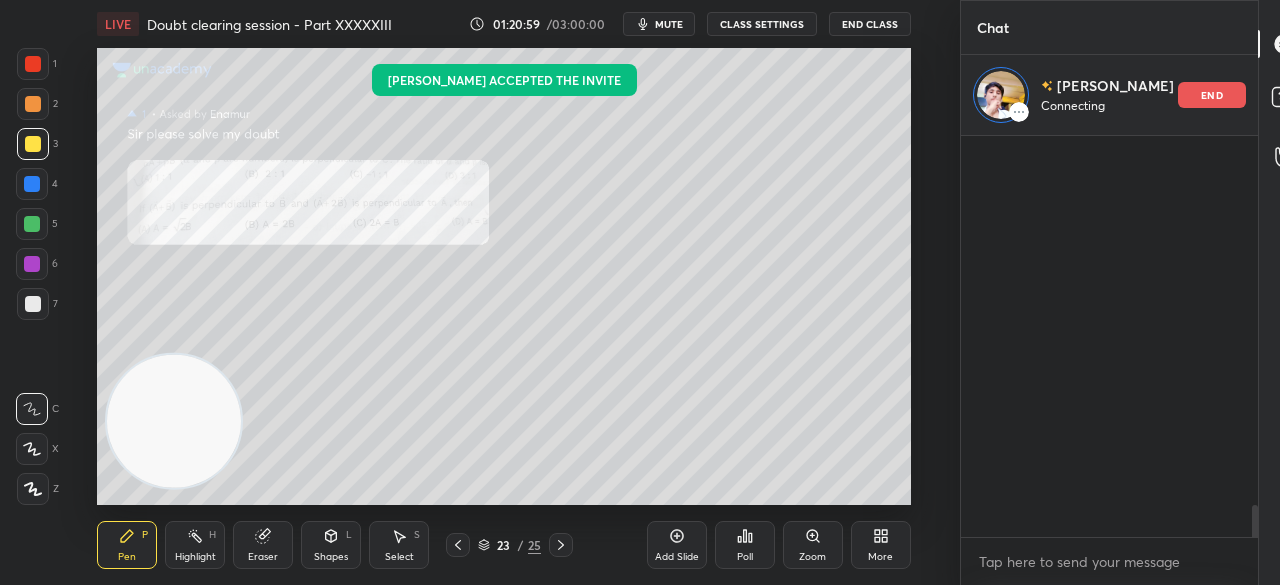 scroll, scrollTop: 4666, scrollLeft: 0, axis: vertical 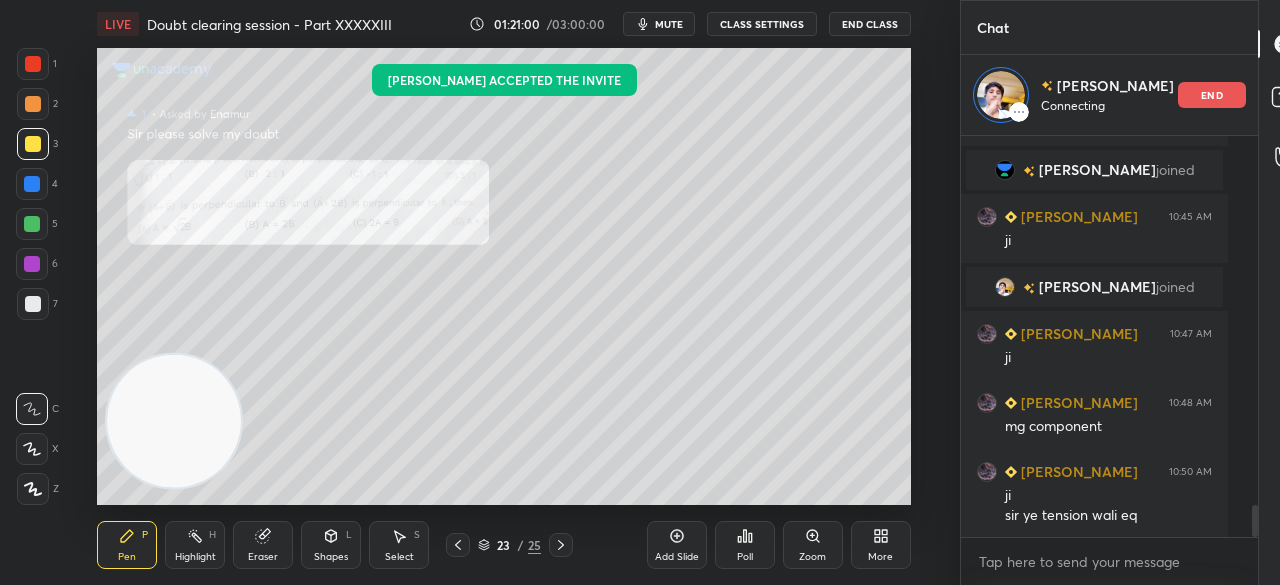 click on "1 2 3 4 5 6 7 C X Z C X Z E E Erase all   H H" at bounding box center [32, 276] 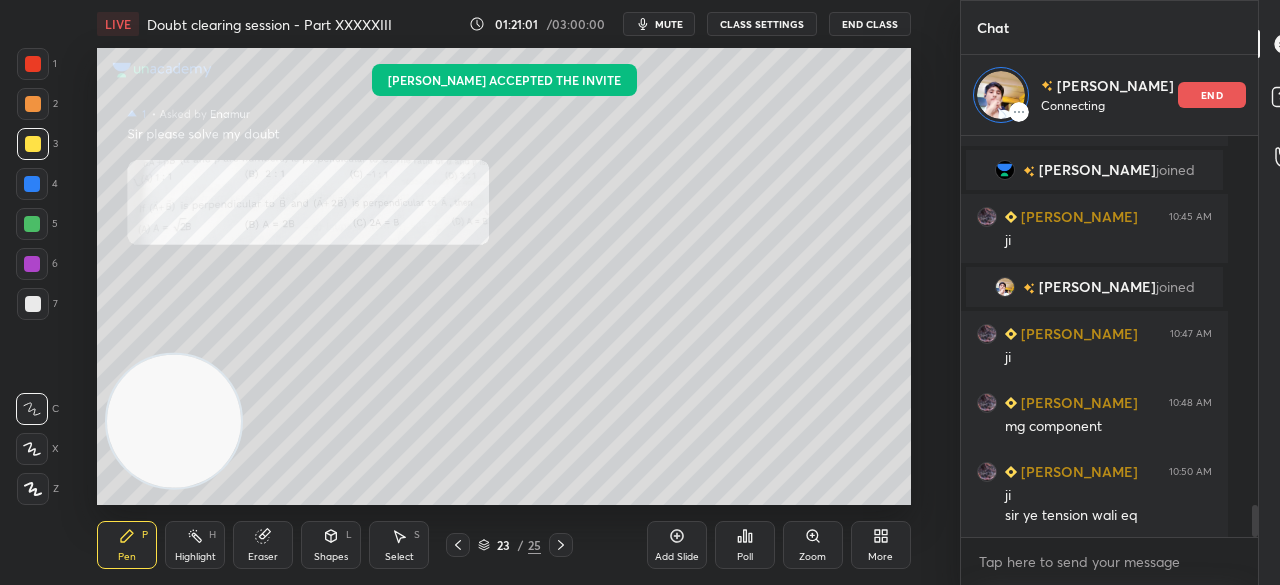 click at bounding box center [33, 64] 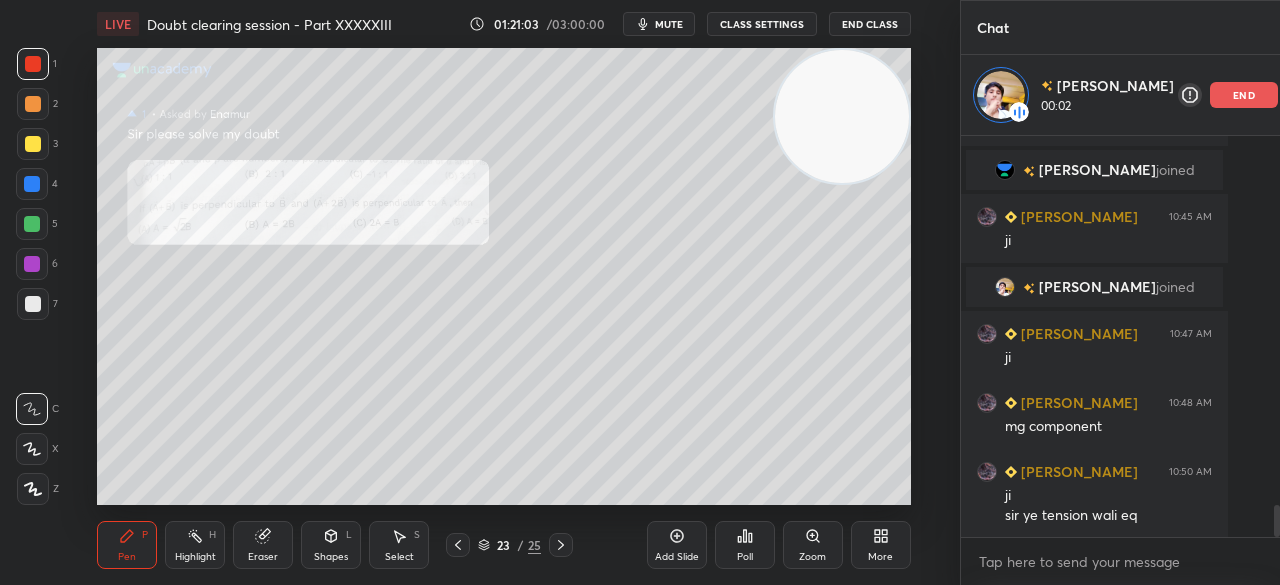 scroll, scrollTop: 4735, scrollLeft: 0, axis: vertical 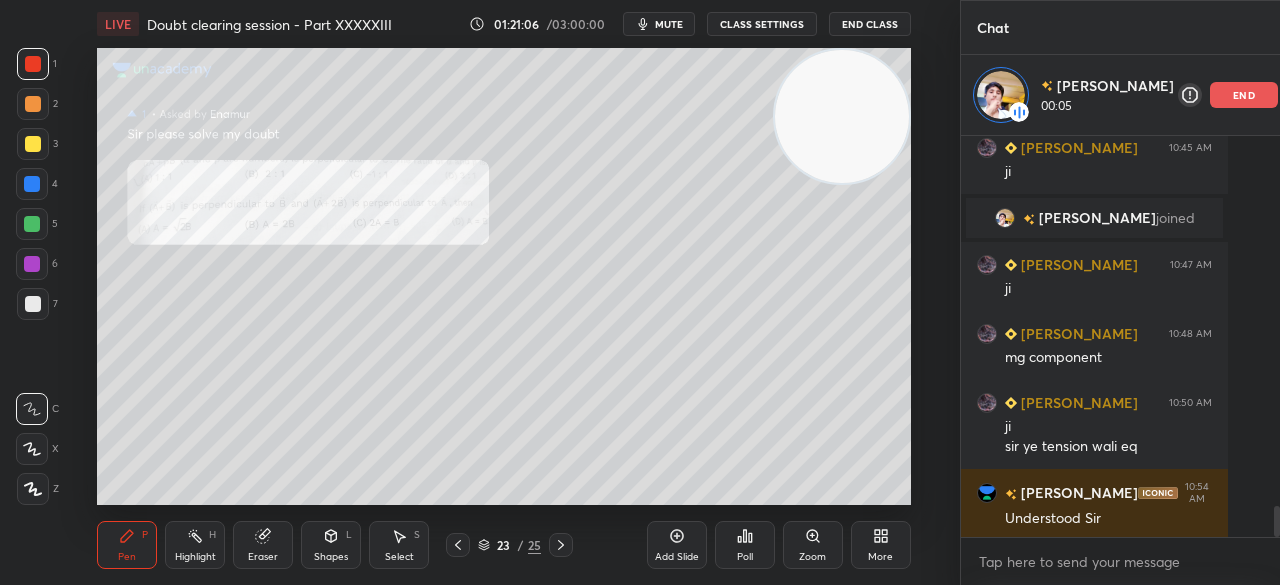 click on "Zoom" at bounding box center [812, 557] 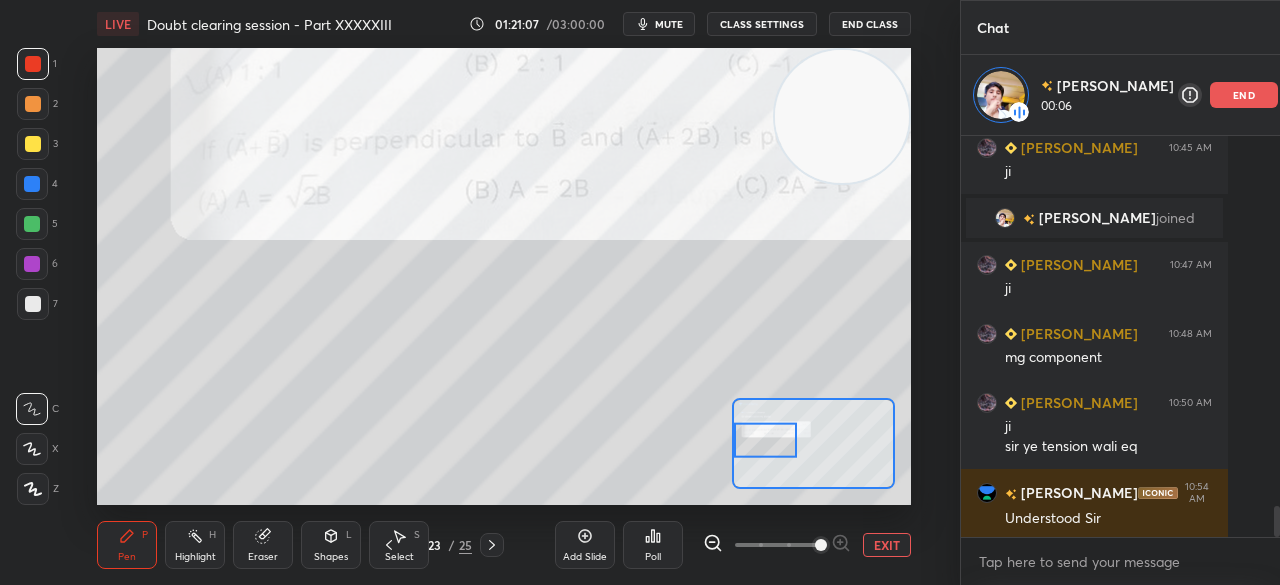 scroll, scrollTop: 4804, scrollLeft: 0, axis: vertical 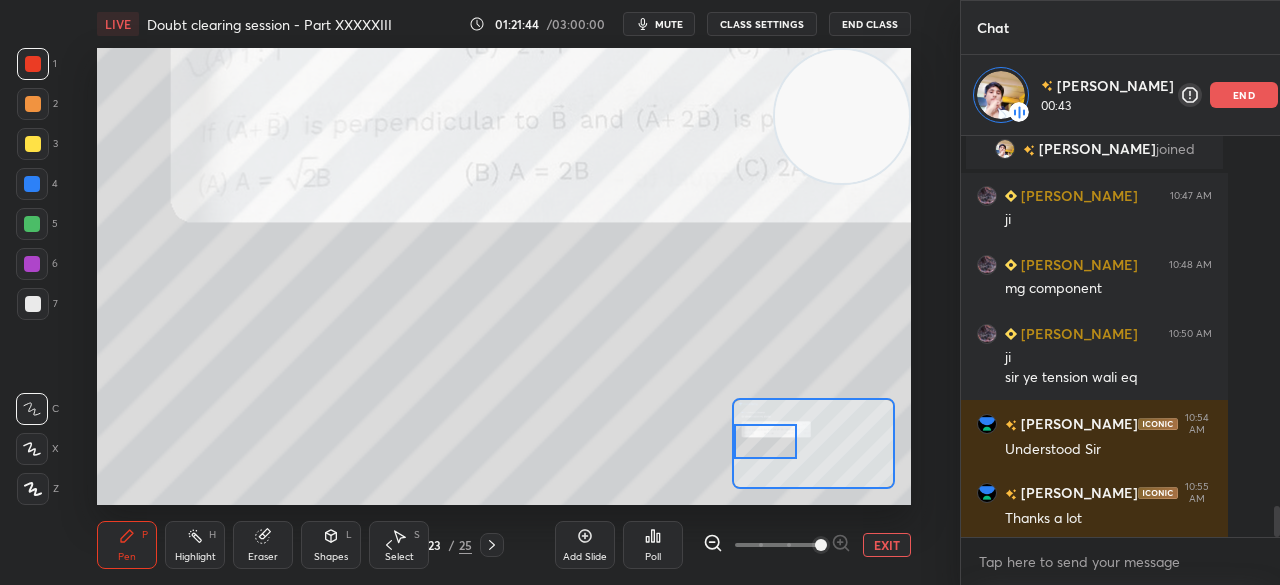 click on "Eraser" at bounding box center (263, 545) 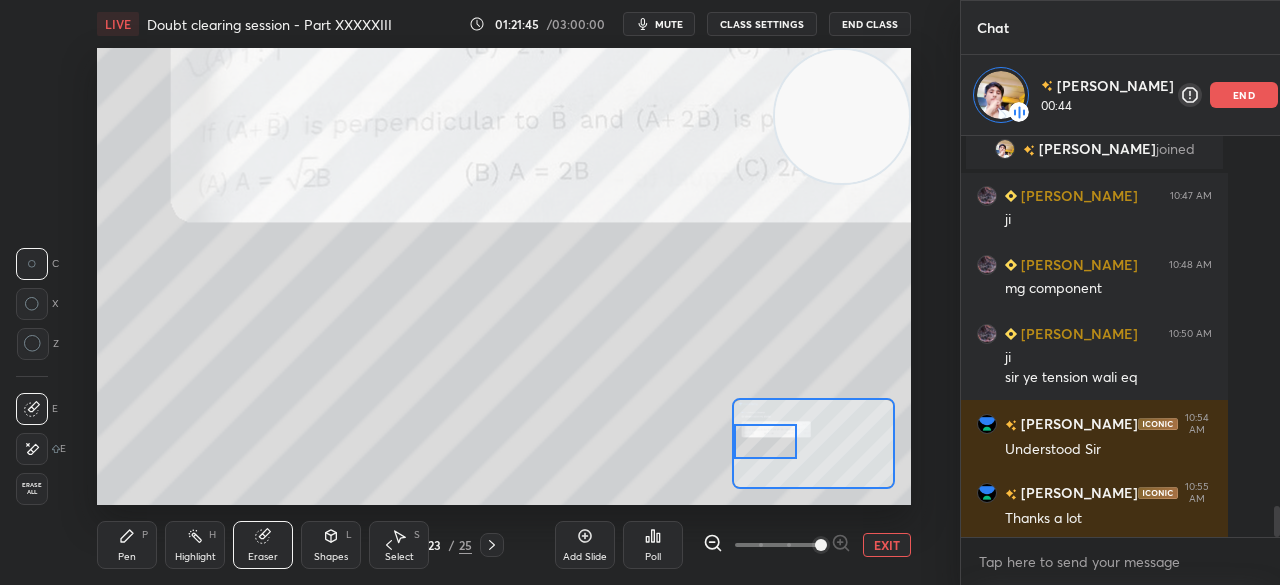 click on "Pen P" at bounding box center [127, 545] 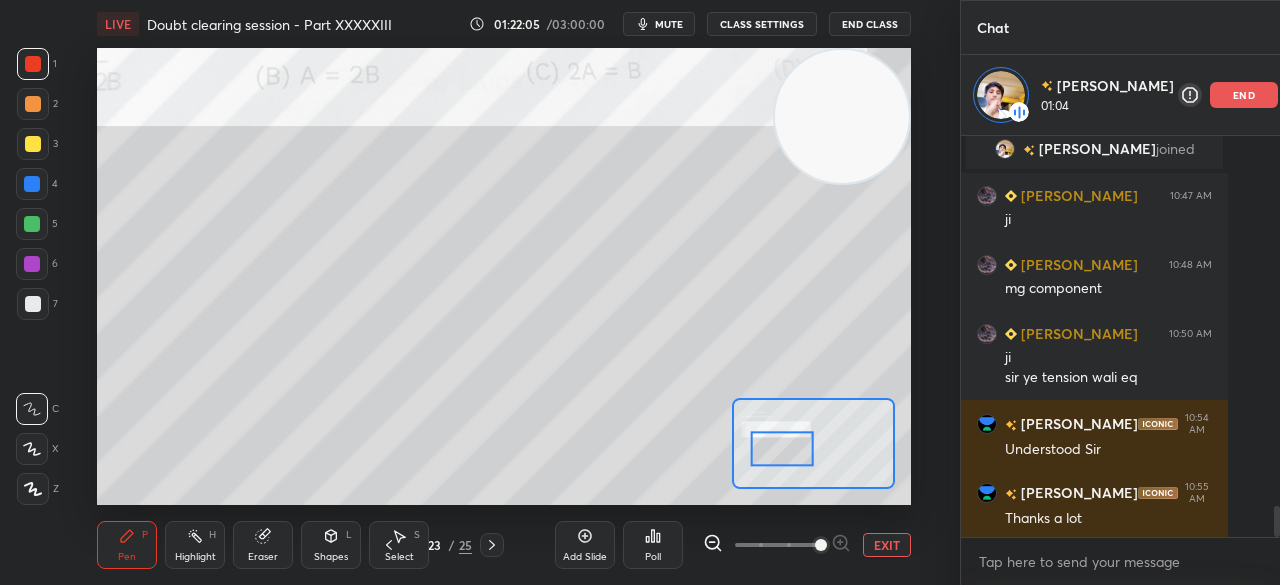 click at bounding box center [33, 144] 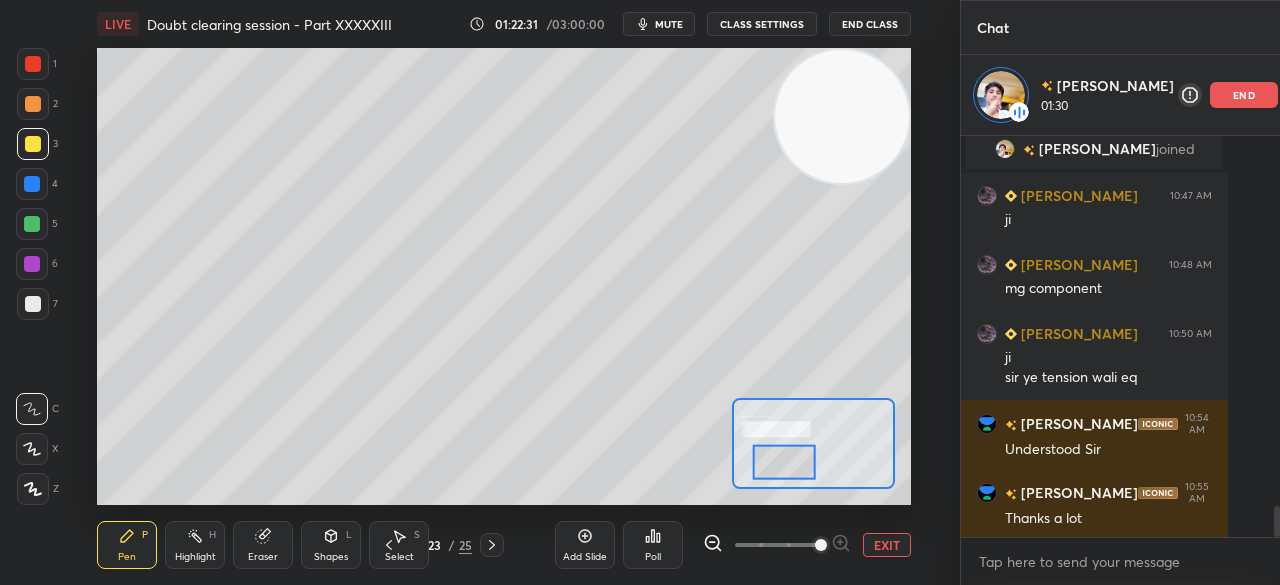 click at bounding box center [33, 304] 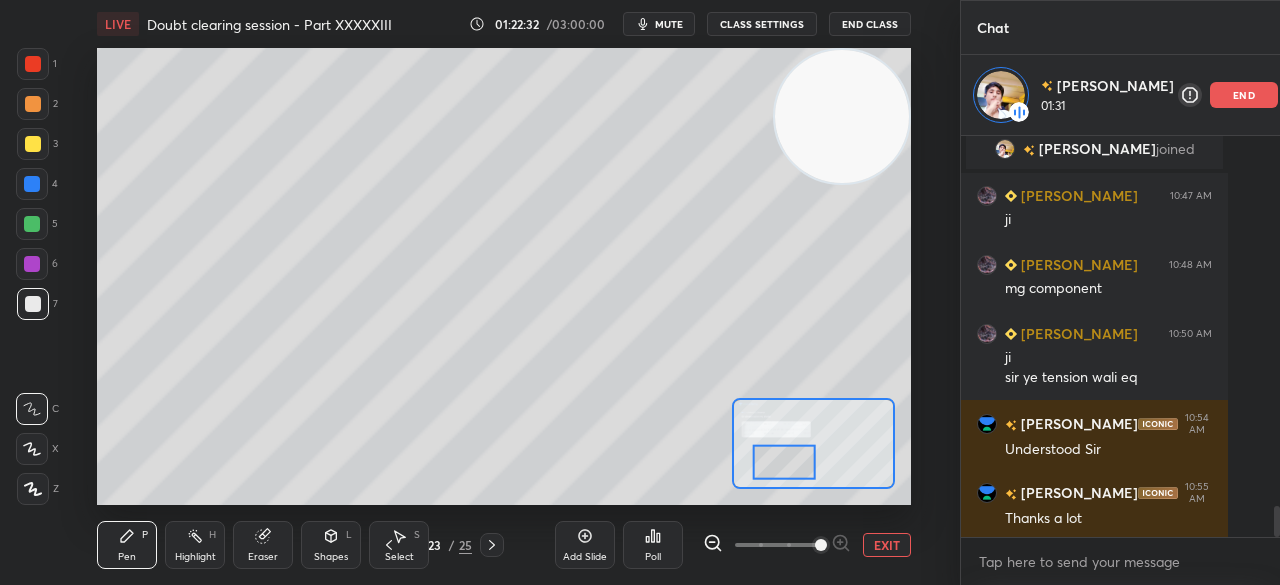 click on "1" at bounding box center (37, 68) 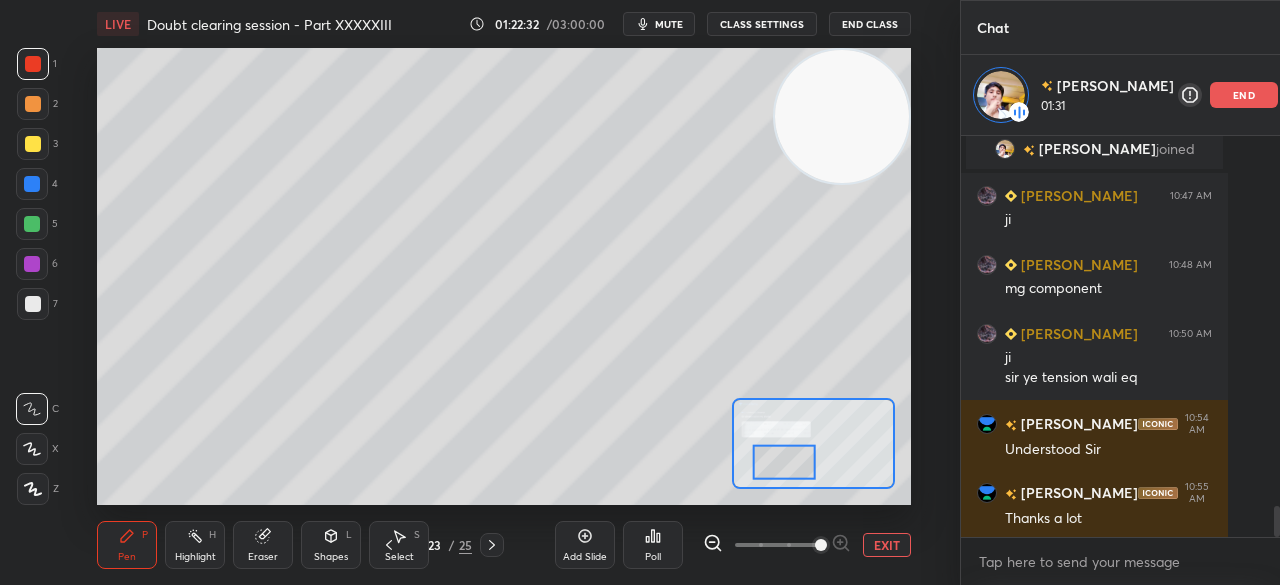 click at bounding box center [33, 64] 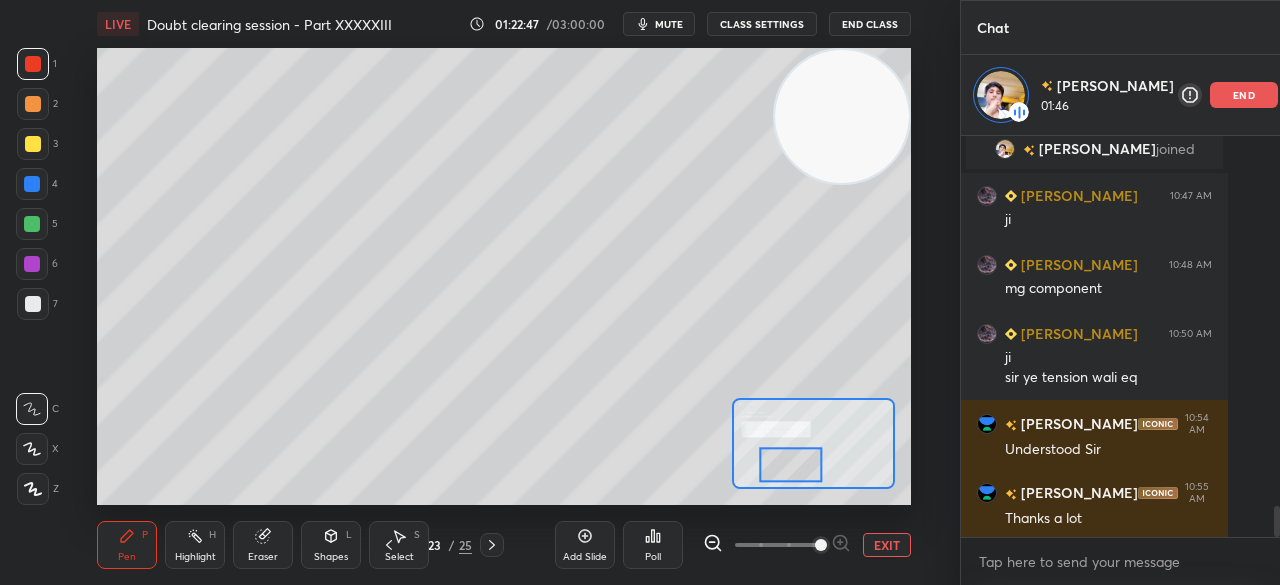 click on "EXIT" at bounding box center [887, 545] 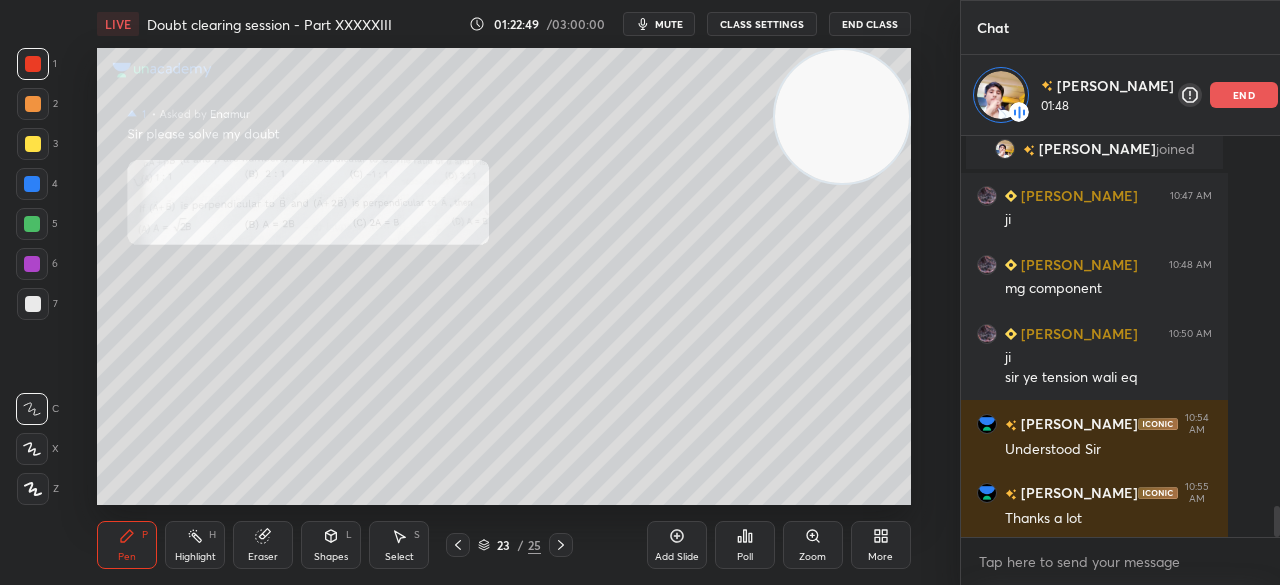 click 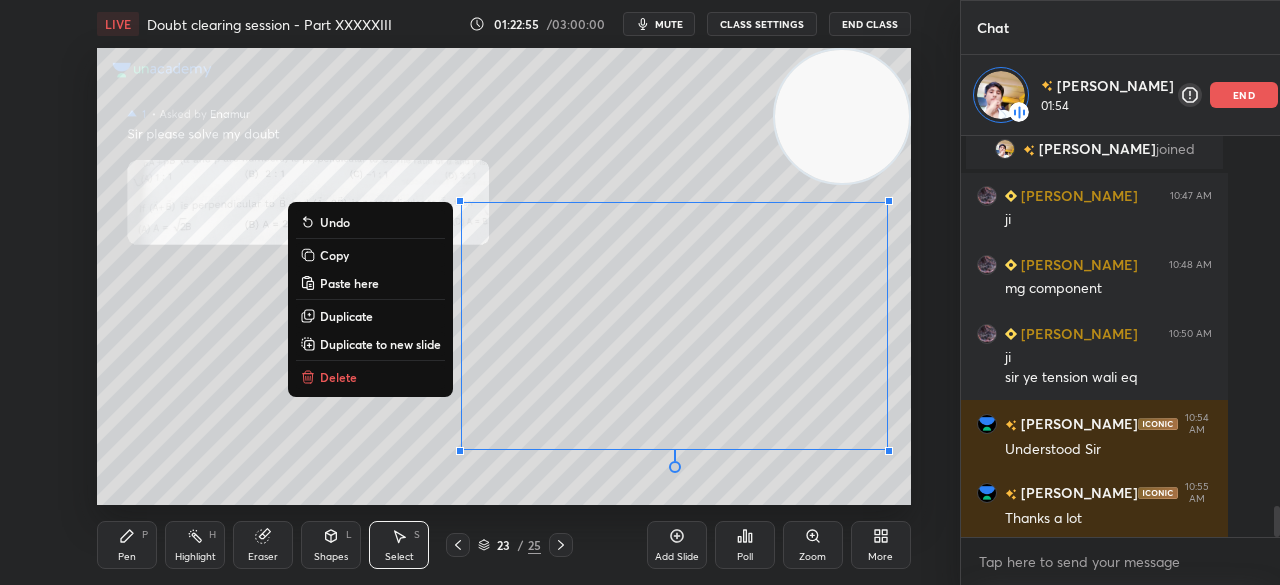 click on "end" at bounding box center (1244, 95) 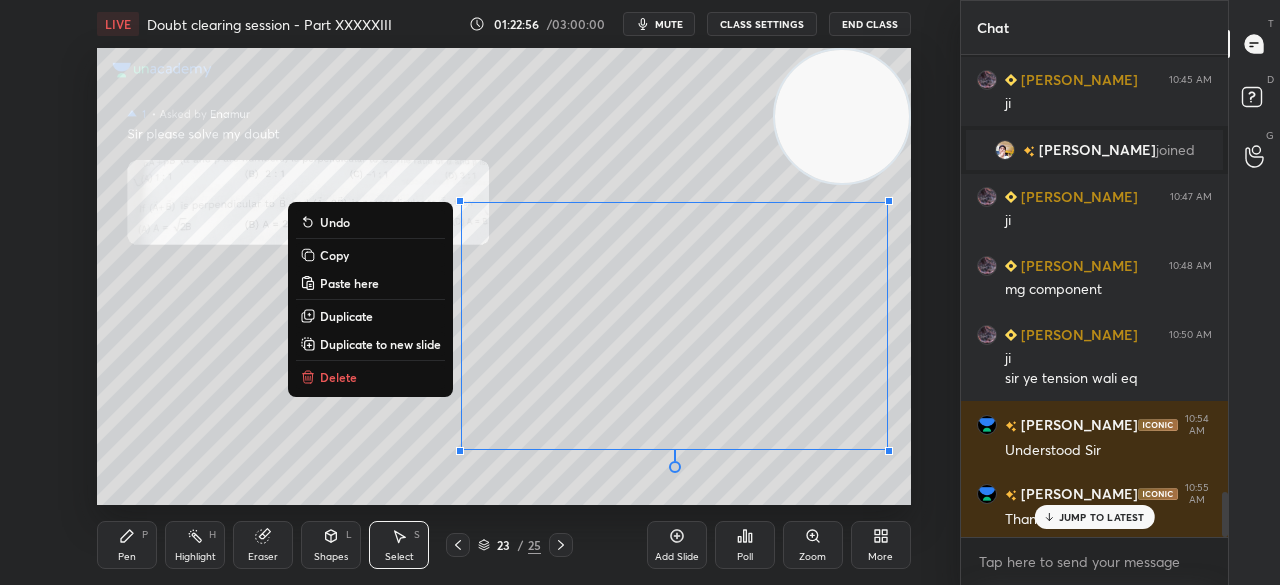 click on "JUMP TO LATEST" at bounding box center [1102, 517] 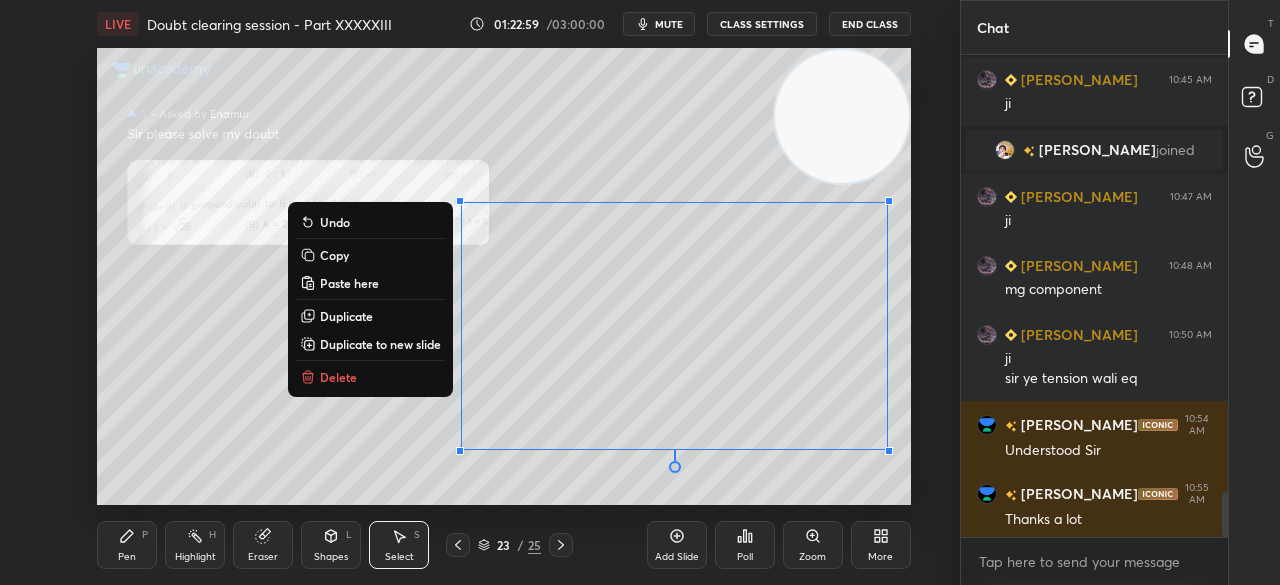 click on "Pen P" at bounding box center [127, 545] 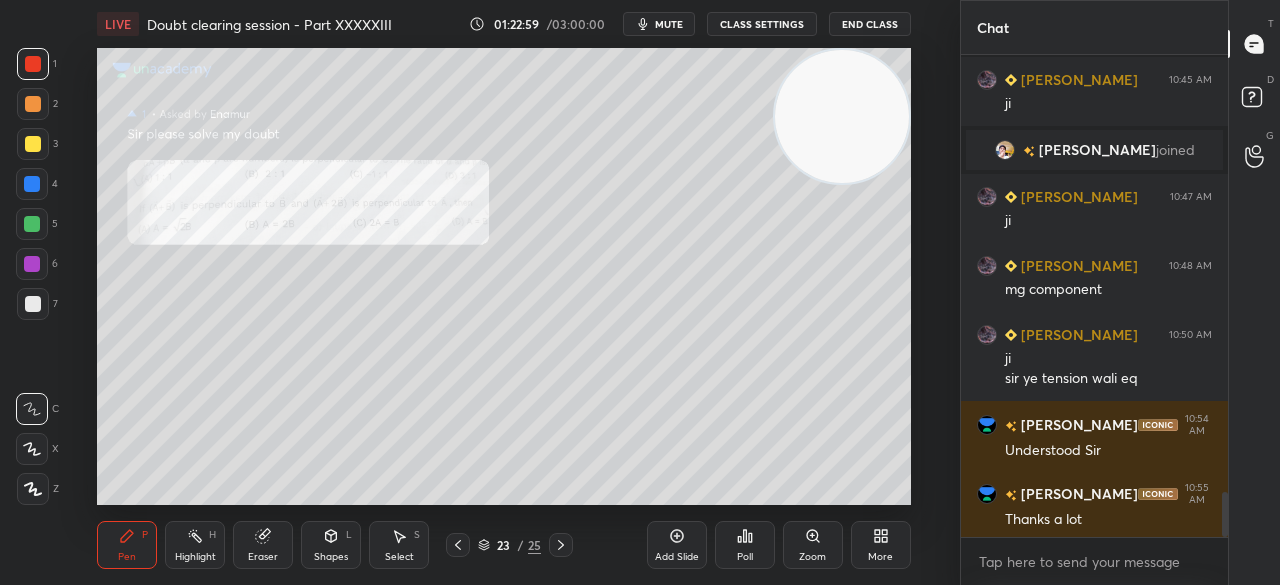 click at bounding box center (33, 144) 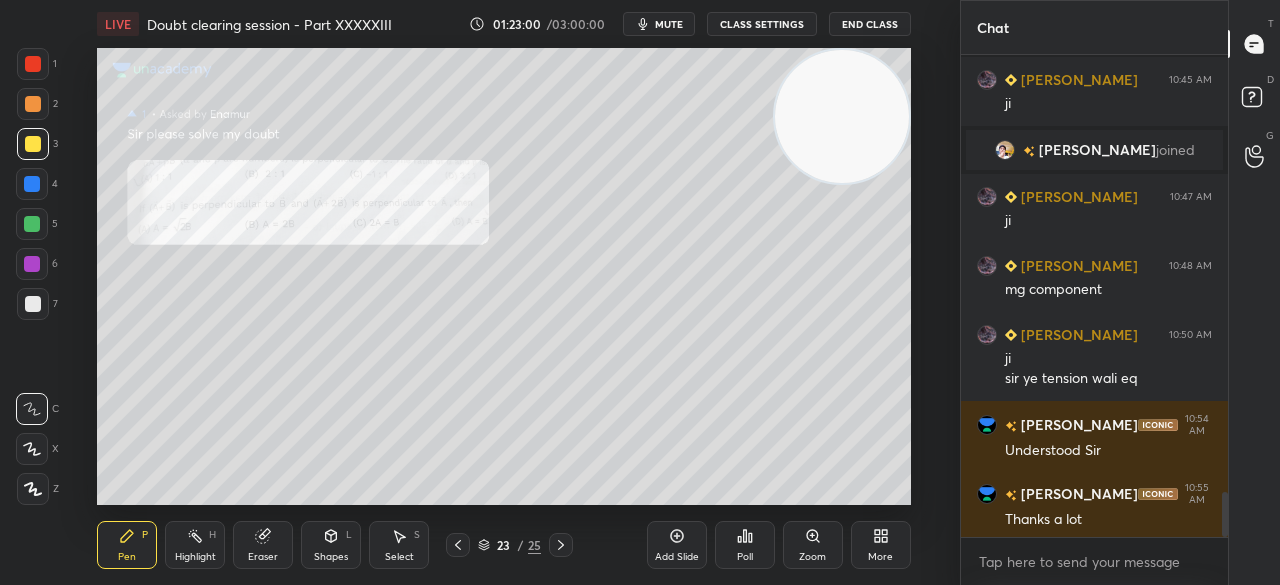 click at bounding box center (33, 144) 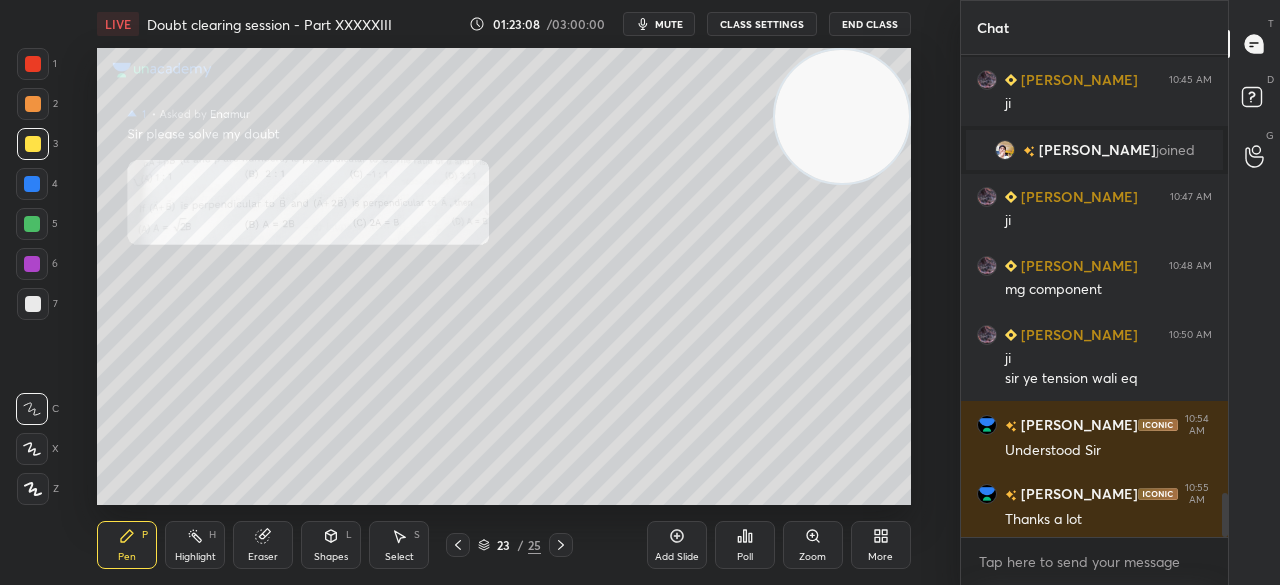 scroll, scrollTop: 4792, scrollLeft: 0, axis: vertical 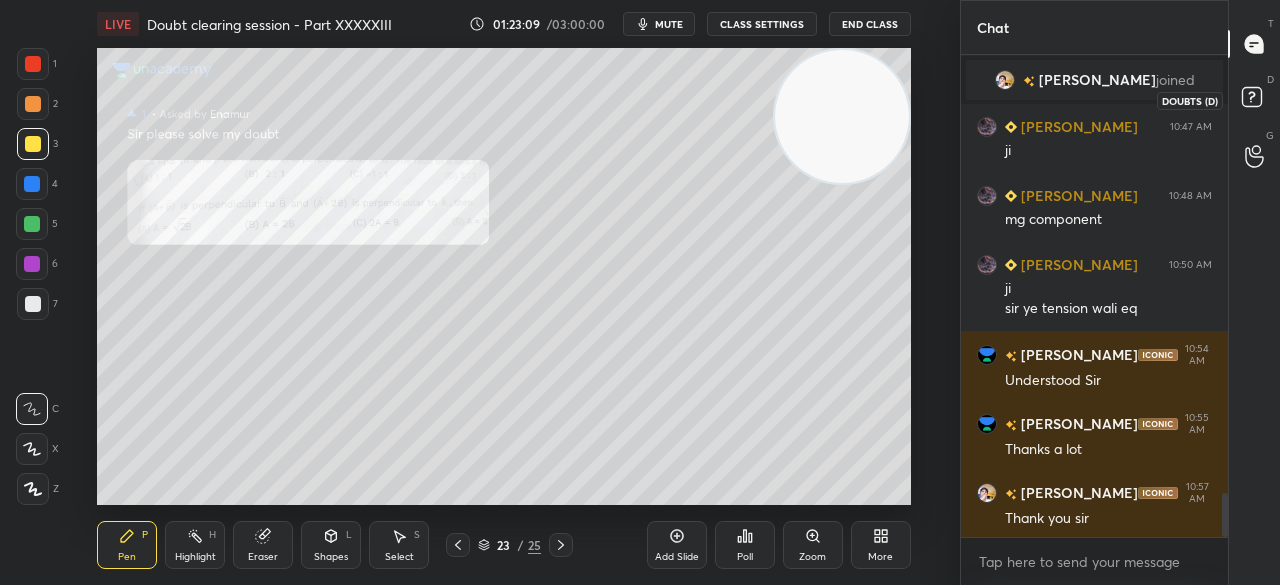 click 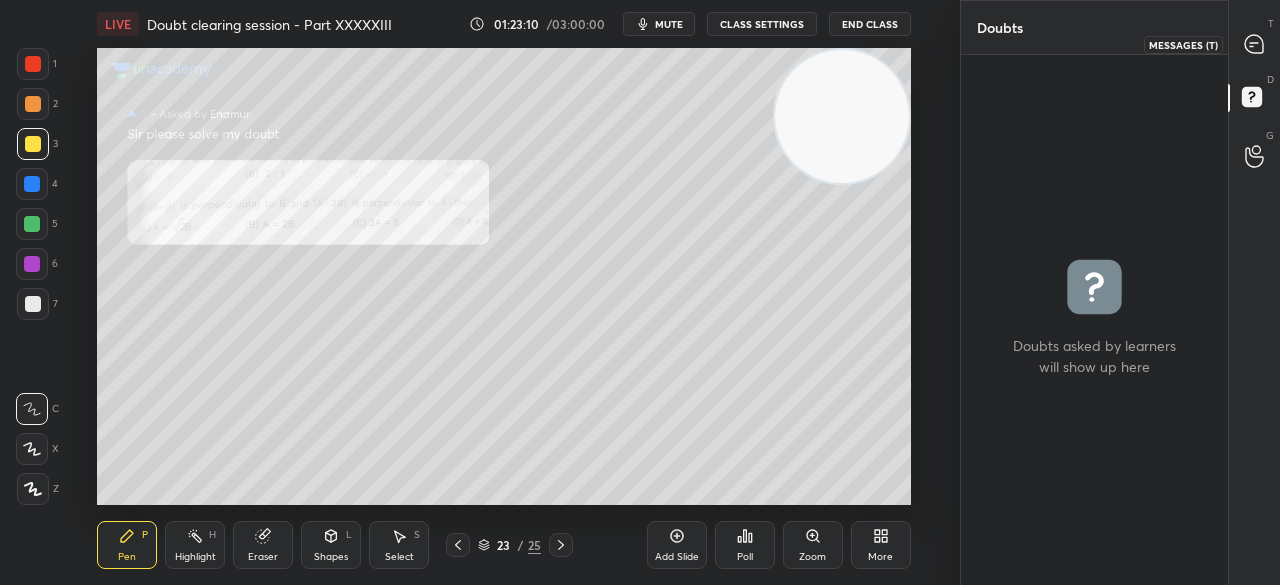 click 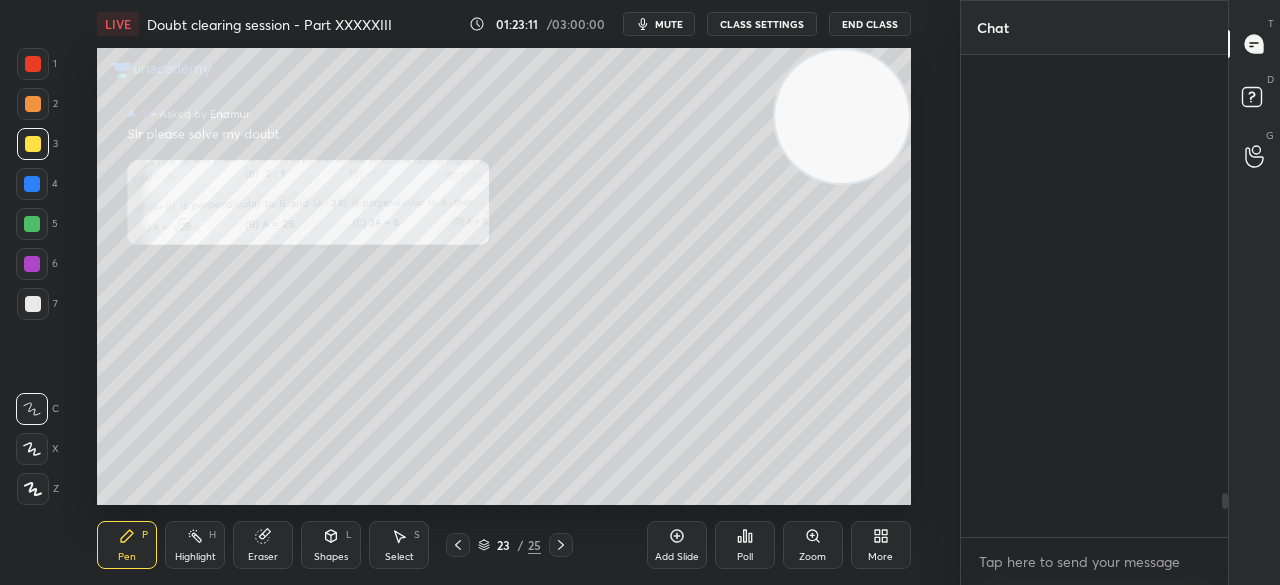 scroll, scrollTop: 4792, scrollLeft: 0, axis: vertical 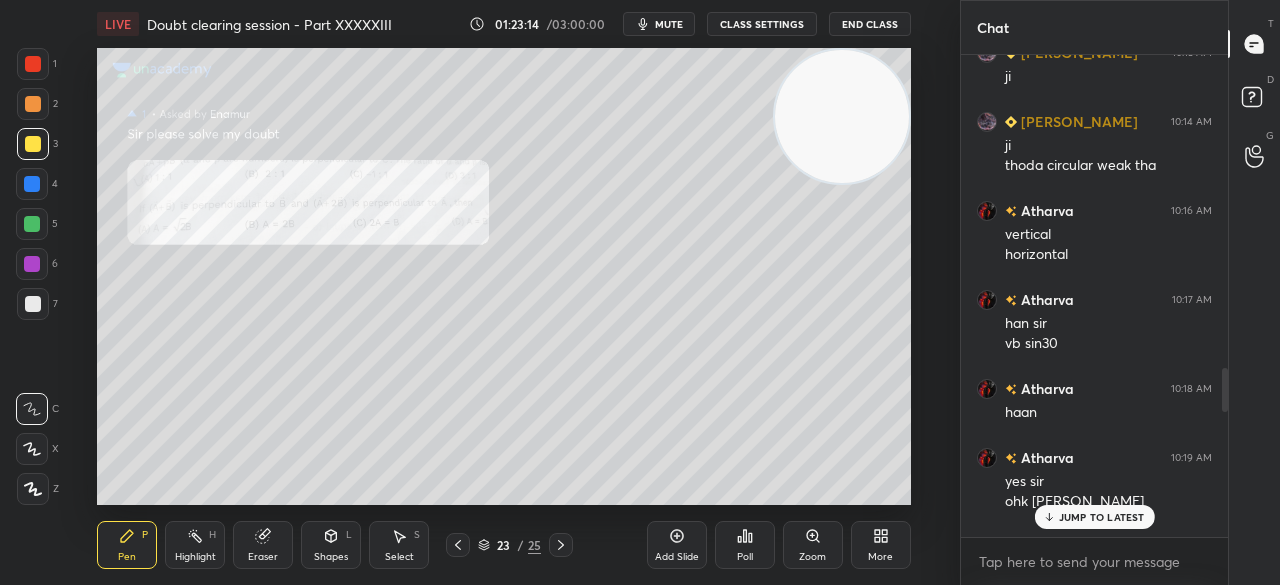 click on "mute" at bounding box center (659, 24) 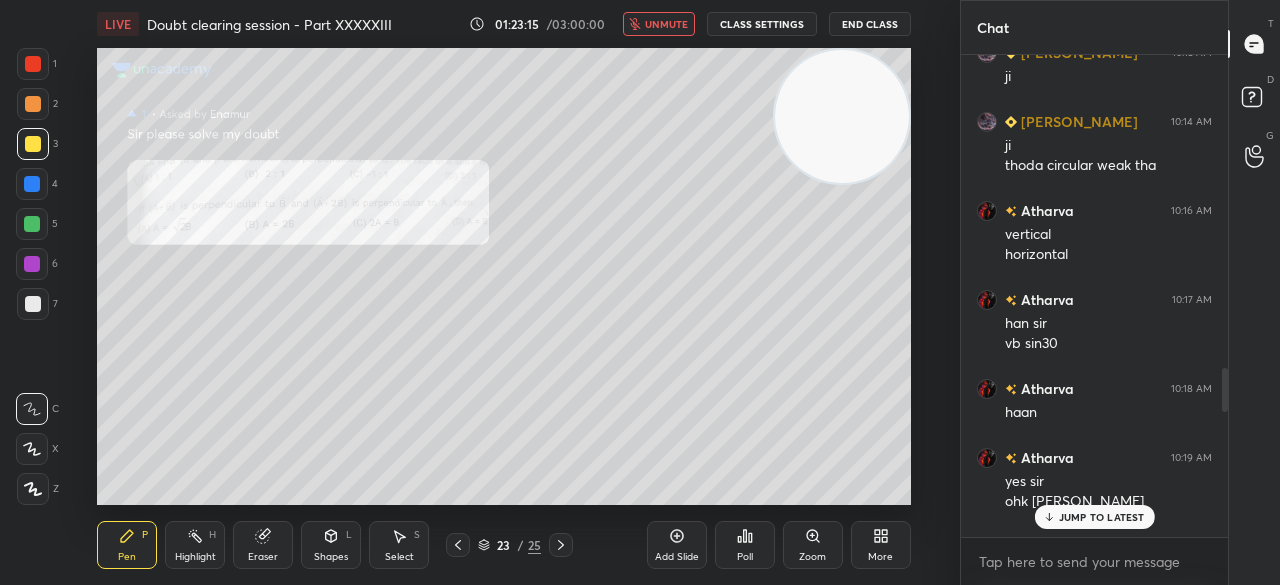 click on "End Class" at bounding box center [870, 24] 